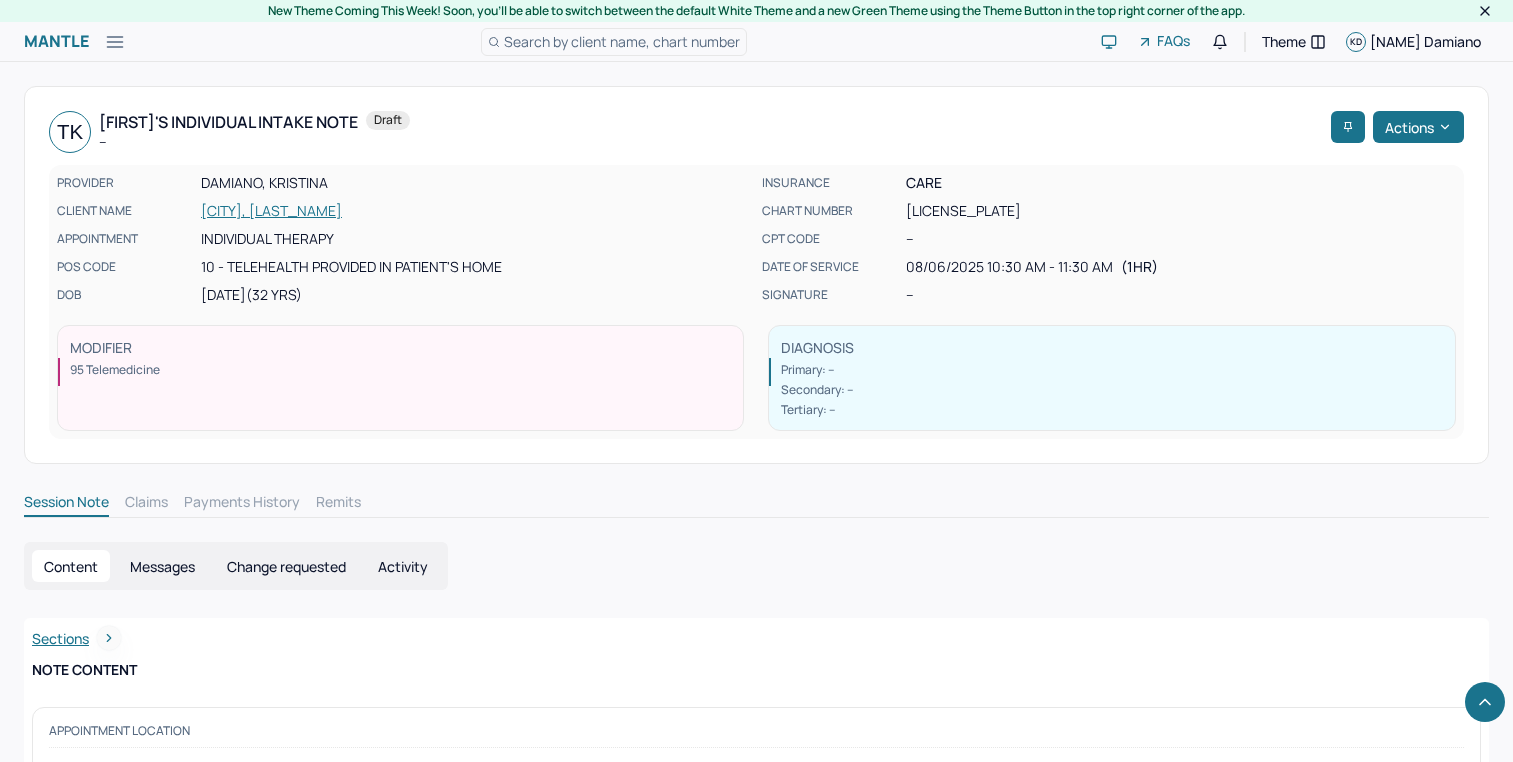 scroll, scrollTop: 8192, scrollLeft: 0, axis: vertical 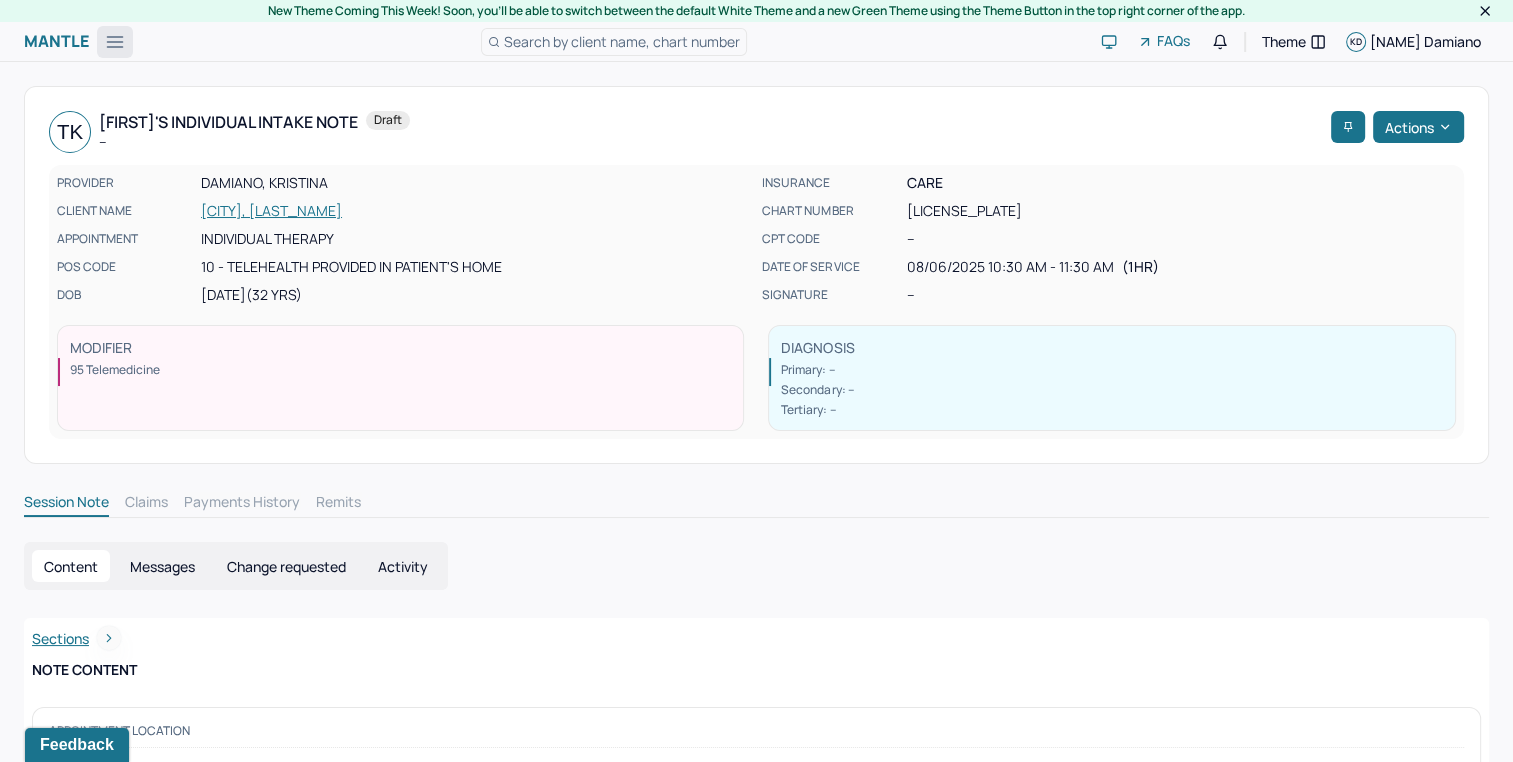 click 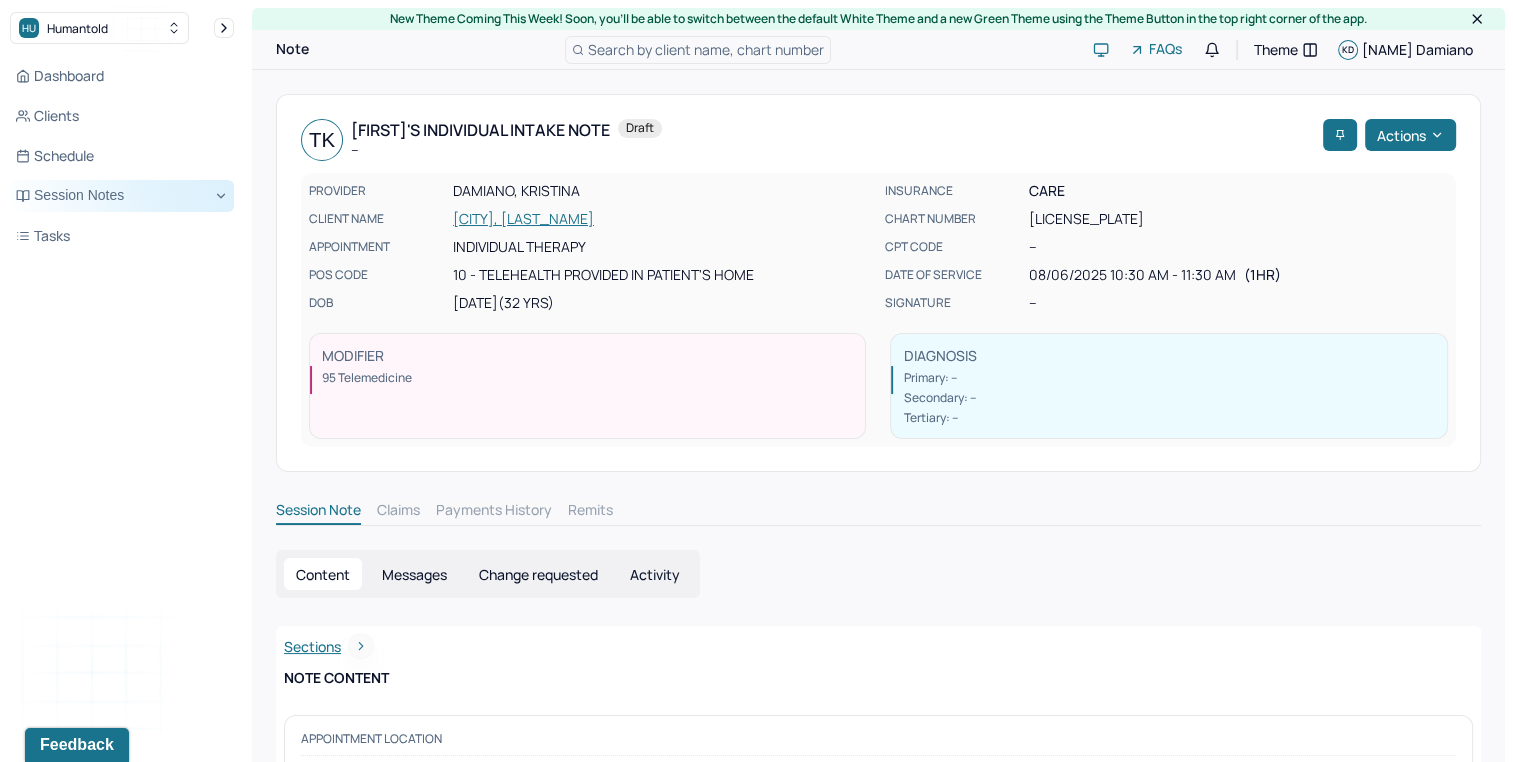 click on "Session Notes" at bounding box center [122, 196] 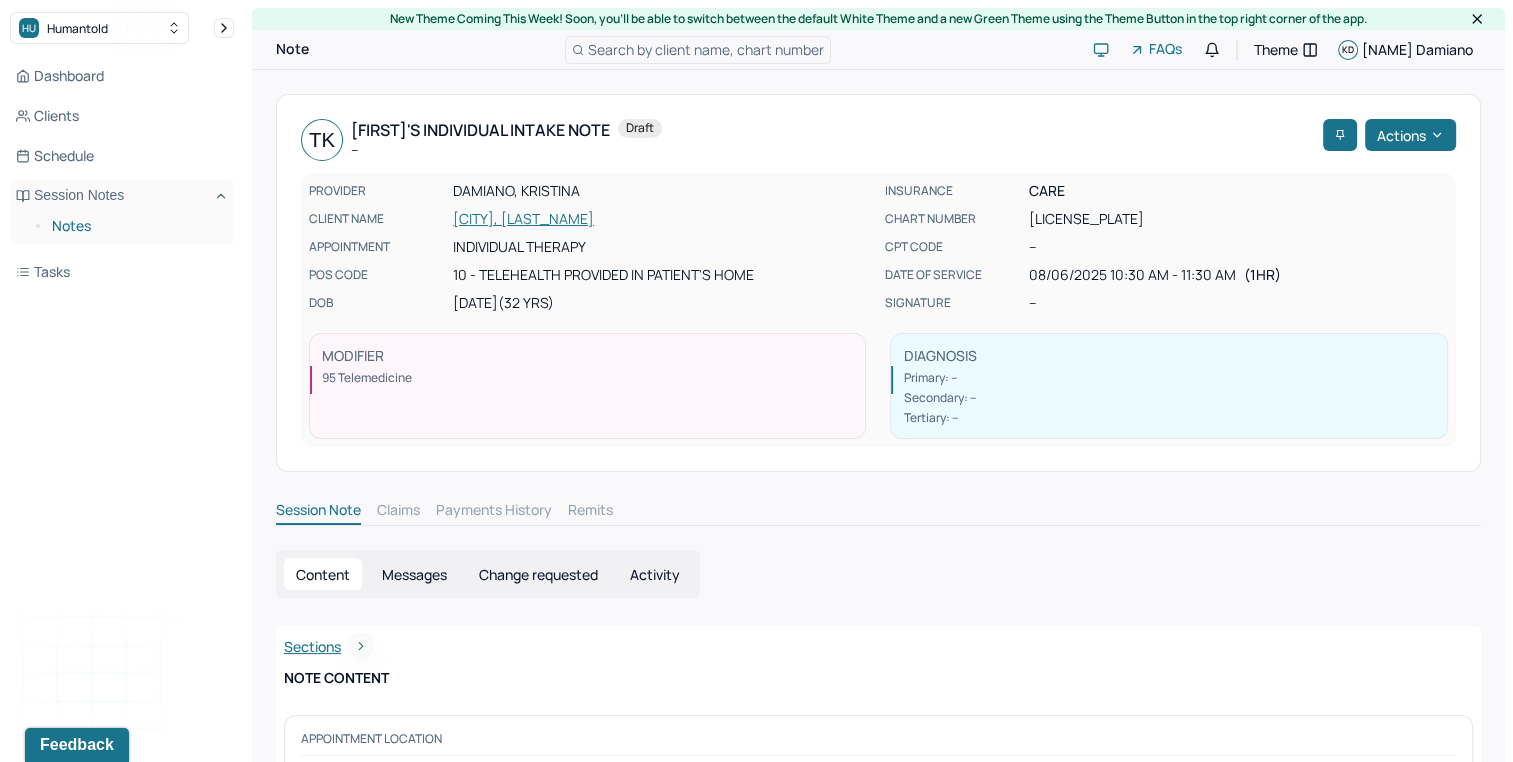 click on "Notes" at bounding box center [135, 226] 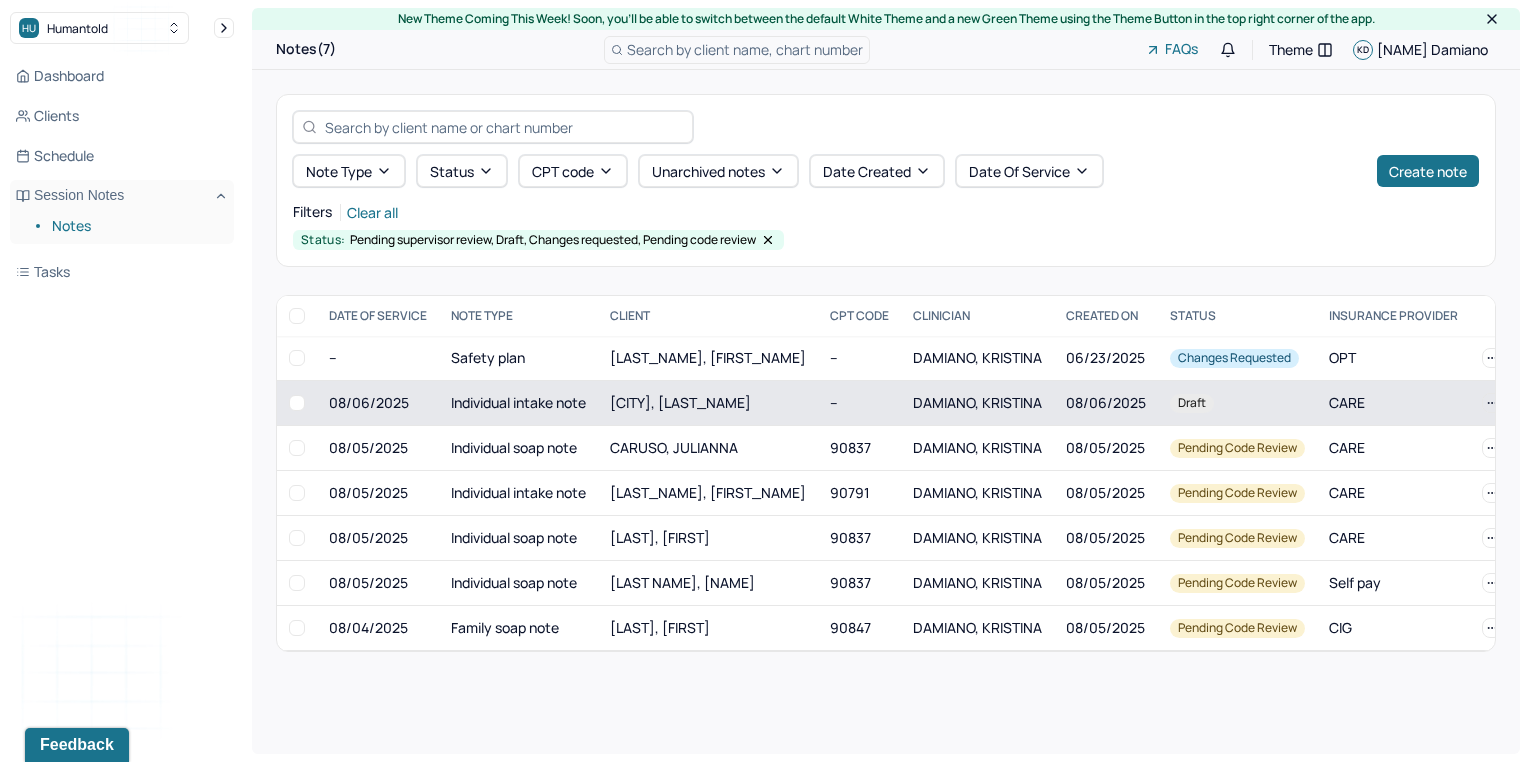 click on "DAMIANO, KRISTINA" at bounding box center (977, 403) 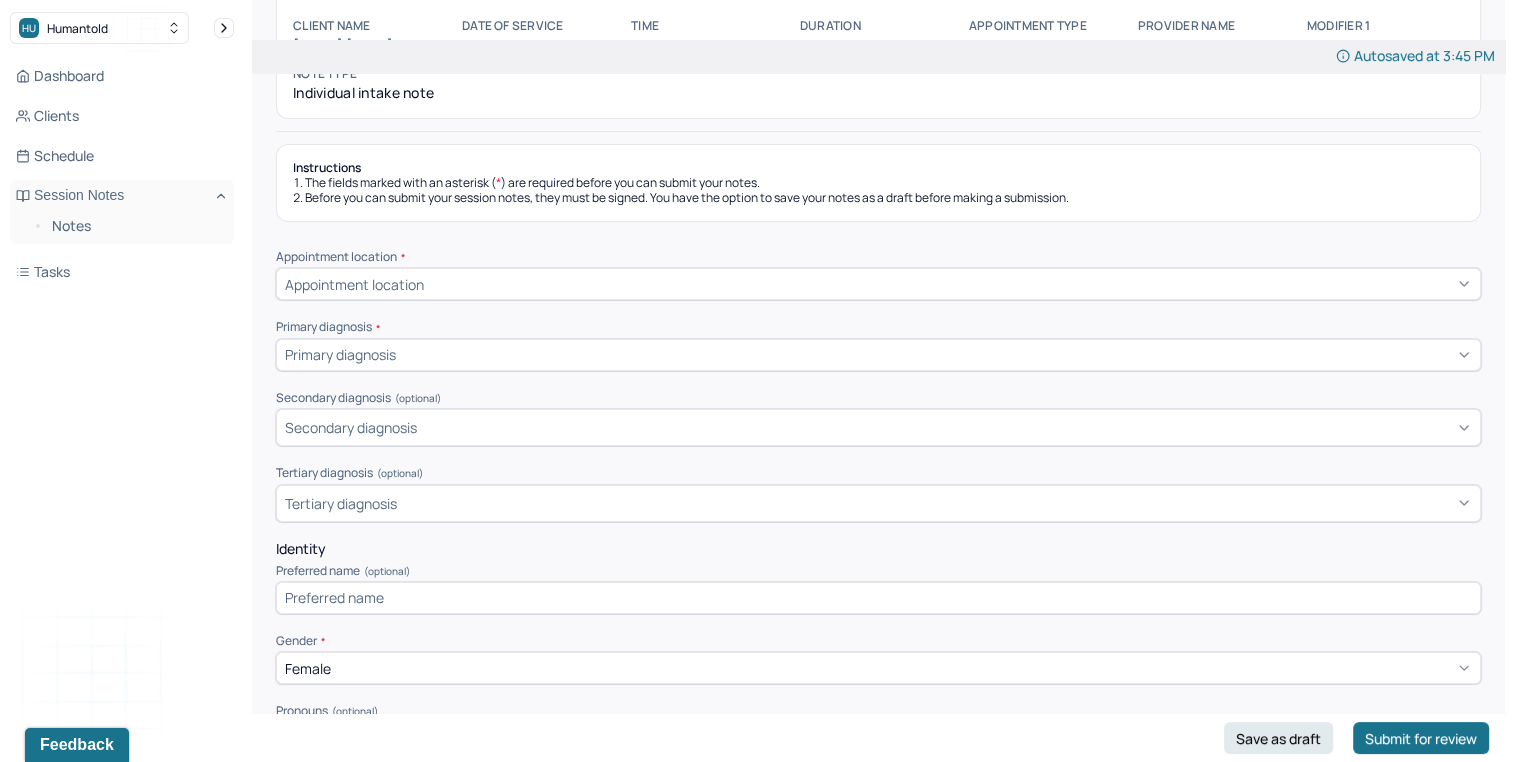 scroll, scrollTop: 142, scrollLeft: 0, axis: vertical 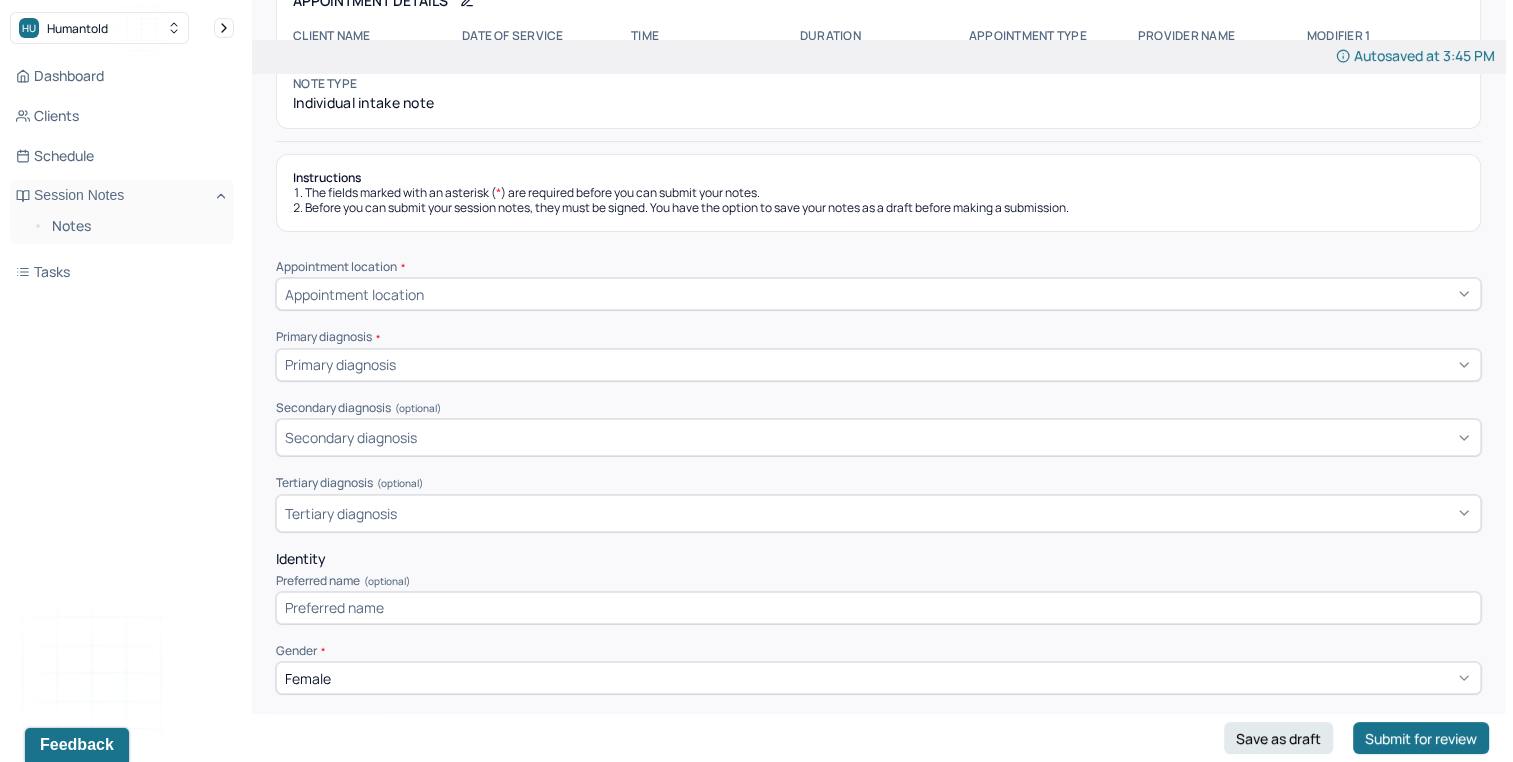 click on "Appointment location" at bounding box center [878, 294] 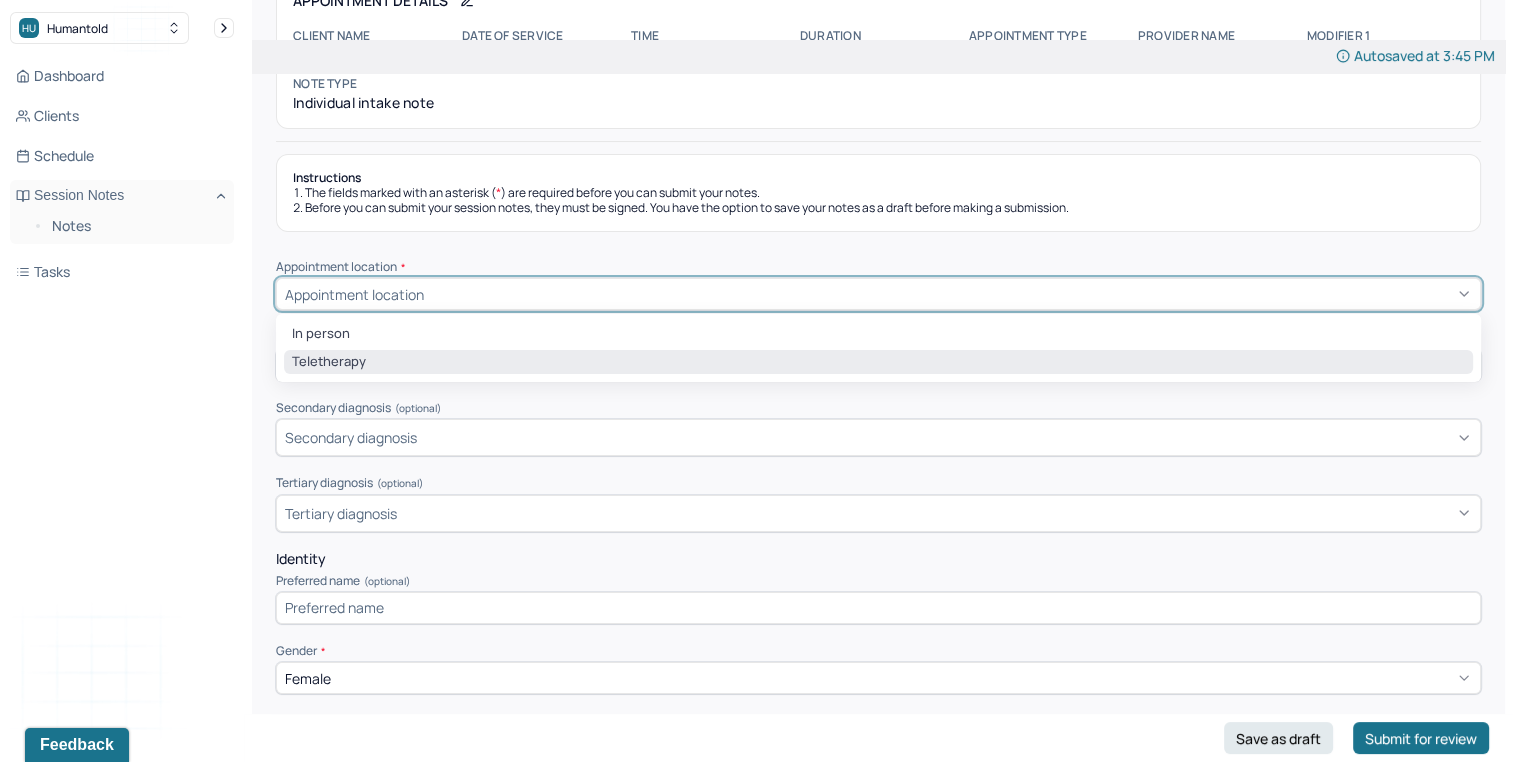 click on "Teletherapy" at bounding box center (878, 362) 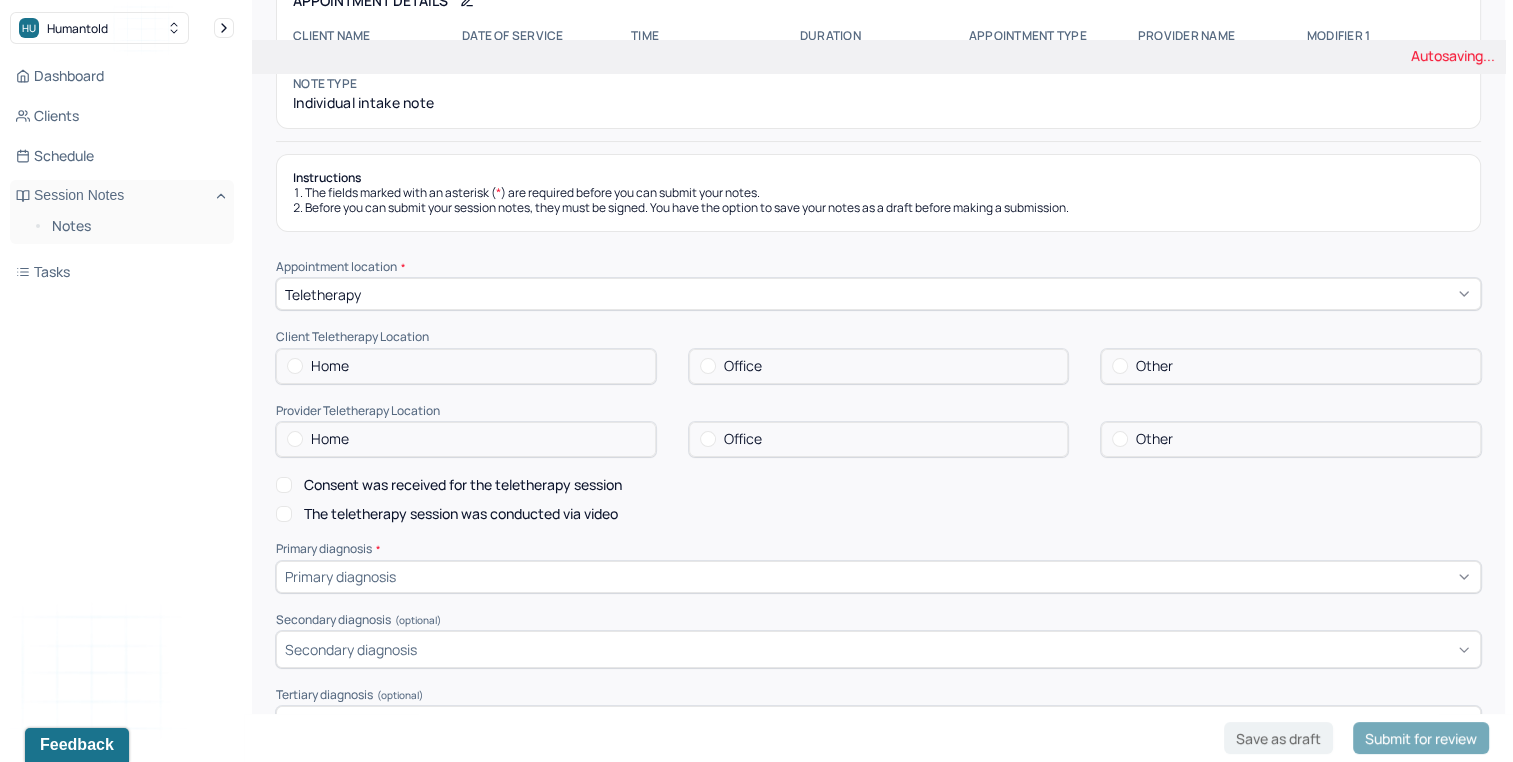 click on "Home" at bounding box center (466, 366) 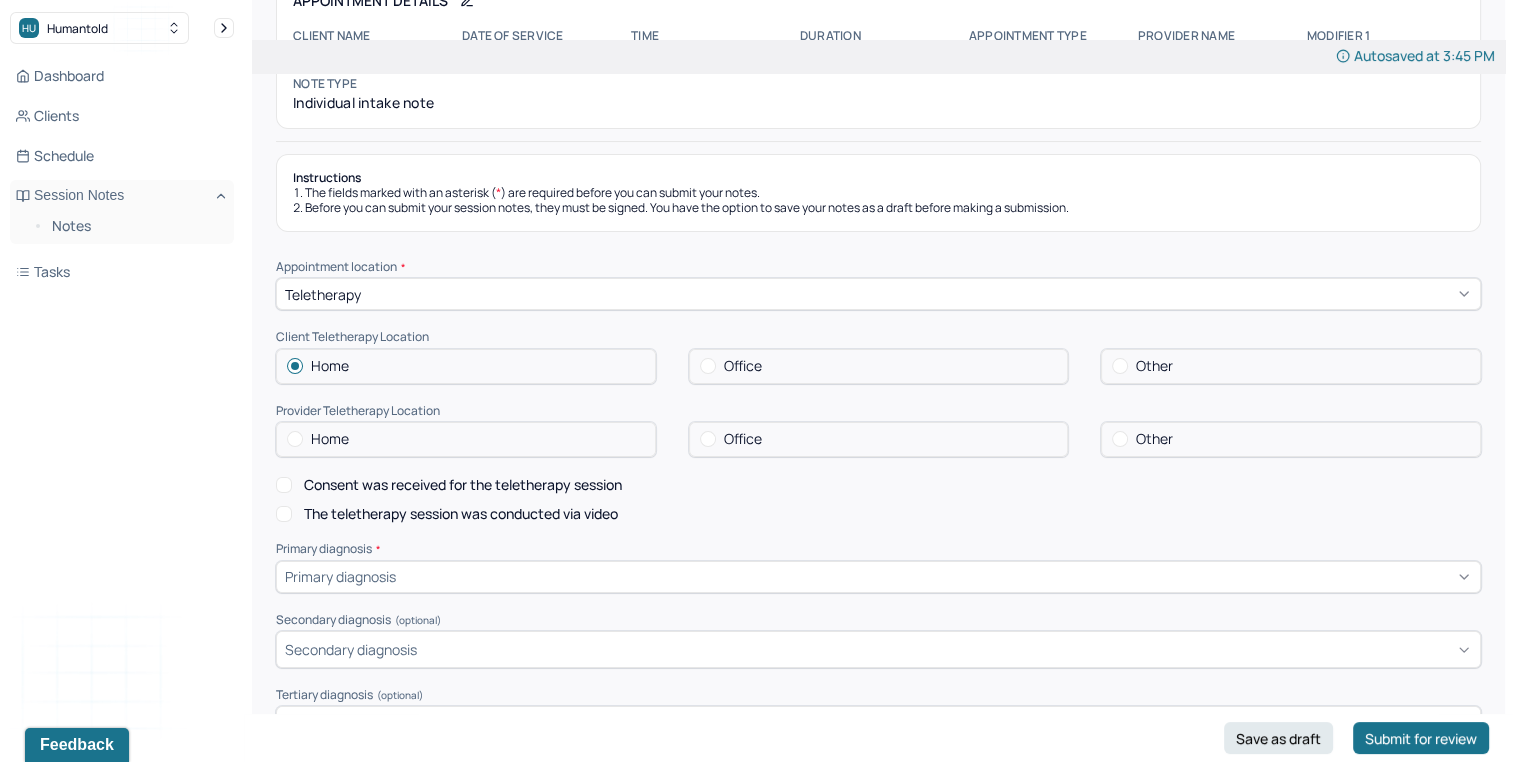 click on "Appointment location * Teletherapy Client Teletherapy Location Home Office Other Provider Teletherapy Location Home Office Other Consent was received for the teletherapy session The teletherapy session was conducted via video Primary diagnosis * Primary diagnosis Secondary diagnosis (optional) Secondary diagnosis Tertiary diagnosis (optional) Tertiary diagnosis Identity Preferred name (optional) [FIRST] [LAST] Gender * Female Pronouns (optional) She/Her Religion (optional) Christianity Education (optional) Masters Race (optional) Race Ethnicity (optional) Indian Sexual orientation (optional) Heterosexual Current employment (optional) Current employment details (optional) Nurse - Labor / Delivery Relationship status (optional) Married Name of partner (optional) [FIRST] [LAST] Emergency contact information (optional) [FIRST] [LAST] - [PHONE] Legal problems (optional)" at bounding box center (878, 1029) 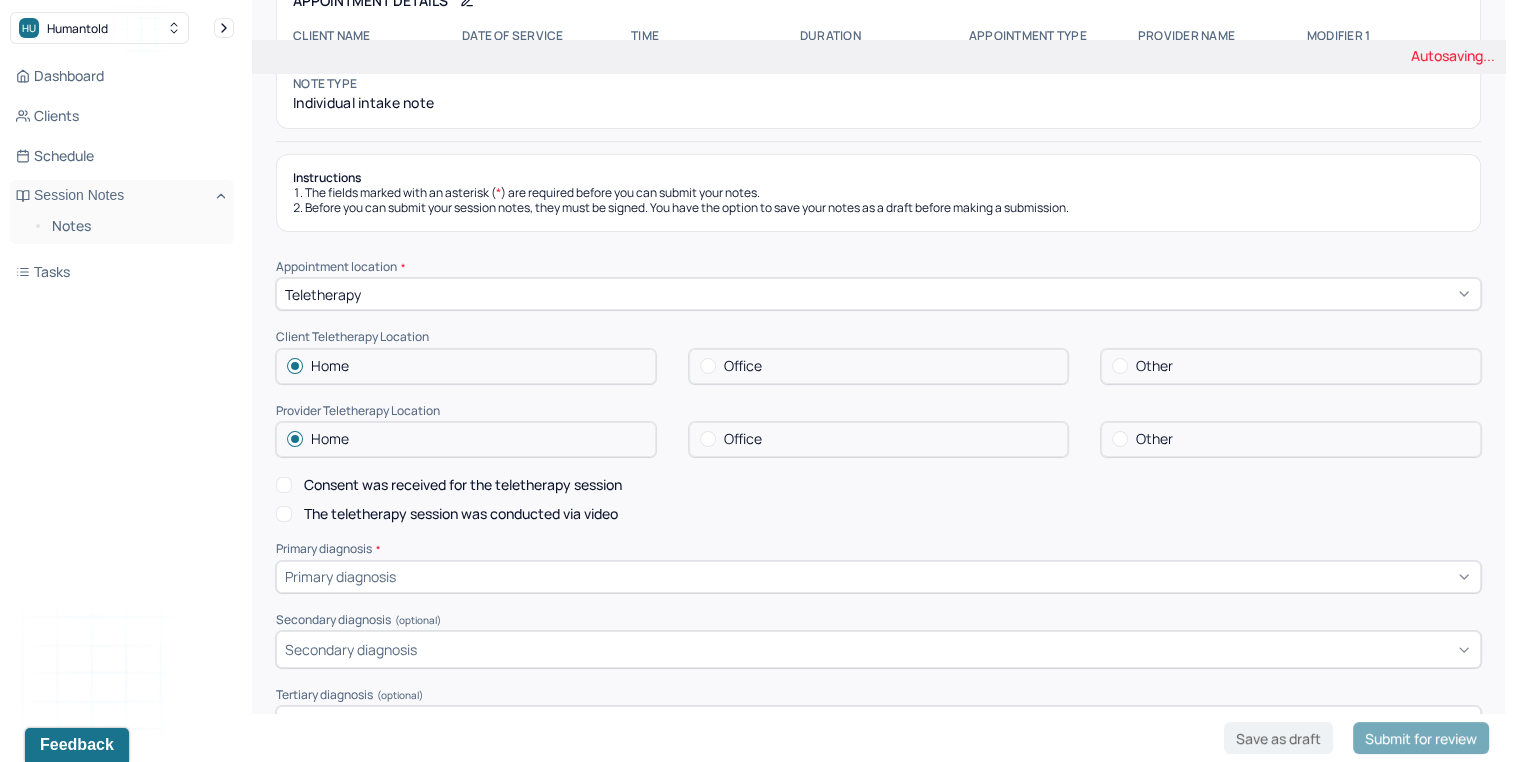 click on "Consent was received for the teletherapy session" at bounding box center (463, 485) 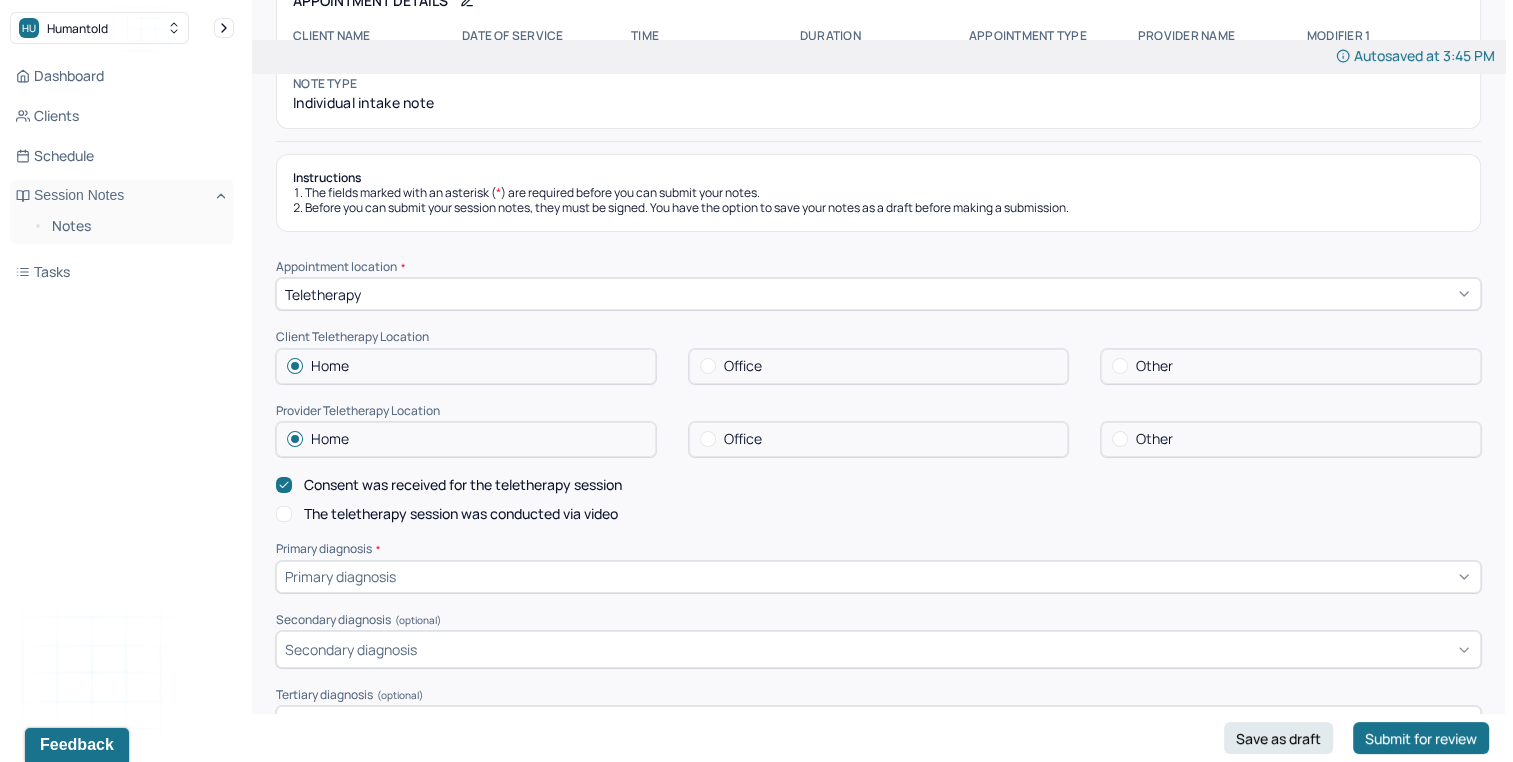 click on "The teletherapy session was conducted via video" at bounding box center (461, 514) 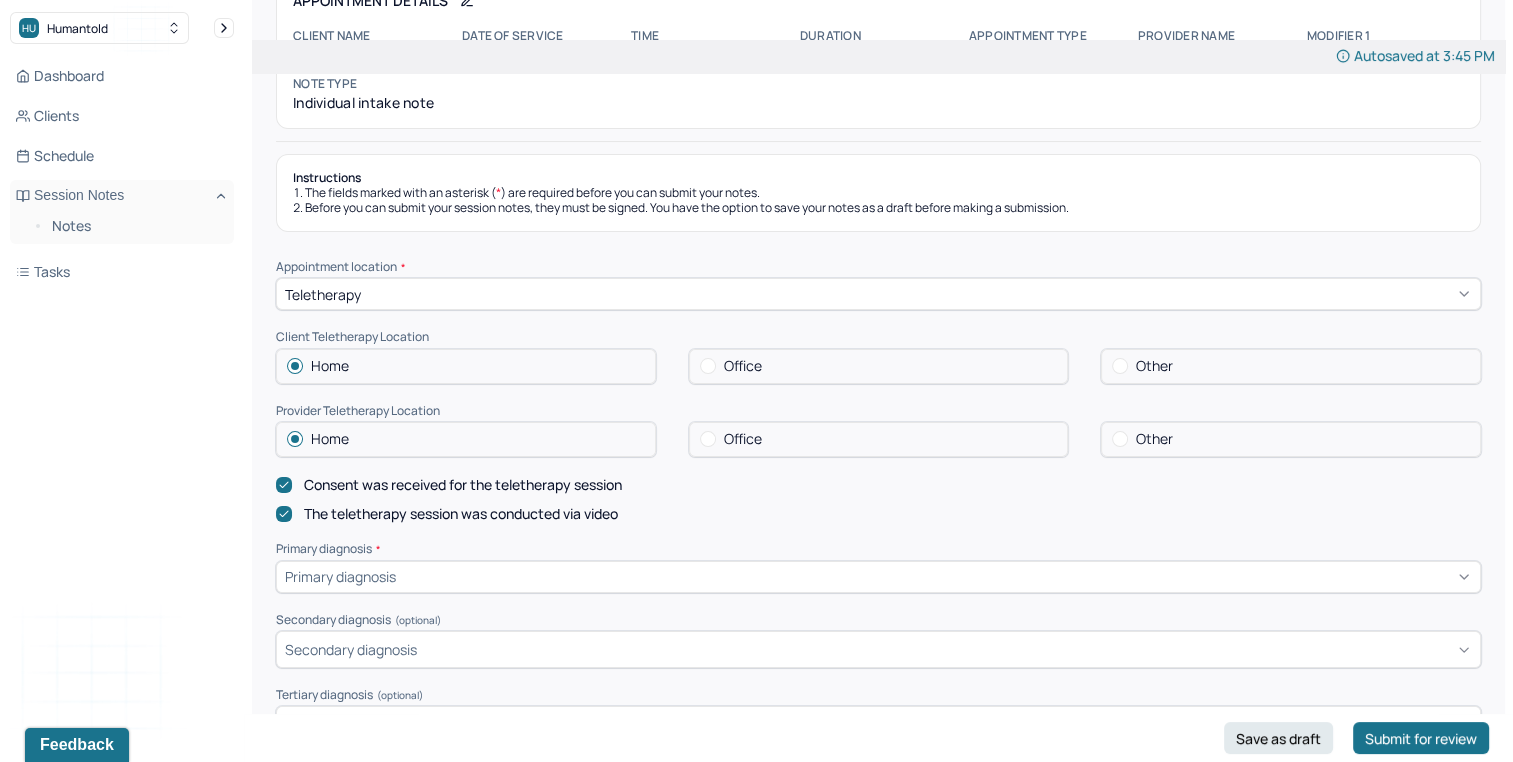 click on "Consent was received for the teletherapy session The teletherapy session was conducted via video" at bounding box center (878, 500) 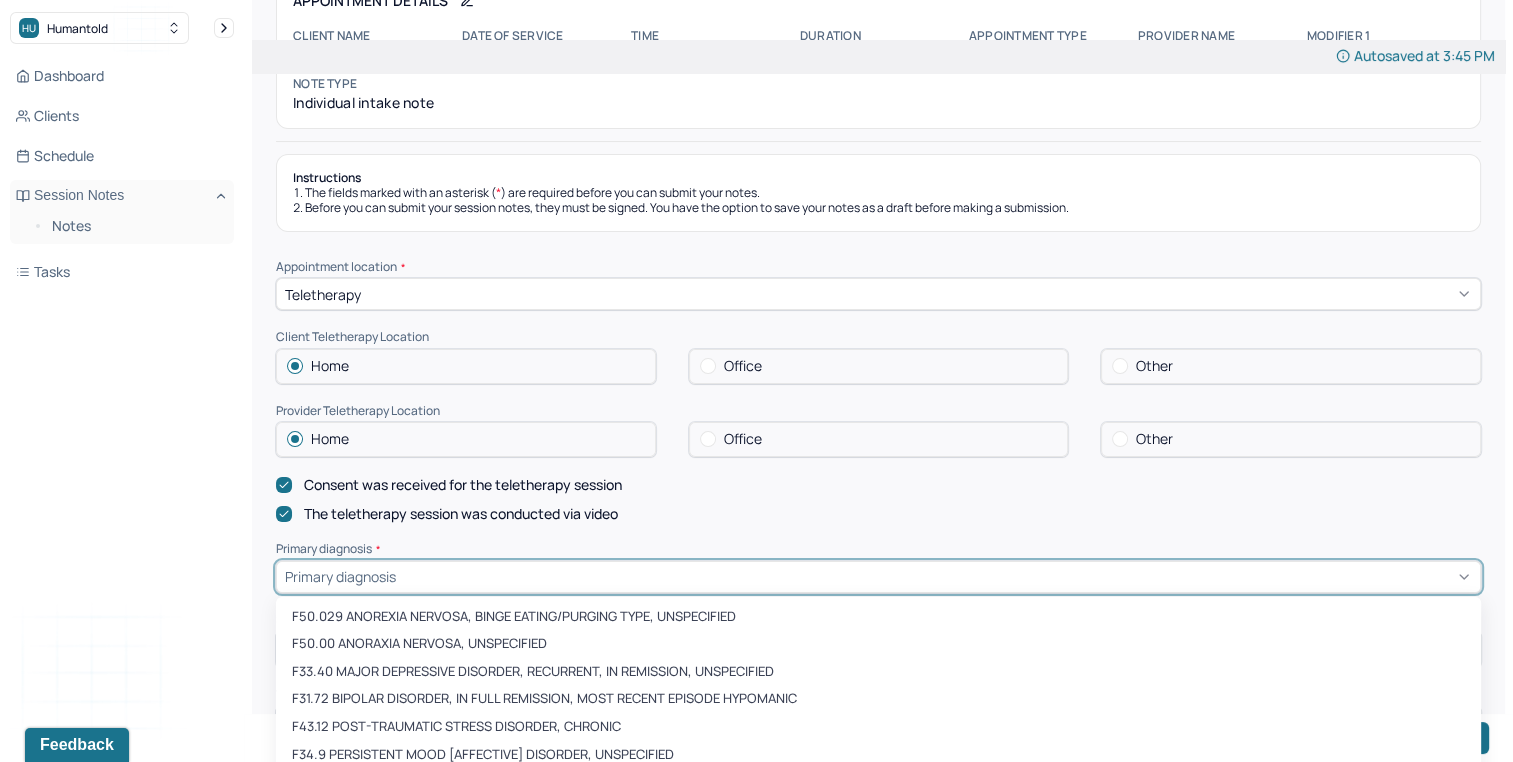 scroll, scrollTop: 283, scrollLeft: 0, axis: vertical 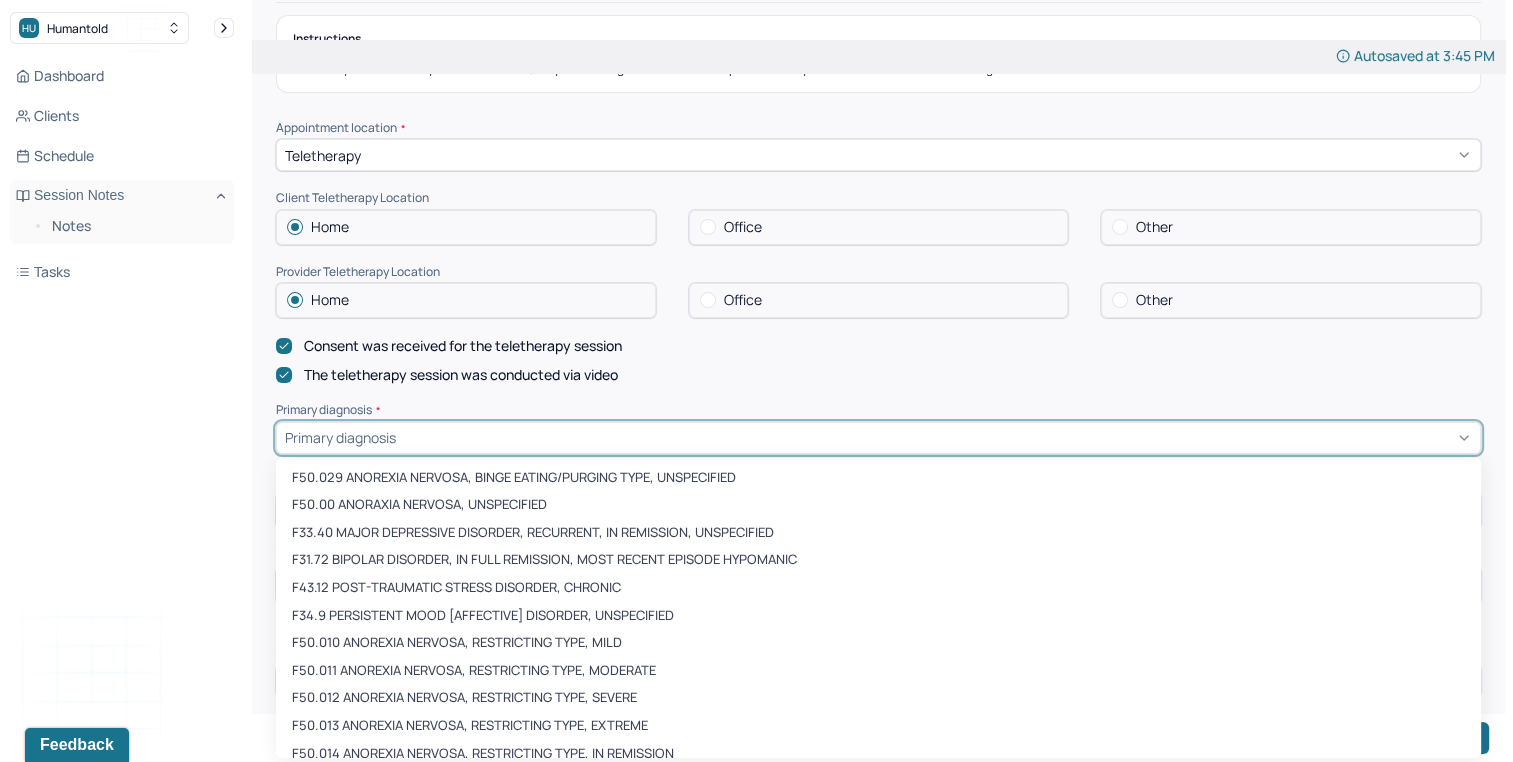 click on "473 results available. Use Up and Down to choose options, press Enter to select the currently focused option, press Escape to exit the menu, press Tab to select the option and exit the menu. Primary diagnosis F50.029 ANOREXIA NERVOSA, BINGE EATING/PURGING TYPE, UNSPECIFIED F50.00 ANORAXIA NERVOSA, UNSPECIFIED F33.40 MAJOR DEPRESSIVE DISORDER, RECURRENT, IN REMISSION, UNSPECIFIED F31.72 BIPOLAR DISORDER, IN FULL REMISSION, MOST RECENT EPISODE HYPOMANIC F43.12 POST-TRAUMATIC STRESS DISORDER, CHRONIC F34.9 PERSISTENT MOOD [AFFECTIVE] DISORDER, UNSPECIFIED F50.010 ANOREXIA NERVOSA, RESTRICTING TYPE, MILD F50.011 ANOREXIA NERVOSA, RESTRICTING TYPE, MODERATE F50.012 ANOREXIA NERVOSA, RESTRICTING TYPE, SEVERE F50.013 ANOREXIA NERVOSA, RESTRICTING TYPE, EXTREME F50.014 ANOREXIA NERVOSA, RESTRICTING TYPE, IN REMISSION F50.019 ANOREXIA NERVOSA, RESTRICTING TYPE, UNSPECIFIED F42.2 MIXED OBSESSIONAL THOUGHTS AND ACTS F42.4 EXCORIATION (SKIN-PICKING) DISORDER F32.81 PREMENSTRUAL DYSPHORIC DISORDER F42.3 HOARDING DISORDER" at bounding box center [878, 438] 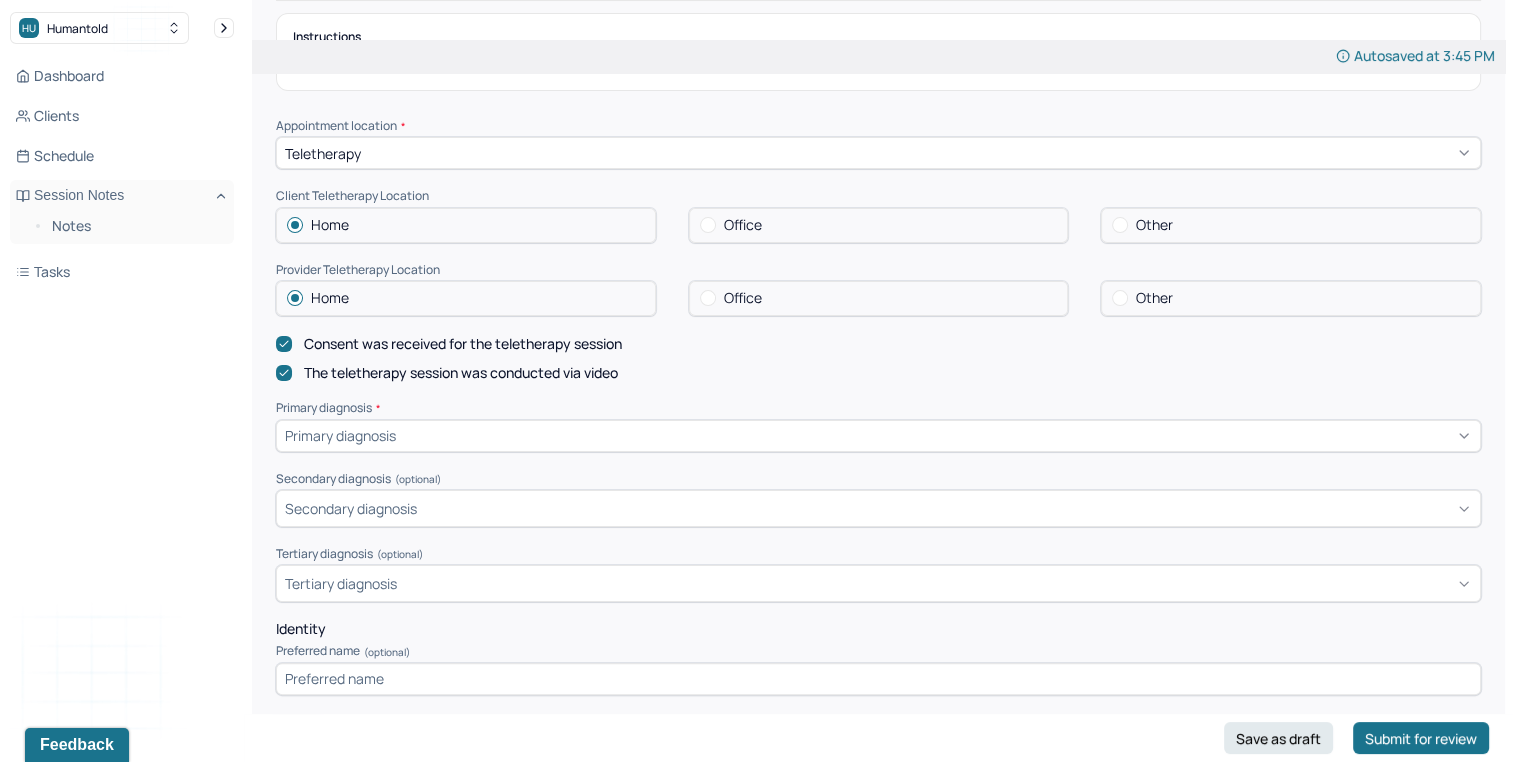 click at bounding box center [936, 435] 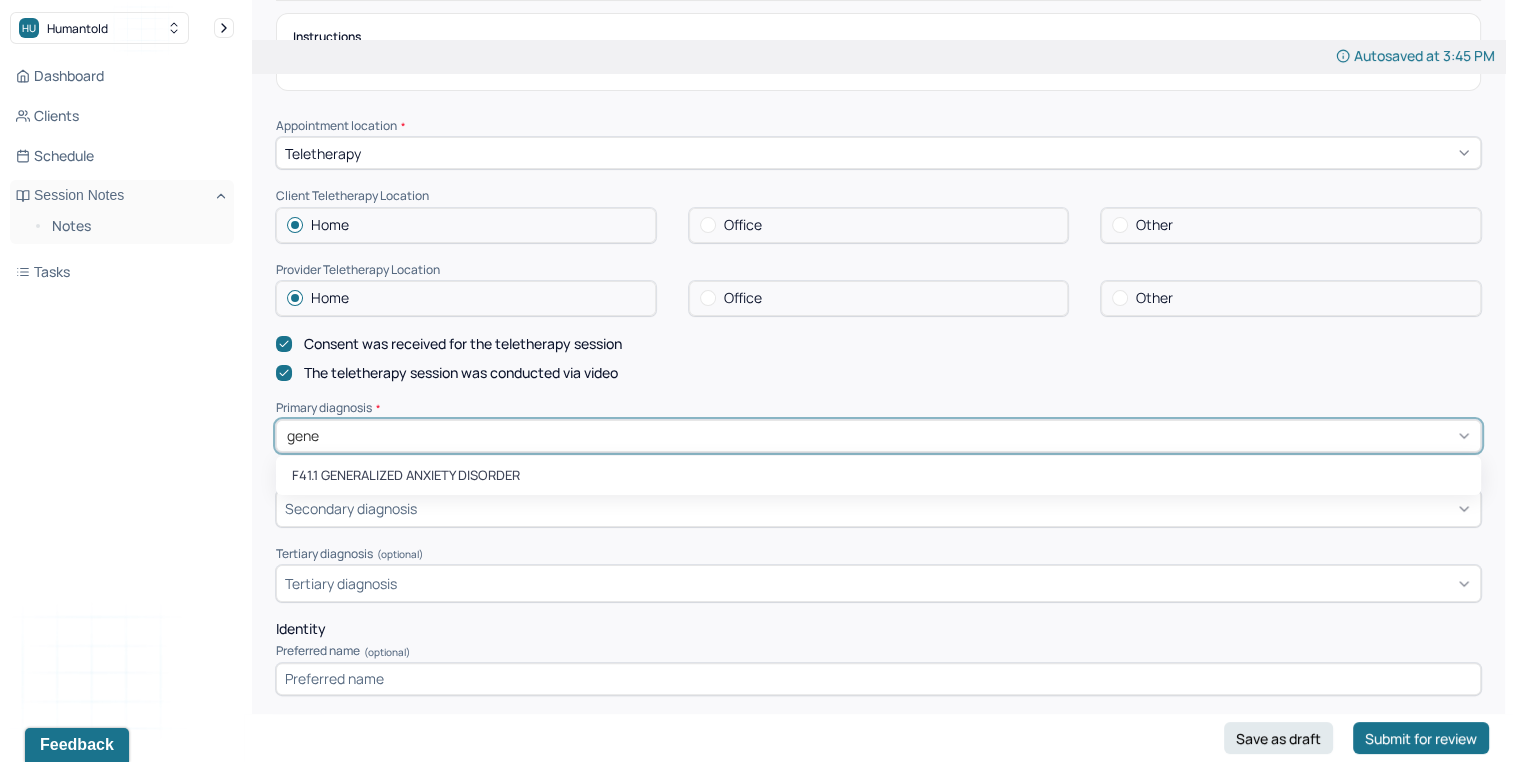 type on "gener" 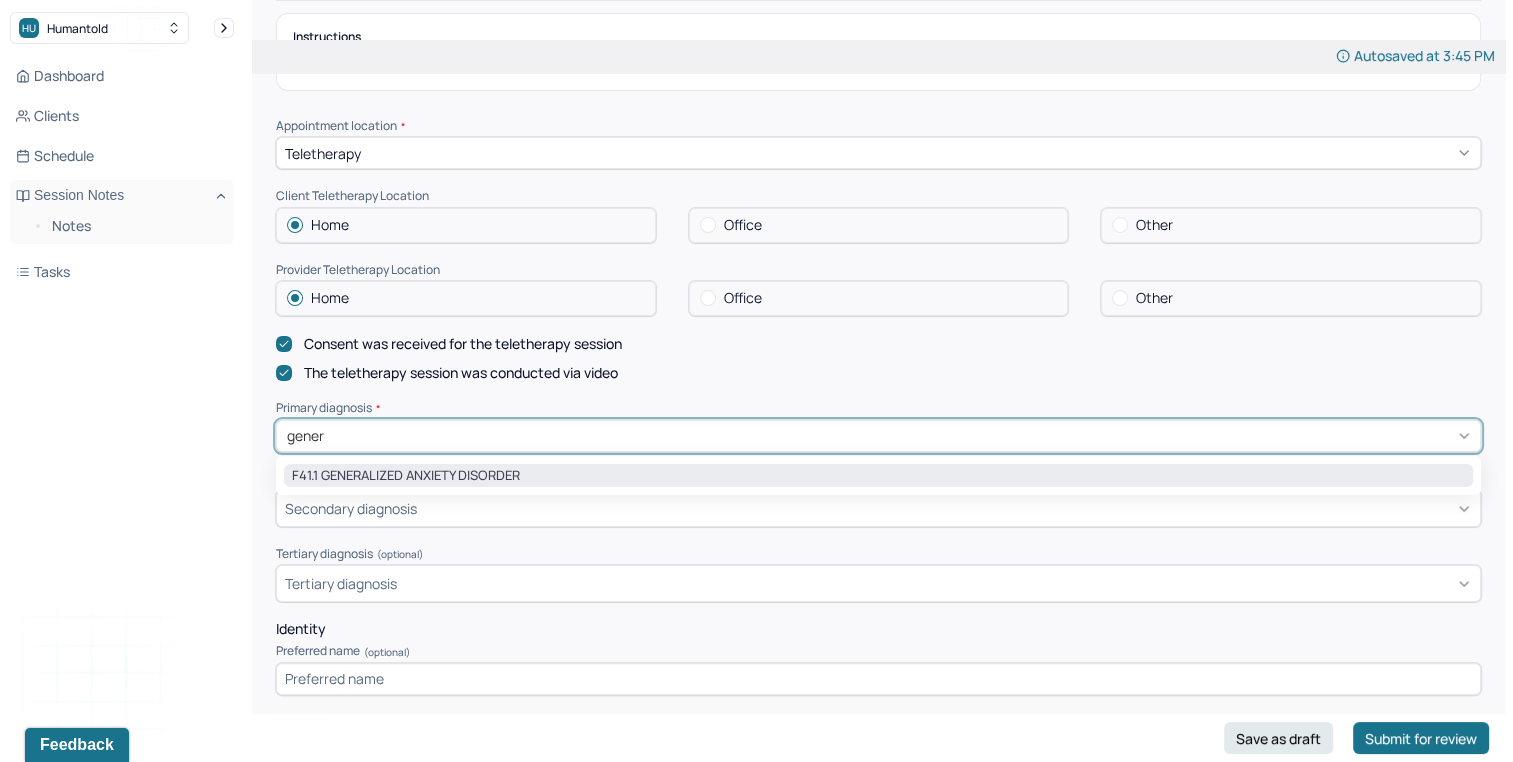 click on "F41.1 GENERALIZED ANXIETY DISORDER" at bounding box center [878, 476] 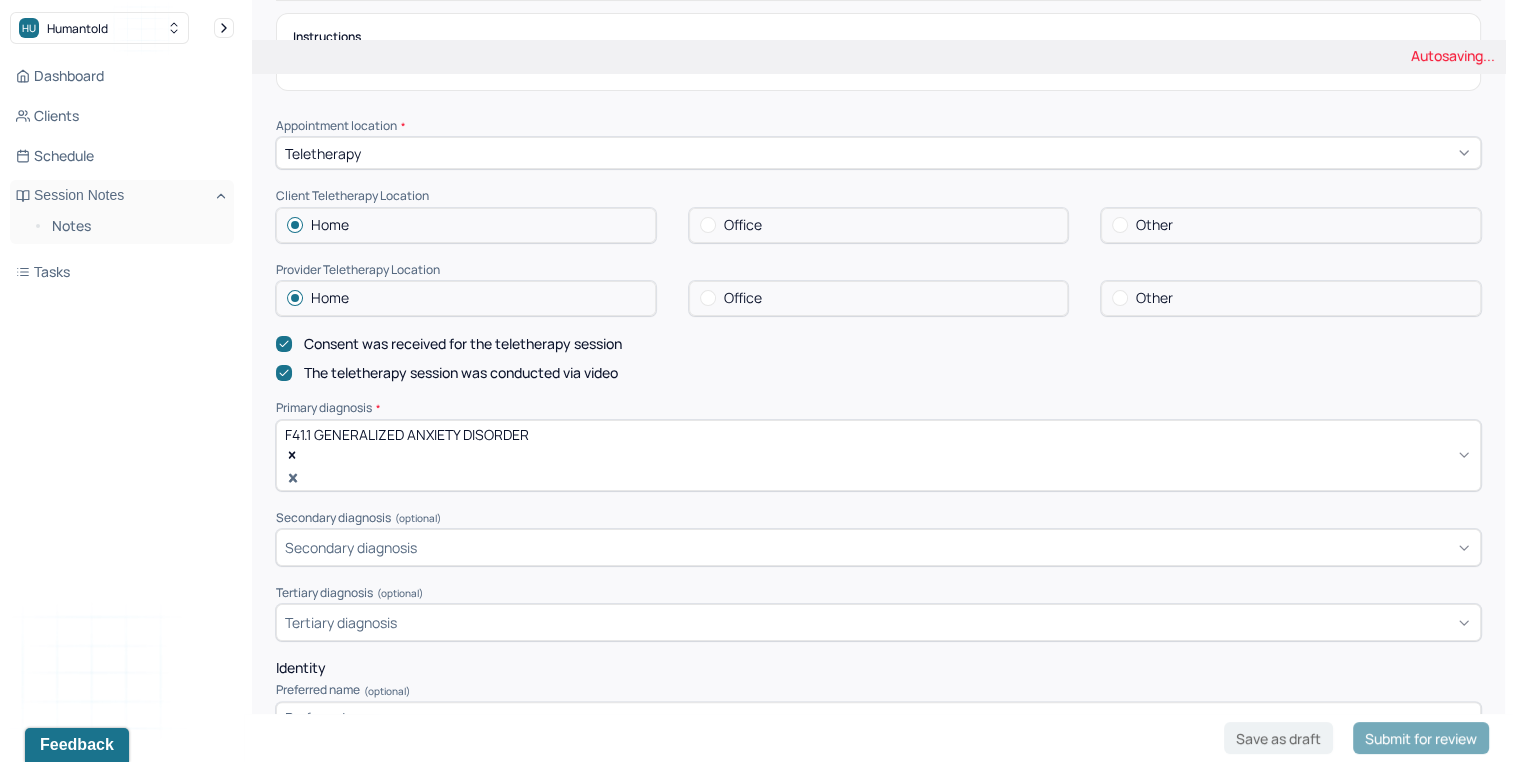 click on "Appointment location * Teletherapy Client Teletherapy Location Home Office Other Provider Teletherapy Location Home Office Other Consent was received for the teletherapy session The teletherapy session was conducted via video Primary diagnosis * F41.1 GENERALIZED ANXIETY DISORDER Secondary diagnosis (optional) Secondary diagnosis Tertiary diagnosis (optional) Tertiary diagnosis Identity Preferred name (optional) Gender * Female Pronouns (optional) She/Her Religion (optional) Christianity Education (optional) Masters Race (optional) Race Ethnicity (optional) Indian Sexual orientation (optional) Heterosexual Current employment (optional) Current employment details (optional) Nurse - Labor / Delivery Relationship status (optional) Married Name of partner (optional) [NAME] Emergency contact information (optional) [NAME] - [PHONE] Legal problems (optional)" at bounding box center (878, 908) 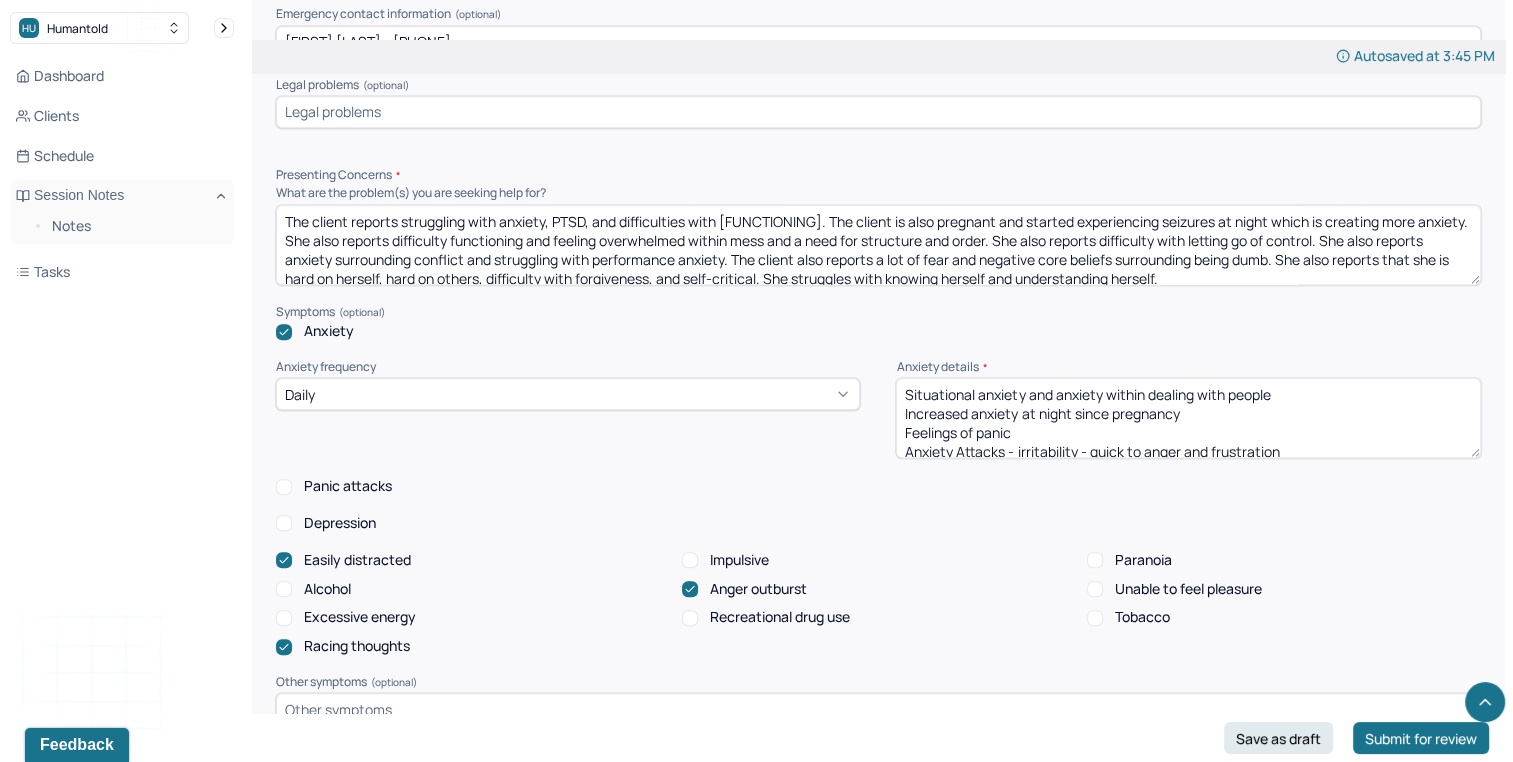 scroll, scrollTop: 1832, scrollLeft: 0, axis: vertical 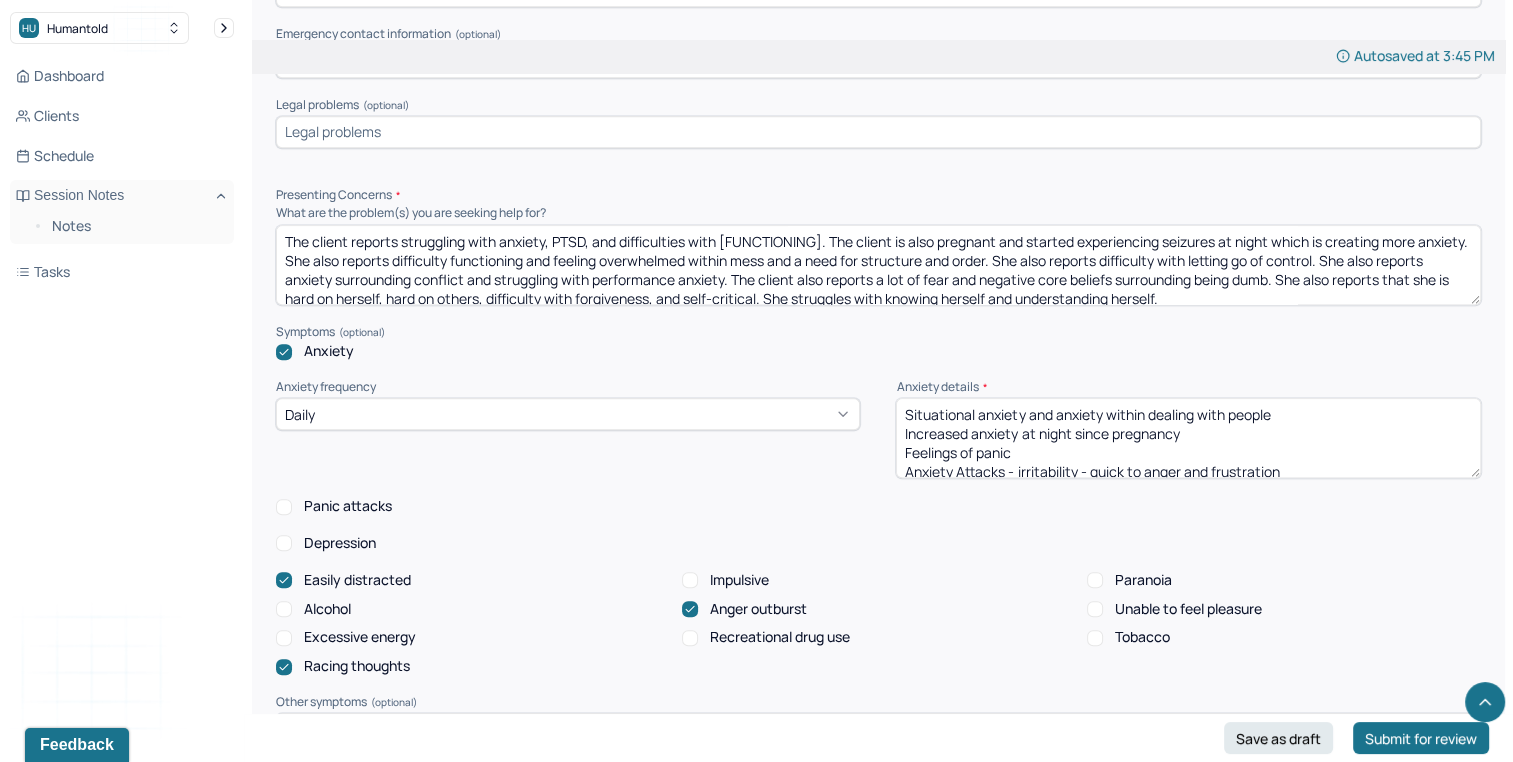 click on "The client reports struggling with anxiety, PTSD, and difficulties with [FUNCTIONING]. The client is also pregnant and started experiencing seizures at night which is creating more anxiety. She also reports difficulty functioning and feeling overwhelmed within mess and a need for structure and order. She also reports difficulty with letting go of control. She also reports anxiety surrounding conflict and struggling with performance anxiety. The client also reports a lot of fear and negative core beliefs surrounding being dumb. She also reports that she is hard on herself, hard on others, difficulty with forgiveness, and self-critical. She struggles with knowing herself and understanding herself." at bounding box center [878, 265] 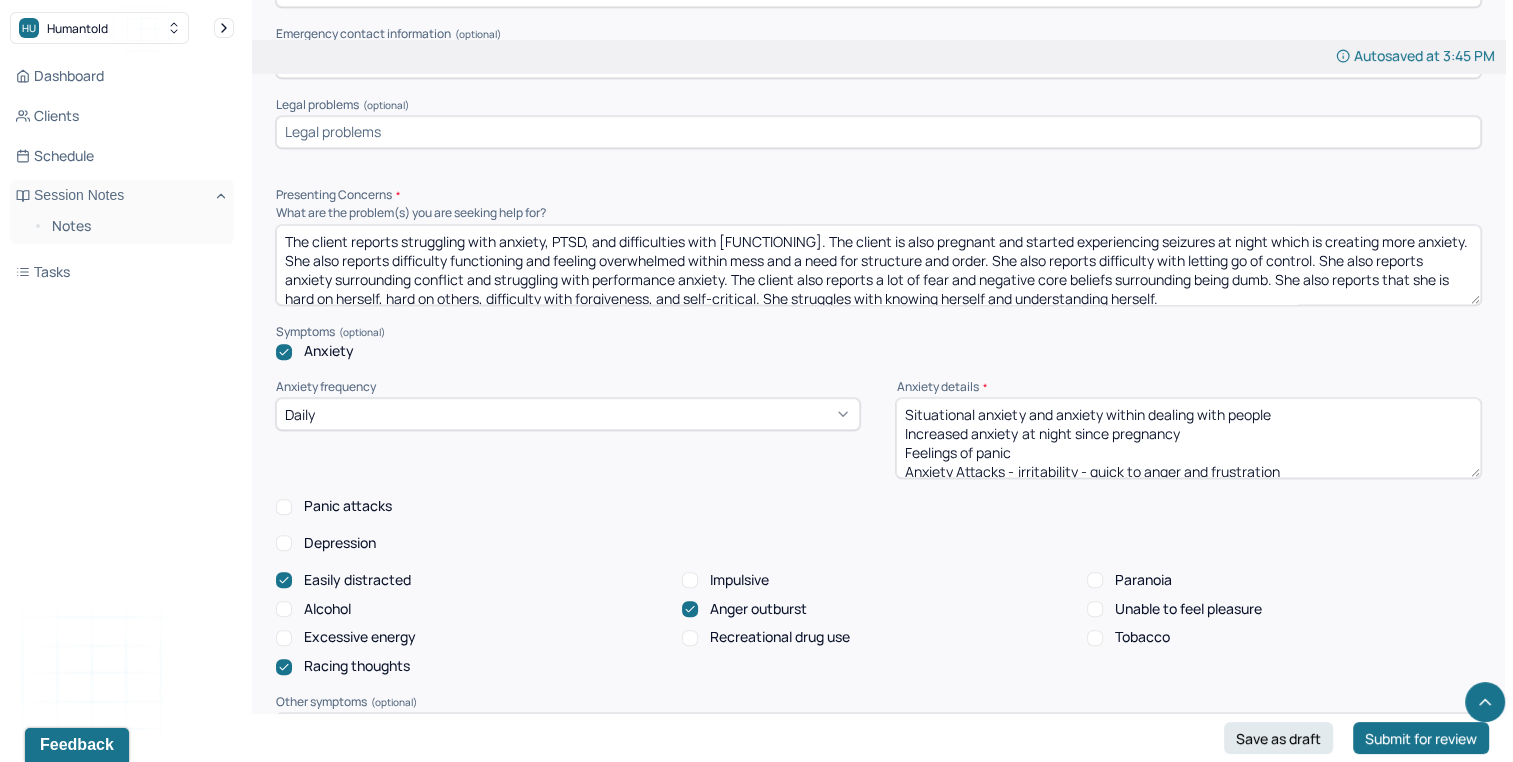 click on "Presenting Concerns What are the problem(s) you are seeking help for? The client reports struggling with anxiety, PTSD, and difficulties with executive functioning. The client is also pregnant and started experiencing seizures at night which is creating more anxiety. She also reports difficulty functioning and feeling overwhelmed within mess and a need for structure and order. She also reports difficulty with letting go of control. She also reports anxiety surrounding conflict and struggling with performance anxiety. The client also reports a lot of fear and negative core beliefs surrounding being dumb. She also reports that she is hard on herself, hard on others, difficulty with forgiveness, and self-critical. She struggles with knowing herself and understanding herself. Symptoms Anxiety Anxiety frequency Daily Anxiety details * Panic attacks Depression Easily distracted Impulsive Paranoia Alcohol Anger outburst Unable to feel pleasure Excessive energy Recreational drug use Tobacco Racing thoughts (optional)" at bounding box center [878, 727] 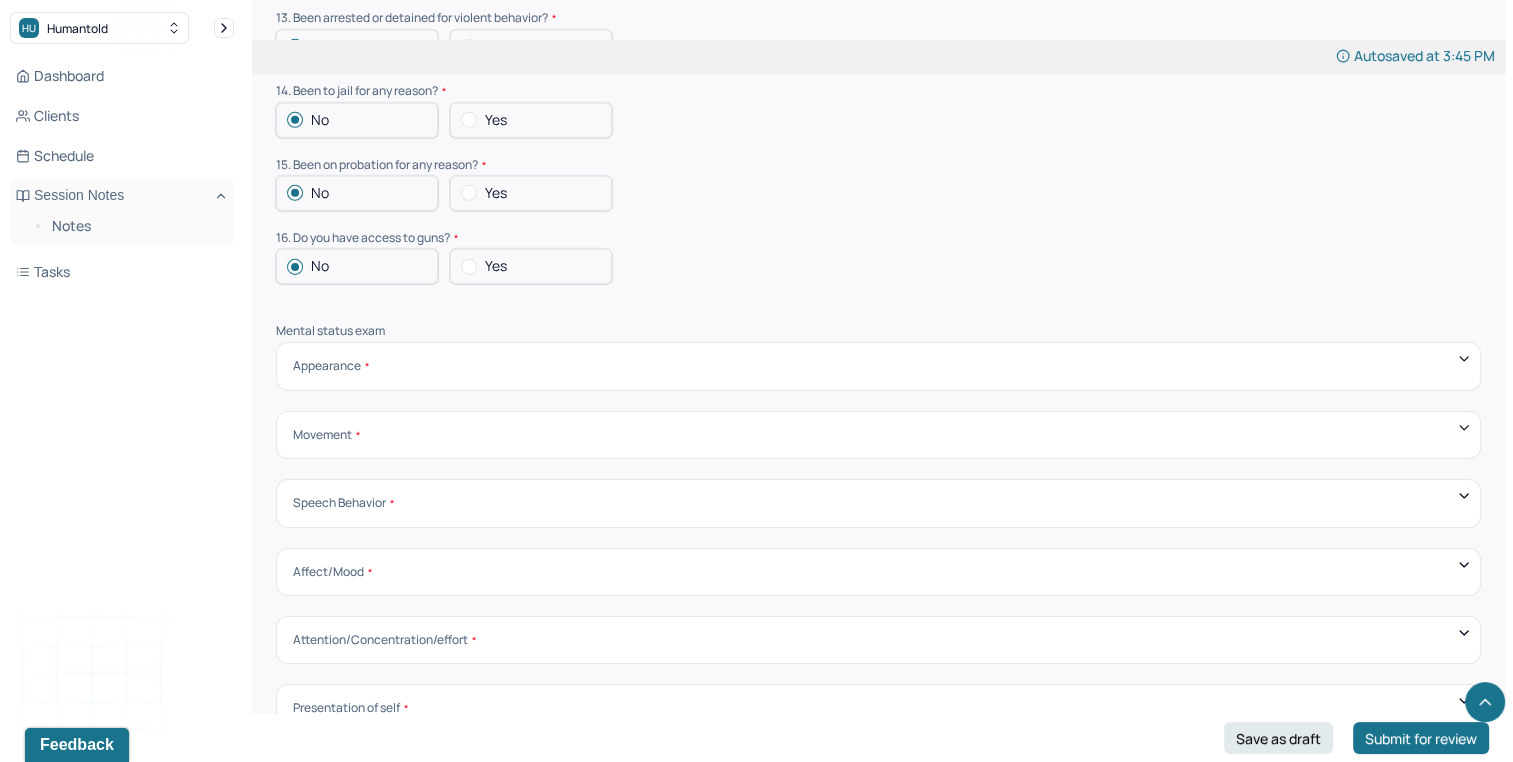 scroll, scrollTop: 6365, scrollLeft: 0, axis: vertical 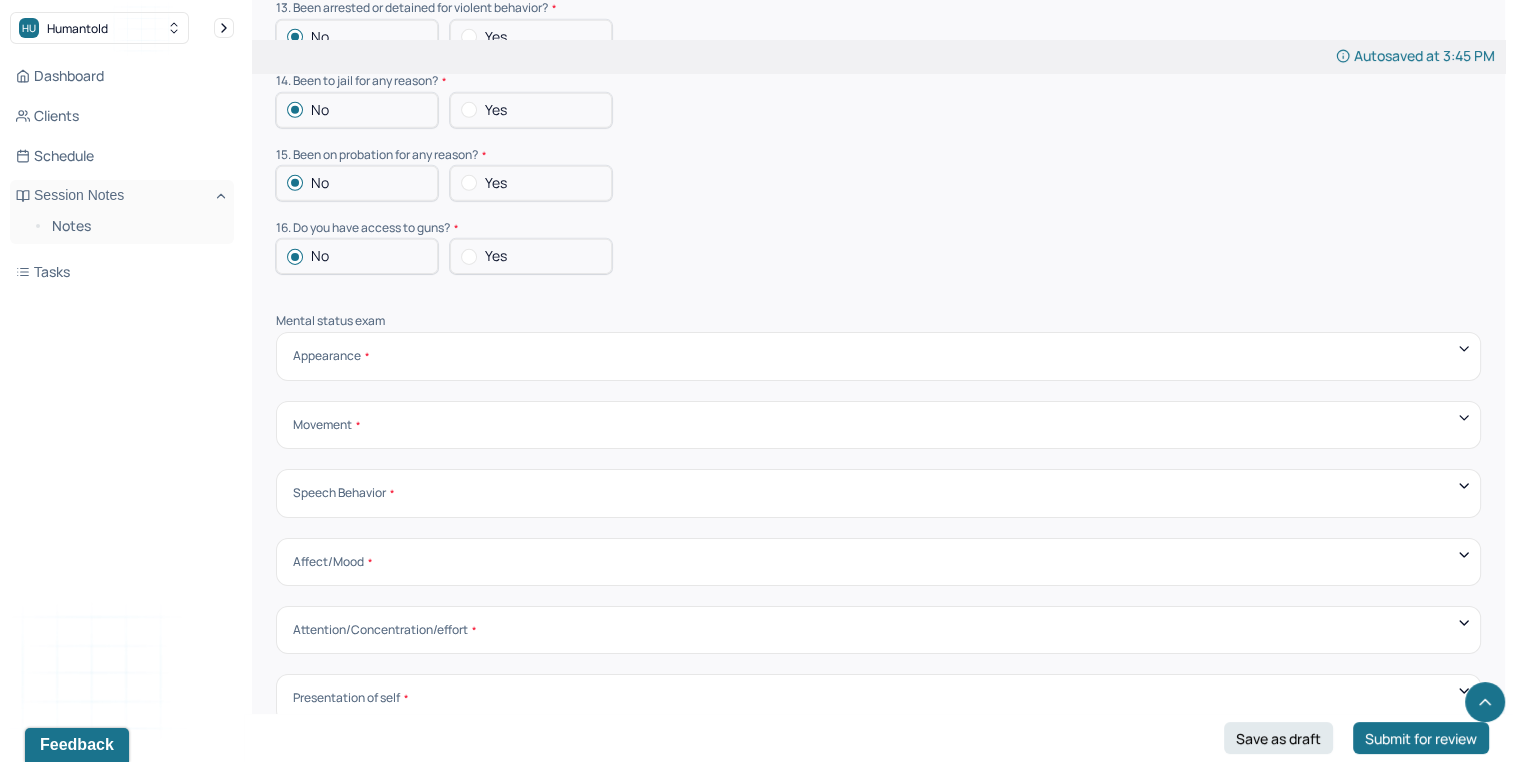 click on "Movement" at bounding box center [326, 425] 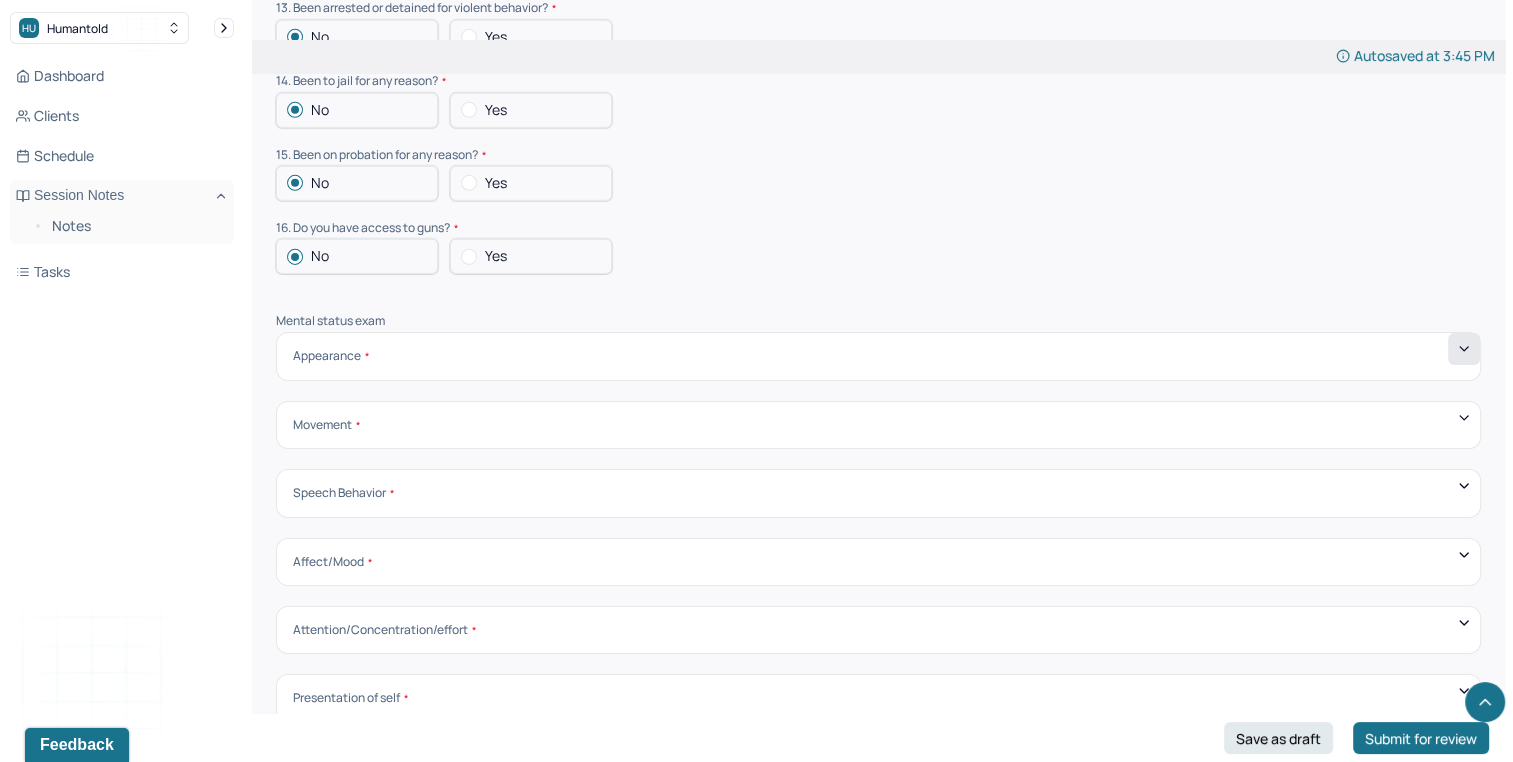 click 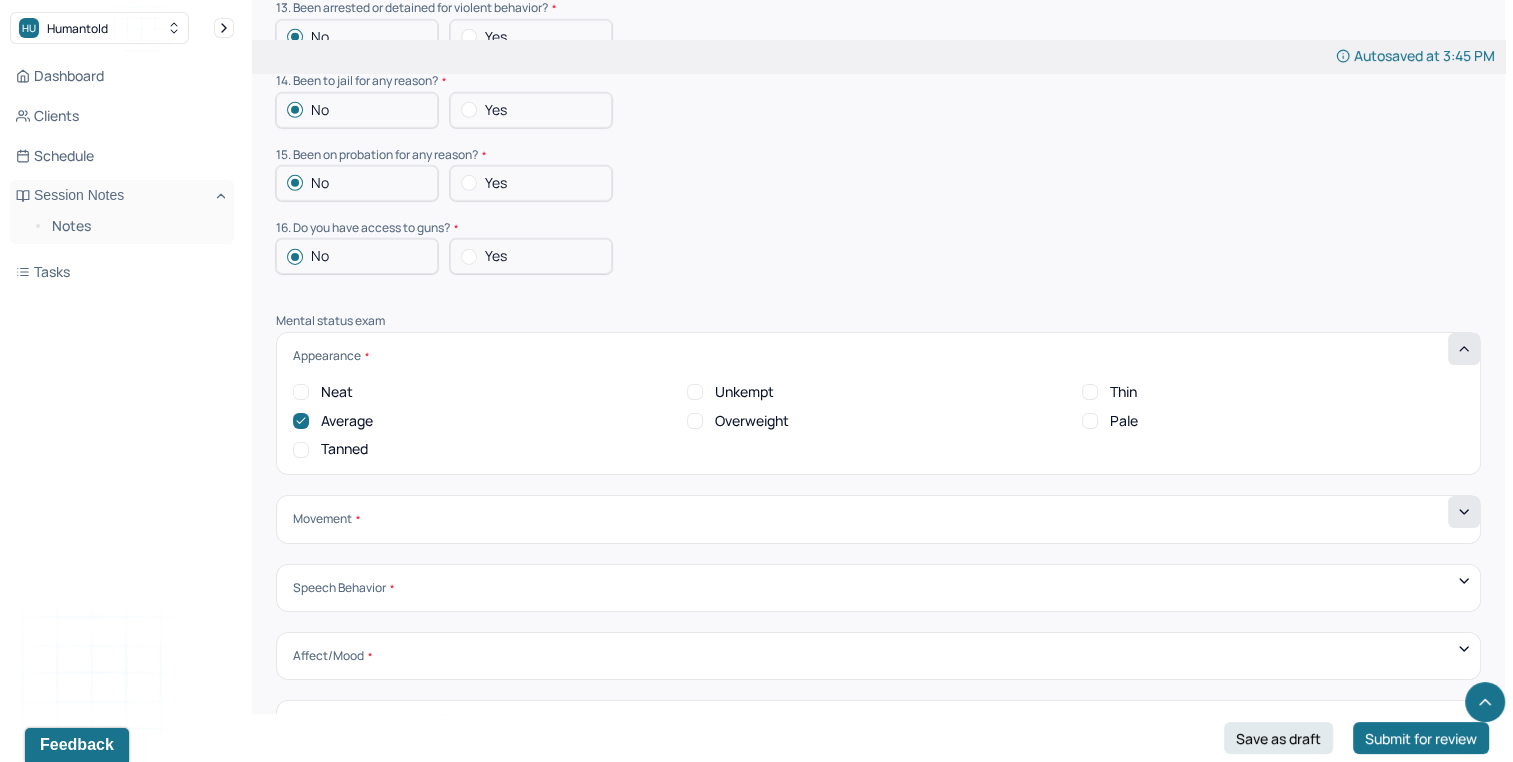 click at bounding box center [1464, 512] 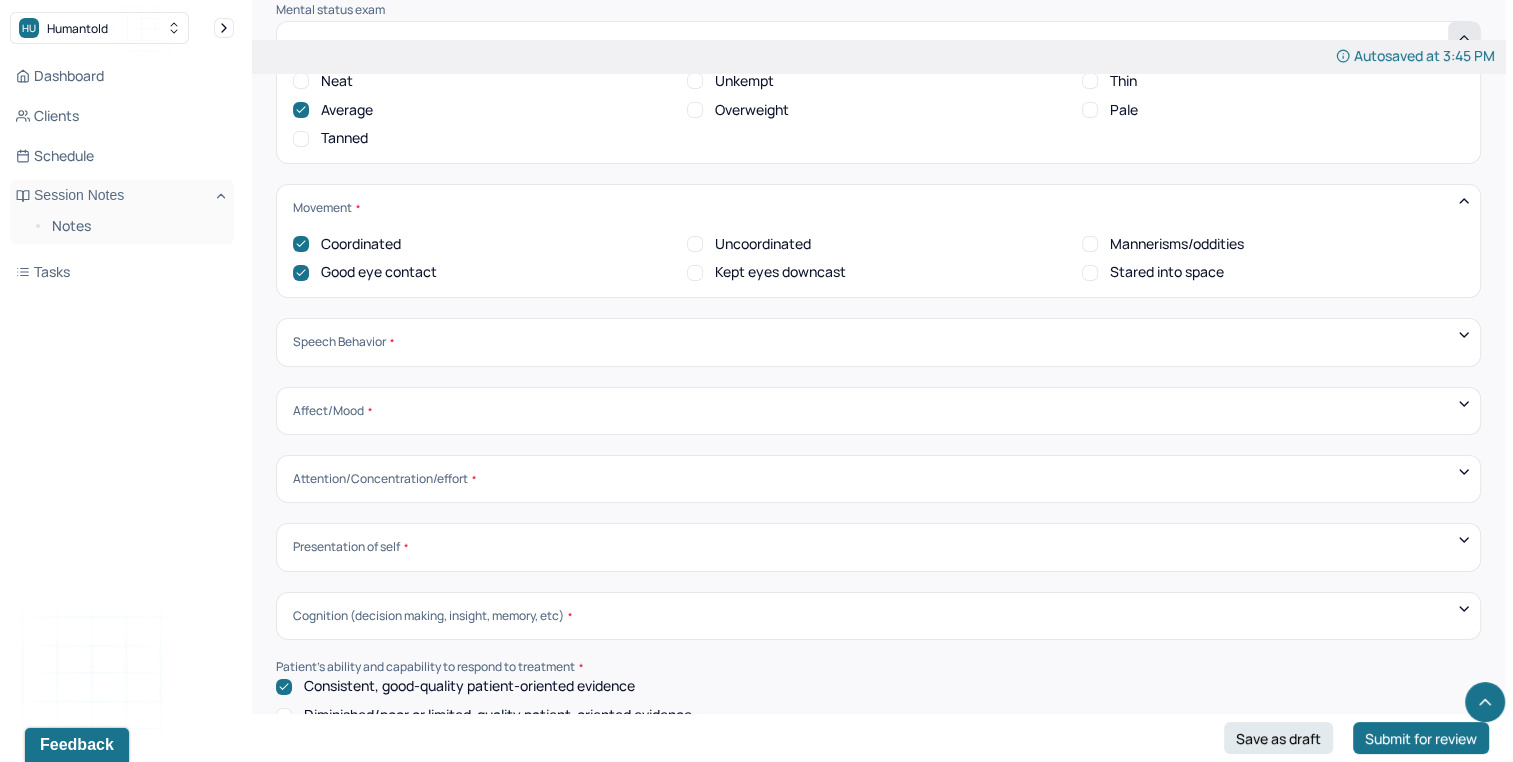 scroll, scrollTop: 6686, scrollLeft: 0, axis: vertical 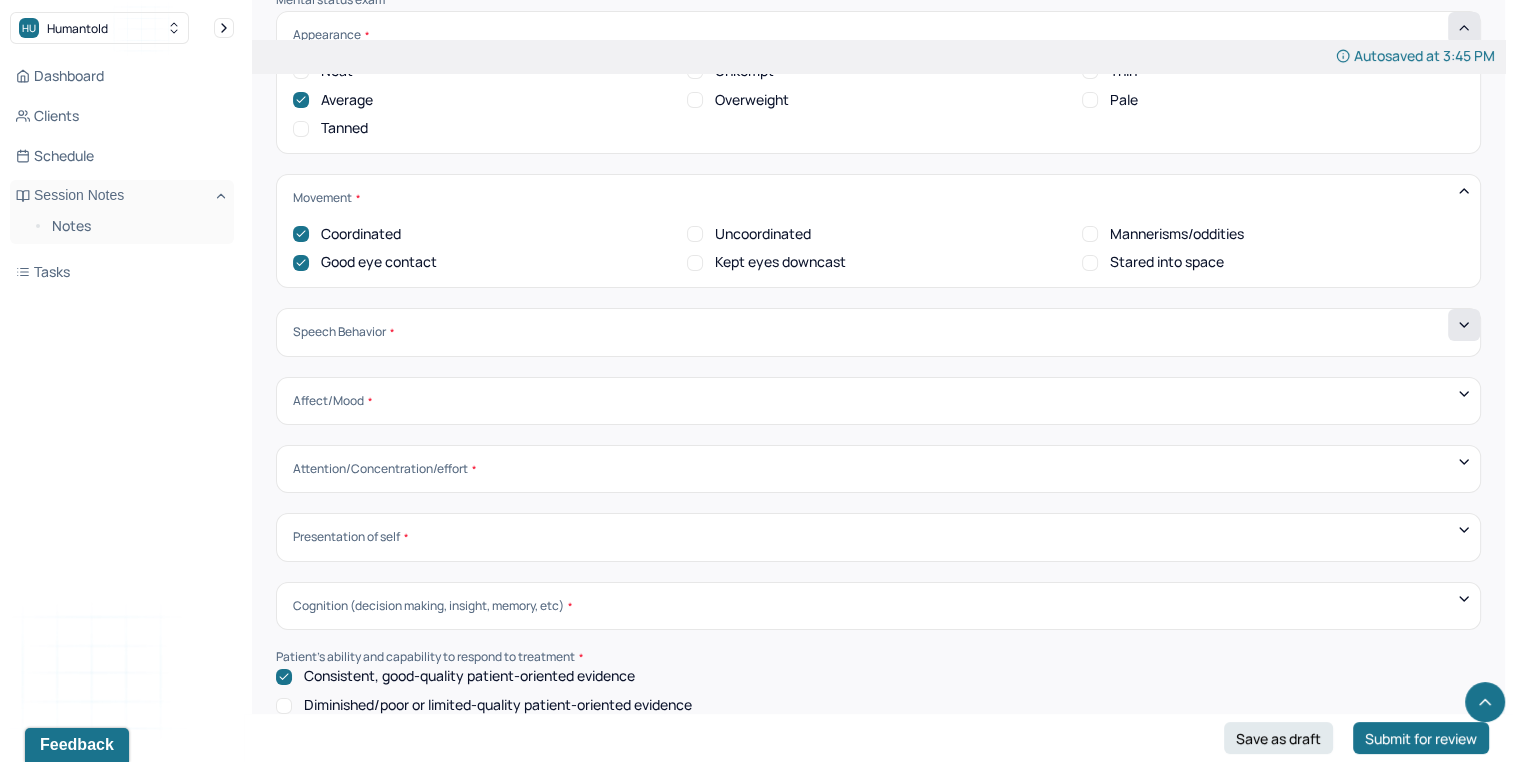 click 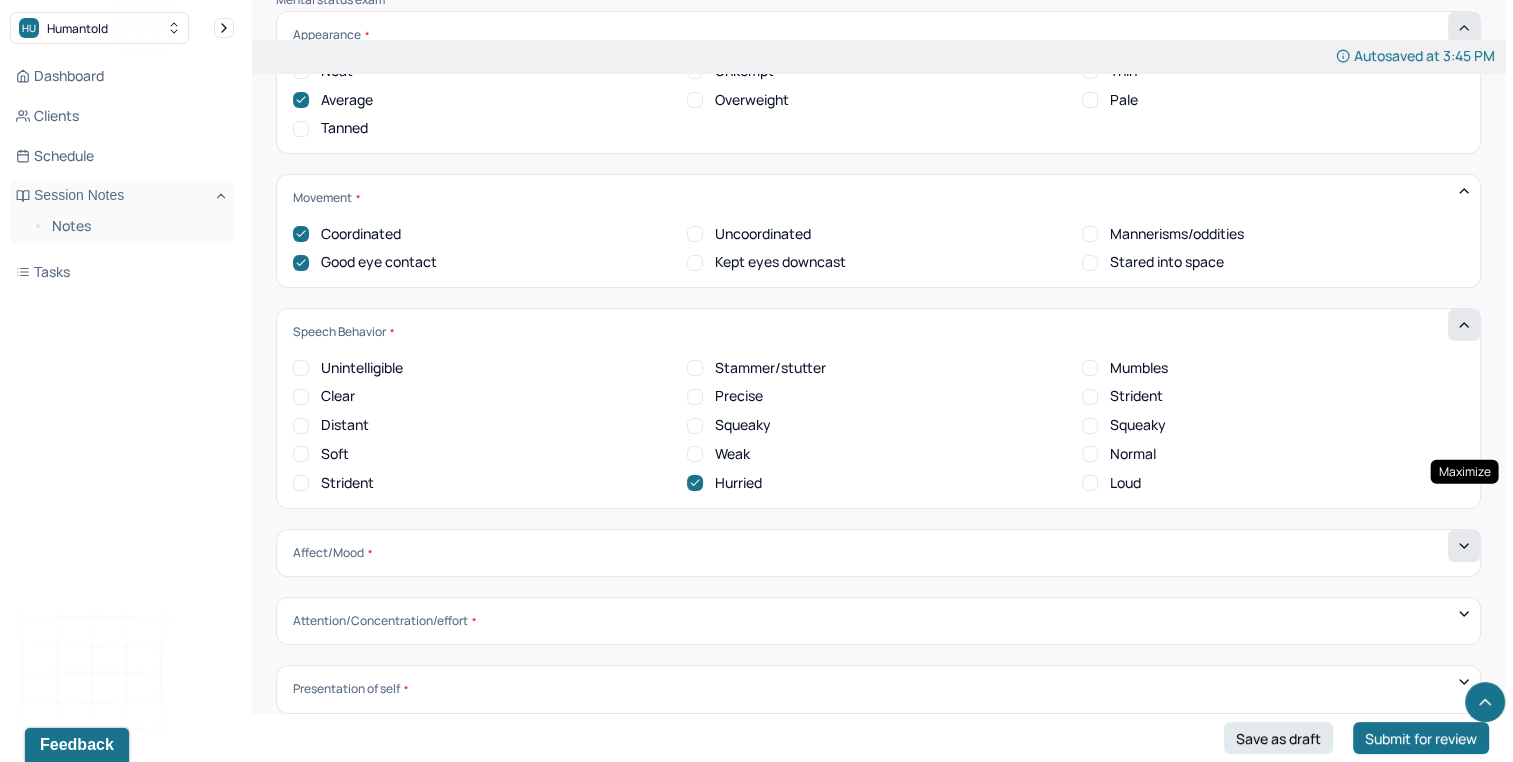 click 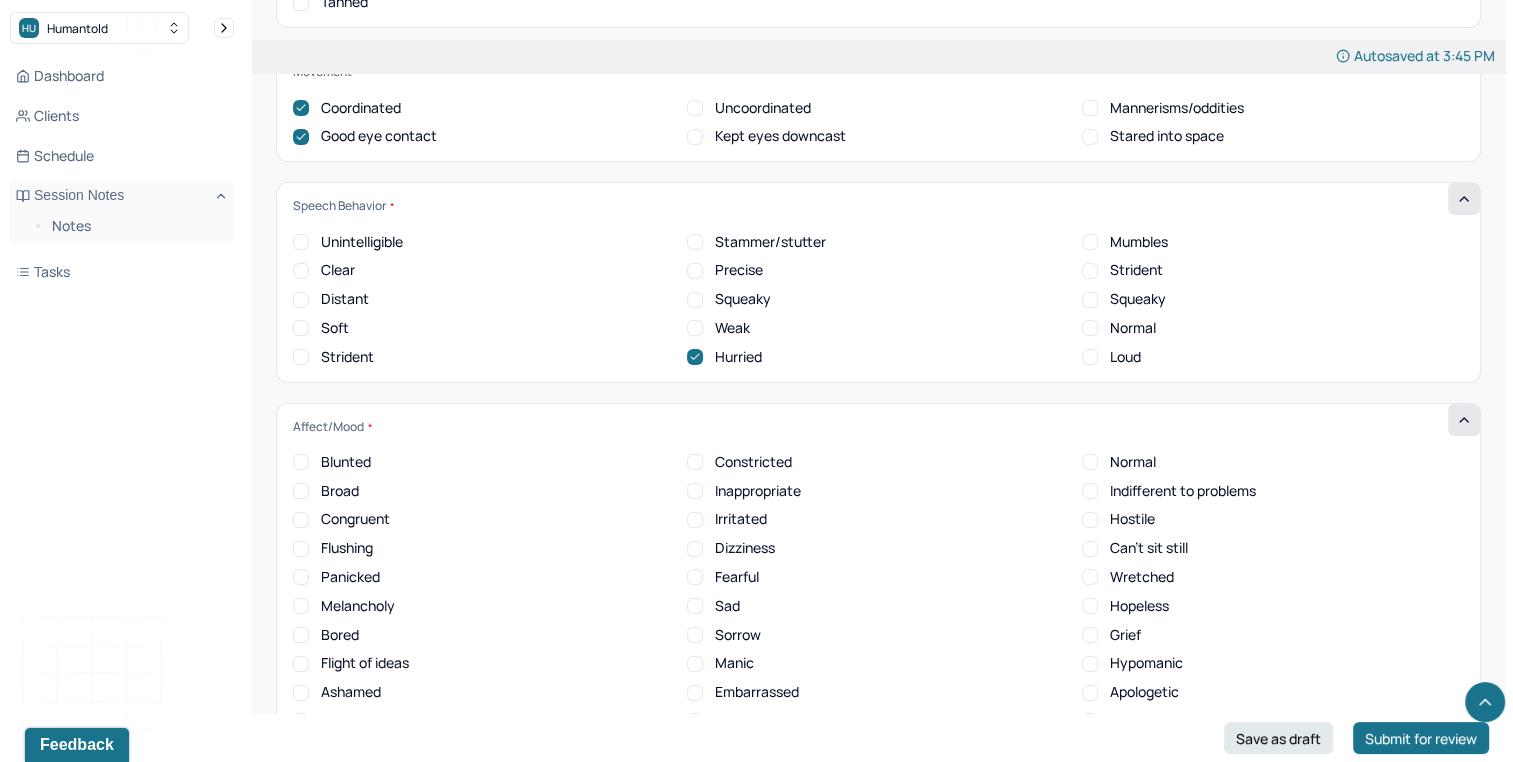 scroll, scrollTop: 6834, scrollLeft: 0, axis: vertical 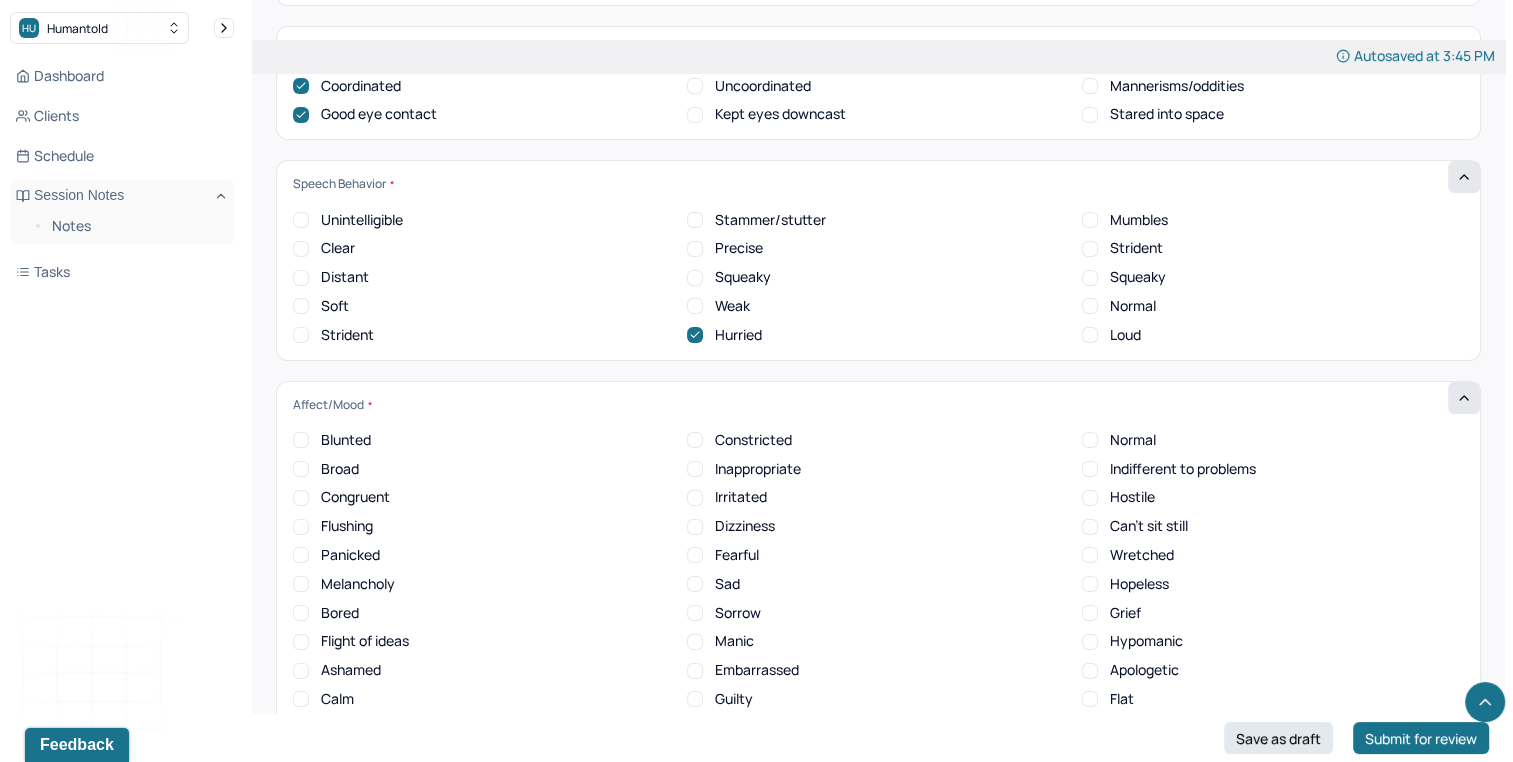 click on "Normal" at bounding box center (1133, 306) 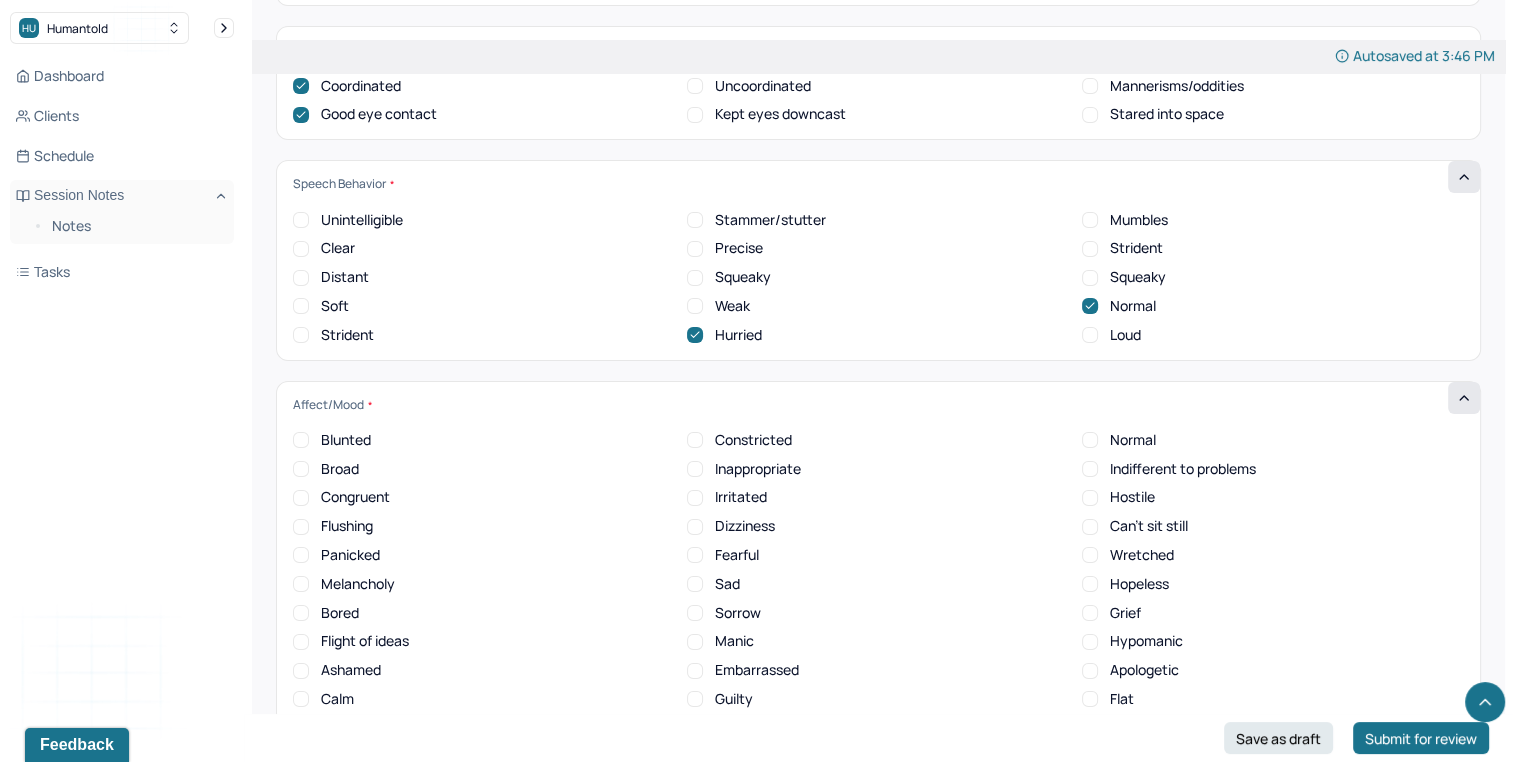 click on "Normal" at bounding box center [1133, 440] 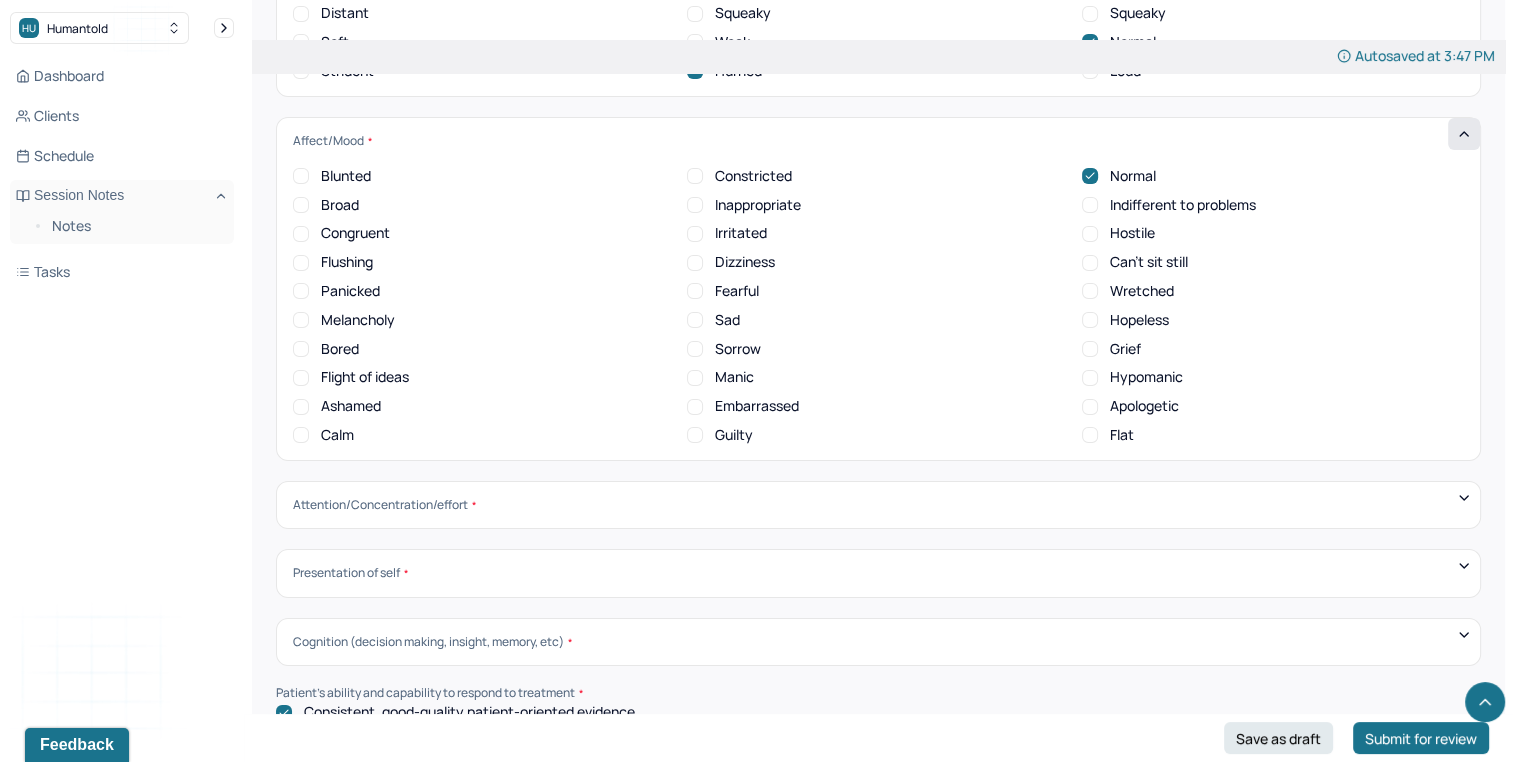 scroll, scrollTop: 7120, scrollLeft: 0, axis: vertical 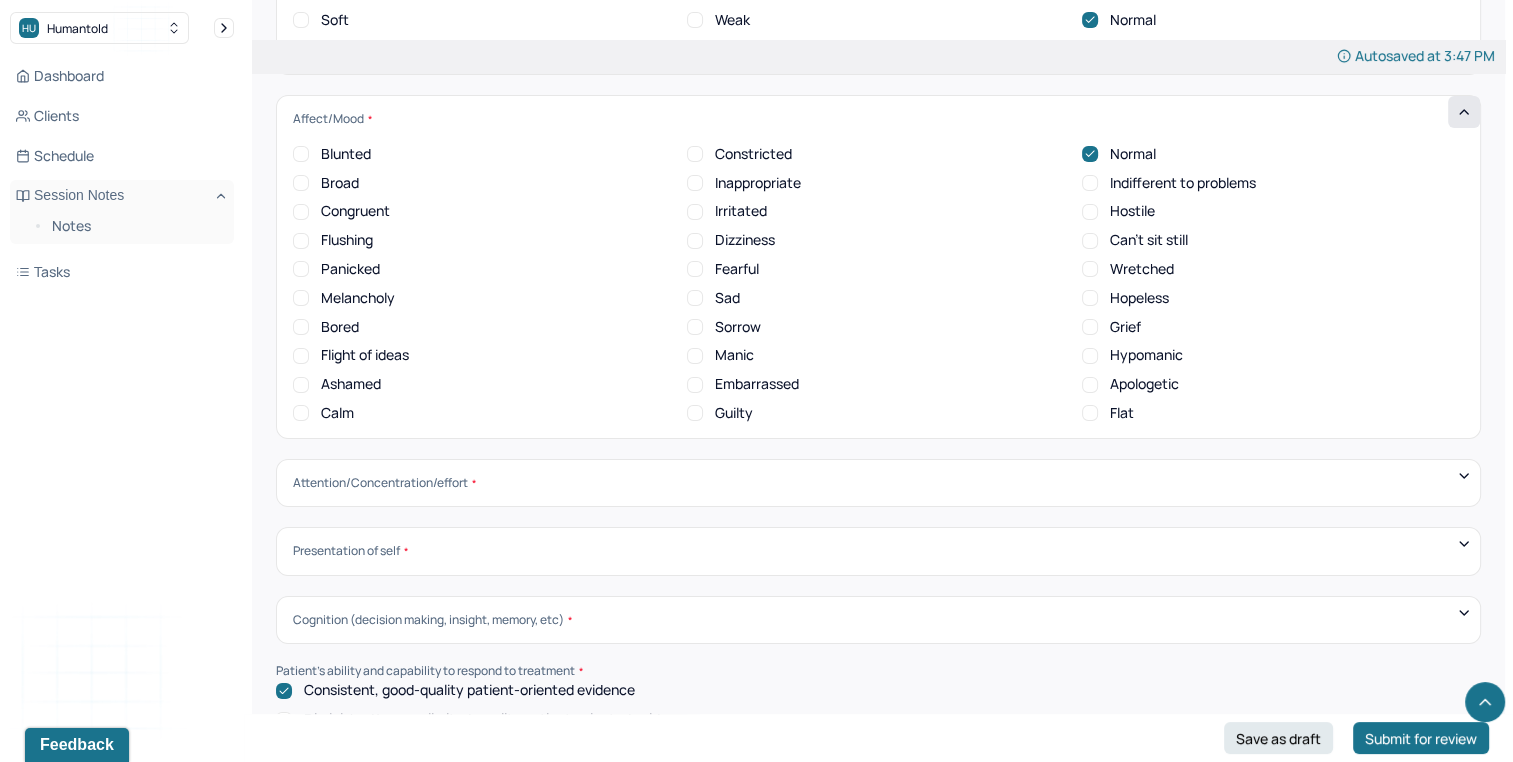 click on "Attention/Concentration/effort Sluggish Flat Distractible Normal energy Eager Indifferent Scattered Baffled Perplexed Hurried Organized Rigid Pleasant Cooperative Dependent Abusive Superior Stubborn Belligerent Argumentative Hostile Demanding Resentful Surly Guarded Indifferent" at bounding box center (878, 483) 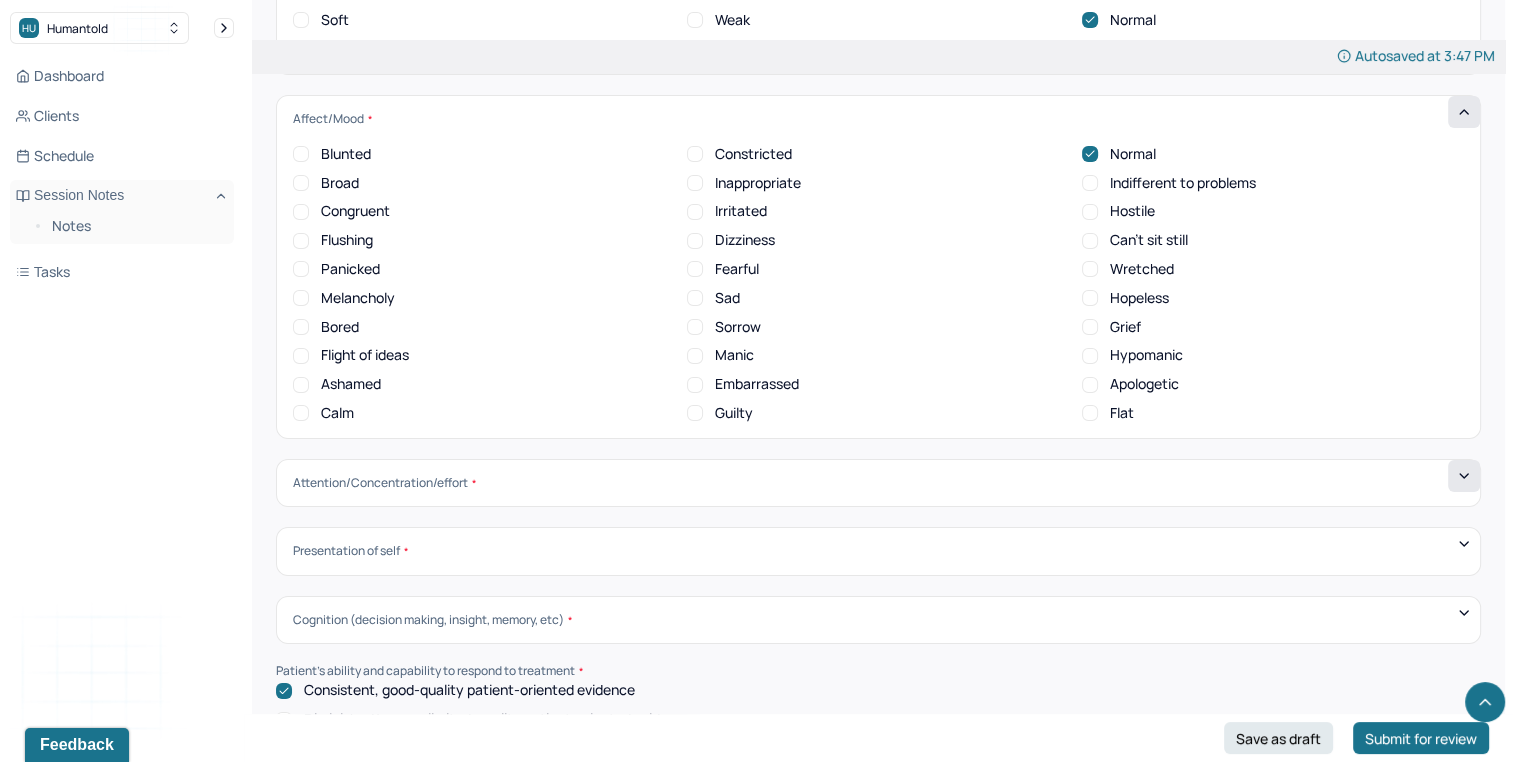 click 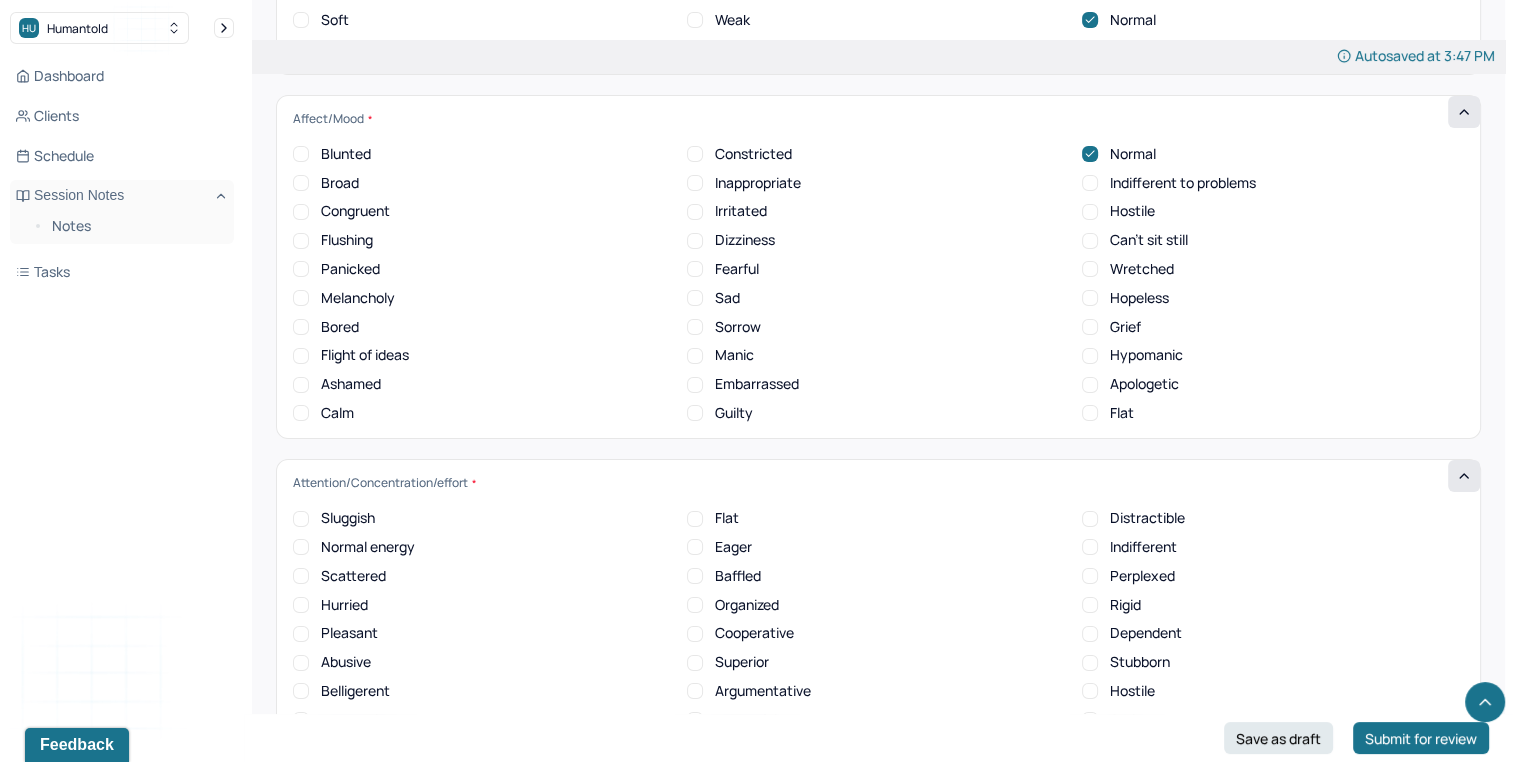 scroll, scrollTop: 7158, scrollLeft: 0, axis: vertical 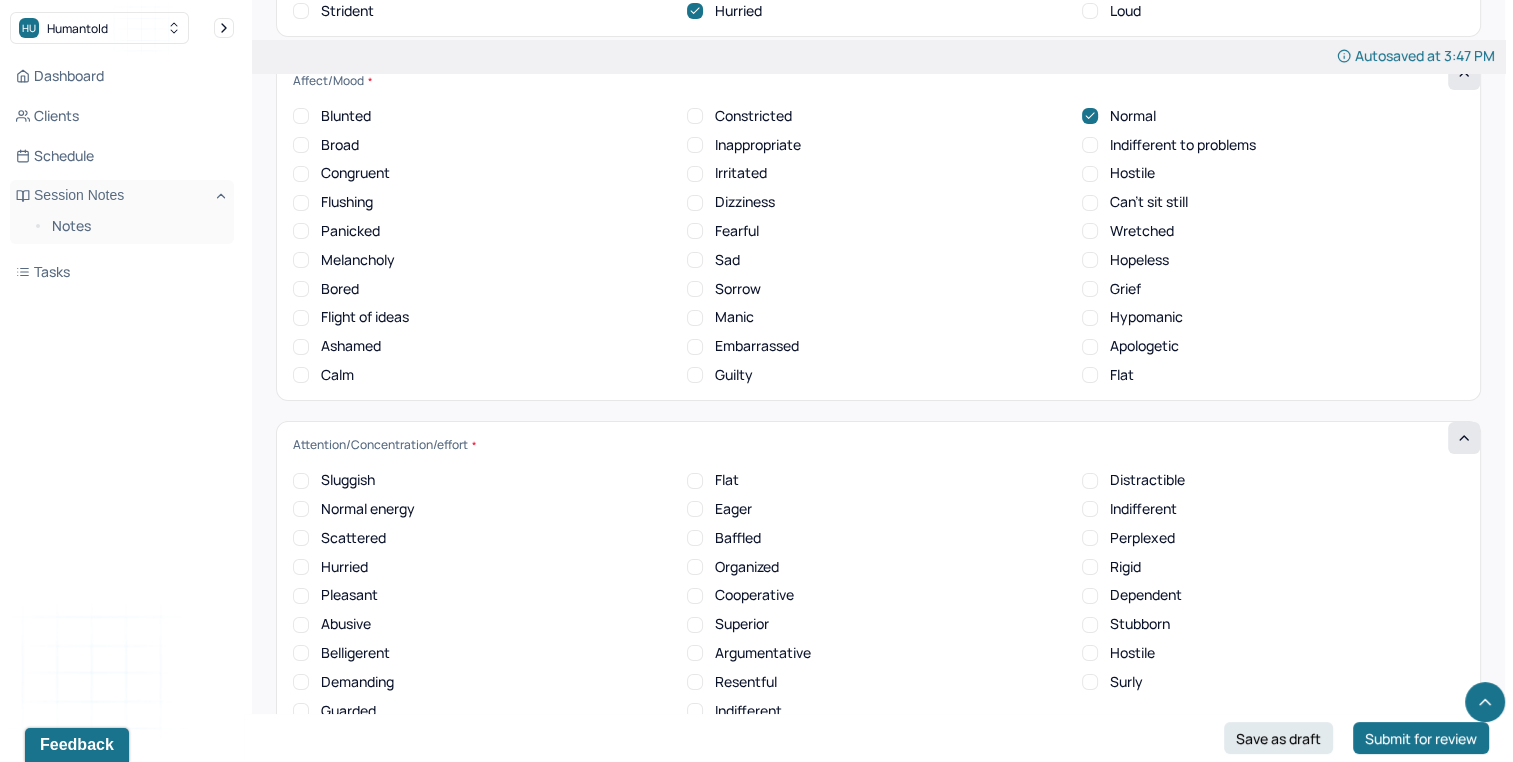 click on "Pleasant" at bounding box center (349, 595) 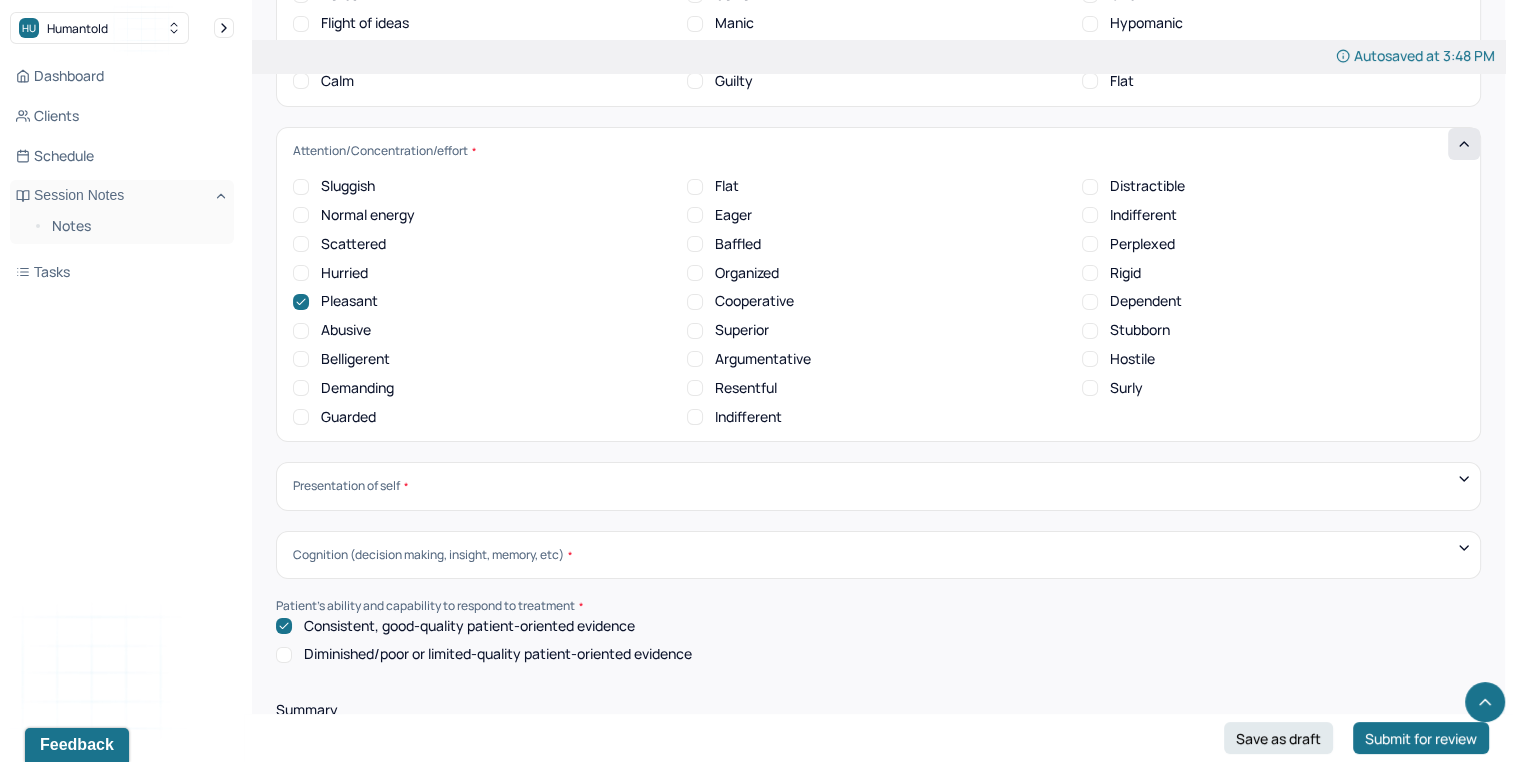 scroll, scrollTop: 7507, scrollLeft: 0, axis: vertical 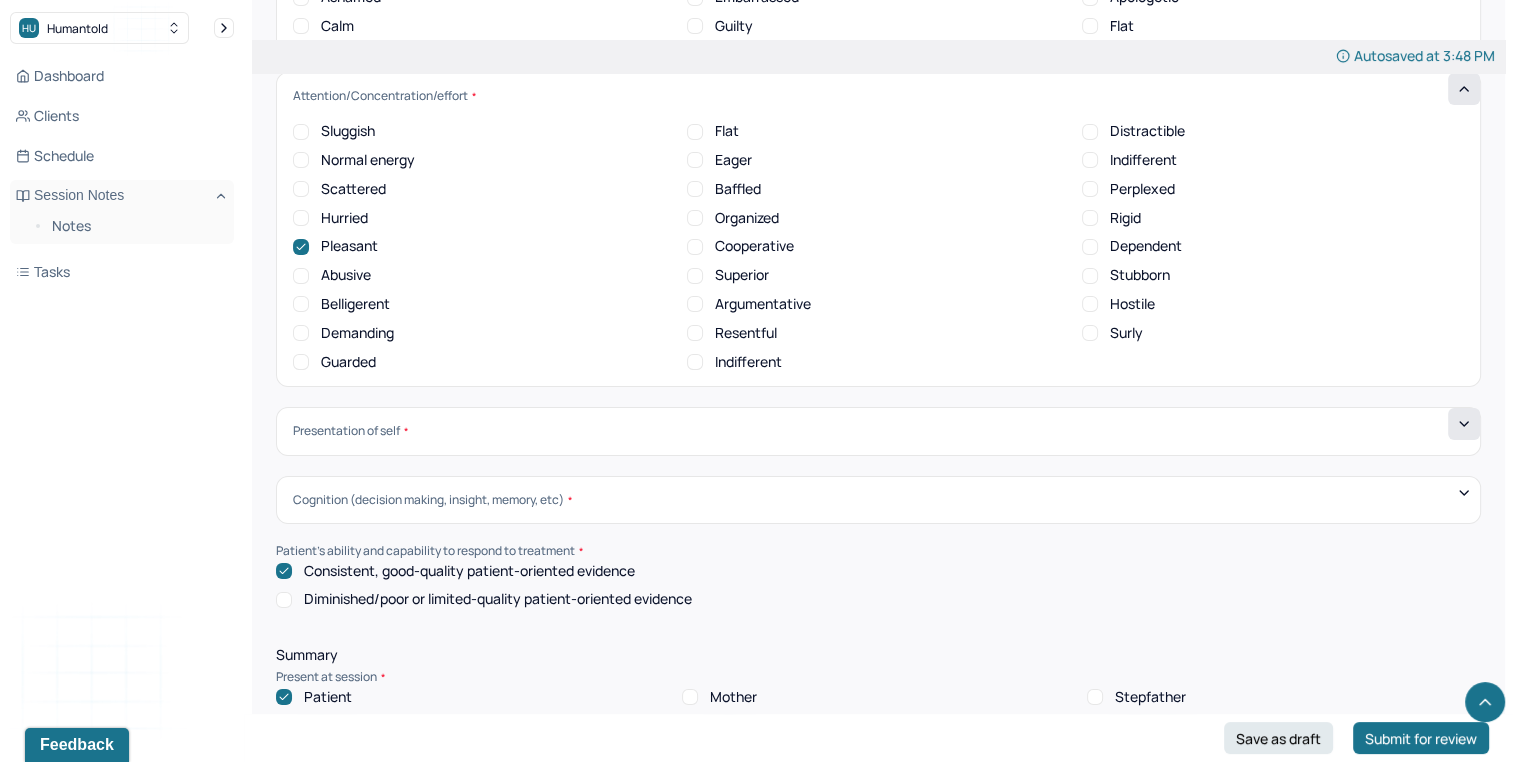 click at bounding box center [1464, 424] 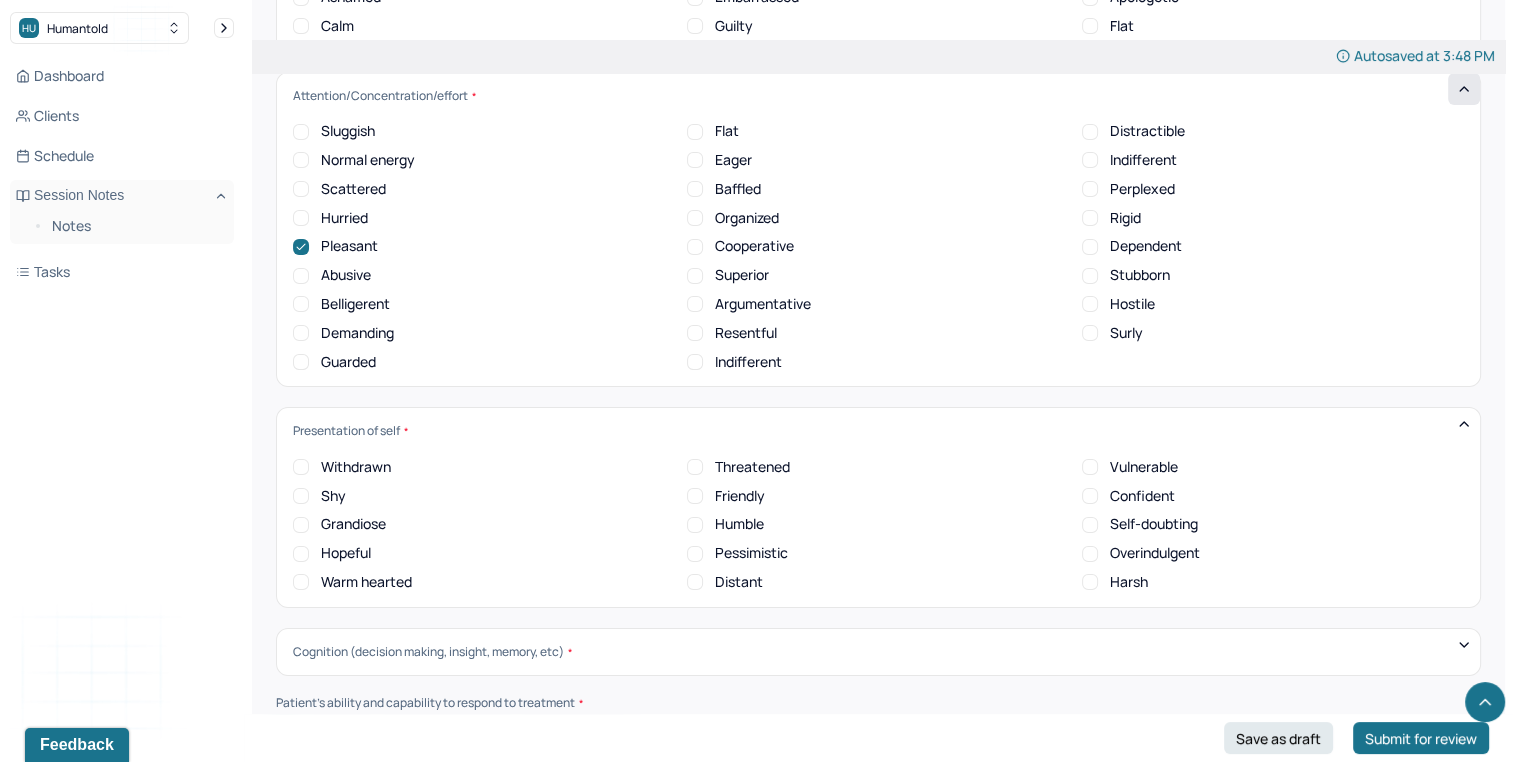 click on "Friendly" at bounding box center [740, 496] 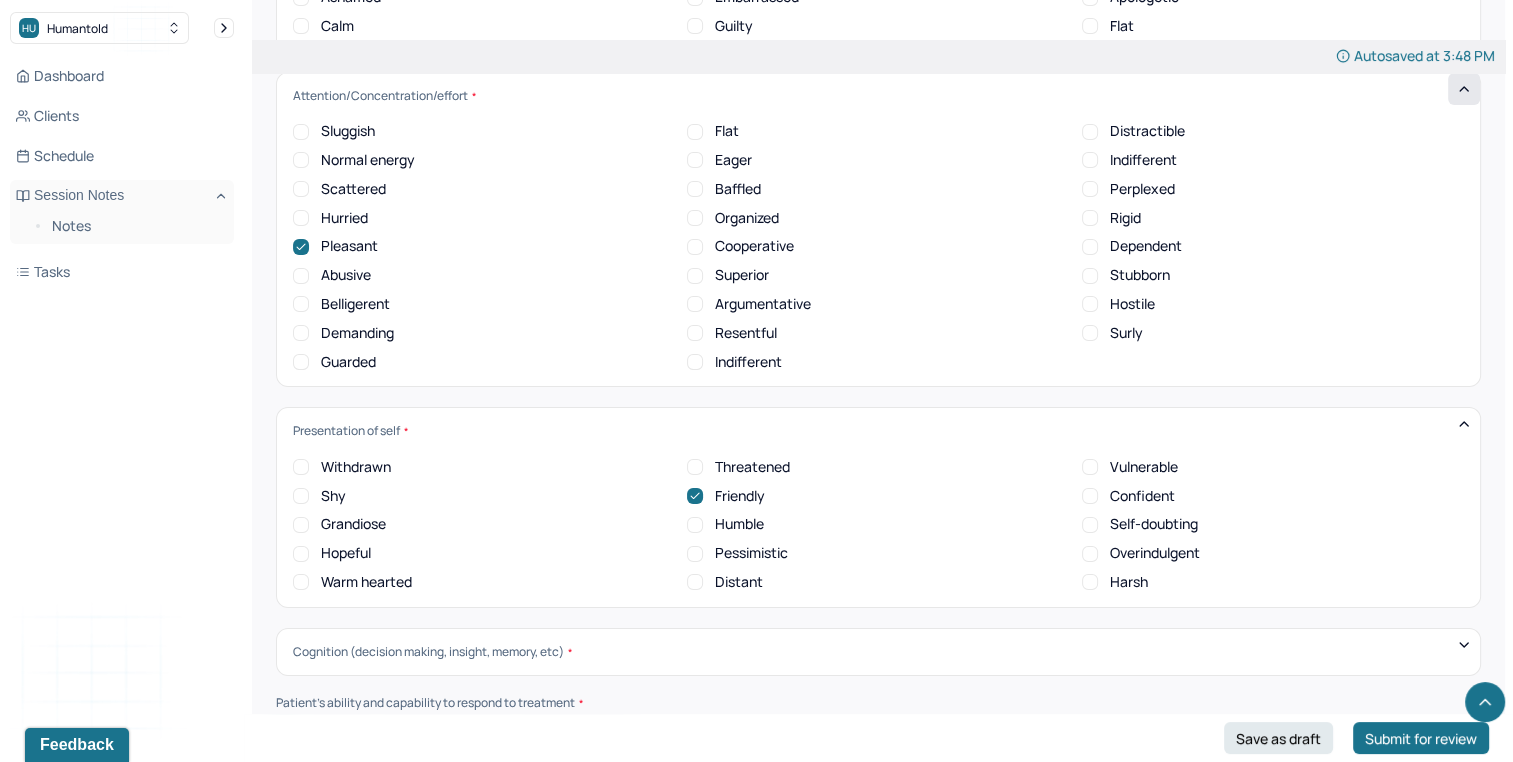 click on "Confident" at bounding box center [1142, 496] 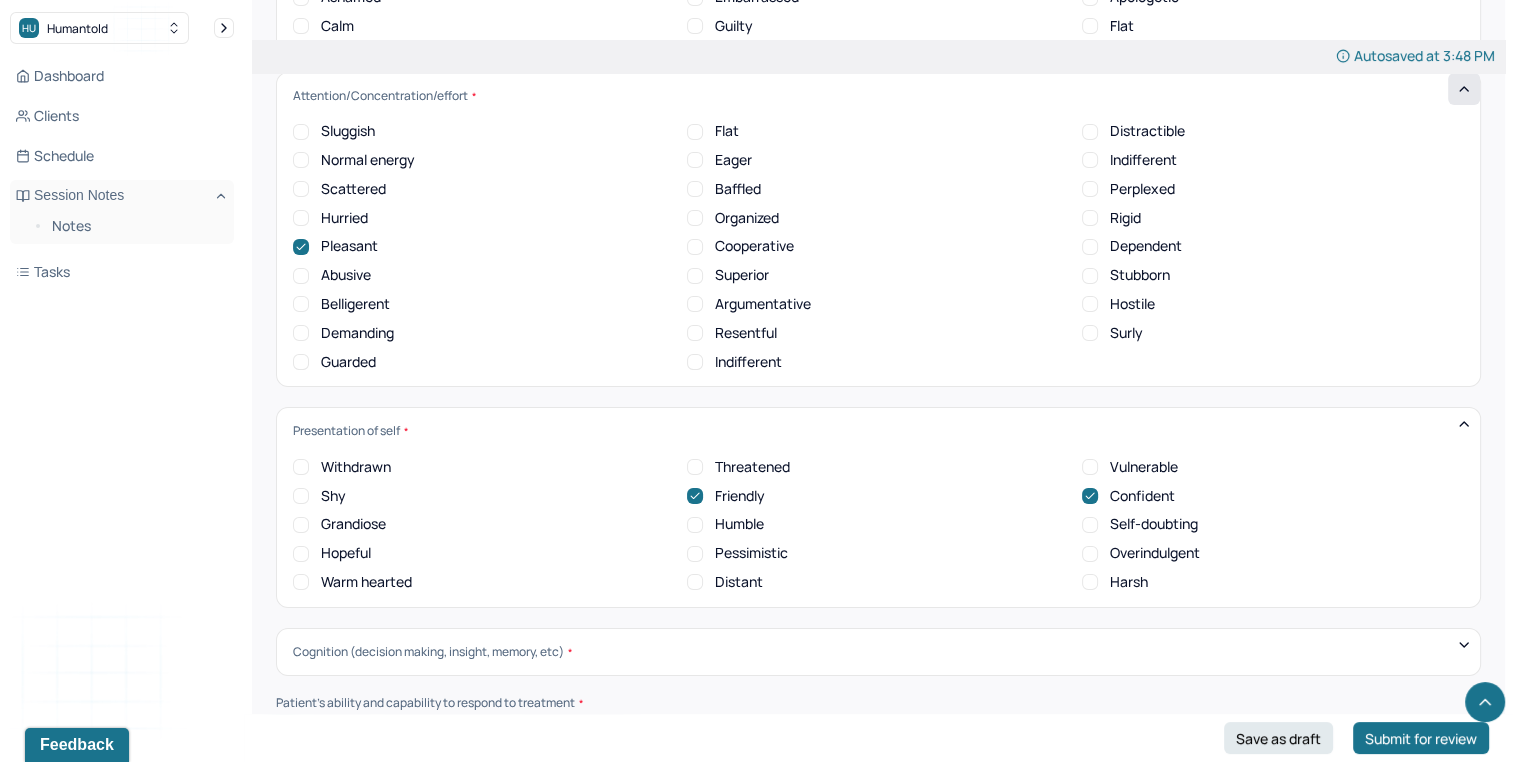click on "Self-doubting" at bounding box center [1154, 524] 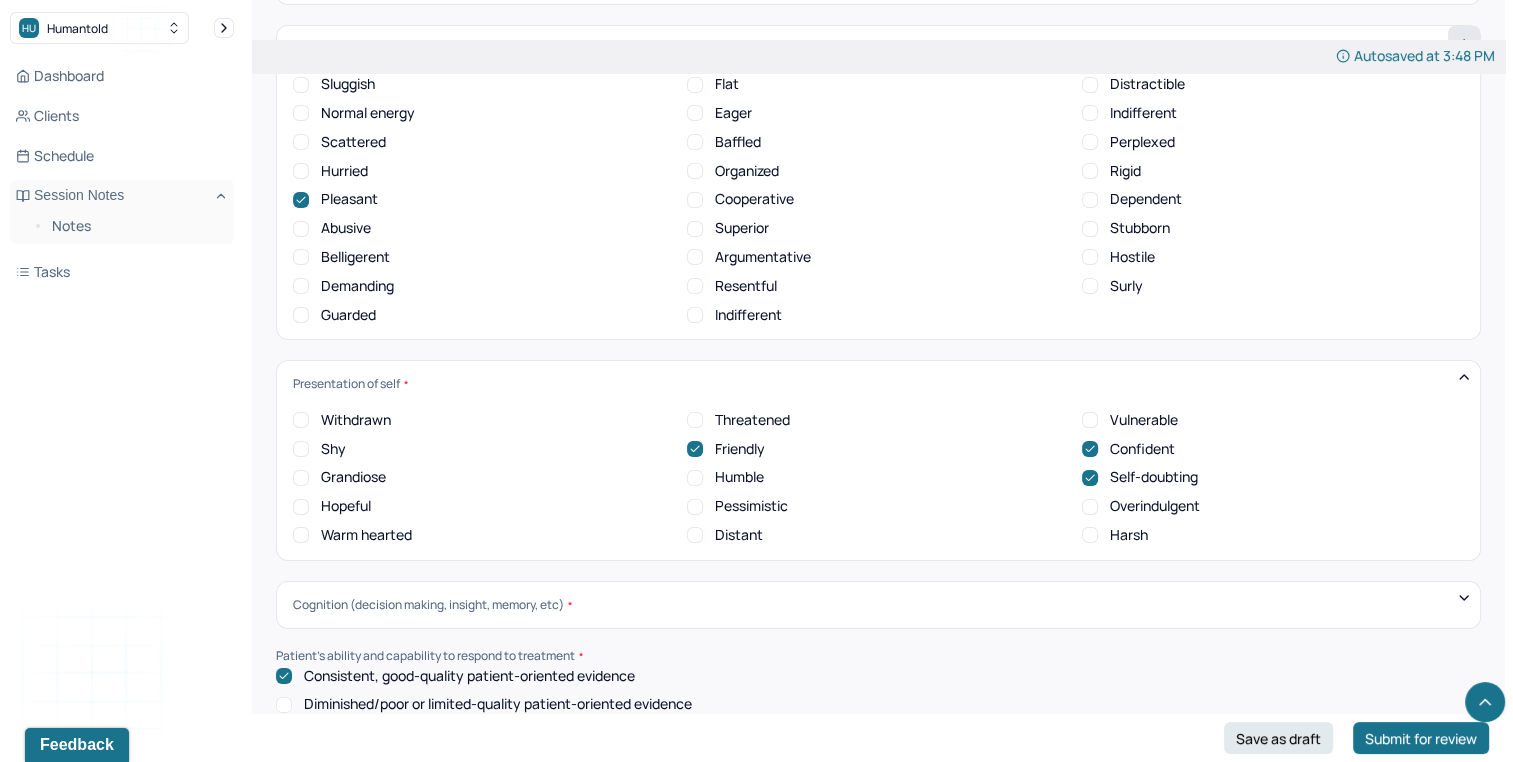 scroll, scrollTop: 7622, scrollLeft: 0, axis: vertical 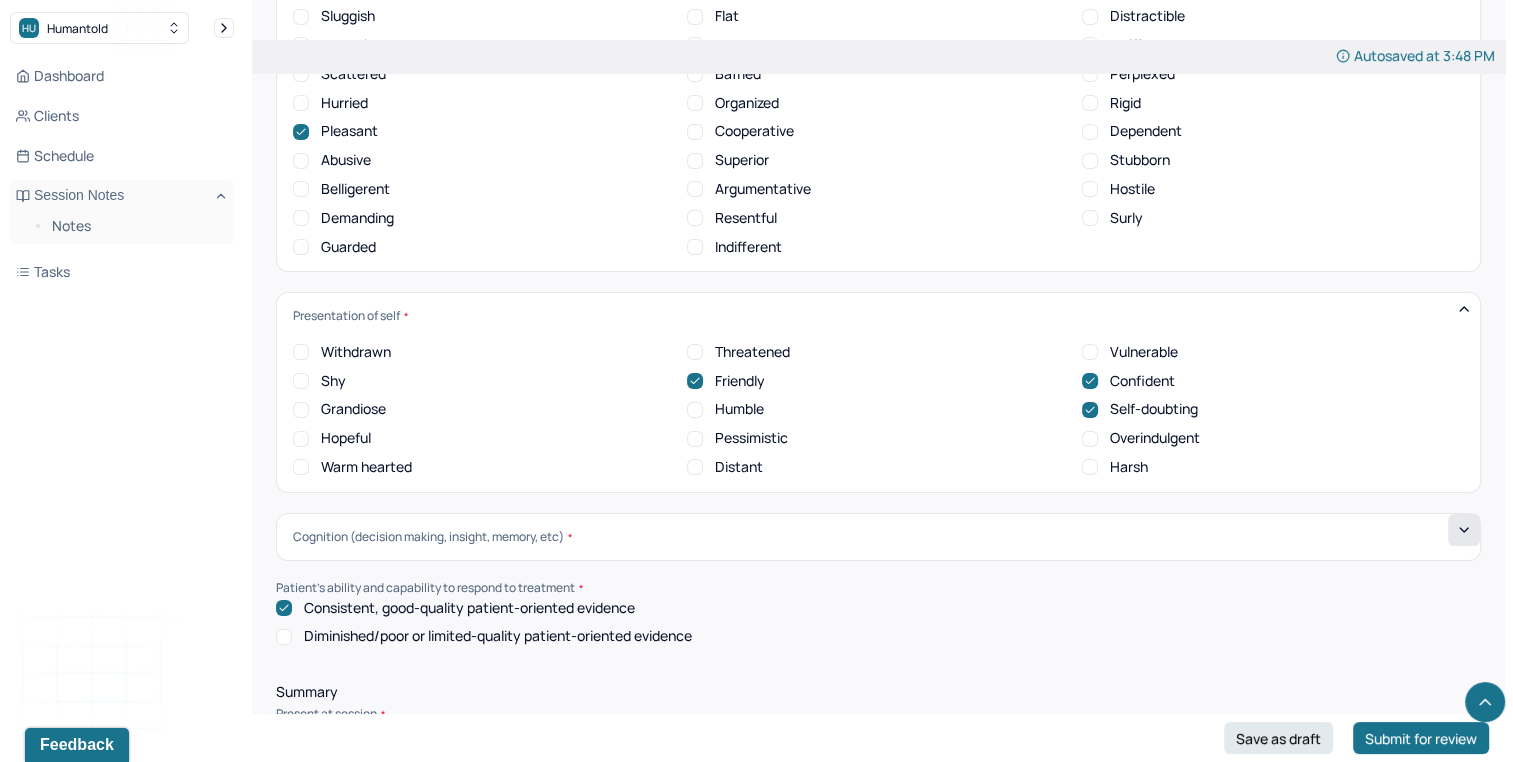 click at bounding box center (1464, 530) 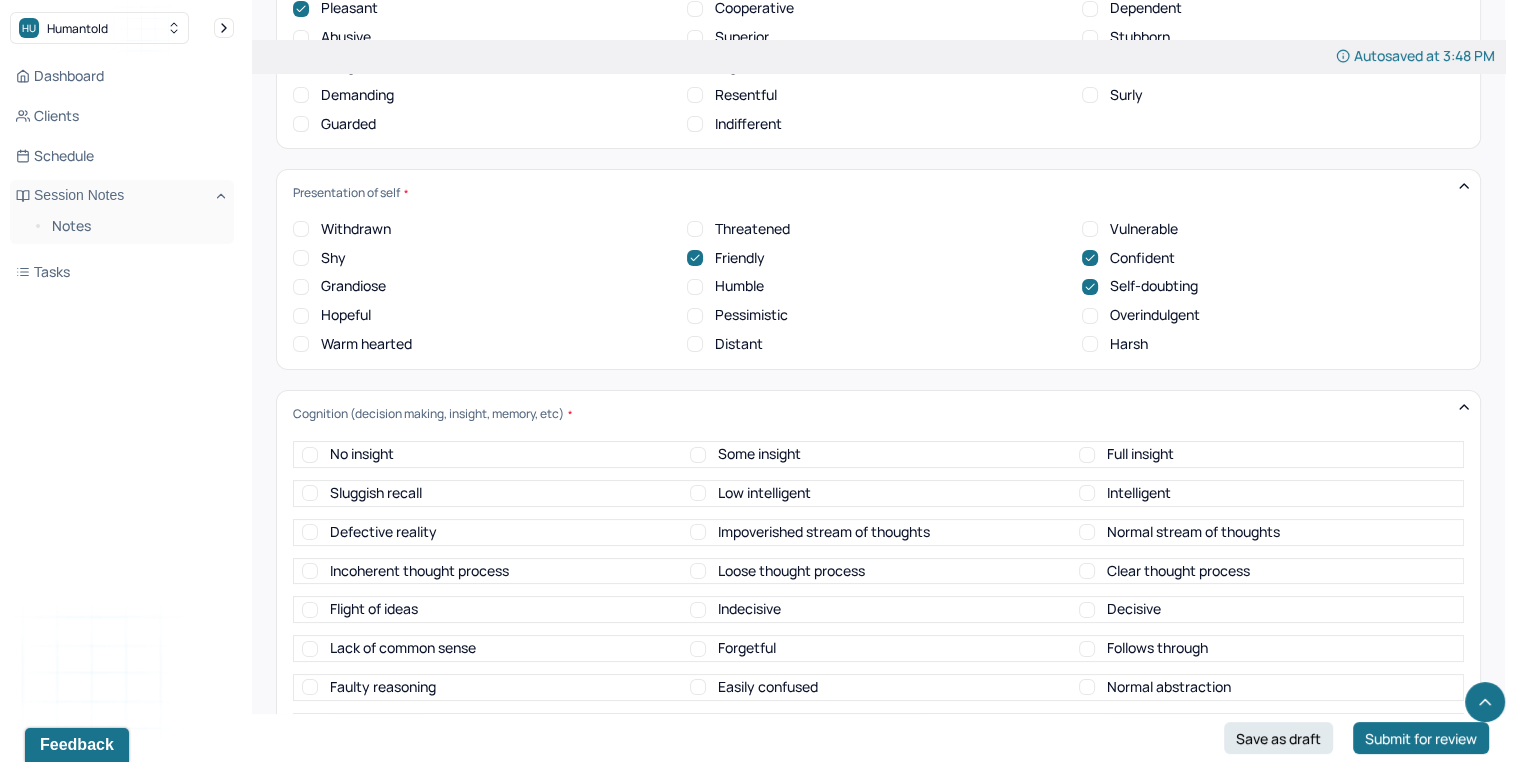 scroll, scrollTop: 7721, scrollLeft: 0, axis: vertical 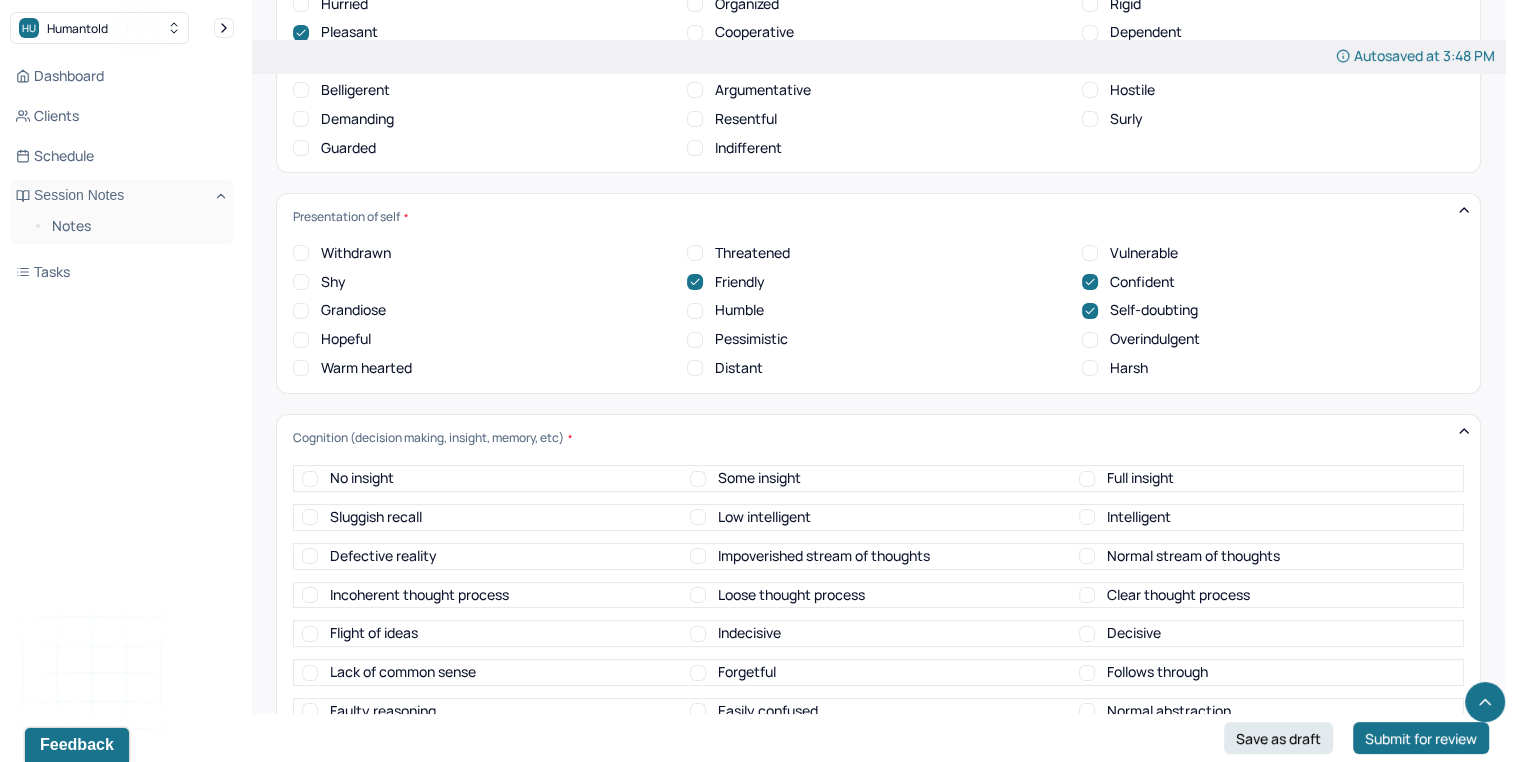 click on "Normal stream of thoughts" at bounding box center [1193, 556] 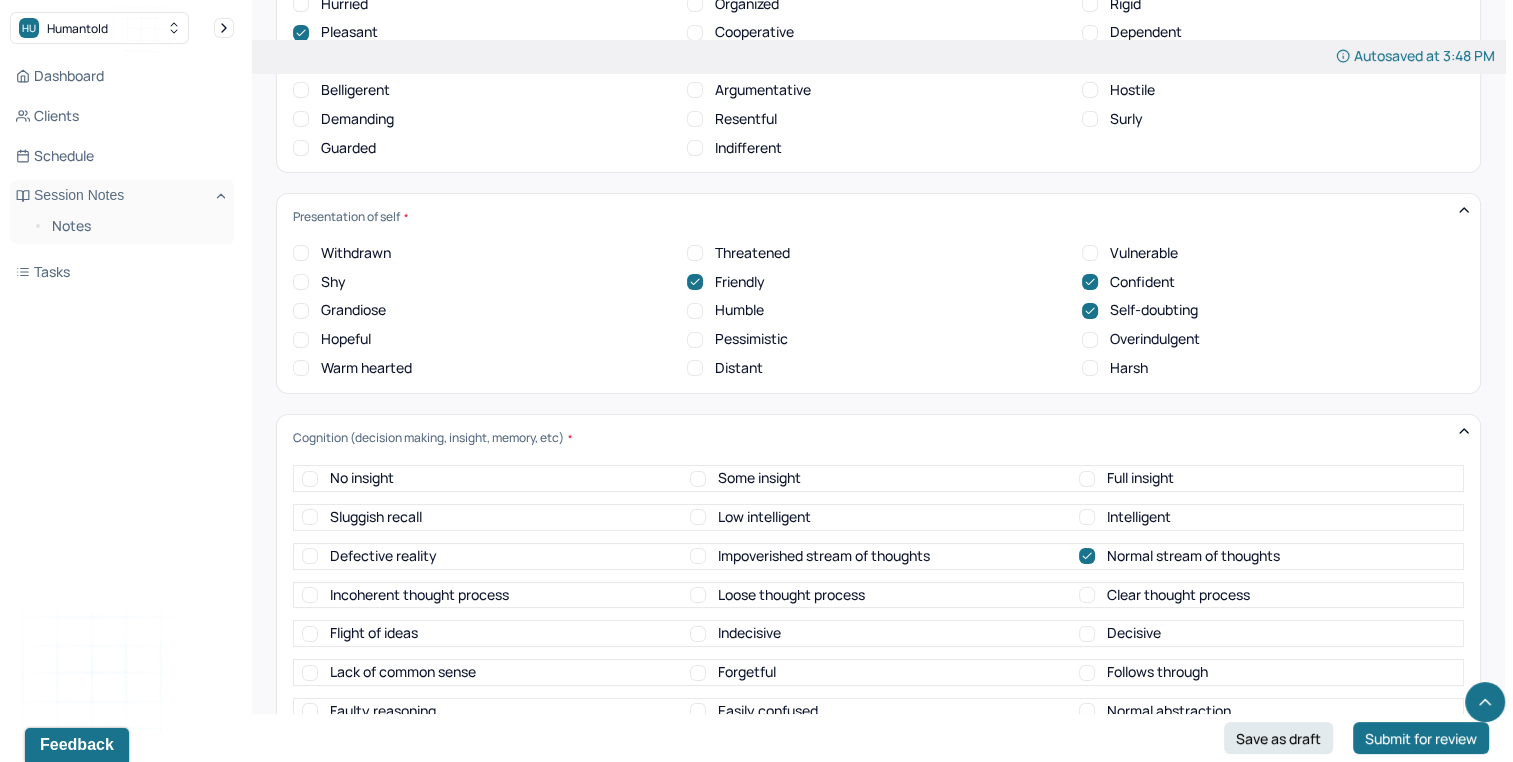click on "Clear thought process" at bounding box center [1178, 595] 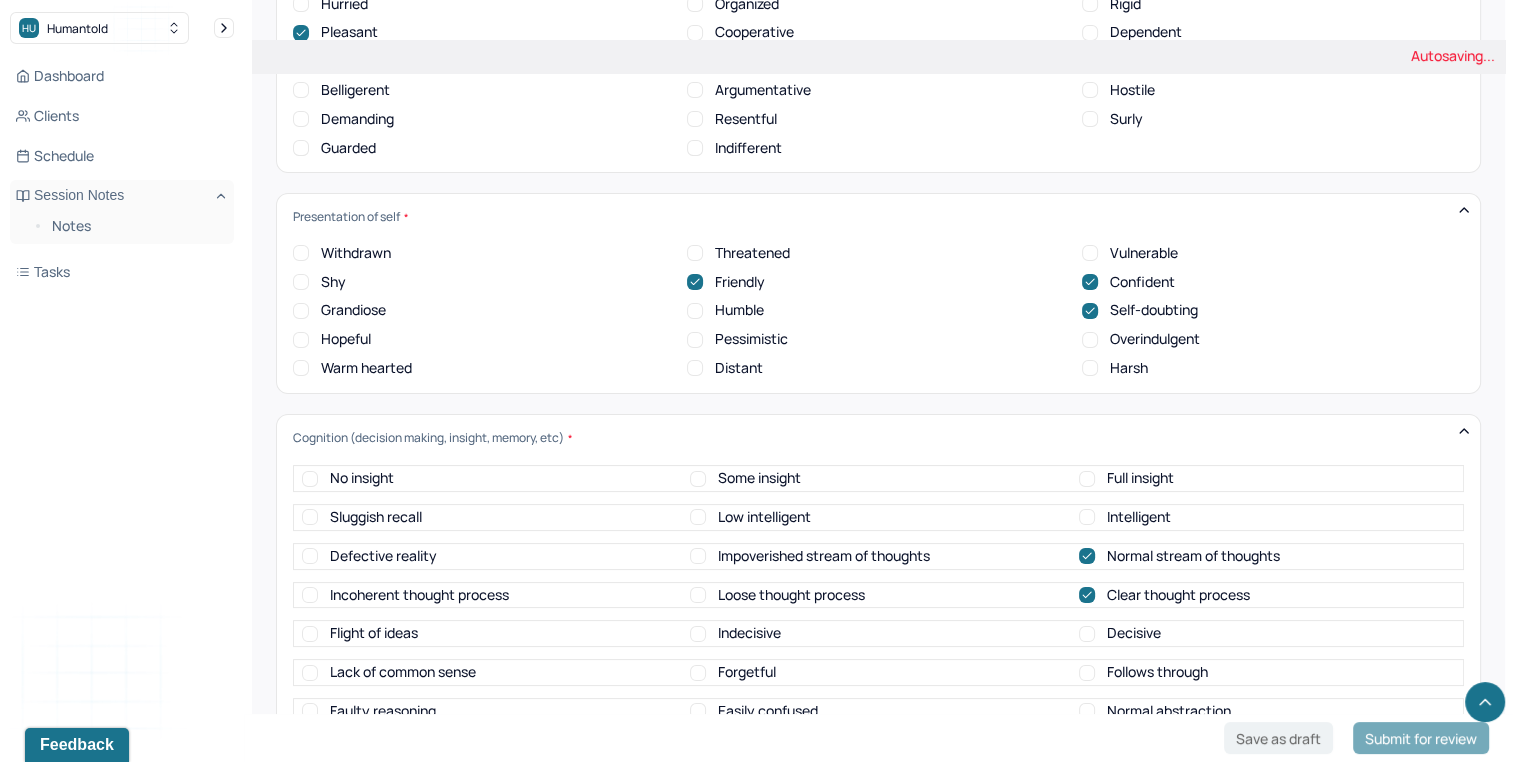 click on "Some insight" at bounding box center [878, 478] 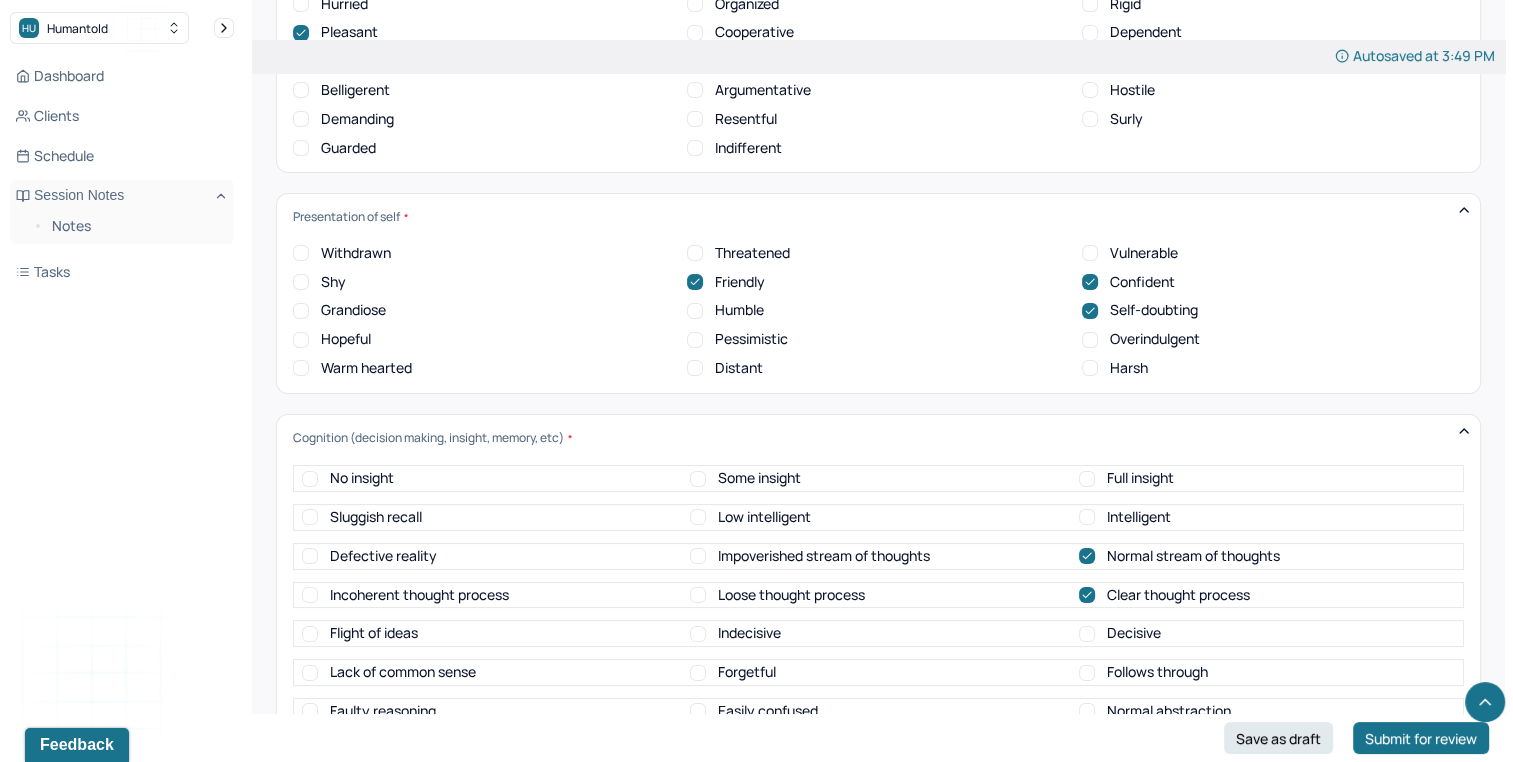 click on "Some insight" at bounding box center (759, 478) 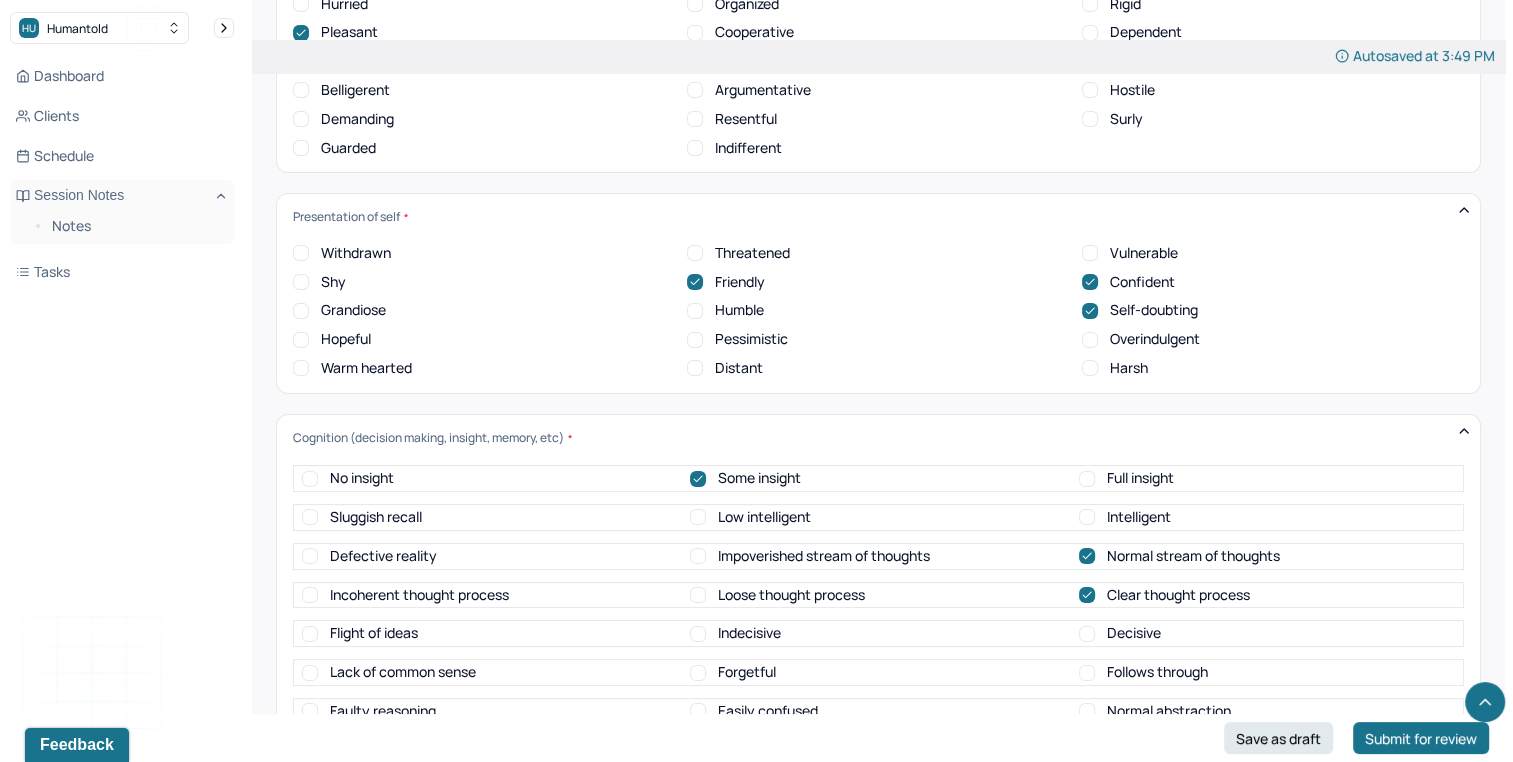 click on "Normal abstraction" at bounding box center (1169, 711) 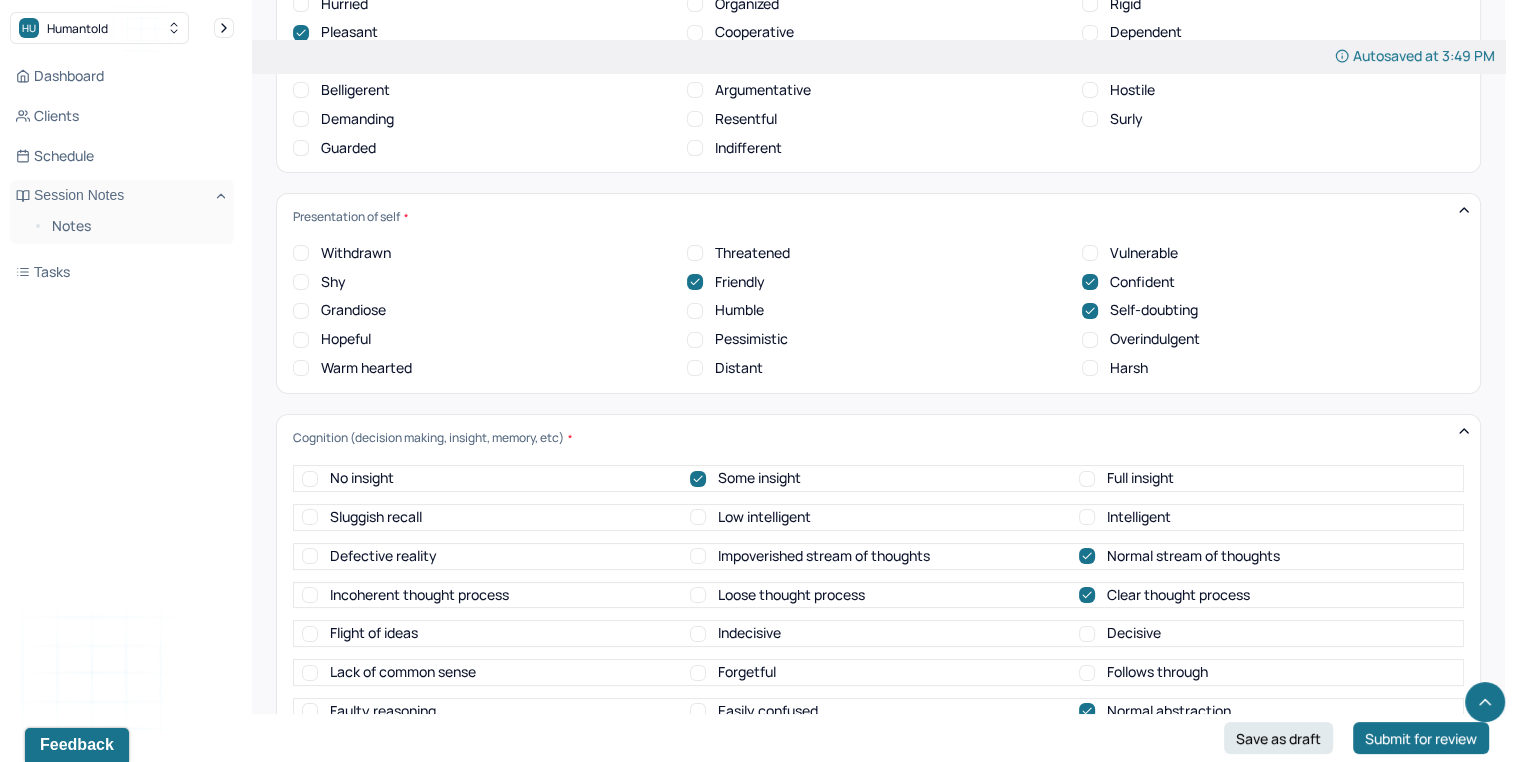 scroll, scrollTop: 7997, scrollLeft: 0, axis: vertical 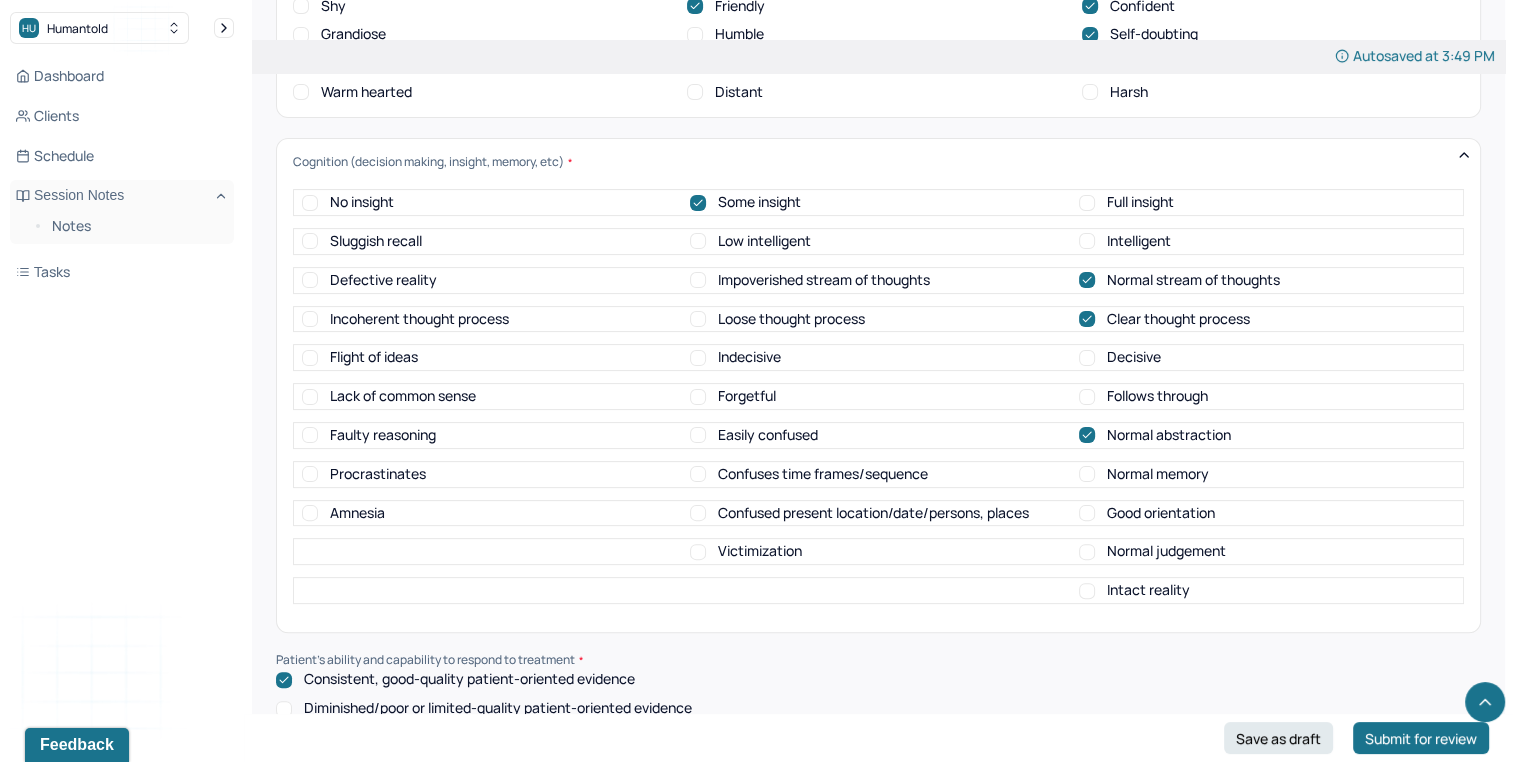 click on "Normal memory" at bounding box center [1158, 474] 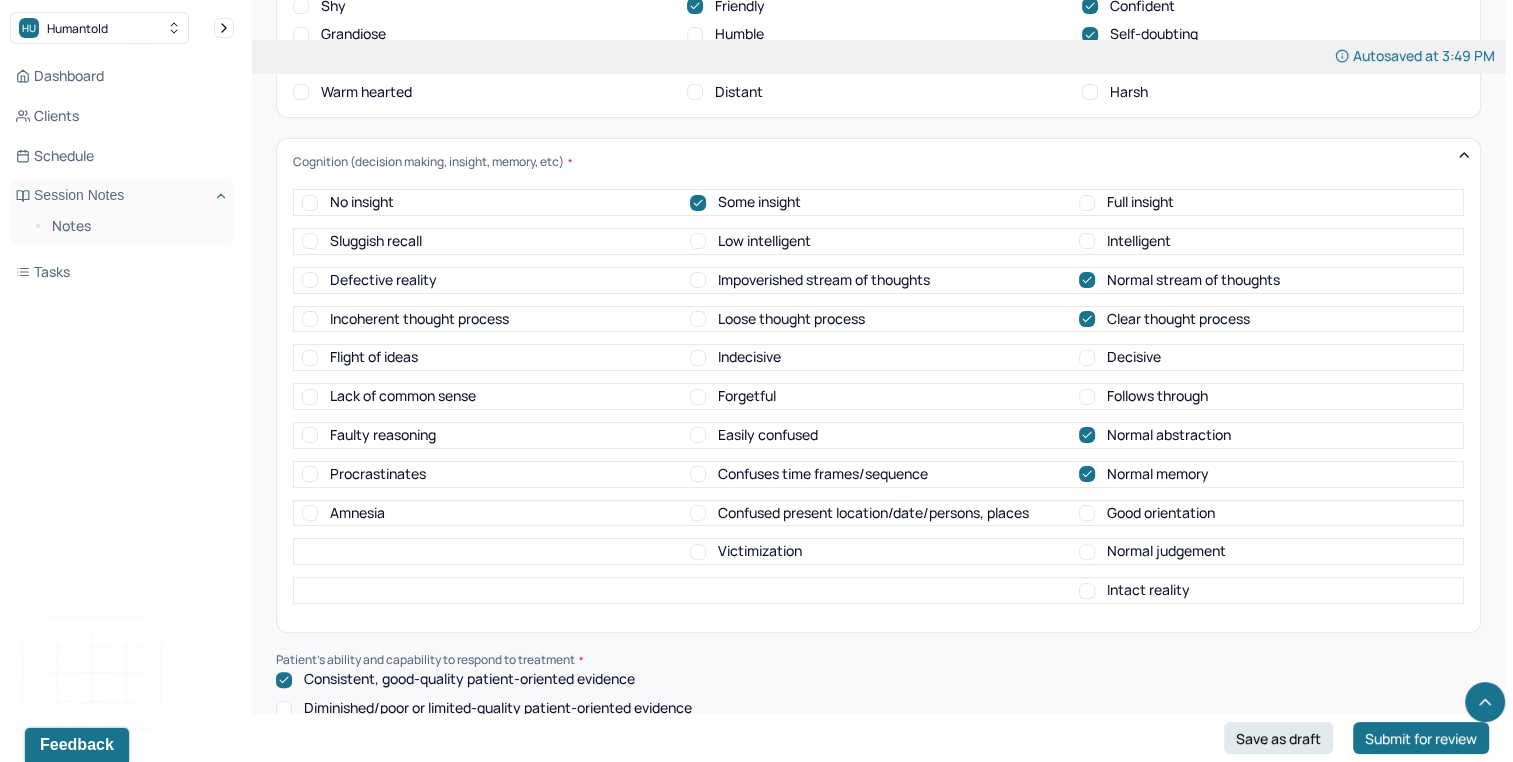 click on "Good orientation" at bounding box center (1161, 513) 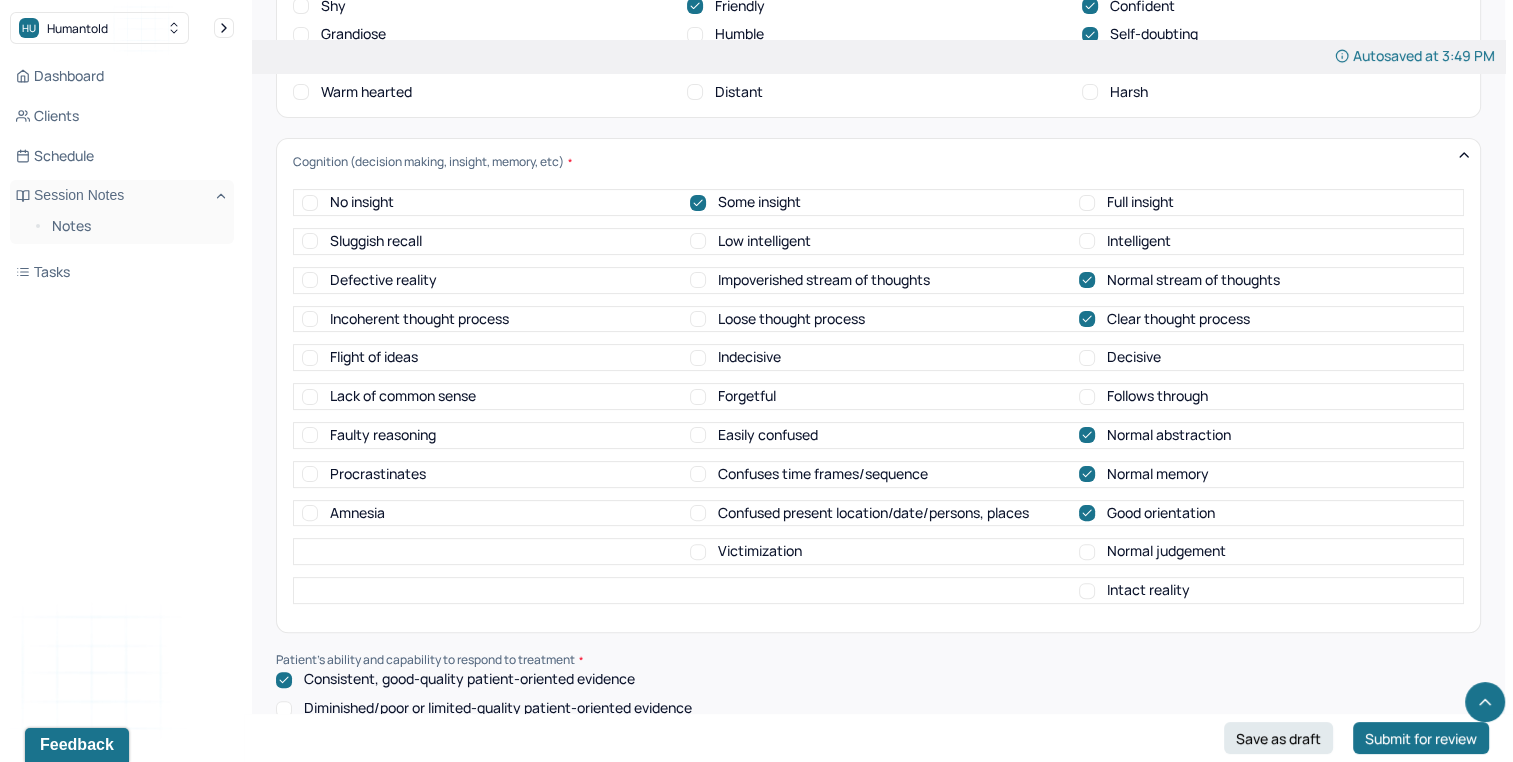 click on "Normal judgement" at bounding box center [1166, 551] 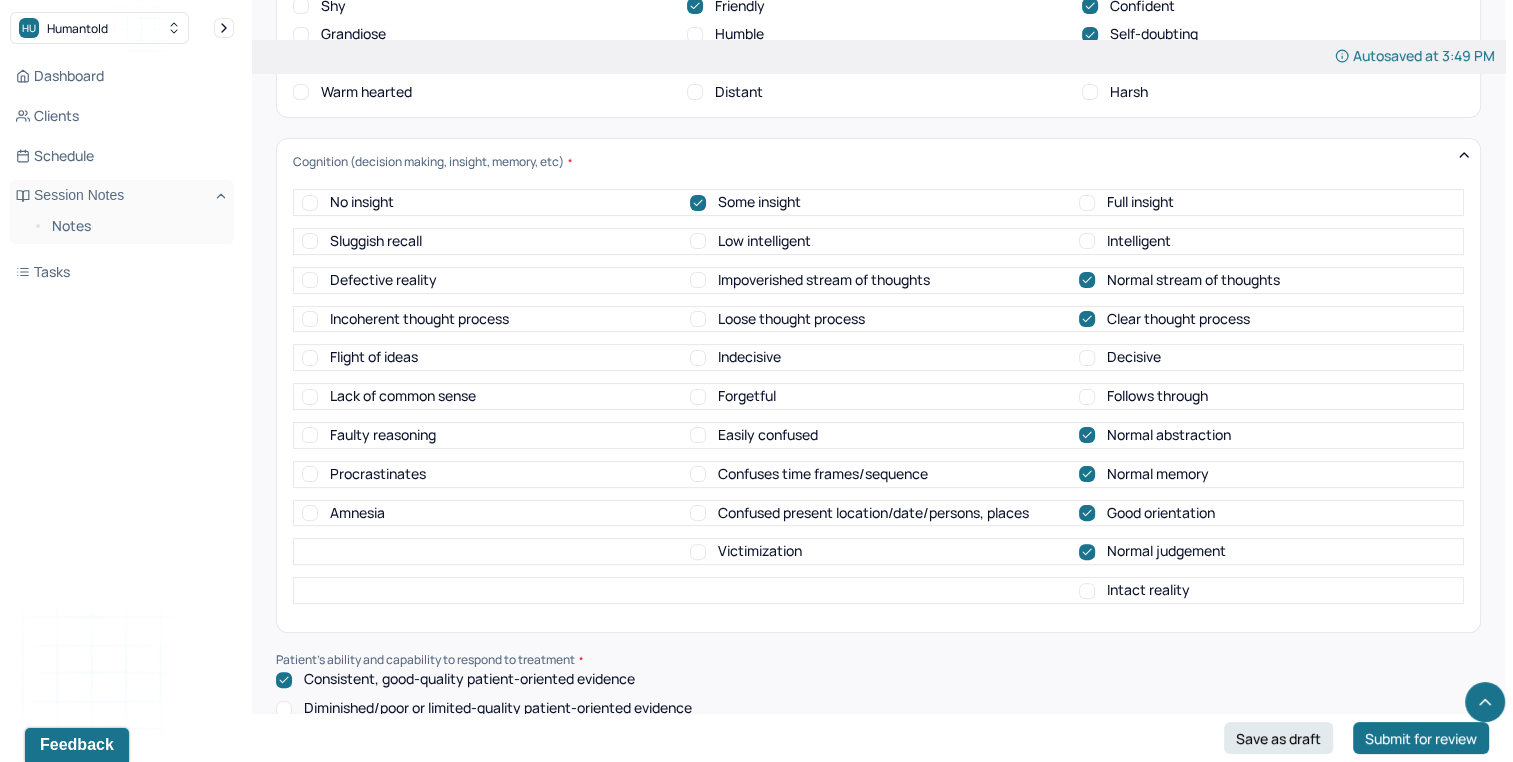 click on "Intact reality" at bounding box center [1148, 590] 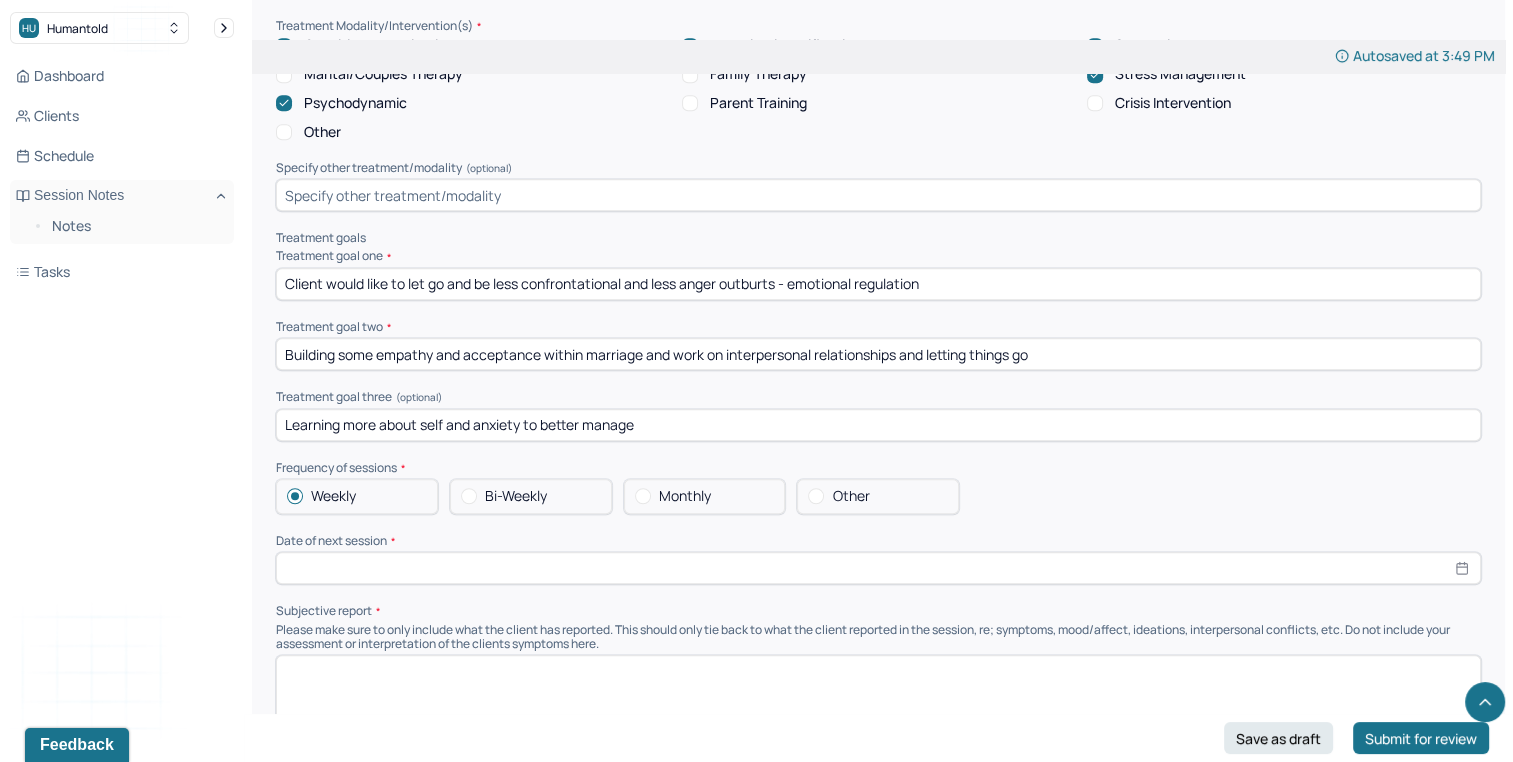 scroll, scrollTop: 9036, scrollLeft: 0, axis: vertical 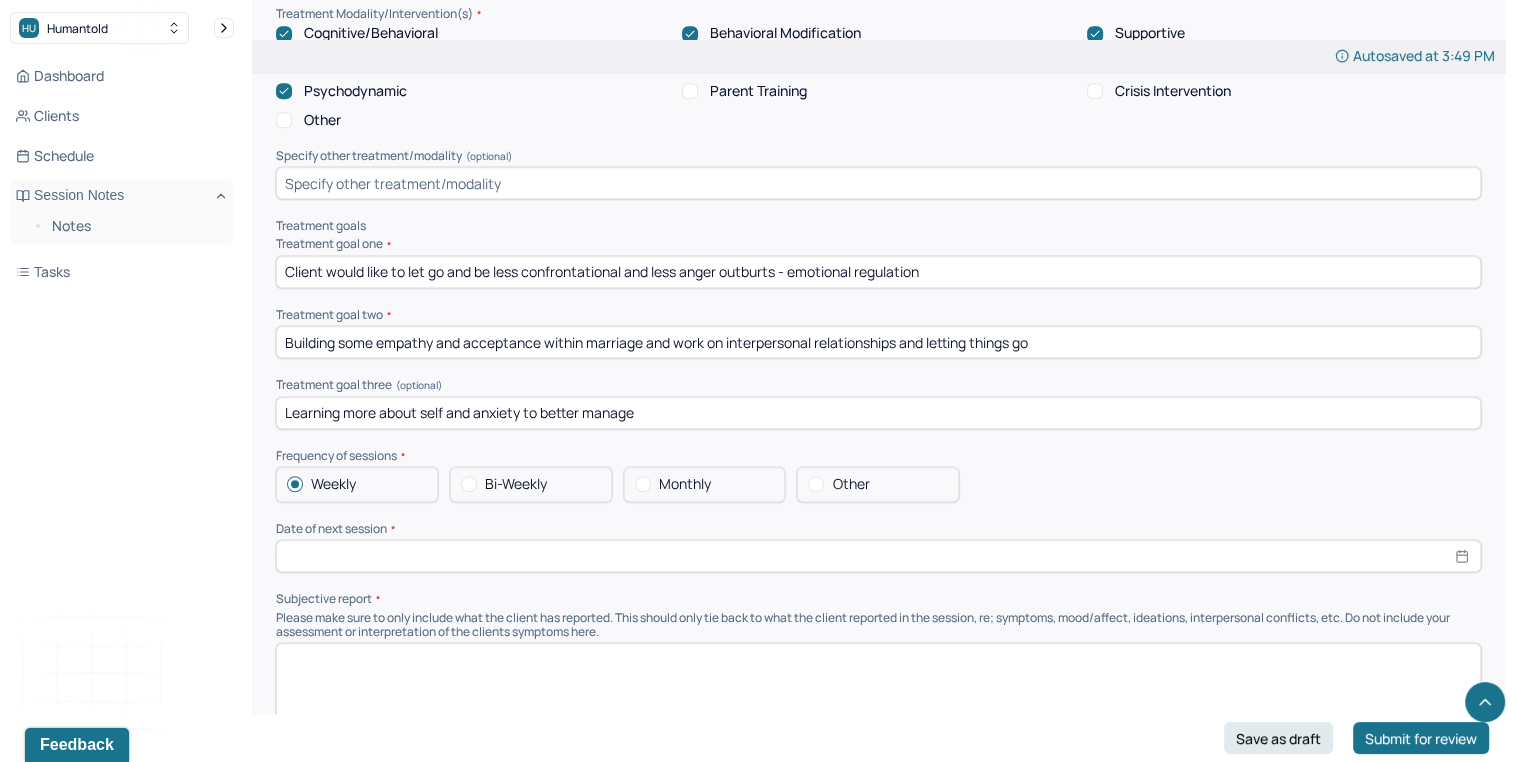 select on "7" 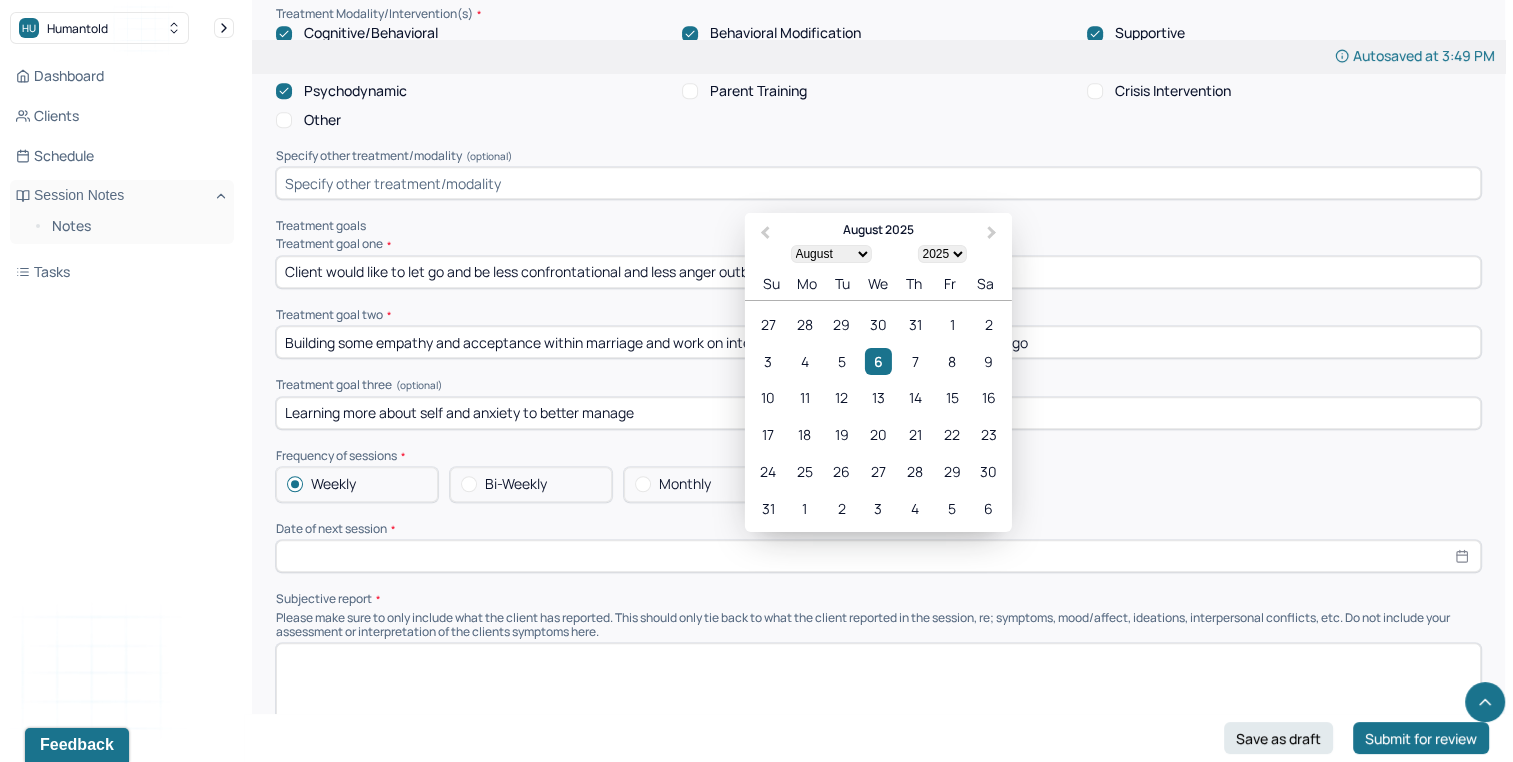 click at bounding box center [878, 556] 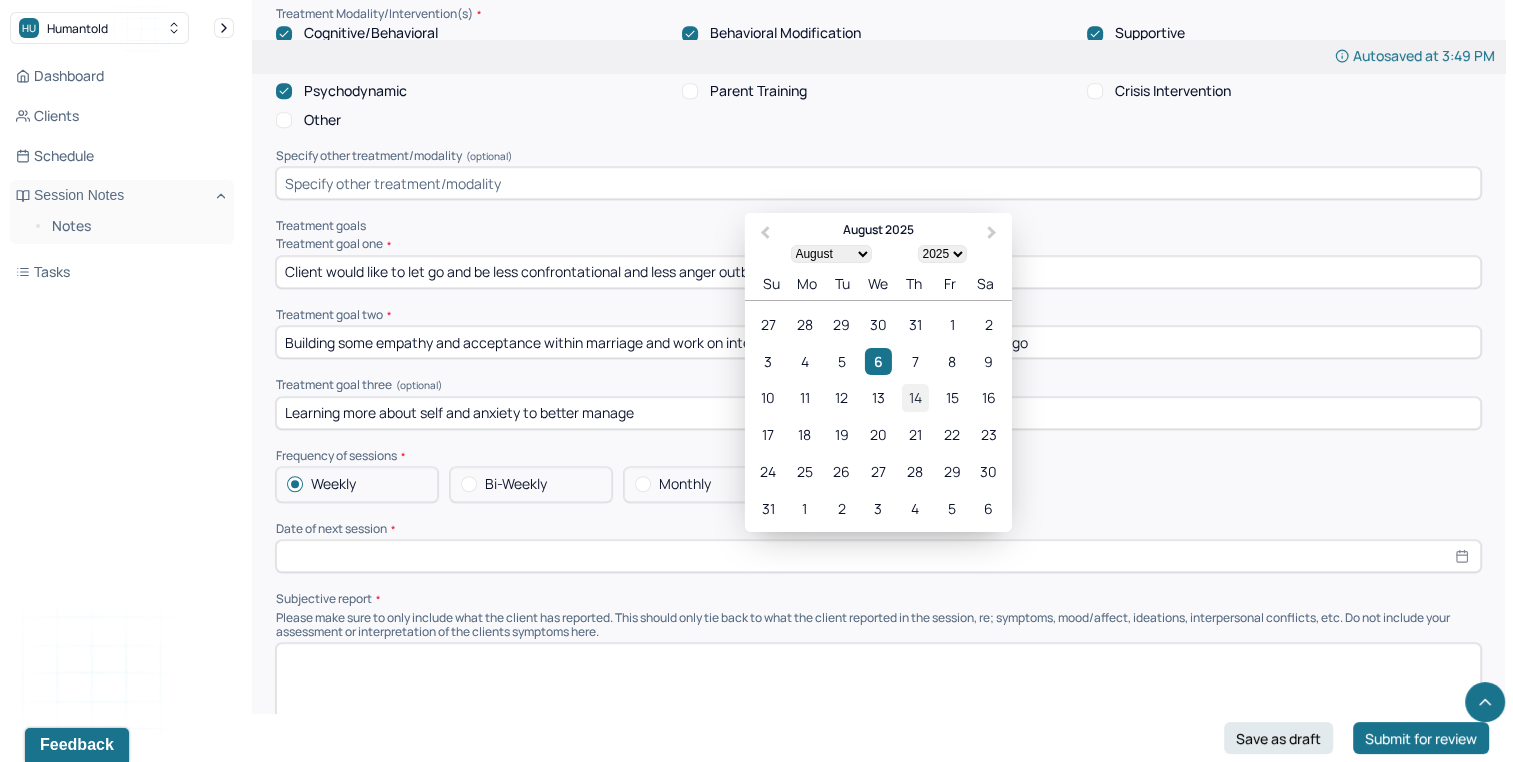 click on "14" at bounding box center [915, 397] 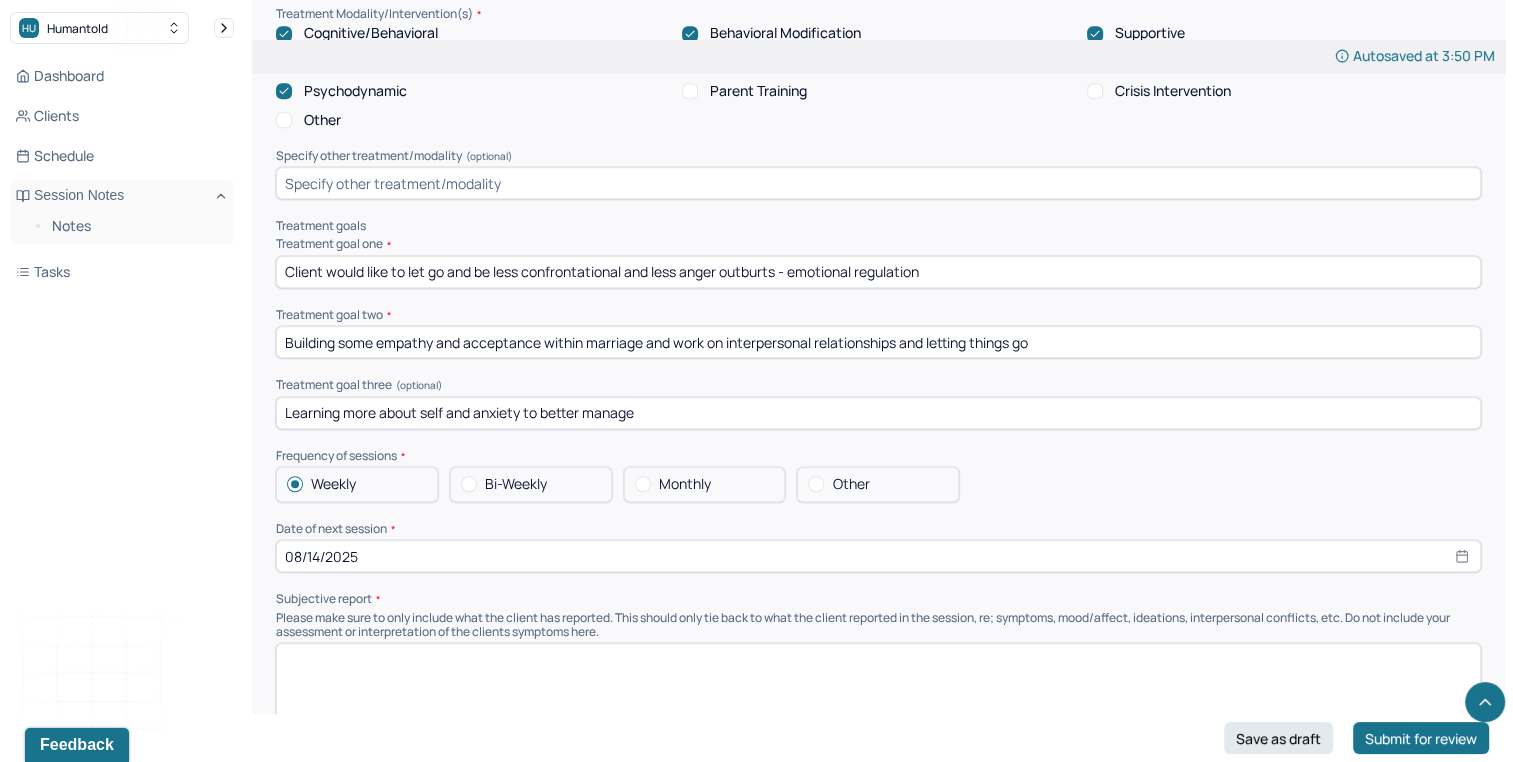 click on "Summary Present at session Patient Mother Stepfather Spouse Father Stepmother Partner Guardian Other Specify Other (optional) Type of treatment recommended Individual Family Group Collateral/Parenting Treatment Modality/Intervention(s) Cognitive/Behavioral Behavioral Modification Supportive Marital/Couples Therapy  Family Therapy Stress Management Psychodynamic Parent Training Crisis Intervention Other Specify other treatment/modality (optional) Treatment goals Treatment goal one * Client would like to let go and be less confrontational and less anger outburts - emotional regulation Treatment goal two * Building some empathy and acceptance within marriage and work on interpersonal relationships and letting things go Treatment goal three (optional) Learning more about self and anxiety to better manage Frequency of sessions Weekly Bi-Weekly Monthly Other Date of next session * 08/14/2025 Subjective report Summary Prognosis Communication Factors impacting treatment" at bounding box center [878, 507] 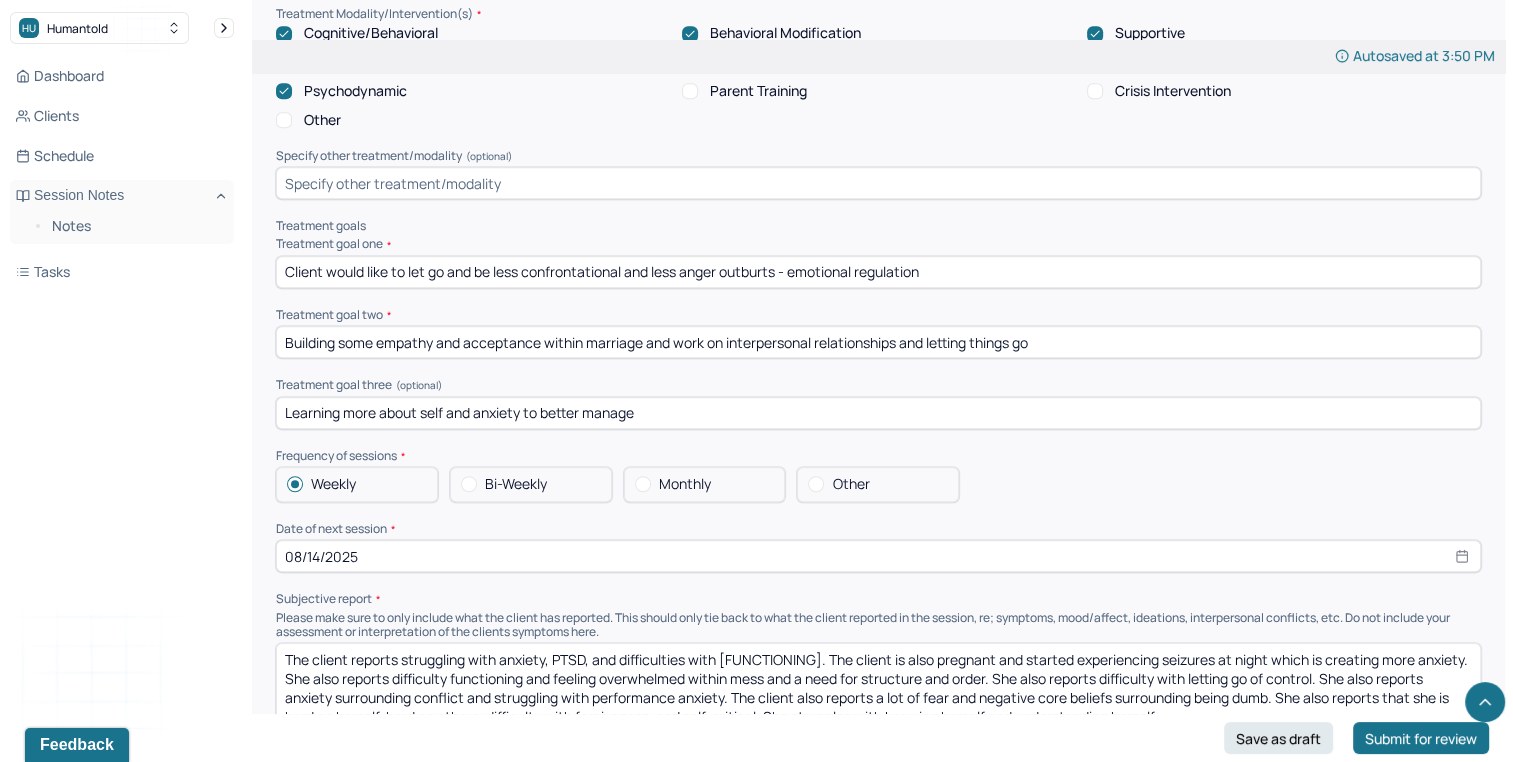 scroll, scrollTop: 4, scrollLeft: 0, axis: vertical 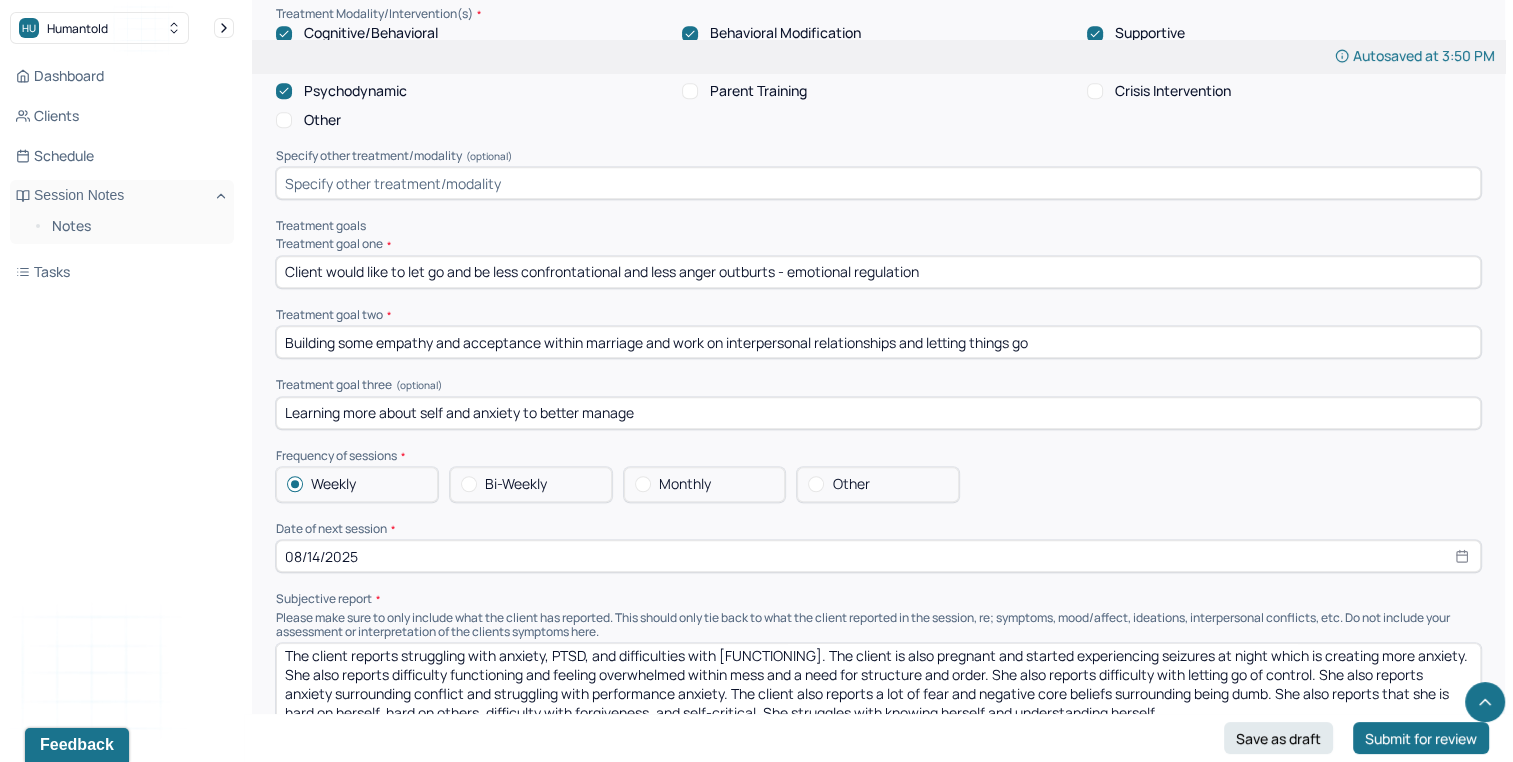 click on "The client reports struggling with anxiety, PTSD, and difficulties with executive functioning. The client is also pregnant and started experiencing seizures at night which is creating more anxiety. She also reports difficulty functioning and feeling overwhelmed within mess and a need for structure and order. She also reports difficulty with letting go of control. She also reports anxiety surrounding conflict and struggling with performance anxiety. The client also reports a lot of fear and negative core beliefs surrounding being dumb. She also reports that she is hard on herself, hard on others, difficulty with forgiveness, and self-critical. She struggles with knowing herself and understanding herself." at bounding box center [878, 683] 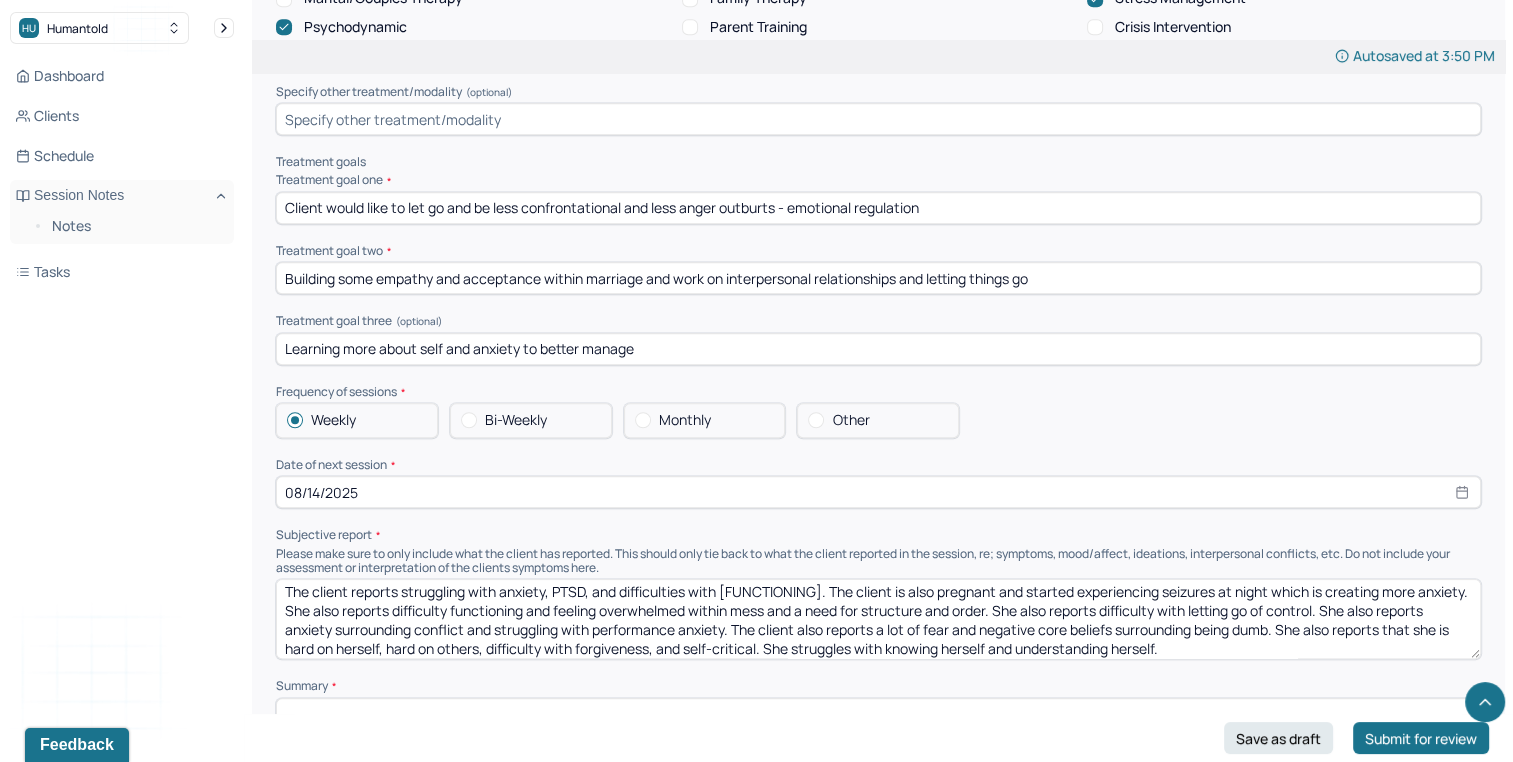 scroll, scrollTop: 9112, scrollLeft: 0, axis: vertical 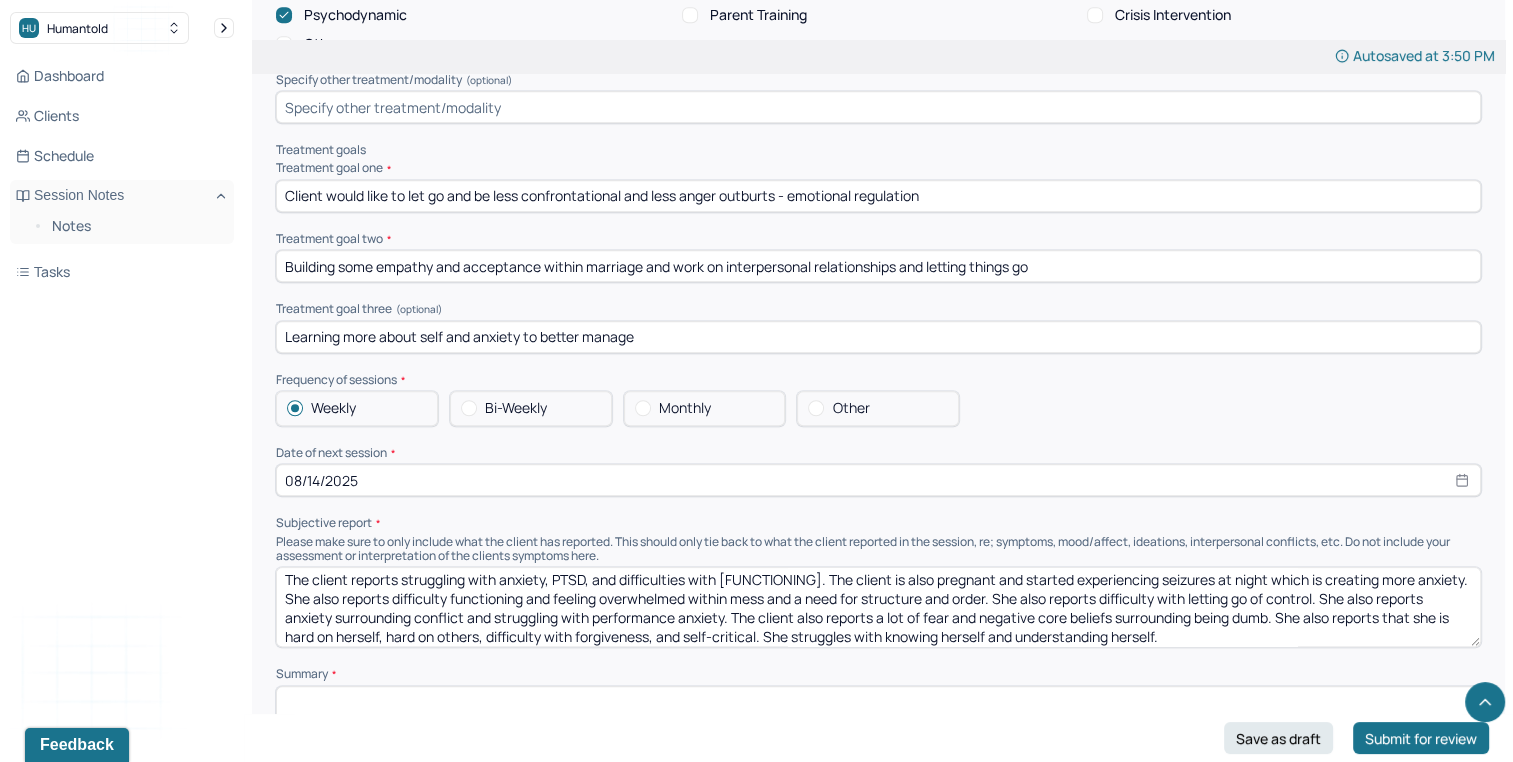 type on "The client reports struggling with anxiety, PTSD, and difficulties with executive functioning. The client is also pregnant and started experiencing seizures at night which is creating more anxiety. She also reports difficulty functioning and feeling overwhelmed within mess and a need for structure and order. She also reports difficulty with letting go of control. She also reports anxiety surrounding conflict and struggling with performance anxiety. The client also reports a lot of fear and negative core beliefs surrounding being dumb. She also reports that she is hard on herself, hard on others, difficulty with forgiveness, and self-critical. She struggles with knowing herself and understanding herself." 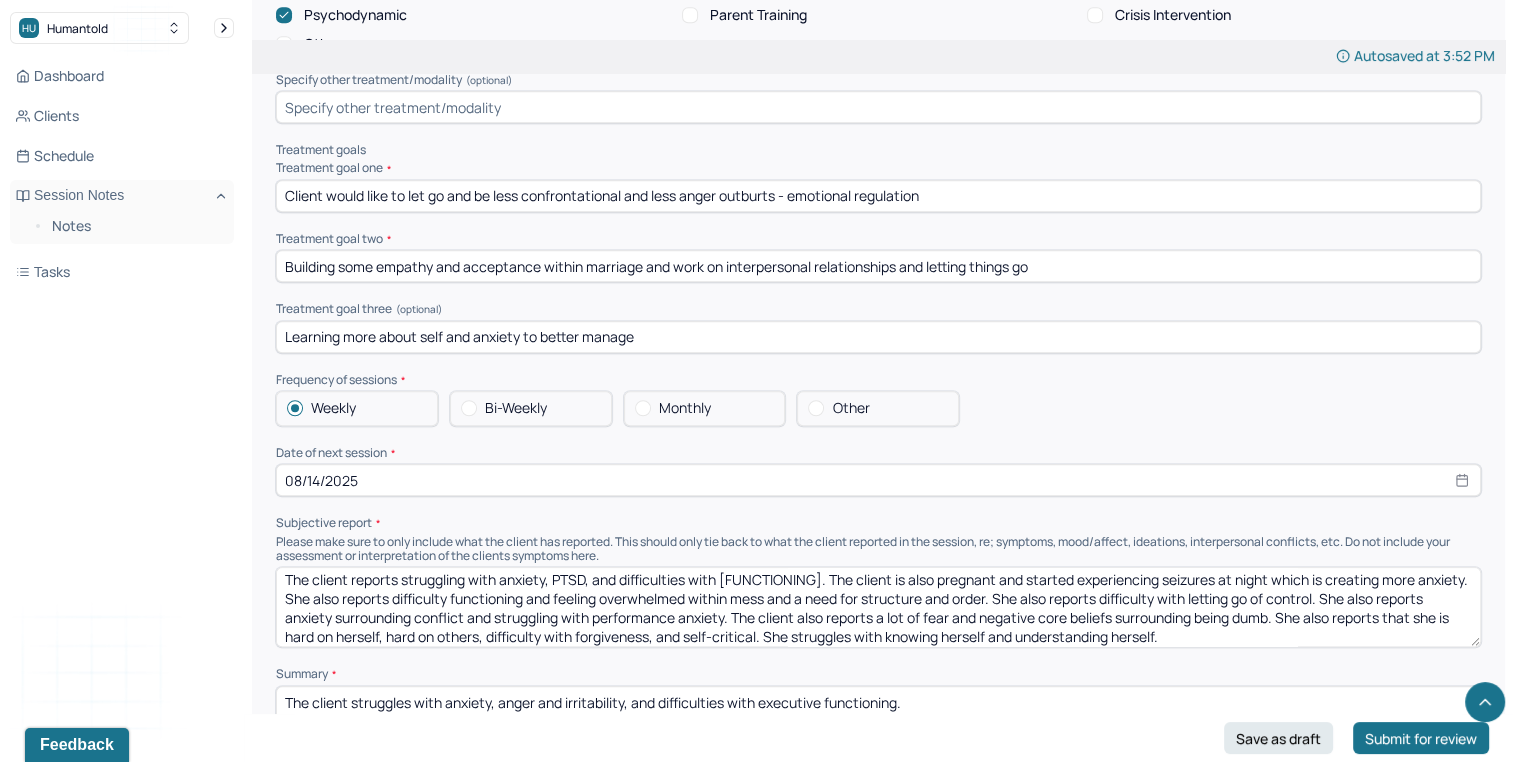 click on "The client struggles with anxiety, anger and irritability, and difficulties with executive functioning." at bounding box center [878, 726] 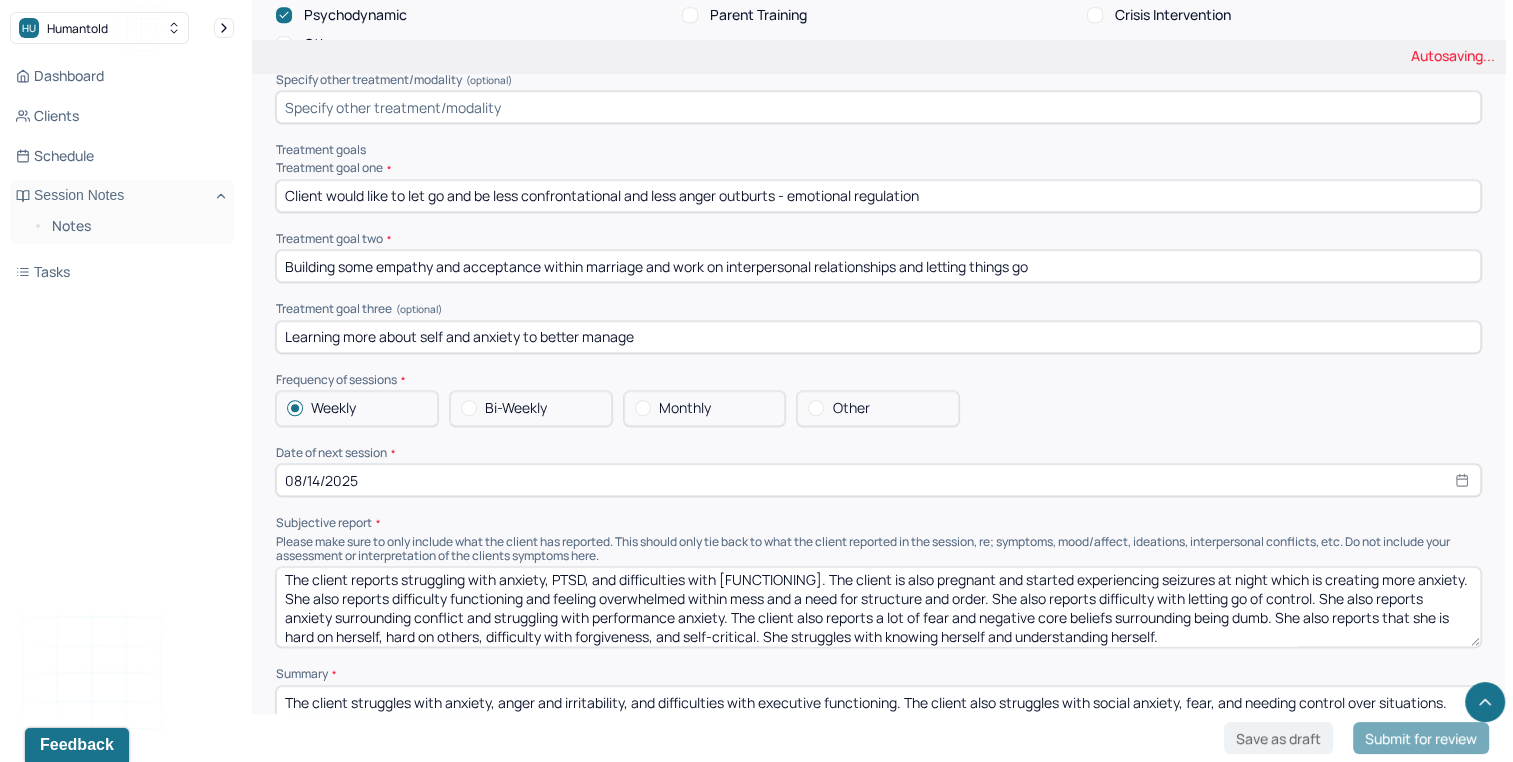 scroll, scrollTop: 10, scrollLeft: 0, axis: vertical 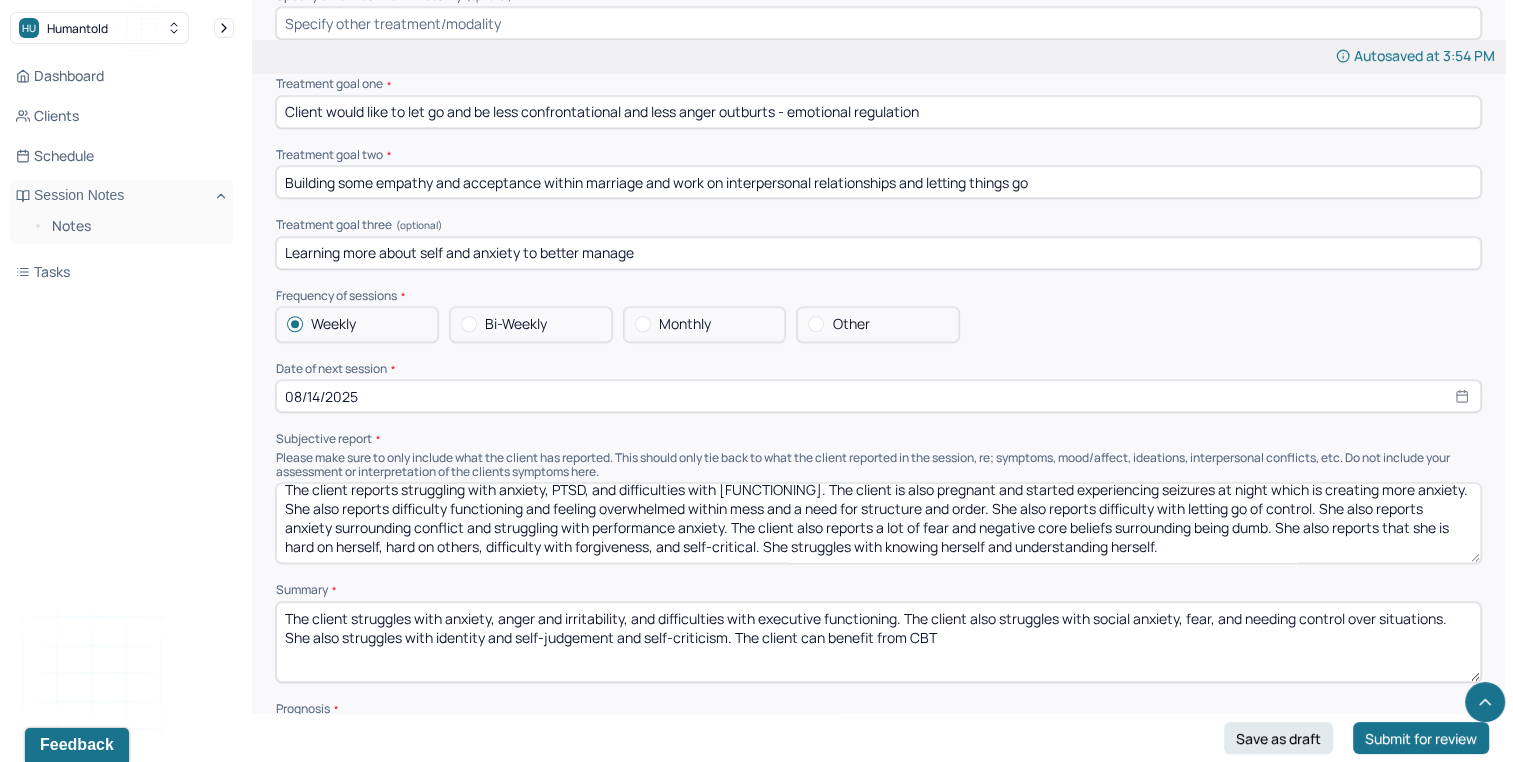 click on "The client struggles with anxiety, anger and irritability, and difficulties with executive functioning. The client also struggles with social anxiety, fear, and needing control over situations. She also struggles with identity and self-judgement and self-criticism. The client can benefit from CBT" at bounding box center [878, 642] 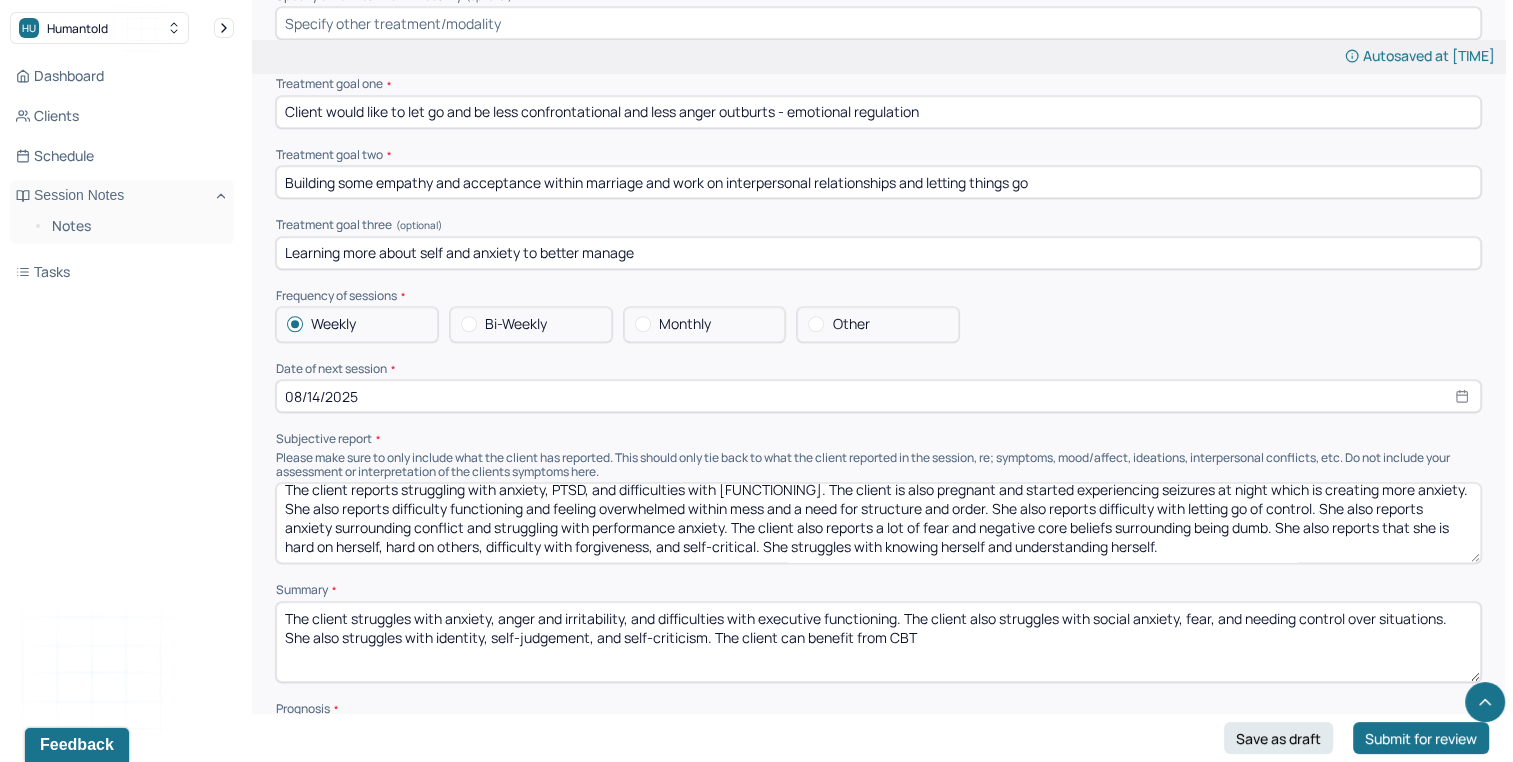 click on "The client struggles with anxiety, anger and irritability, and difficulties with executive functioning. The client also struggles with social anxiety, fear, and needing control over situations. She also struggles with identity, self-judgement, and self-criticism. The client can benefit from CBT" at bounding box center (878, 642) 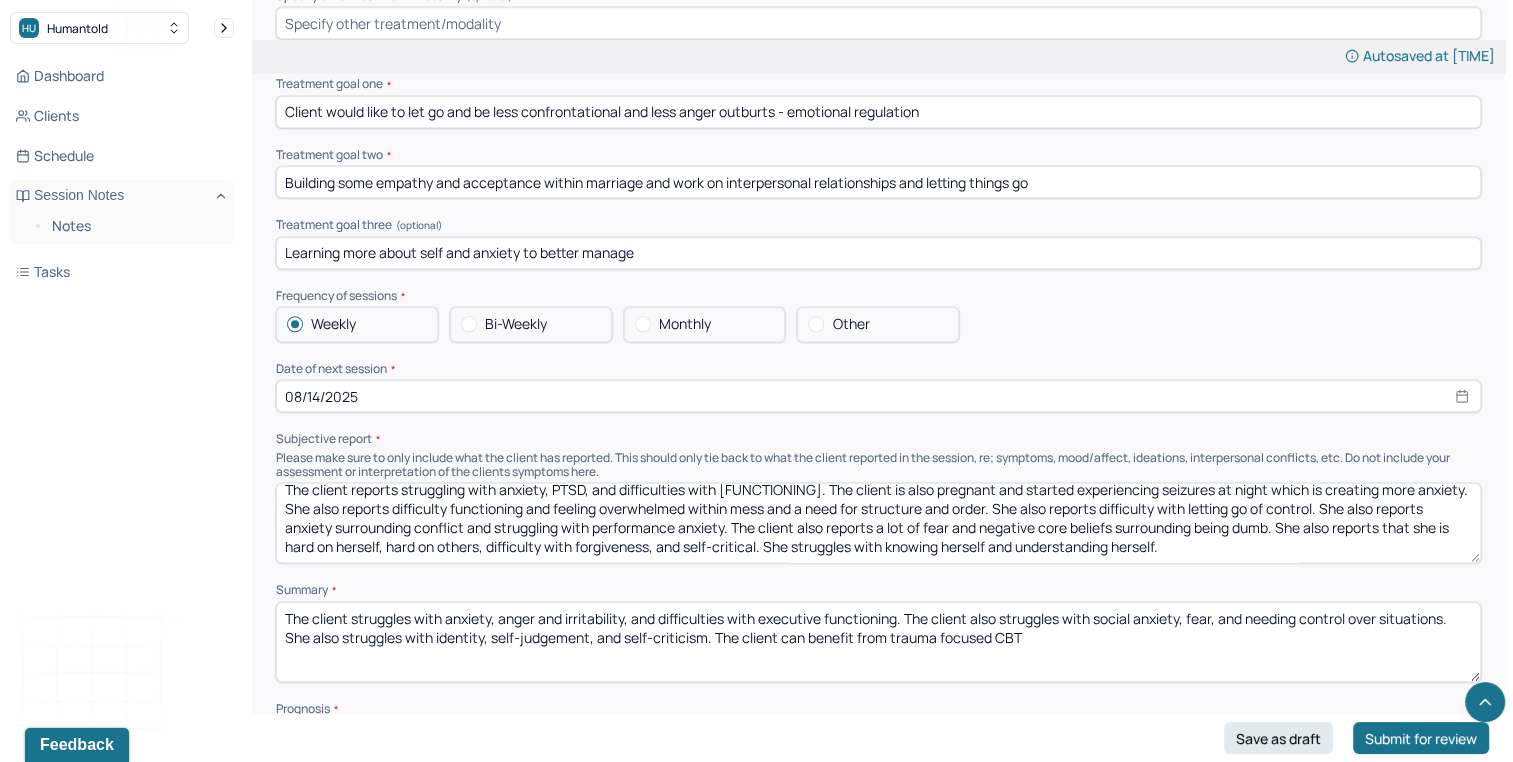 click on "The client struggles with anxiety, anger and irritability, and difficulties with executive functioning. The client also struggles with social anxiety, fear, and needing control over situations. She also struggles with identity, self-judgement, and self-criticism. The client can benefit from trauma focused CBT" at bounding box center (878, 642) 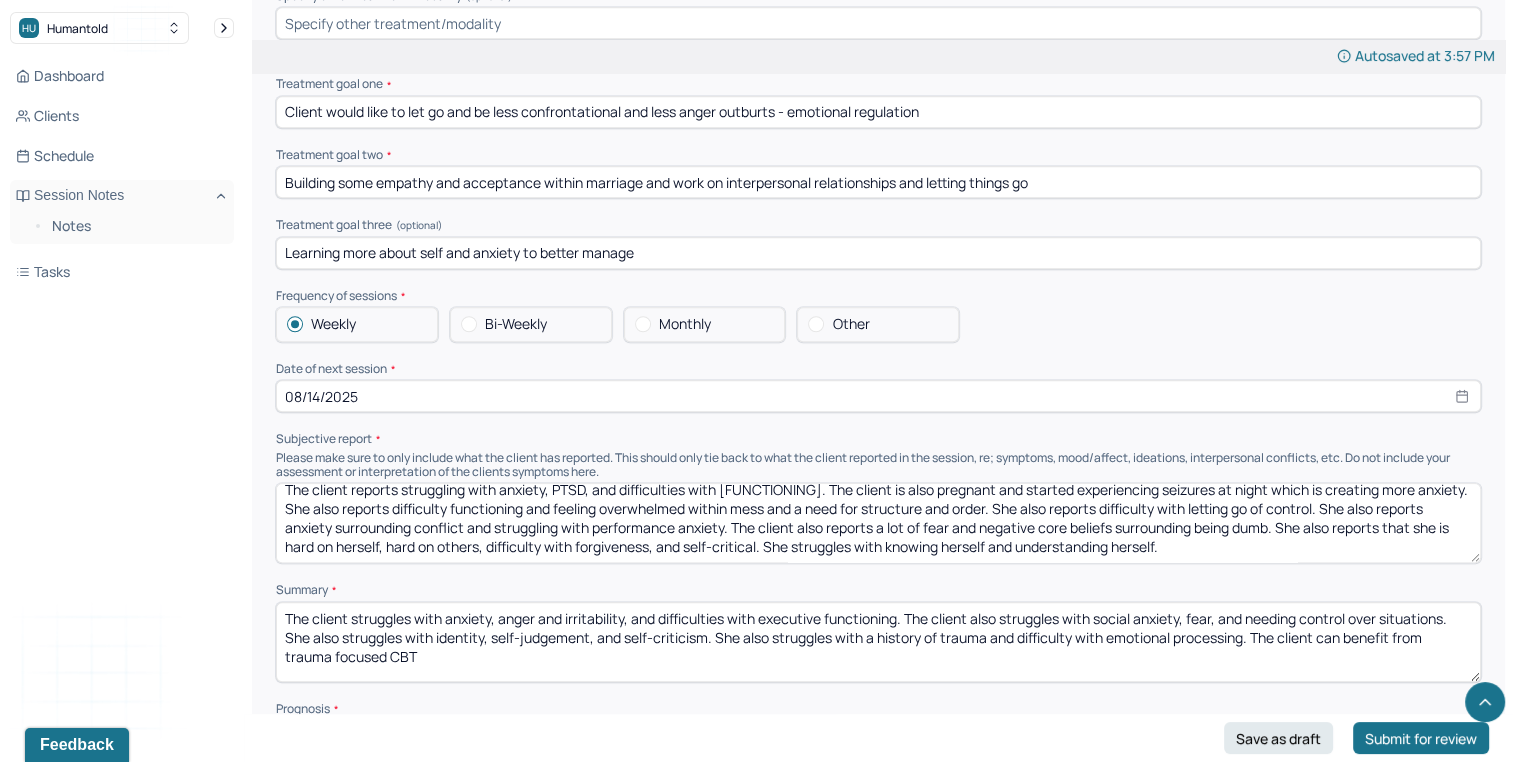 click on "The client struggles with anxiety, anger and irritability, and difficulties with executive functioning. The client also struggles with social anxiety, fear, and needing control over situations. She also struggles with identity, self-judgement, and self-criticism. She also struggles with a history of trauma and difficulty with emotional processing. The client can benefit from trauma focused CBT" at bounding box center (878, 642) 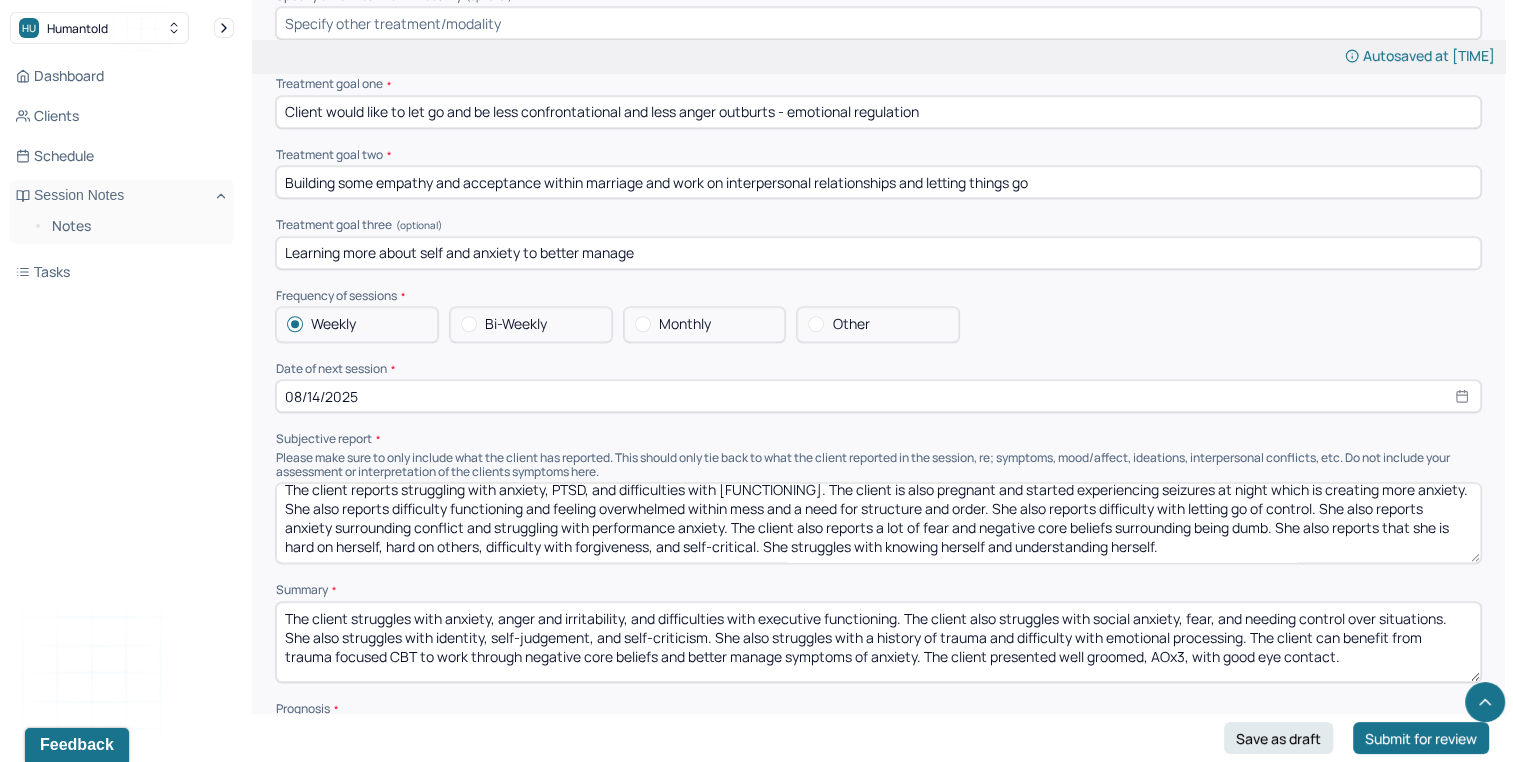 type on "The client struggles with anxiety, anger and irritability, and difficulties with executive functioning. The client also struggles with social anxiety, fear, and needing control over situations. She also struggles with identity, self-judgement, and self-criticism. She also struggles with a history of trauma and difficulty with emotional processing. The client can benefit from trauma focused CBT to work through negative core beliefs and better manage symptoms of anxiety. The client presented well groomed, AOx3, with good eye contact." 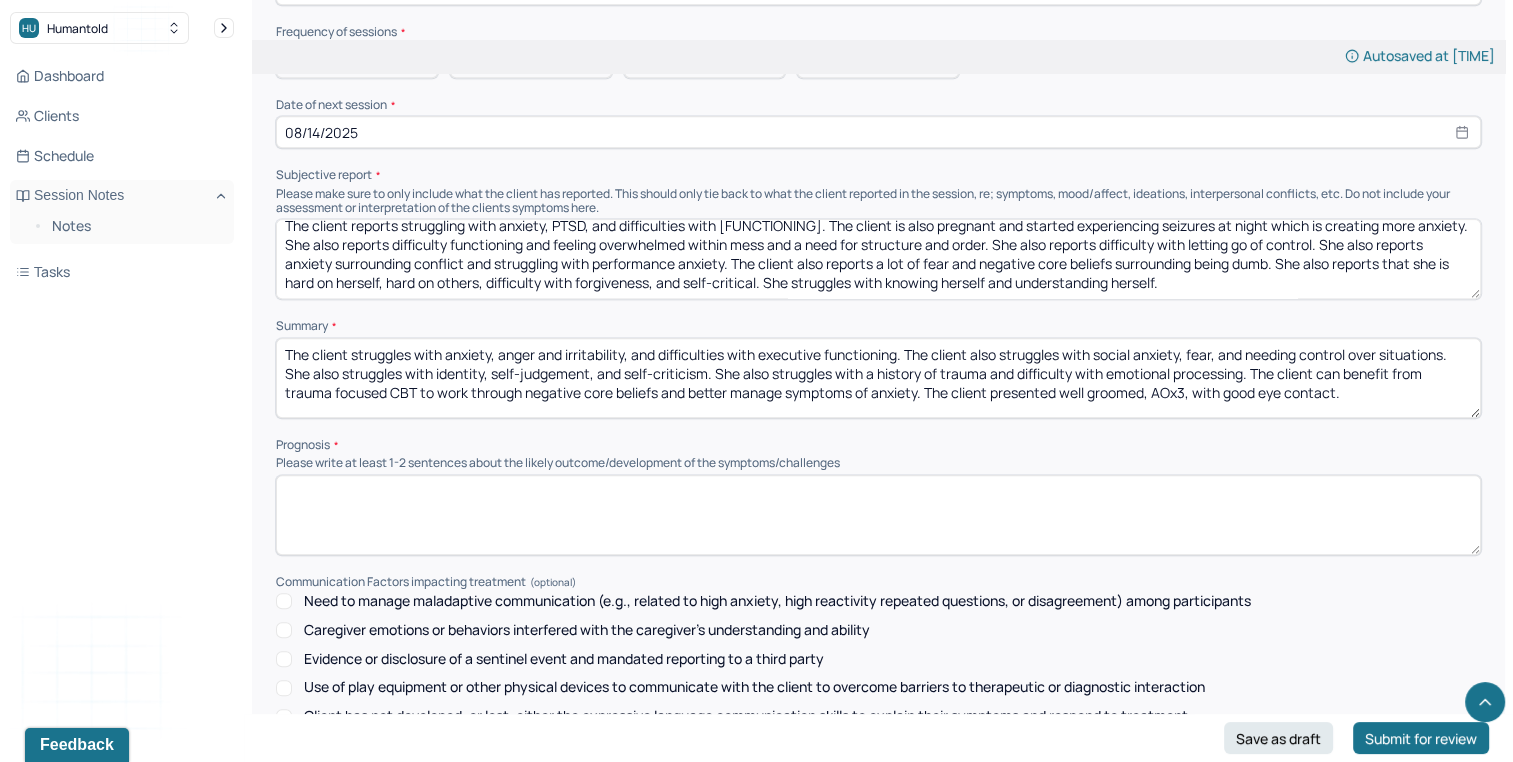 scroll, scrollTop: 9495, scrollLeft: 0, axis: vertical 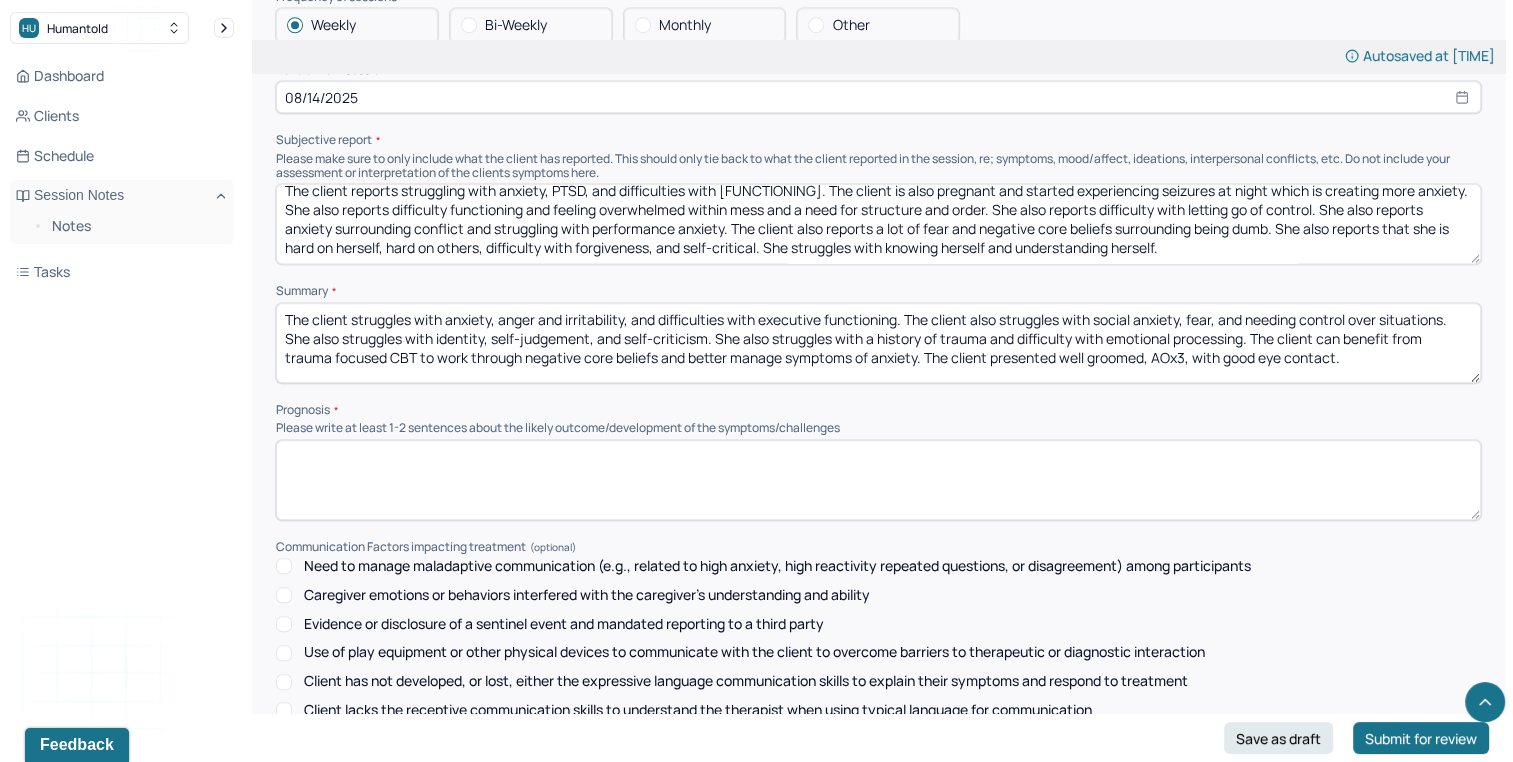 click at bounding box center [878, 480] 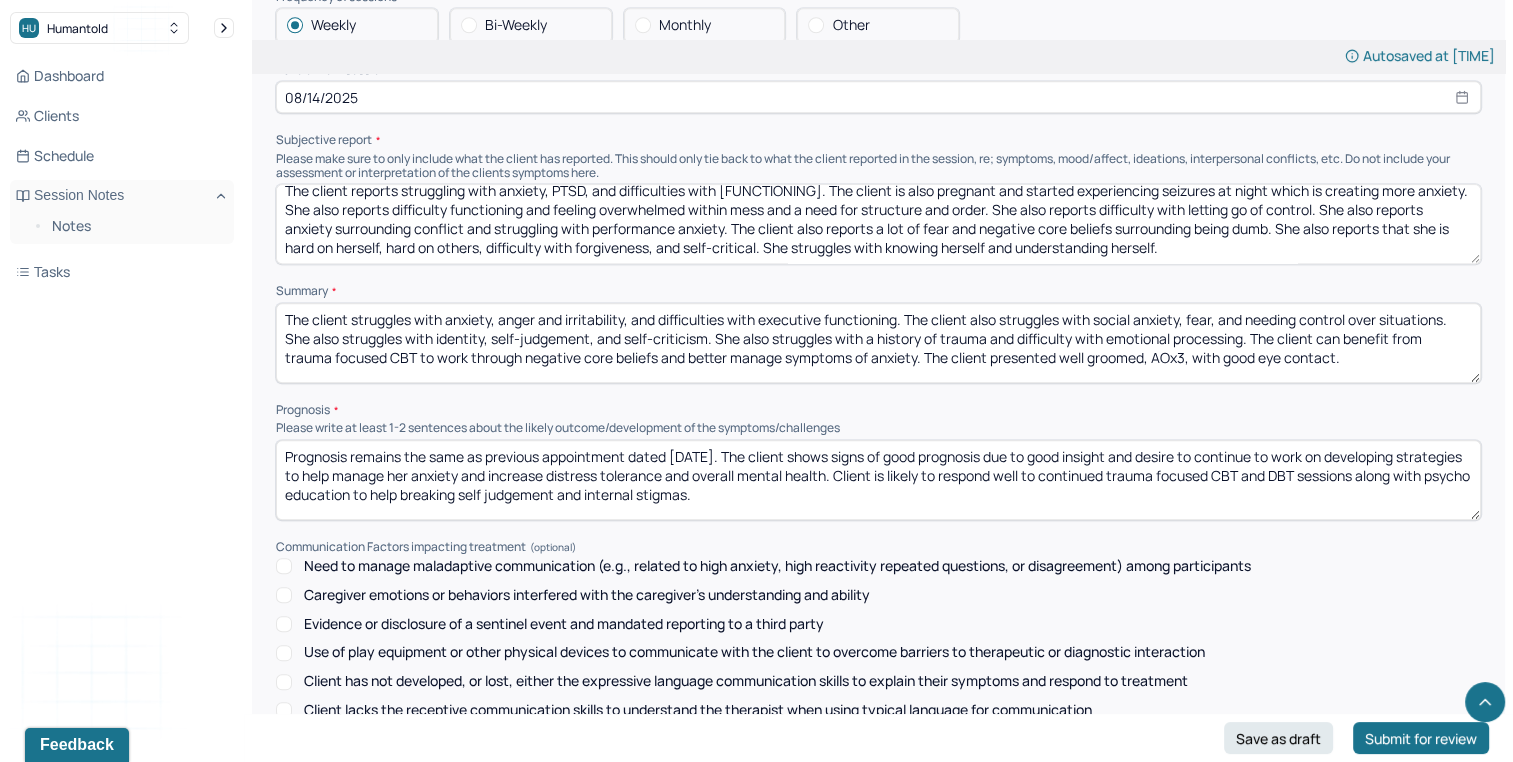 scroll, scrollTop: 4, scrollLeft: 0, axis: vertical 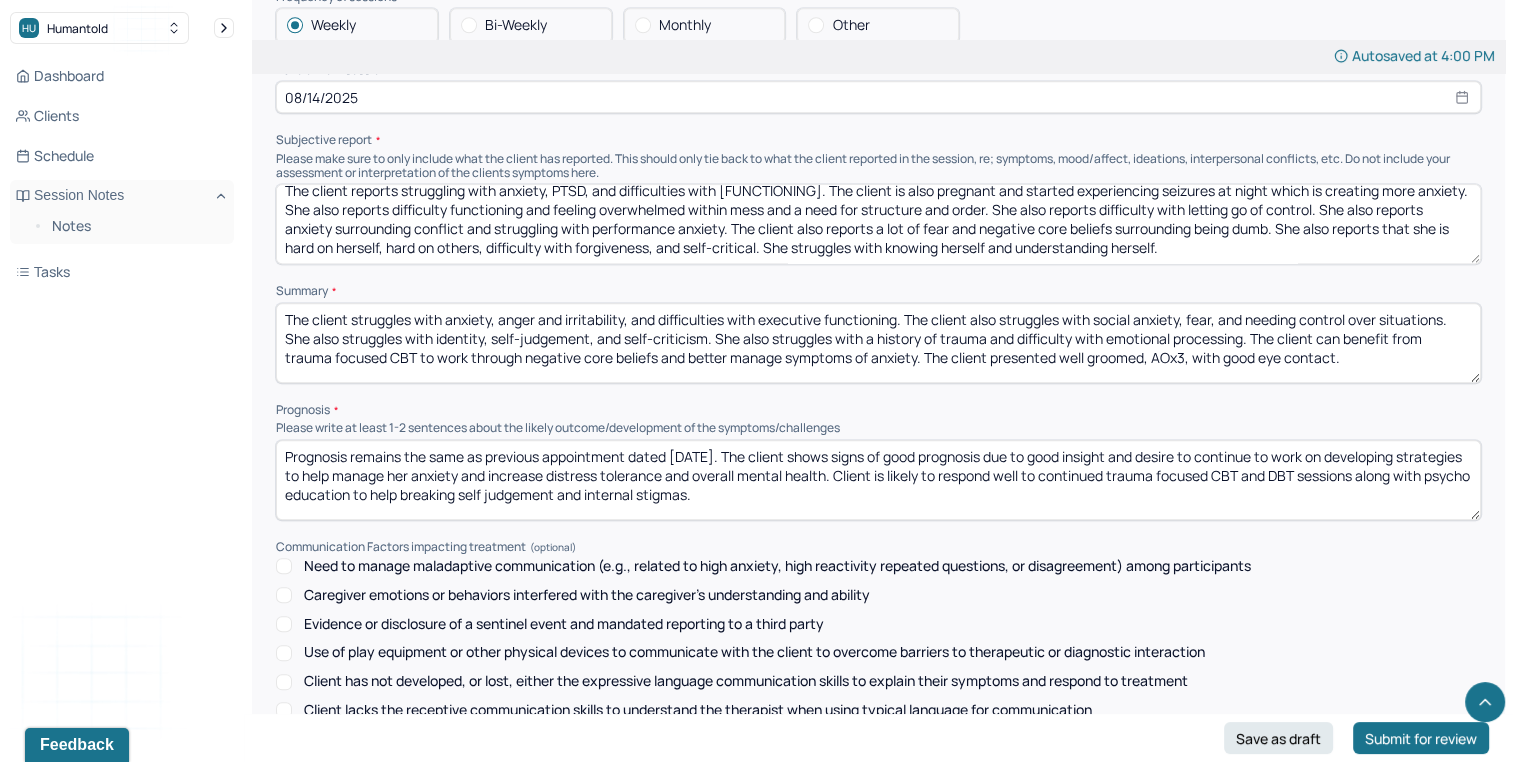 drag, startPoint x: 729, startPoint y: 400, endPoint x: 189, endPoint y: 405, distance: 540.02313 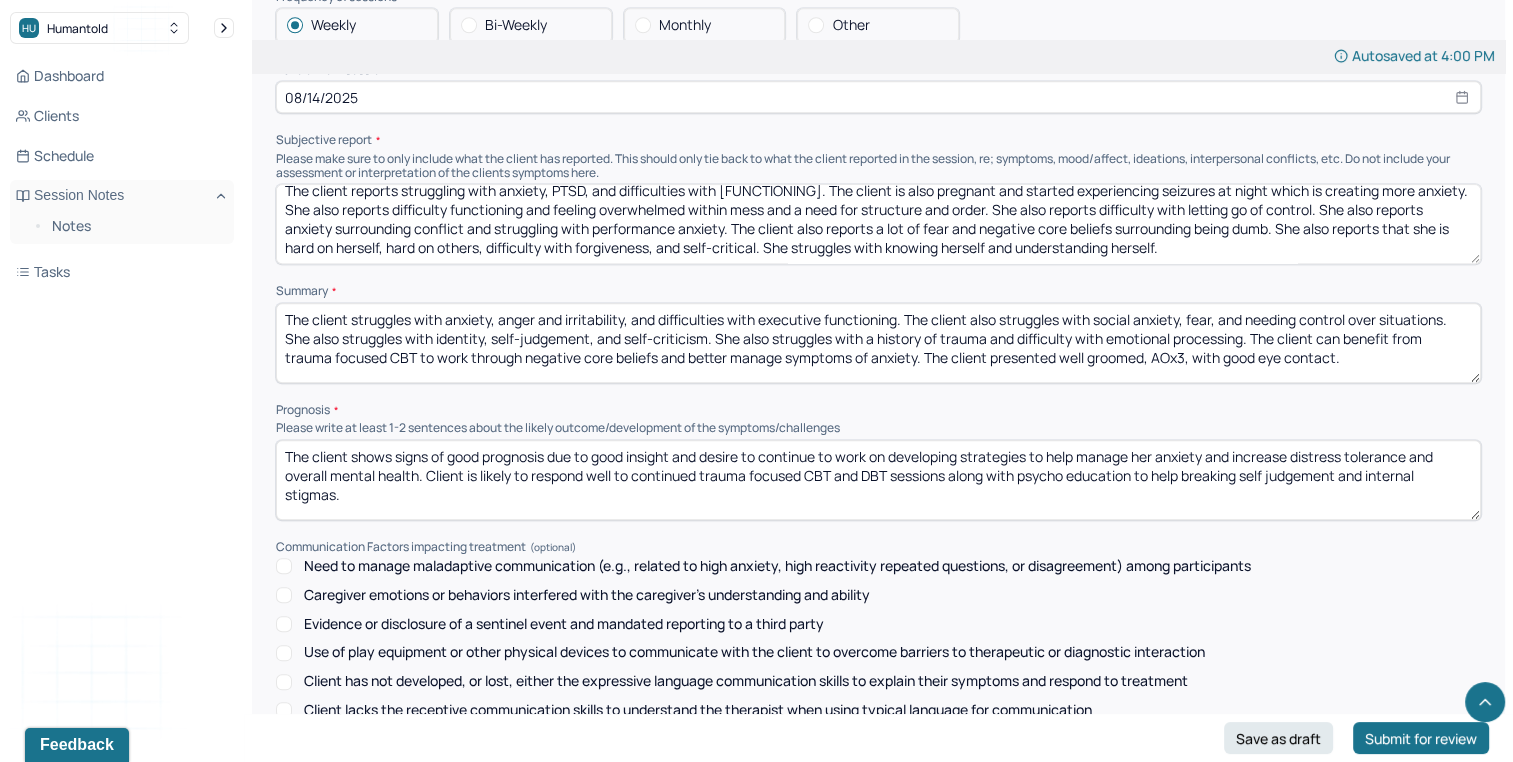 click on "The client shows signs of good prognosis due to good insight and desire to continue to work on developing strategies to help manage her anxiety and increase distress tolerance and overall mental health. Client is likely to respond well to continued trauma focused CBT and DBT sessions along with psycho education to help breaking self judgement and internal stigmas." at bounding box center (878, 480) 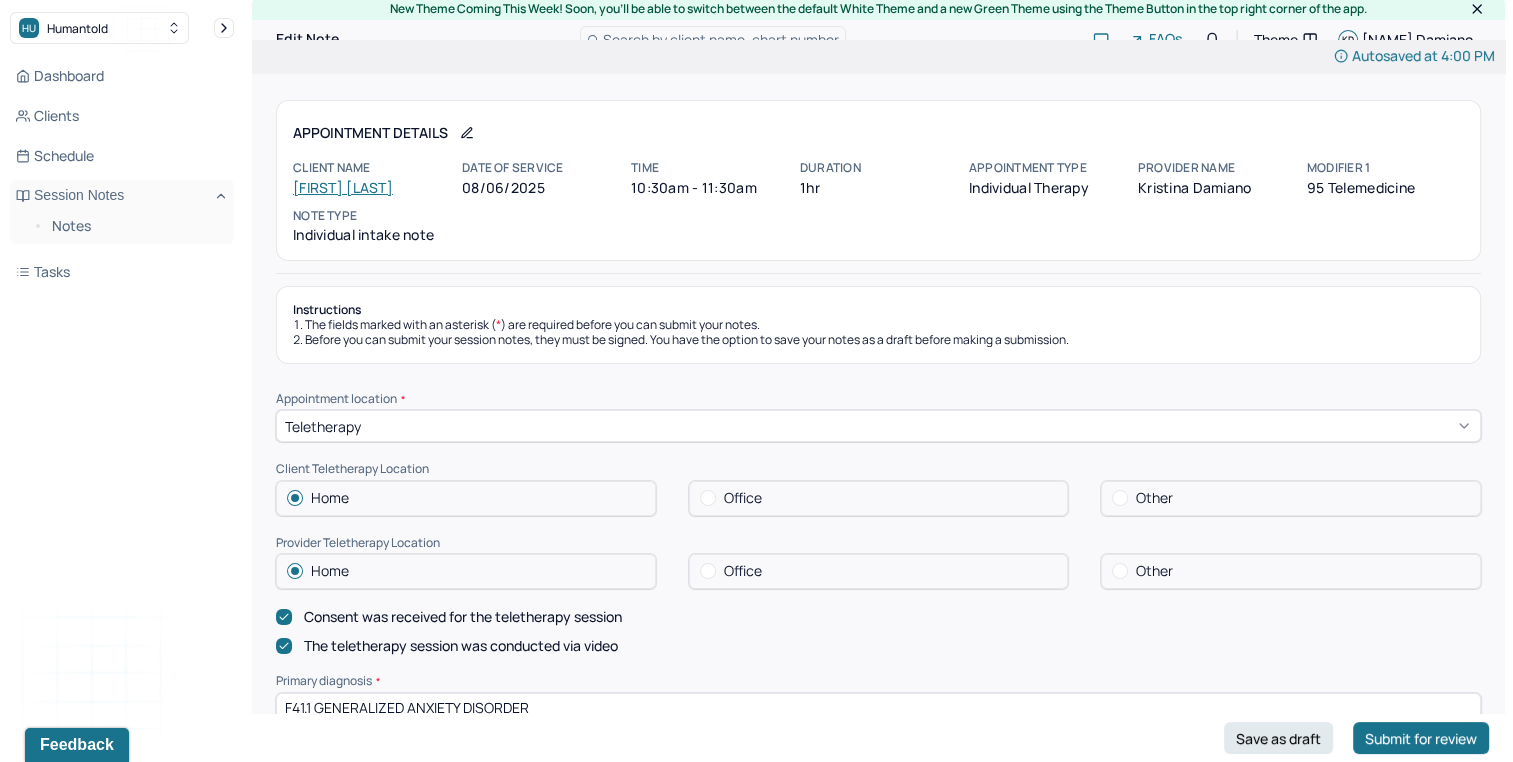 scroll, scrollTop: 0, scrollLeft: 0, axis: both 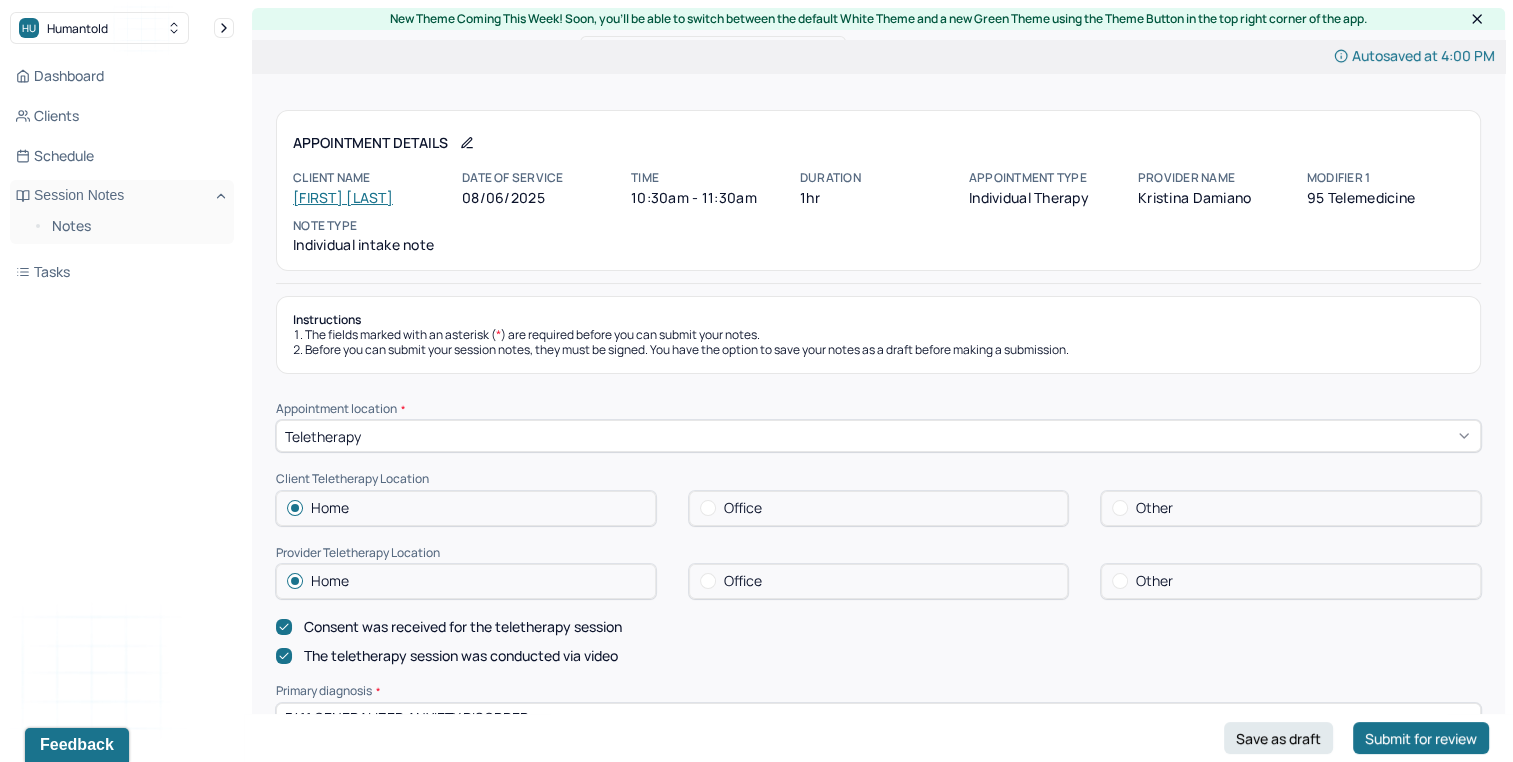 type on "The client shows signs of good prognosis due to good insight and desire to continue to work on developing strategies to help manage her anxiety and increase distress tolerance and overall mental health. Client is likely to respond well to continued trauma focused CBT and DBT sessions along with psycho education to help breaking self judgement and internal stigmas." 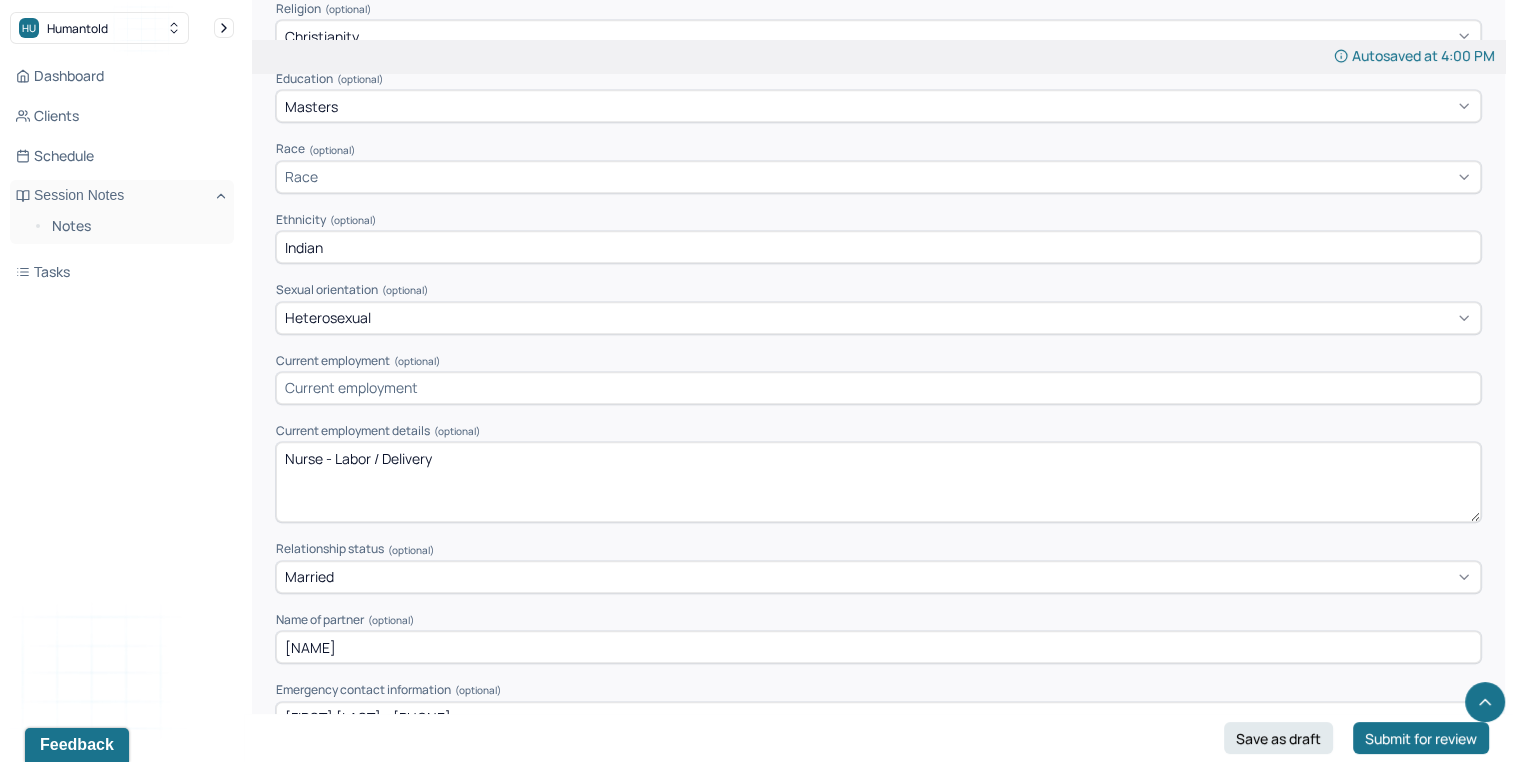 scroll, scrollTop: 1399, scrollLeft: 0, axis: vertical 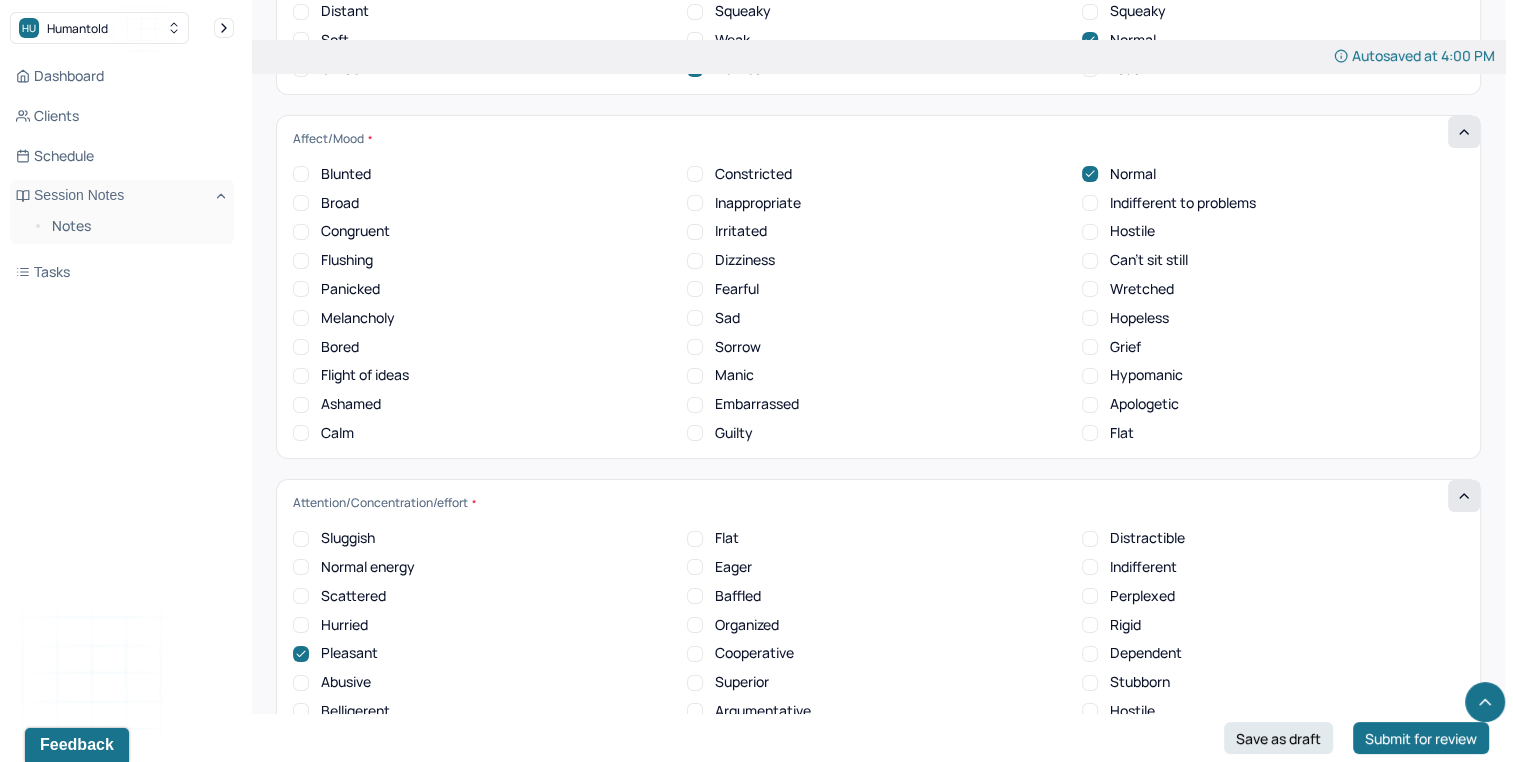 click on "New Theme Coming This Week! Soon, you’ll be able to switch between the default White Theme and a new Green Theme using the Theme Button in the top right corner of the app.  Edit Note Search by client name, chart number  FAQs Theme KD Kristina   Damiano Autosaved at 4:00 PM Appointment Details Client name Tonia Kizhakepuram Date of service 08/06/2025 Time 10:30am - 11:30am Duration 1hr Appointment type individual therapy Provider name Kristina Damiano Modifier 1 95 Telemedicine Note type Individual intake note Instructions The fields marked with an asterisk ( * ) are required before you can submit your notes. Before you can submit your session notes, they must be signed. You have the option to save your notes as a draft before making a submission. Appointment location * Teletherapy Client Teletherapy Location Home Office Other Provider Teletherapy Location Home Office Other Consent was received for the teletherapy session The teletherapy session was conducted via video Primary diagnosis * (optional) Gender" at bounding box center (878, -1826) 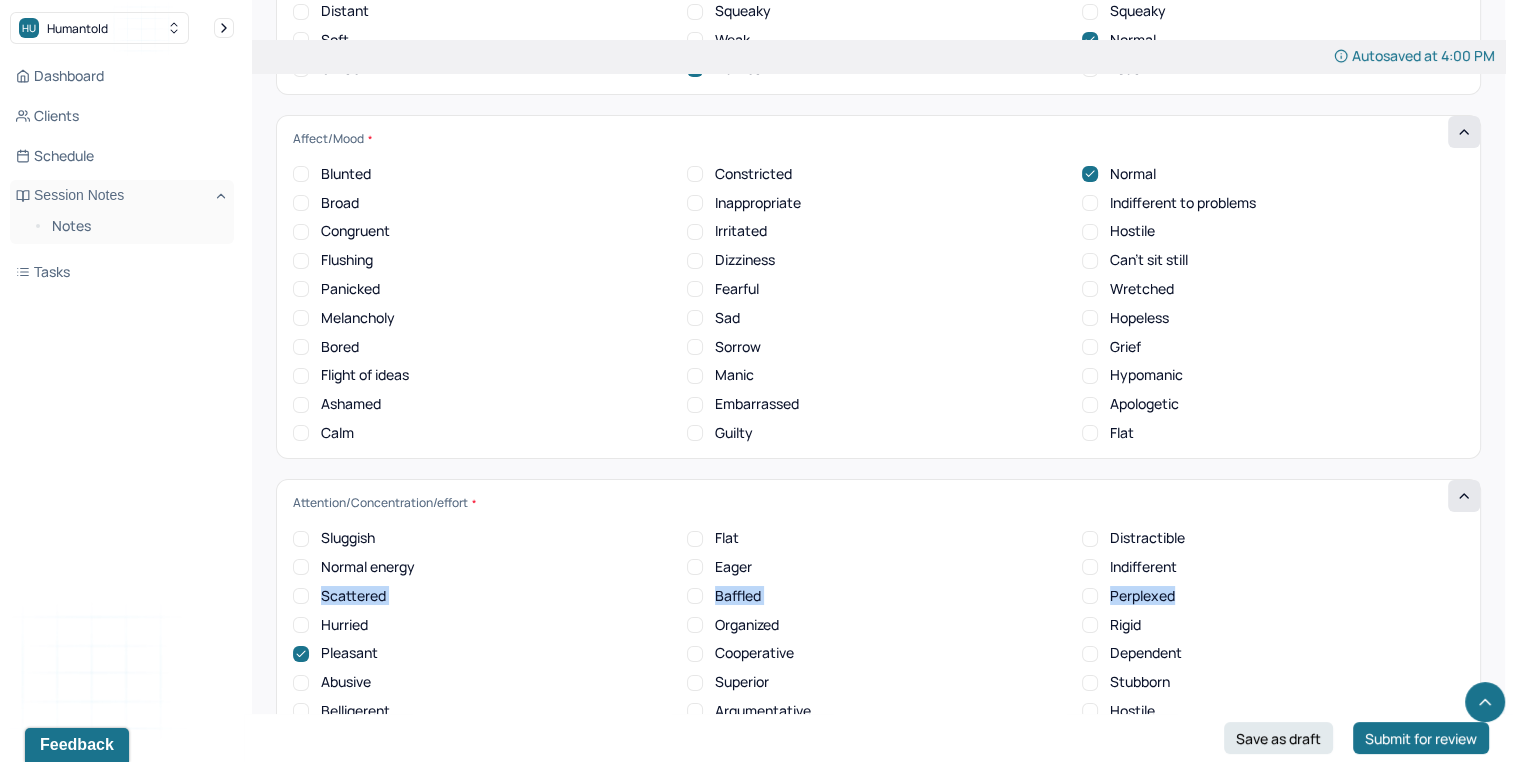 drag, startPoint x: 1511, startPoint y: 534, endPoint x: 1505, endPoint y: 556, distance: 22.803509 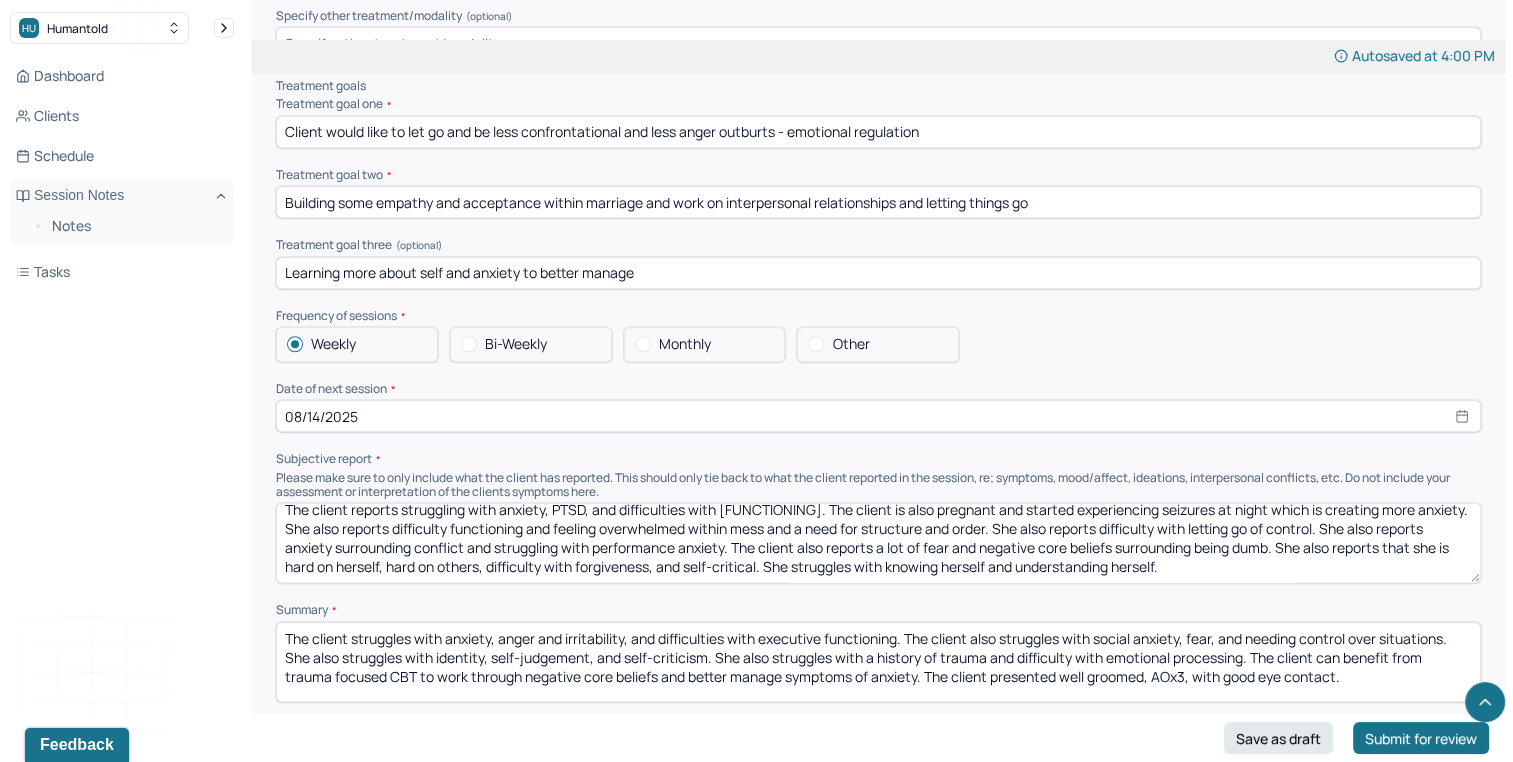 scroll, scrollTop: 9188, scrollLeft: 0, axis: vertical 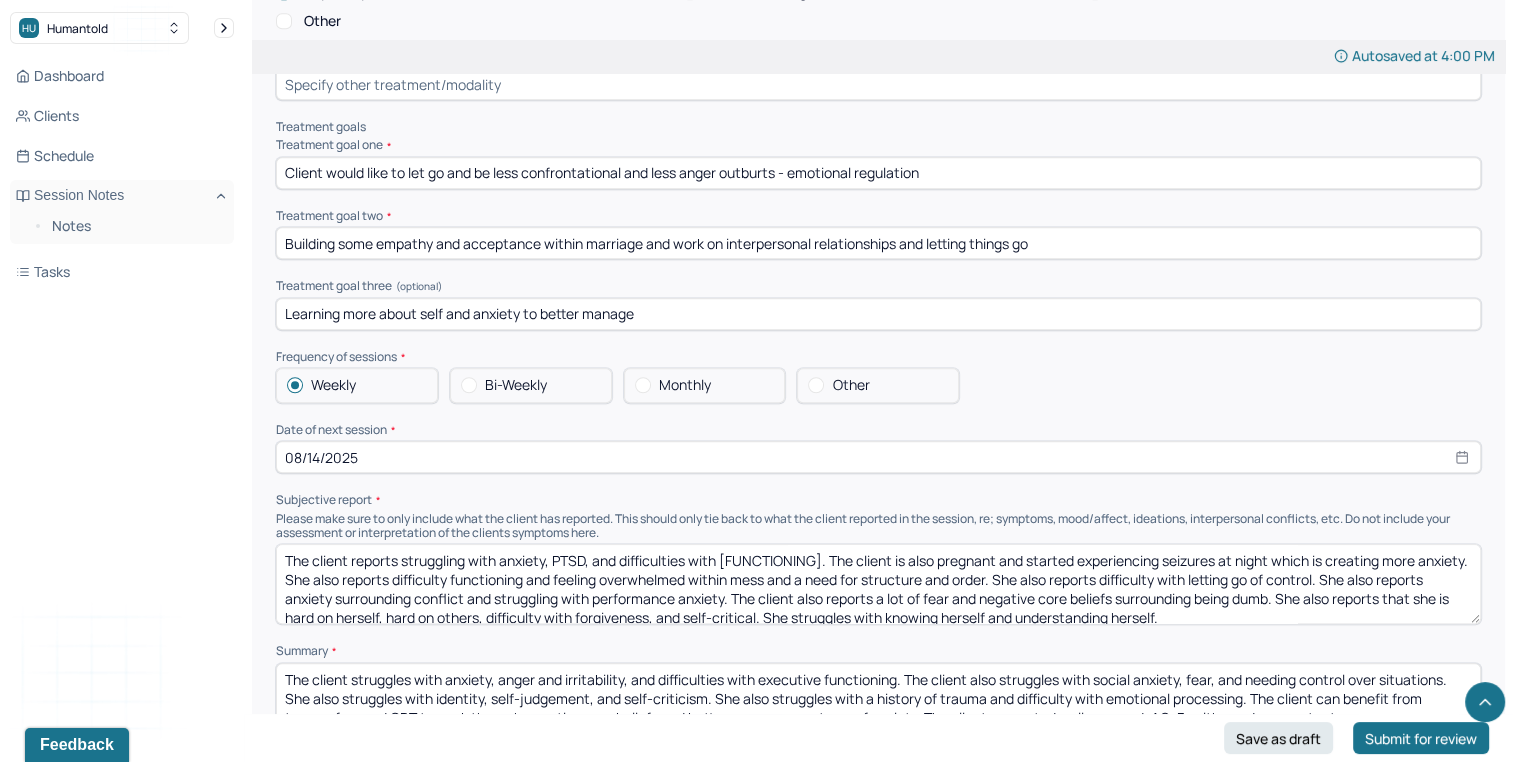 click on "Autosaved at 4:00 PM Appointment Details Client name Tonia Kizhakepuram Date of service 08/06/2025 Time 10:30am - 11:30am Duration 1hr Appointment type individual therapy Provider name Kristina Damiano Modifier 1 95 Telemedicine Note type Individual intake note Instructions The fields marked with an asterisk ( * ) are required before you can submit your notes. Before you can submit your session notes, they must be signed. You have the option to save your notes as a draft before making a submission. Appointment location * Teletherapy Client Teletherapy Location Home Office Other Provider Teletherapy Location Home Office Other Consent was received for the teletherapy session The teletherapy session was conducted via video Primary diagnosis * F41.1 GENERALIZED ANXIETY DISORDER Secondary diagnosis (optional) Secondary diagnosis Tertiary diagnosis (optional) Tertiary diagnosis Identity Preferred name (optional) Gender * Female Pronouns (optional) She/Her Religion (optional) Christianity Education (optional) Race *" at bounding box center (878, -3830) 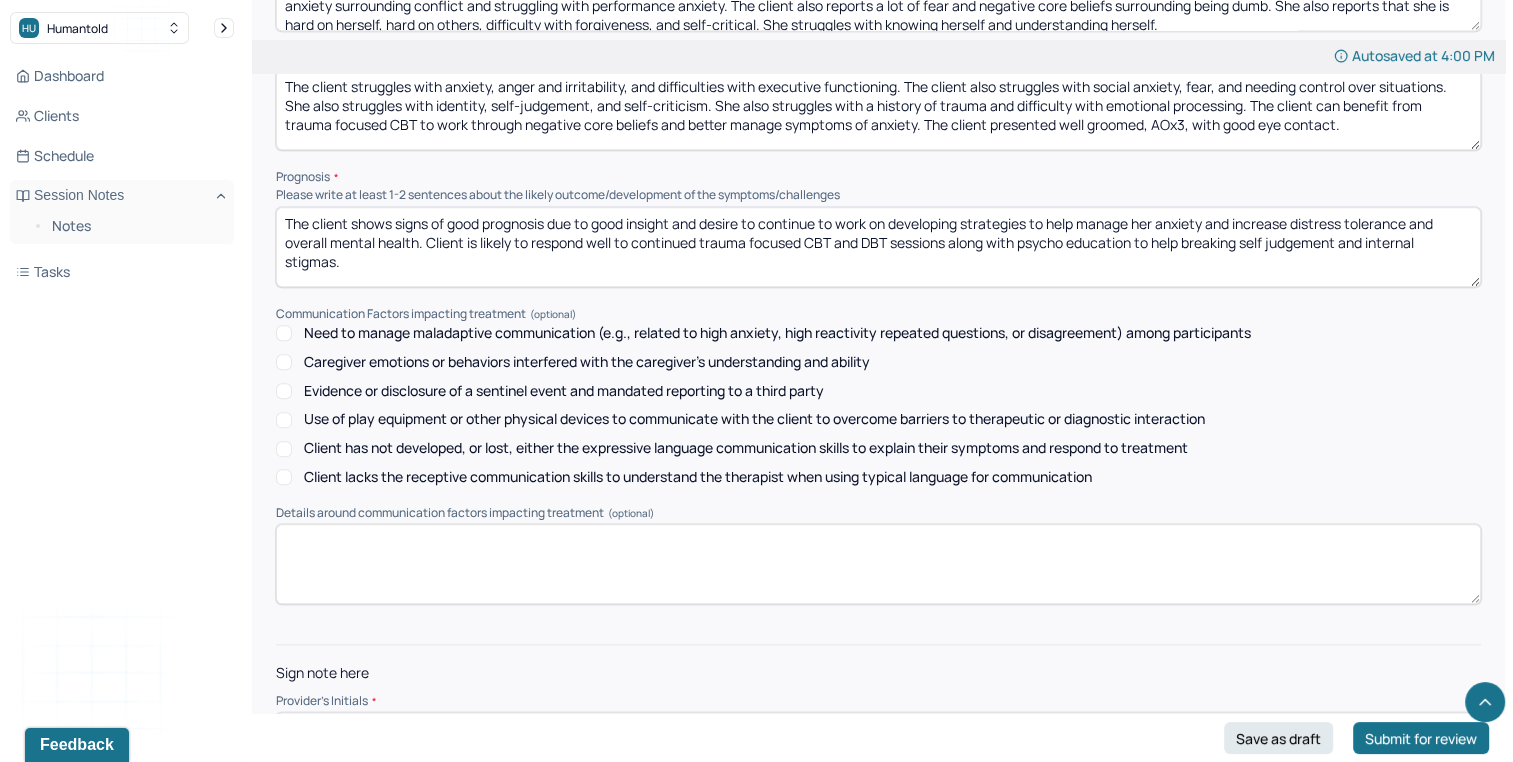 scroll, scrollTop: 9736, scrollLeft: 0, axis: vertical 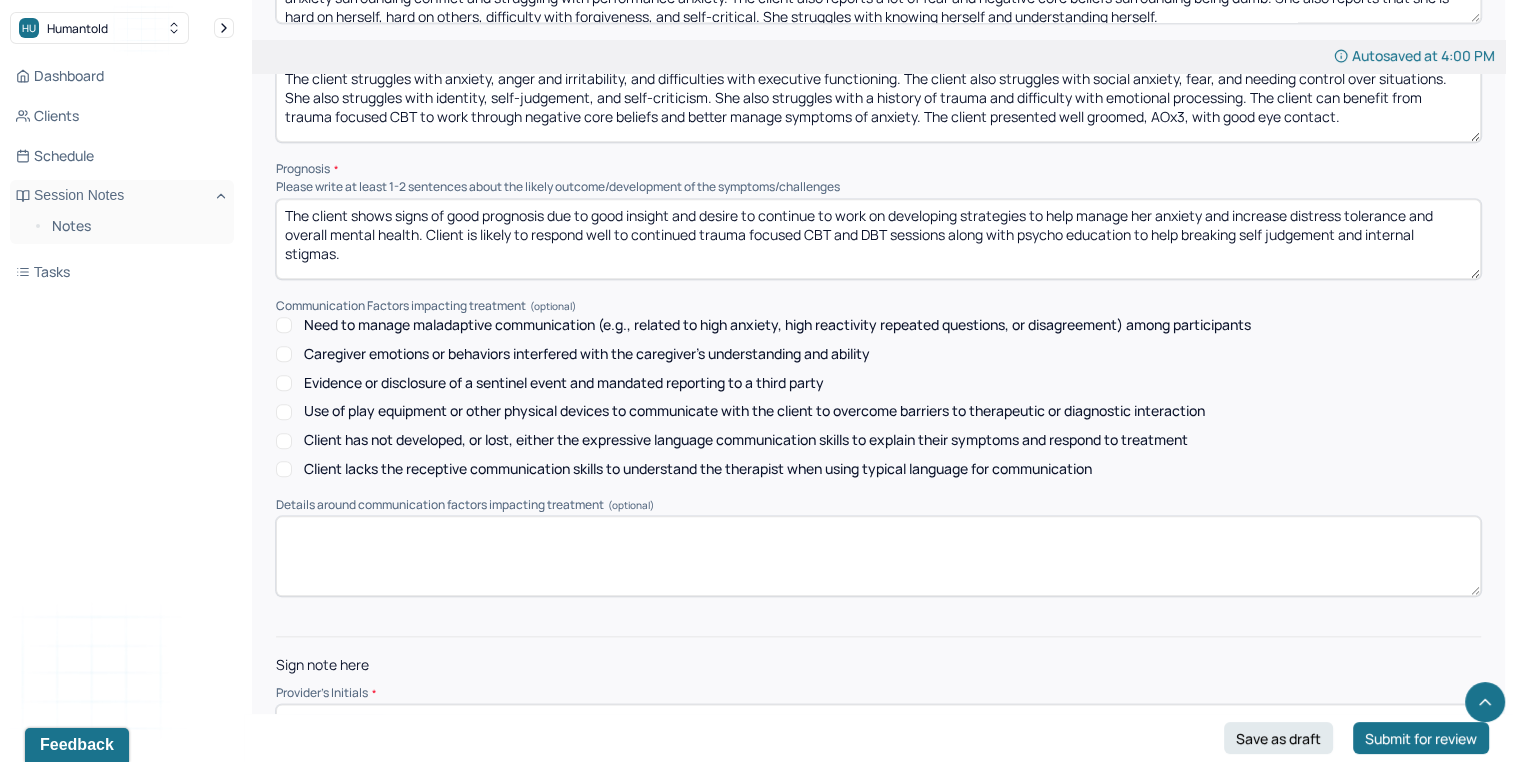 click at bounding box center (878, 720) 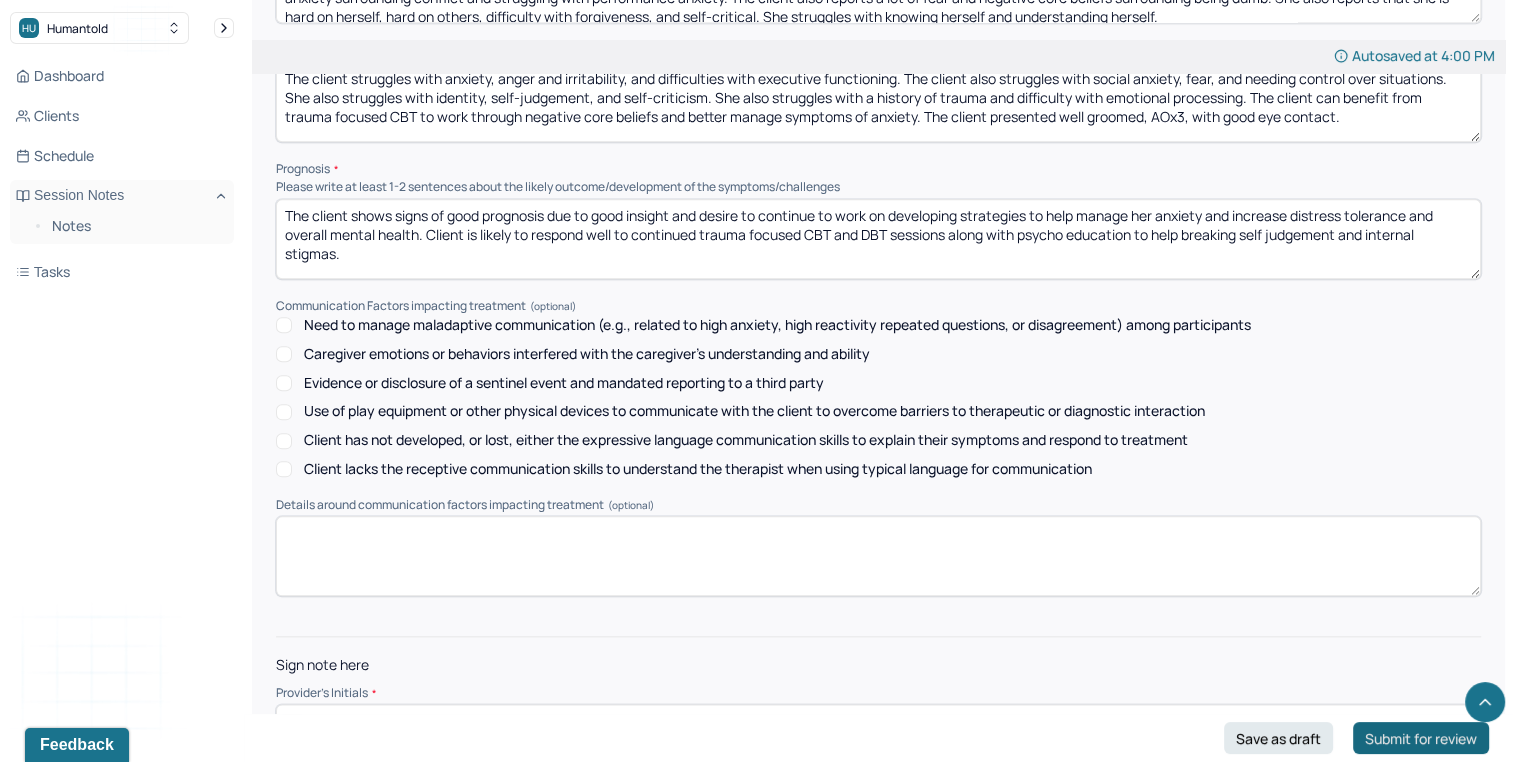 type on "KD" 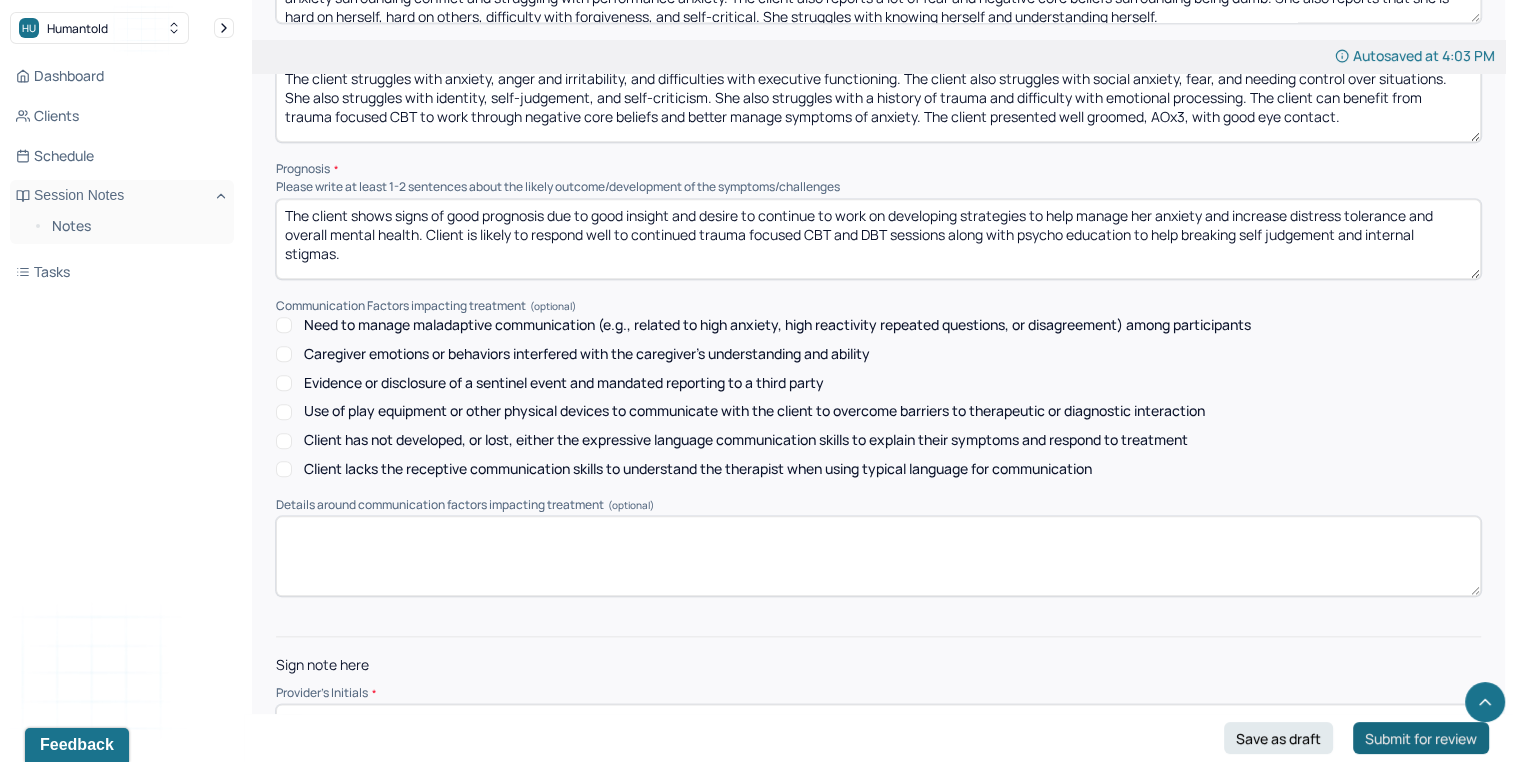 click on "Submit for review" at bounding box center [1421, 738] 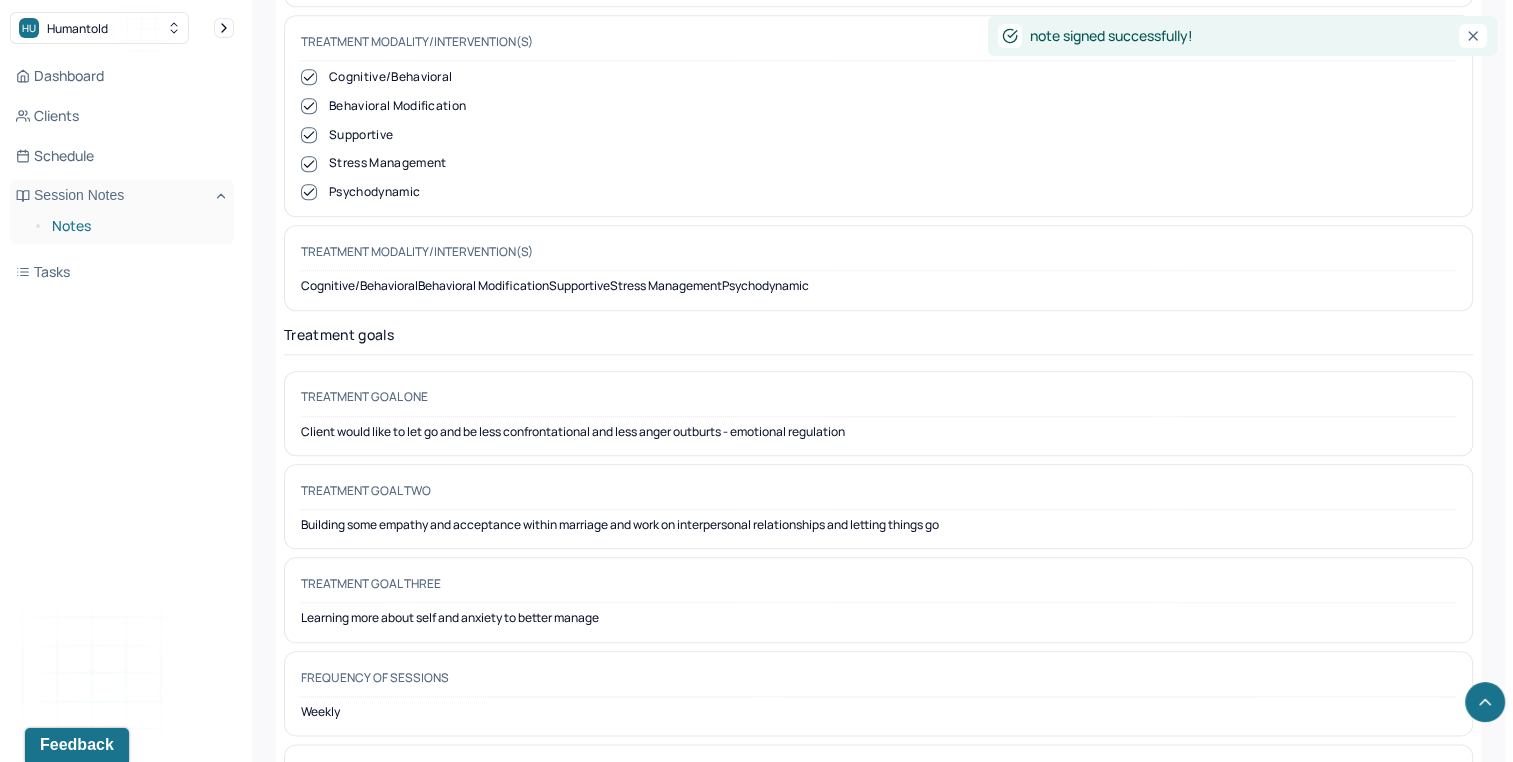 click on "Notes" at bounding box center [135, 226] 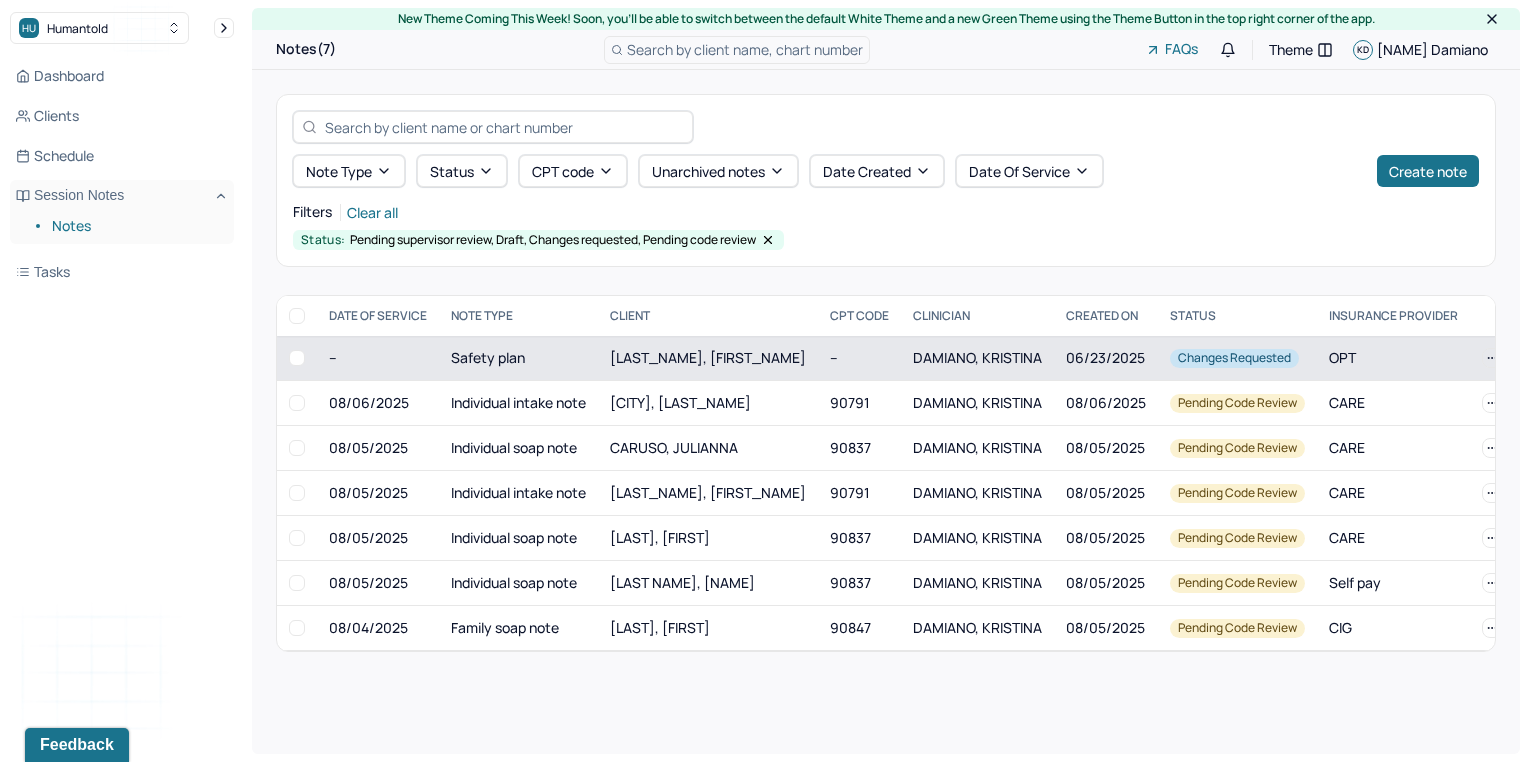 click on "Safety plan" at bounding box center (518, 358) 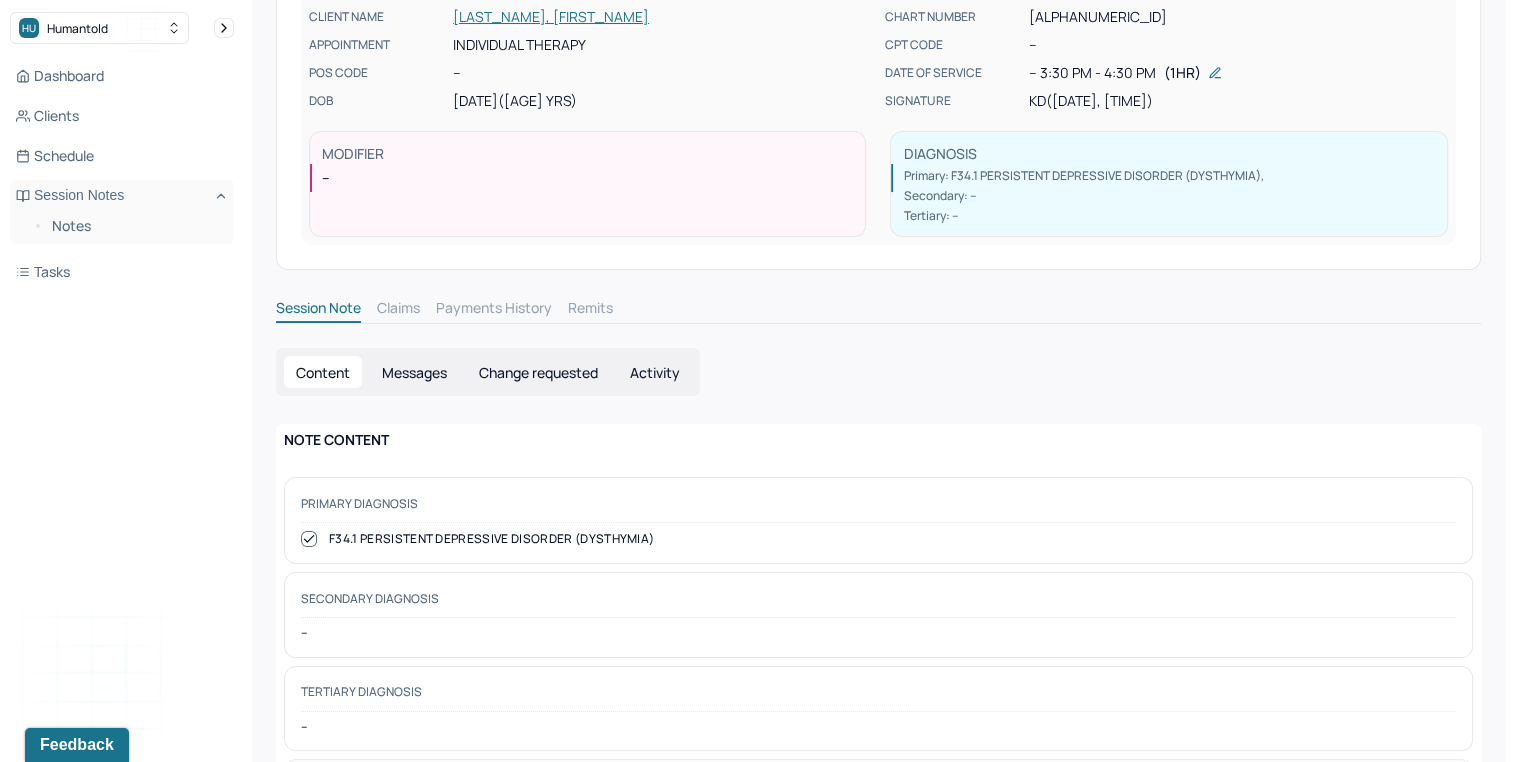 scroll, scrollTop: 243, scrollLeft: 0, axis: vertical 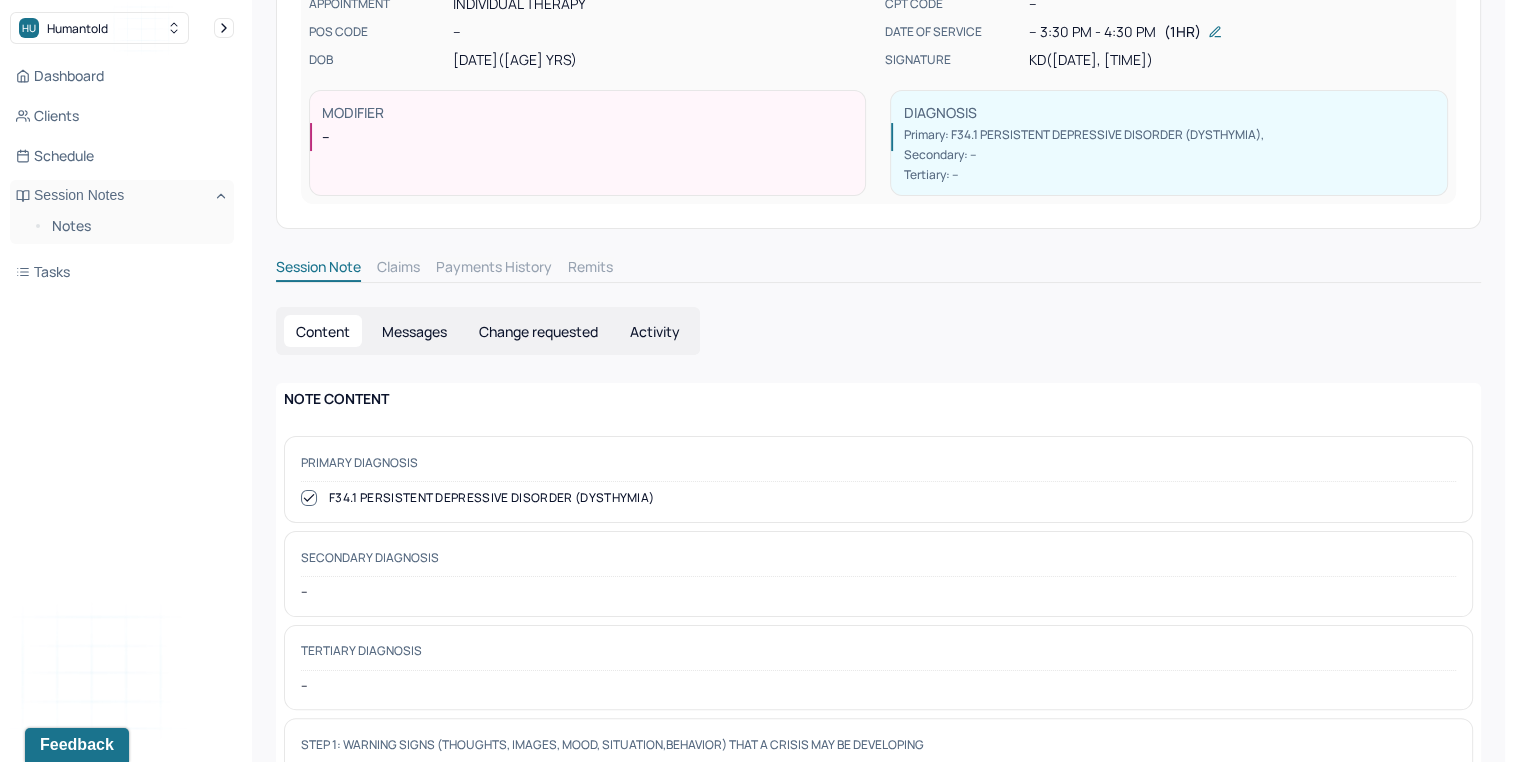 click on "Change requested" at bounding box center (538, 331) 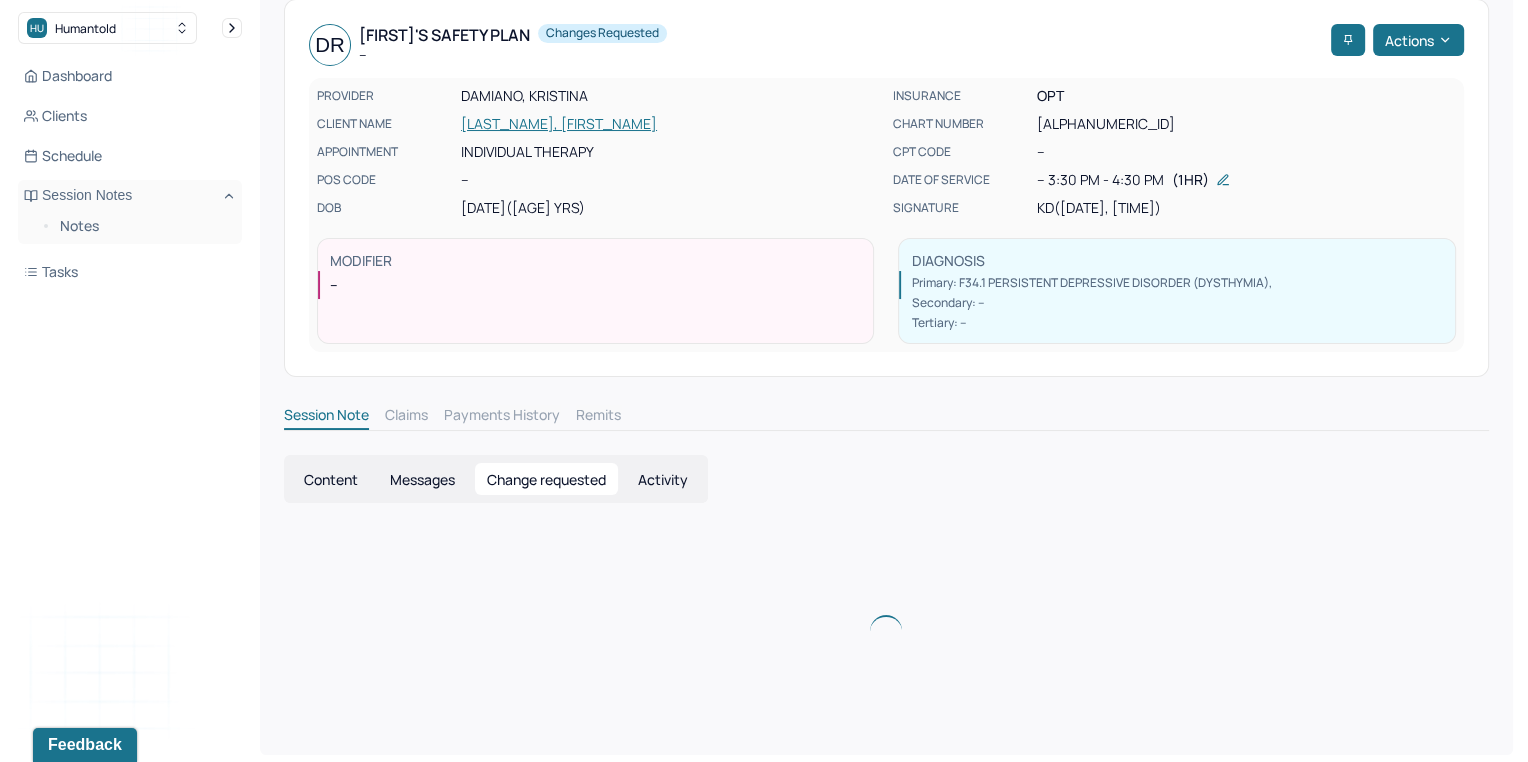 scroll, scrollTop: 113, scrollLeft: 0, axis: vertical 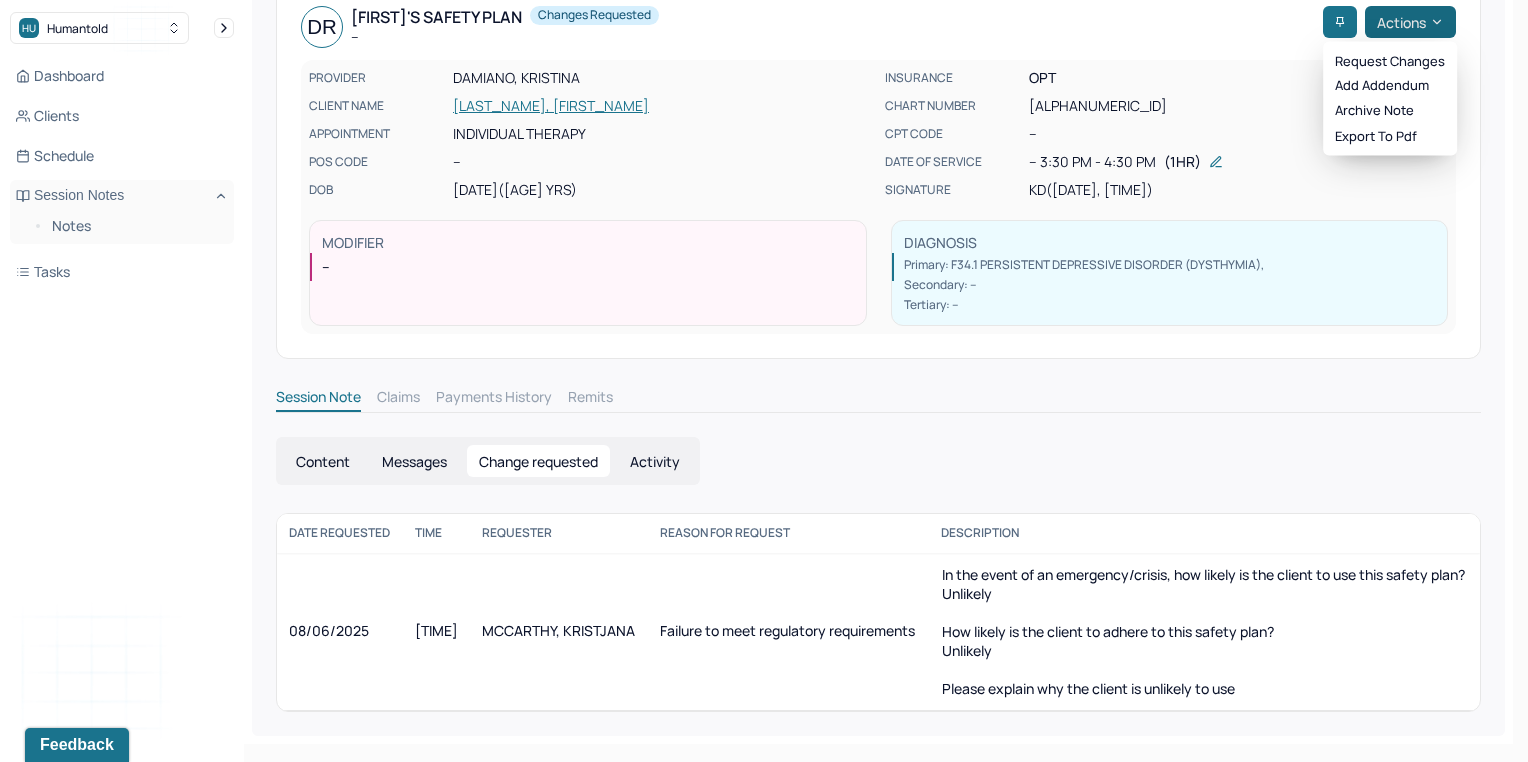click on "Actions" at bounding box center [1410, 22] 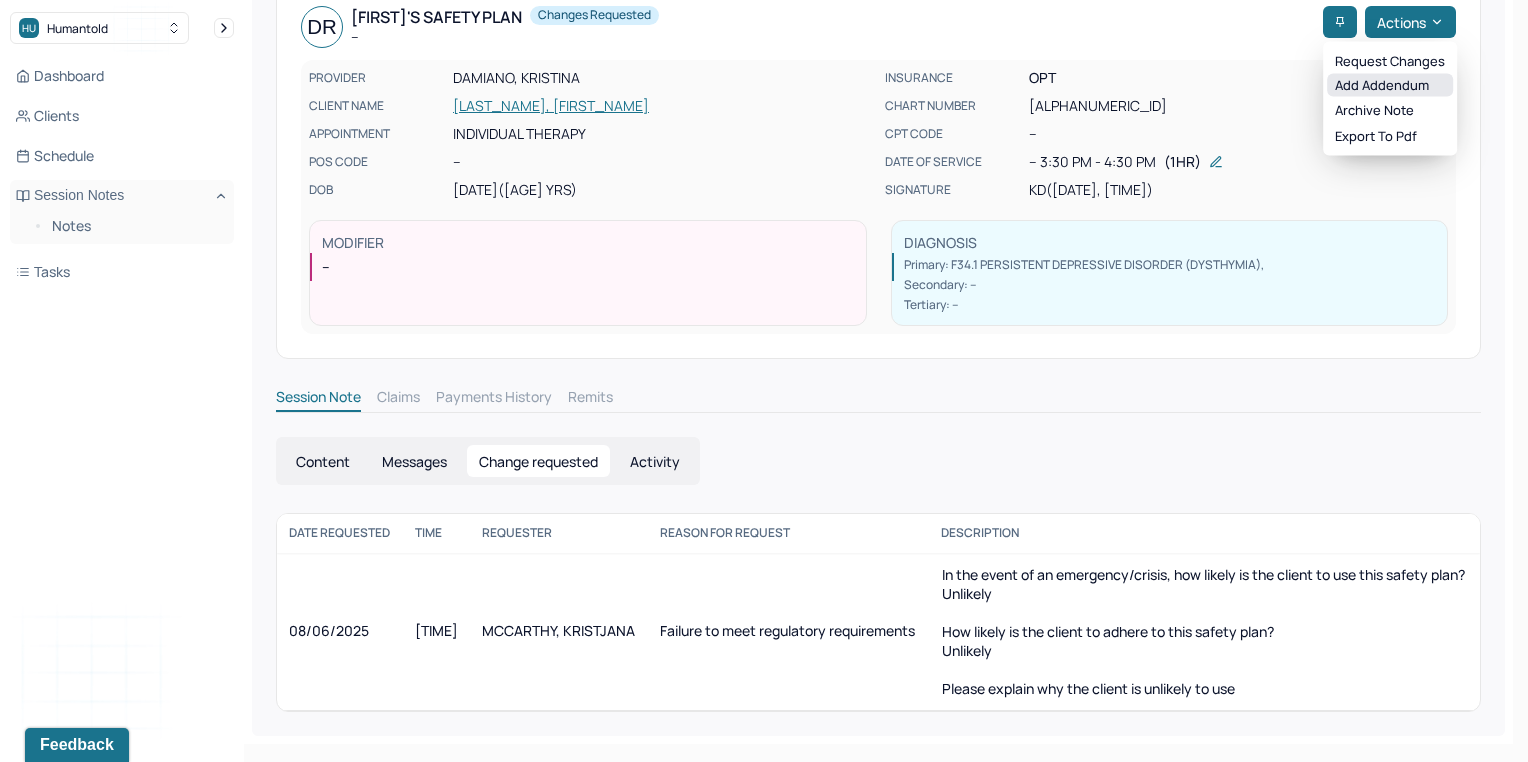 click on "Add addendum" at bounding box center (1390, 85) 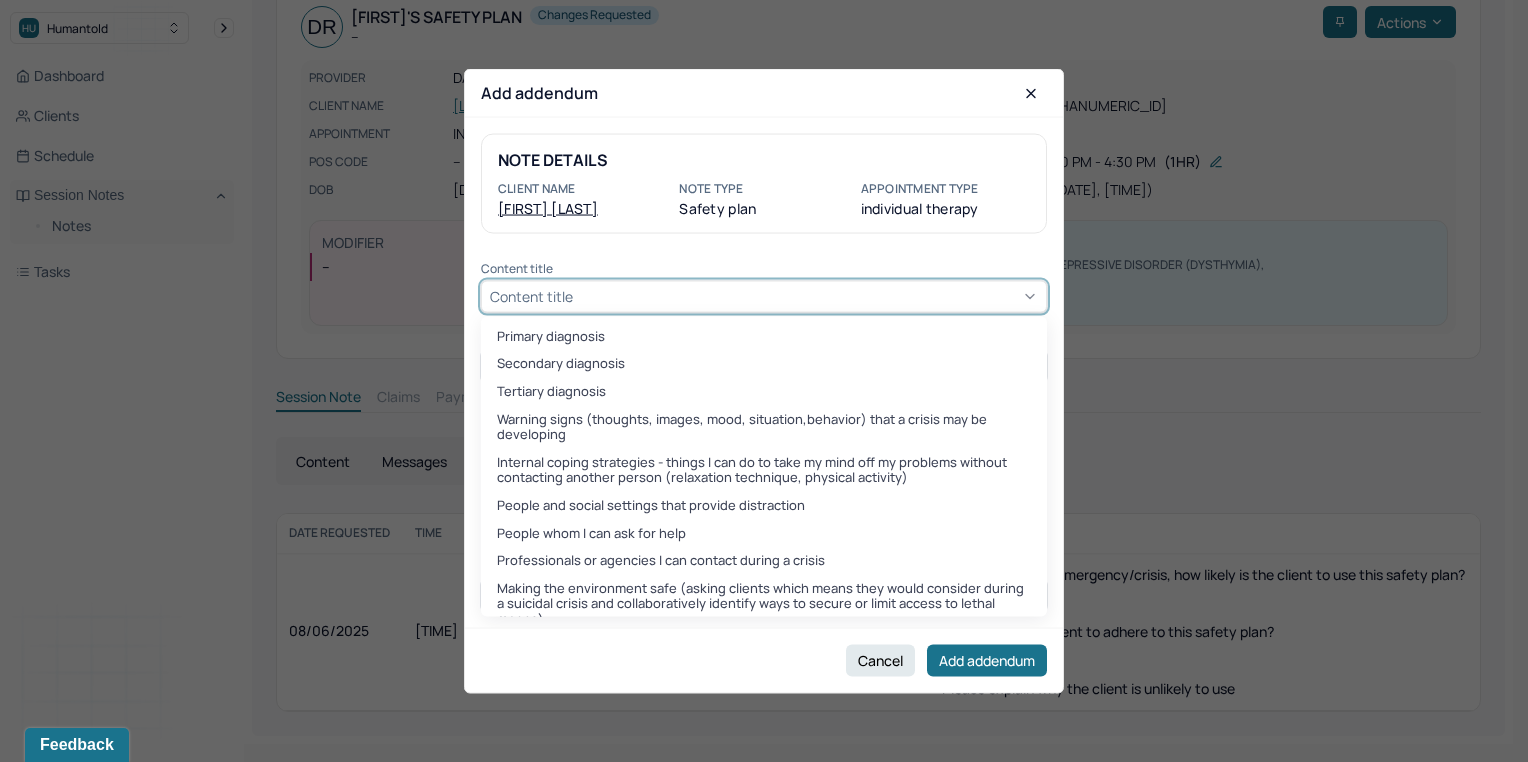 click on "Content title" at bounding box center (764, 296) 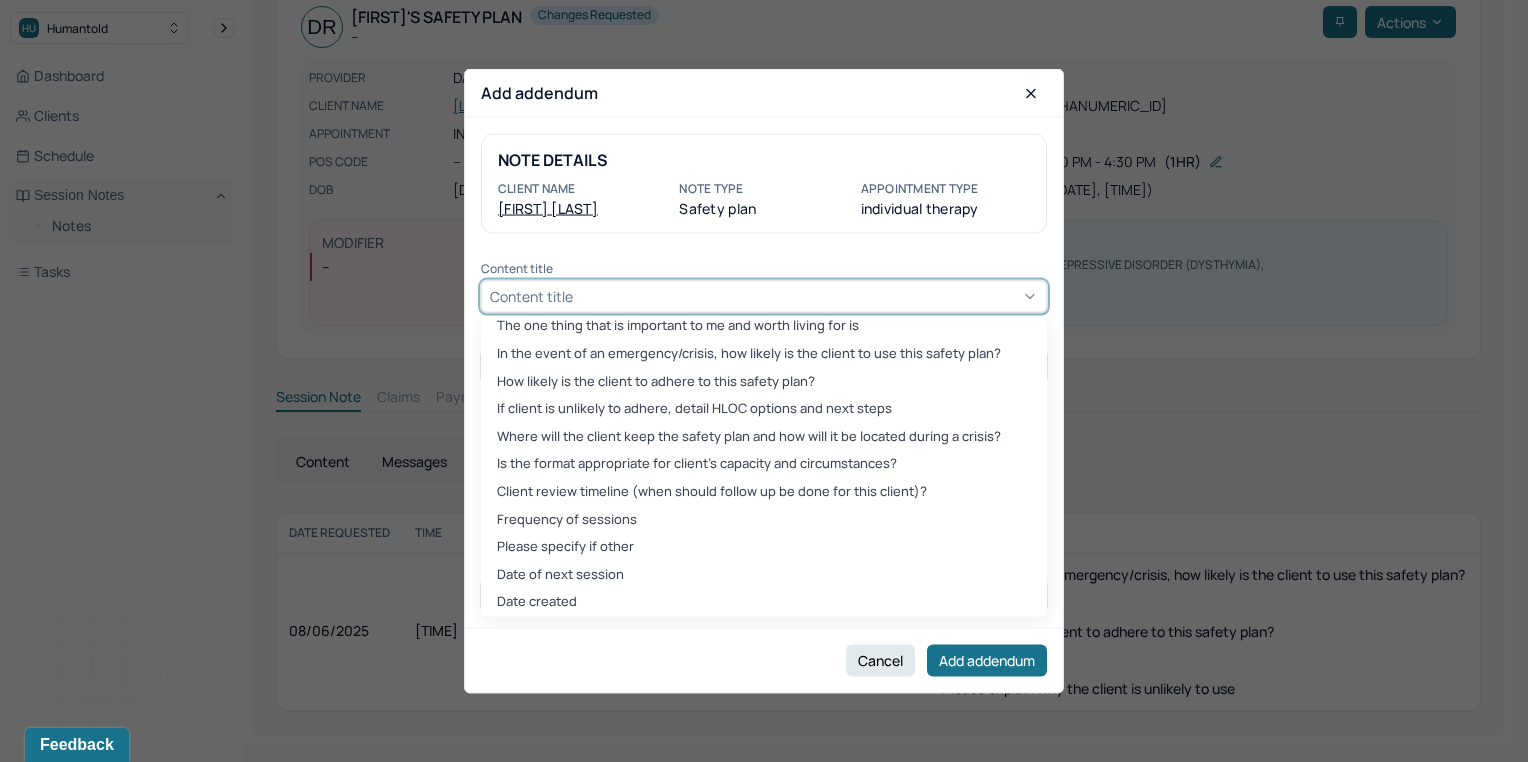 scroll, scrollTop: 326, scrollLeft: 0, axis: vertical 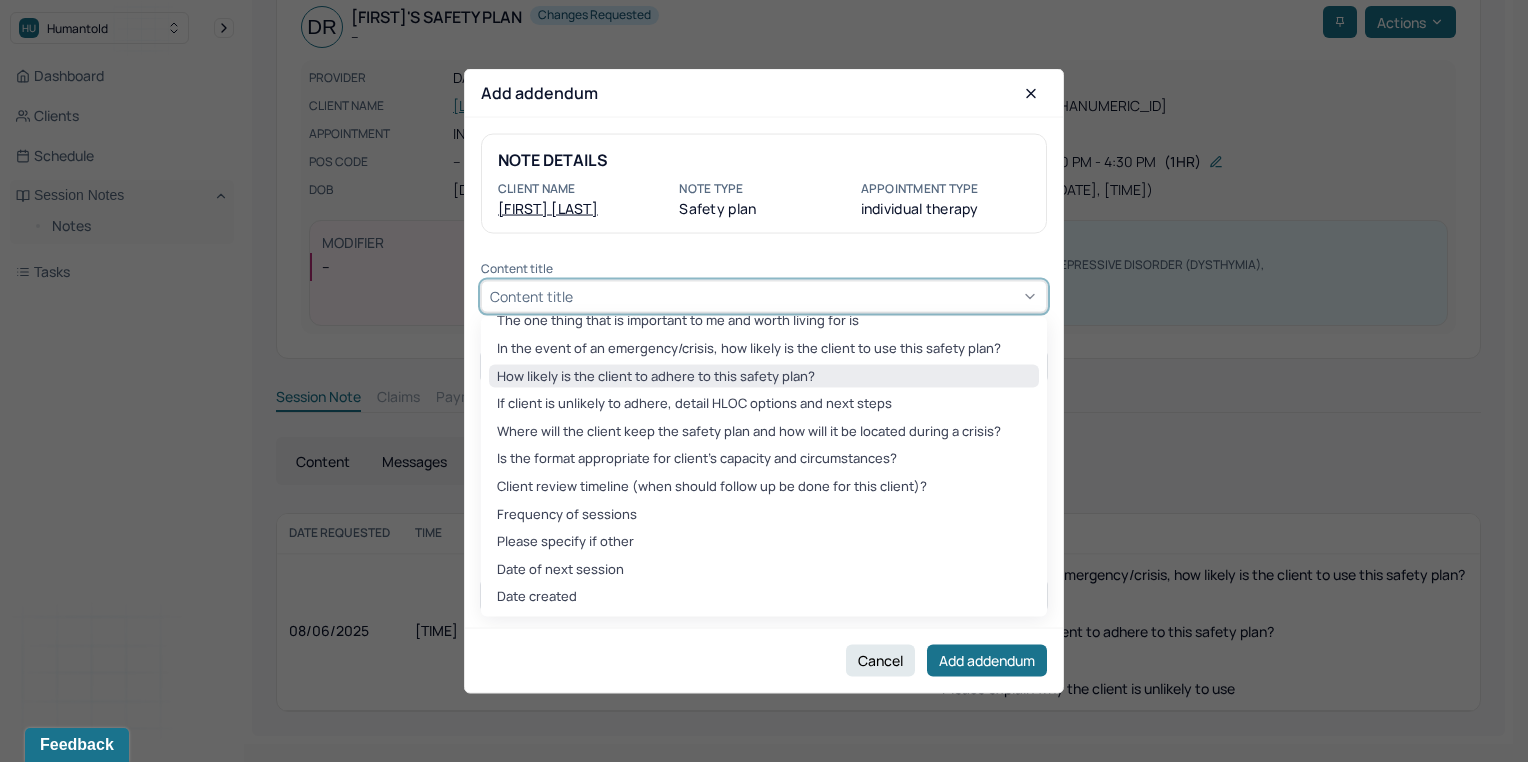 click on "How likely is the client to adhere to this safety plan?" at bounding box center [764, 376] 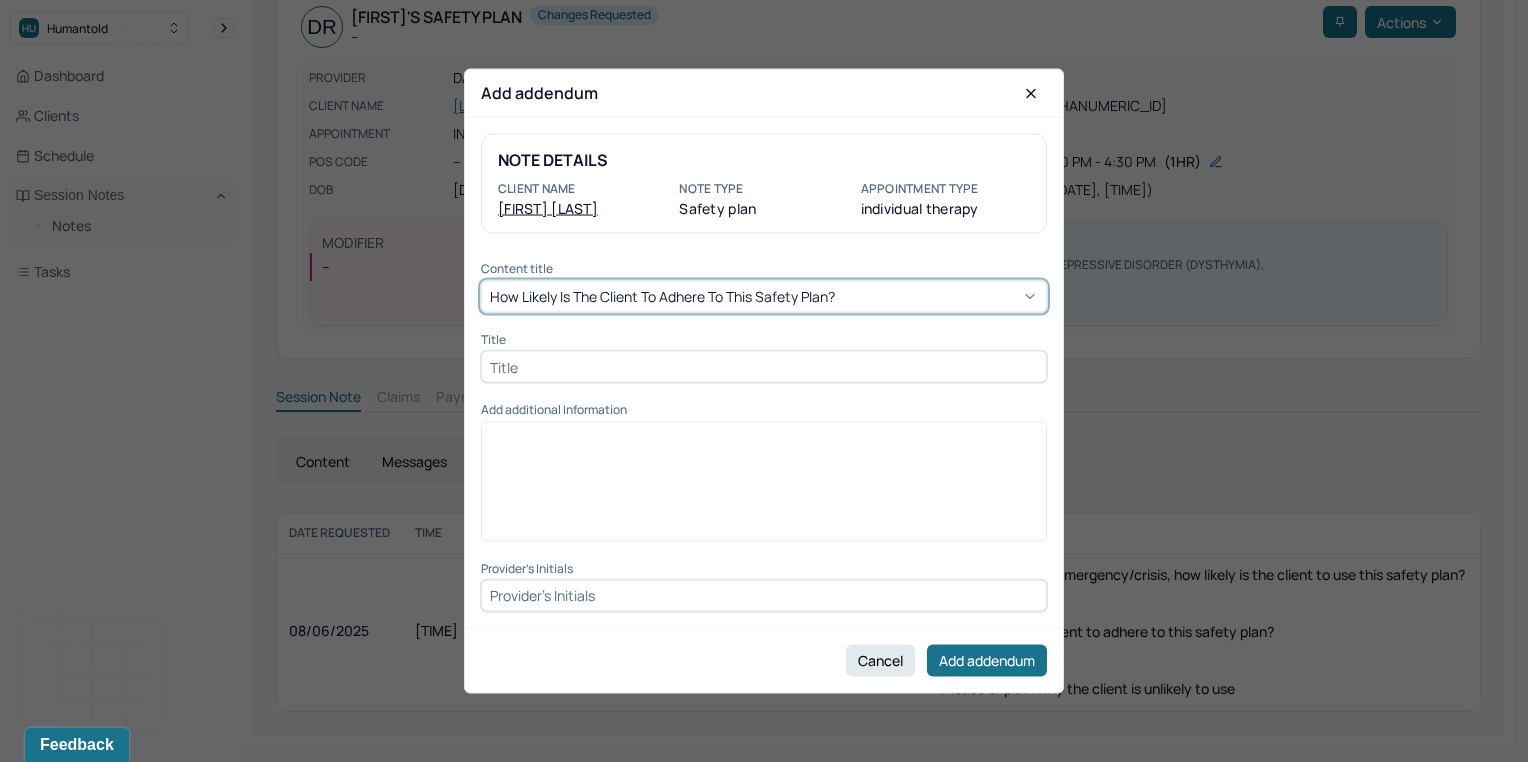 click at bounding box center (764, 367) 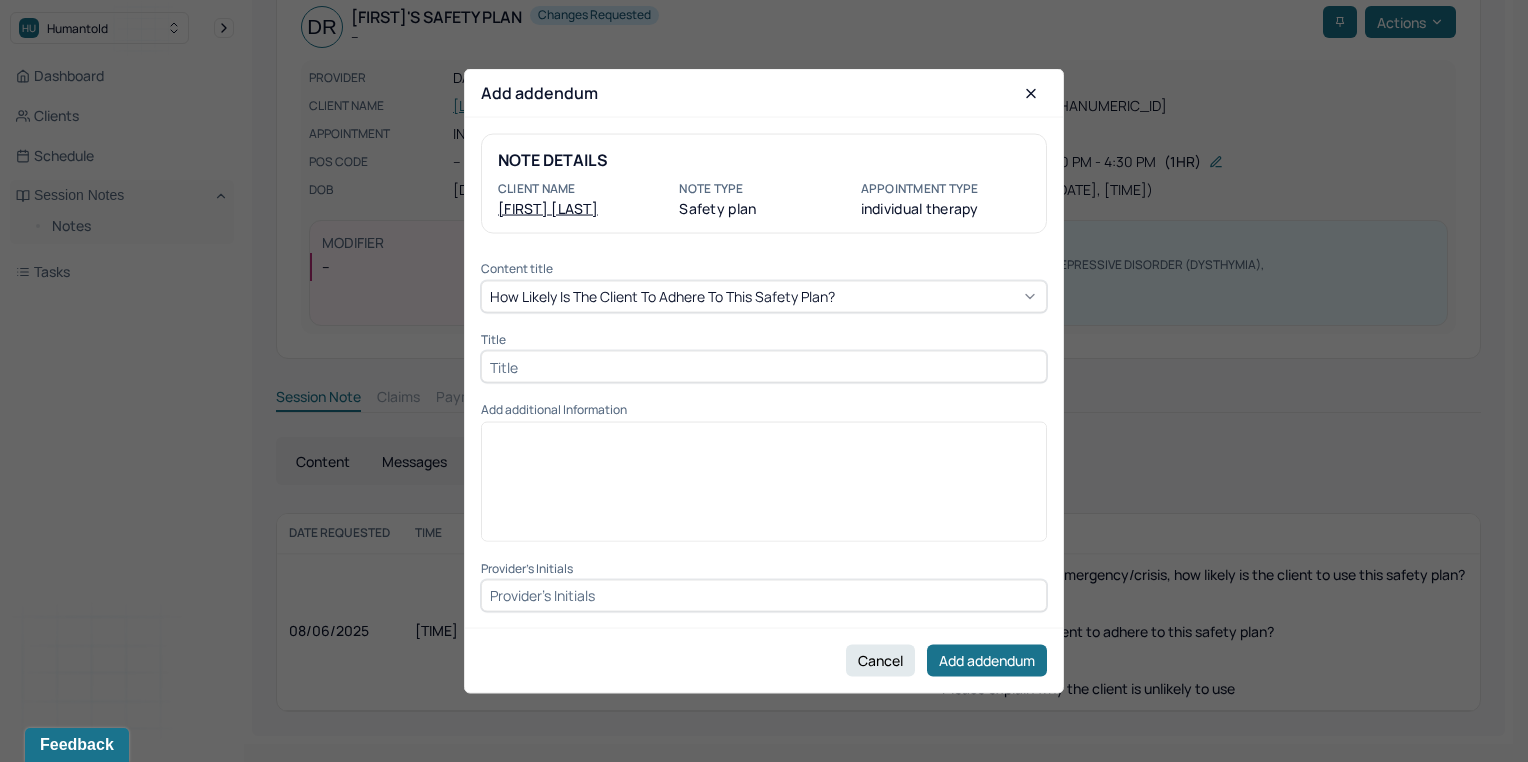 click on "How likely is the client to adhere to this safety plan?" at bounding box center (764, 296) 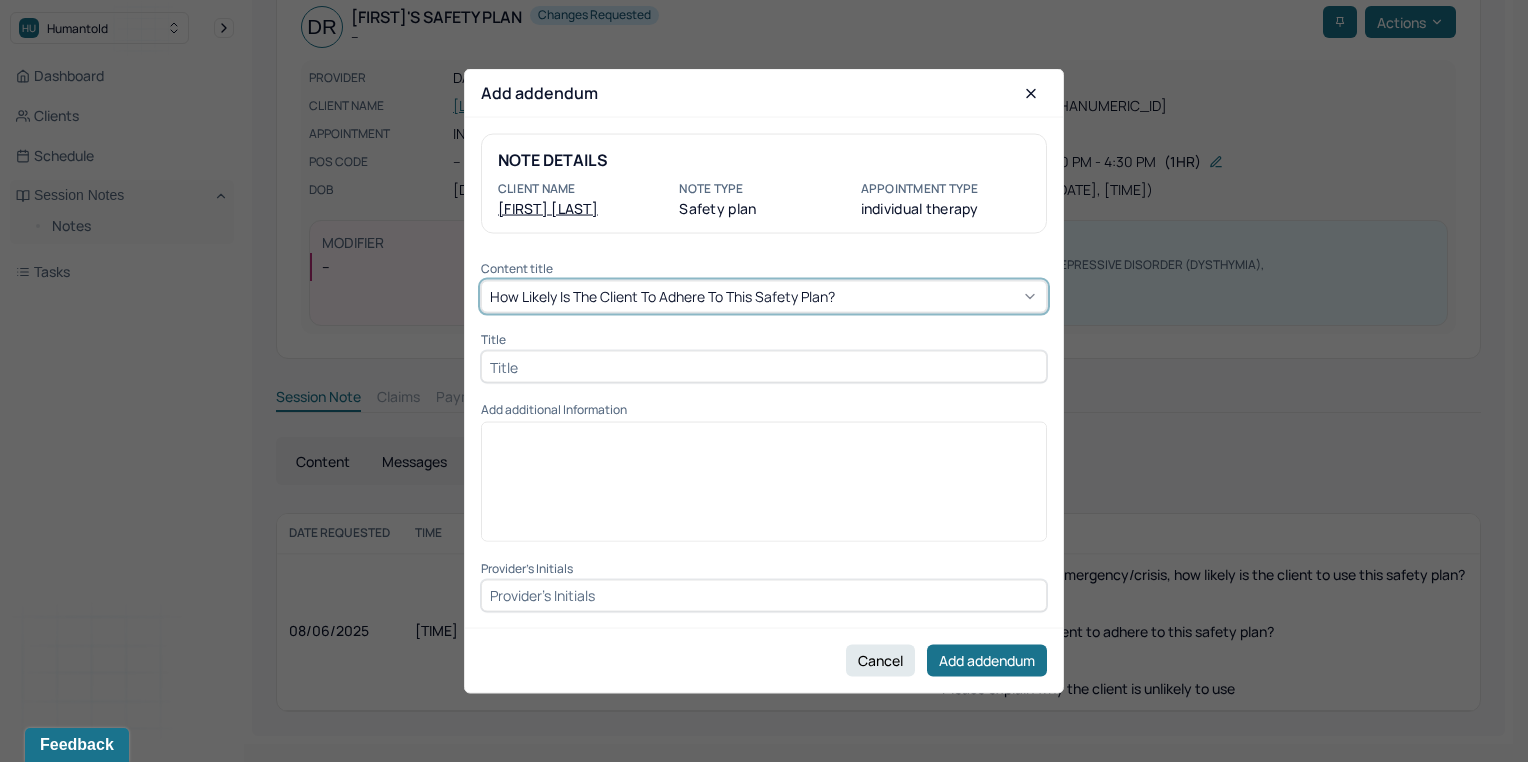 click on "How likely is the client to adhere to this safety plan?" at bounding box center (764, 296) 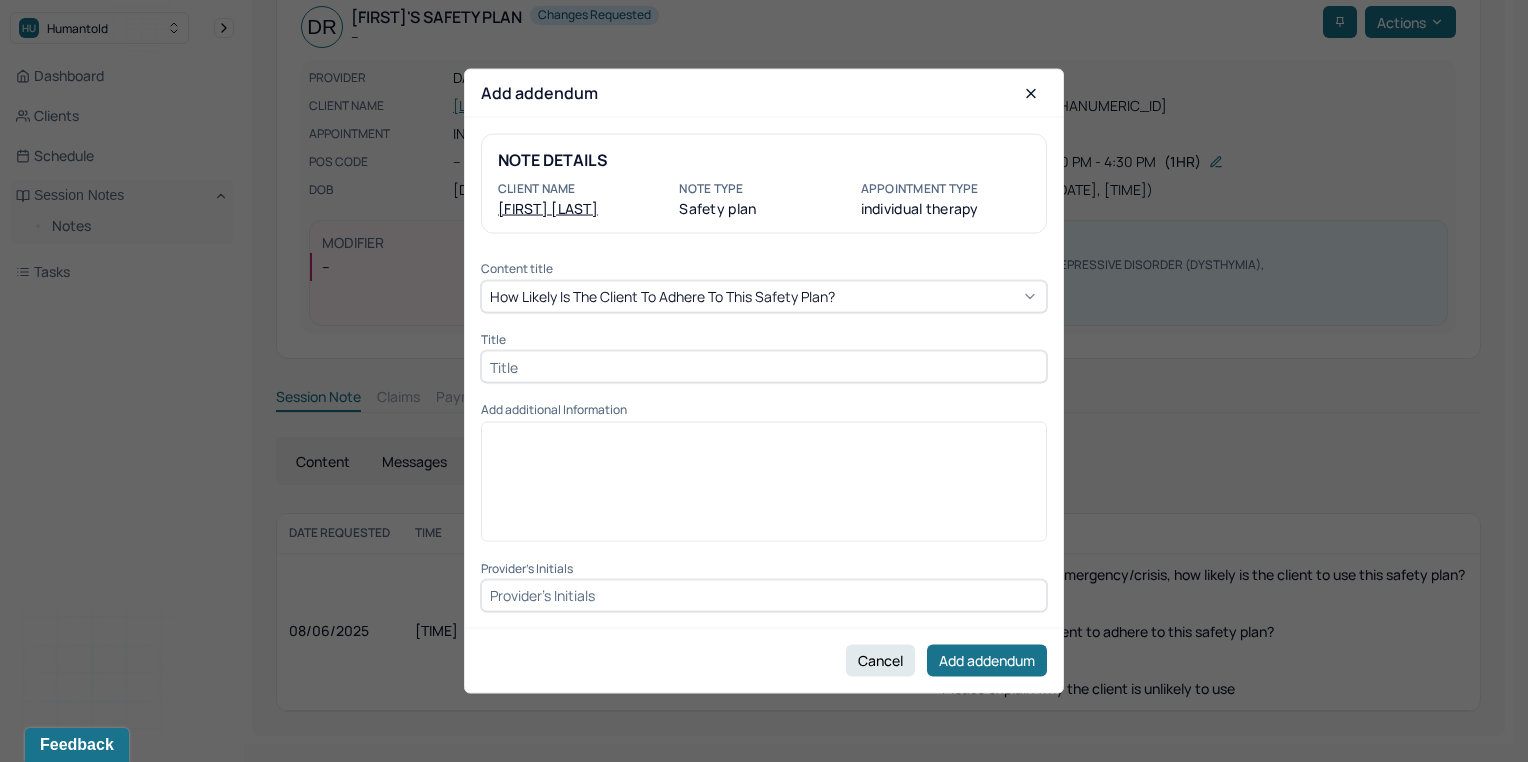 click at bounding box center (764, 367) 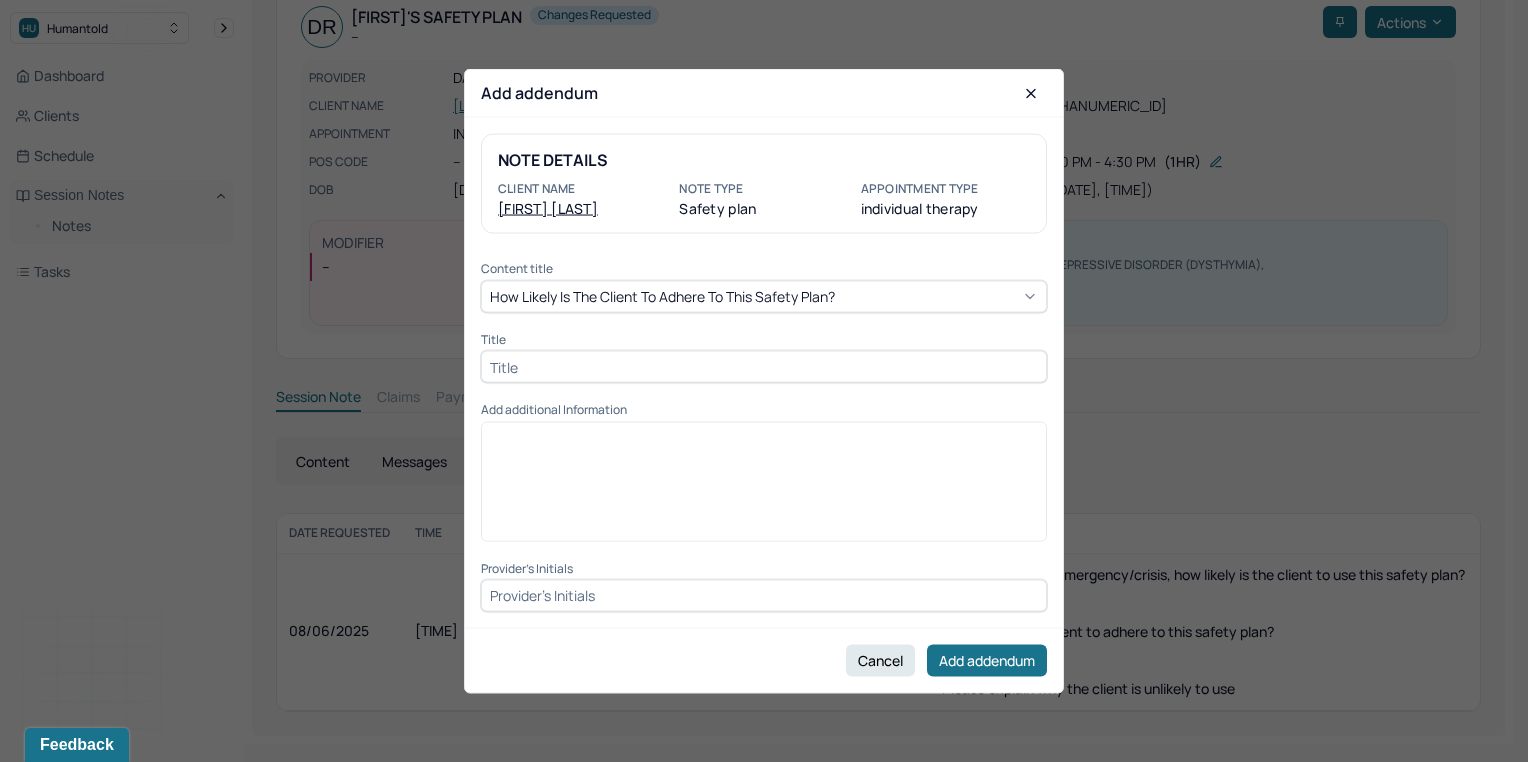 click at bounding box center (764, 367) 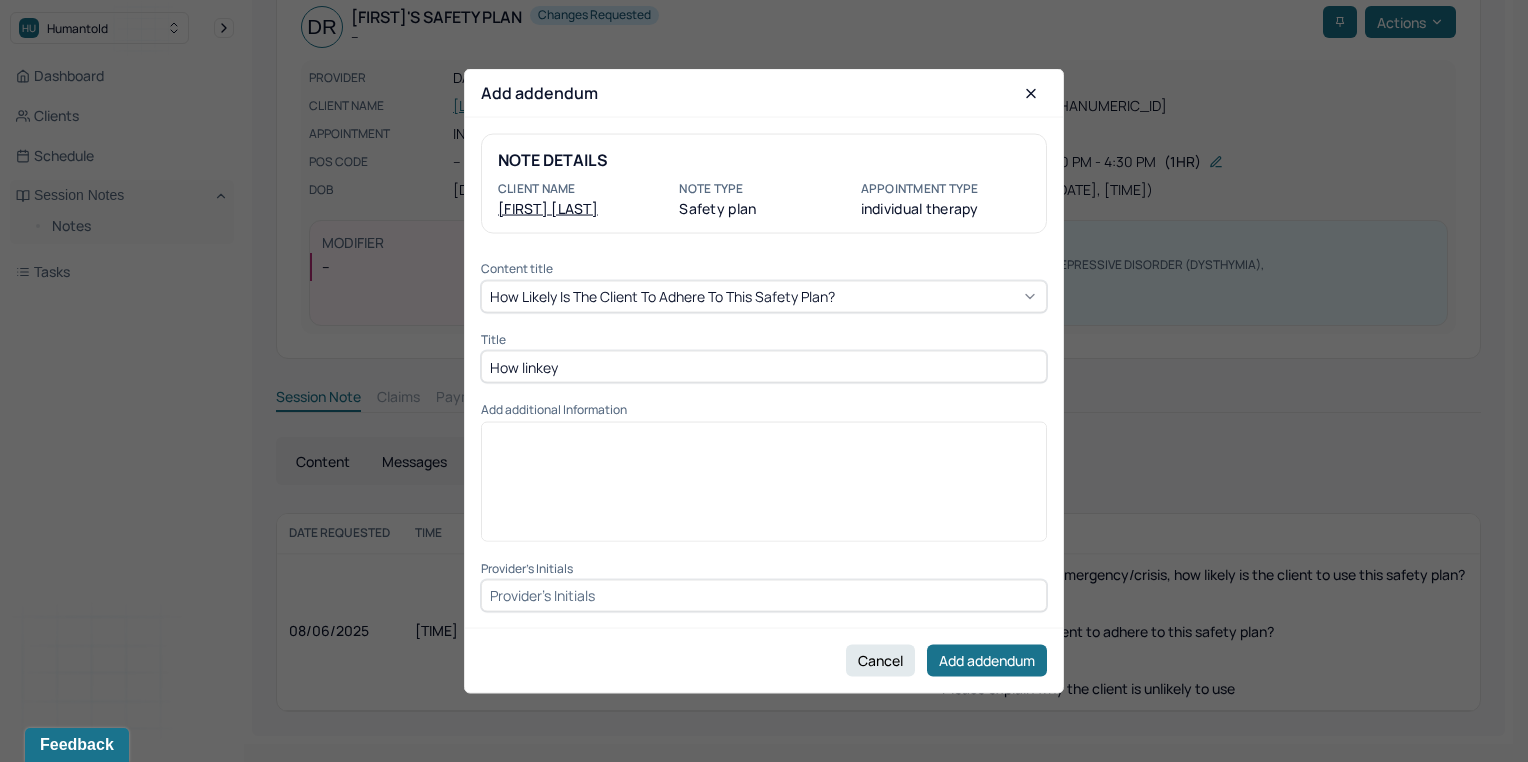 click on "How linkey" at bounding box center [764, 367] 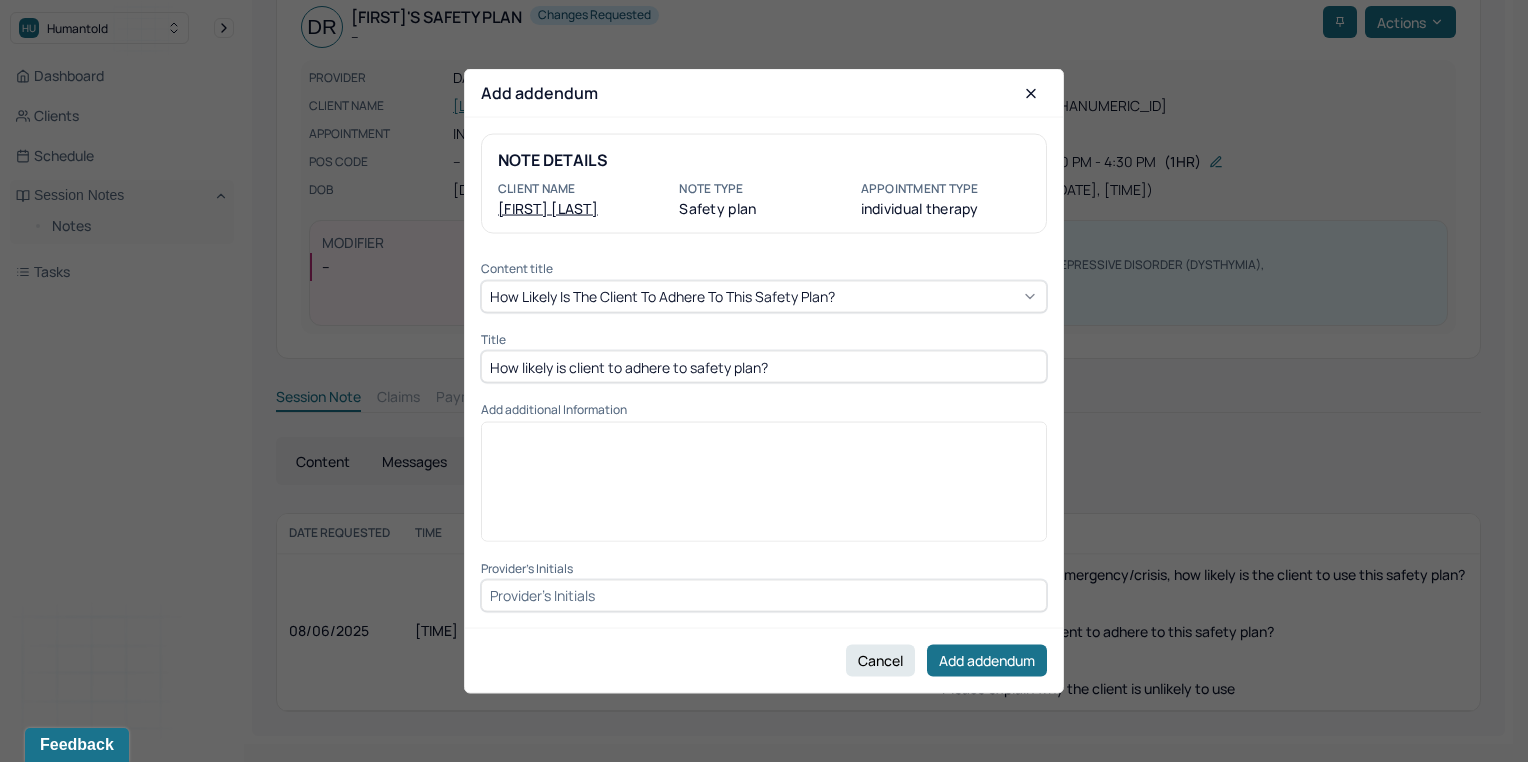 type on "How likely is client to adhere to safety plan?" 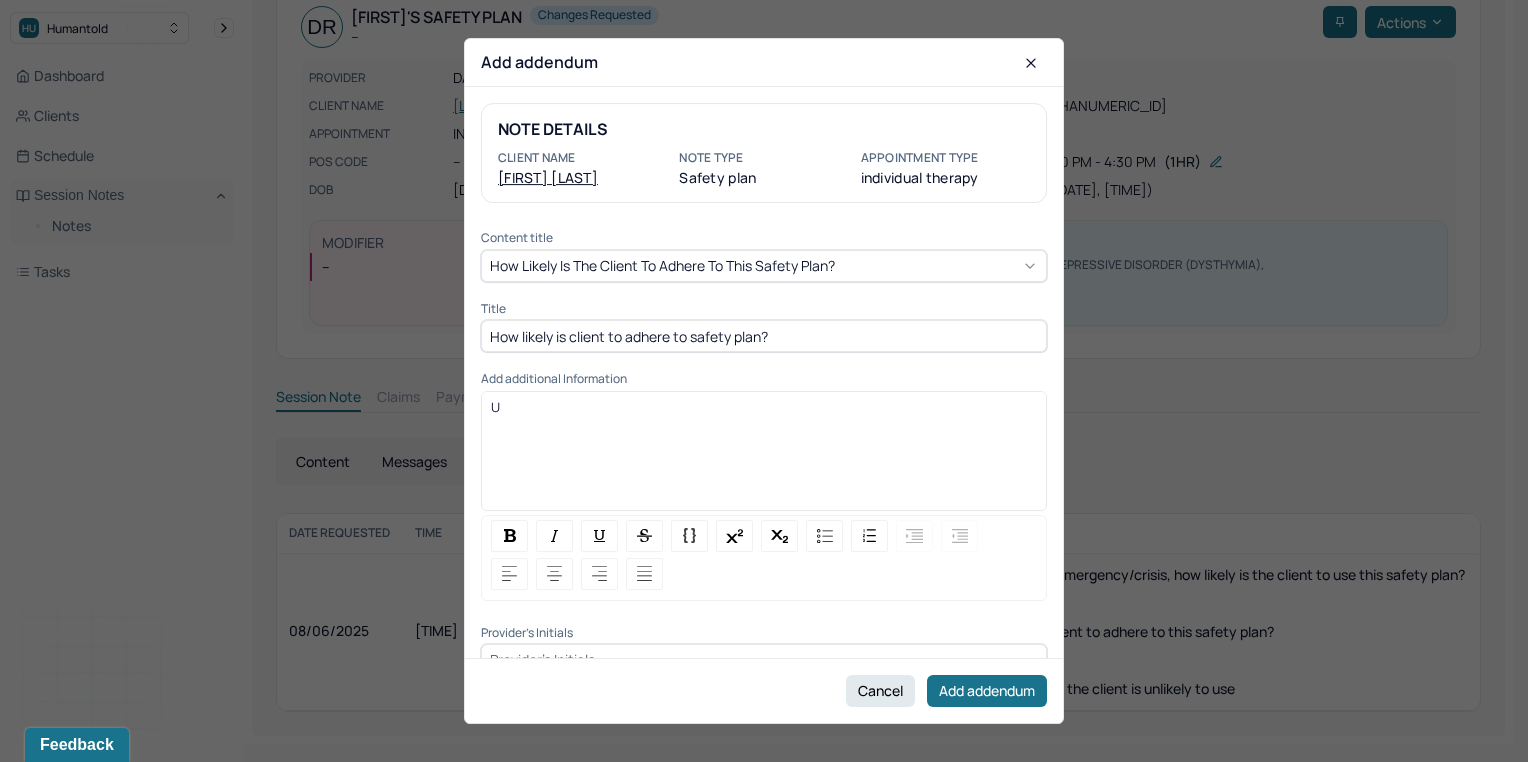 type 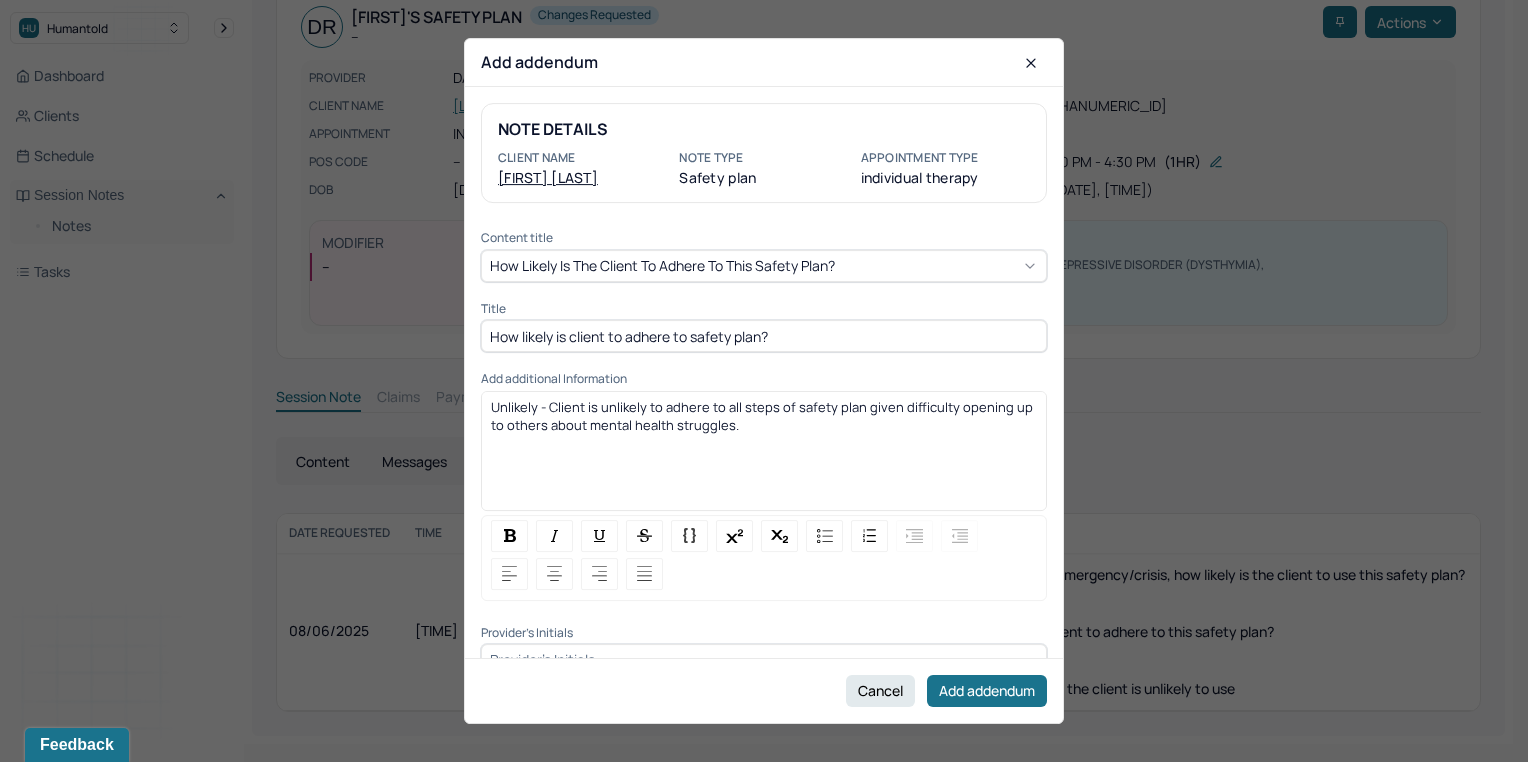 click on "Unlikely - Client is unlikely to adhere to all steps of safety plan given difficulty opening up to others about mental health struggles." at bounding box center (764, 416) 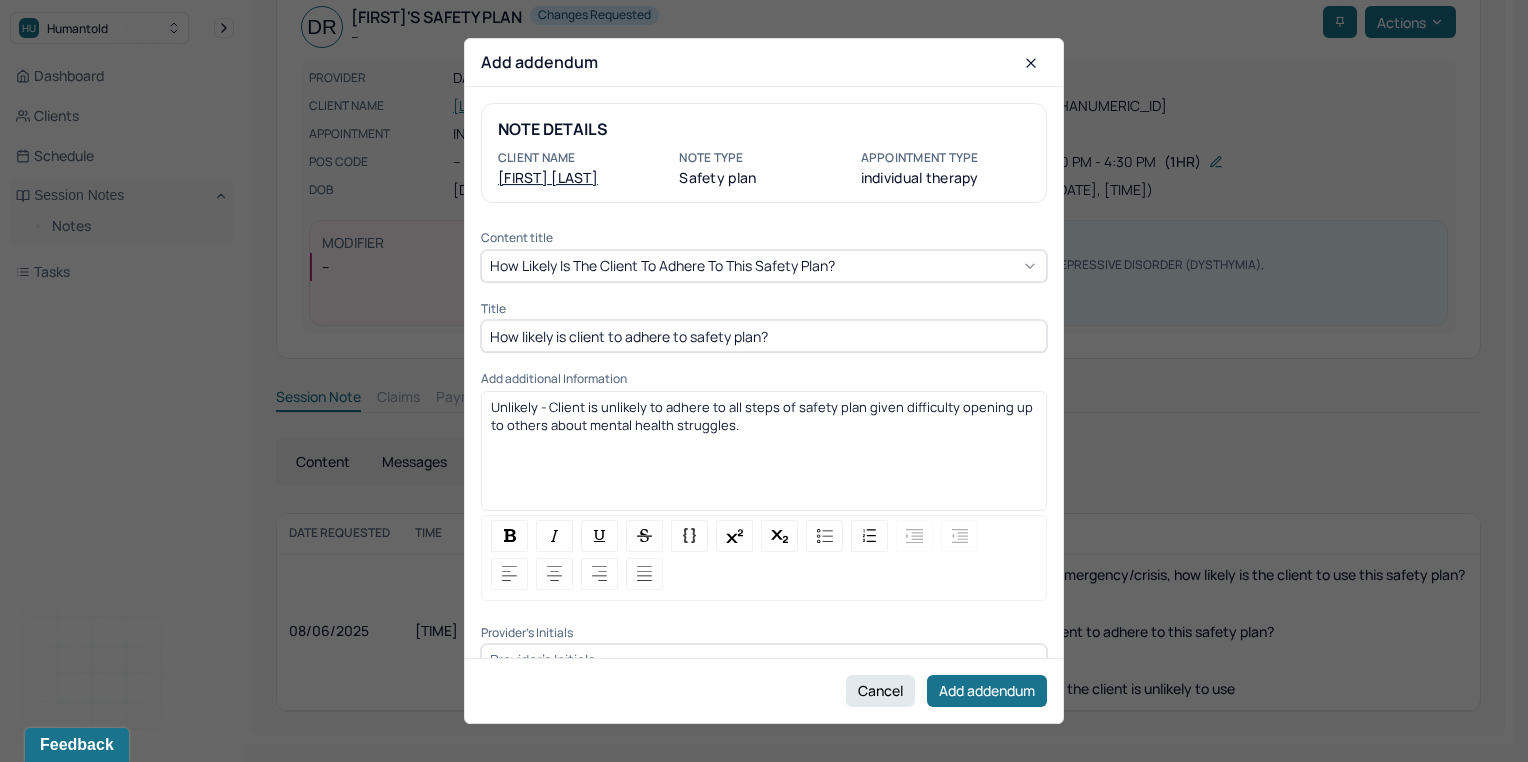 click on "Unlikely - Client is unlikely to adhere to all steps of safety plan given difficulty opening up to others about mental health struggles." at bounding box center (763, 416) 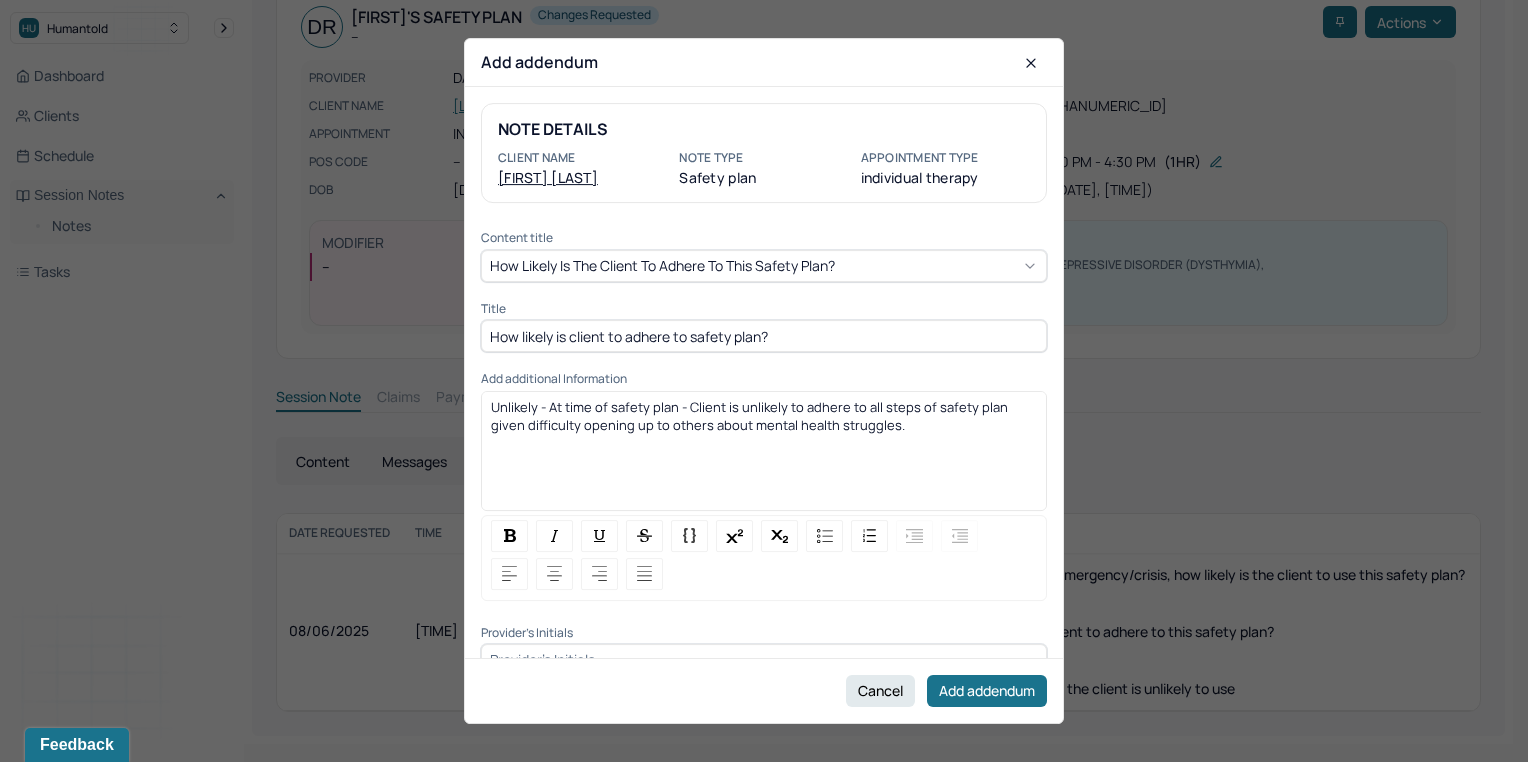 click on "Unlikely - At time of safety plan - Client is unlikely to adhere to all steps of safety plan given difficulty opening up to others about mental health struggles." at bounding box center [764, 416] 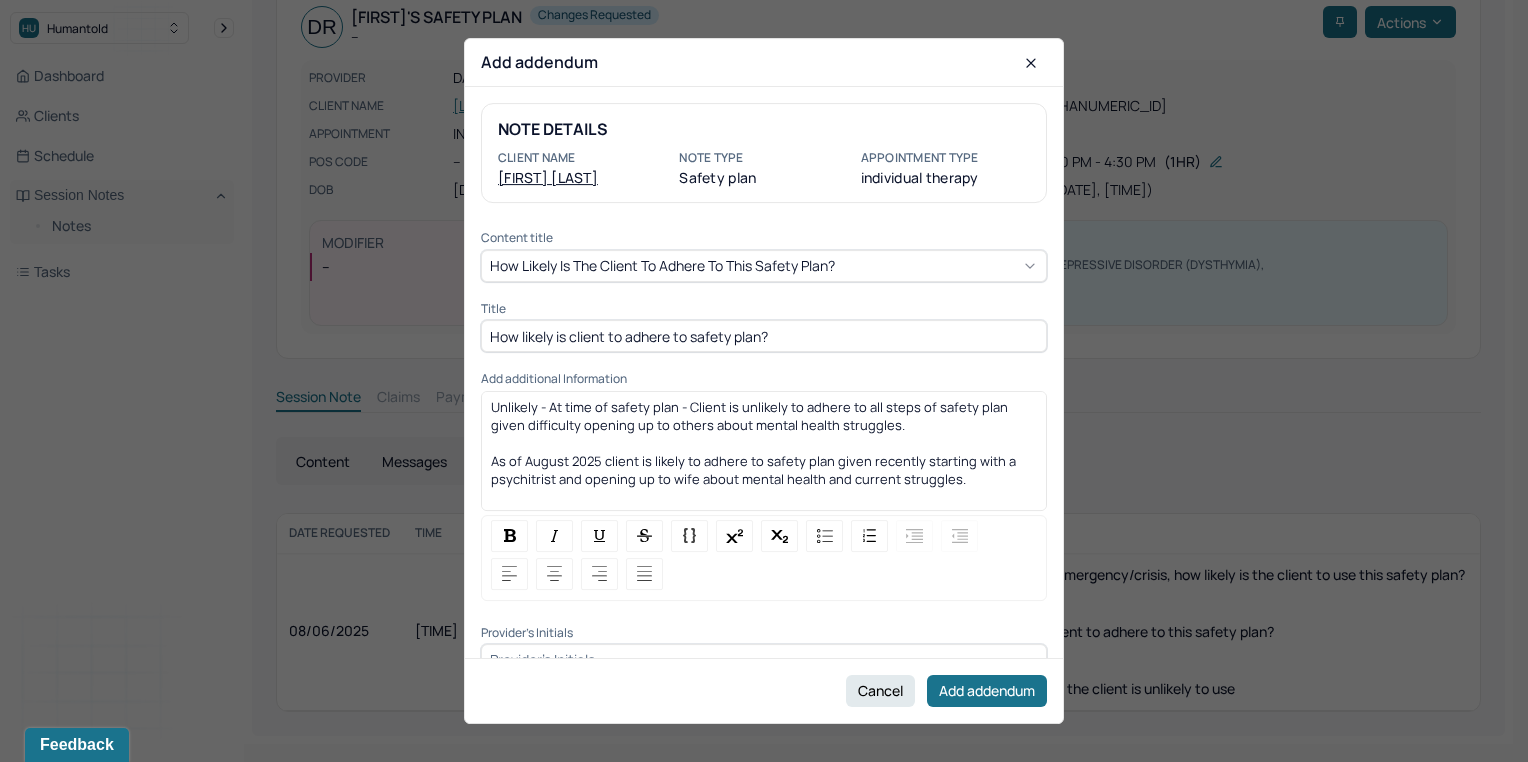 click on "Unlikely - At time of safety plan - Client is unlikely to adhere to all steps of safety plan given difficulty opening up to others about mental health struggles." at bounding box center [751, 416] 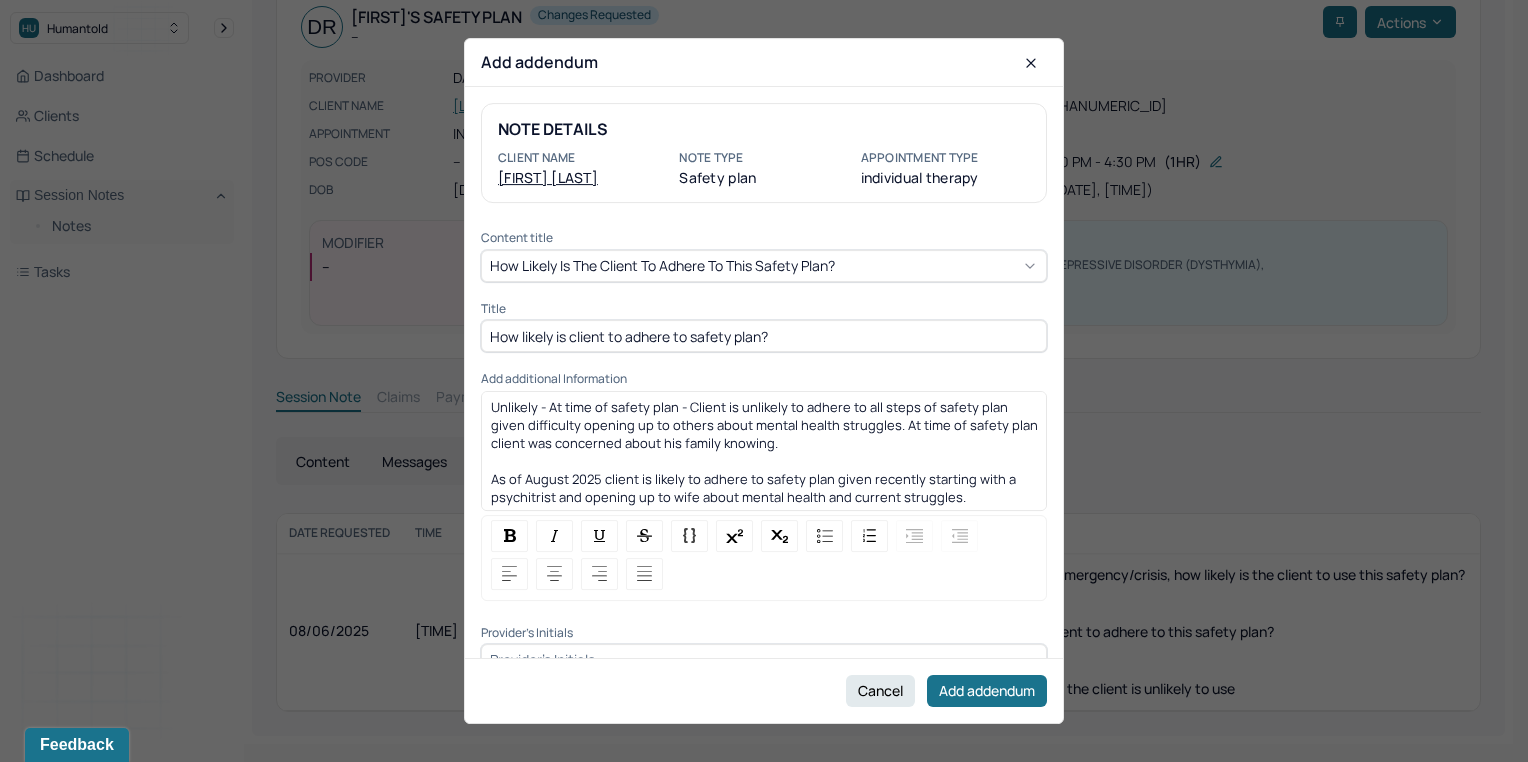 click on "As of August 2025 client is likely to adhere to safety plan given recently starting with a psychitrist and opening up to wife about mental health and current struggles." at bounding box center (764, 488) 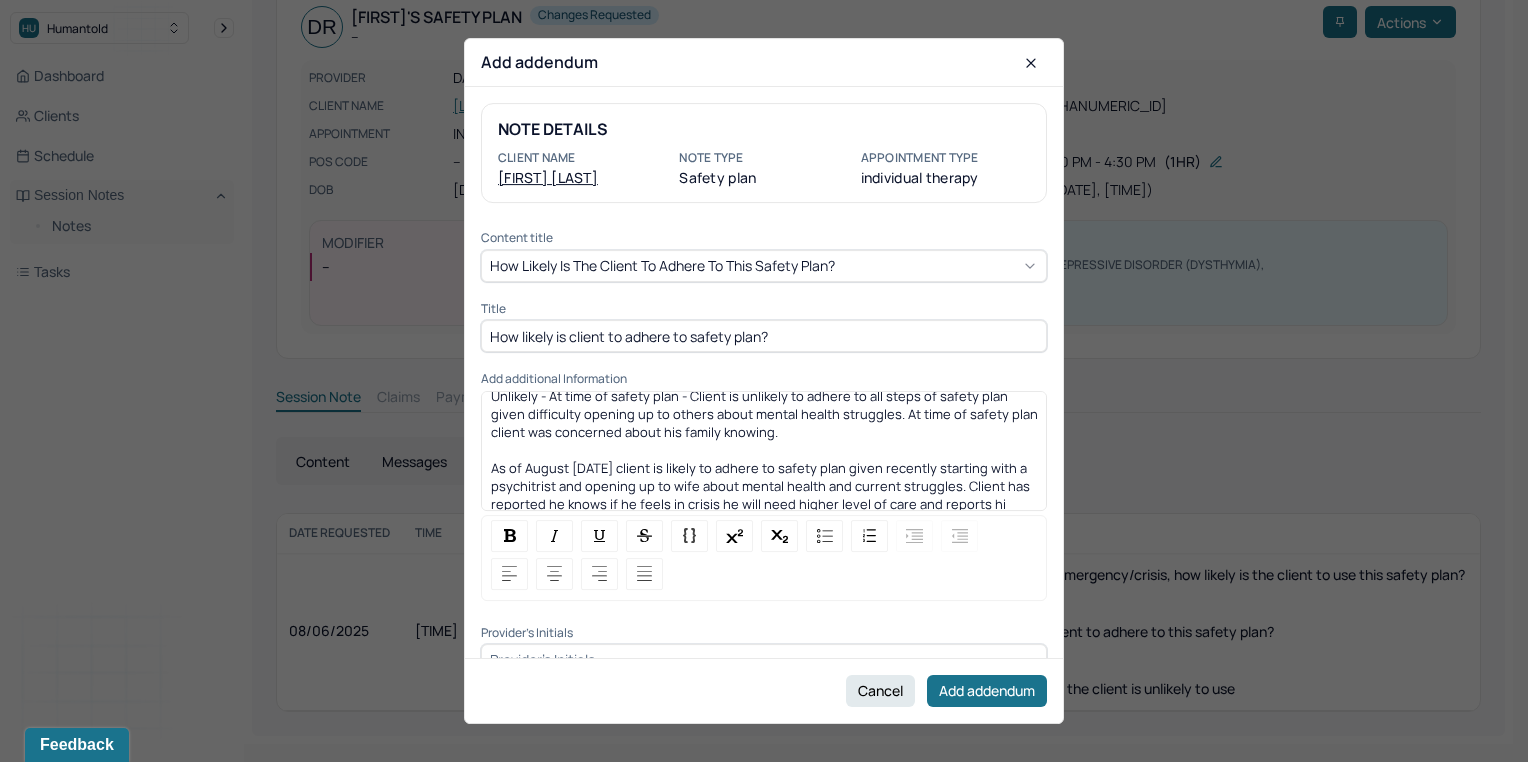 scroll, scrollTop: 28, scrollLeft: 0, axis: vertical 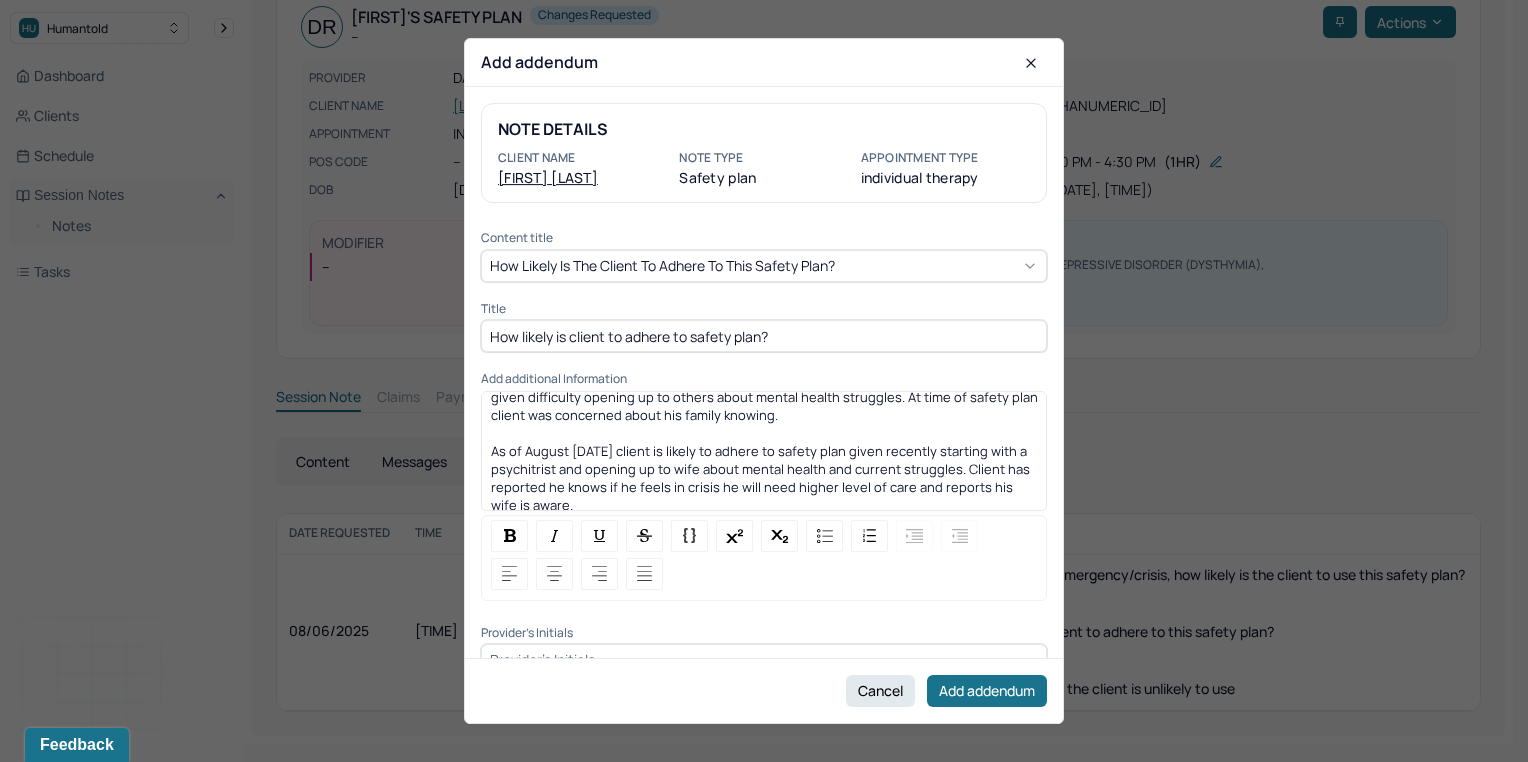 click on "As of August 2025 client is likely to adhere to safety plan given recently starting with a psychitrist and opening up to wife about mental health and current struggles. Client has reported he knows if he feels in crisis he will need higher level of care and reports his wife is aware." at bounding box center [762, 478] 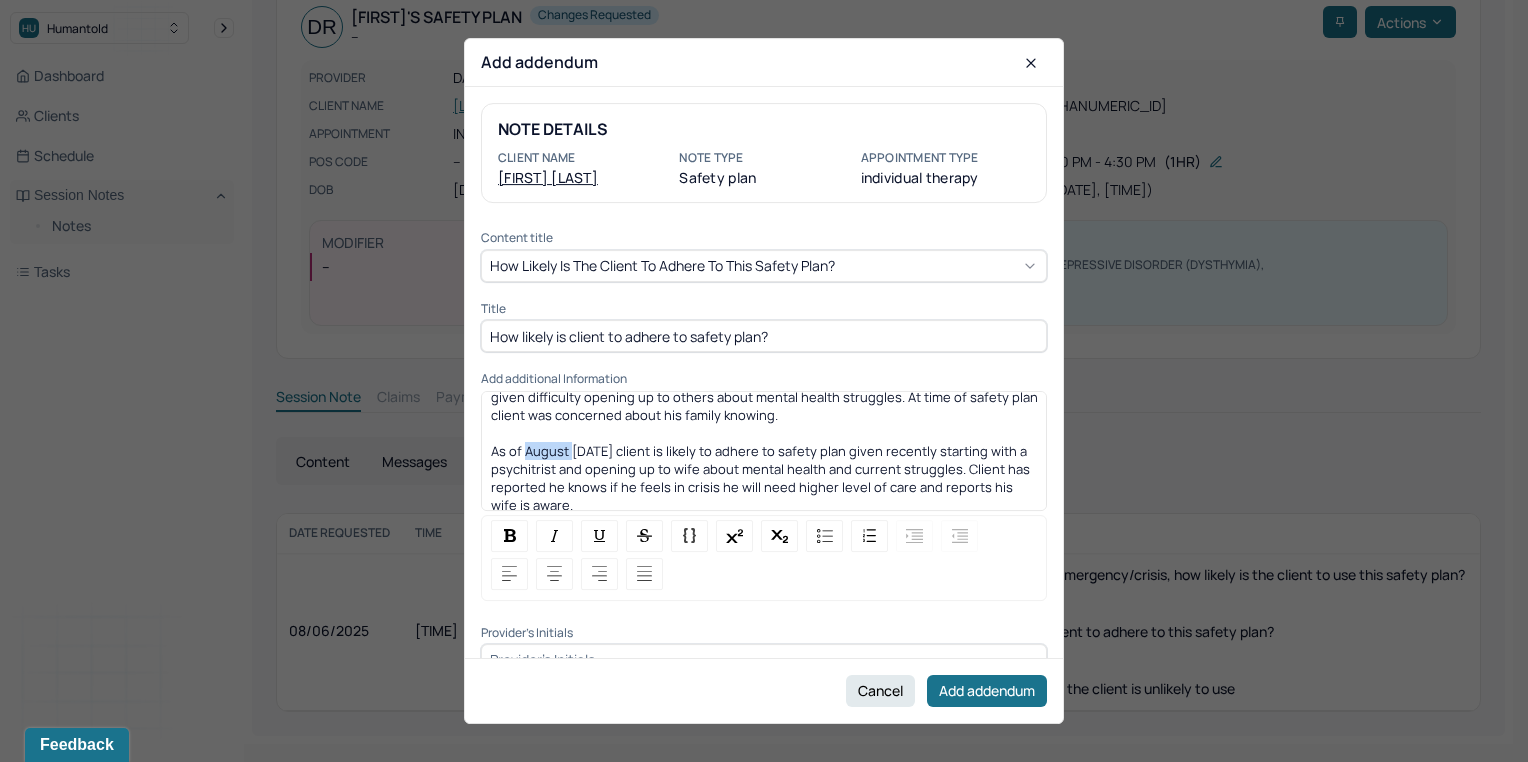 click on "As of August 2025 client is likely to adhere to safety plan given recently starting with a psychitrist and opening up to wife about mental health and current struggles. Client has reported he knows if he feels in crisis he will need higher level of care and reports his wife is aware." at bounding box center [762, 478] 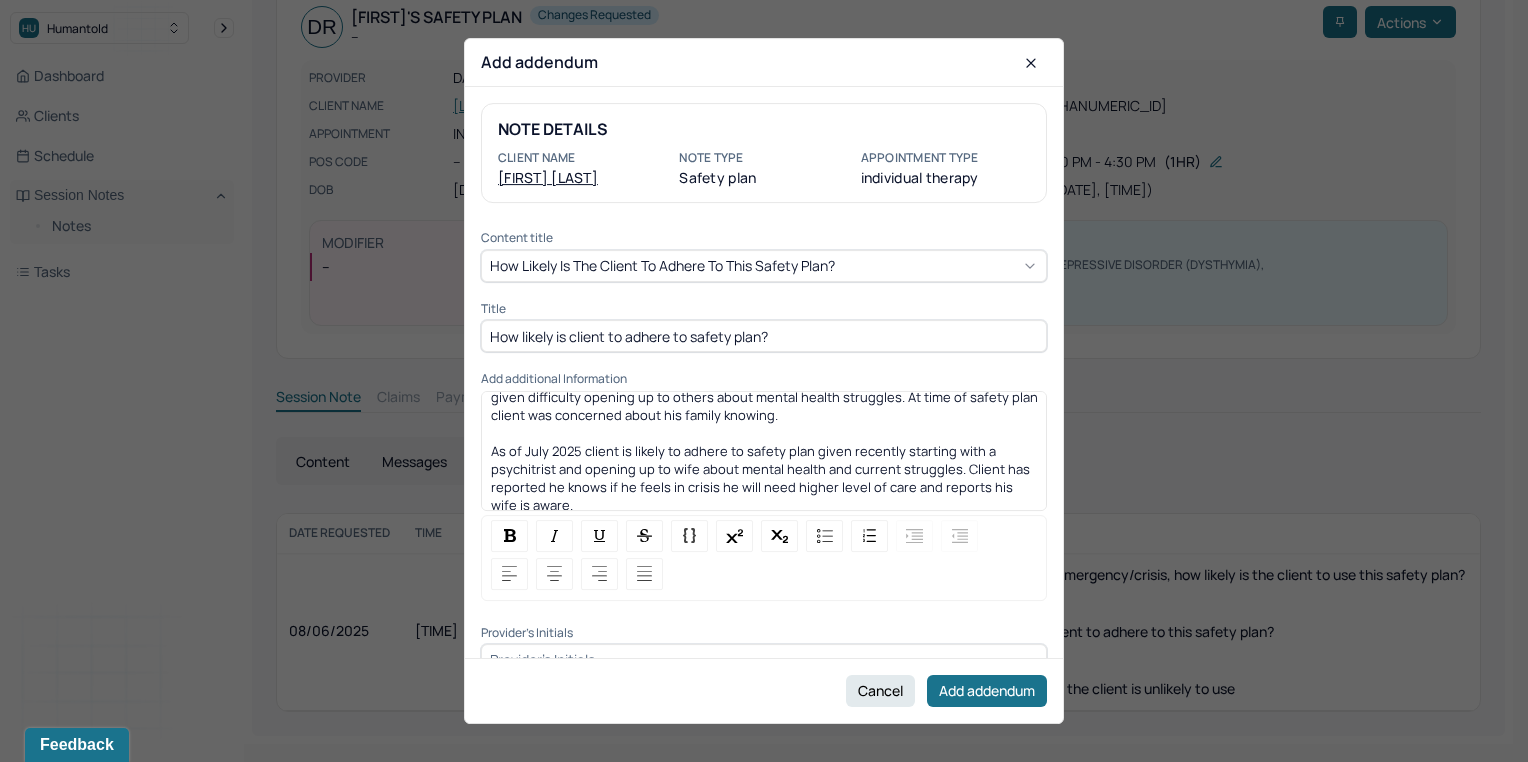 click on "As of July 2025 client is likely to adhere to safety plan given recently starting with a psychitrist and opening up to wife about mental health and current struggles. Client has reported he knows if he feels in crisis he will need higher level of care and reports his wife is aware." at bounding box center (764, 478) 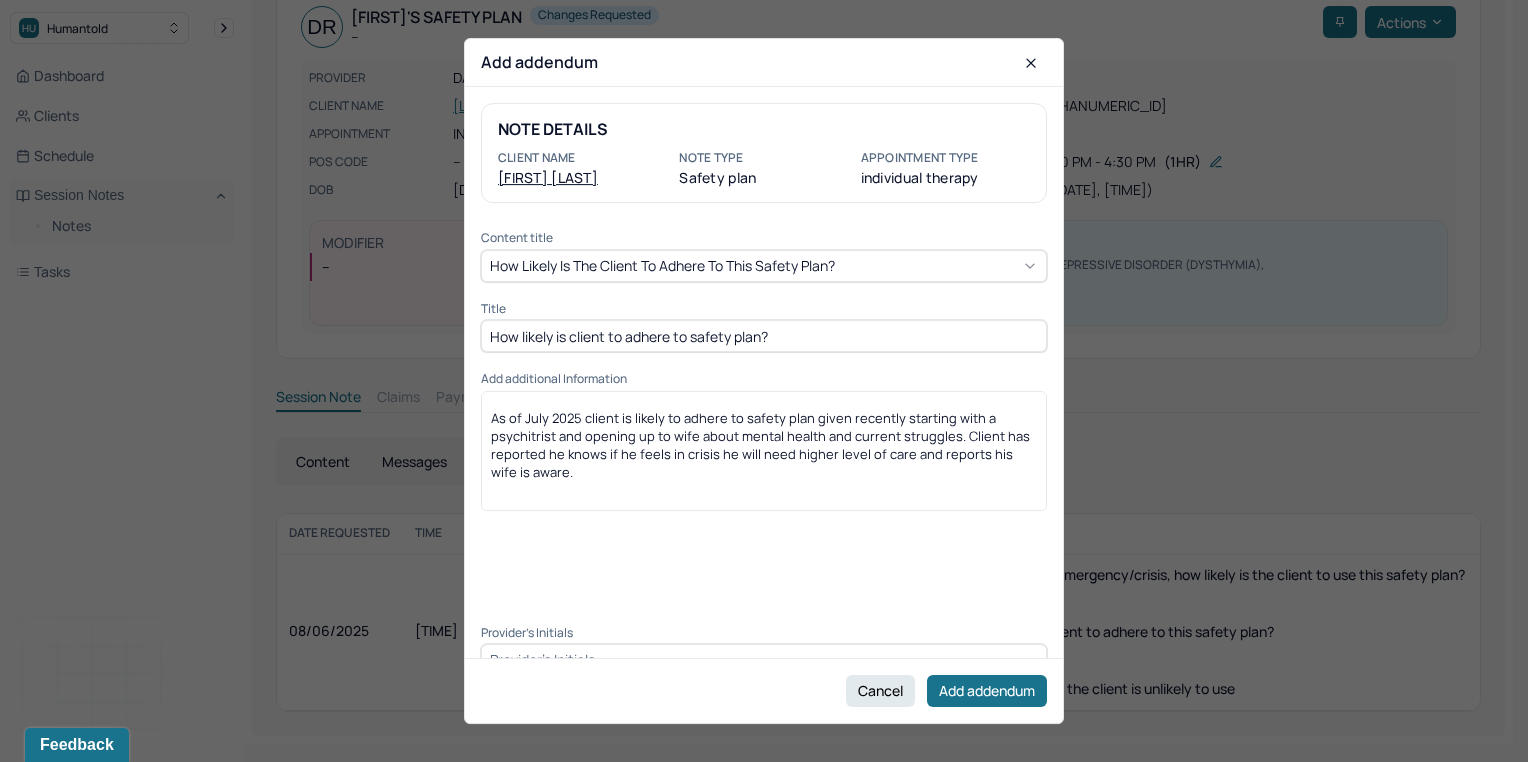 scroll, scrollTop: 63, scrollLeft: 0, axis: vertical 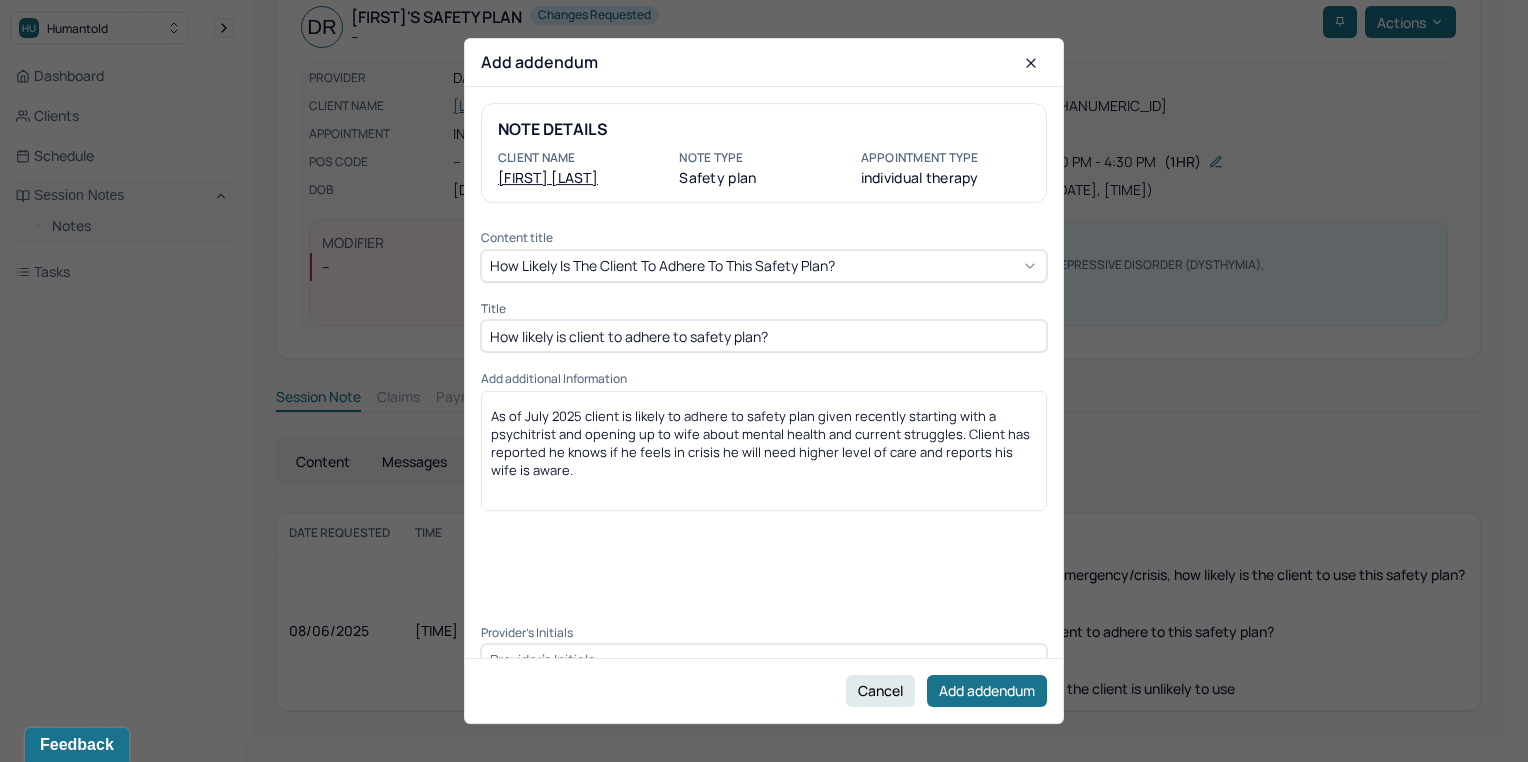 click on "Provider's Initials" at bounding box center (764, 651) 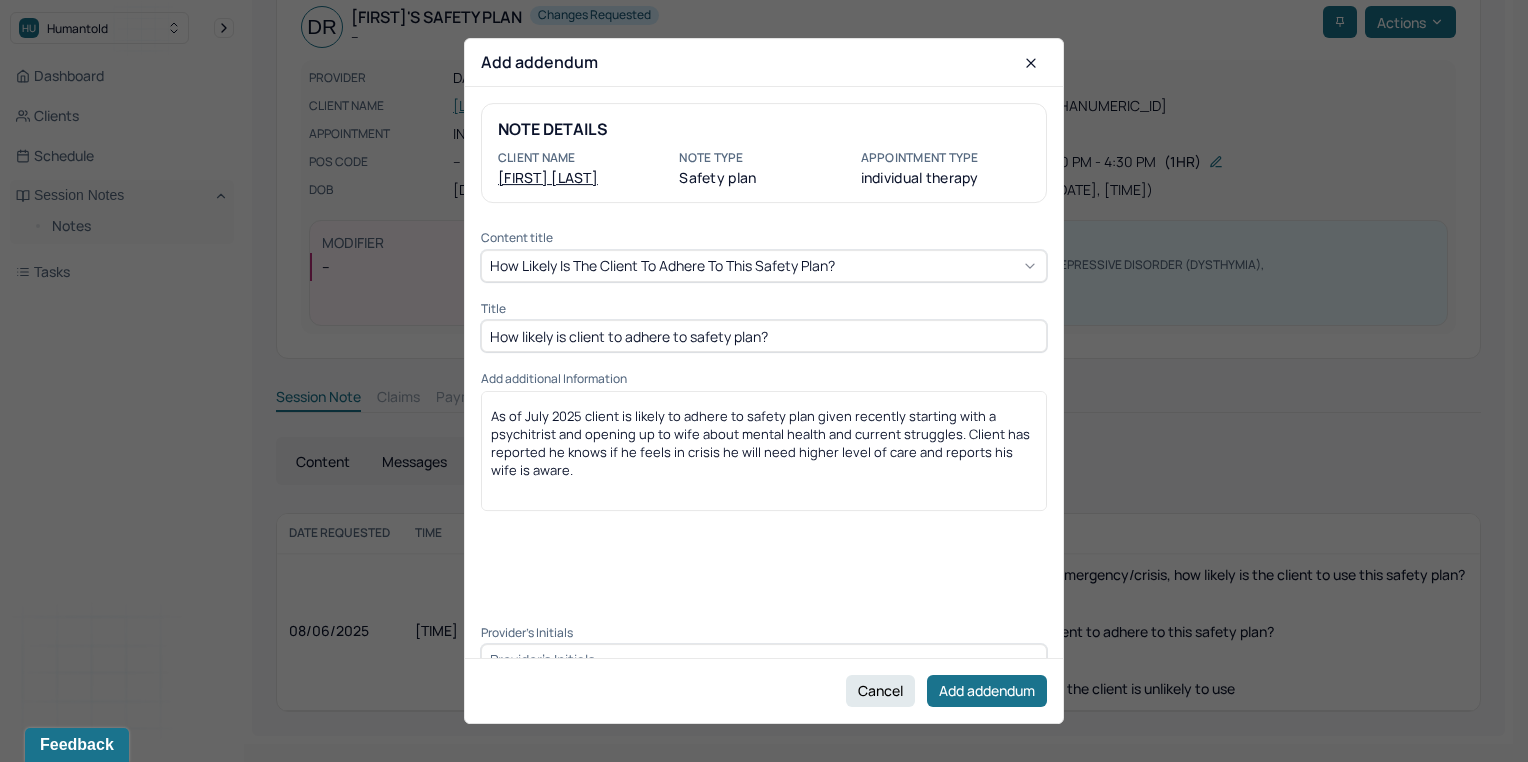 click at bounding box center (764, 660) 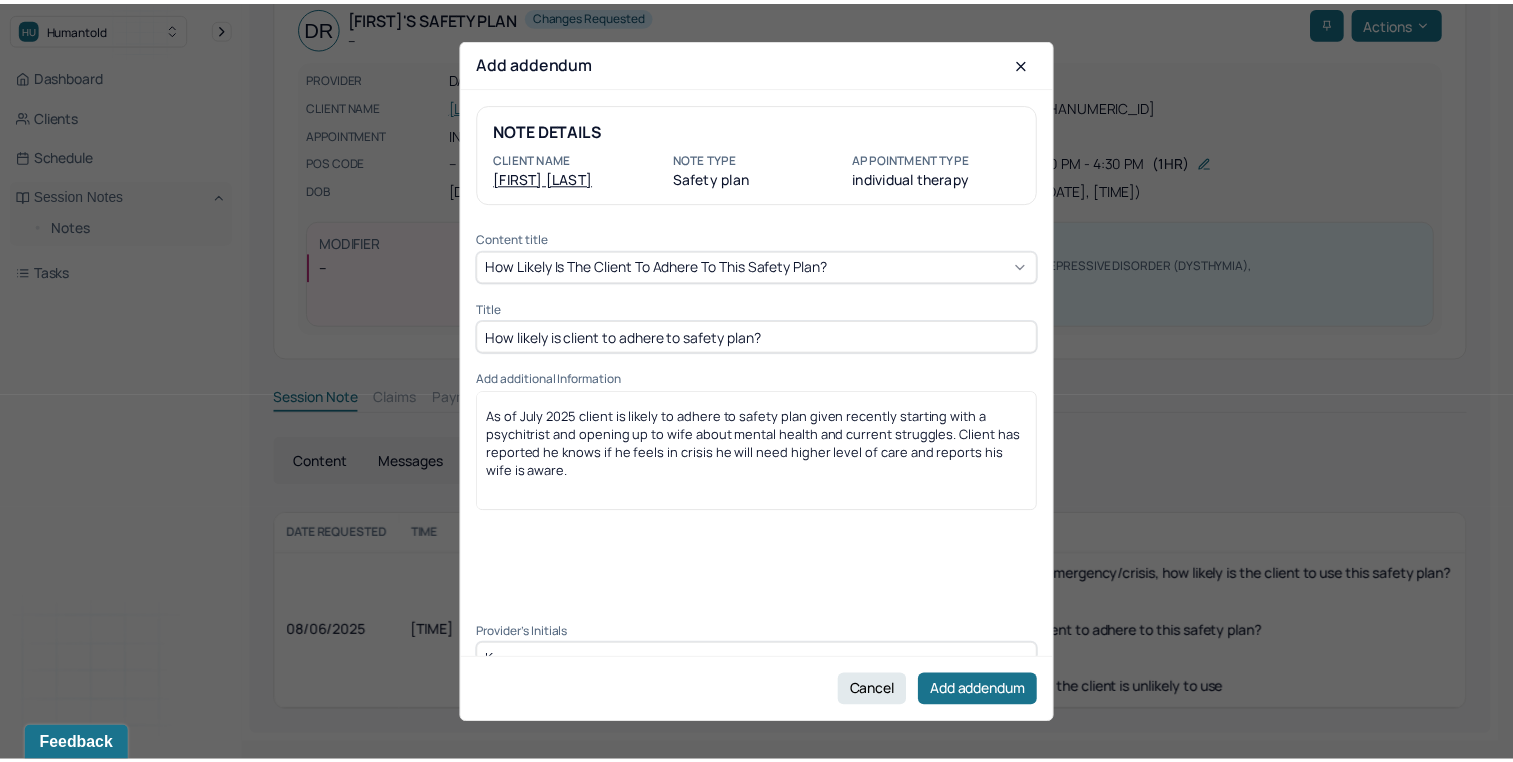 scroll, scrollTop: 9, scrollLeft: 0, axis: vertical 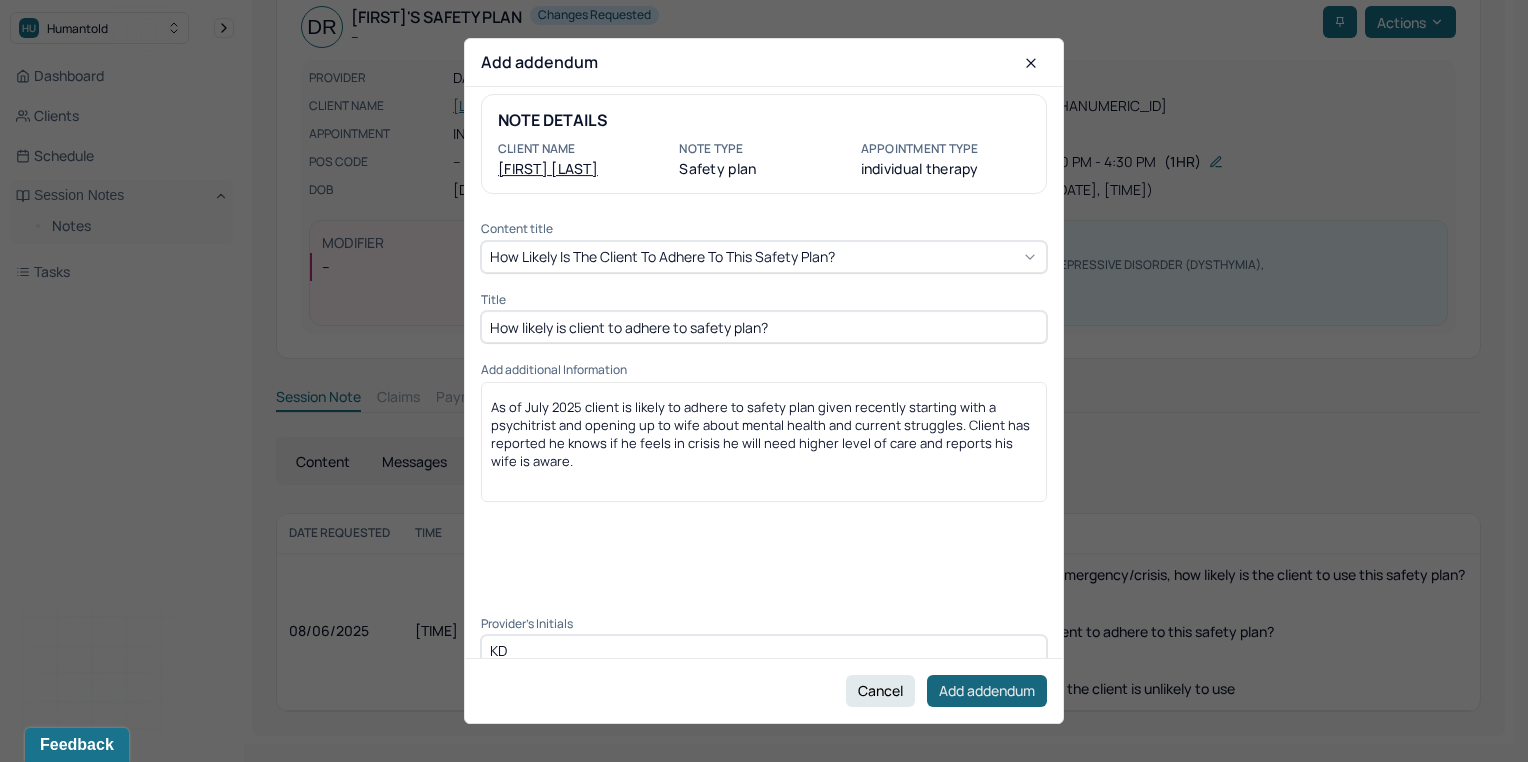 type on "KD" 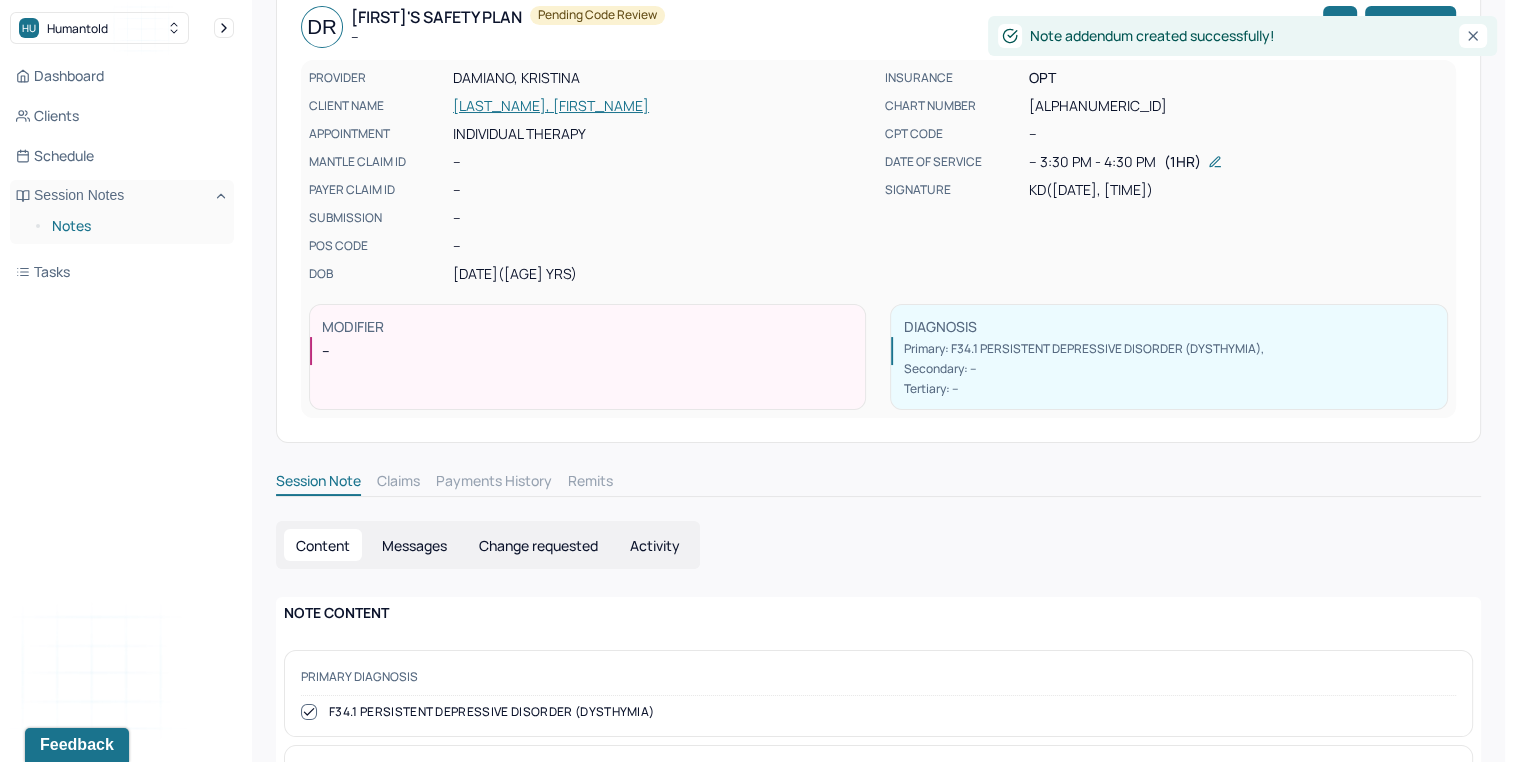click on "Notes" at bounding box center (135, 226) 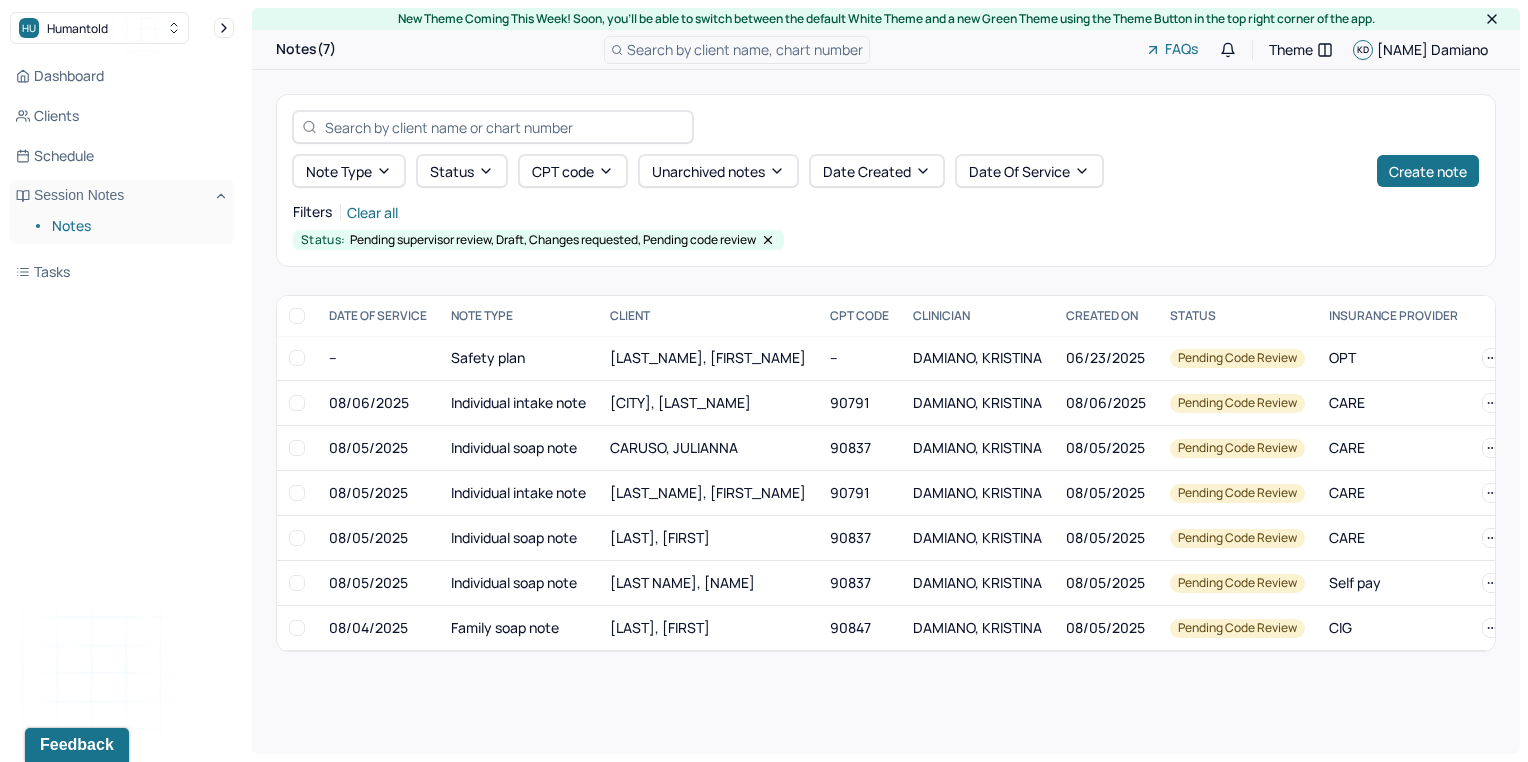 click on "Note type Status CPT code Unarchived notes Date Created Date Of Service Create note" at bounding box center [886, 149] 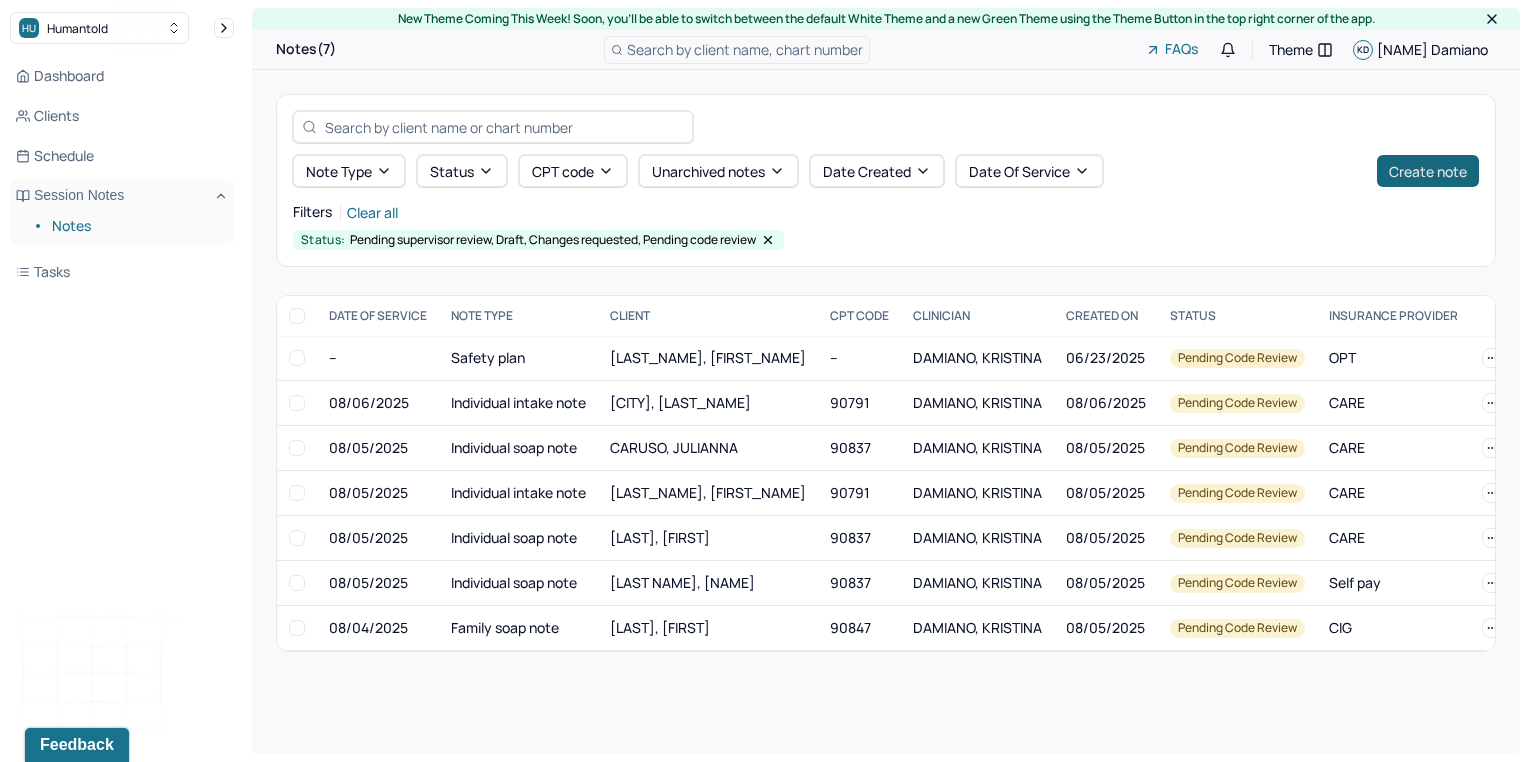 click on "Create note" at bounding box center [1428, 171] 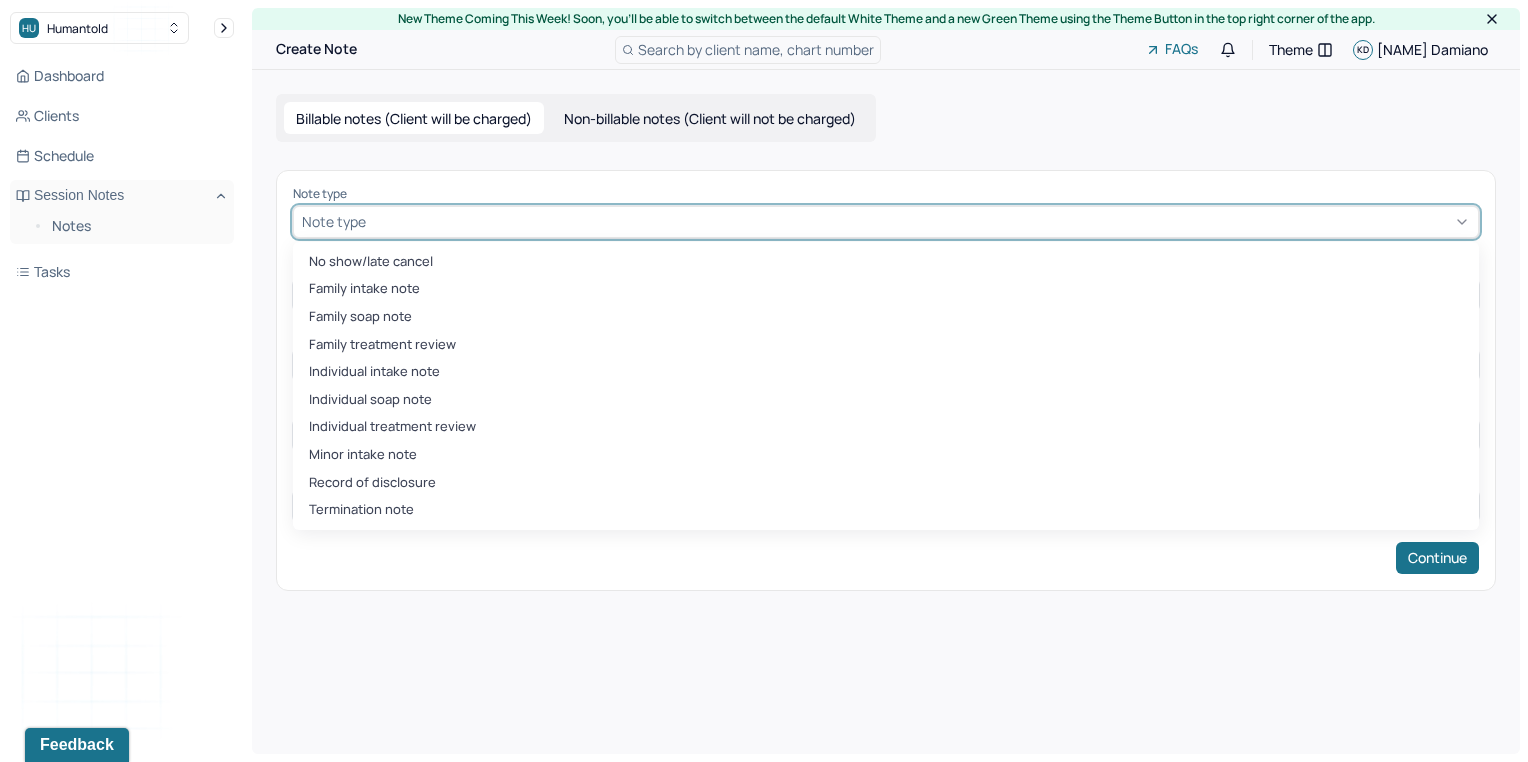 click at bounding box center [920, 221] 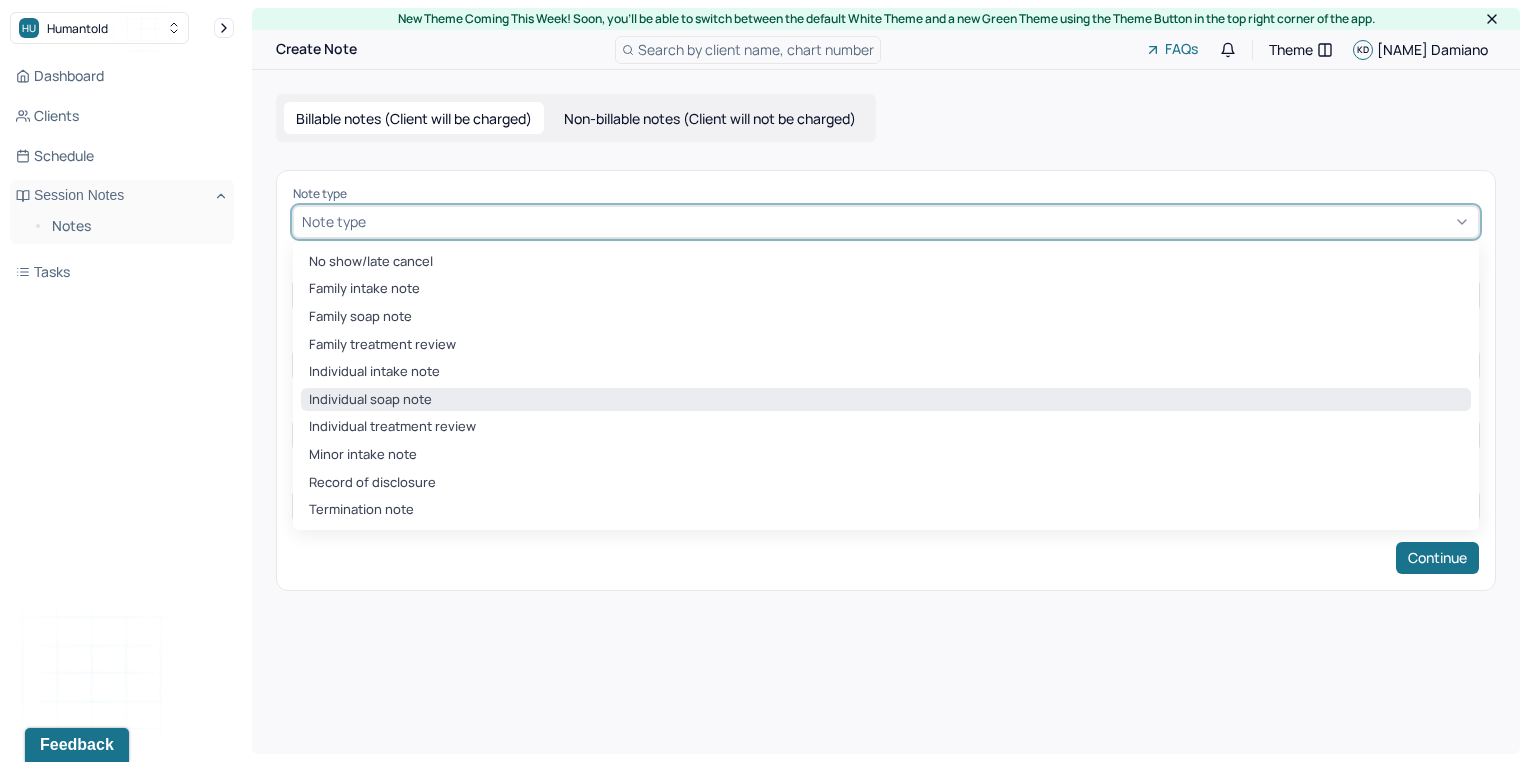 click on "Individual soap note" at bounding box center (886, 400) 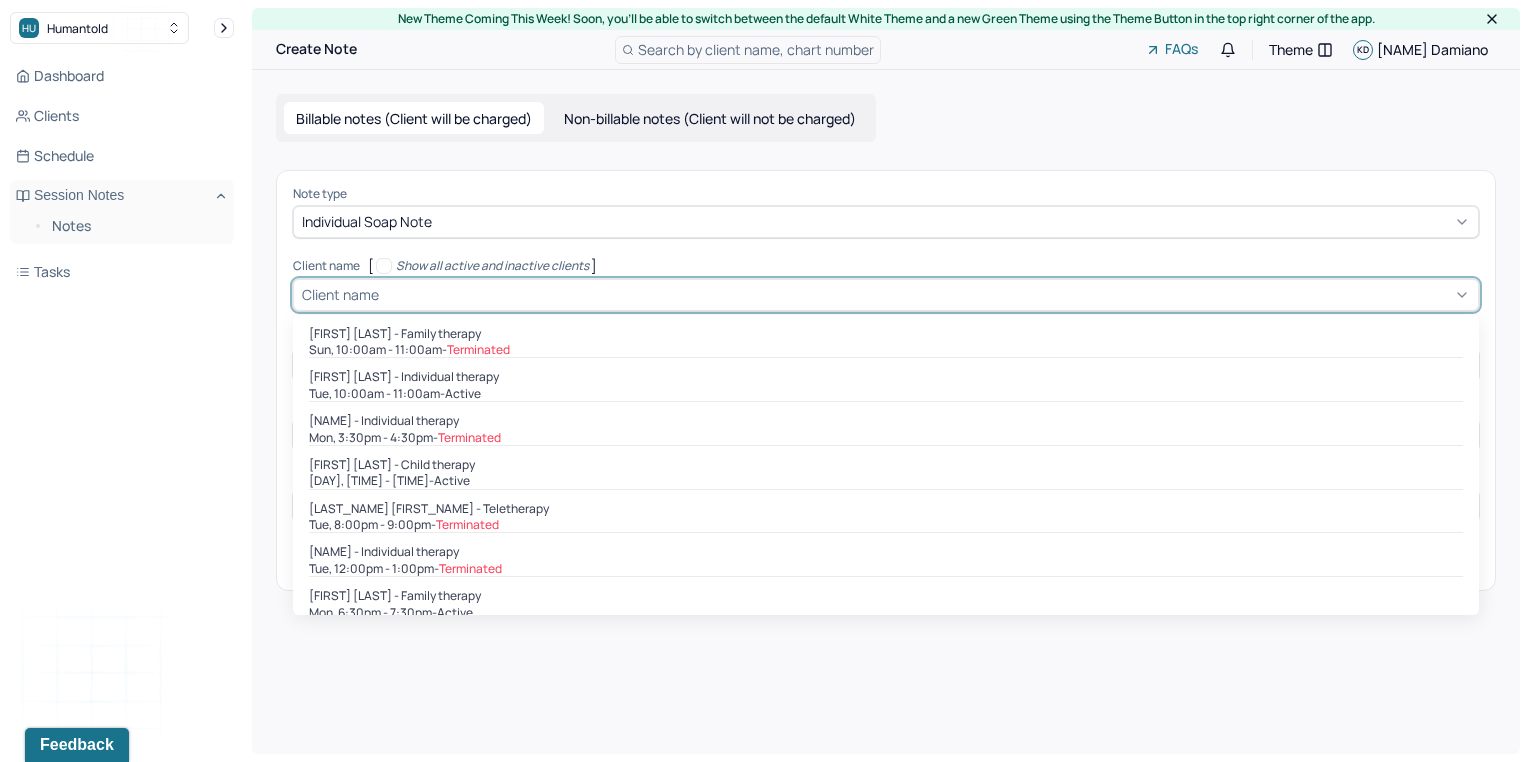 click on "Client name" at bounding box center [886, 295] 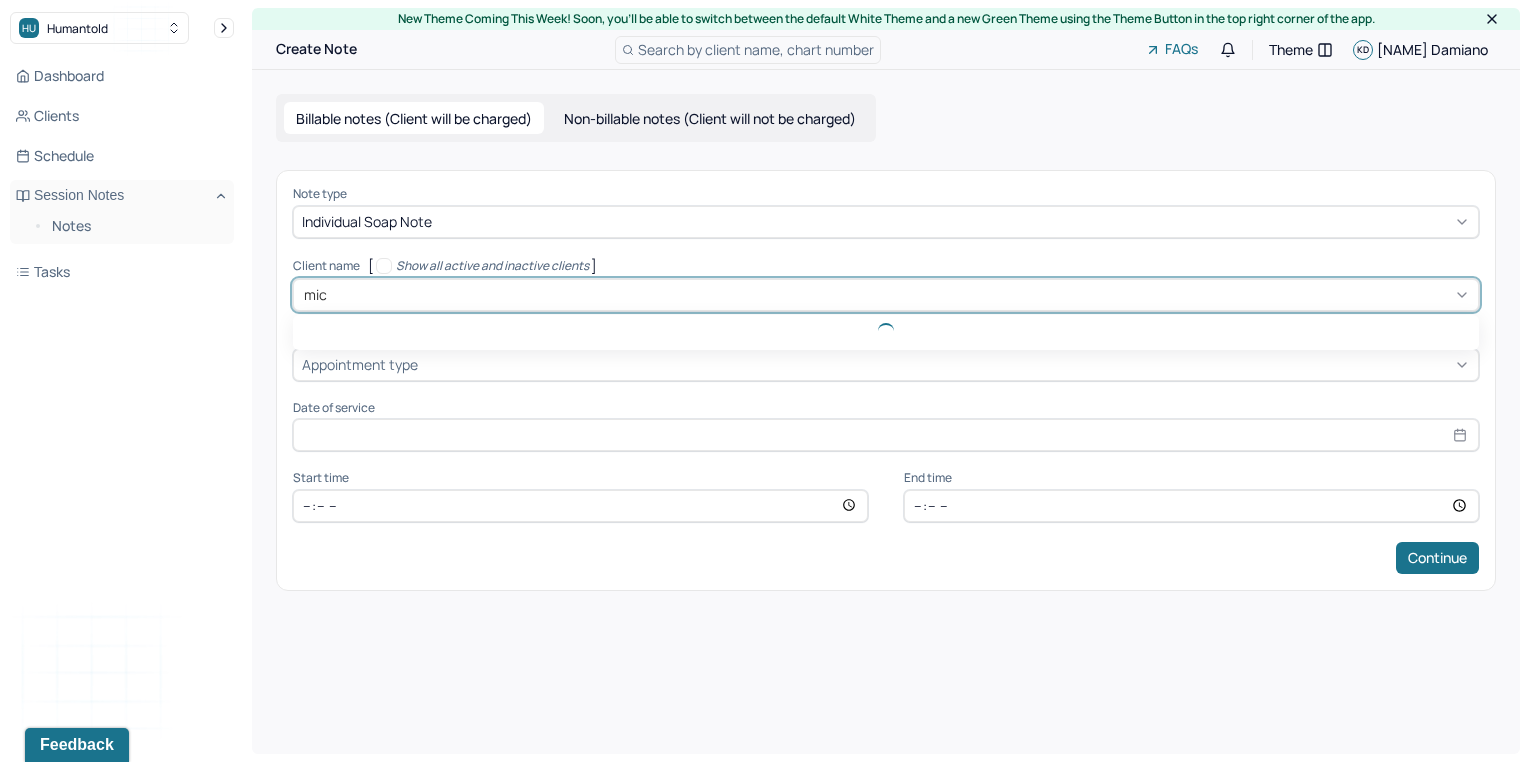 type on "mich" 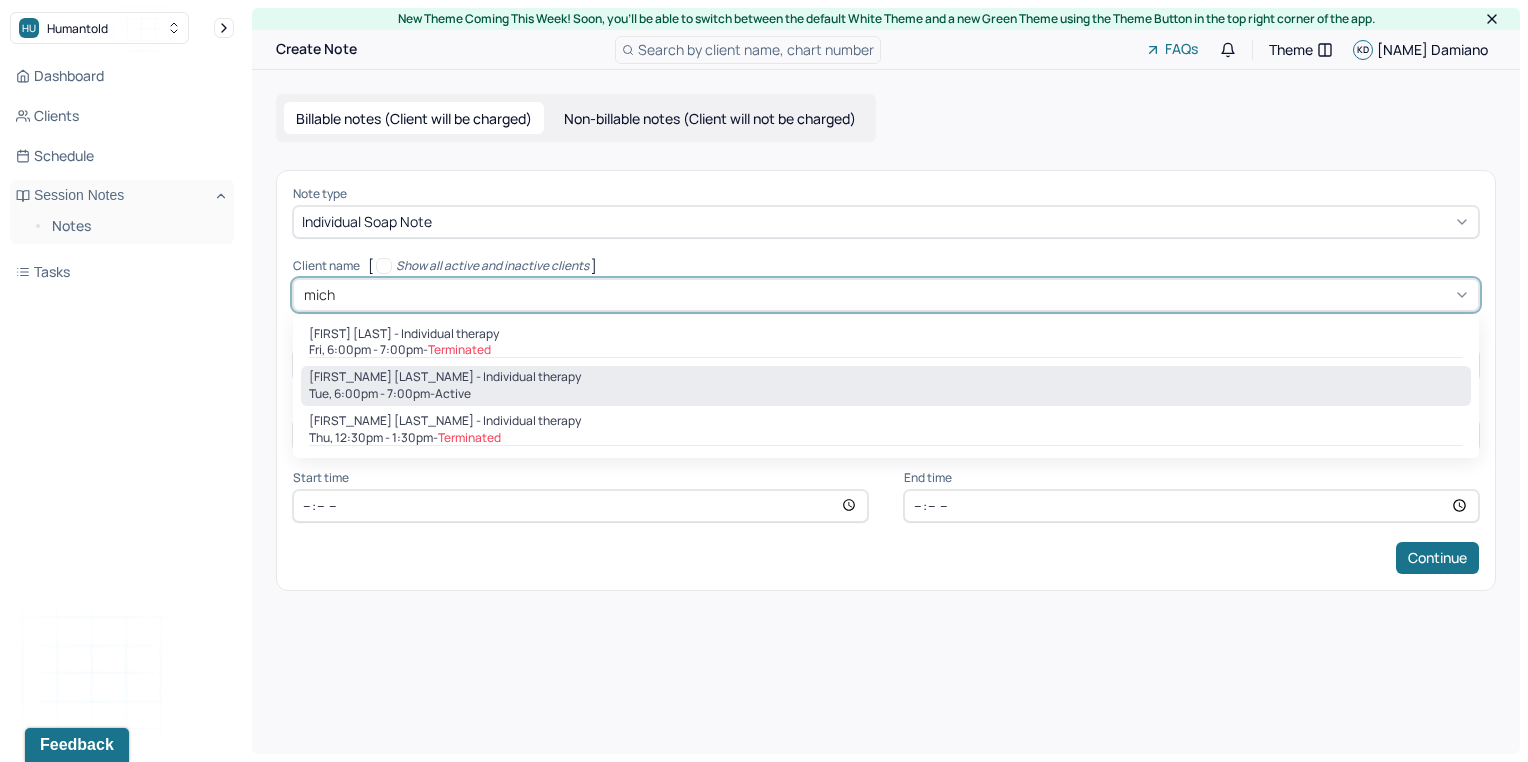 click on "Tue, 6:00pm - 7:00pm  -  active" at bounding box center (886, 394) 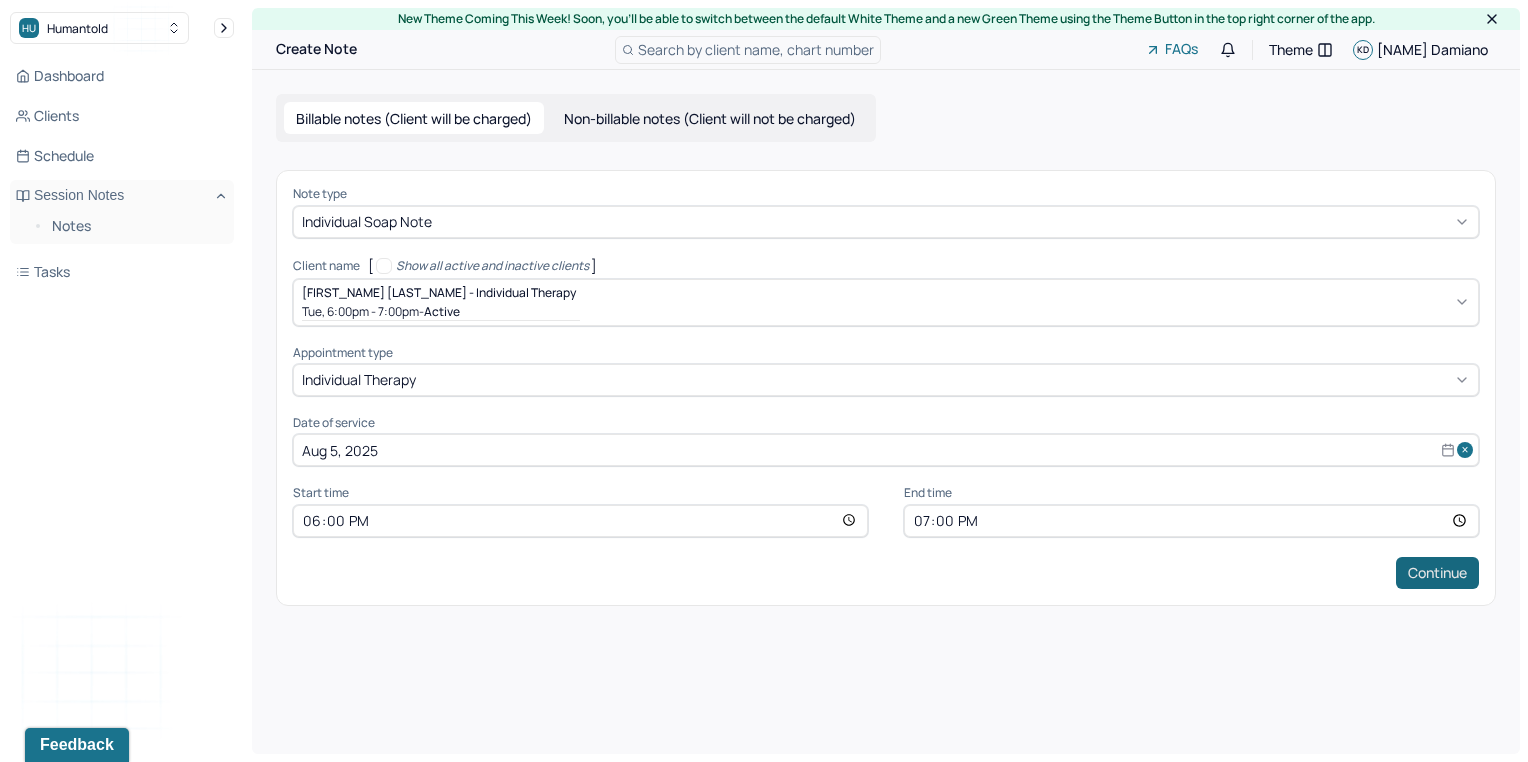 click on "Continue" at bounding box center (1437, 573) 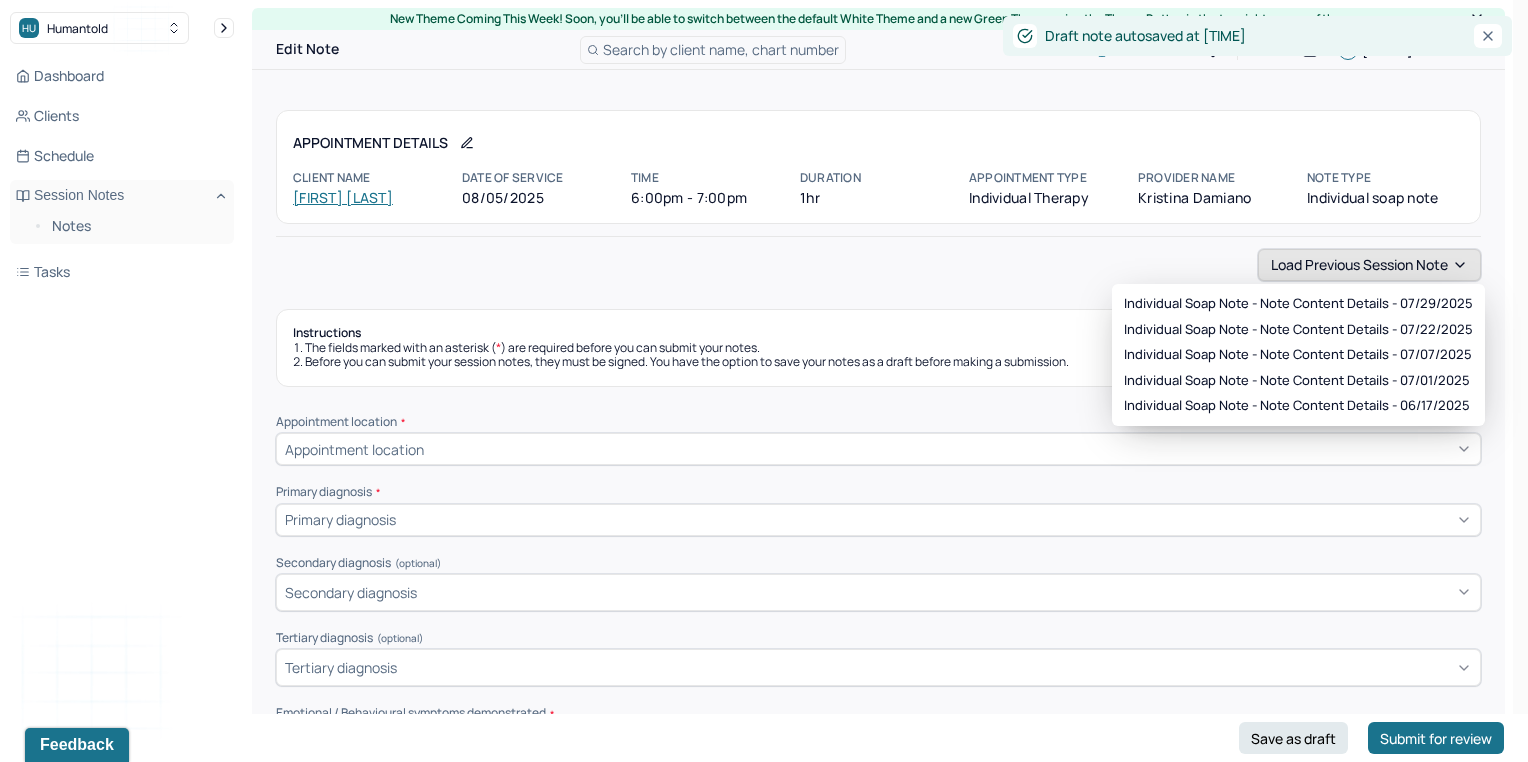 click on "Load previous session note" at bounding box center [1369, 265] 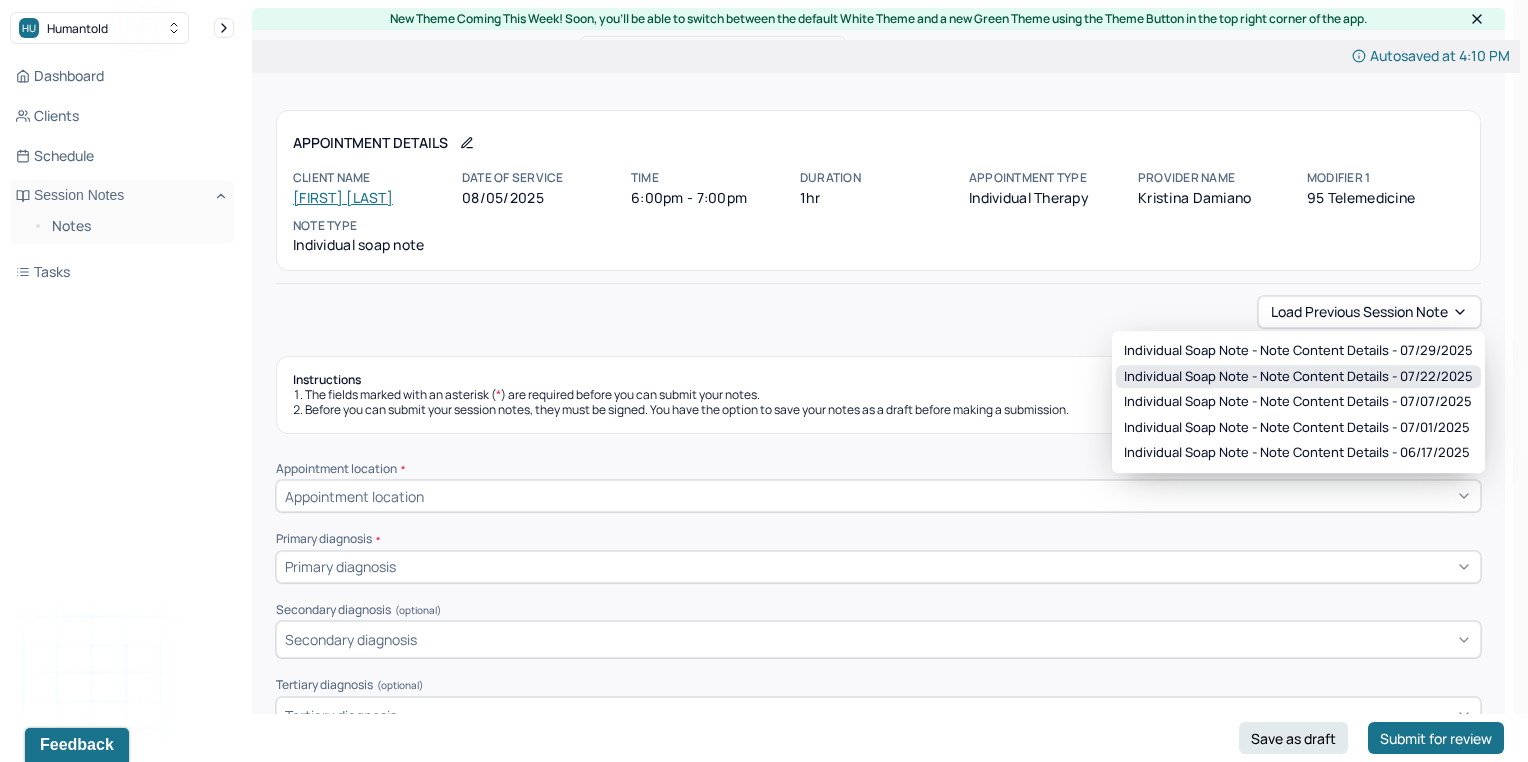click on "Individual soap note   - Note content Details -   07/22/2025" at bounding box center (1298, 377) 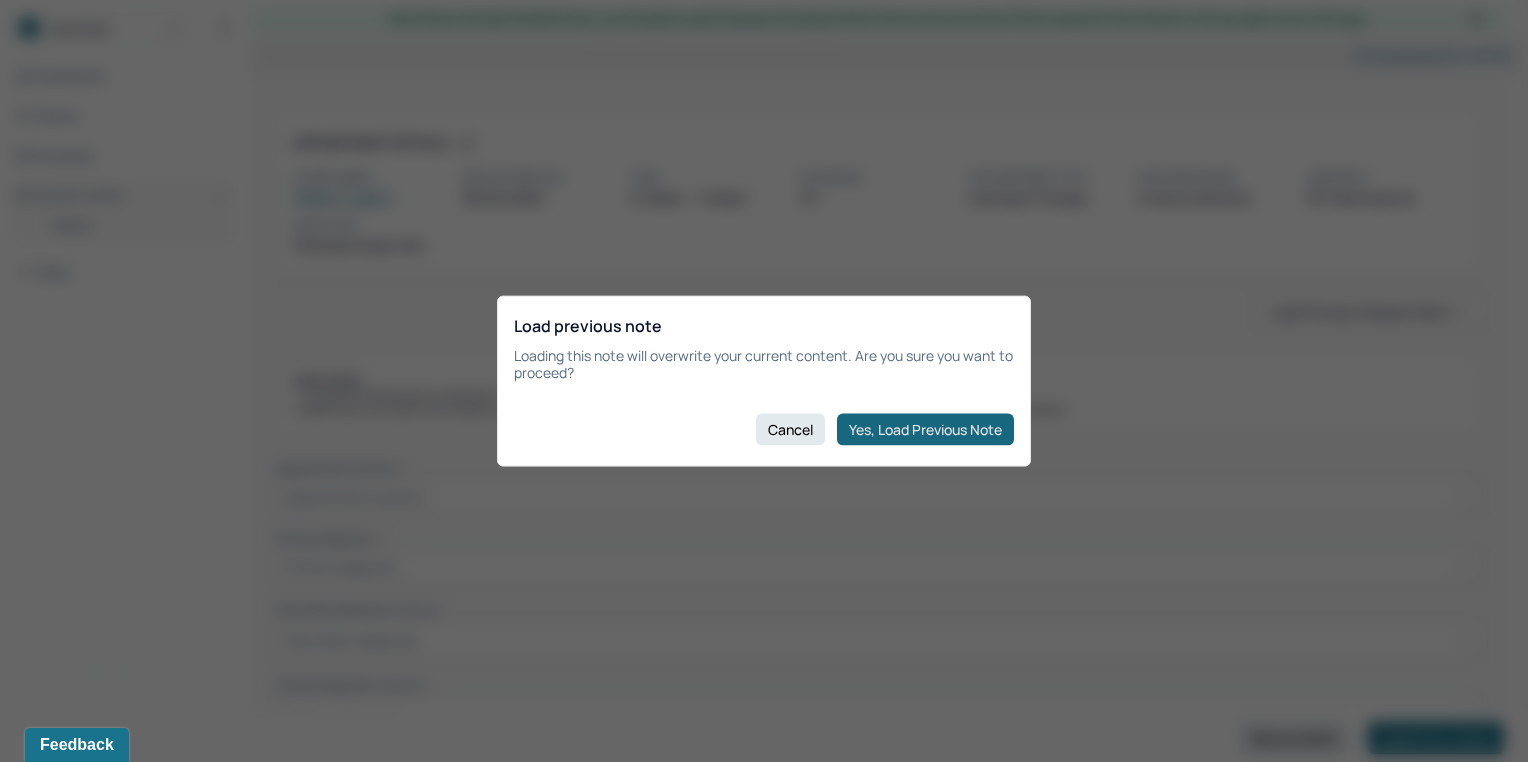 click on "Yes, Load Previous Note" at bounding box center (925, 429) 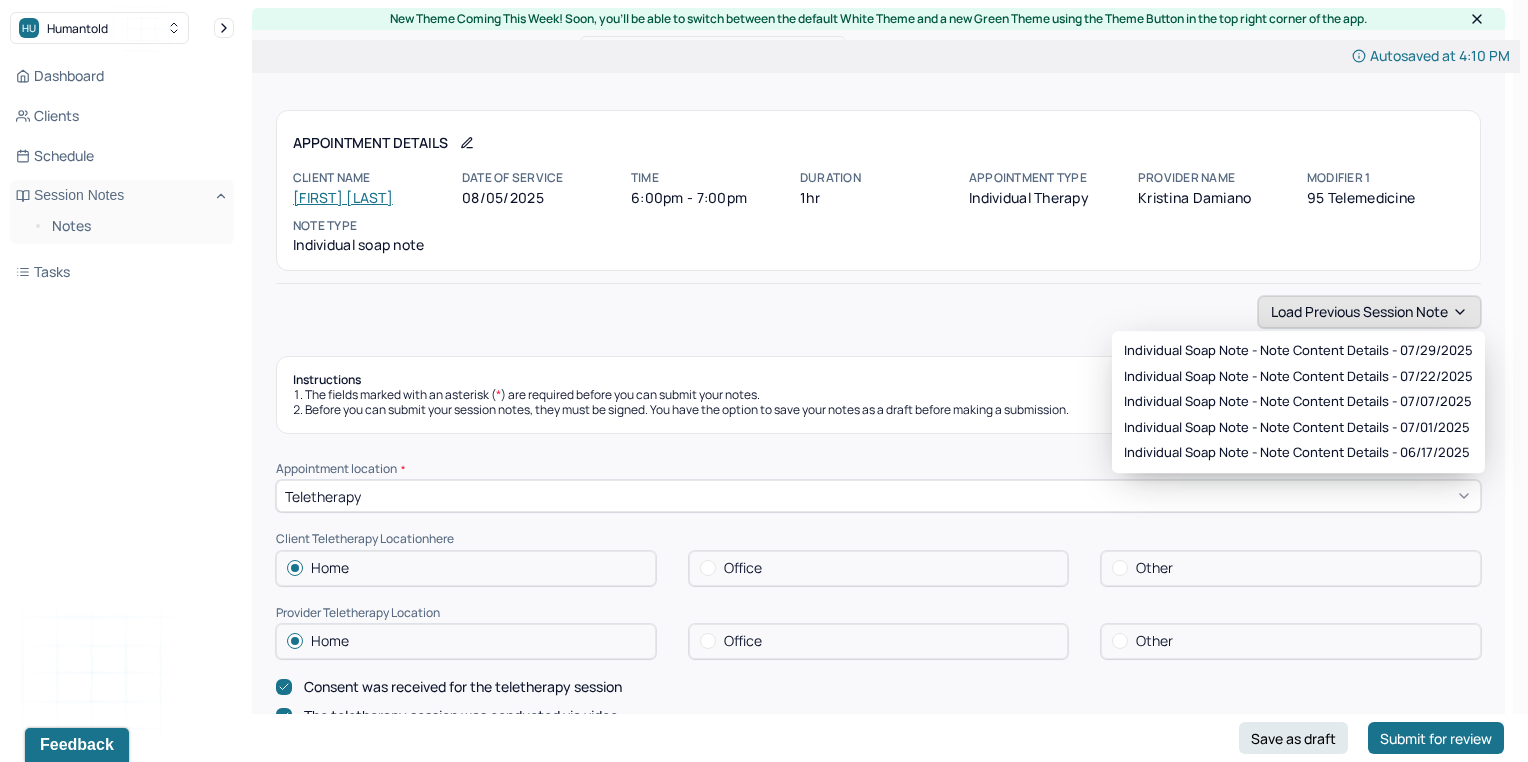 click on "Load previous session note" at bounding box center [1369, 312] 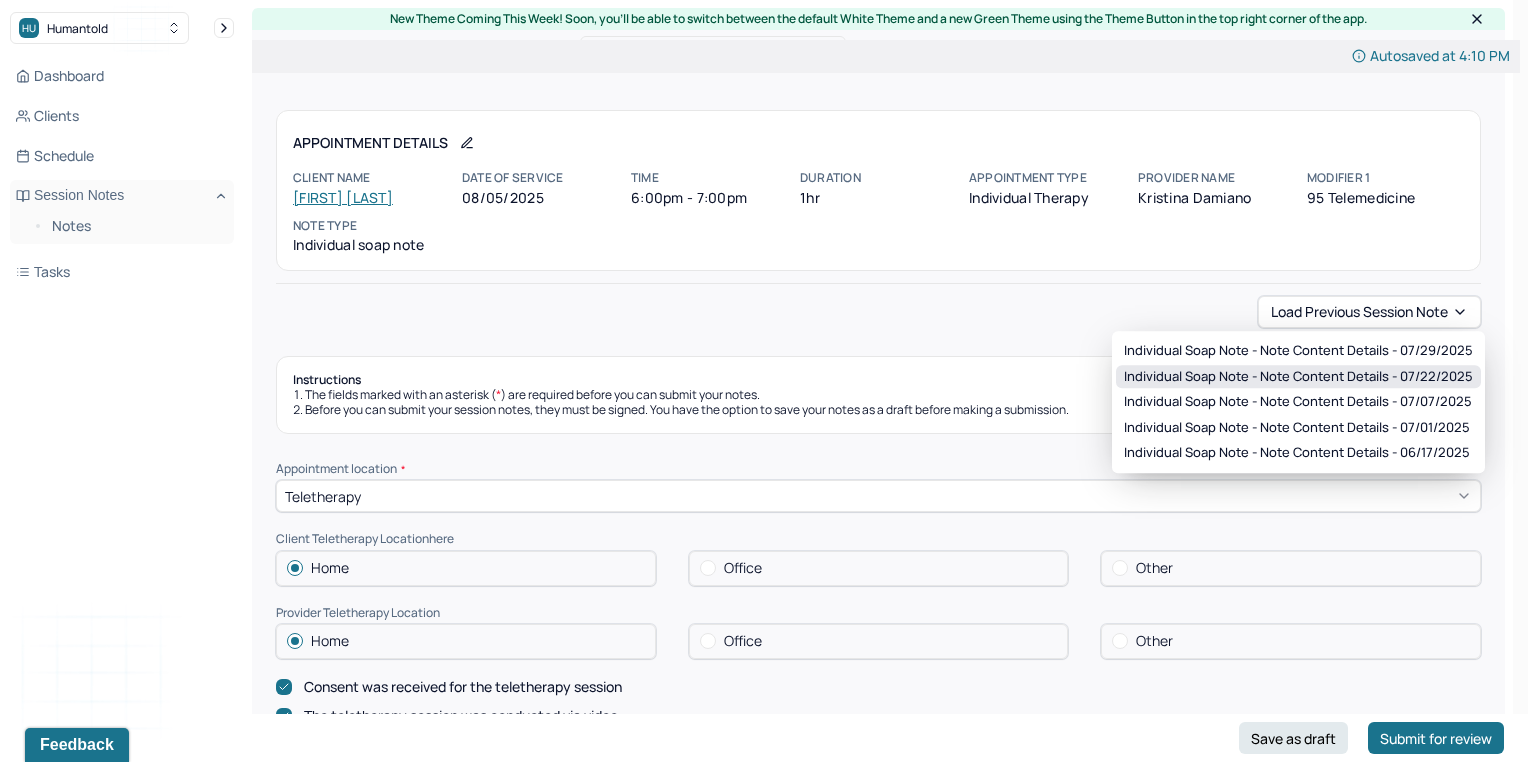 click on "Individual soap note   - Note content Details -   07/22/2025" at bounding box center [1298, 377] 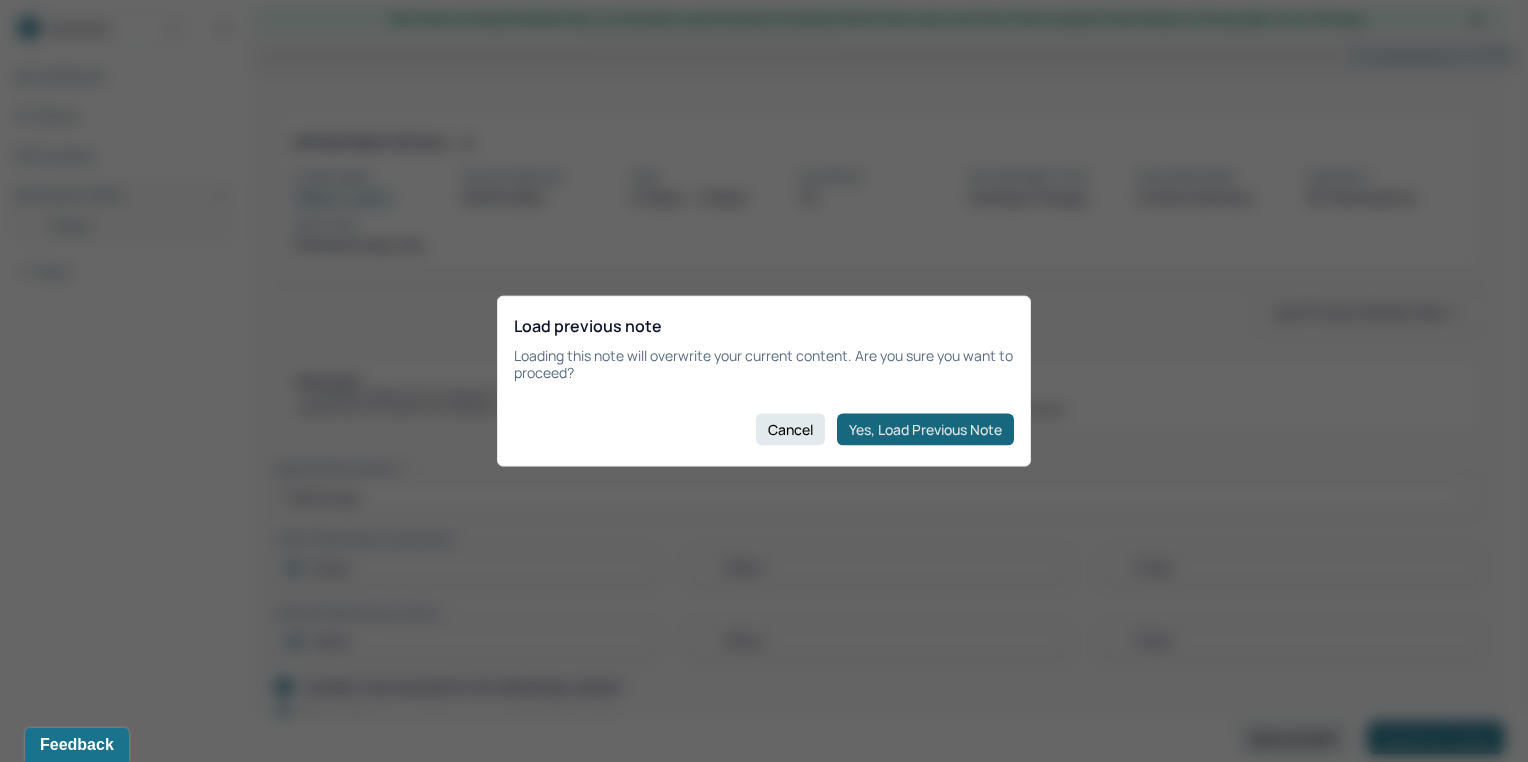 click on "Yes, Load Previous Note" at bounding box center (925, 429) 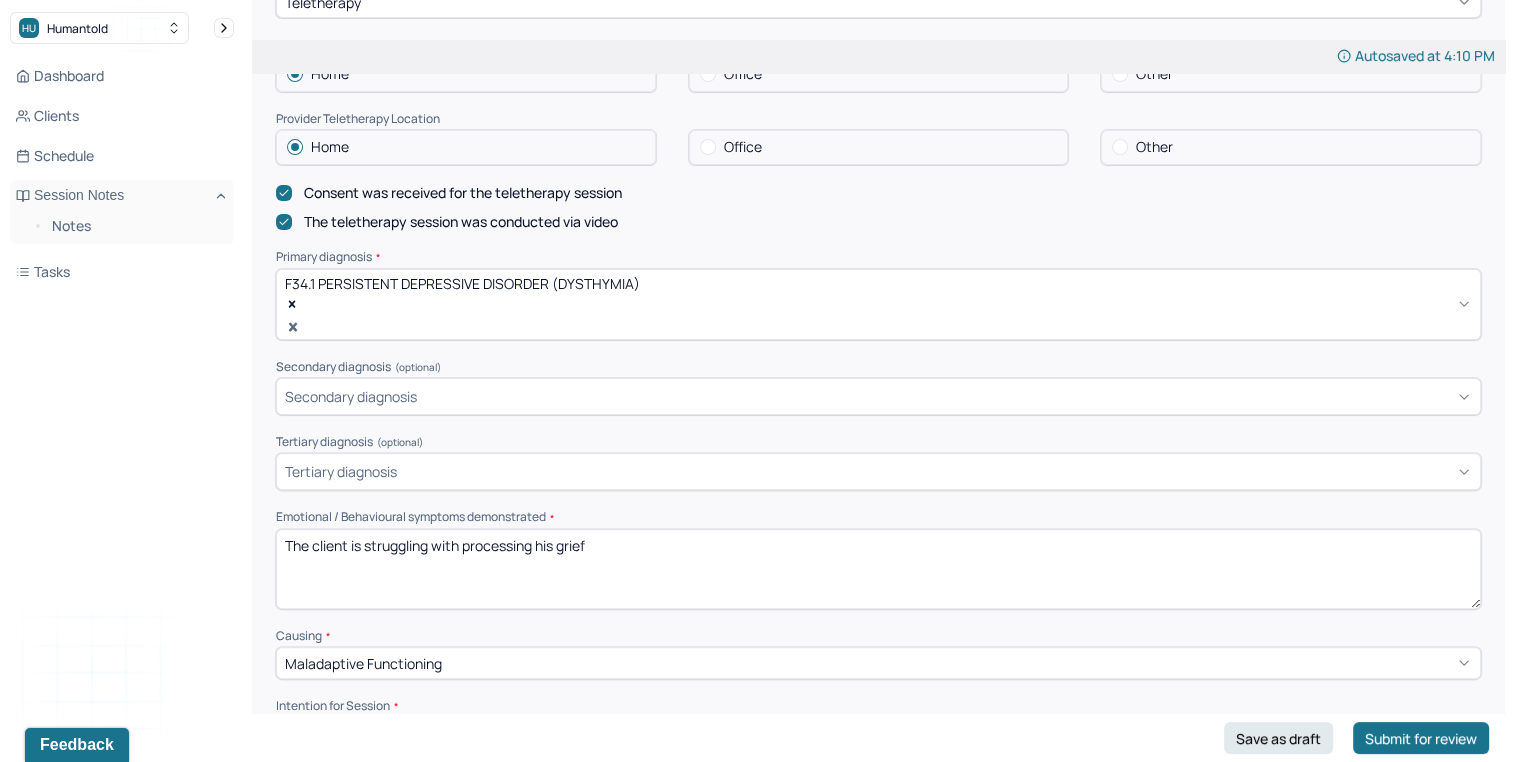 scroll, scrollTop: 506, scrollLeft: 0, axis: vertical 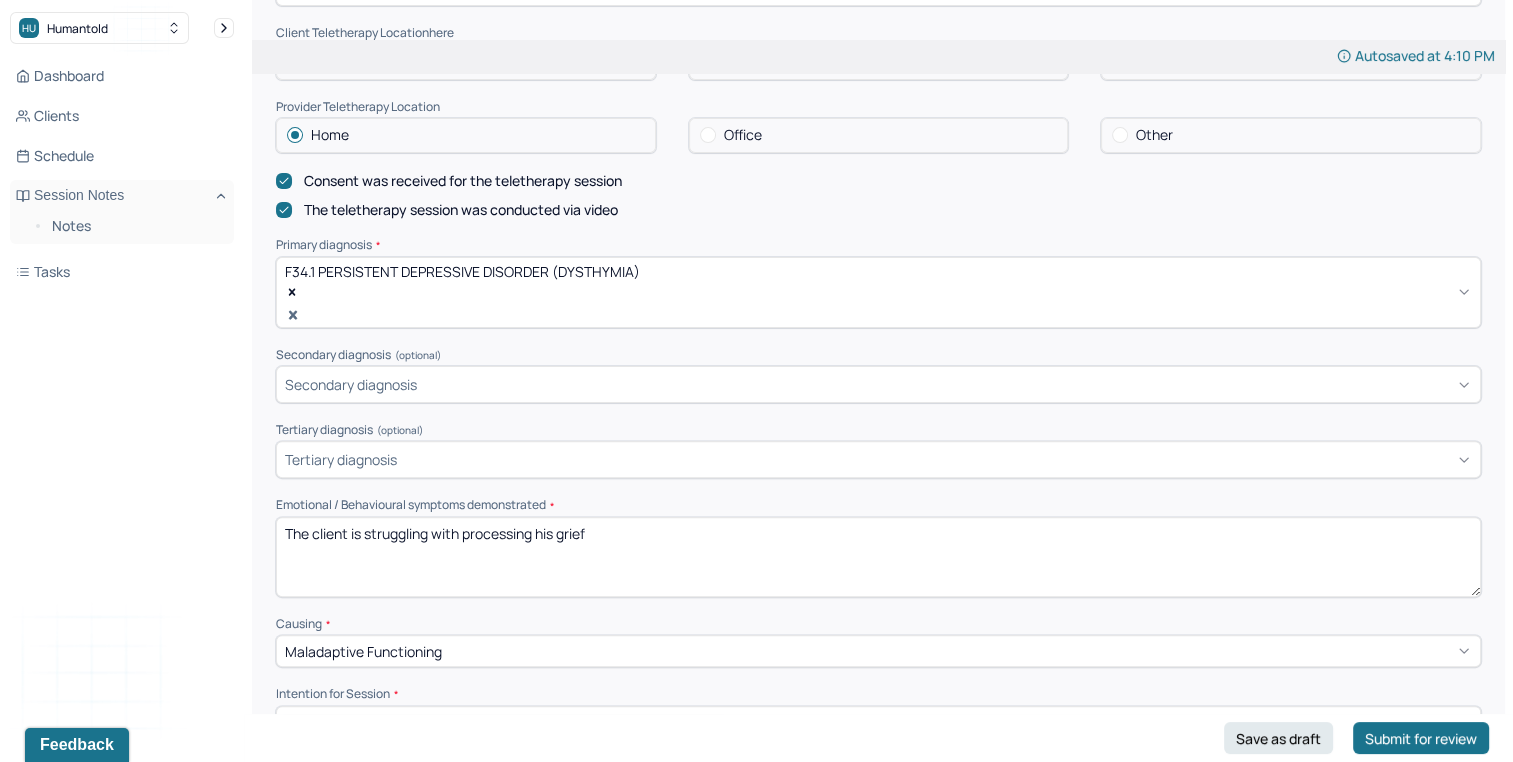 click on "The client is struggling with processing his grief" at bounding box center [878, 557] 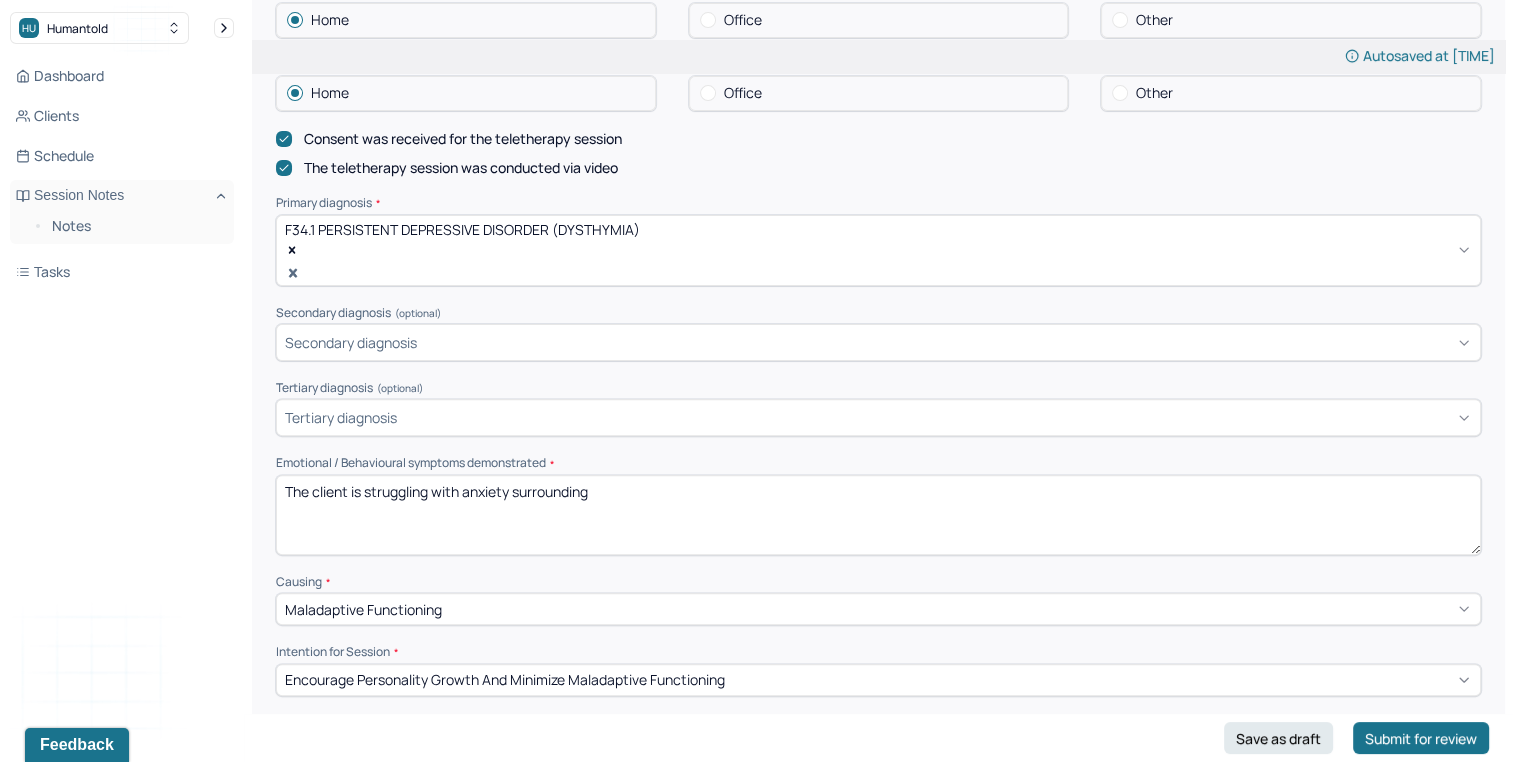 scroll, scrollTop: 544, scrollLeft: 0, axis: vertical 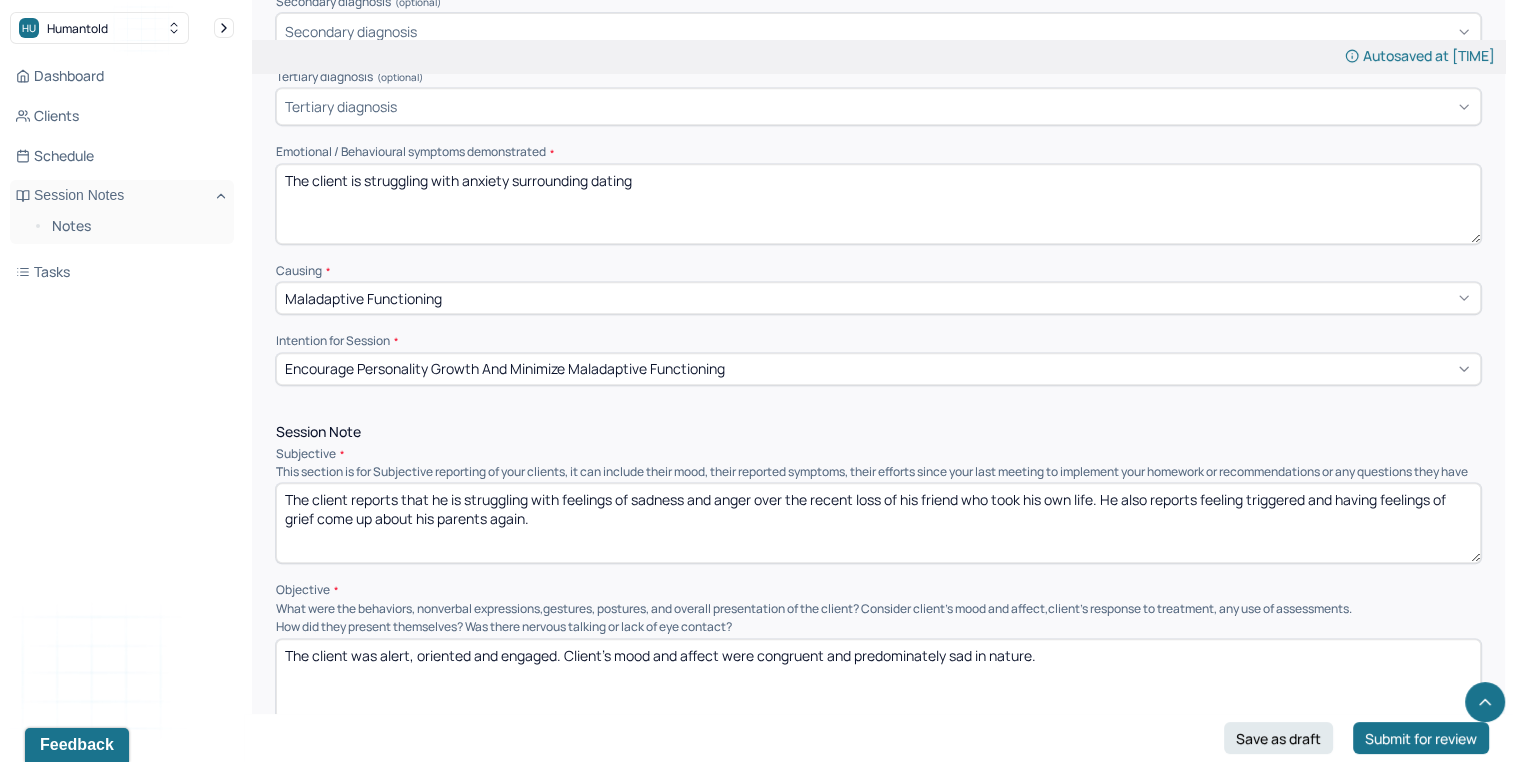 type on "The client is struggling with anxiety surrounding dating" 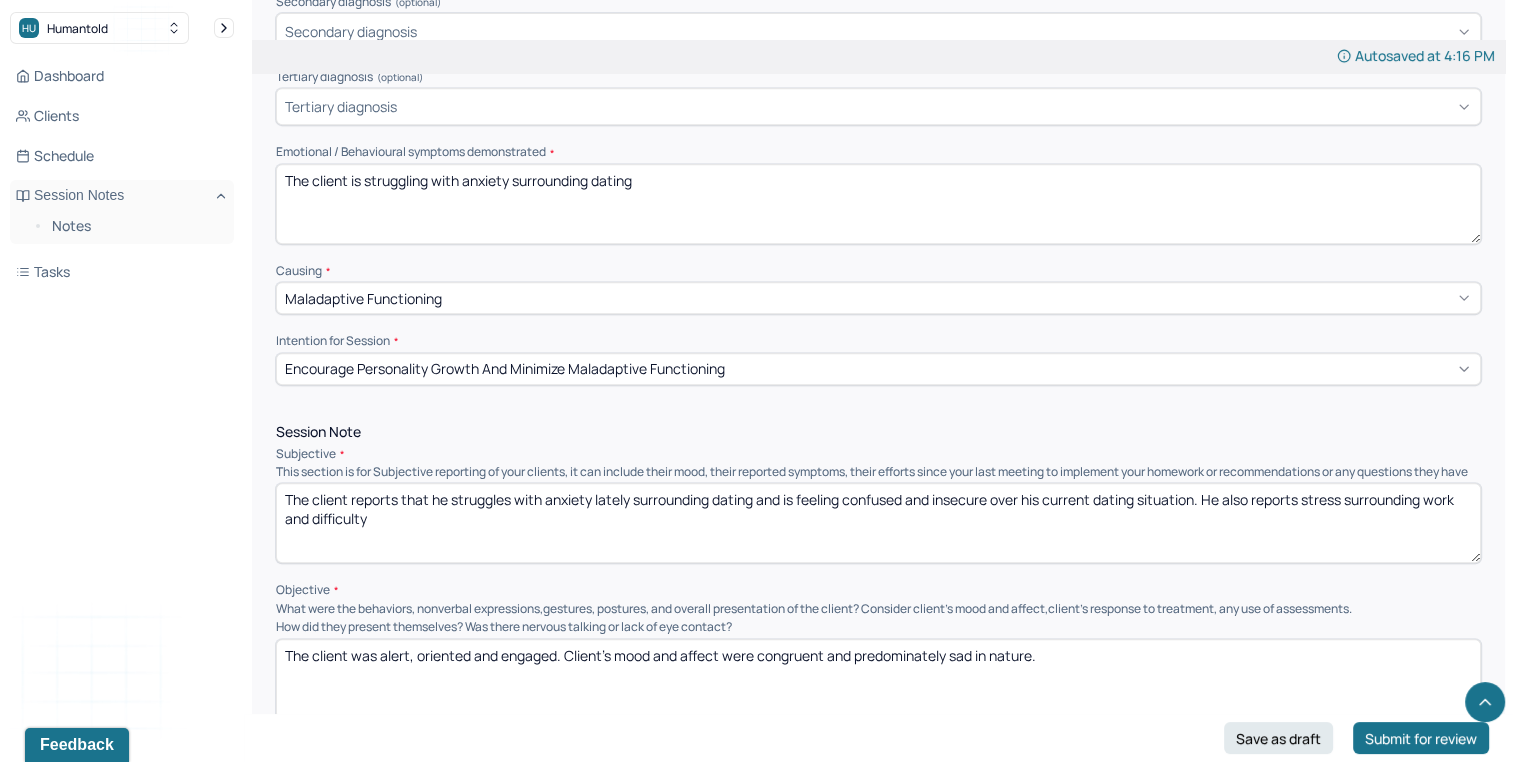 click on "The client reports that he struggles with anxiety lately surrounding dating and is feeling confused and insecure over his current dating situation. He also reports stress surrounding work and difficulty" at bounding box center (878, 523) 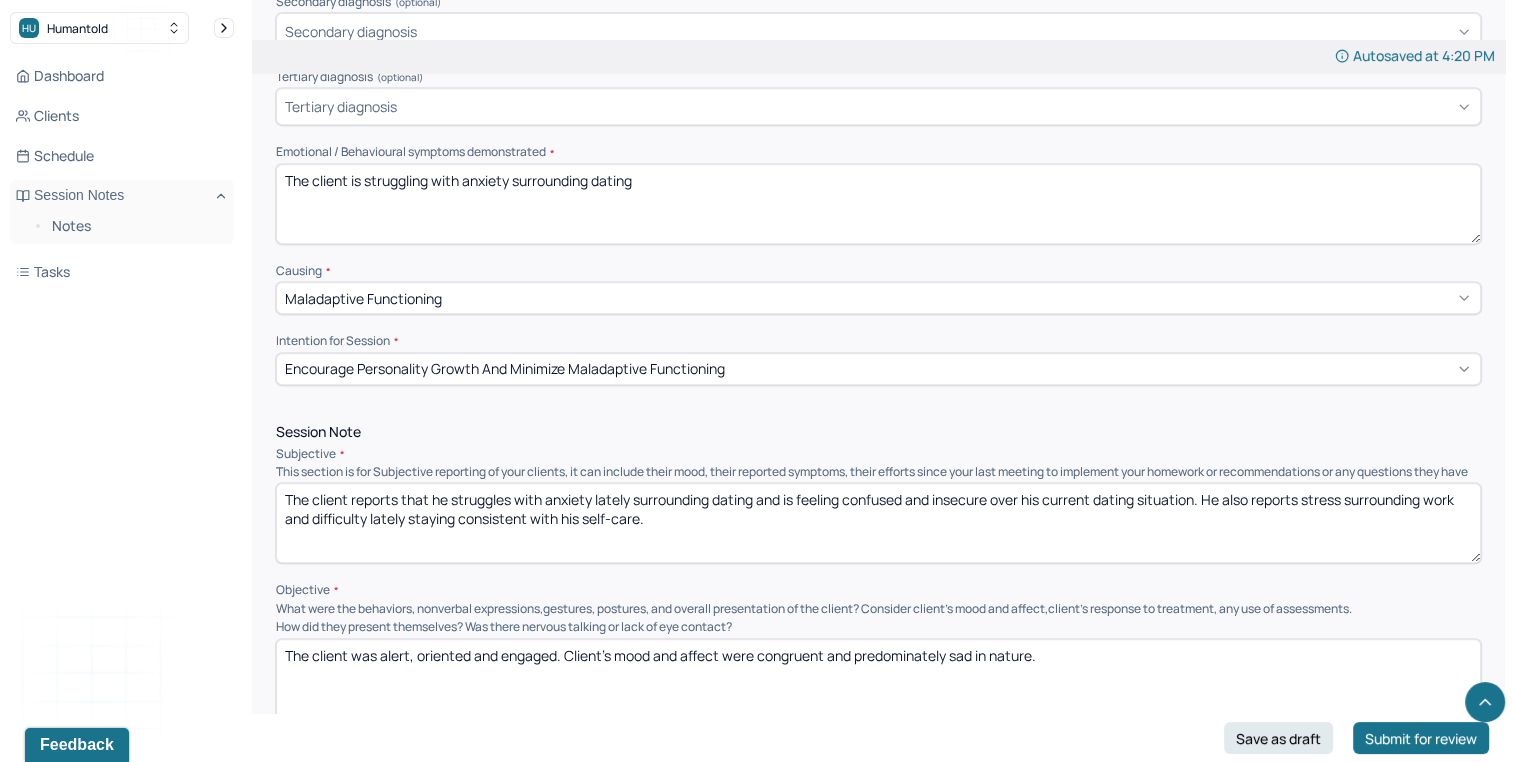 type on "The client reports that he struggles with anxiety lately surrounding dating and is feeling confused and insecure over his current dating situation. He also reports stress surrounding work and difficulty lately staying consistent with his self-care." 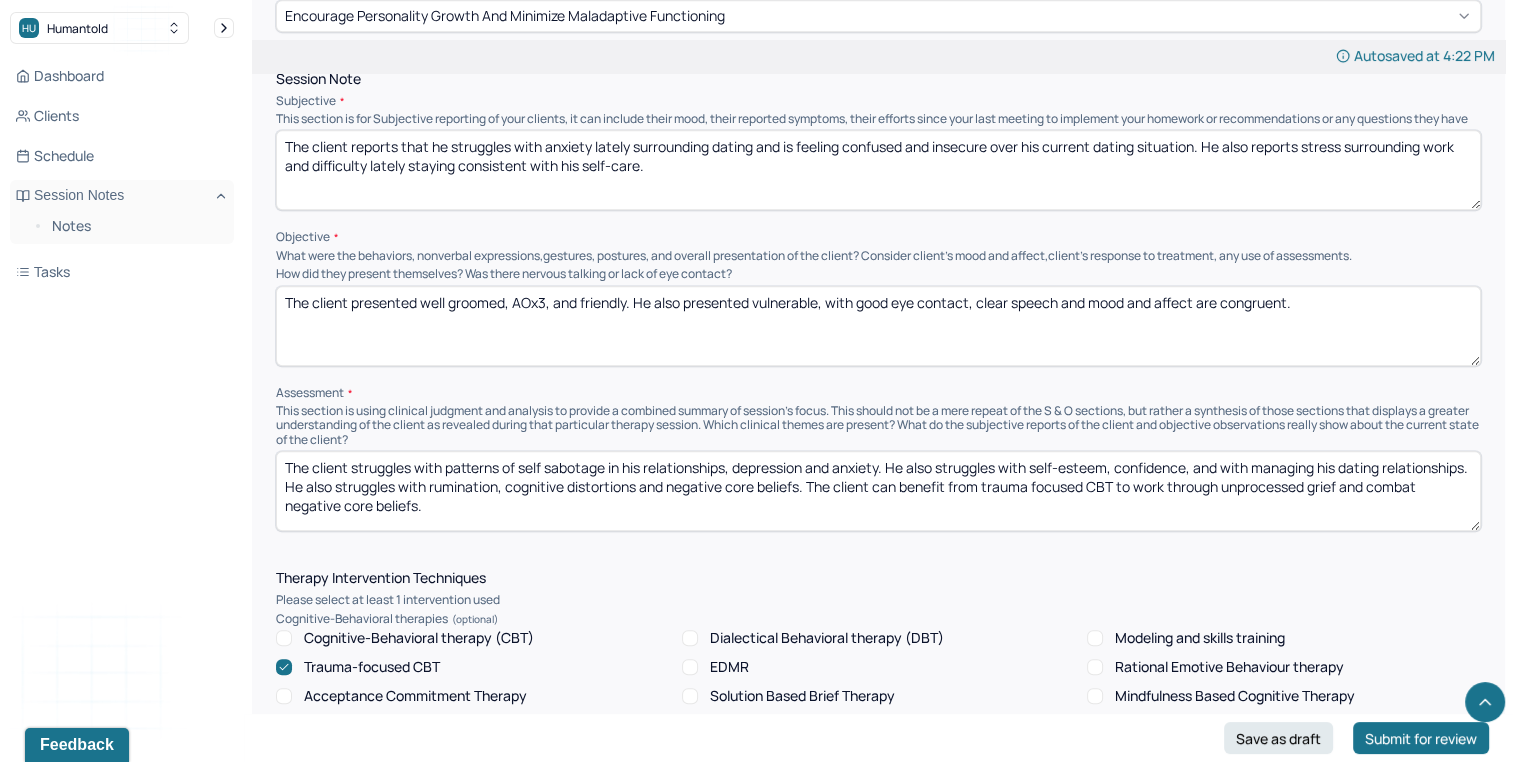 scroll, scrollTop: 1220, scrollLeft: 0, axis: vertical 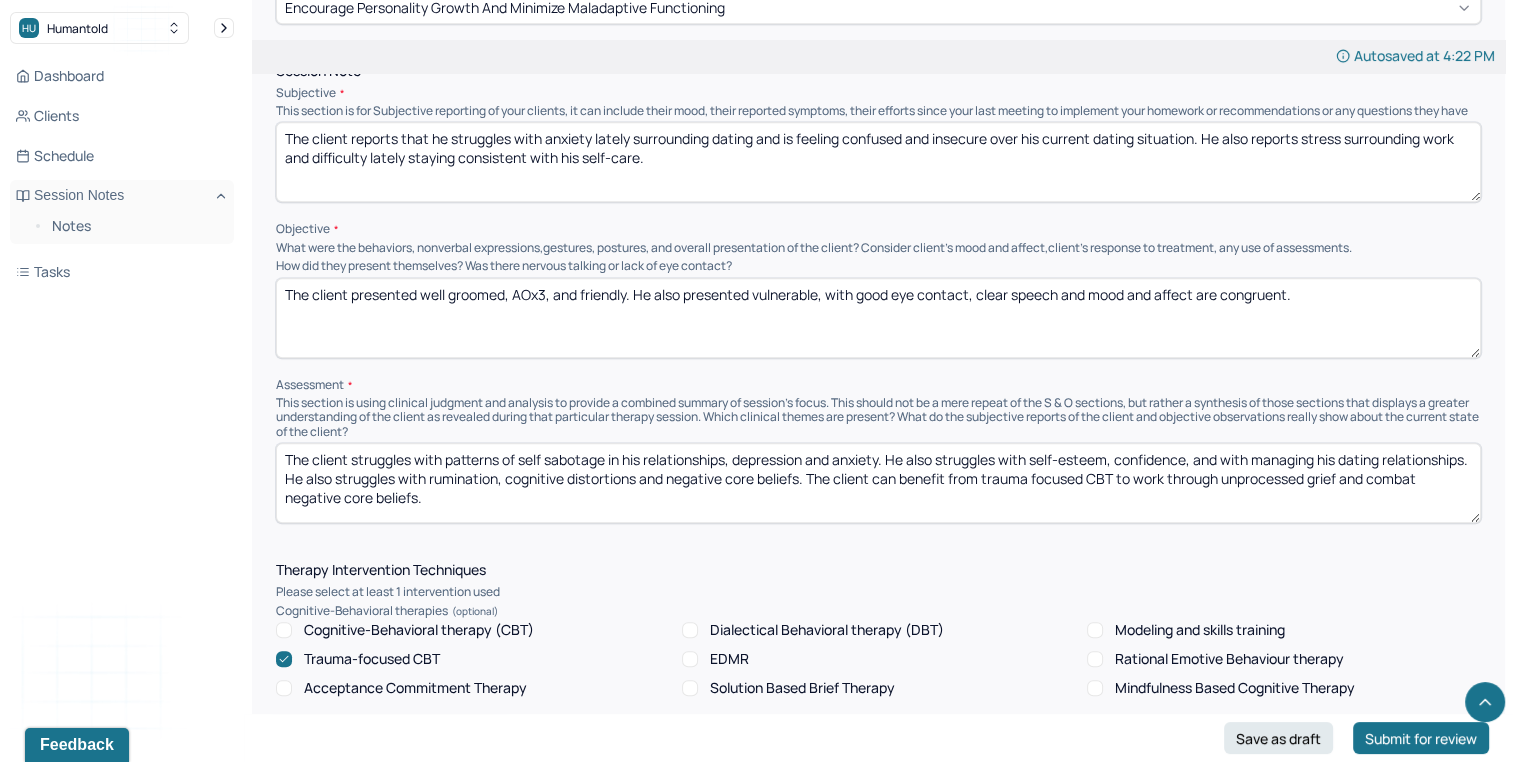 type on "The client presented well groomed, AOx3, and friendly. He also presented vulnerable, with good eye contact, clear speech and mood and affect are congruent." 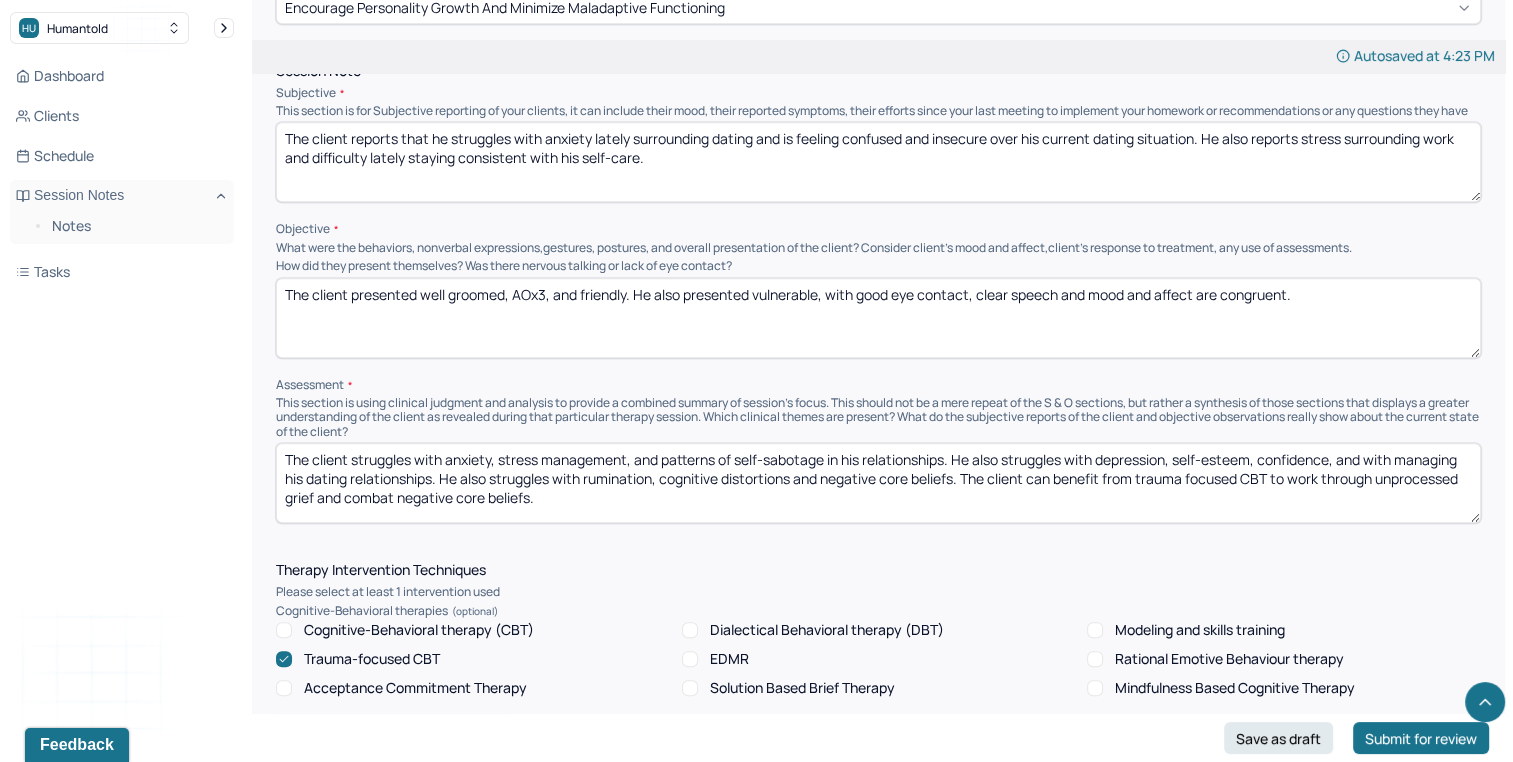 drag, startPoint x: 281, startPoint y: 456, endPoint x: 586, endPoint y: 453, distance: 305.01474 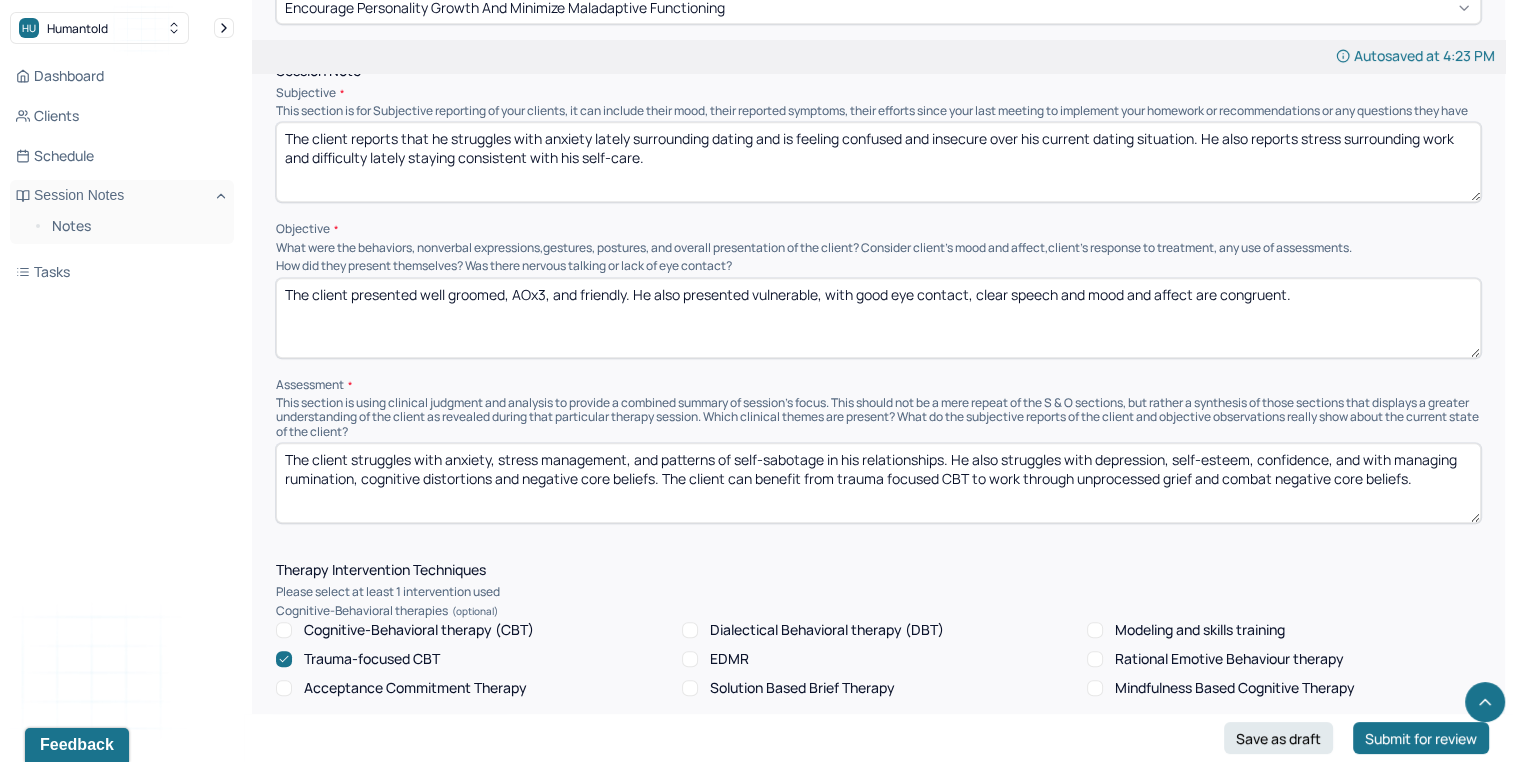 click on "The client struggles with anxiety, stress management, and patterns of self-sabotage in his relationships.  He also struggles with depression, self-esteem, confidence, and with managing rumination, cognitive distortions and negative core beliefs.  The client can benefit from trauma focused CBT to work through unprocessed grief and combat negative core beliefs." at bounding box center [878, 483] 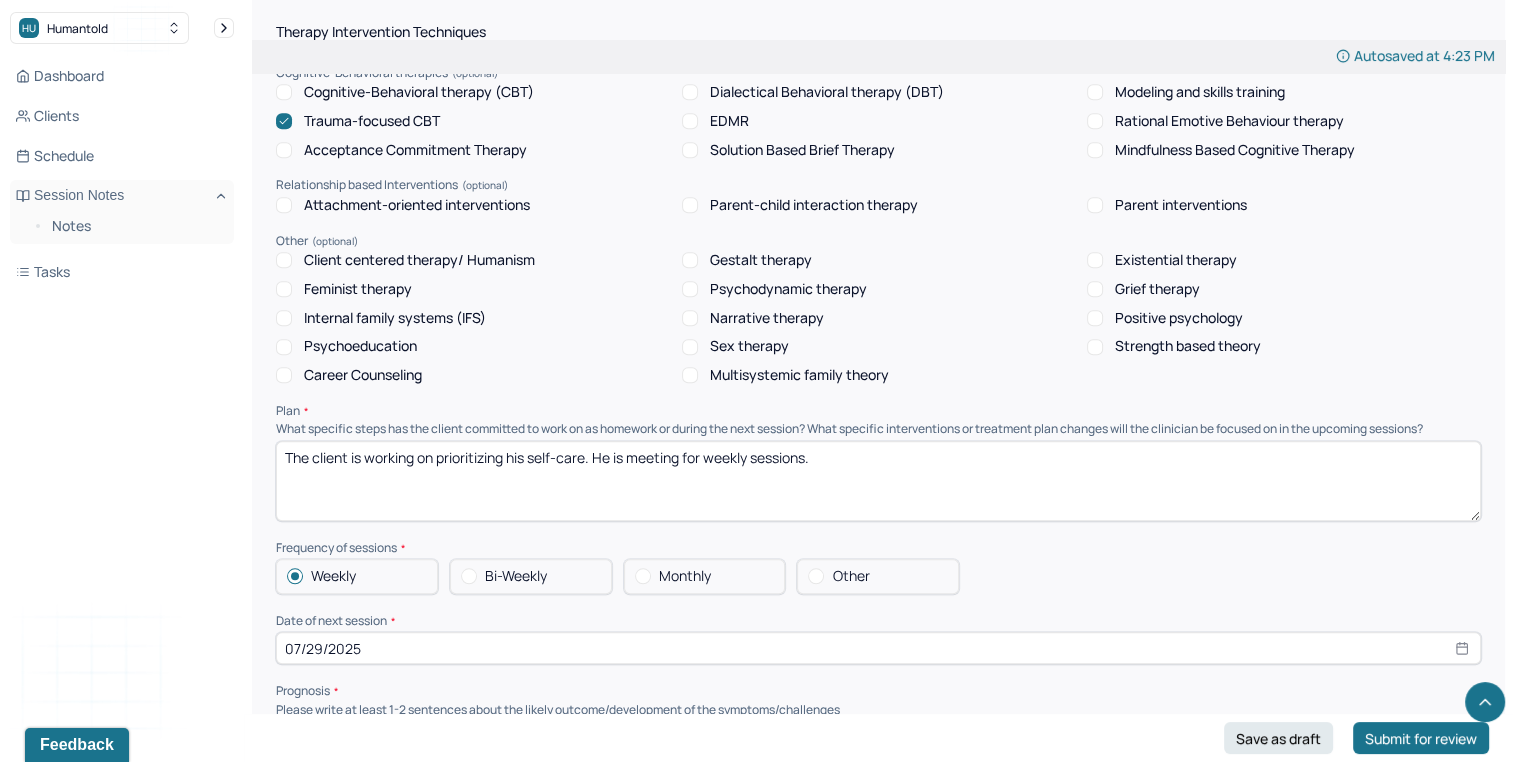 scroll, scrollTop: 1766, scrollLeft: 0, axis: vertical 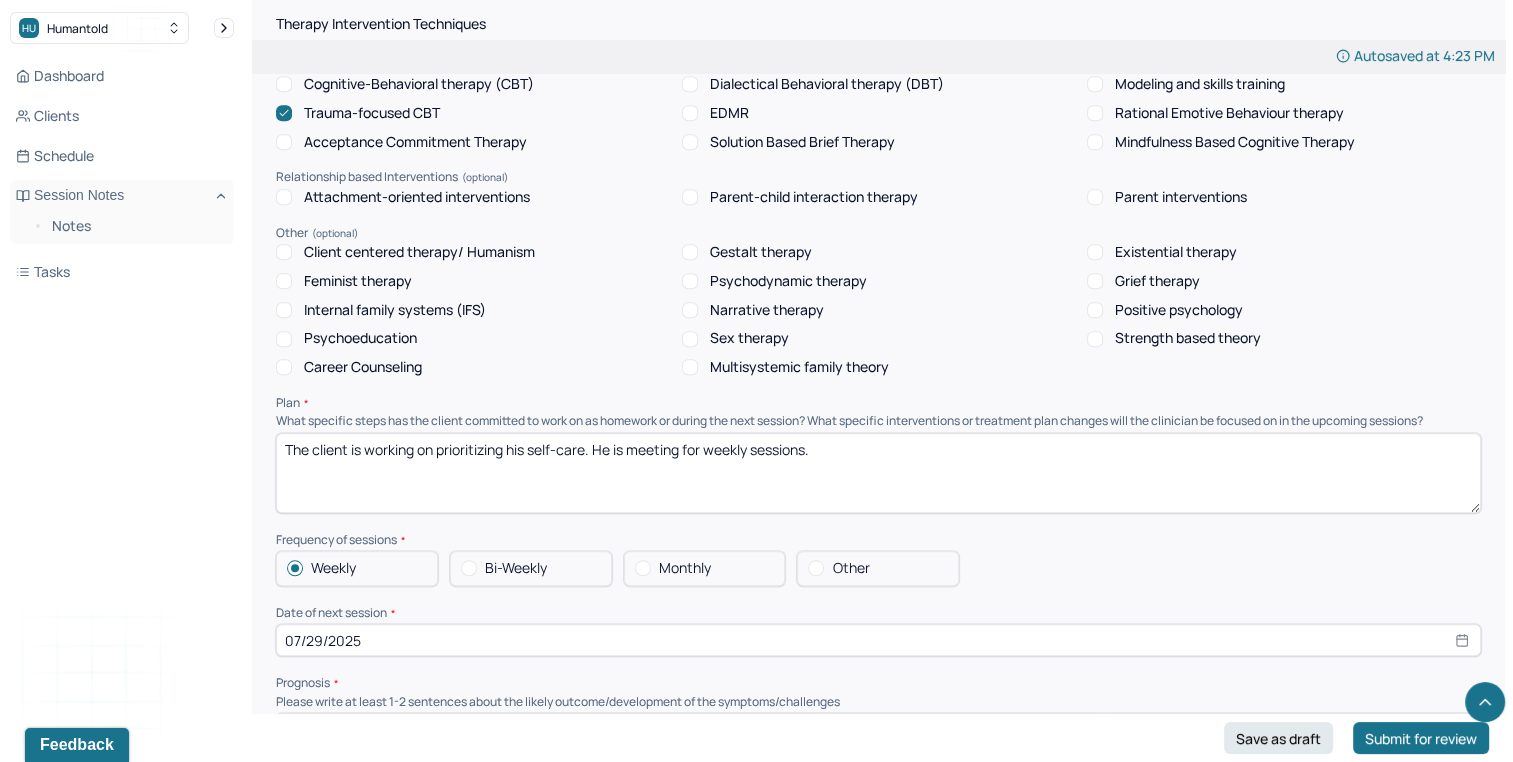 type on "The client struggles with anxiety, stress management, and patterns of self-sabotage in his relationships.  He also struggles with depression, self-esteem, confidence, and with managing rumination and cognitive distortions. The client can benefit from trauma focused CBT to work through unprocessed grief and combat negative core beliefs." 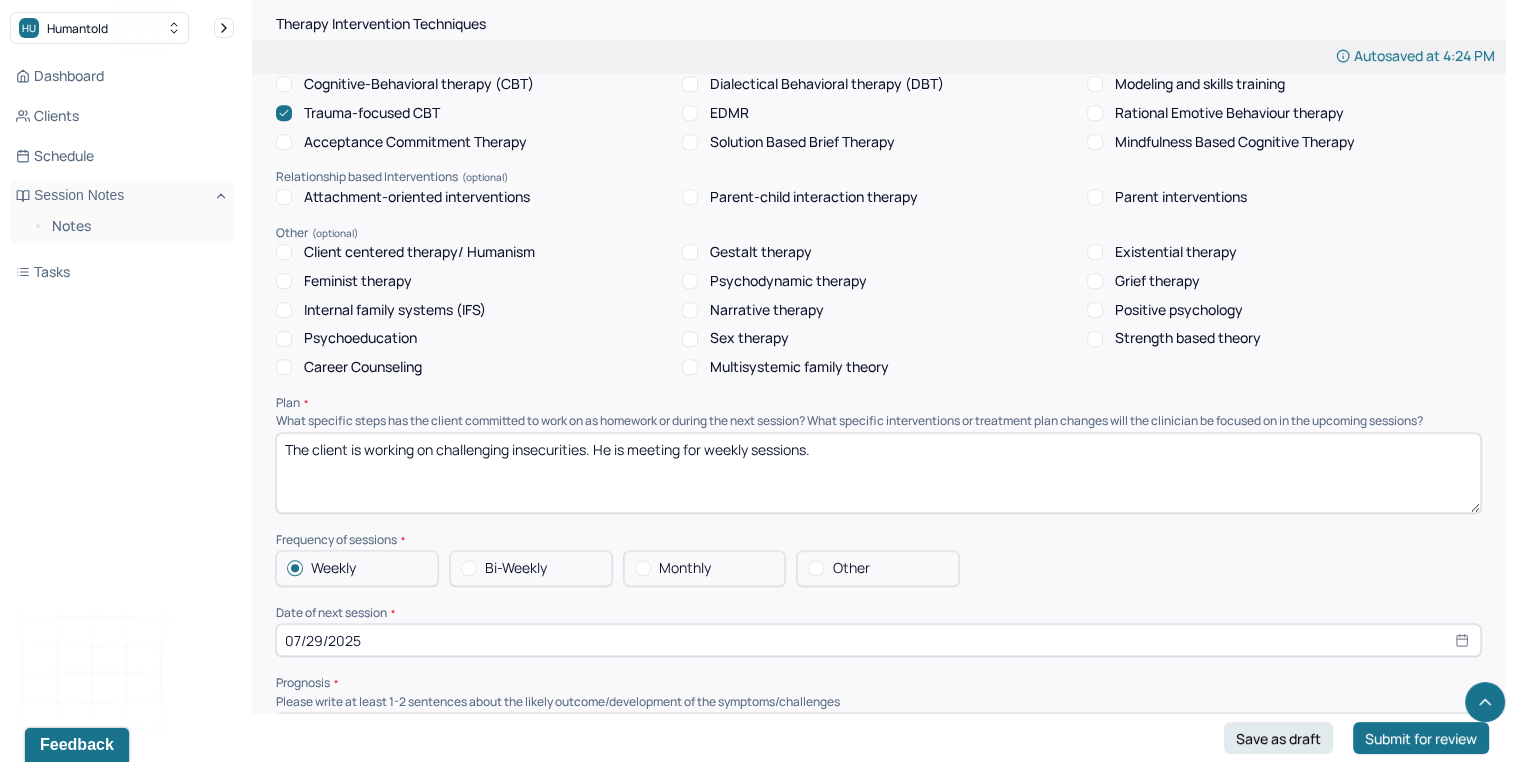 type on "The client is working on challenging insecurities. He is meeting for weekly sessions." 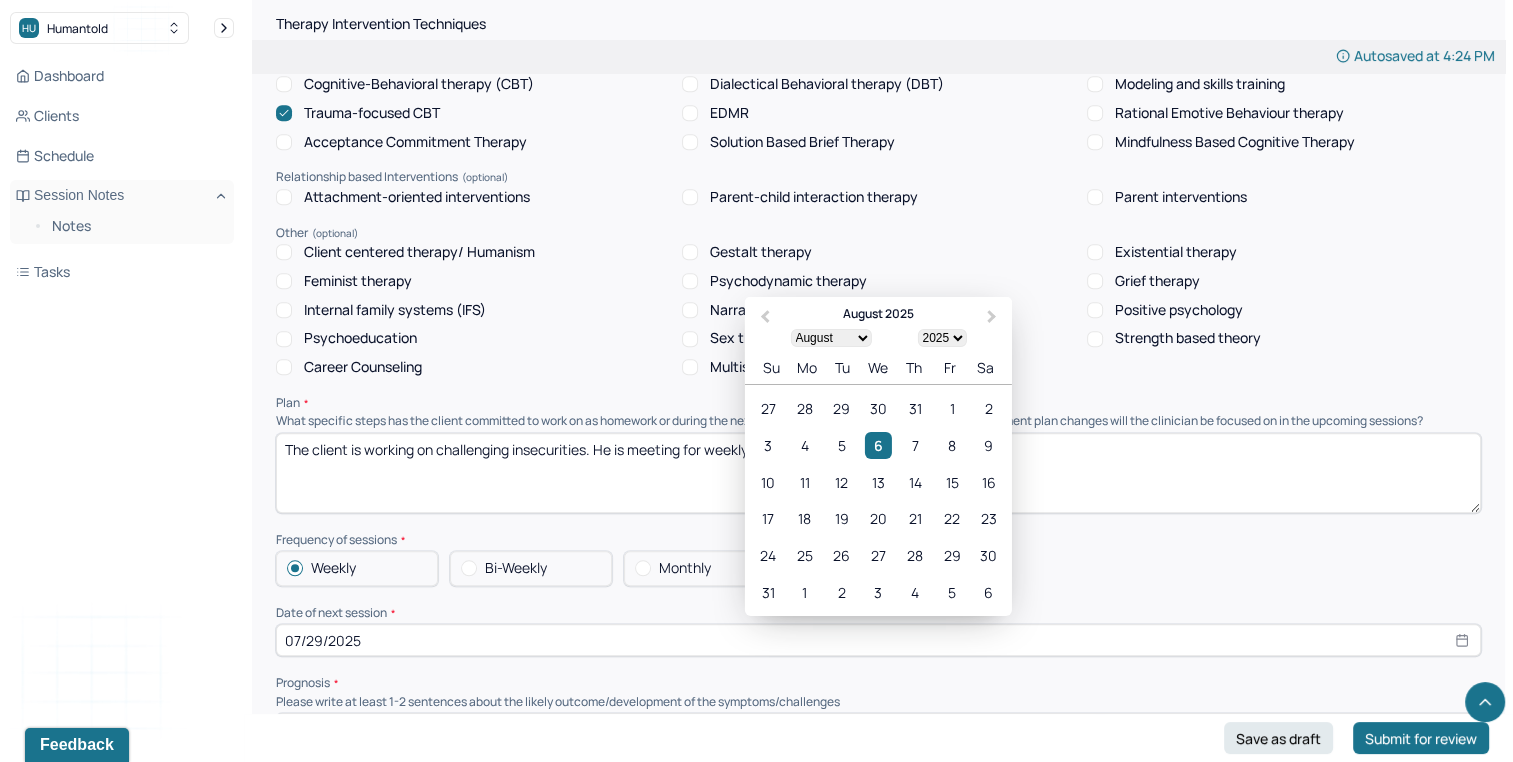 click on "07/29/2025" at bounding box center (878, 640) 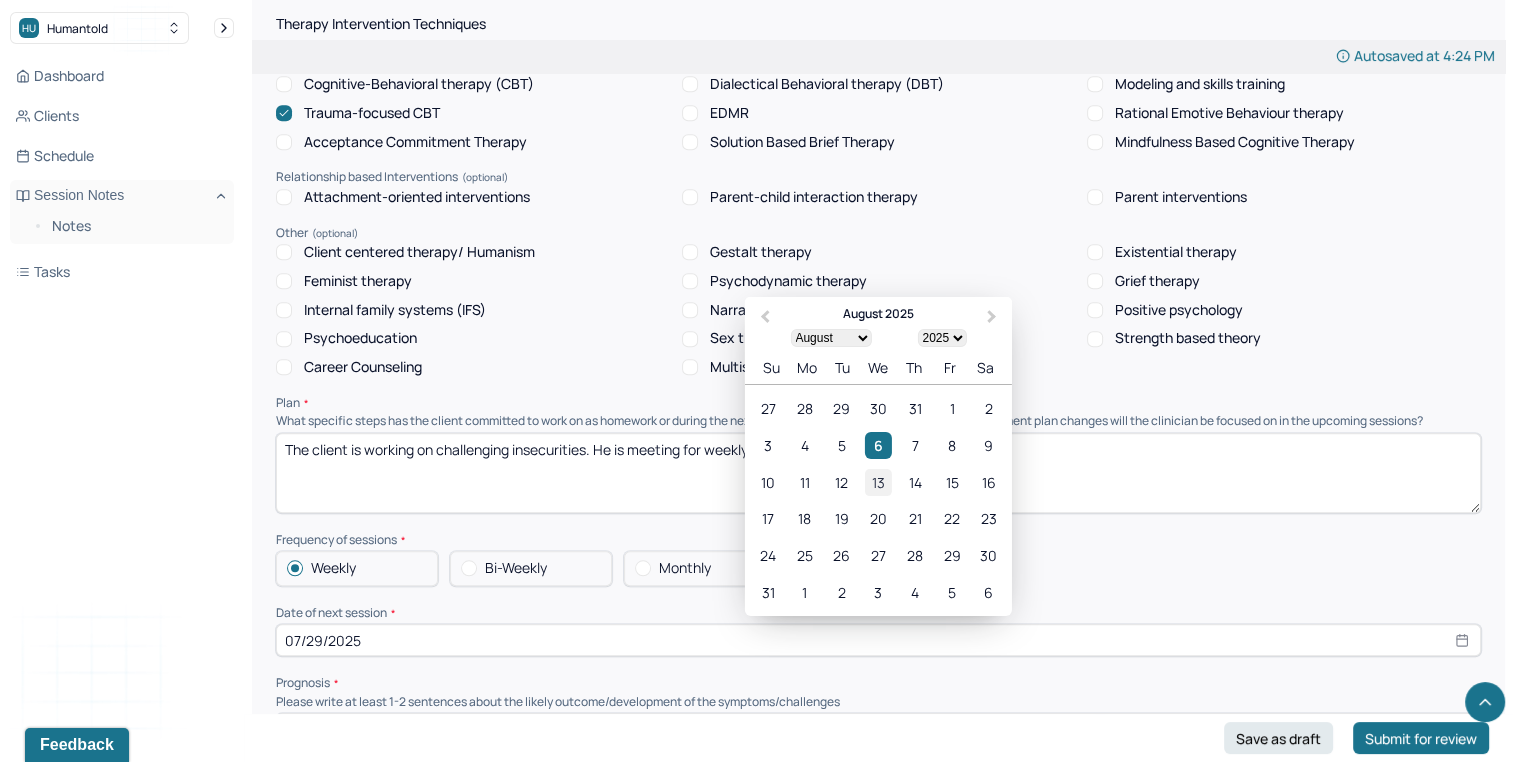 click on "13" at bounding box center (878, 481) 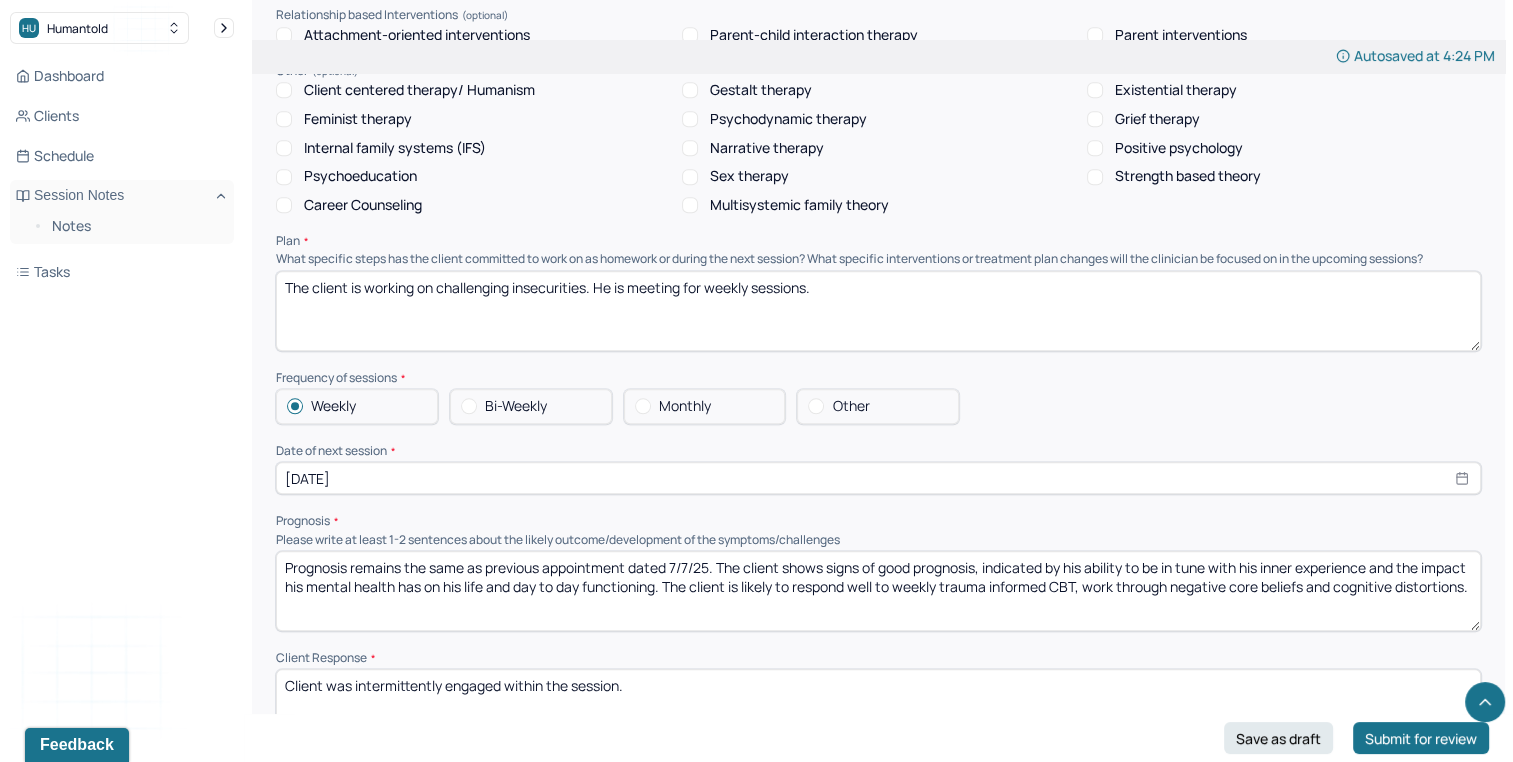 scroll, scrollTop: 1936, scrollLeft: 0, axis: vertical 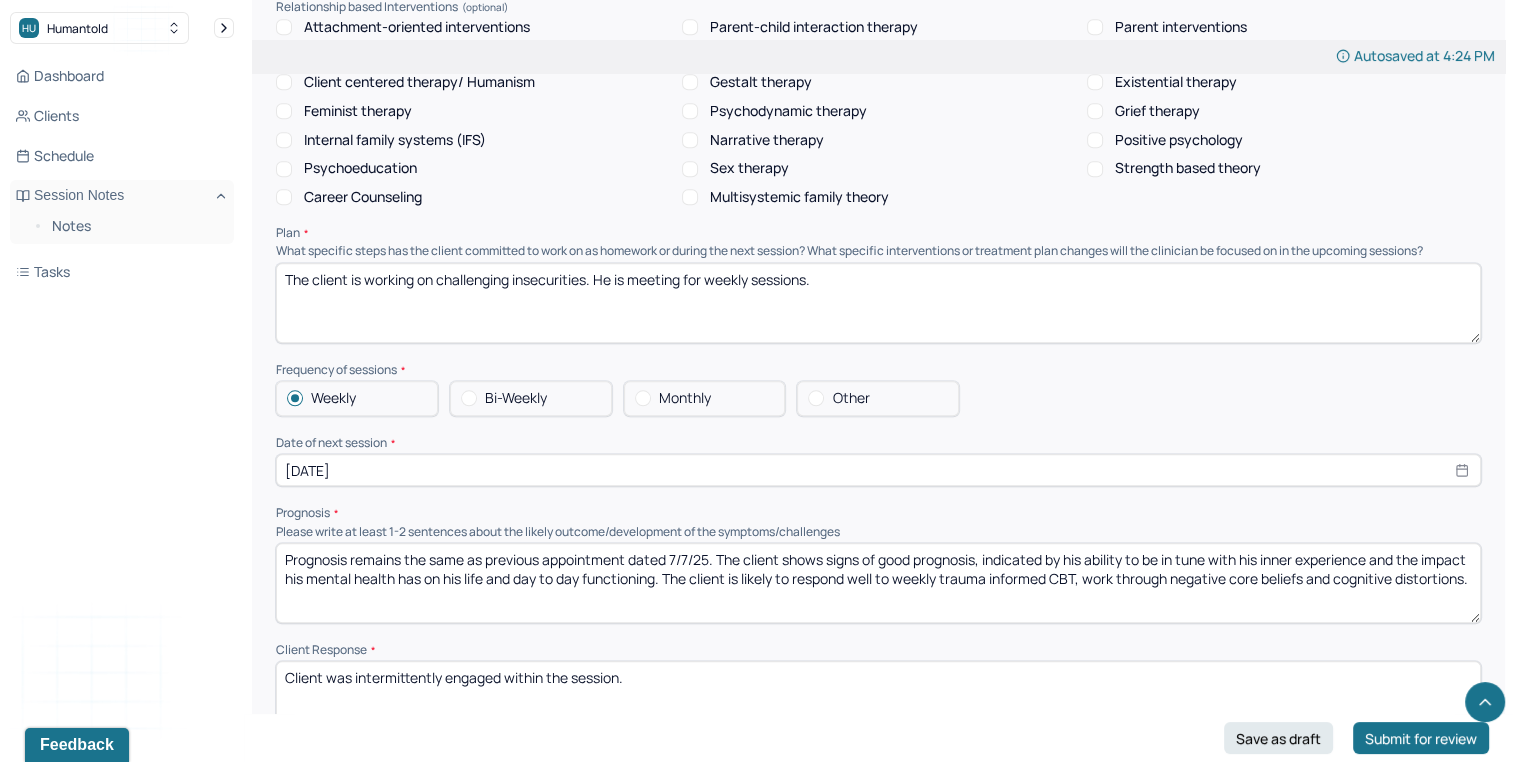 select on "7" 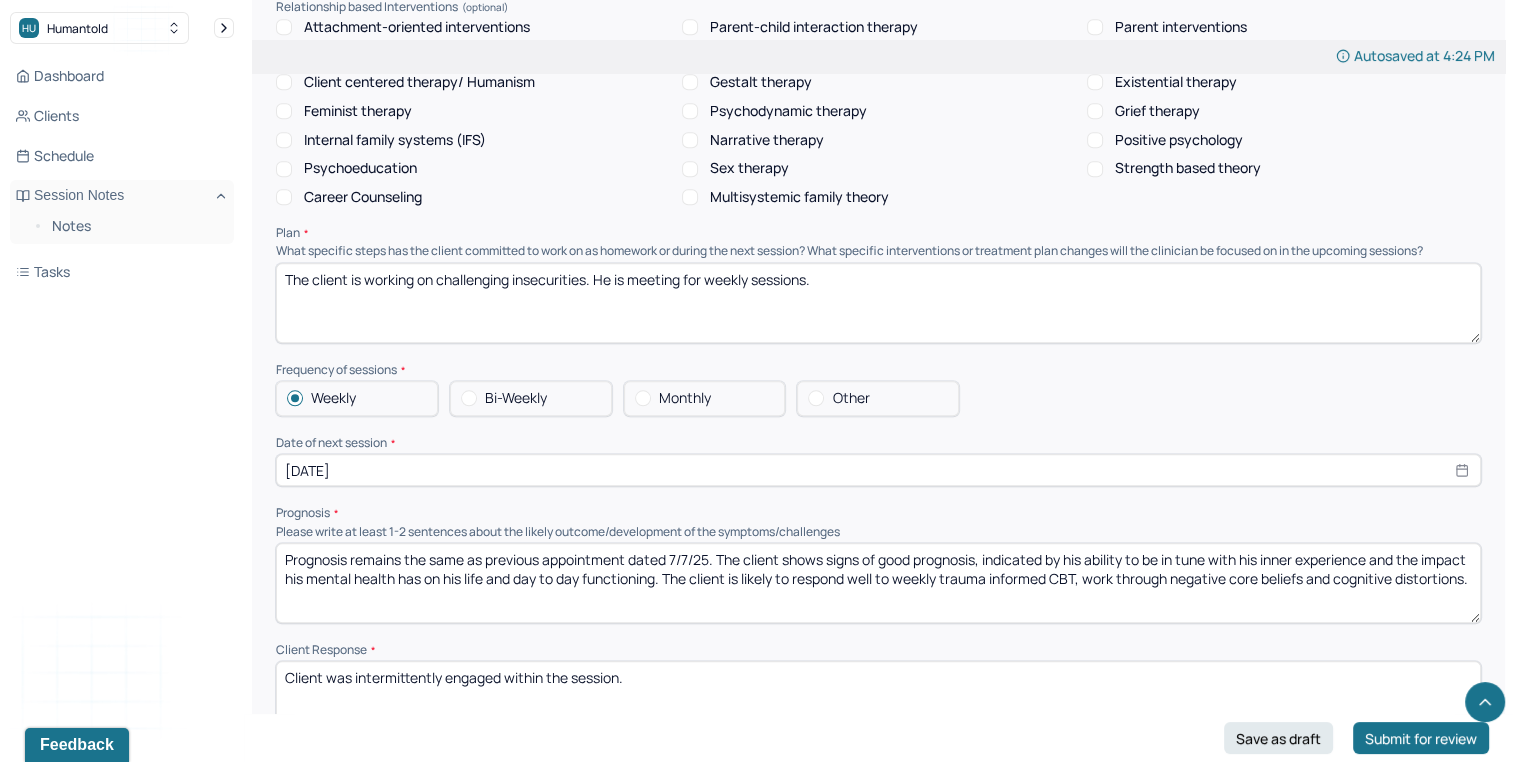 click on "Prognosis remains the same as previous appointment dated 7/7/25. The client shows signs of good prognosis, indicated by his ability to be in tune with his inner experience and the impact his mental health has on his life and day to day functioning. The client is likely to respond well to weekly trauma informed CBT, work through negative core beliefs and cognitive distortions." at bounding box center [878, 583] 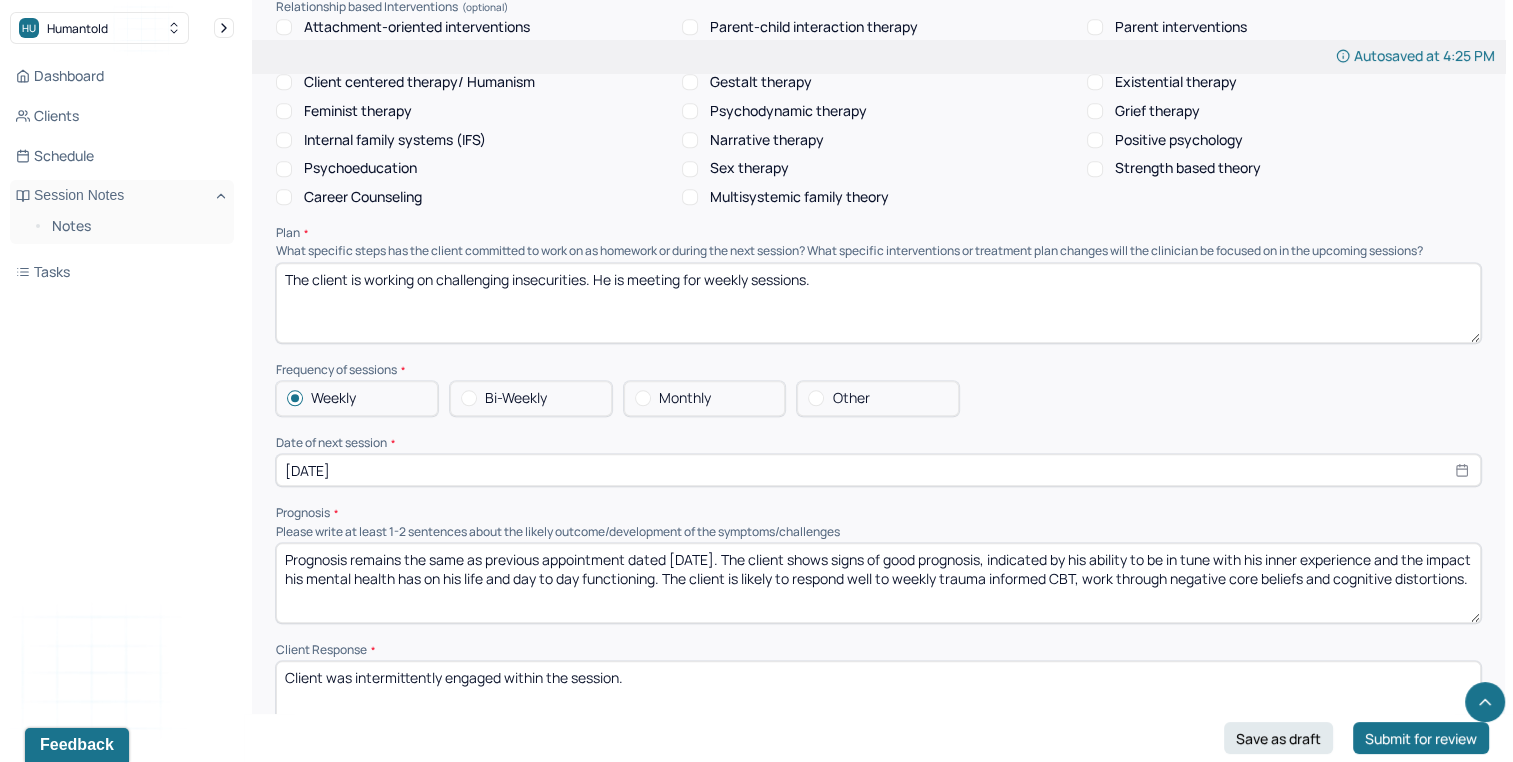 type on "Prognosis remains the same as previous appointment dated 7/29/25. The client shows signs of good prognosis, indicated by his ability to be in tune with his inner experience and the impact his mental health has on his life and day to day functioning. The client is likely to respond well to weekly trauma informed CBT, work through negative core beliefs and cognitive distortions." 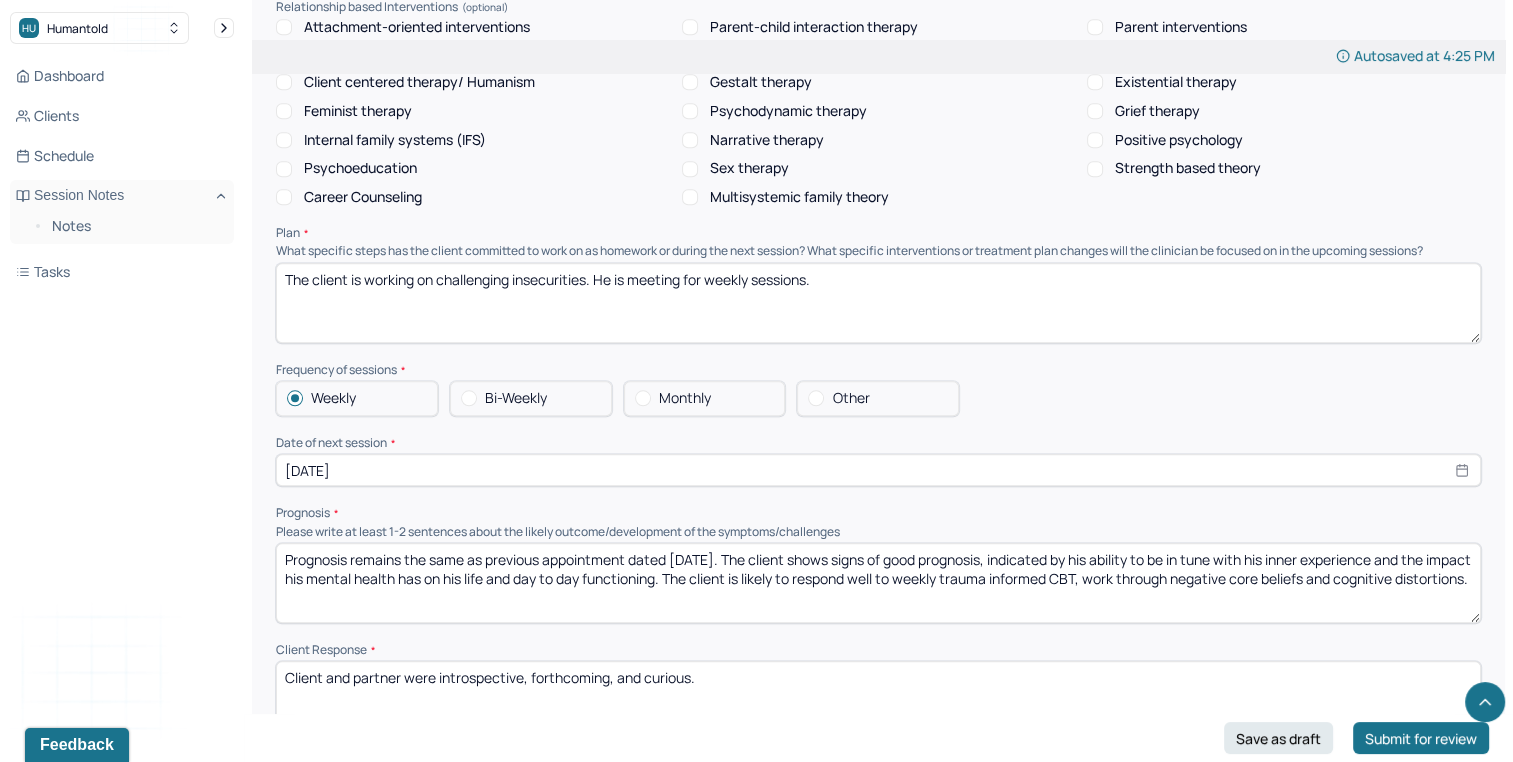 drag, startPoint x: 337, startPoint y: 658, endPoint x: 436, endPoint y: 651, distance: 99.24717 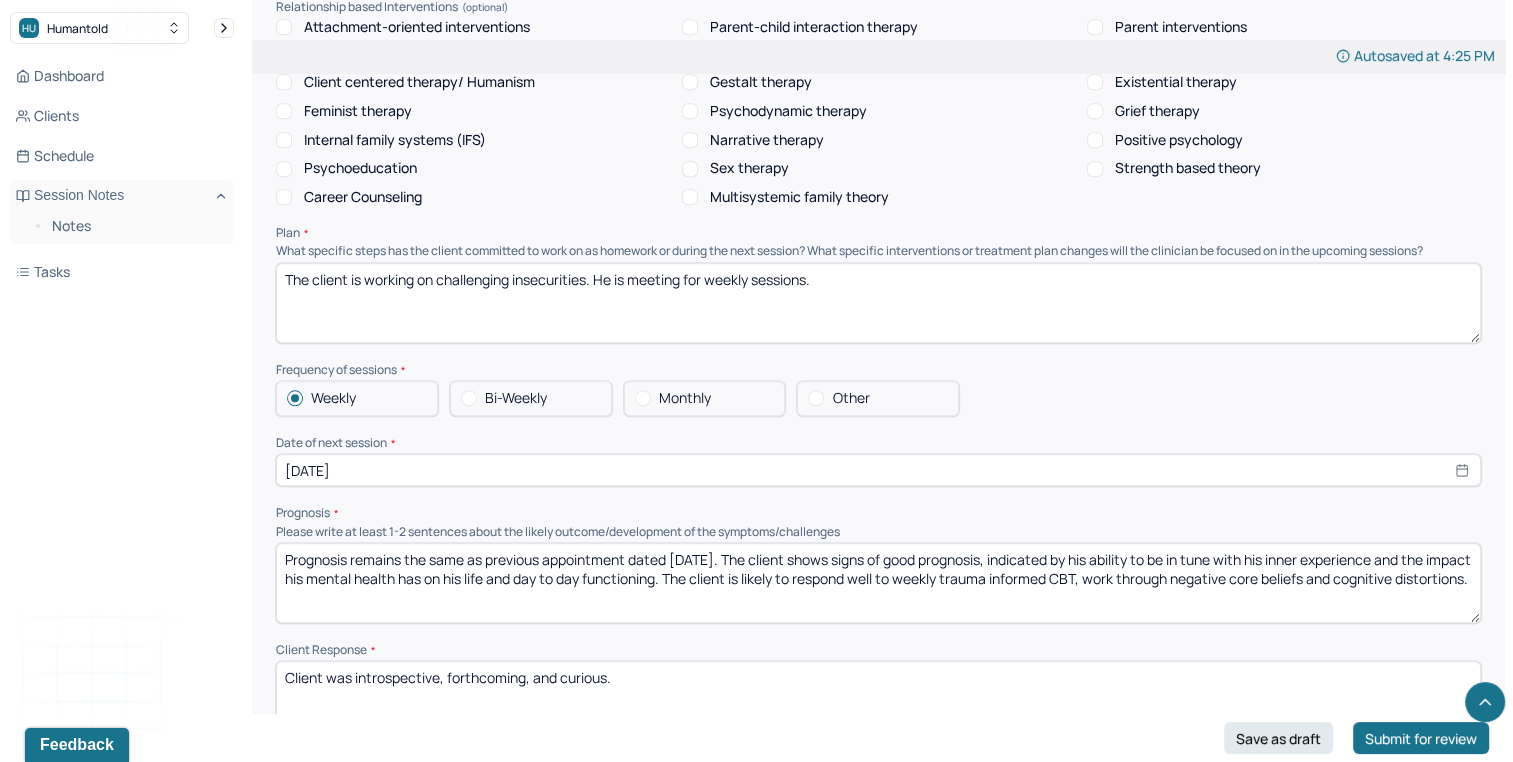 type on "Client was introspective, forthcoming, and curious." 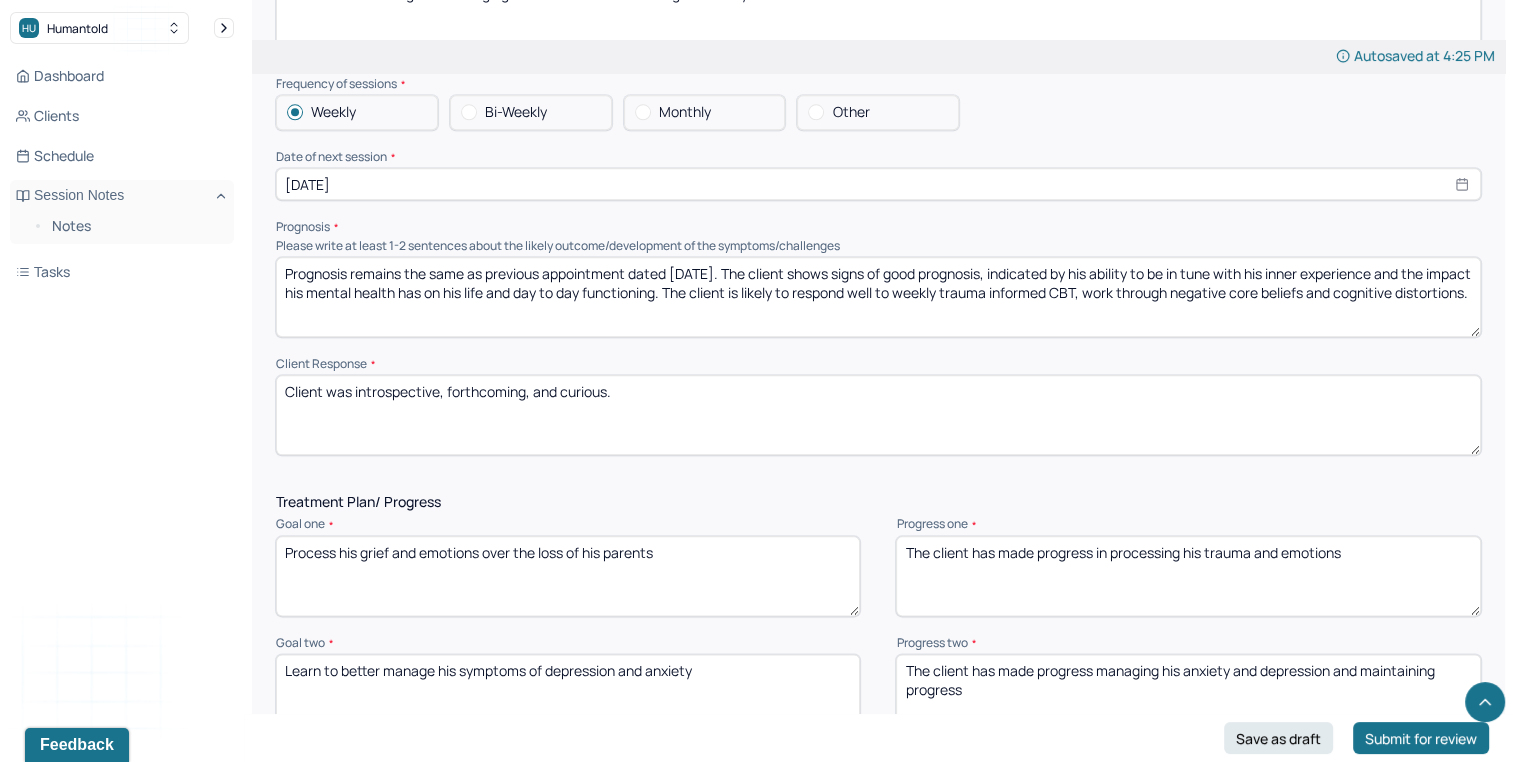 scroll, scrollTop: 2270, scrollLeft: 0, axis: vertical 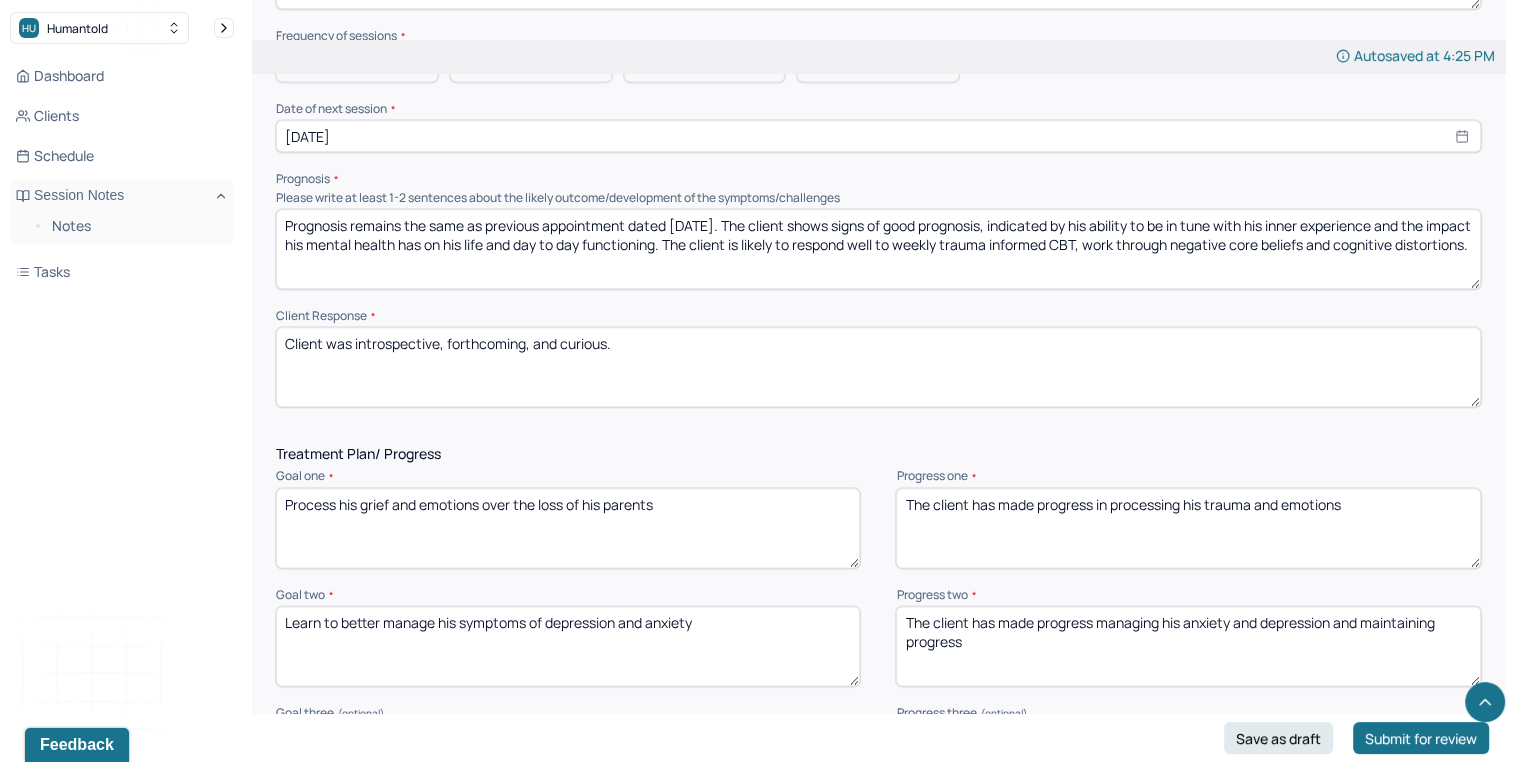 click on "Progress one * The client has made progress in processing his trauma and emotions" at bounding box center [1188, 518] 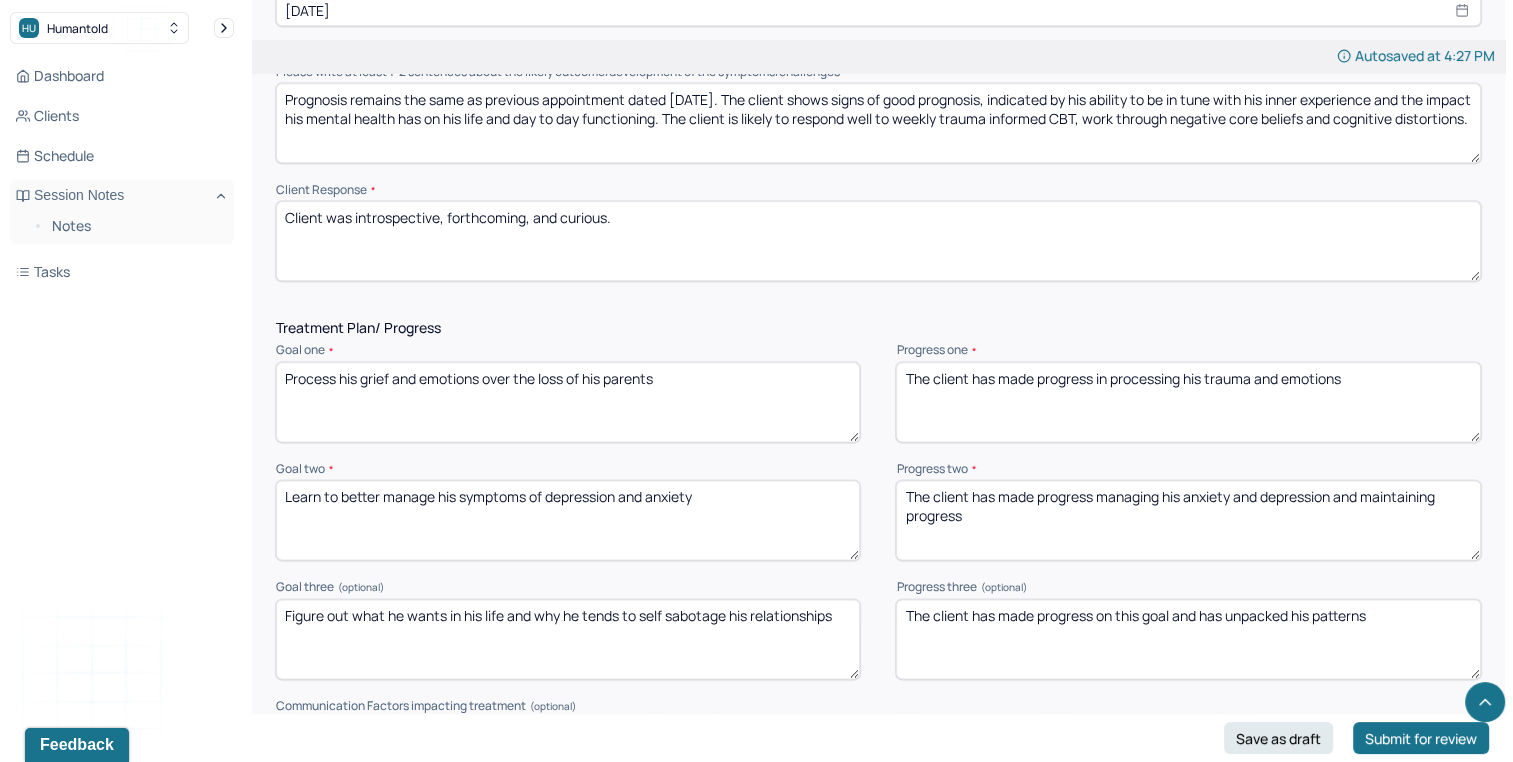 scroll, scrollTop: 2416, scrollLeft: 0, axis: vertical 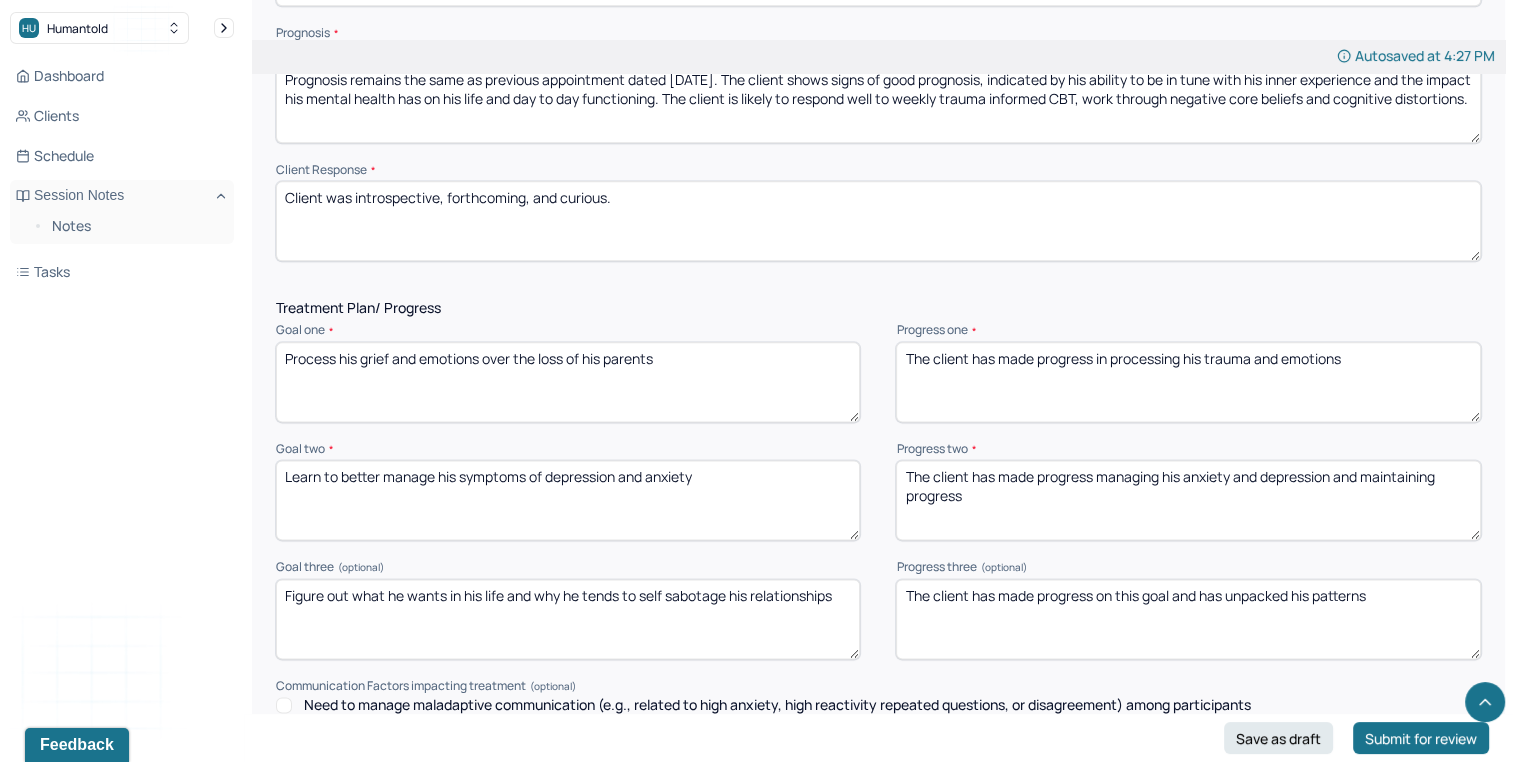 click on "The client has made progress in processing his trauma and emotions" at bounding box center [1188, 382] 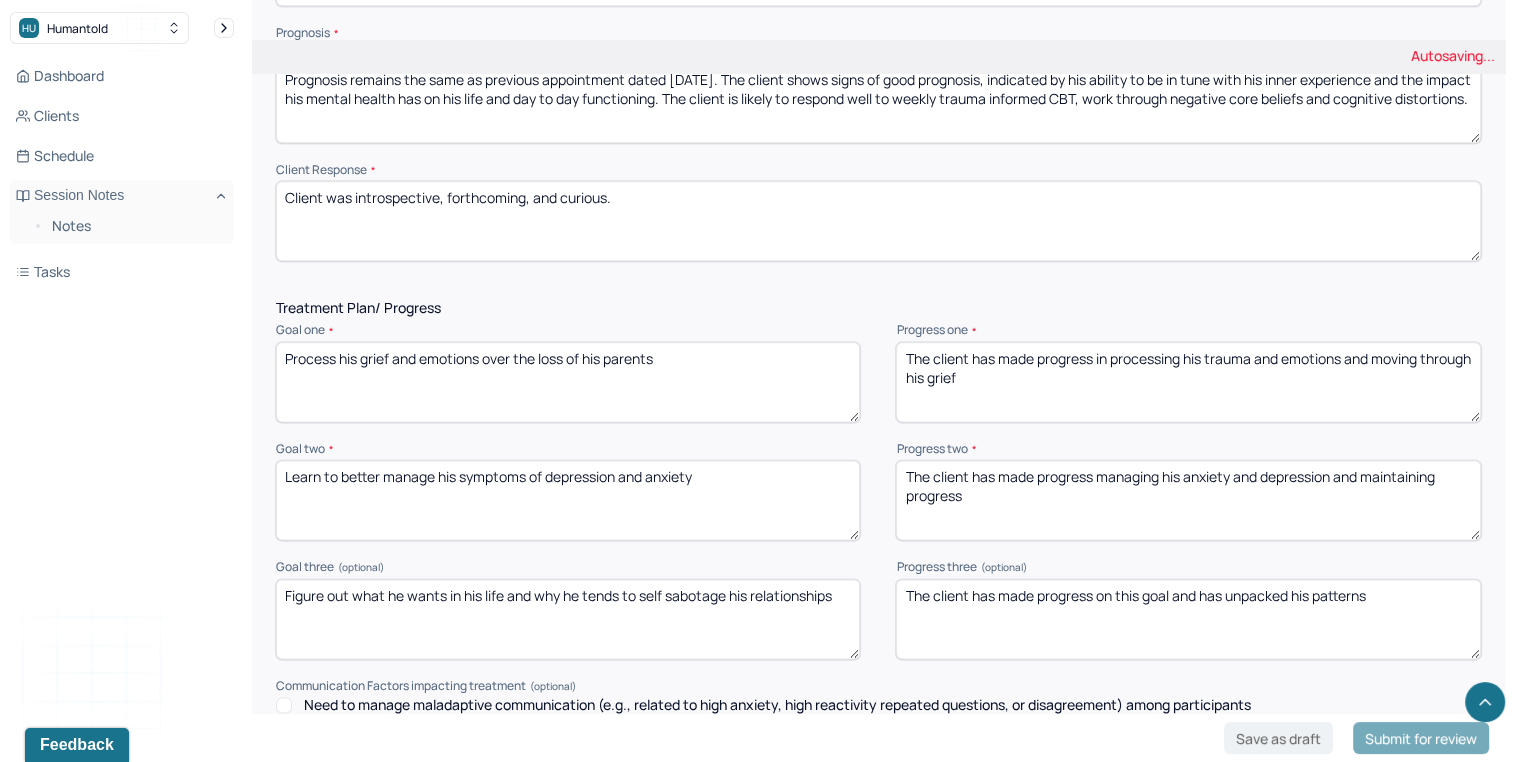 type on "The client has made progress in processing his trauma and emotions and moving through his grief" 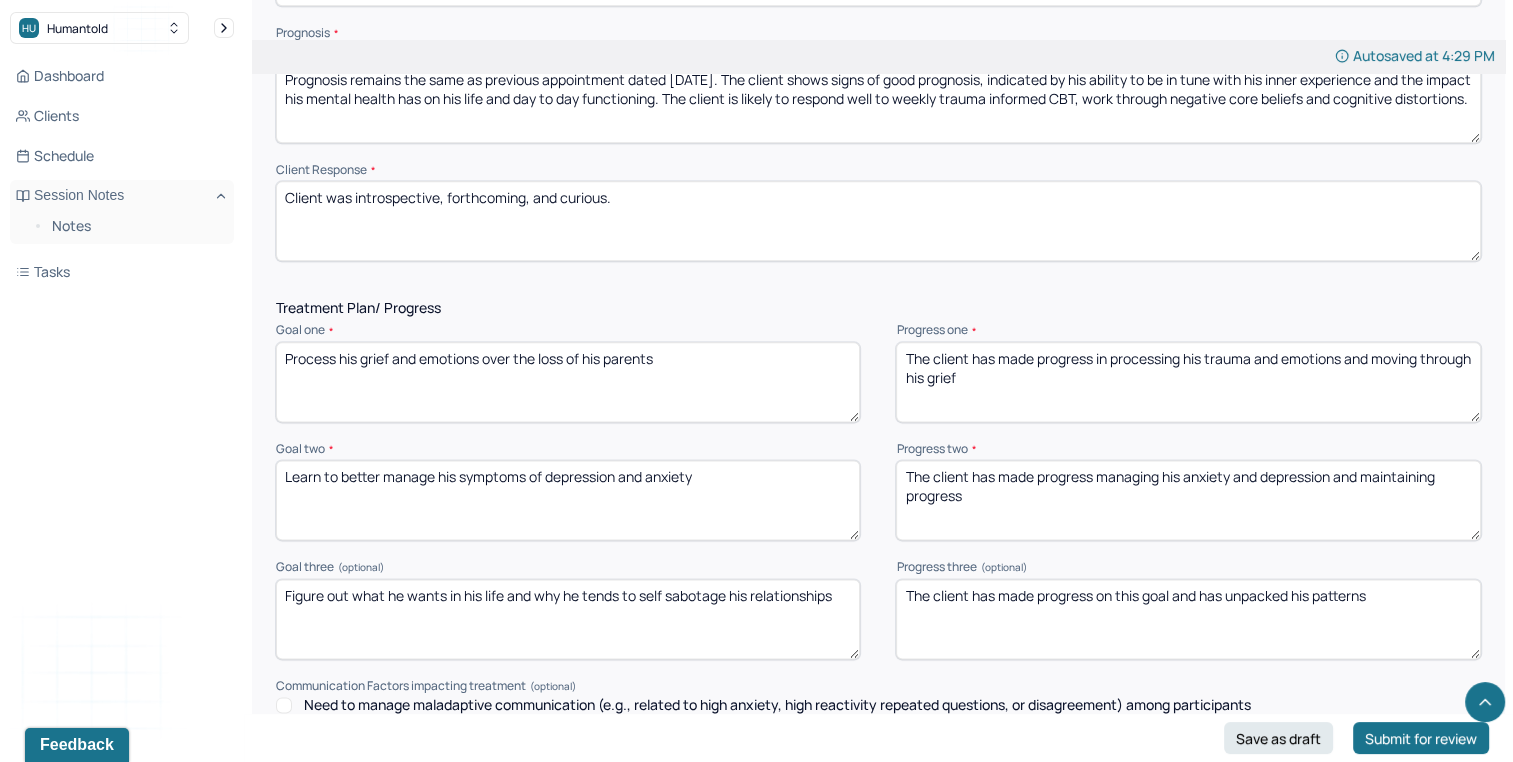 click on "The client has made progress on this goal and has unpacked his patterns" at bounding box center [1188, 619] 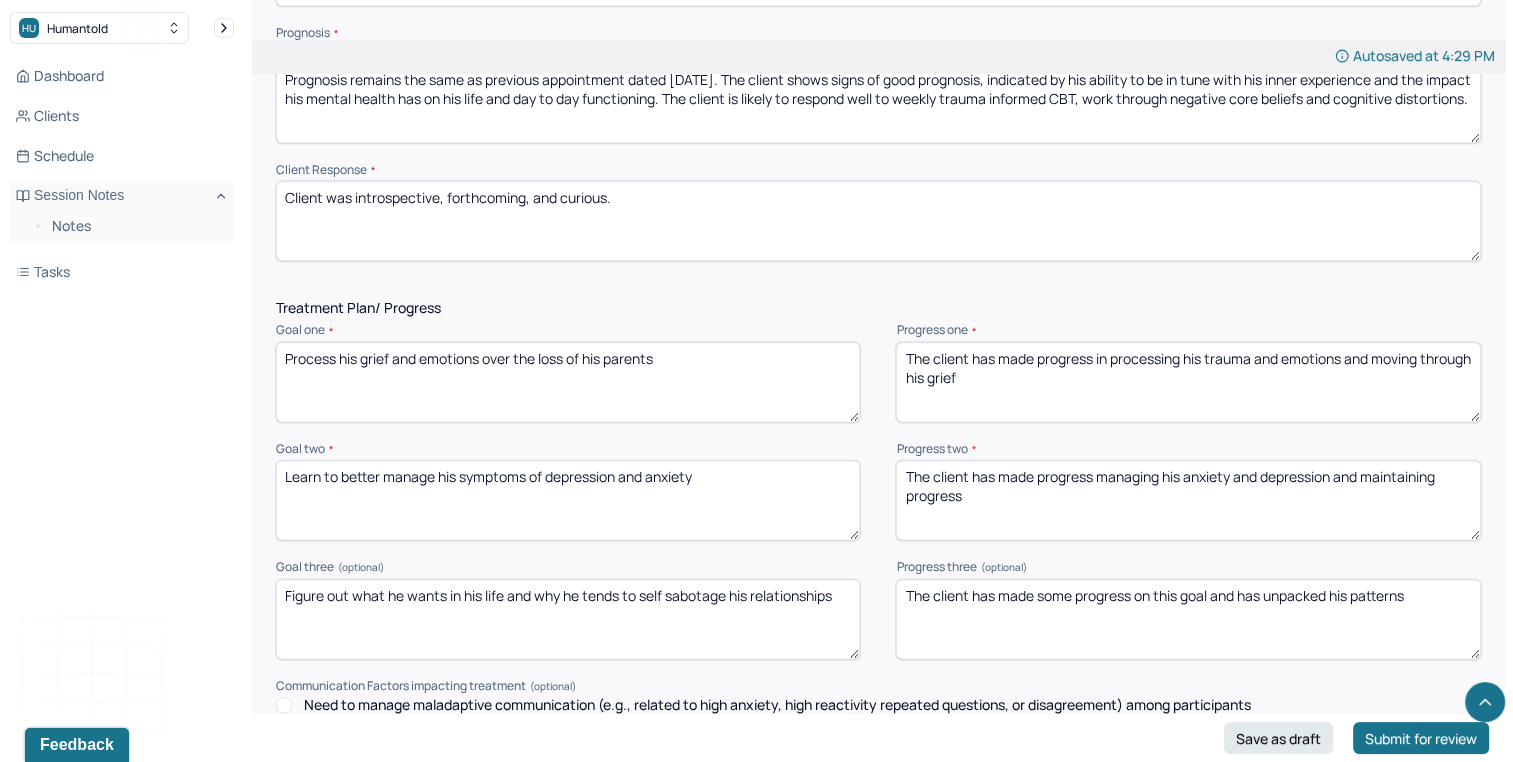 drag, startPoint x: 1211, startPoint y: 571, endPoint x: 1508, endPoint y: 566, distance: 297.04208 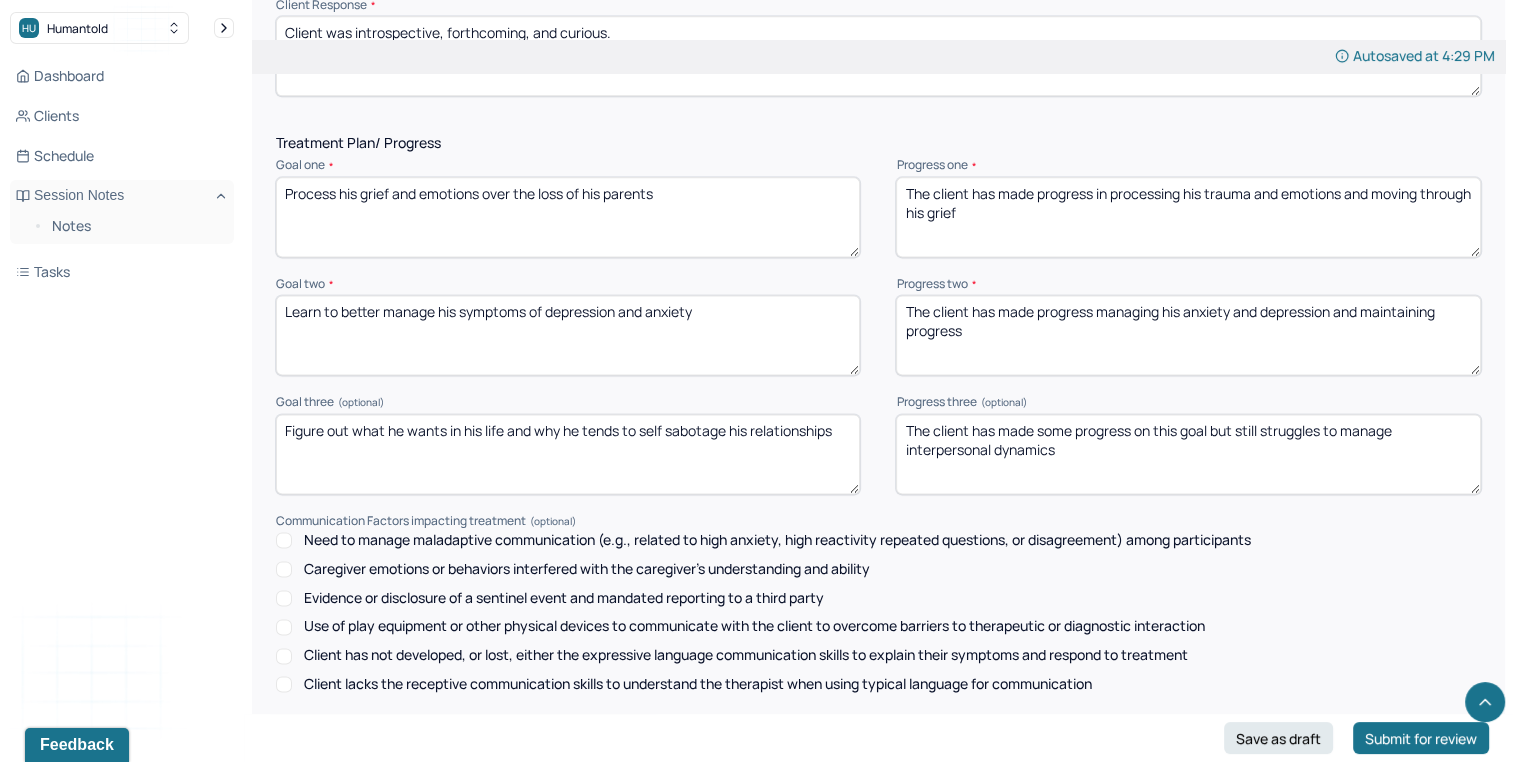 scroll, scrollTop: 2824, scrollLeft: 0, axis: vertical 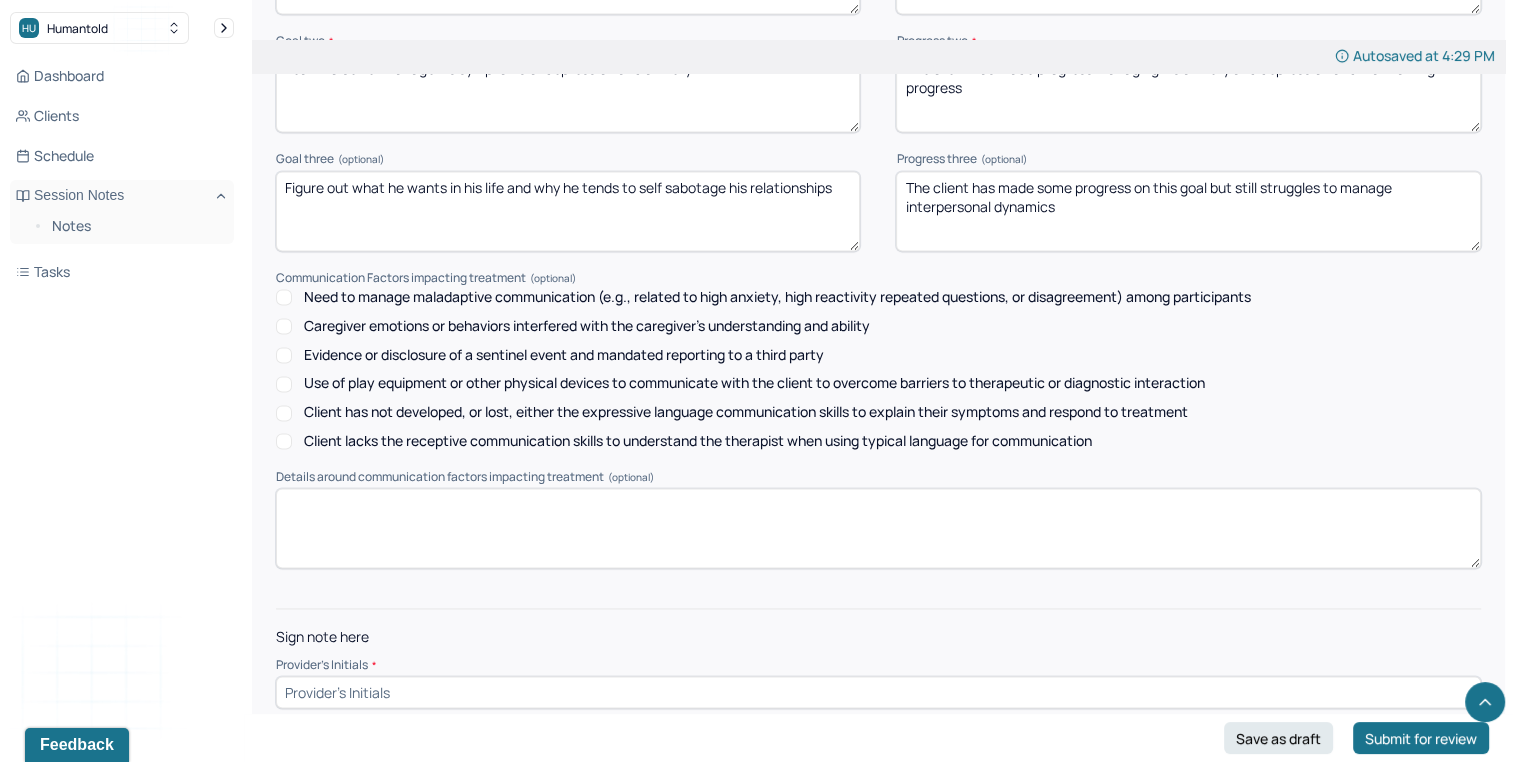 type on "The client has made some progress on this goal but still struggles to manage interpersonal dynamics" 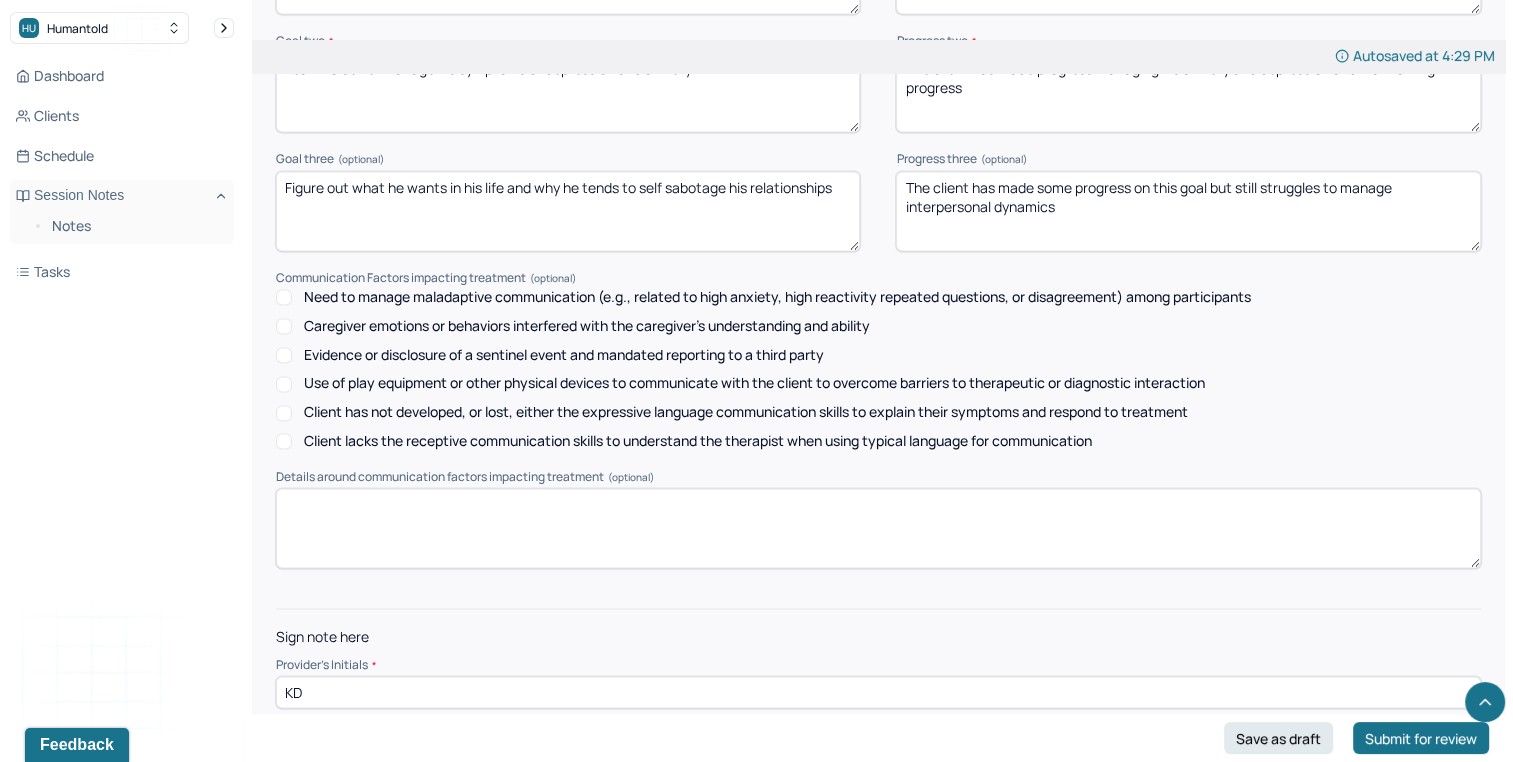 type on "KD" 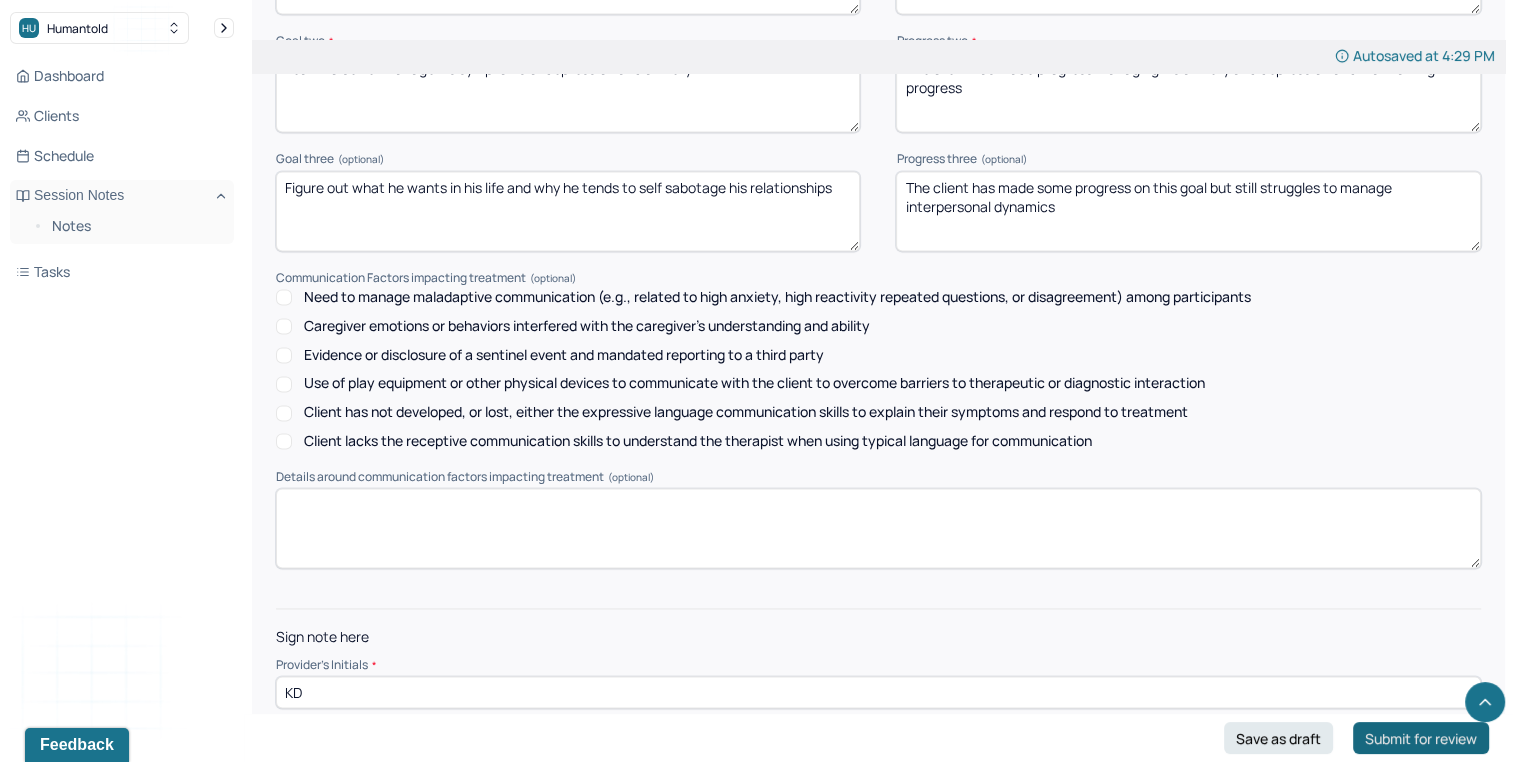 click on "Submit for review" at bounding box center [1421, 738] 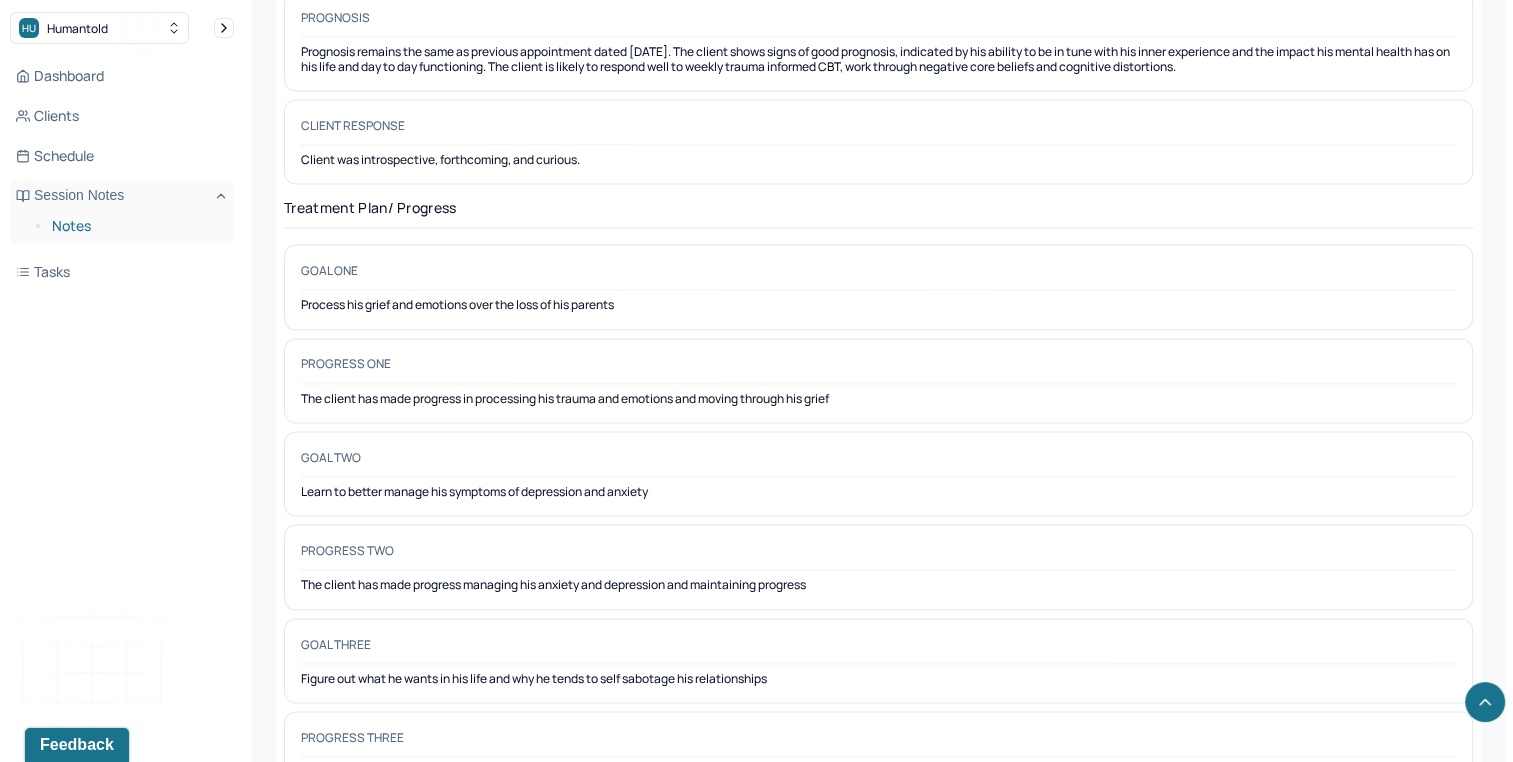 click on "Notes" at bounding box center (135, 226) 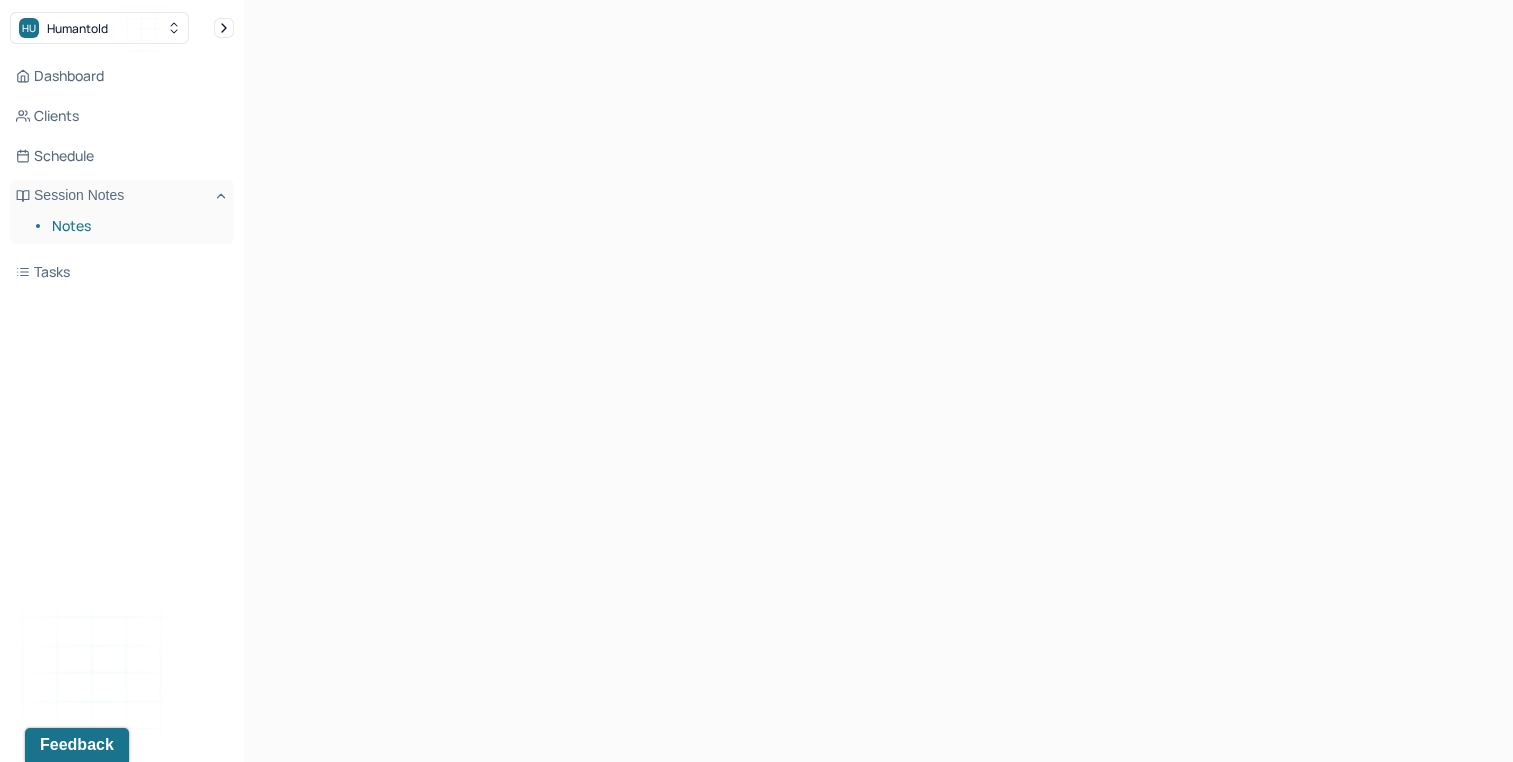 scroll, scrollTop: 0, scrollLeft: 0, axis: both 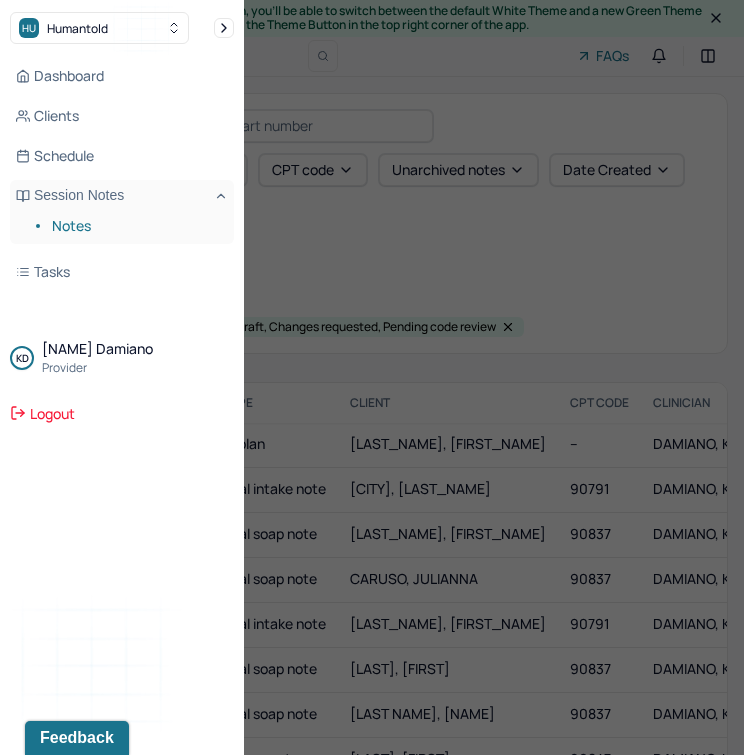click on "Notes" at bounding box center [135, 226] 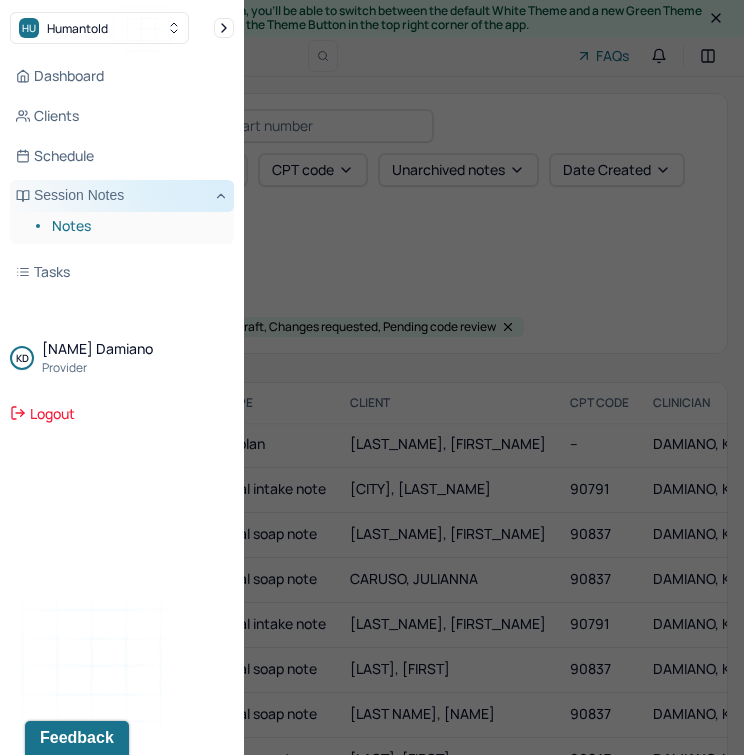 click on "Session Notes" at bounding box center (122, 196) 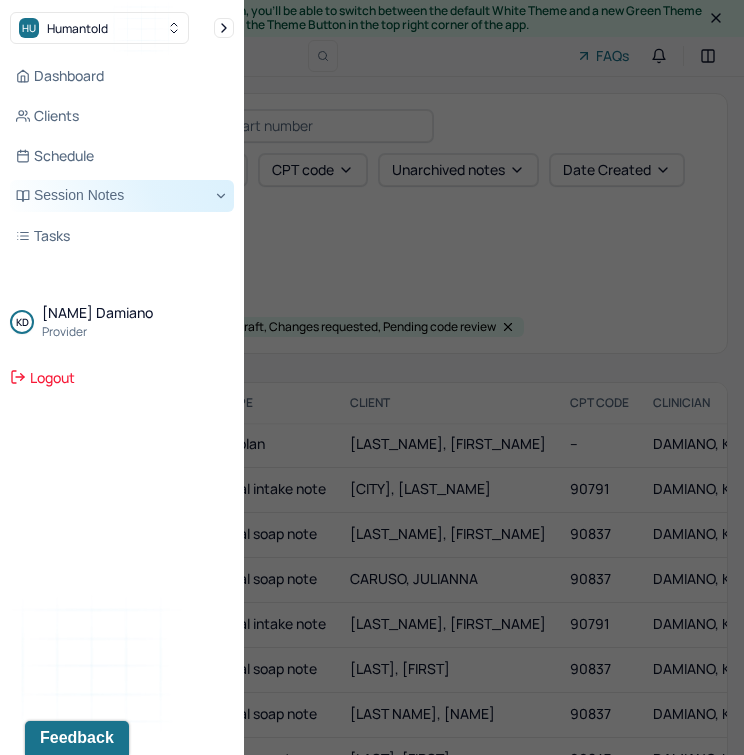 click on "Session Notes" at bounding box center (122, 196) 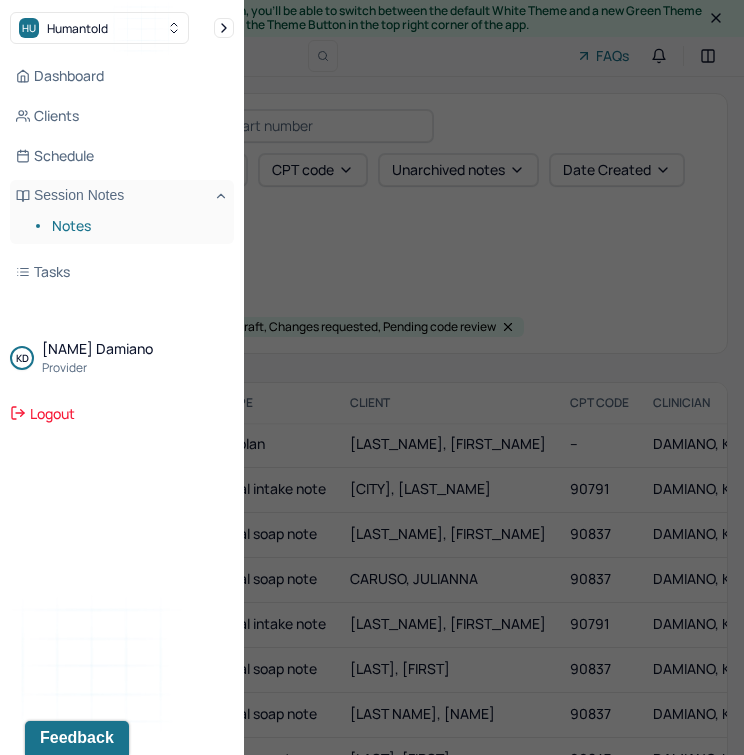click at bounding box center [372, 377] 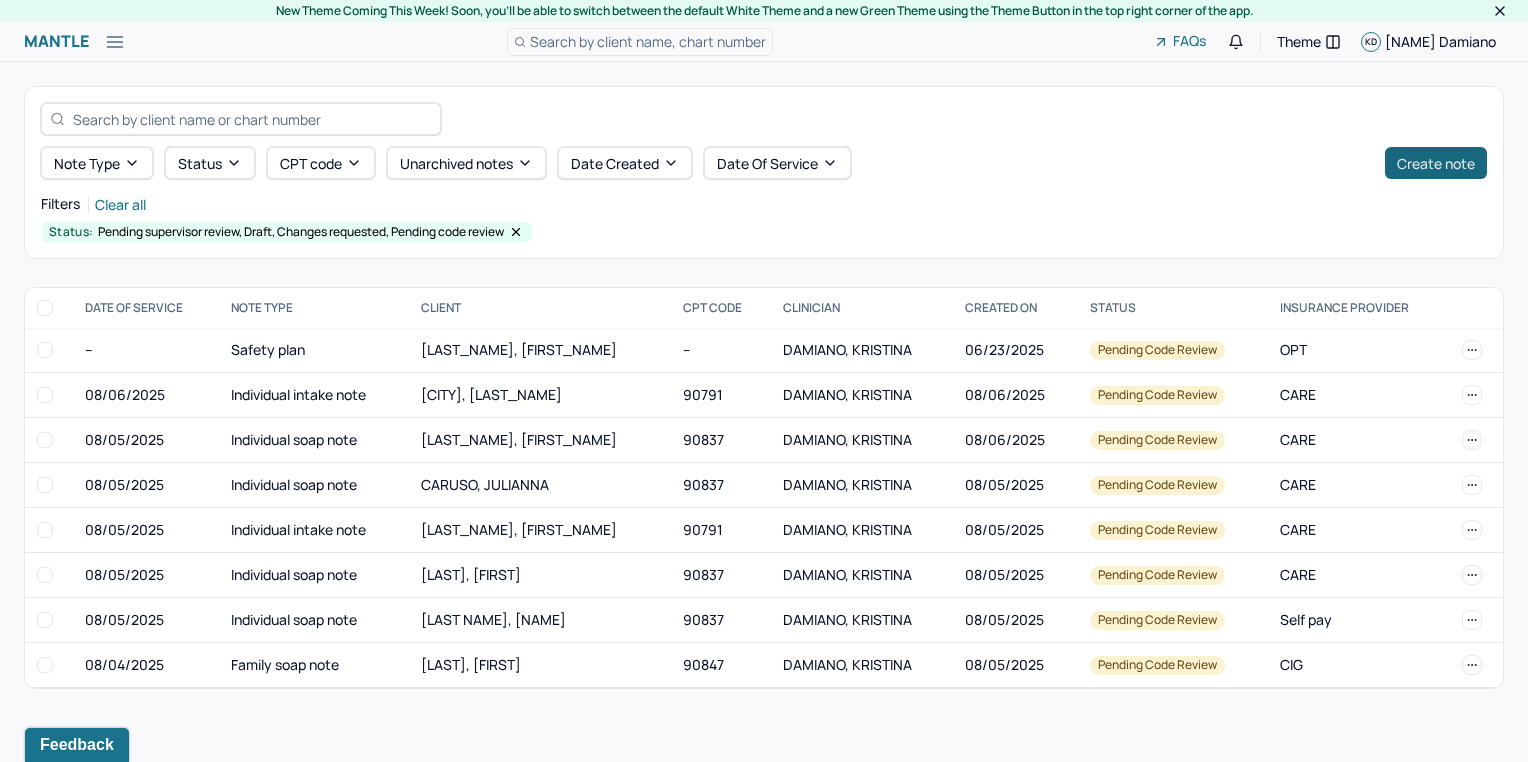 click on "Create note" at bounding box center [1436, 163] 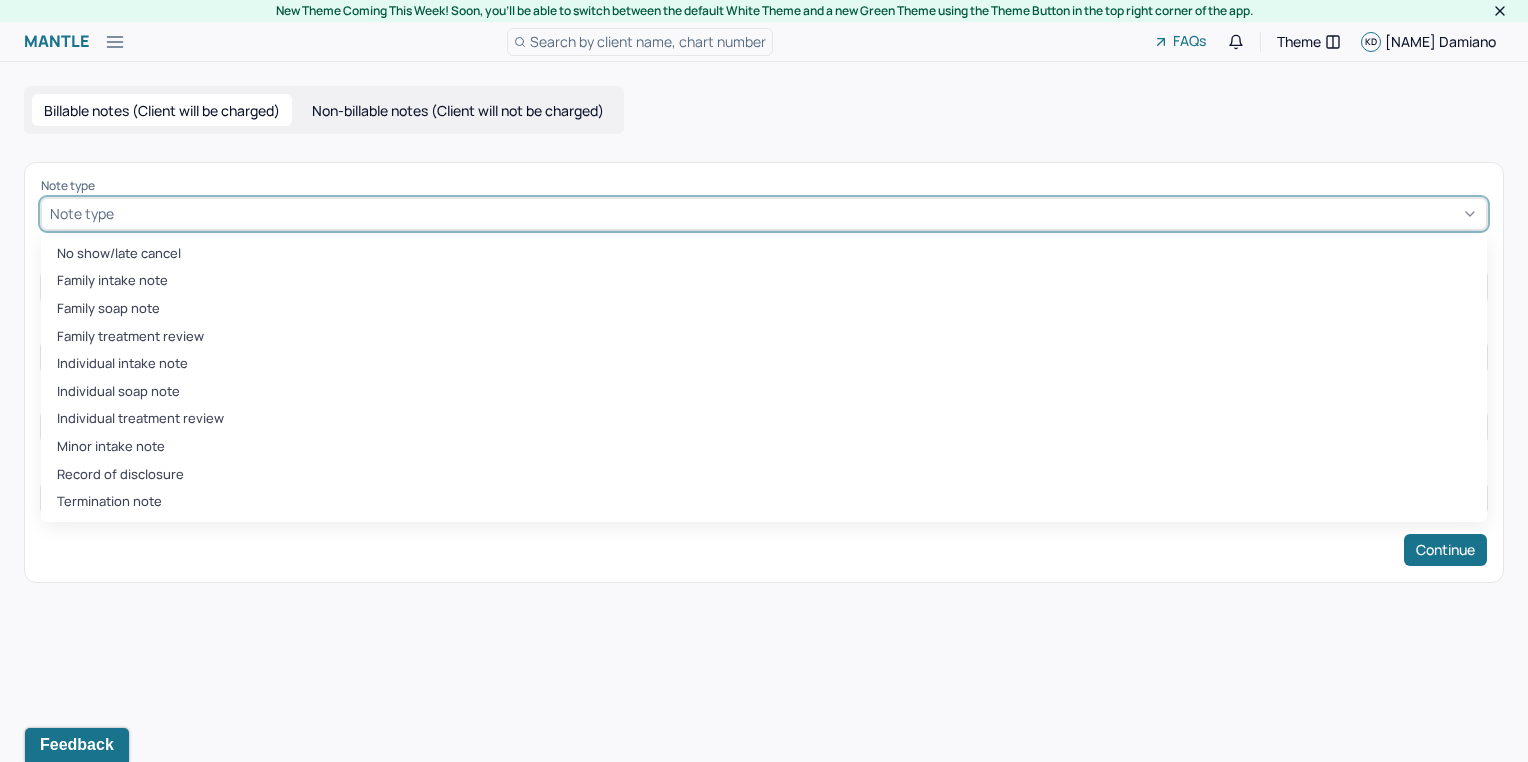click at bounding box center (798, 213) 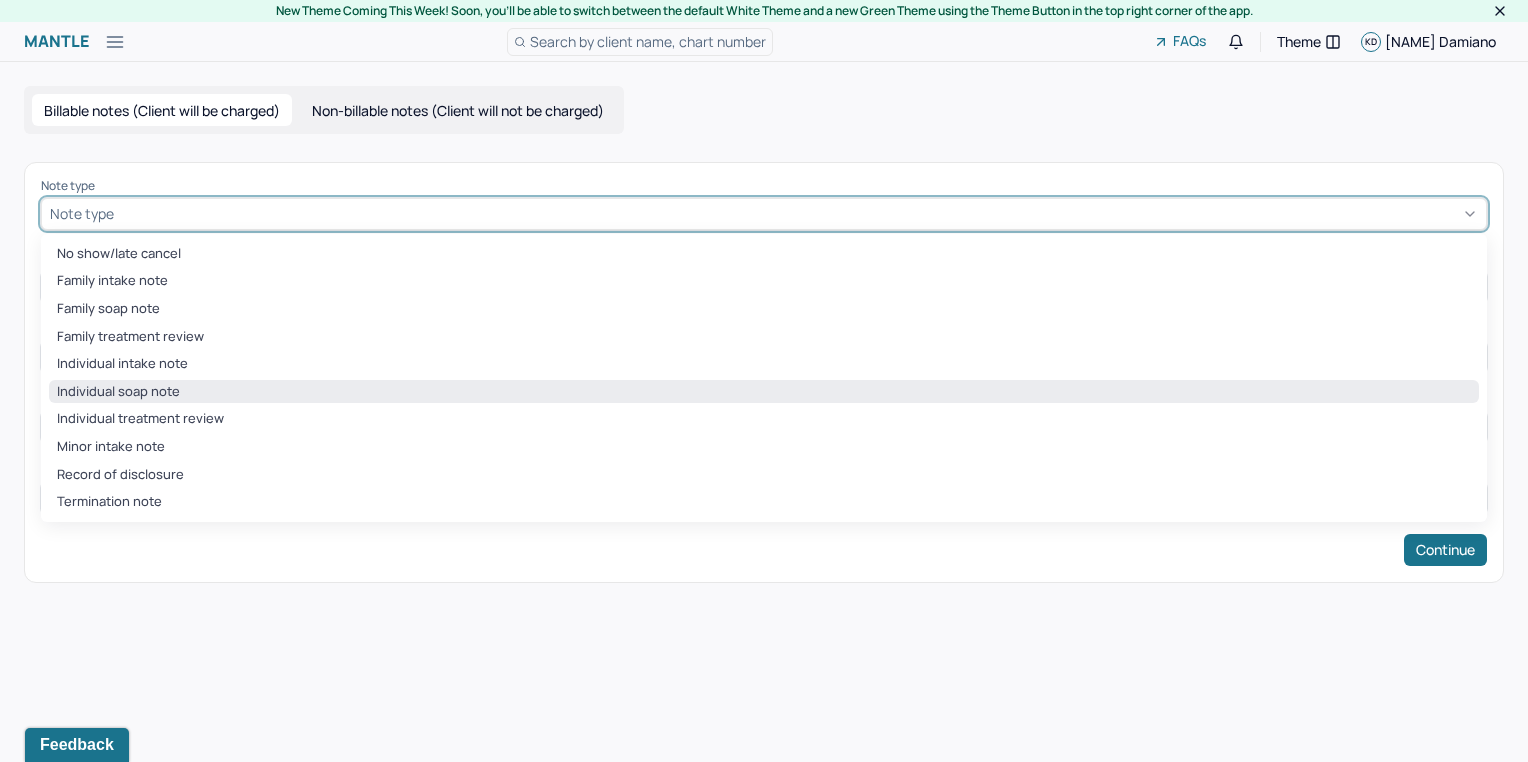 click on "Individual soap note" at bounding box center (764, 392) 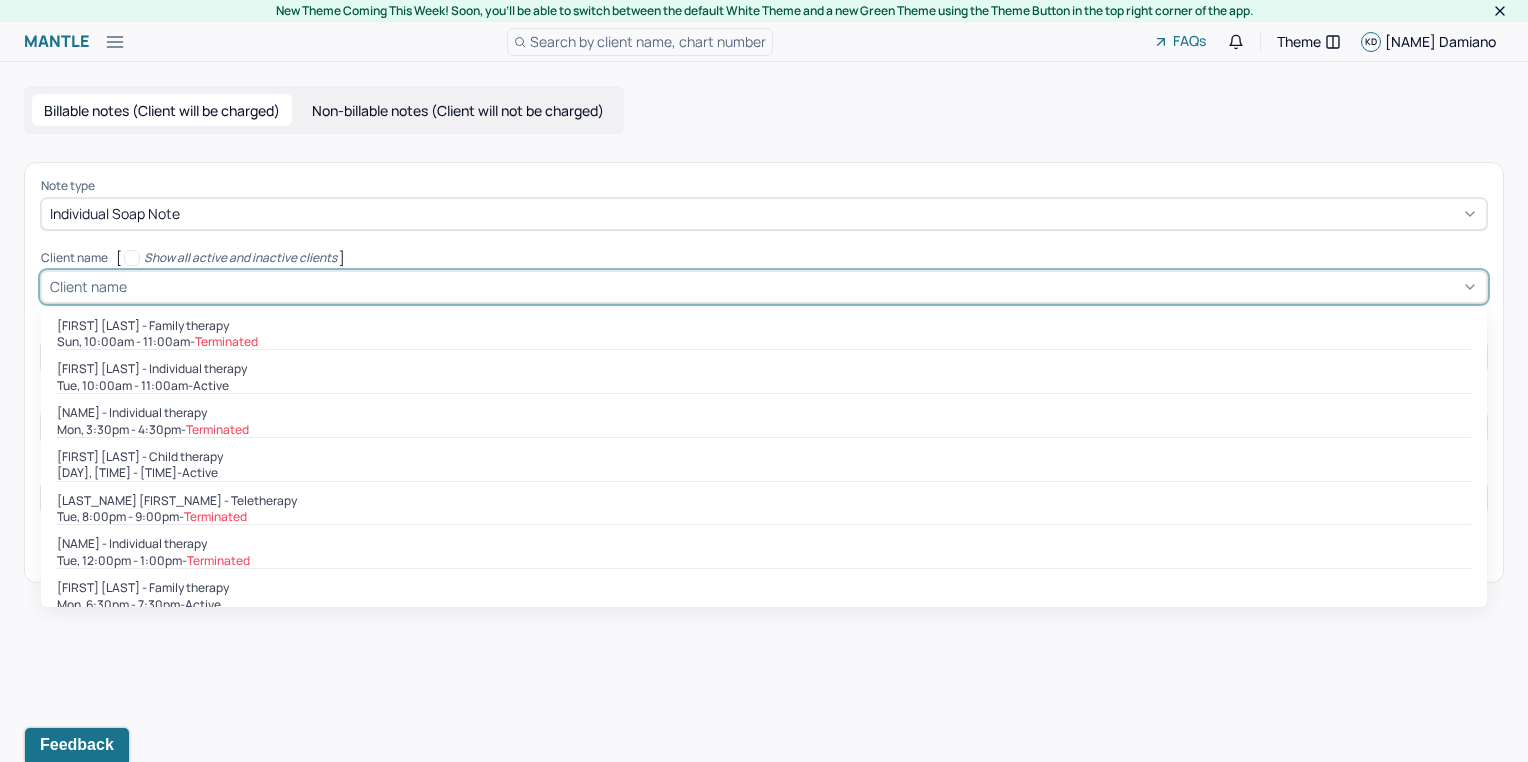 click at bounding box center [804, 286] 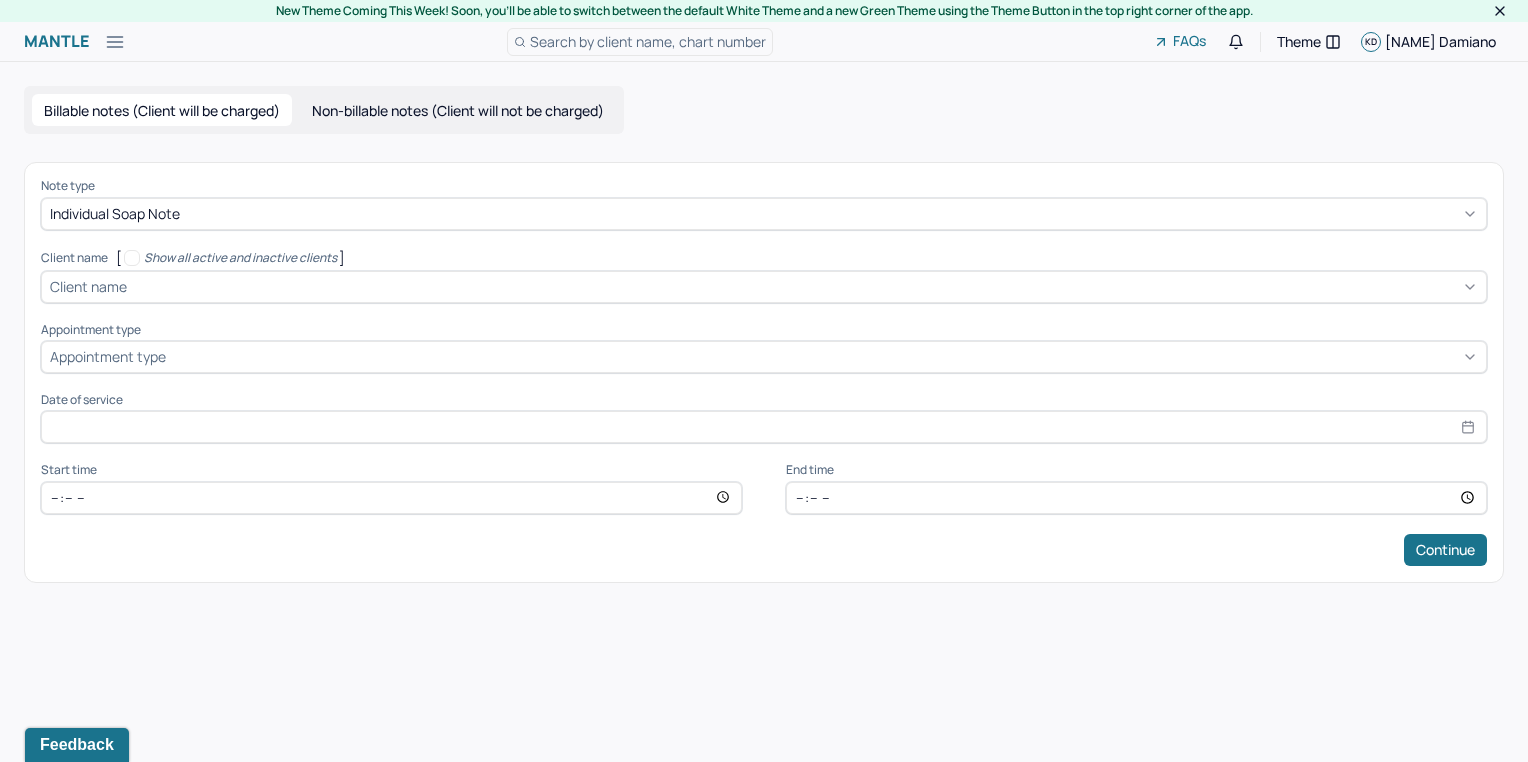 click on "Note type Individual soap note Client name [ Show all active and inactive clients ] Client name Supervisee name Appointment type Appointment type Date of service Start time End time Continue" at bounding box center [764, 372] 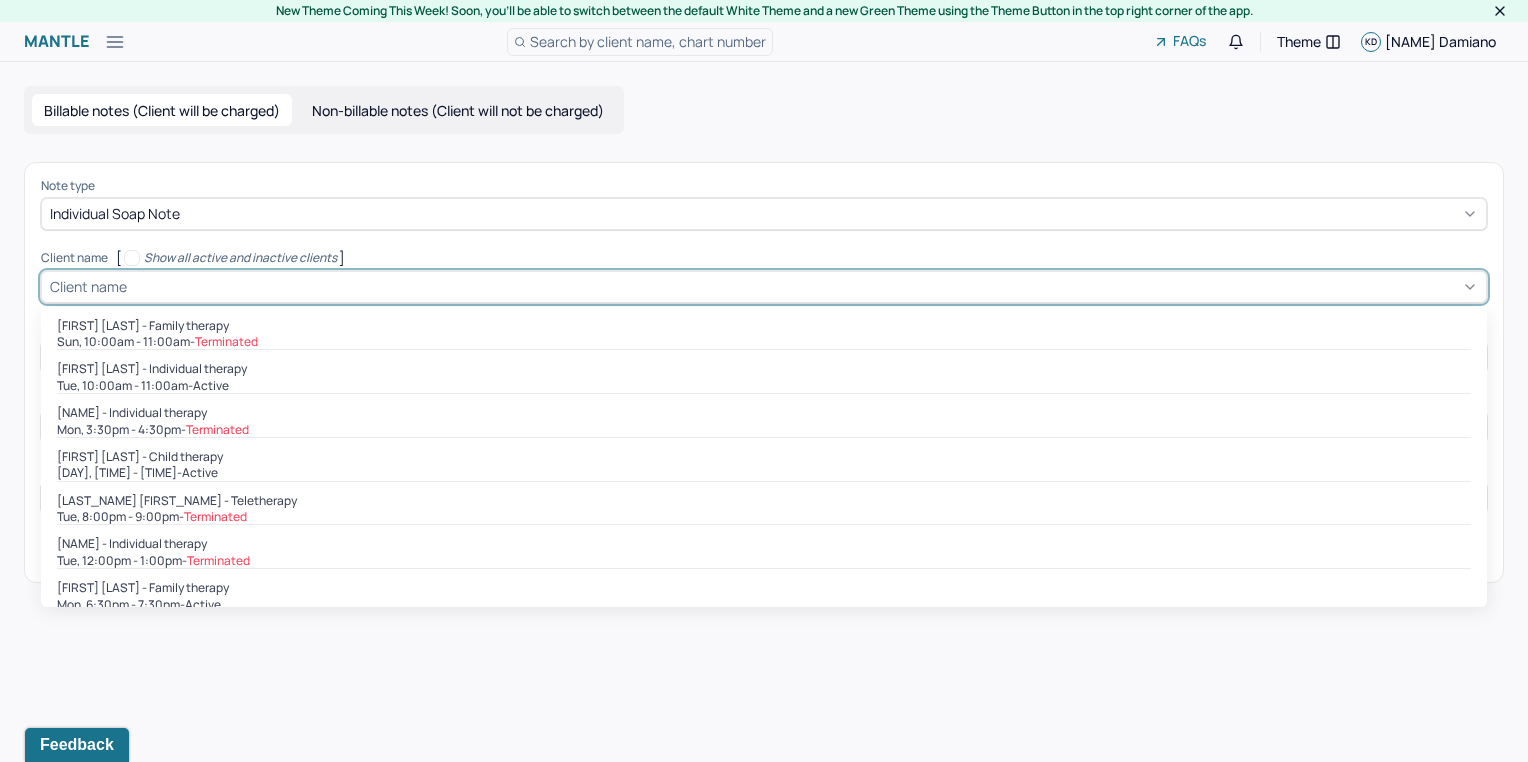 click at bounding box center [804, 286] 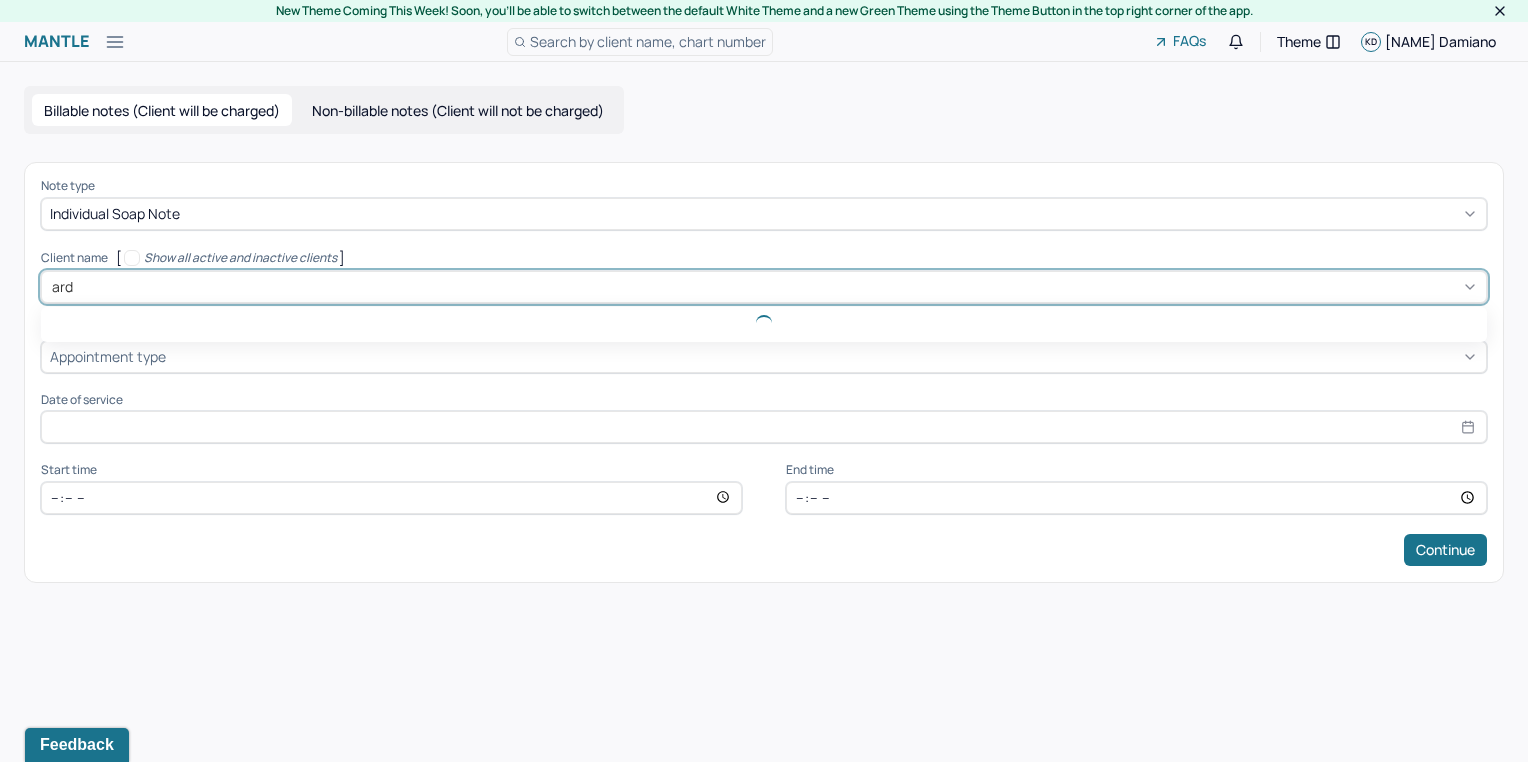 type on "arde" 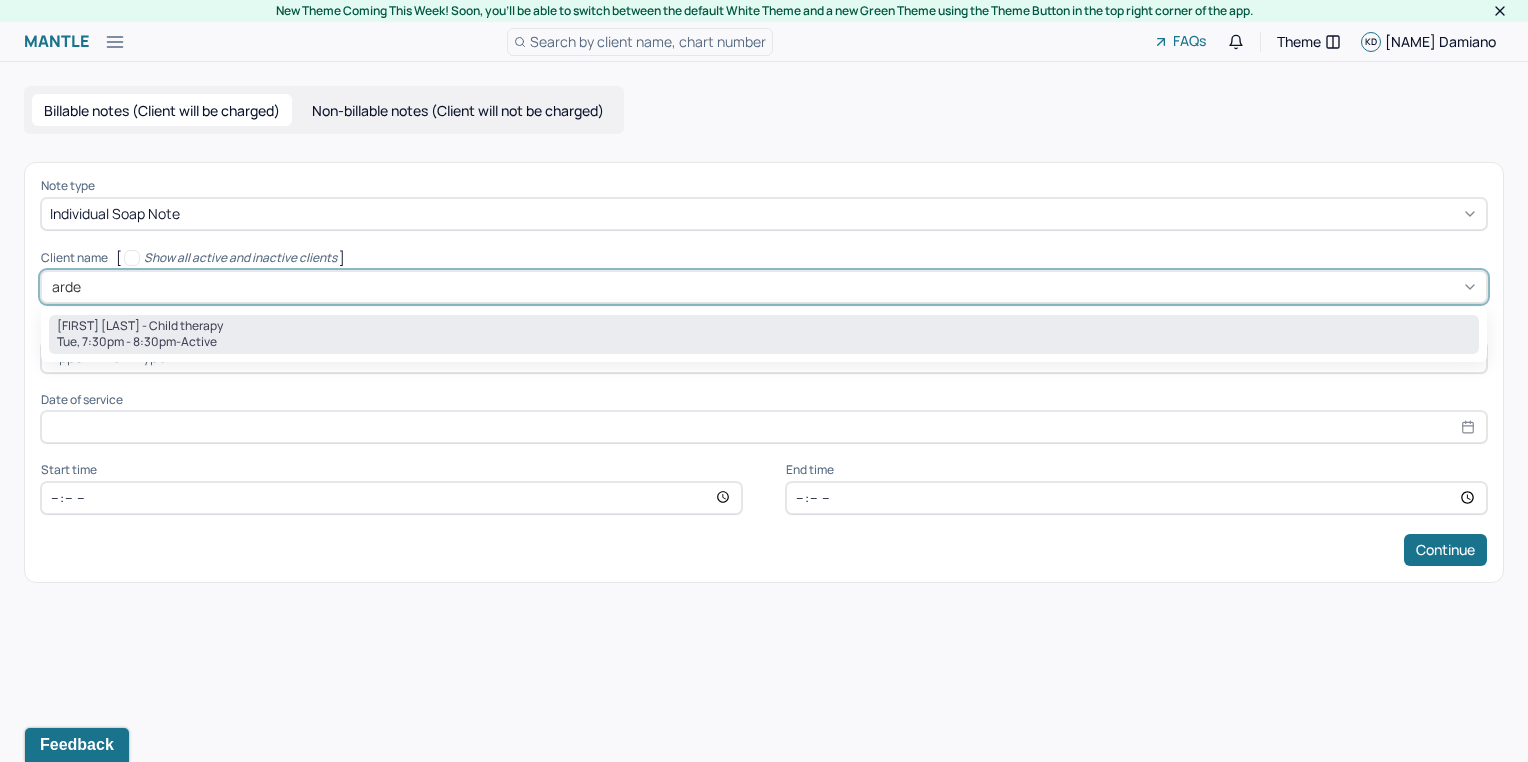 click on "Arden Socas - Child therapy" at bounding box center (764, 326) 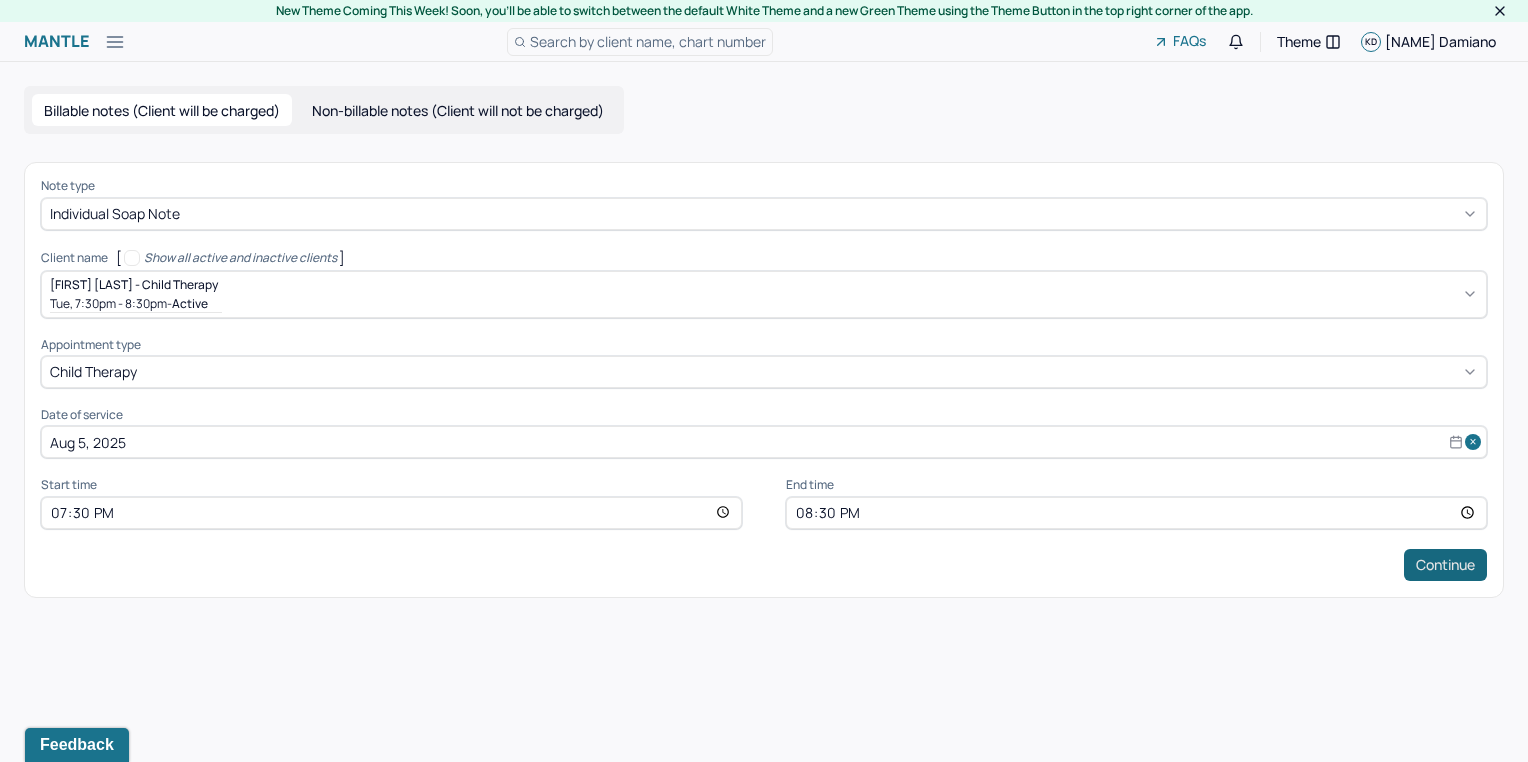 click on "Continue" at bounding box center (1445, 565) 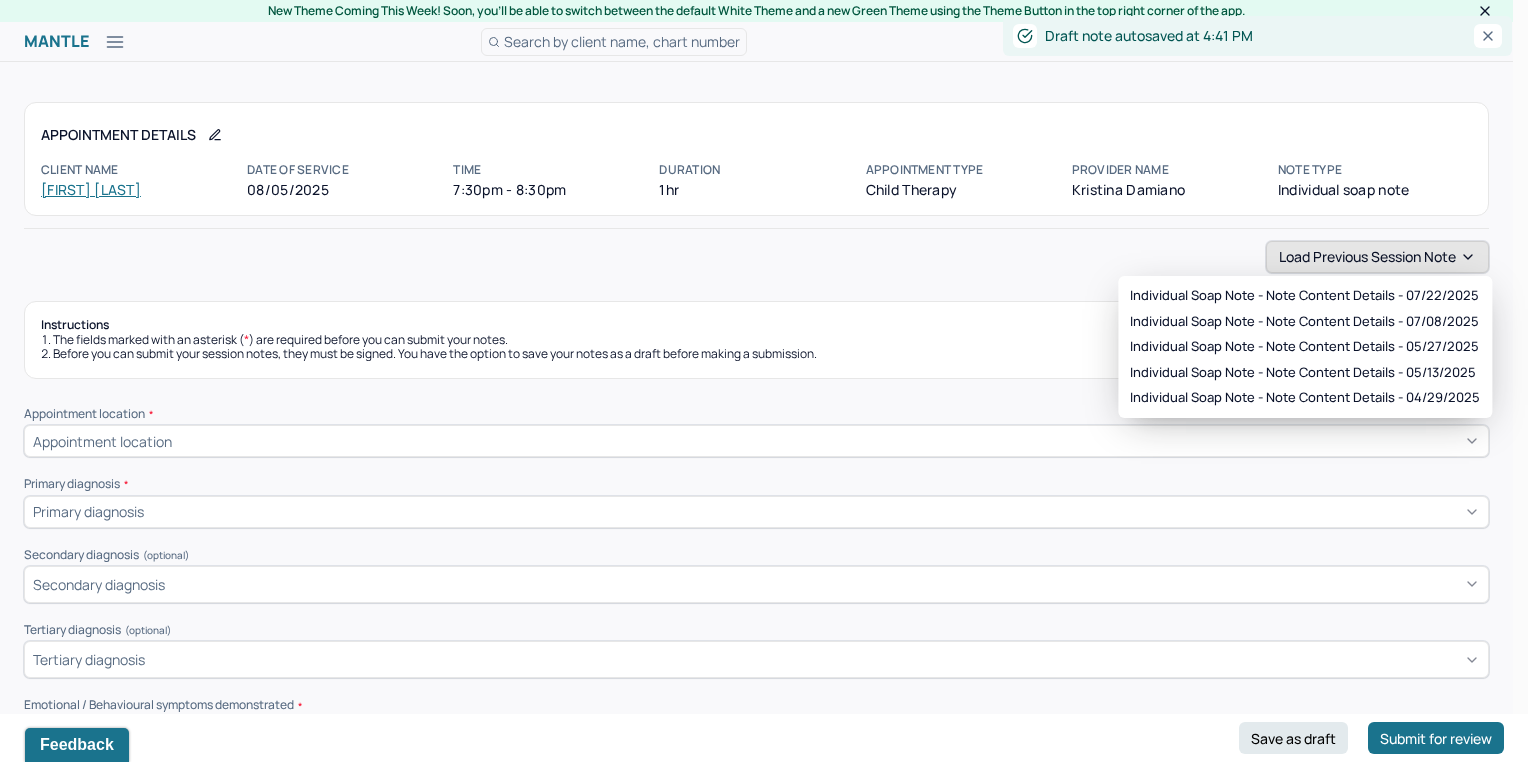 click on "Load previous session note" at bounding box center (1377, 257) 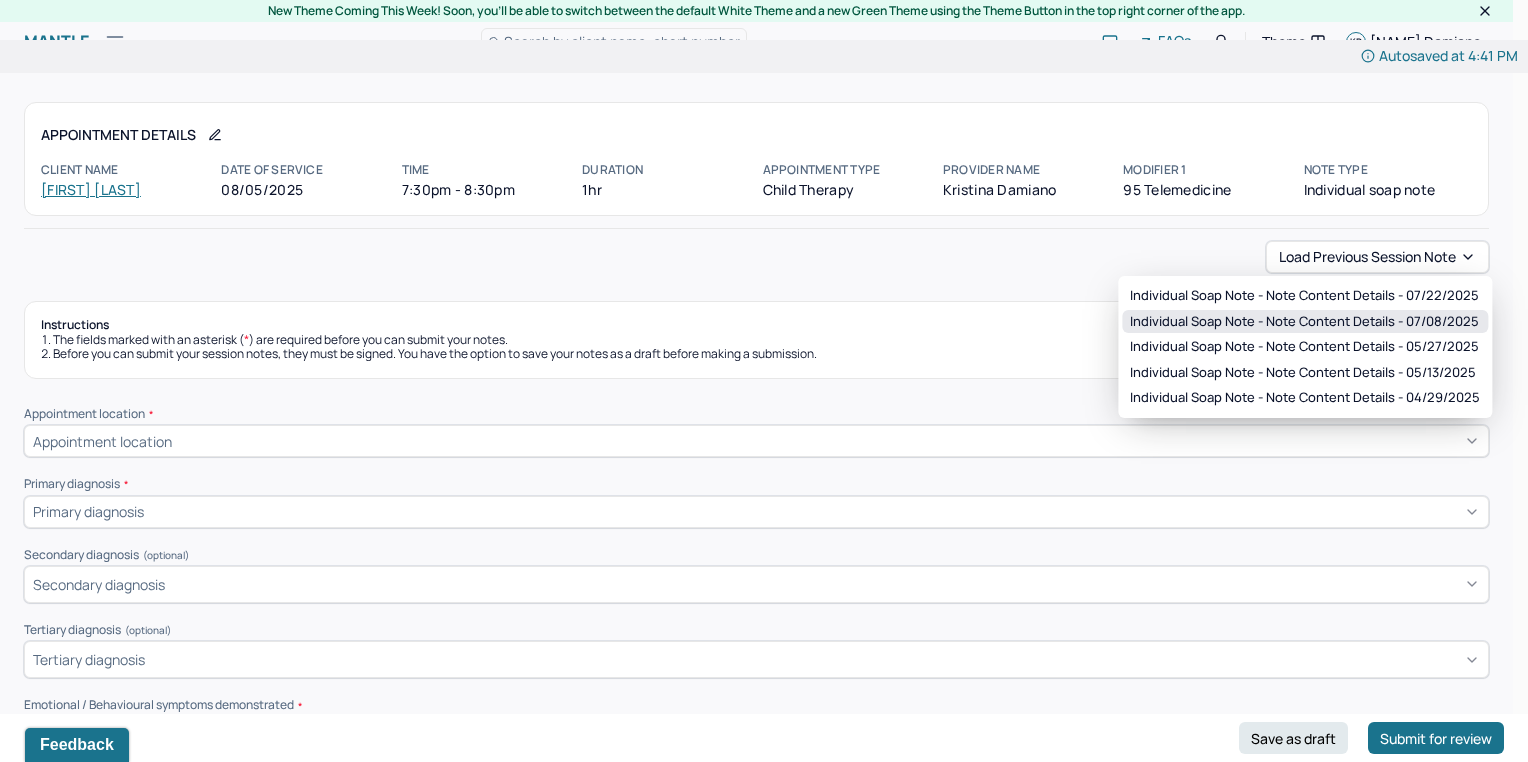 click on "Individual soap note   - Note content Details -   07/08/2025" at bounding box center (1304, 322) 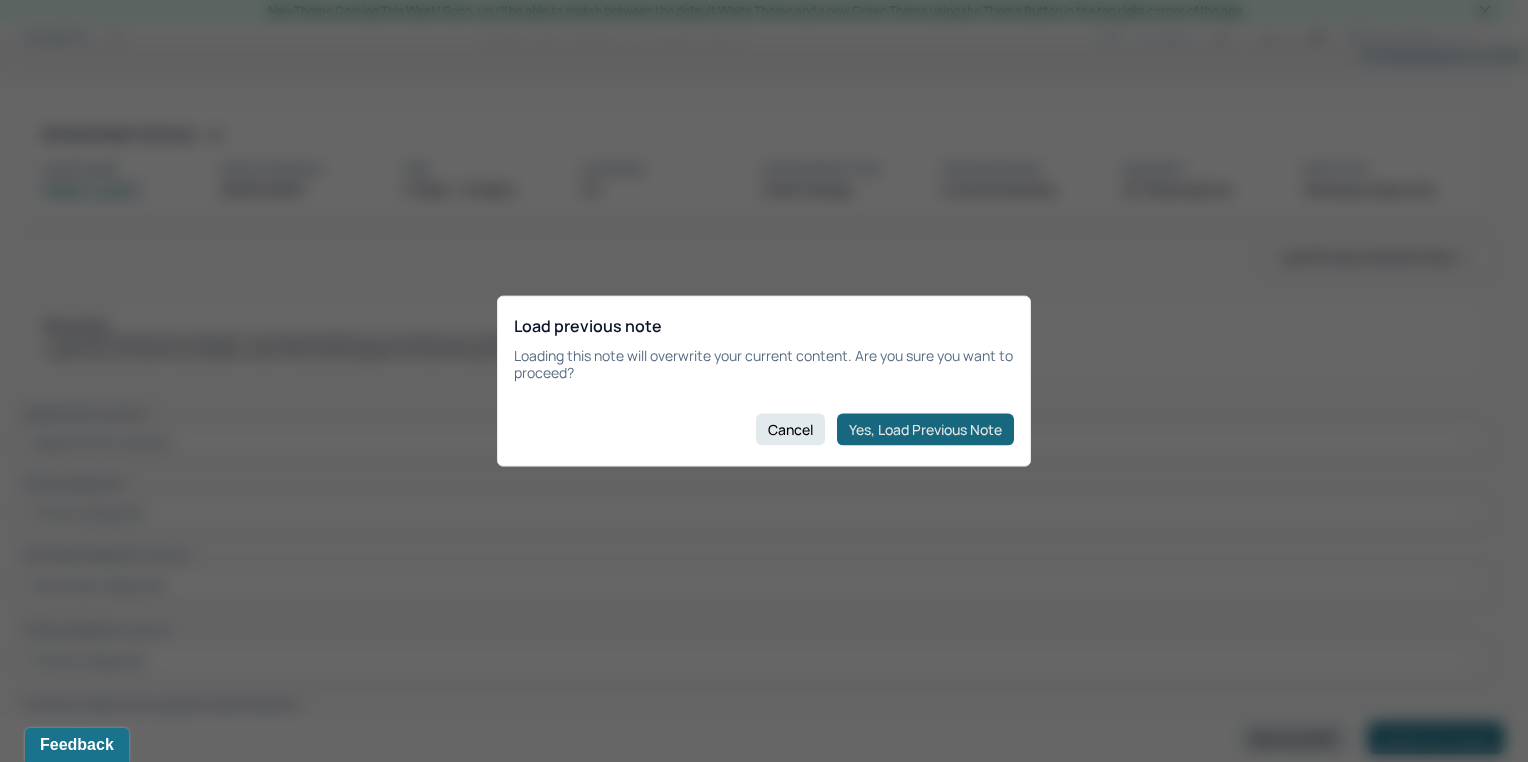 click on "Yes, Load Previous Note" at bounding box center (925, 429) 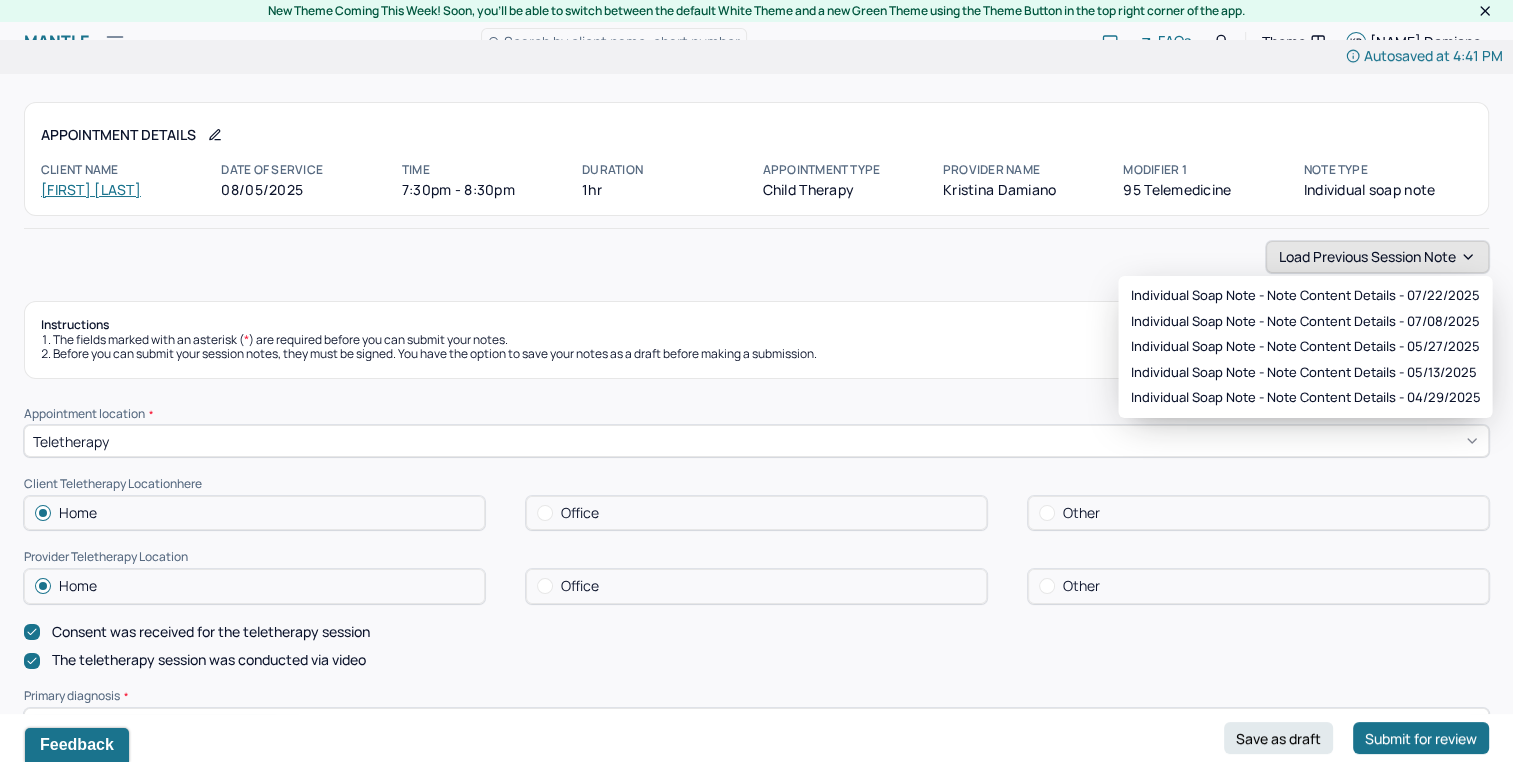 click on "Load previous session note" at bounding box center [1377, 257] 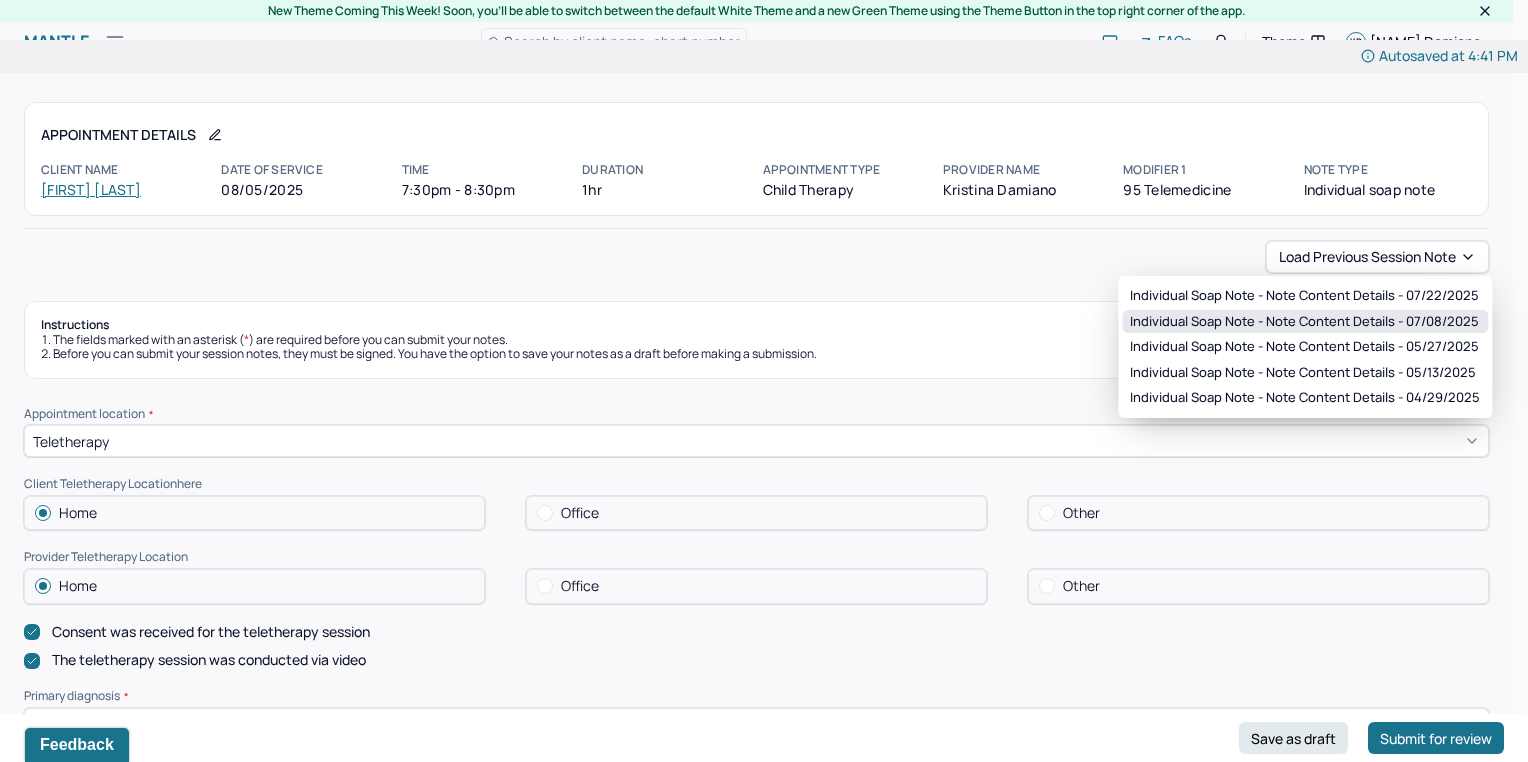 click on "Individual soap note   - Note content Details -   07/08/2025" at bounding box center (1304, 322) 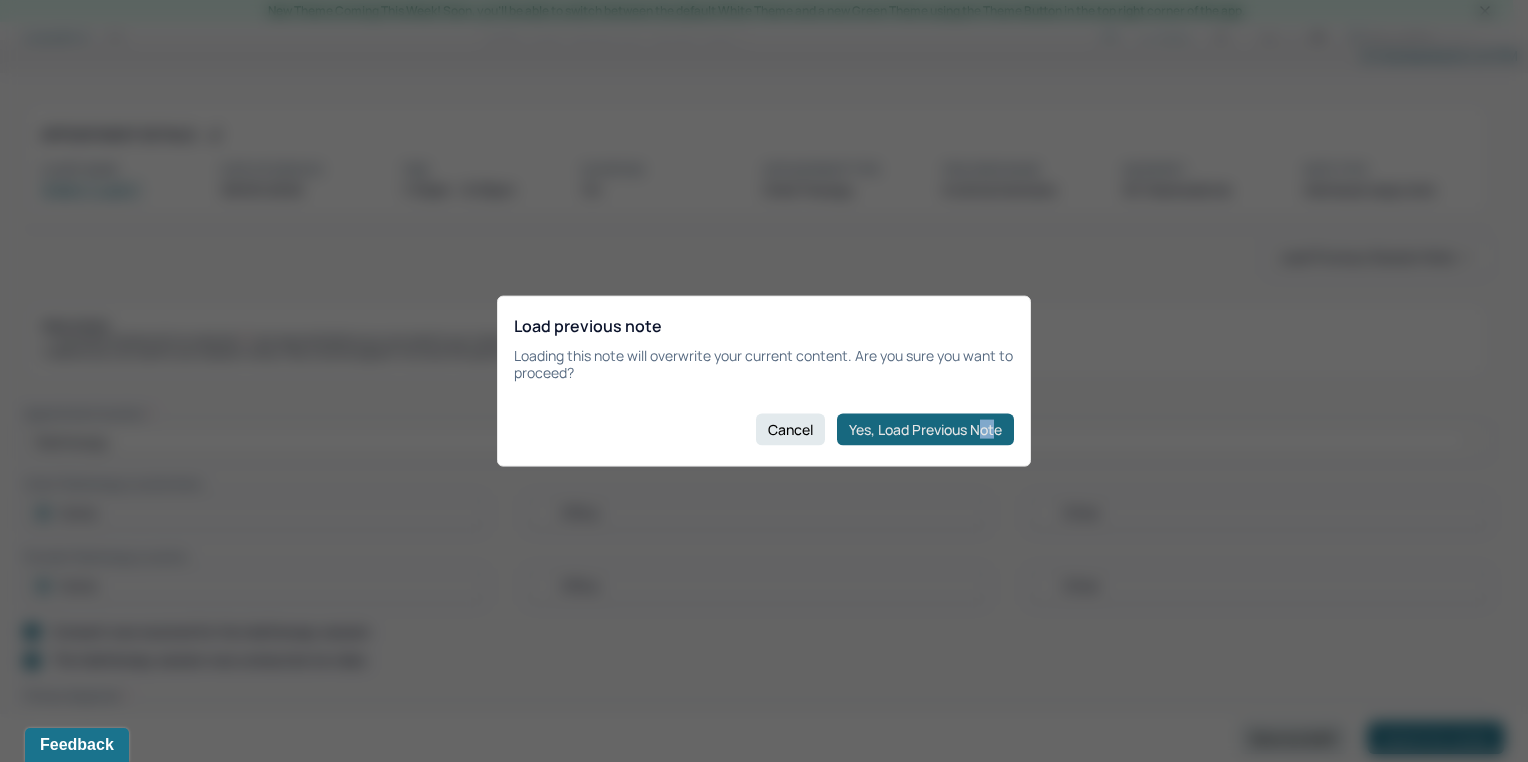drag, startPoint x: 997, startPoint y: 410, endPoint x: 972, endPoint y: 437, distance: 36.796738 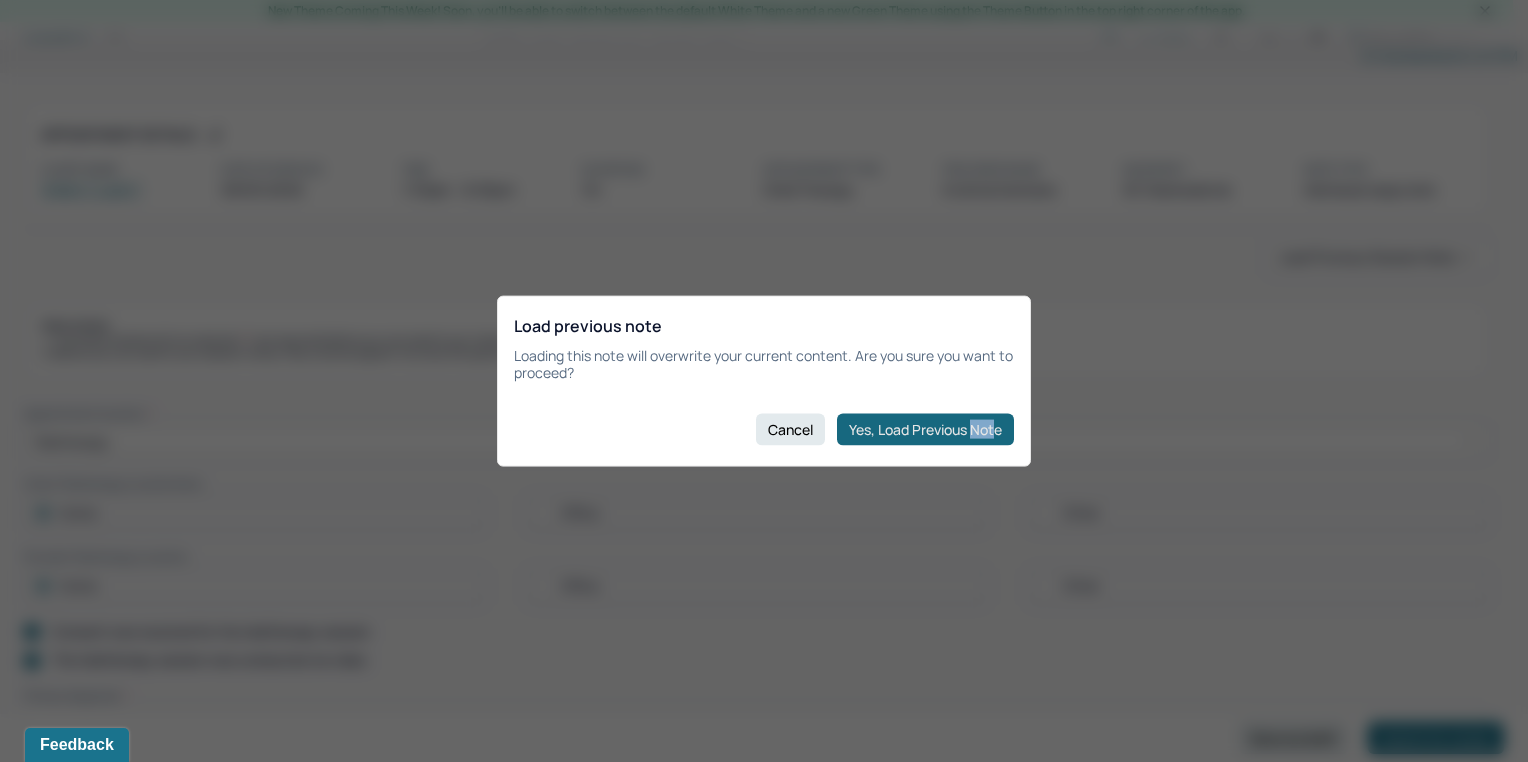 click on "Yes, Load Previous Note" at bounding box center [925, 429] 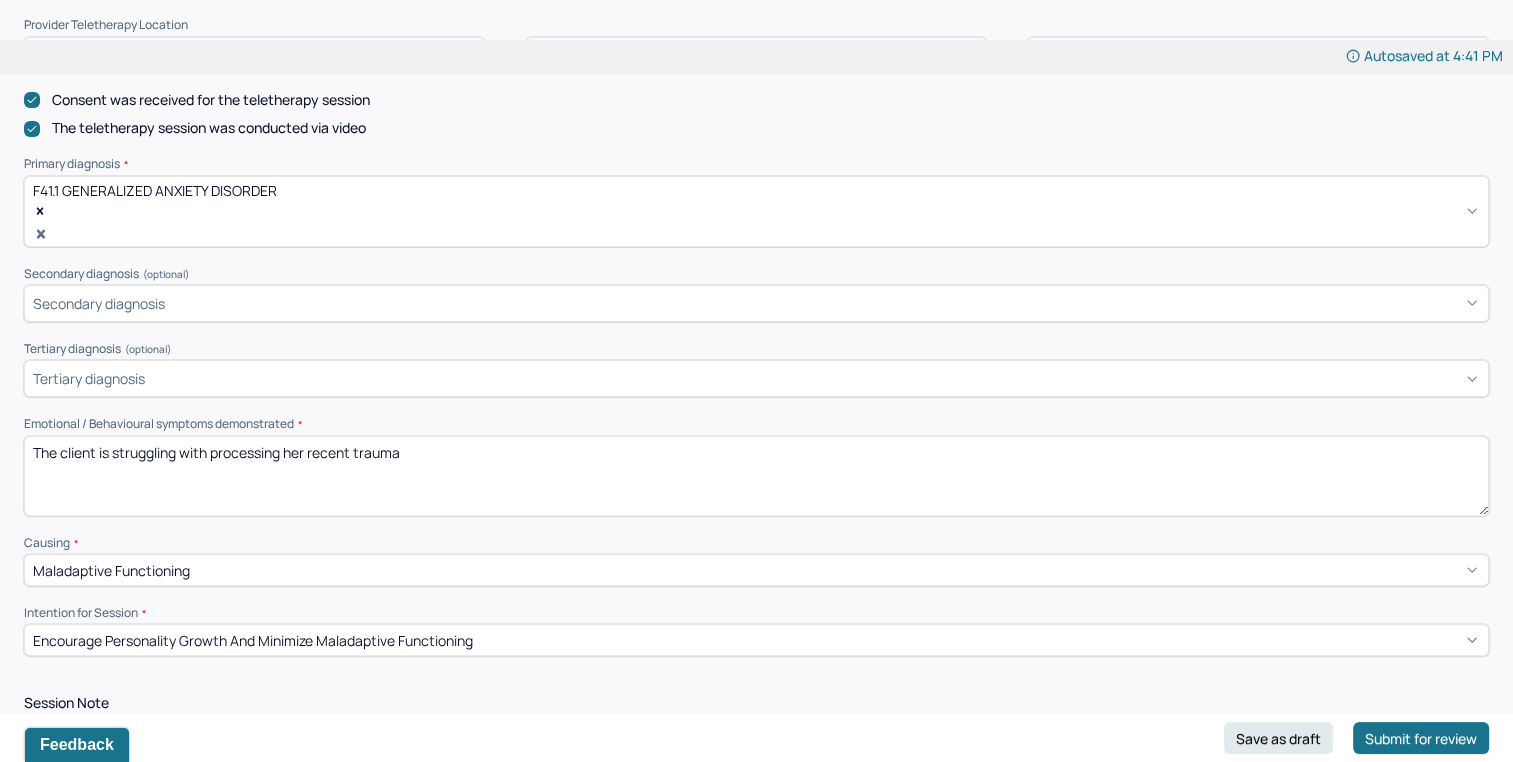 scroll, scrollTop: 552, scrollLeft: 0, axis: vertical 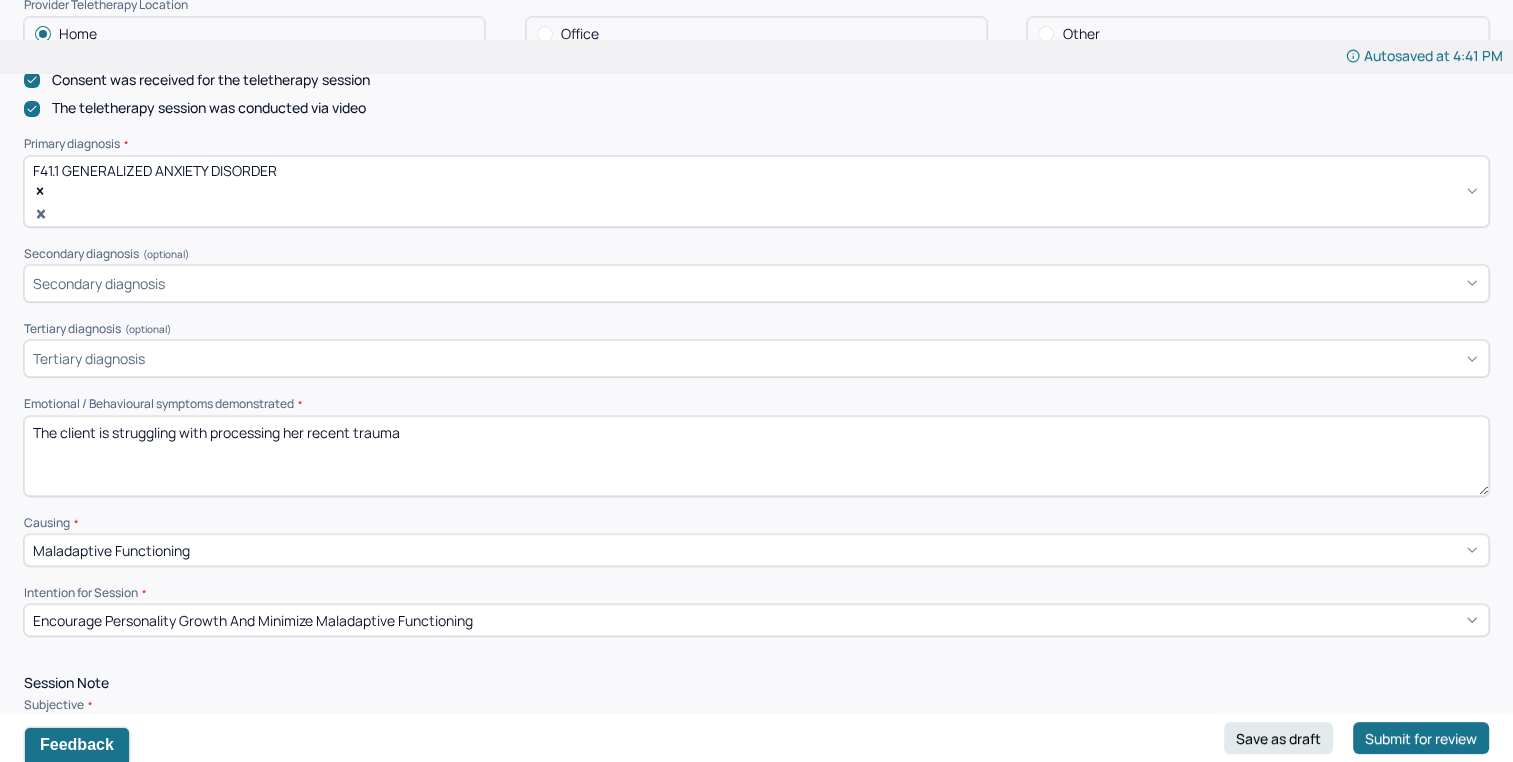 click on "The client is struggling with processing her recent trauma" at bounding box center [756, 456] 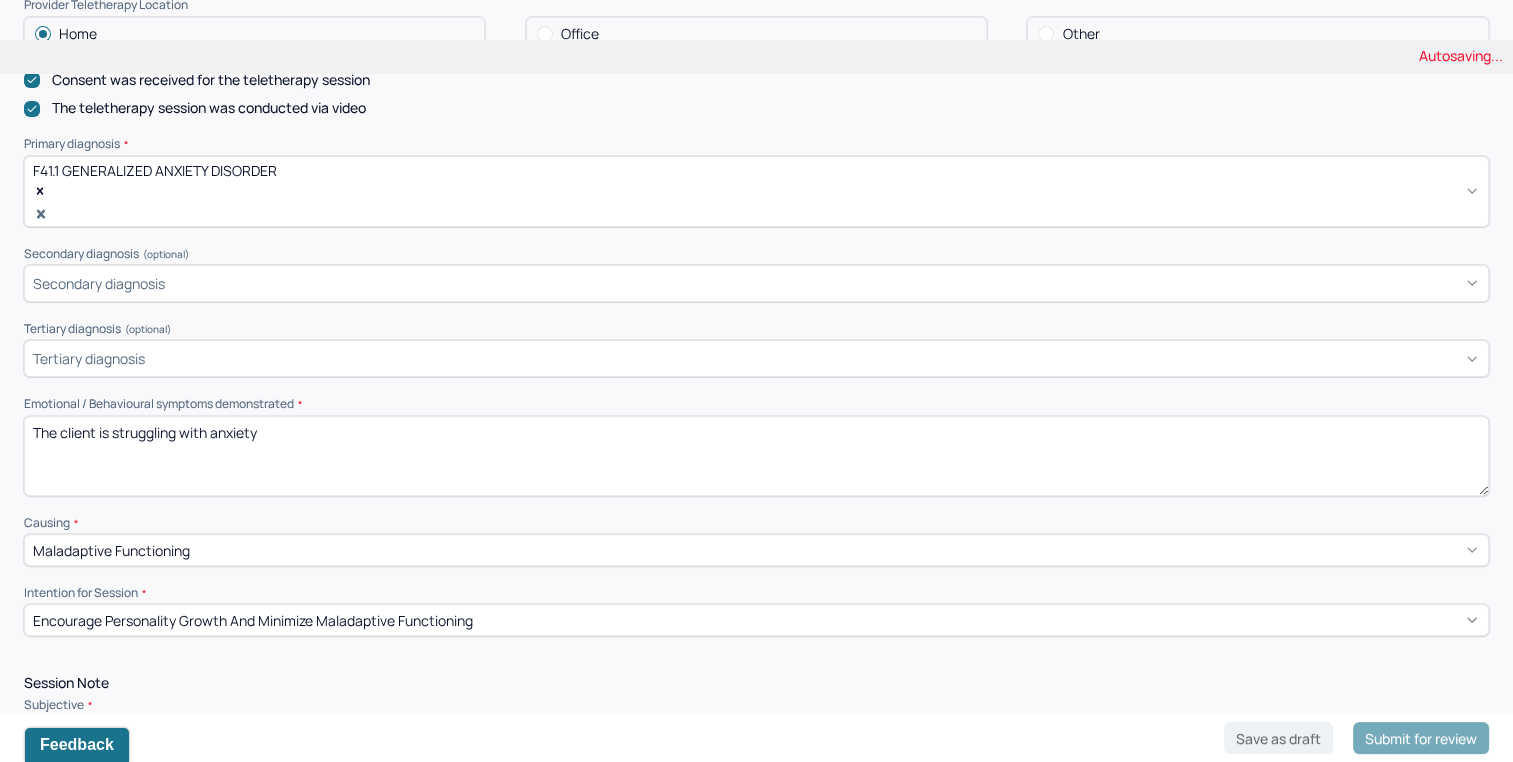 type on "The client is struggling with anxiety" 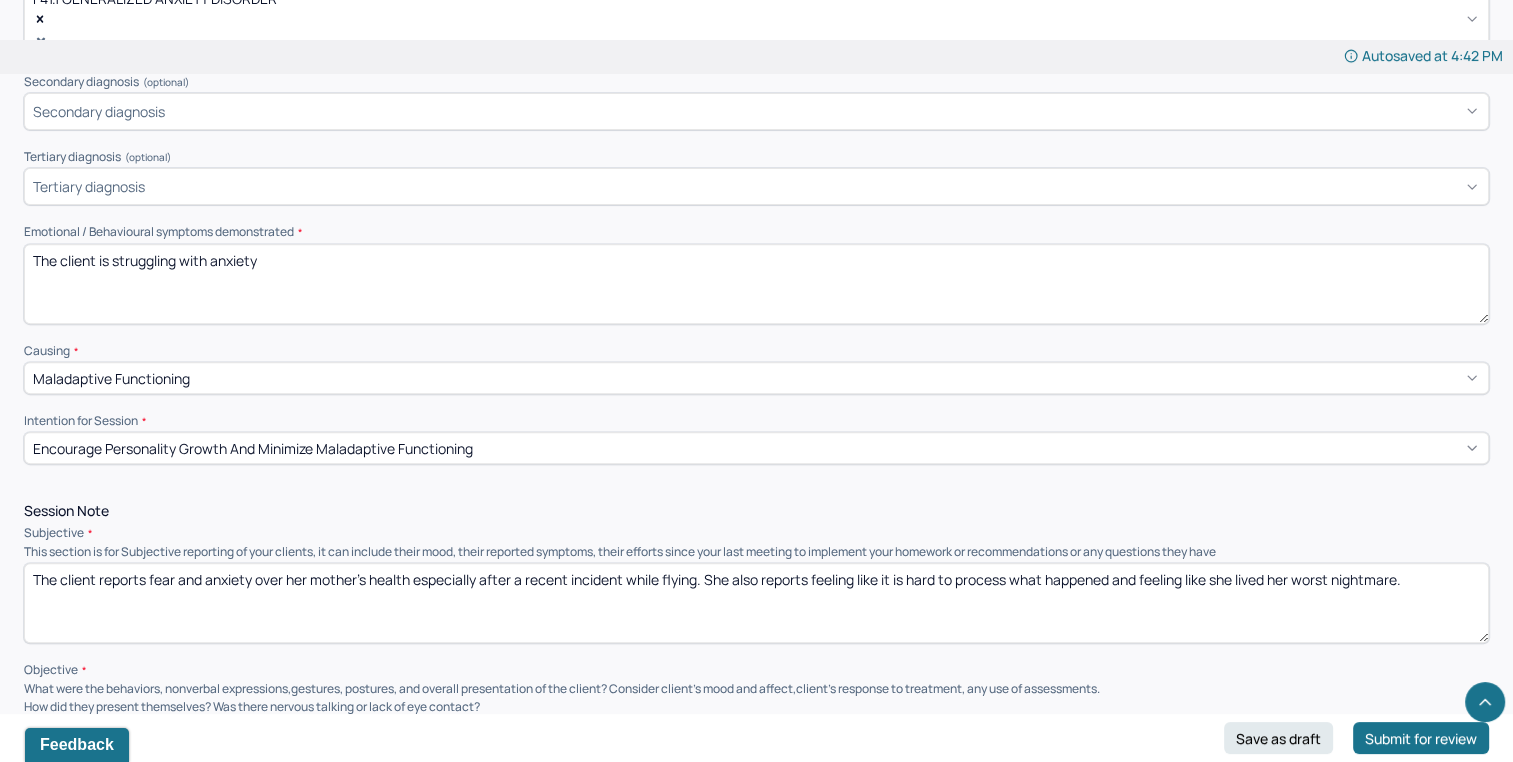 scroll, scrollTop: 772, scrollLeft: 0, axis: vertical 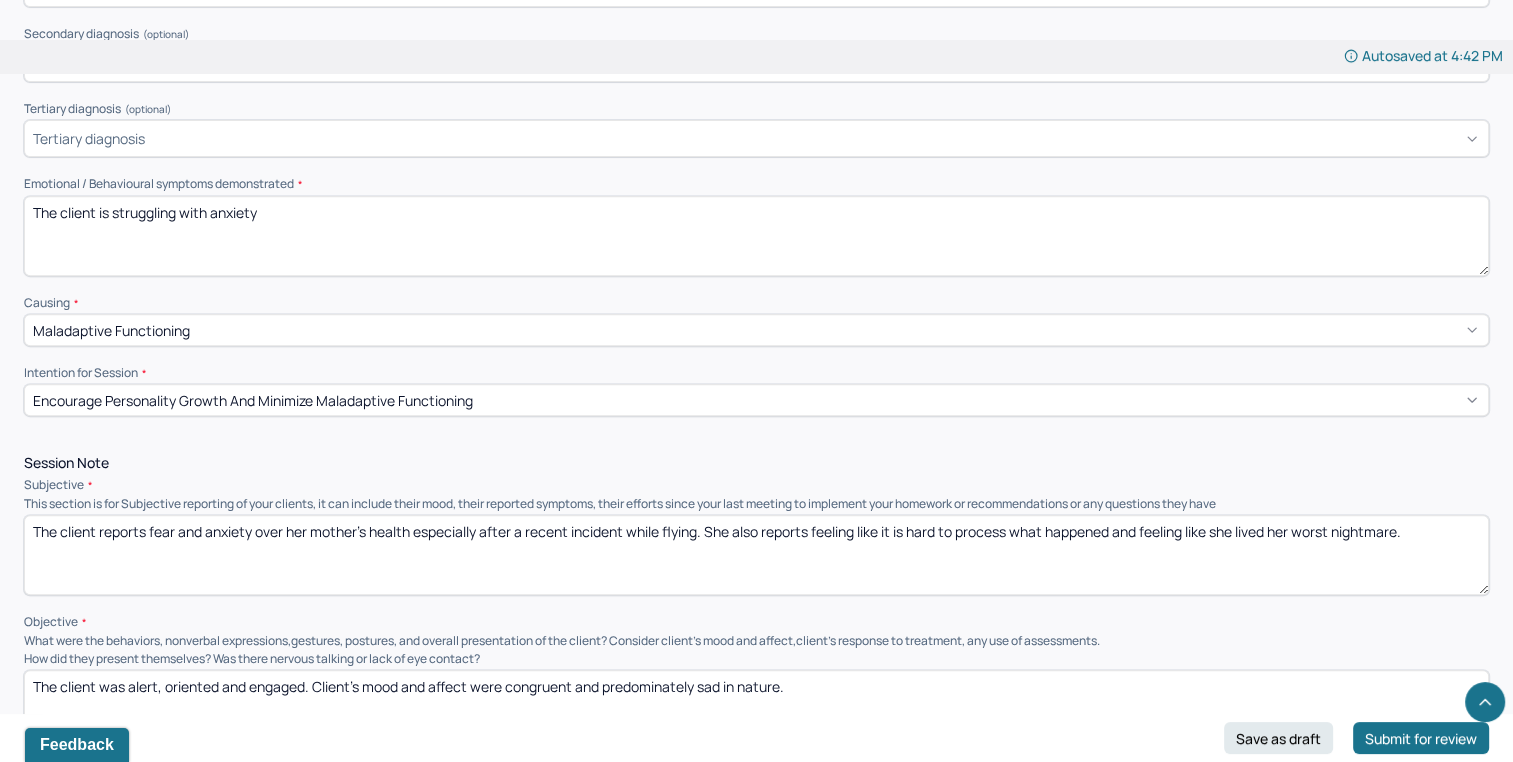 drag, startPoint x: 148, startPoint y: 491, endPoint x: 1531, endPoint y: 557, distance: 1384.574 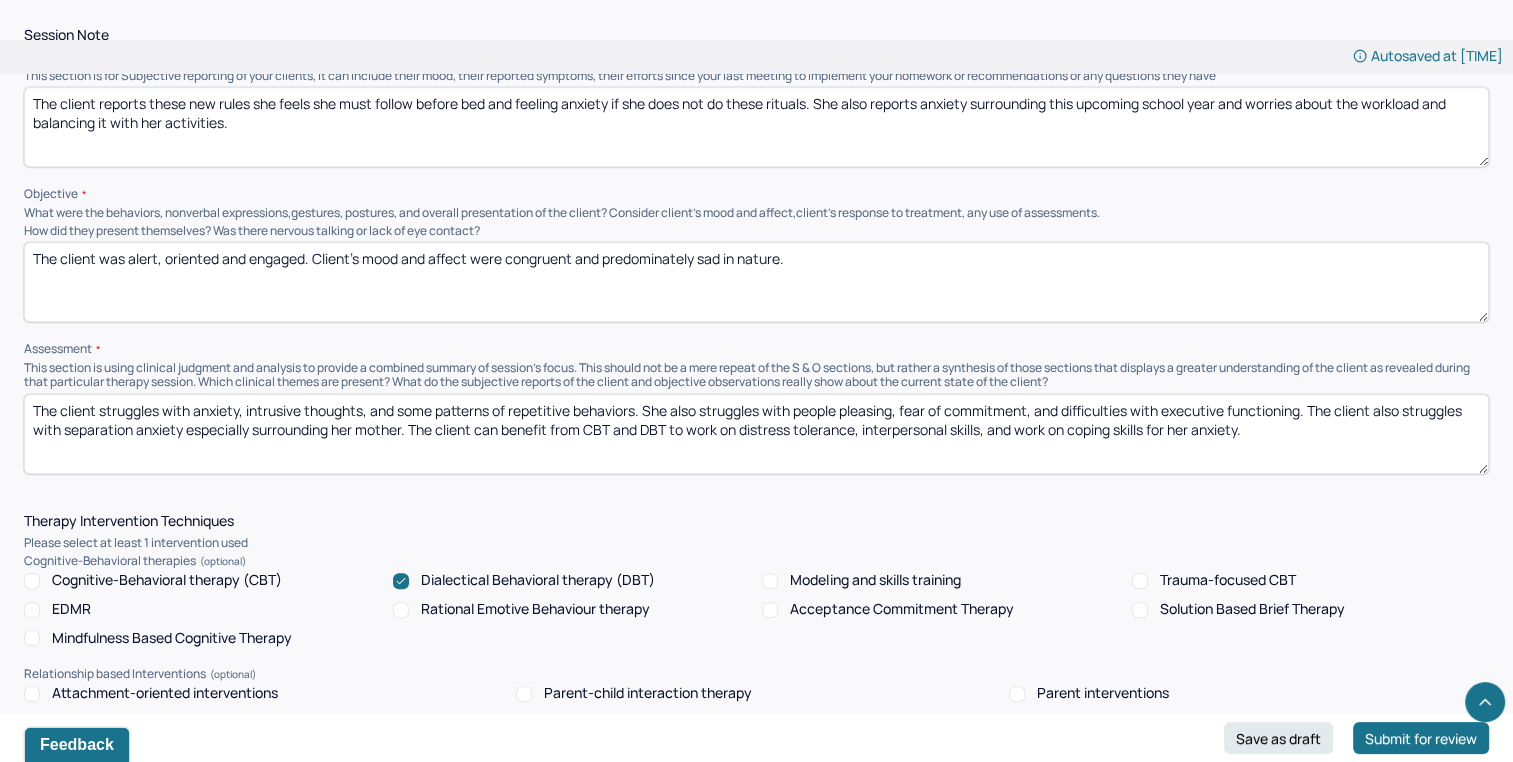 scroll, scrollTop: 1172, scrollLeft: 0, axis: vertical 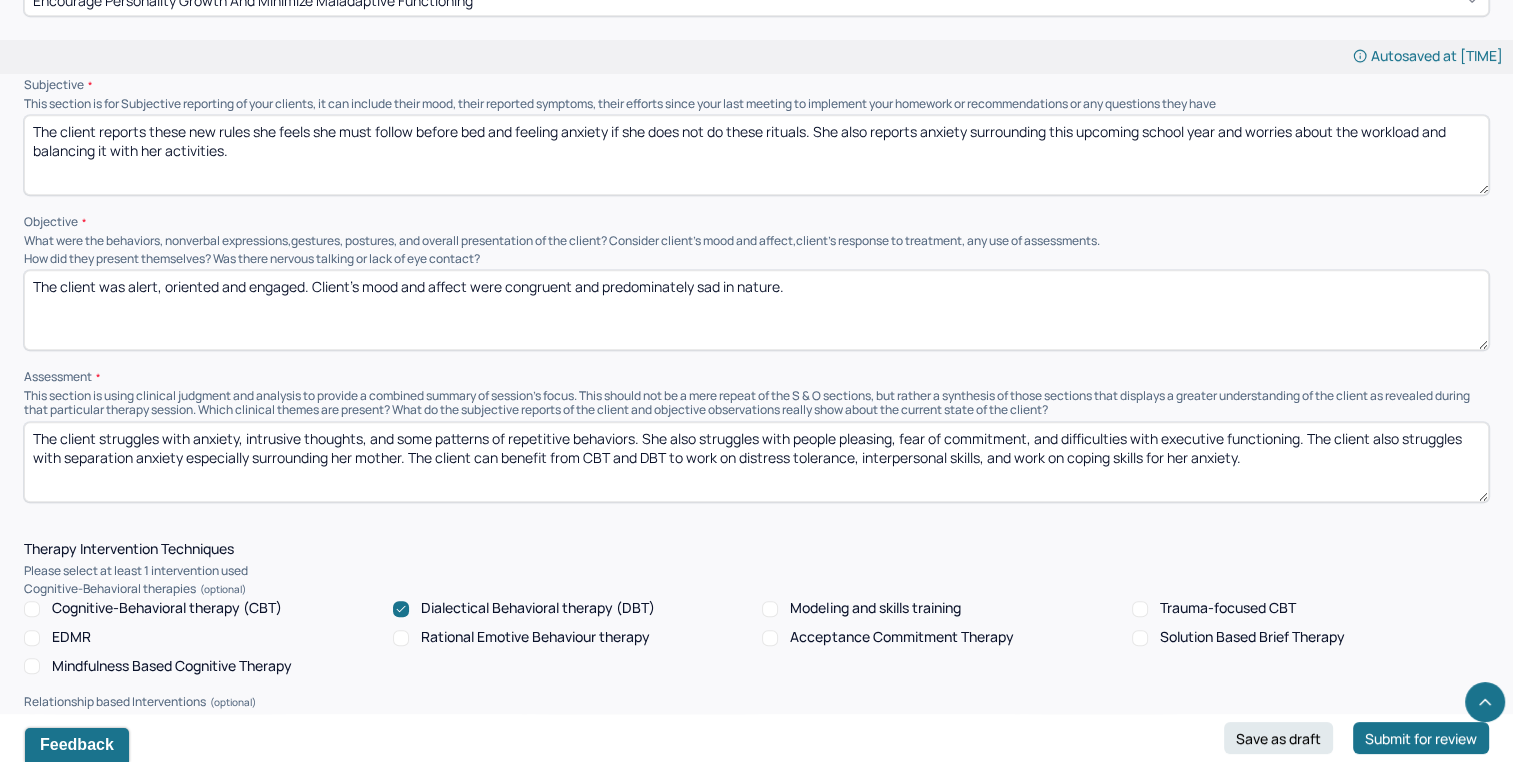 type on "The client reports these new rules she feels she must follow before bed and feeling anxiety if she does not do these rituals. She also reports anxiety surrounding this upcoming school year and worries about the workload and balancing it with her activities." 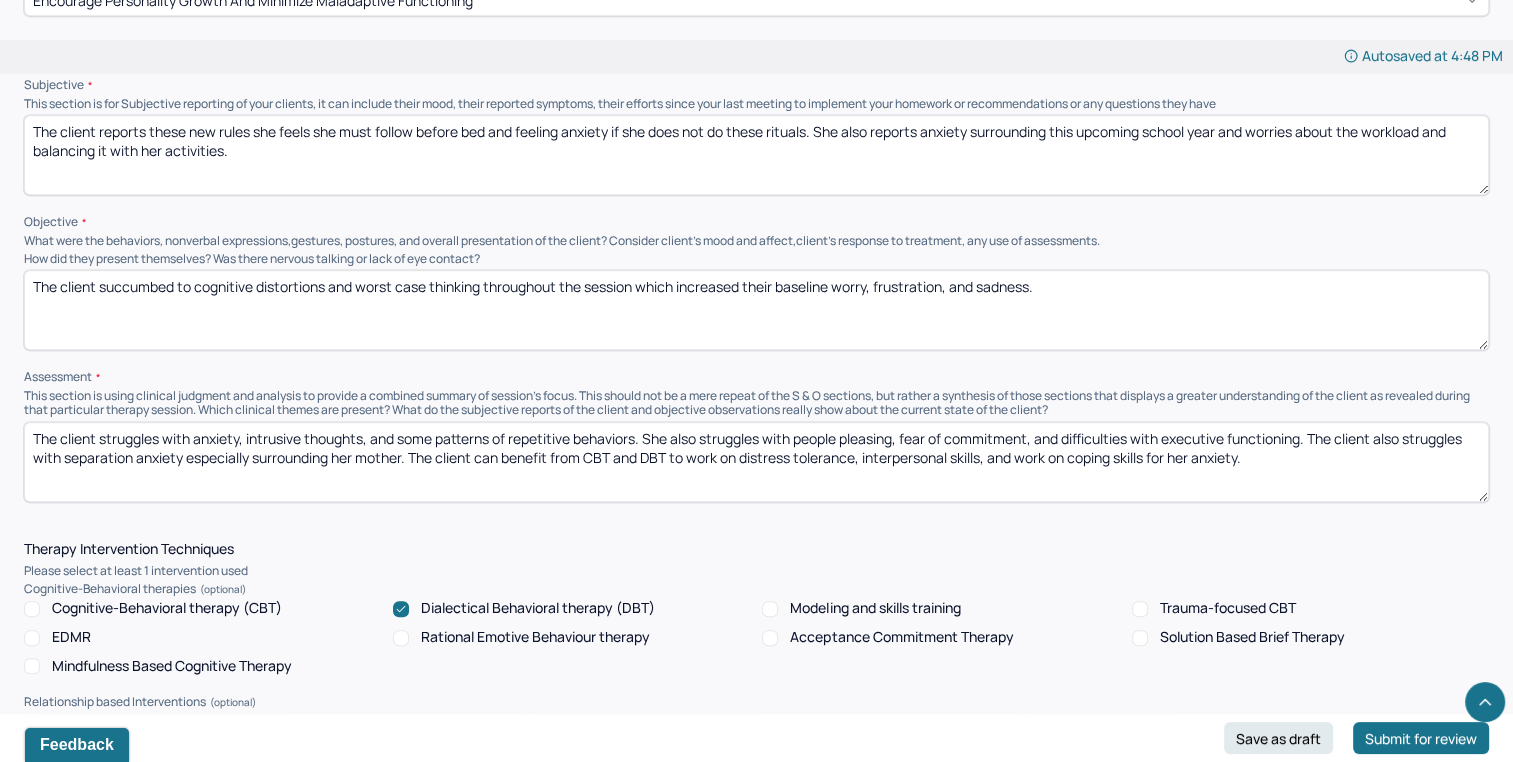 drag, startPoint x: 875, startPoint y: 251, endPoint x: 1107, endPoint y: 230, distance: 232.94849 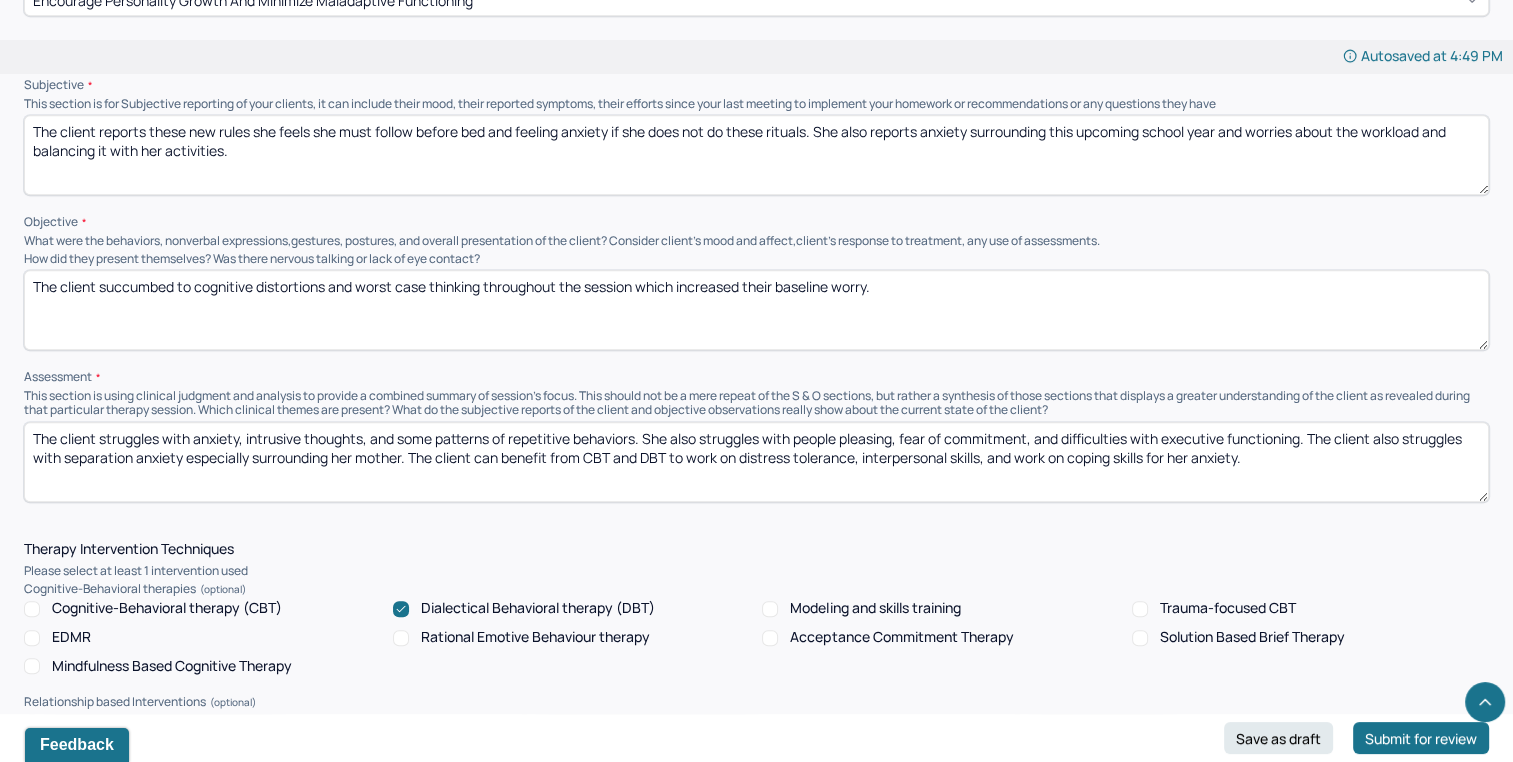 type on "The client succumbed to cognitive distortions and worst case thinking throughout the session which increased their baseline worry." 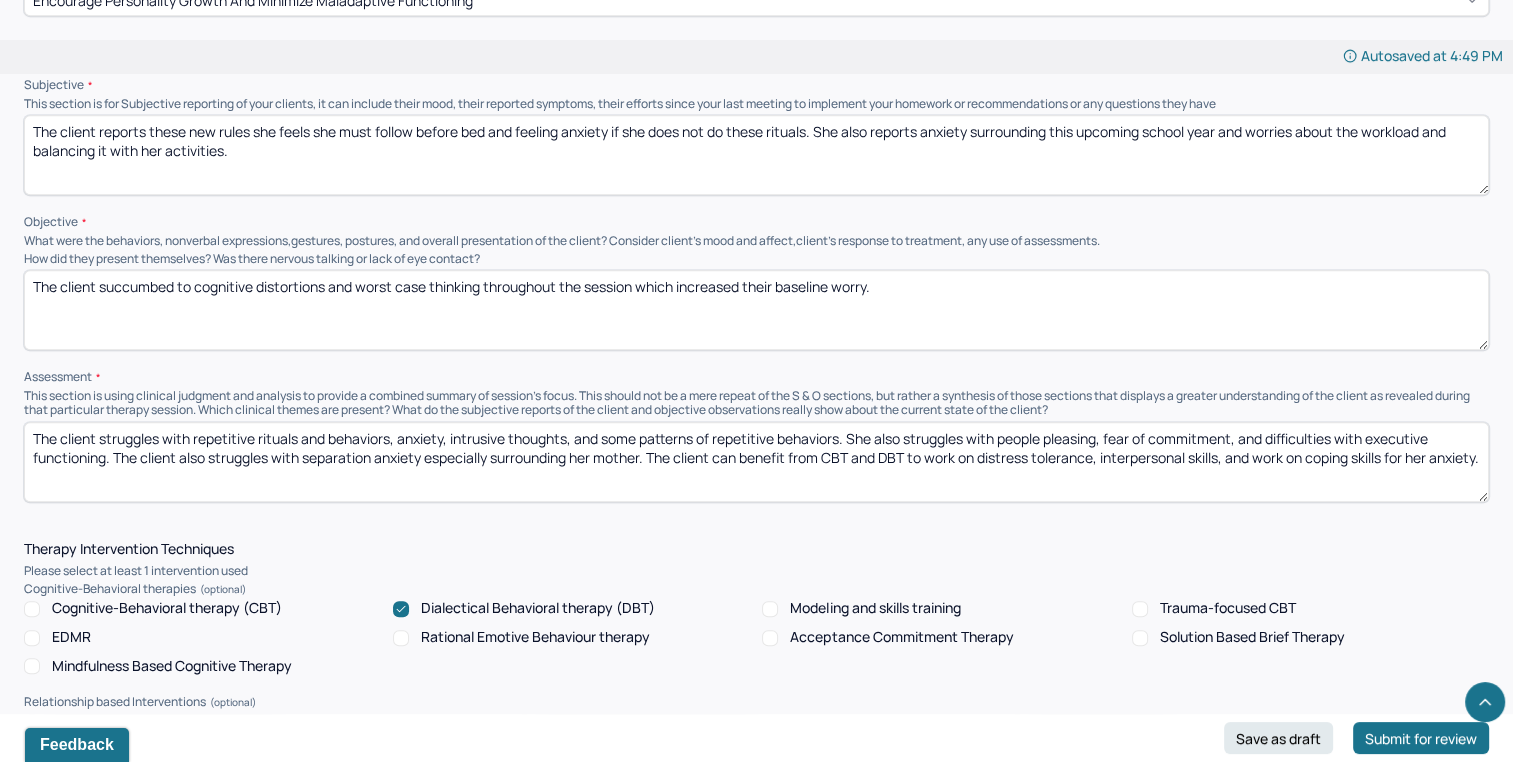 drag, startPoint x: 227, startPoint y: 401, endPoint x: 218, endPoint y: 386, distance: 17.492855 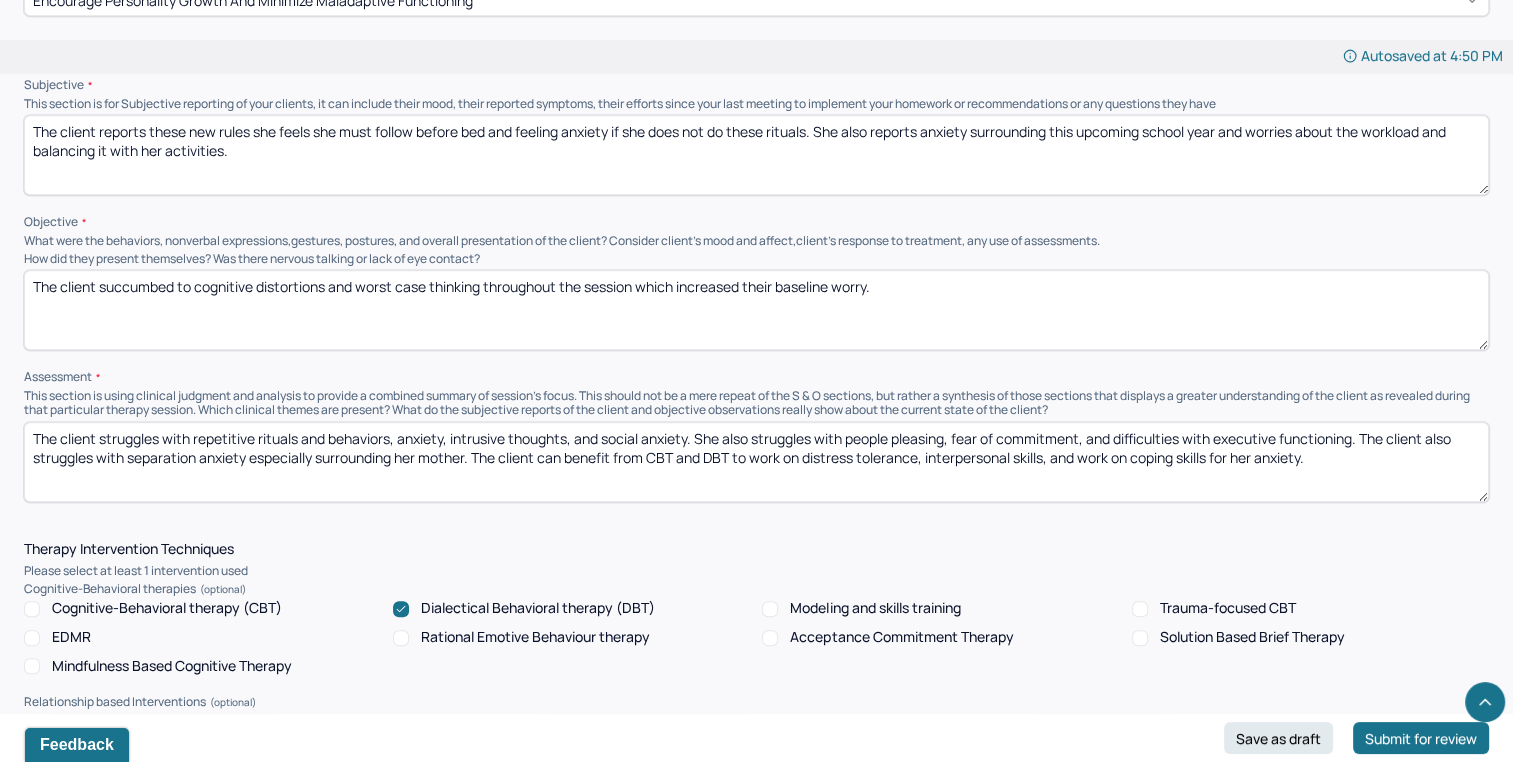 click on "The client struggles with repetitive rituals and behaviors, anxiety, intrusive thoughts, and social anxiety. She also struggles with people pleasing, fear of commitment, and difficulties with executive functioning. The client also struggles with separation anxiety especially surrounding her mother. The client can benefit from CBT and DBT to work on distress tolerance, interpersonal skills, and work on coping skills for her anxiety." at bounding box center (756, 462) 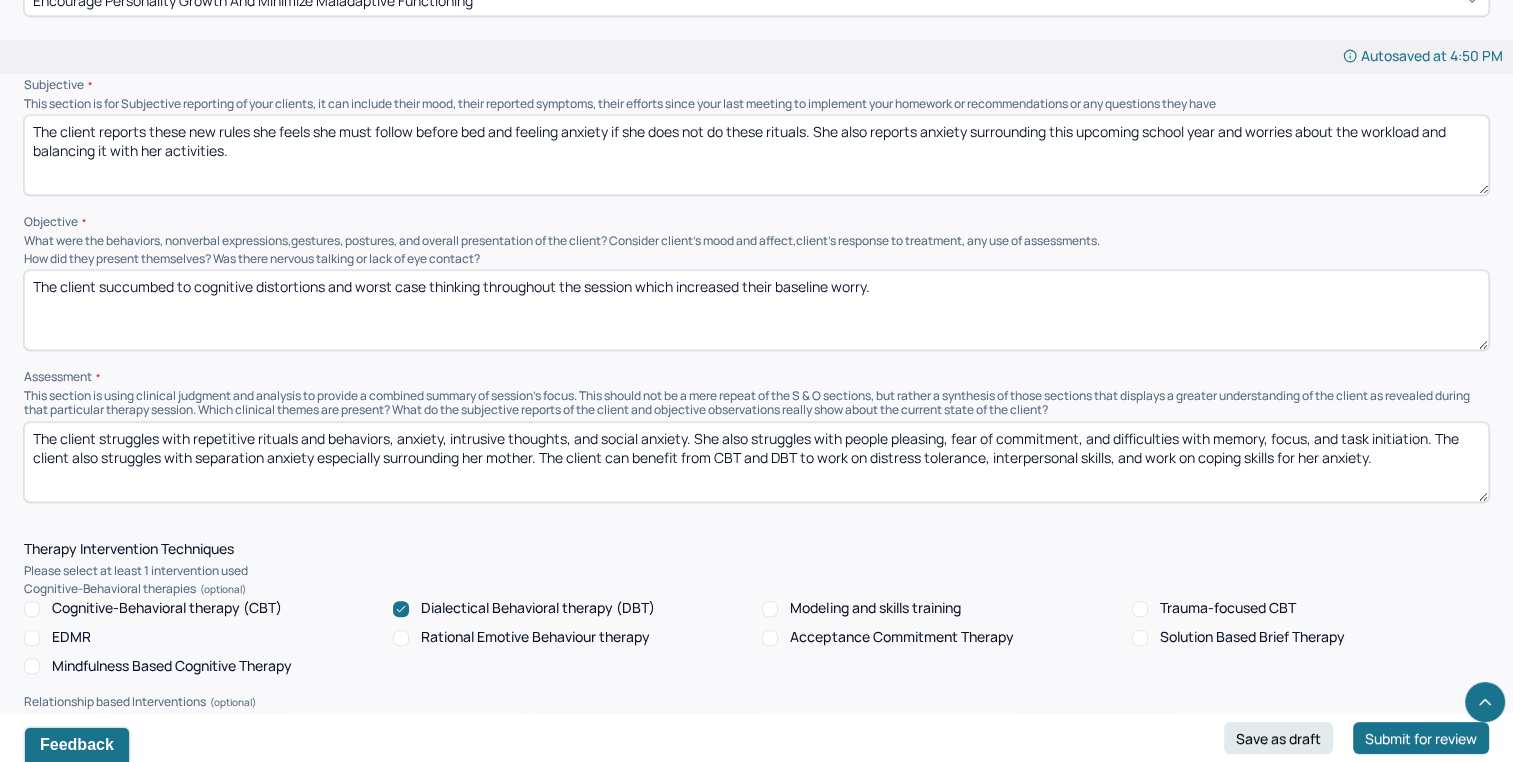 scroll, scrollTop: 1172, scrollLeft: 0, axis: vertical 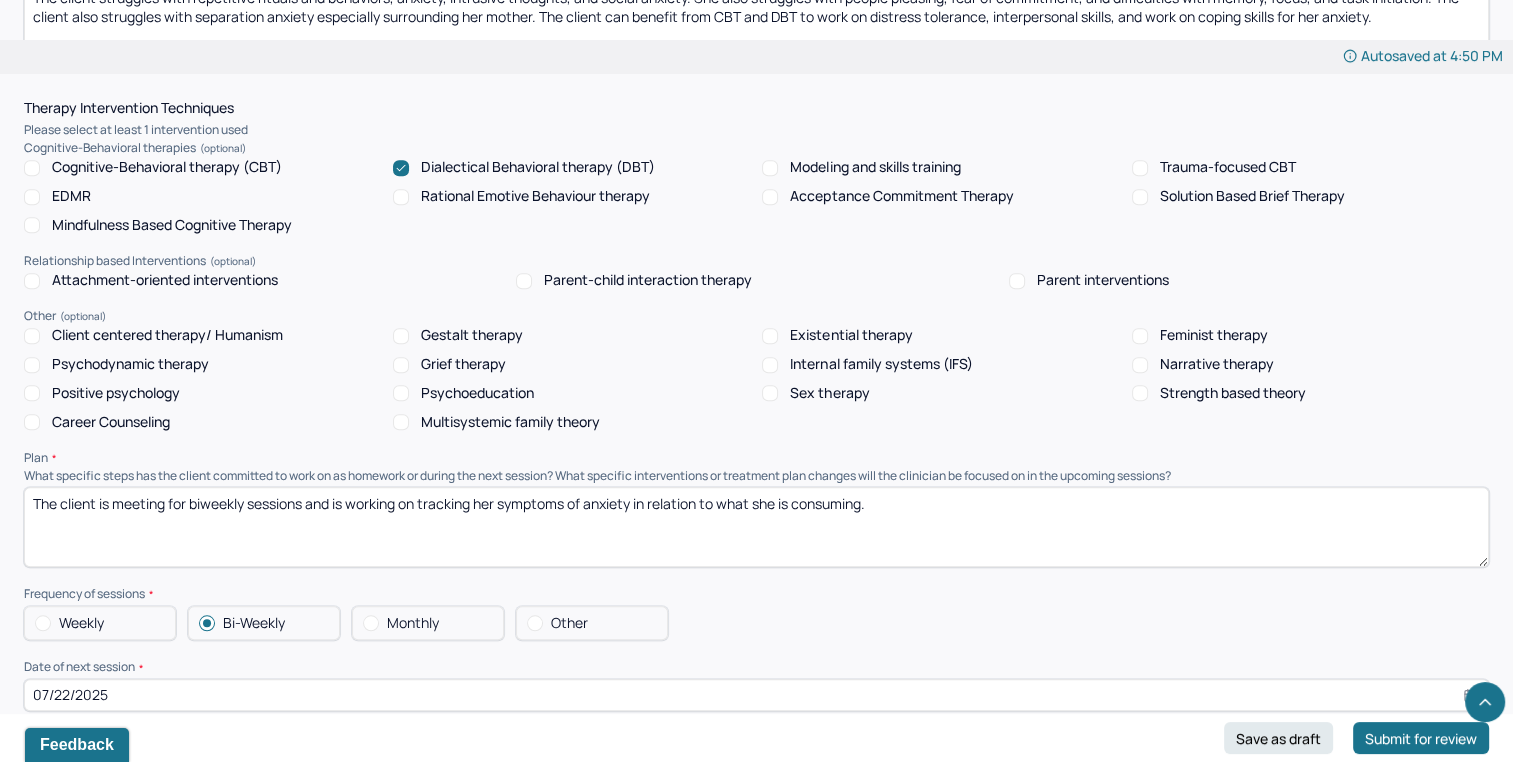 click on "The client is meeting for biweekly sessions and is working on tracking her symptoms of anxiety in relation to what she is consuming." at bounding box center (756, 527) 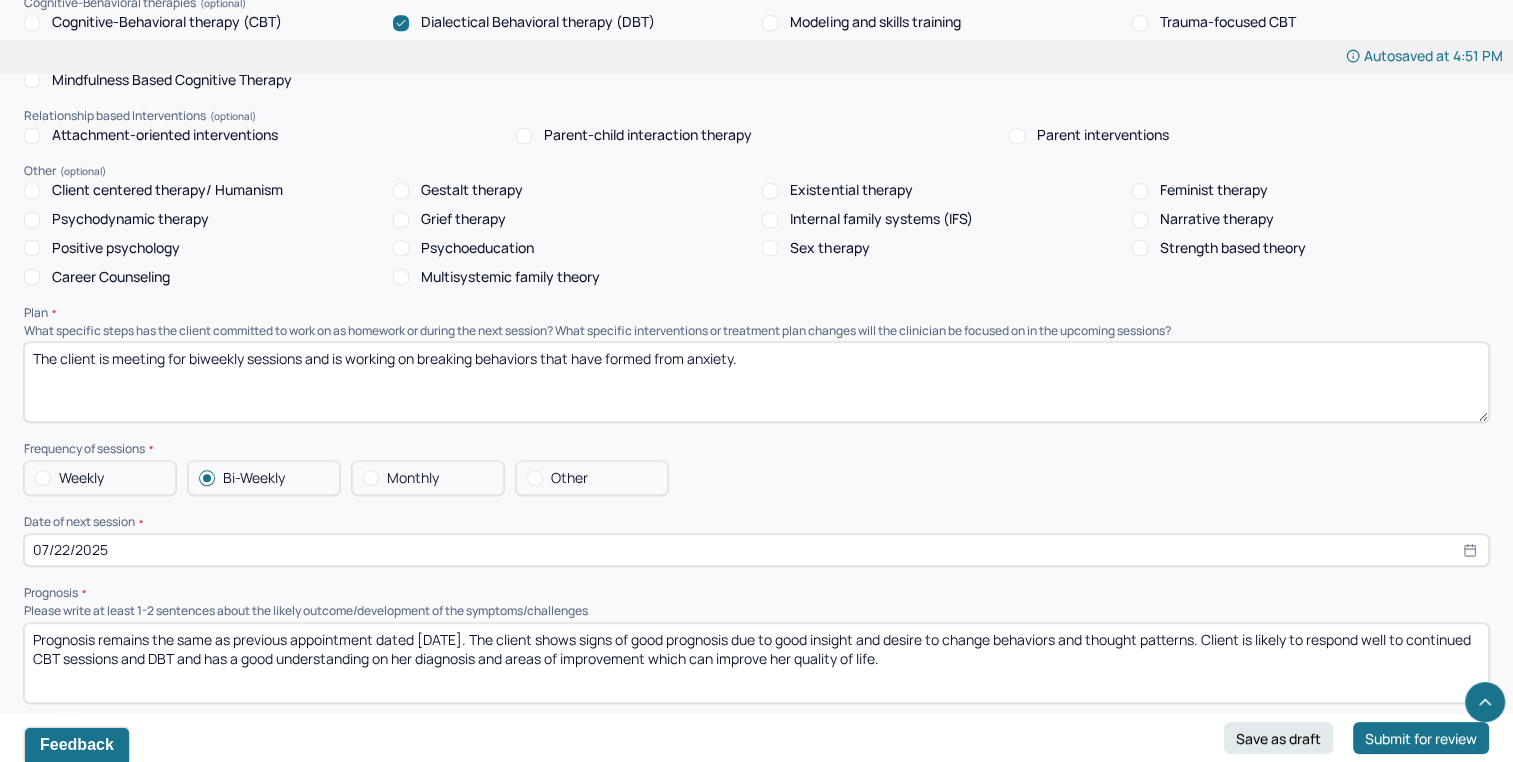scroll, scrollTop: 1766, scrollLeft: 0, axis: vertical 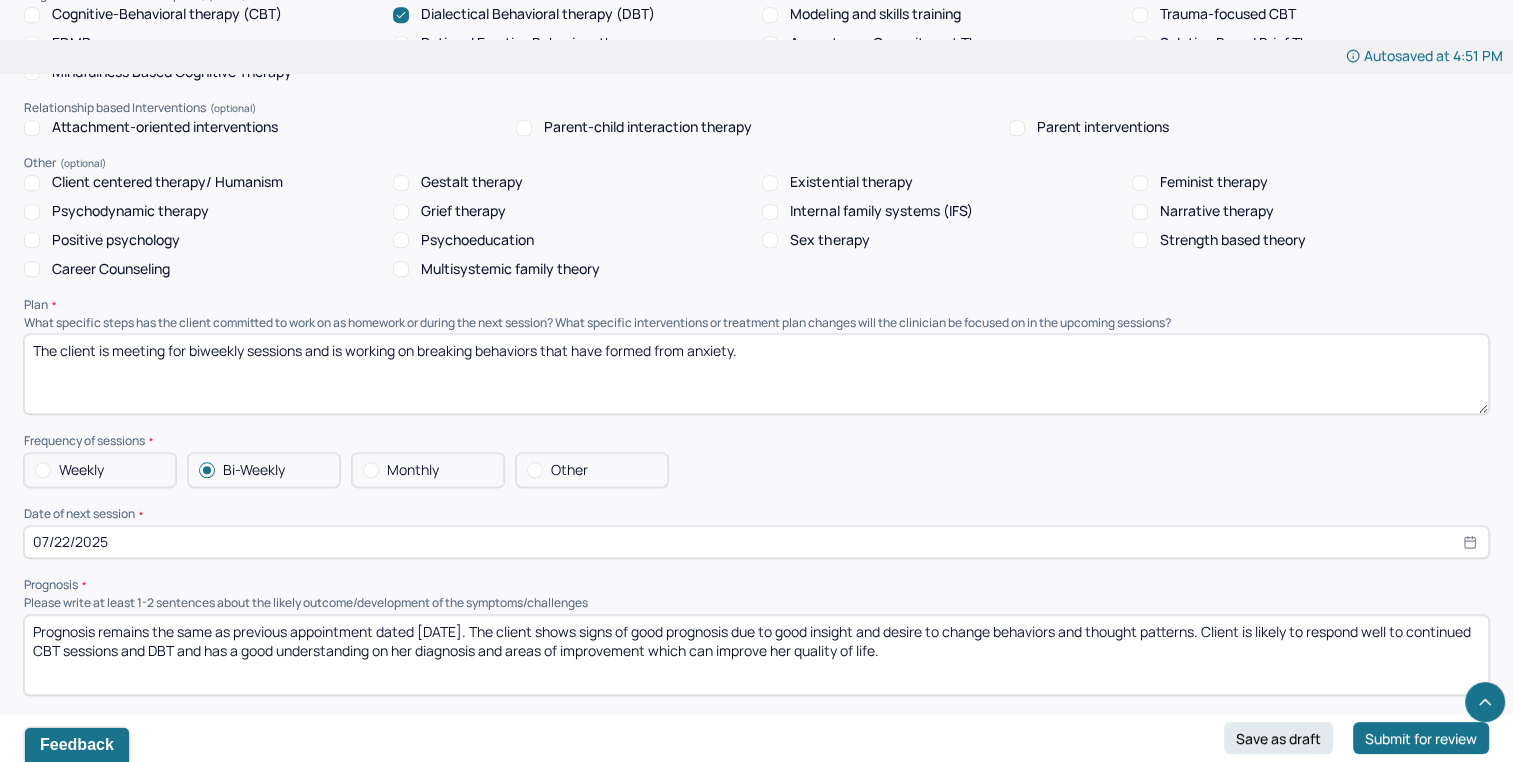 type on "The client is meeting for biweekly sessions and is working on breaking behaviors that have formed from anxiety." 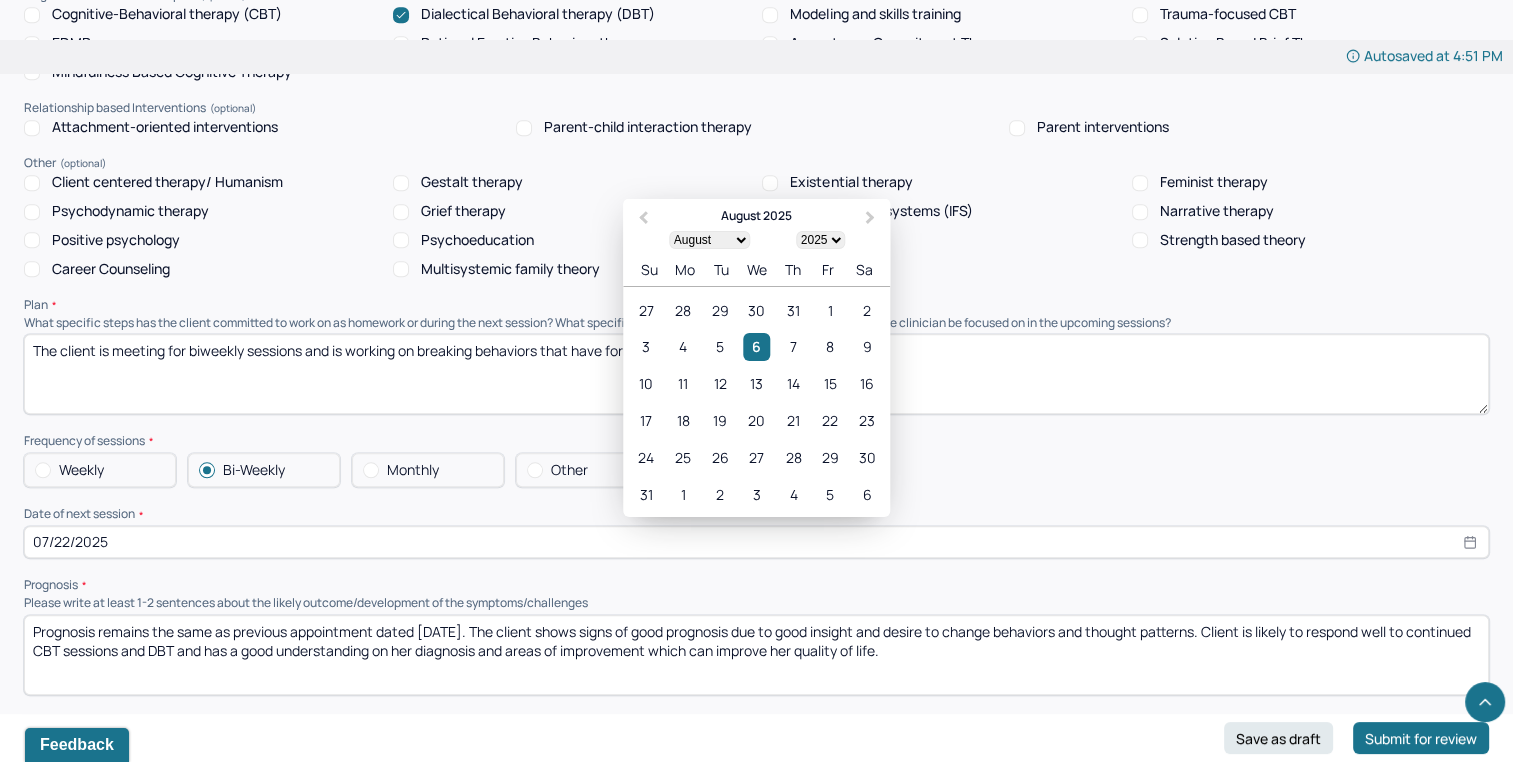 click on "07/22/2025" at bounding box center (756, 542) 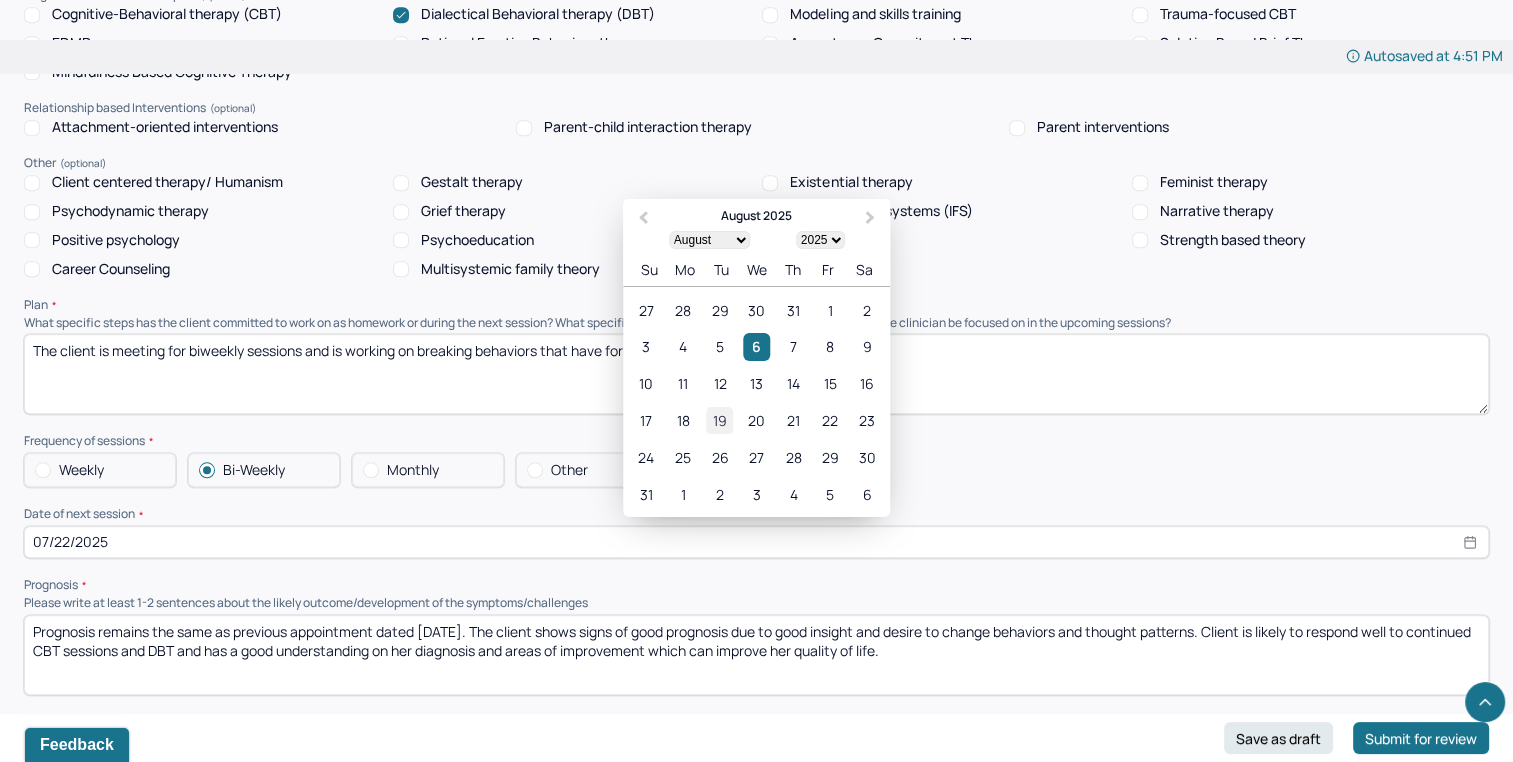 click on "19" at bounding box center [719, 420] 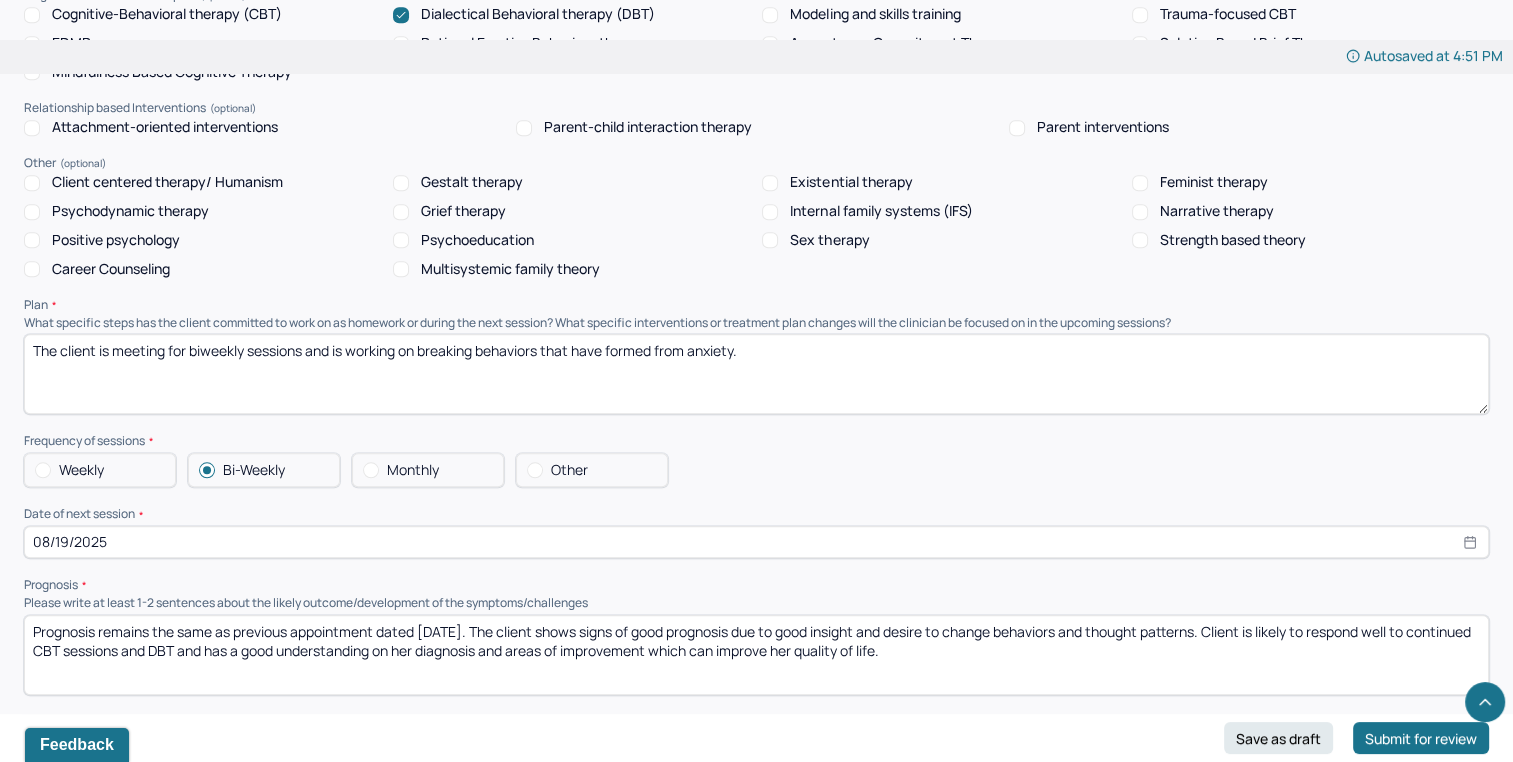 click on "Therapy Intervention Techniques Please select at least 1 intervention used Cognitive-Behavioral therapies Cognitive-Behavioral therapy (CBT) Dialectical Behavioral therapy (DBT) Modeling and skills training Trauma-focused CBT EDMR Rational Emotive Behaviour therapy Acceptance Commitment Therapy Solution Based Brief Therapy Mindfulness Based Cognitive Therapy Relationship based Interventions Attachment-oriented interventions Parent-child interaction therapy Parent interventions Other Client centered therapy/ Humanism Gestalt therapy Existential therapy Feminist therapy Psychodynamic therapy Grief therapy Internal family systems (IFS) Narrative therapy Positive psychology Psychoeducation Sex therapy Strength based theory Career Counseling Multisystemic family theory Plan What specific steps has the client committed to work on as homework or during the next session? What specific interventions or treatment plan changes will the clinician be focused on in the upcoming sessions? Frequency of sessions Weekly Other" at bounding box center [756, 380] 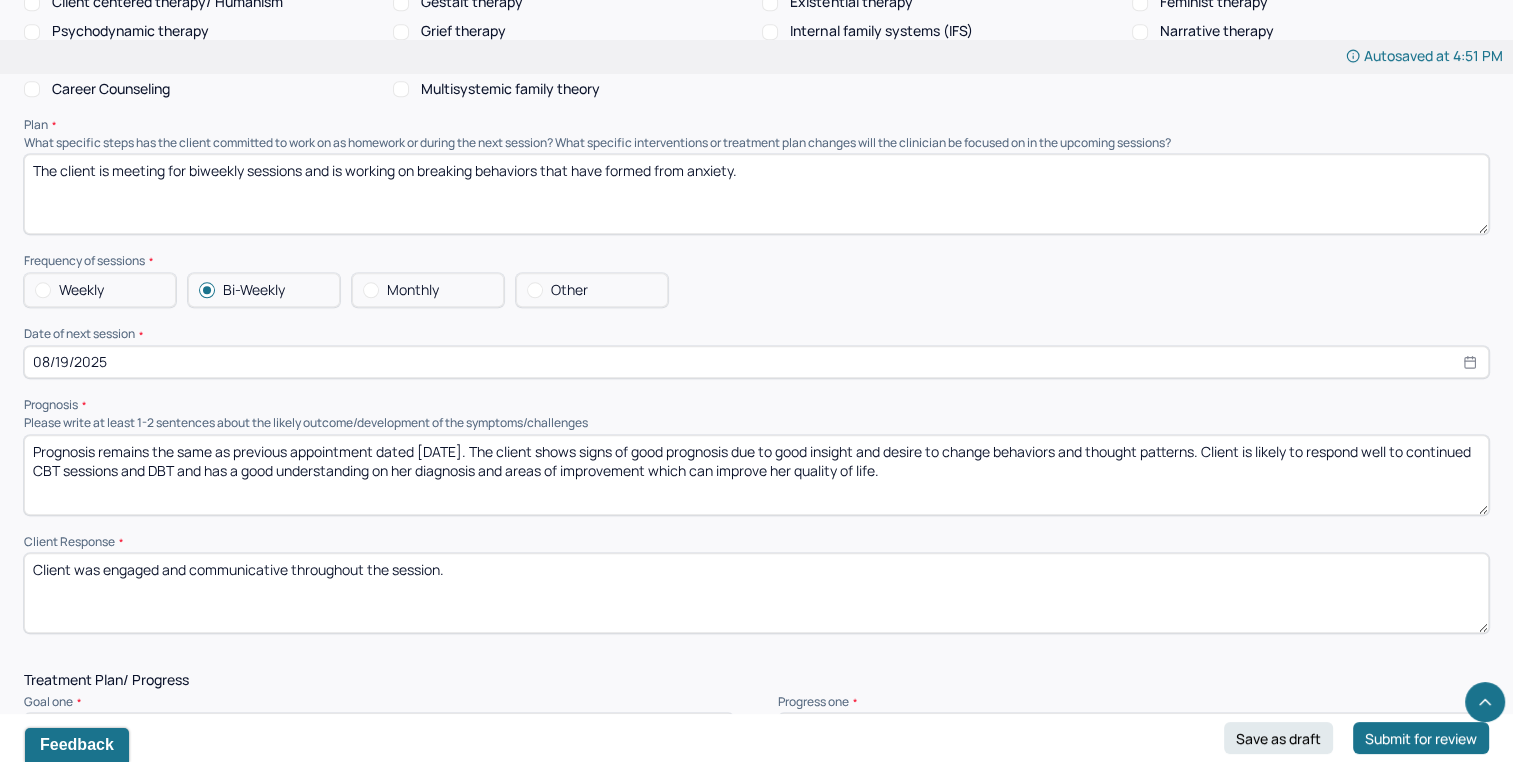 scroll, scrollTop: 1950, scrollLeft: 0, axis: vertical 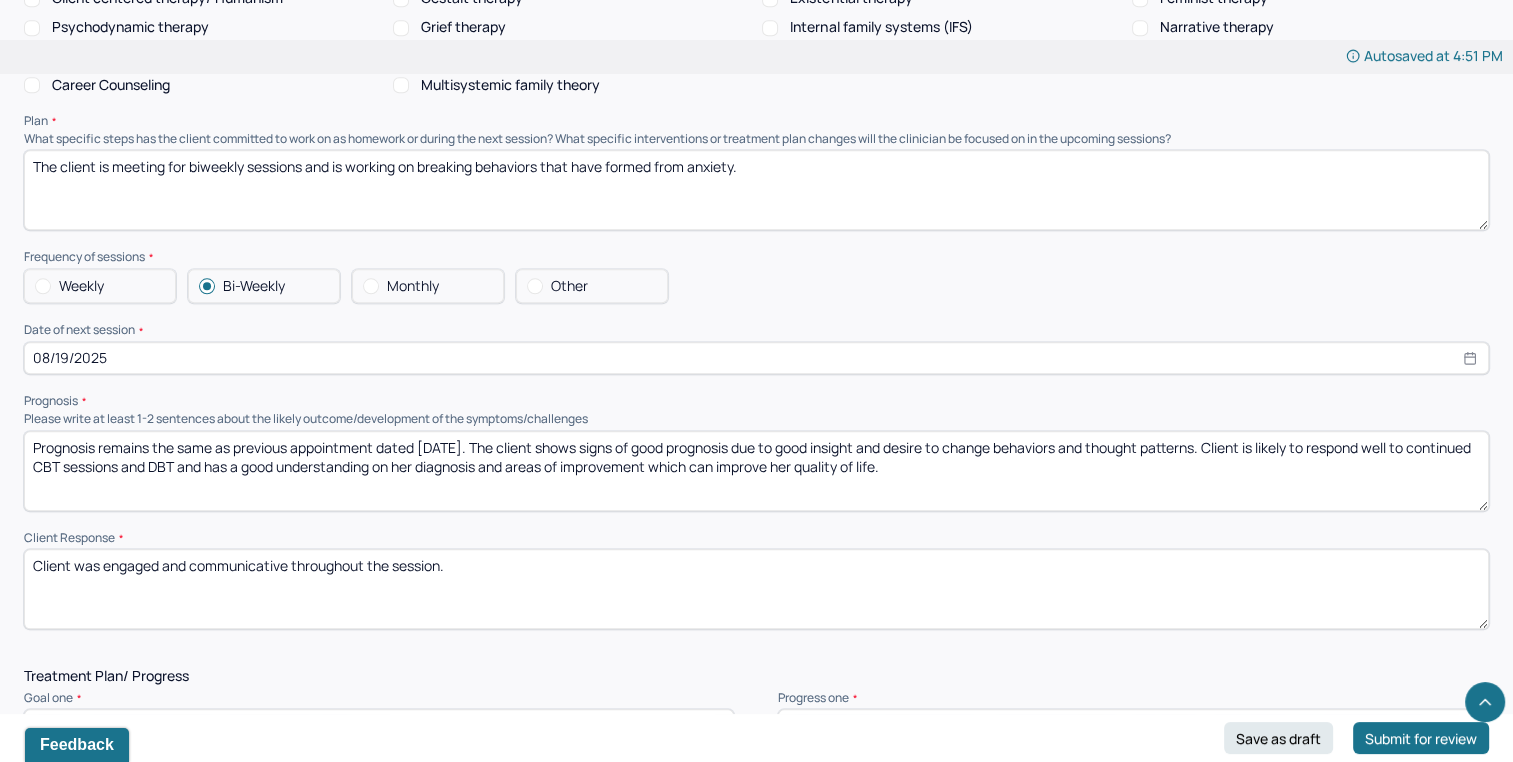 drag, startPoint x: 426, startPoint y: 410, endPoint x: 453, endPoint y: 404, distance: 27.658634 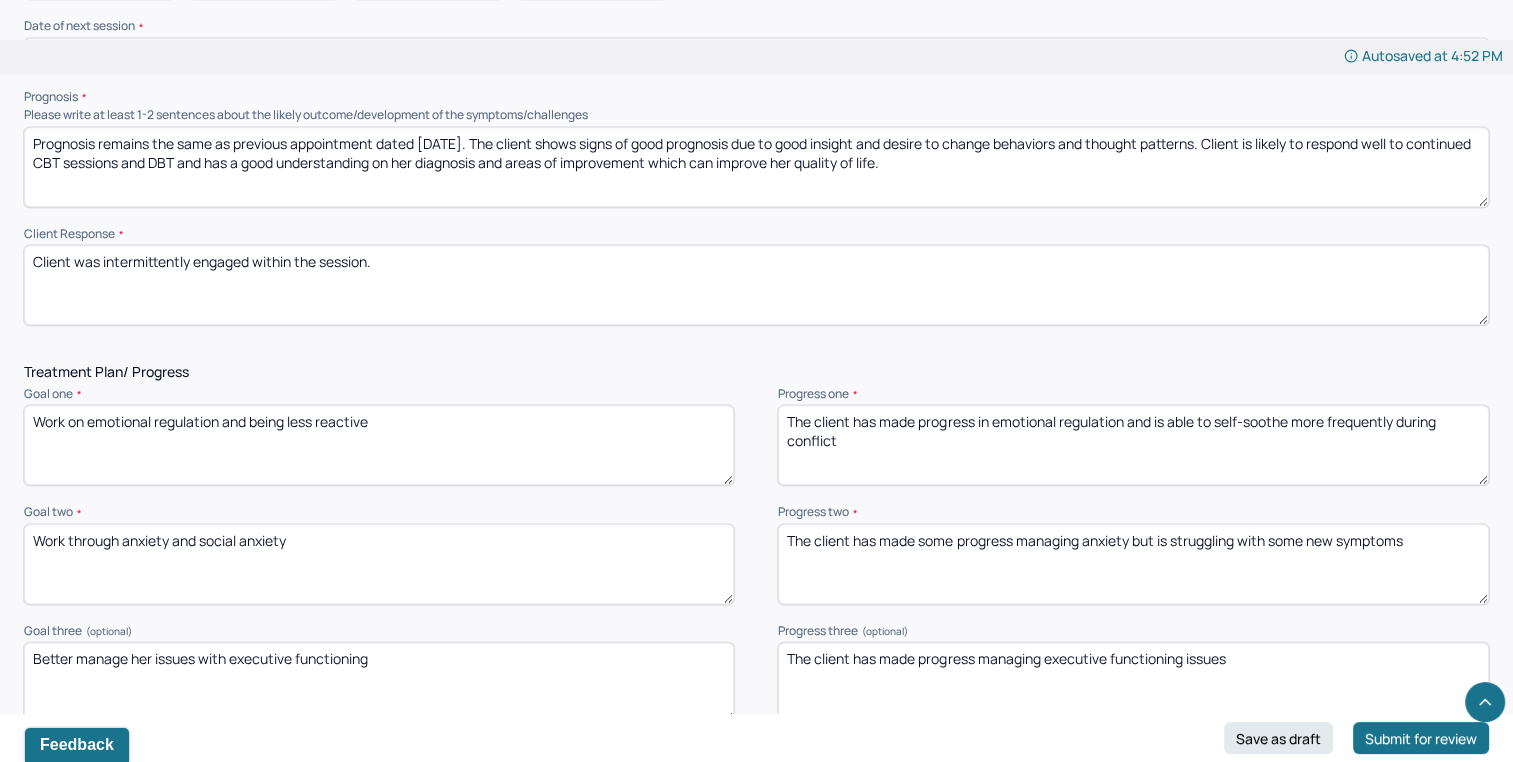 scroll, scrollTop: 2258, scrollLeft: 0, axis: vertical 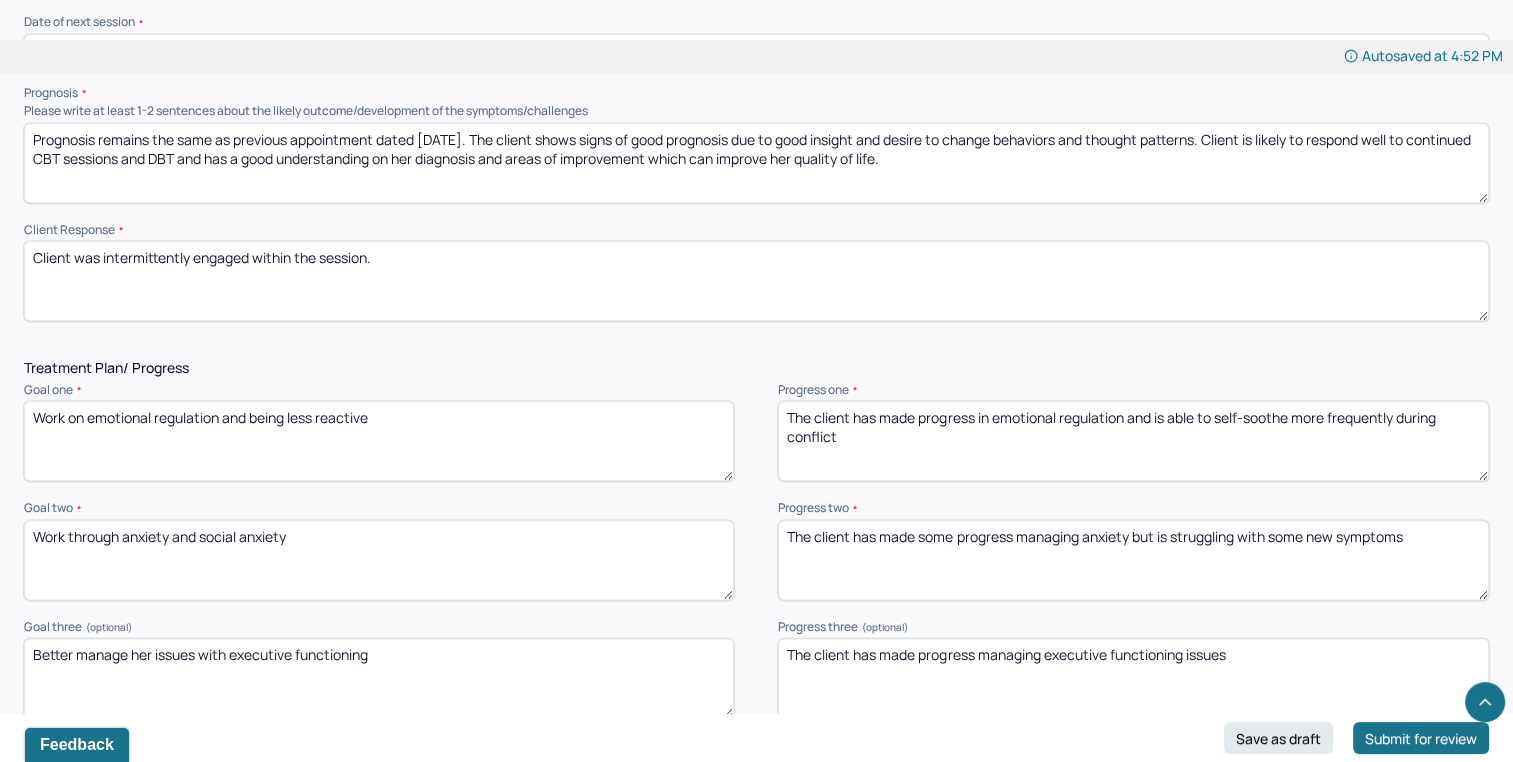 type on "Client was intermittently engaged within the session." 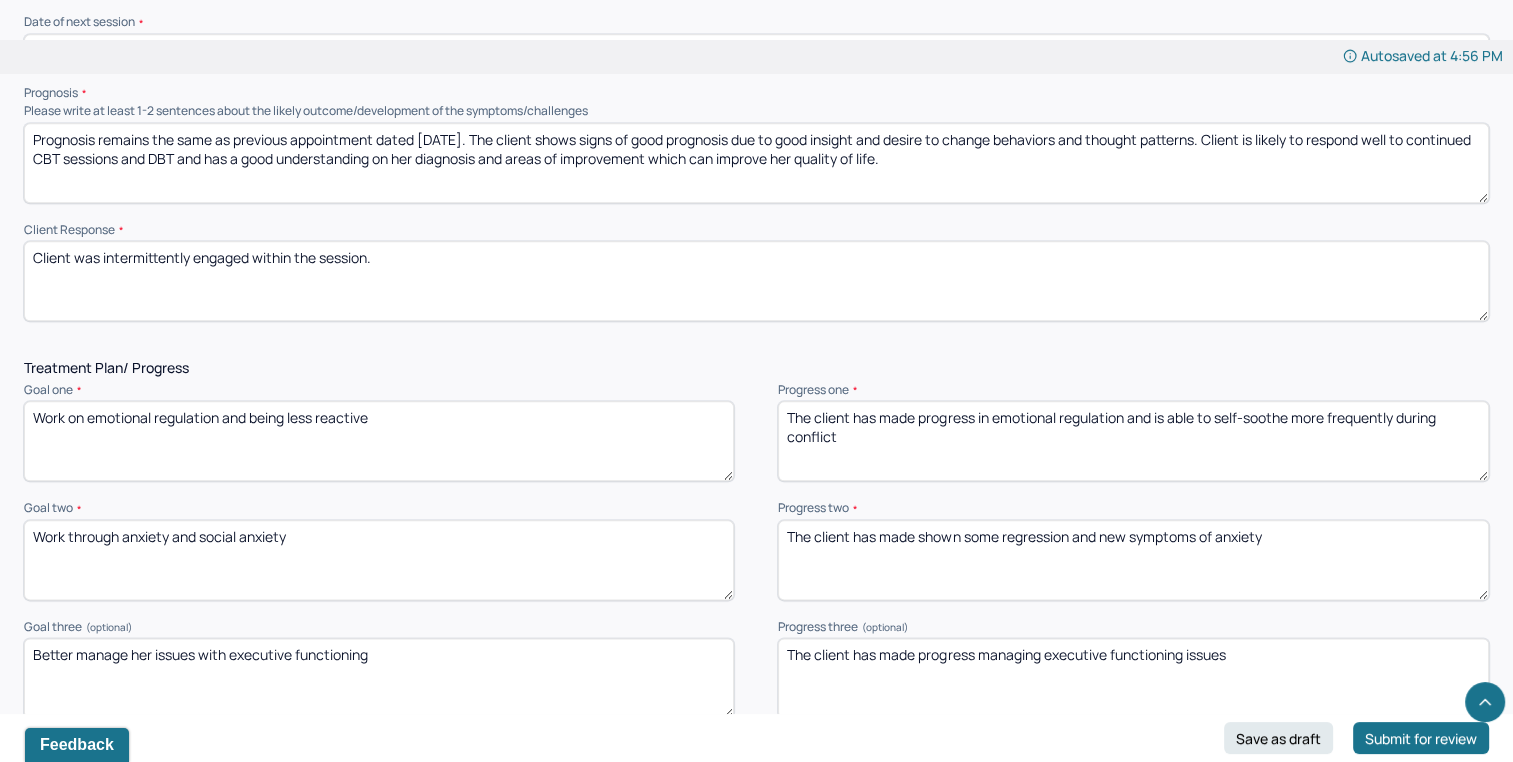 type on "The client has made shown some regression and new symptoms of anxiety" 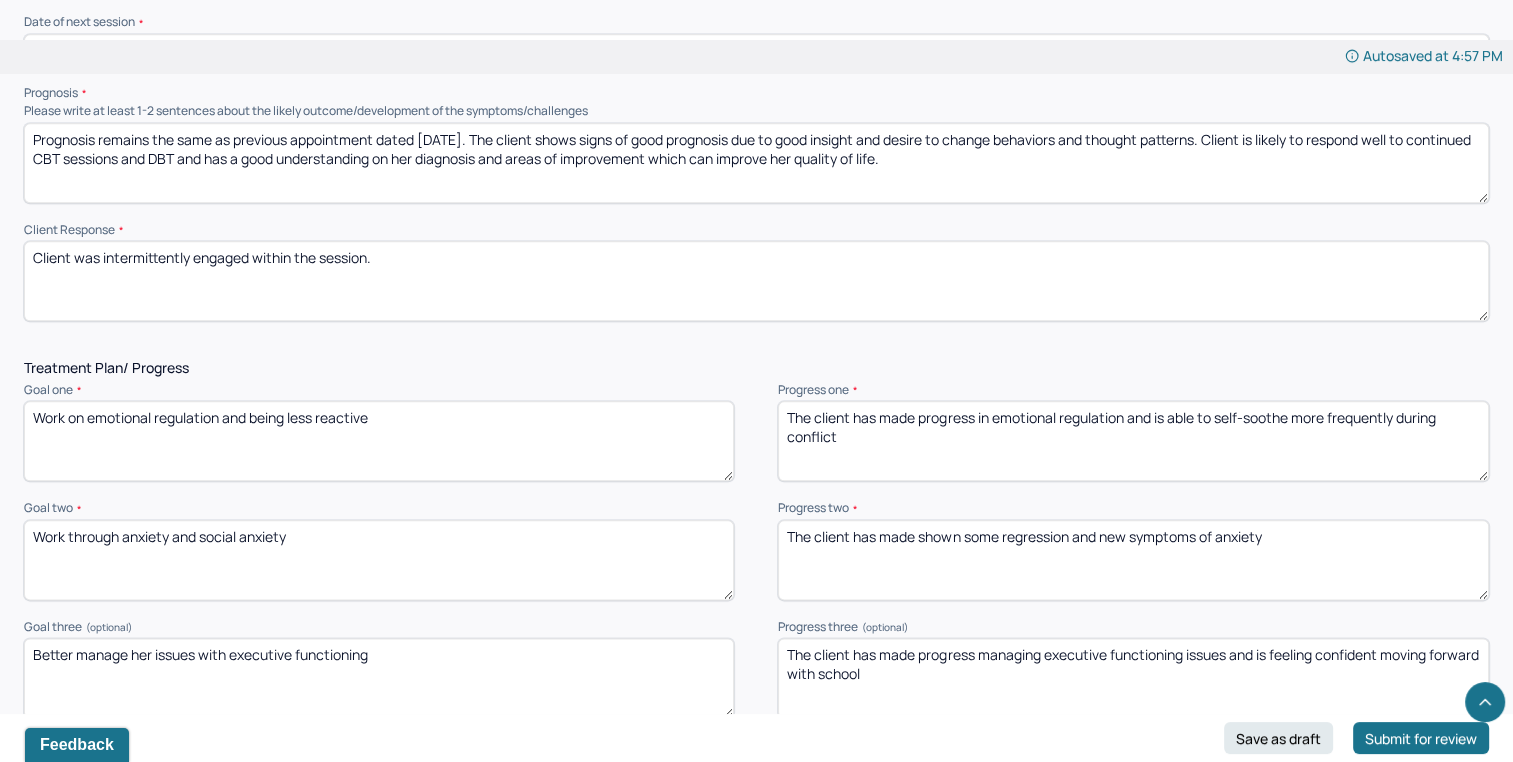 scroll, scrollTop: 0, scrollLeft: 0, axis: both 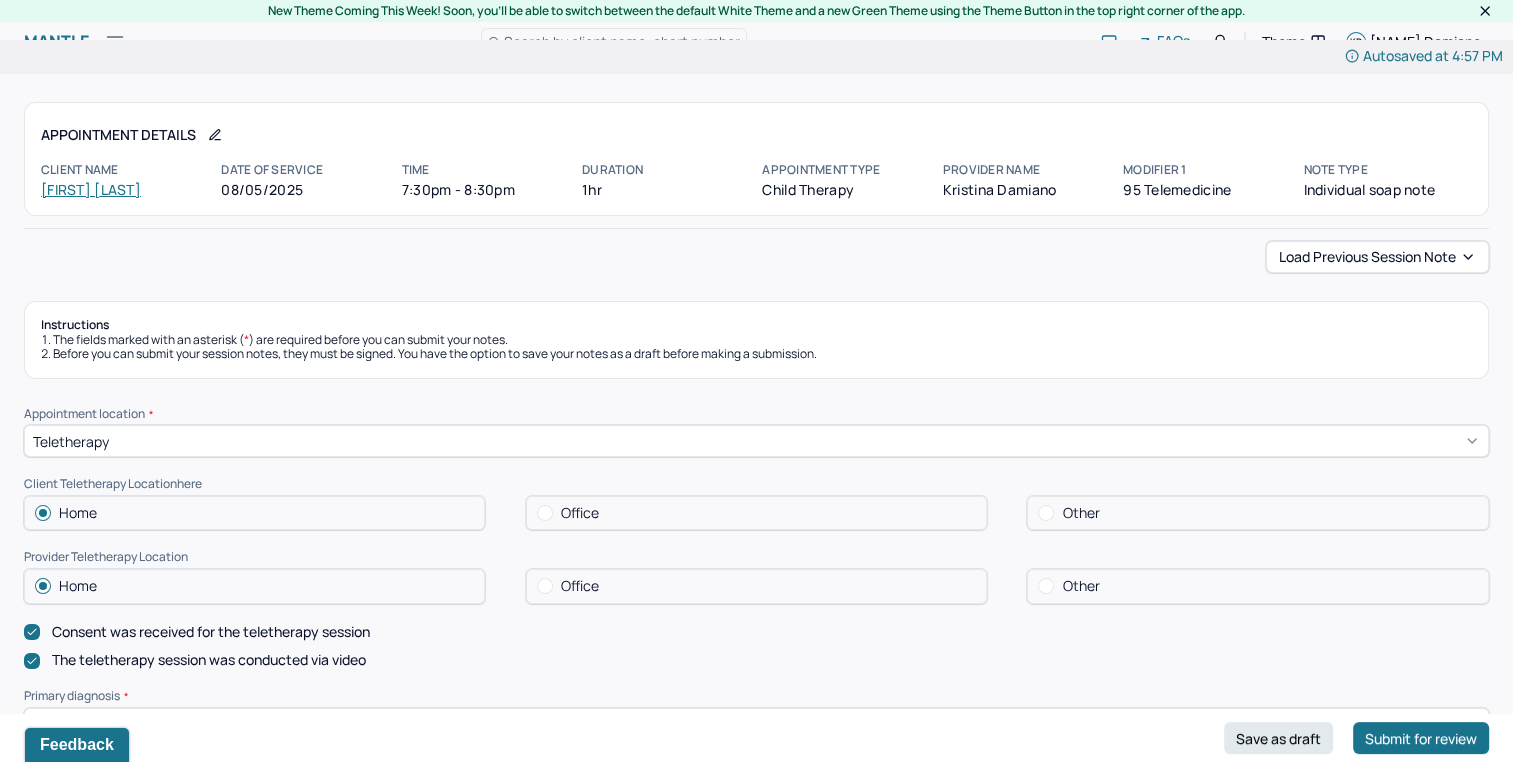 type on "The client has made progress managing executive functioning issues and is feeling confident moving forward with school" 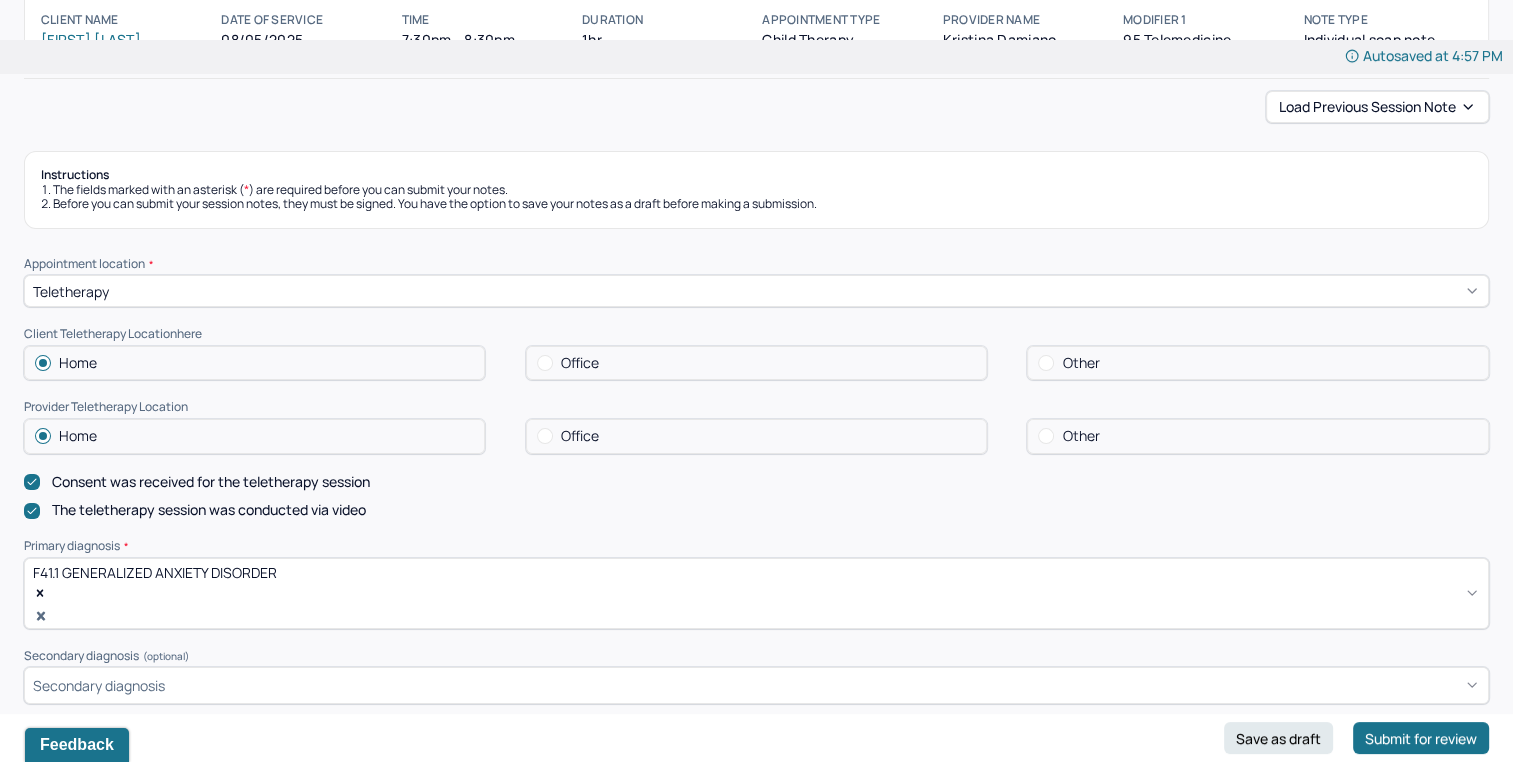 scroll, scrollTop: 153, scrollLeft: 0, axis: vertical 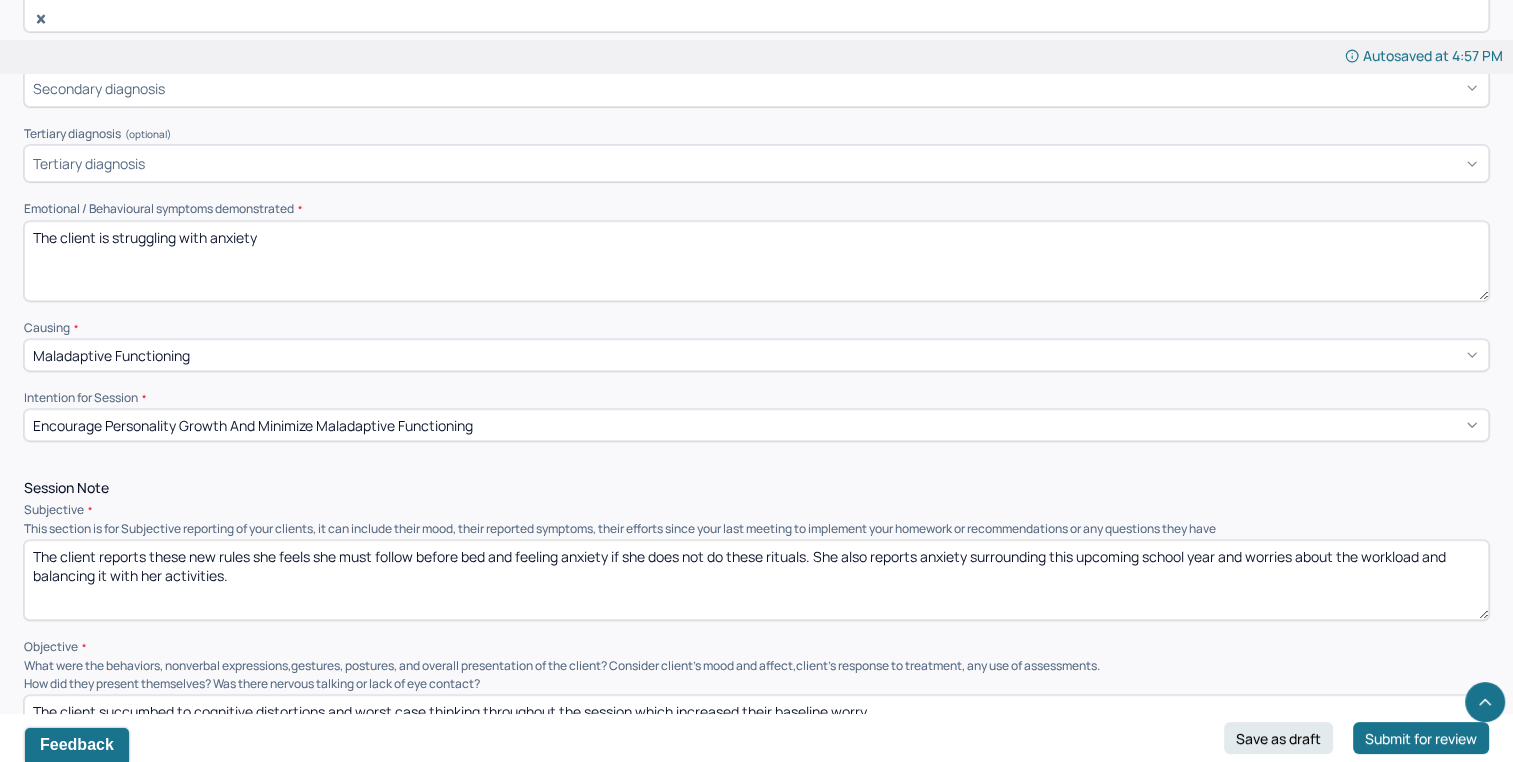 click on "Appointment location * Teletherapy Client Teletherapy Location here Home Office Other Provider Teletherapy Location Home Office Other Consent was received for the teletherapy session The teletherapy session was conducted via video Primary diagnosis * F41.1 GENERALIZED ANXIETY DISORDER Secondary diagnosis (optional) Secondary diagnosis Tertiary diagnosis (optional) Tertiary diagnosis Emotional / Behavioural symptoms demonstrated * The client is struggling with anxiety  Causing * Maladaptive Functioning Intention for Session * Encourage personality growth and minimize maladaptive functioning" at bounding box center (756, 51) 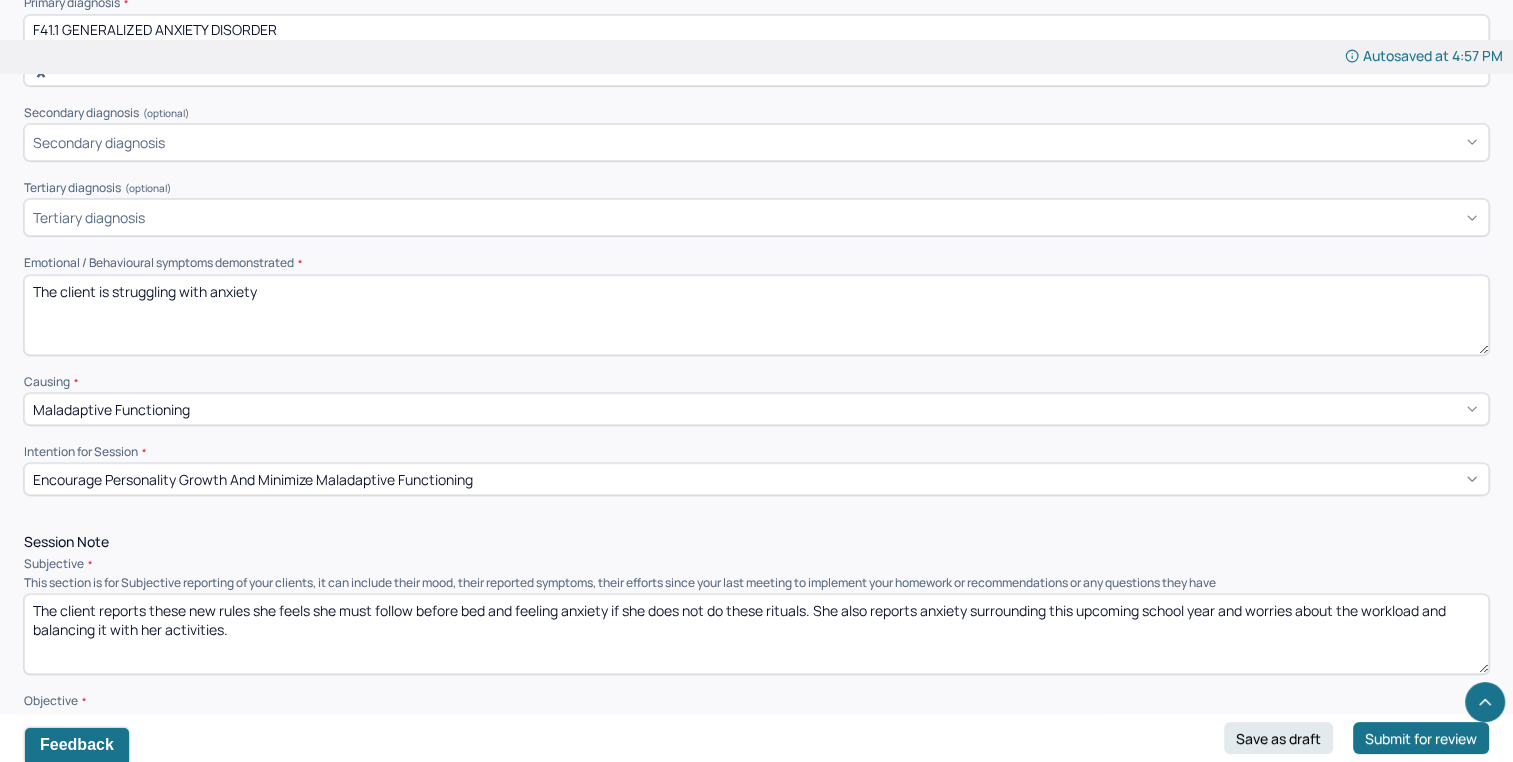 scroll, scrollTop: 685, scrollLeft: 0, axis: vertical 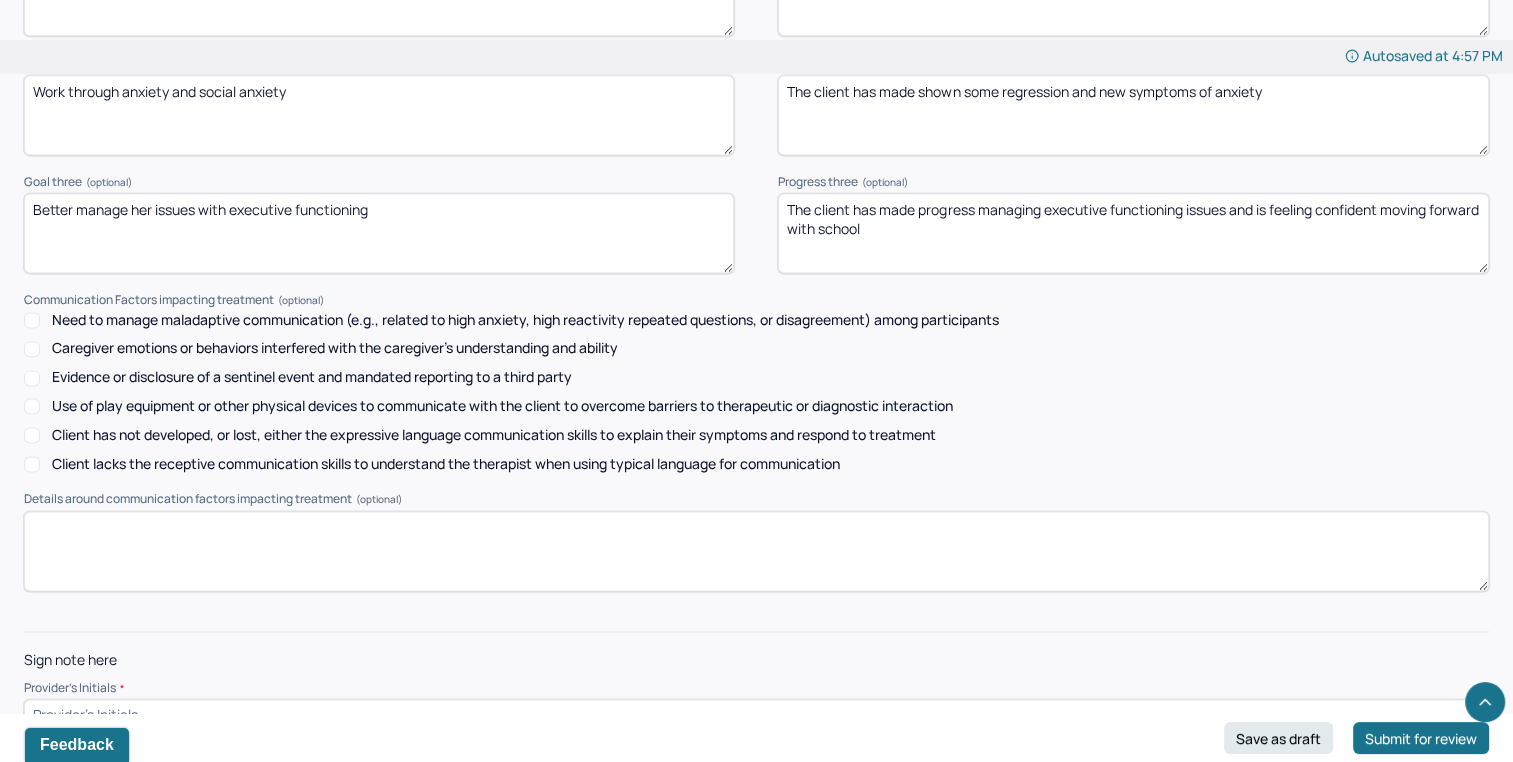 click at bounding box center (756, 715) 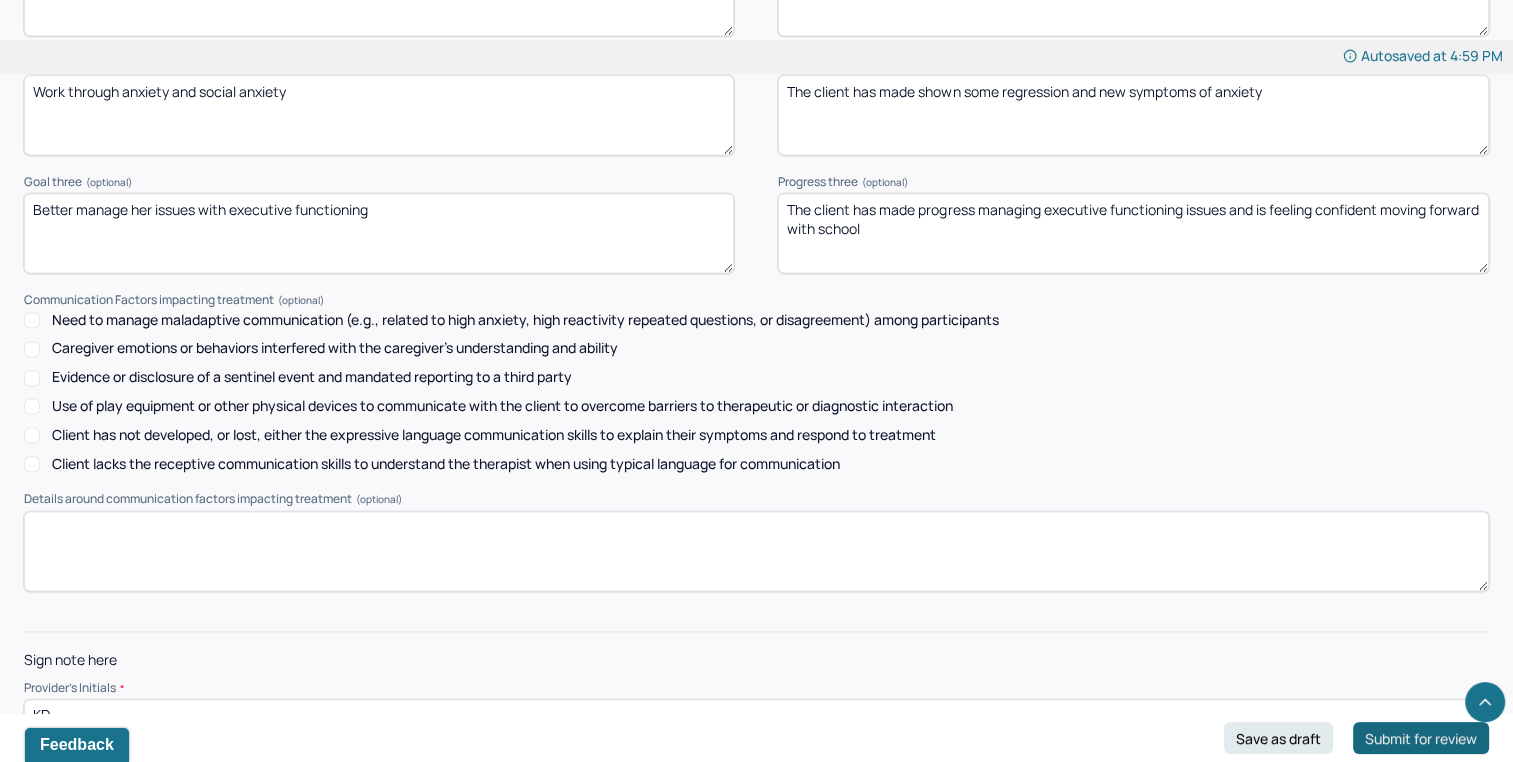 type on "KD" 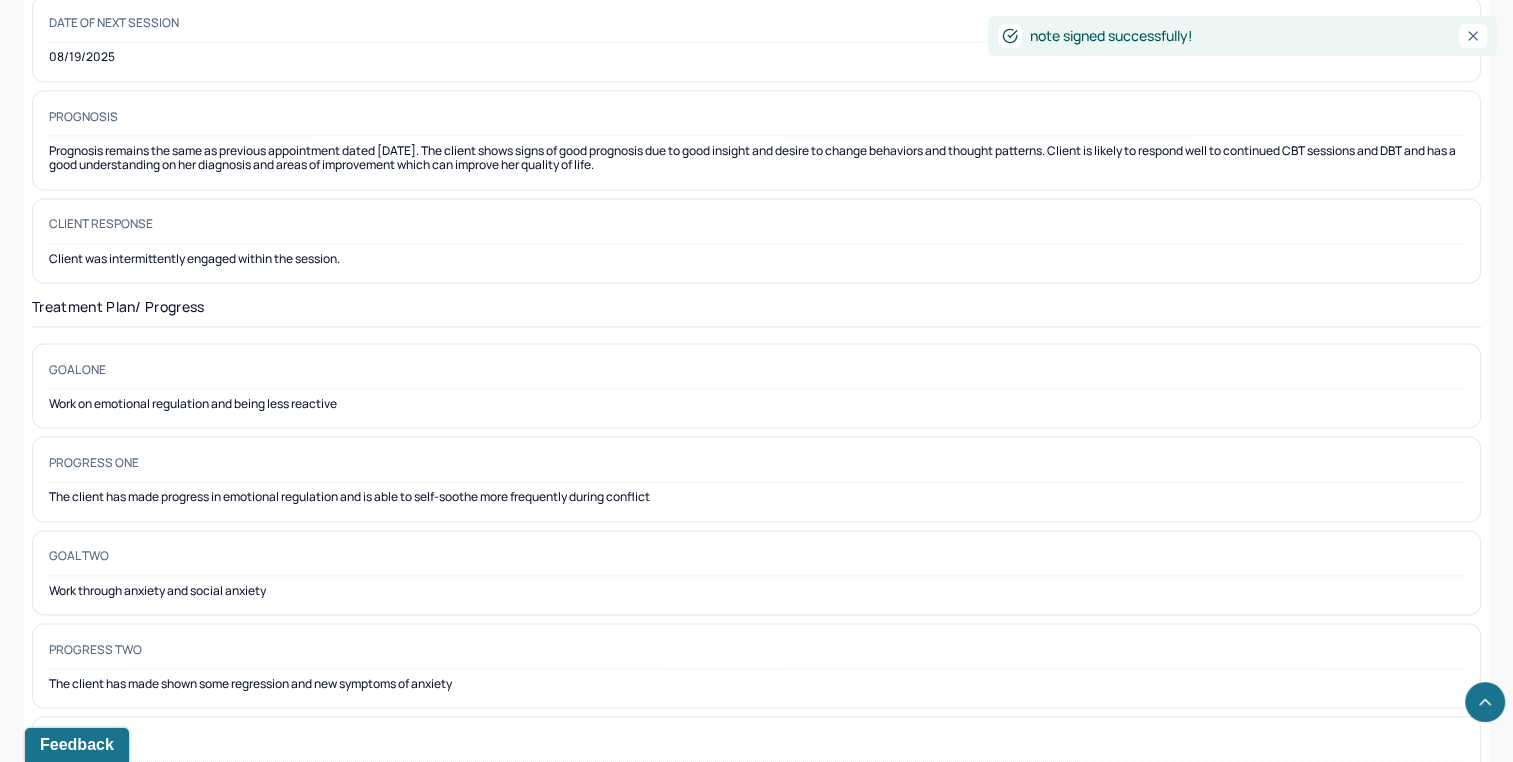 scroll, scrollTop: 0, scrollLeft: 0, axis: both 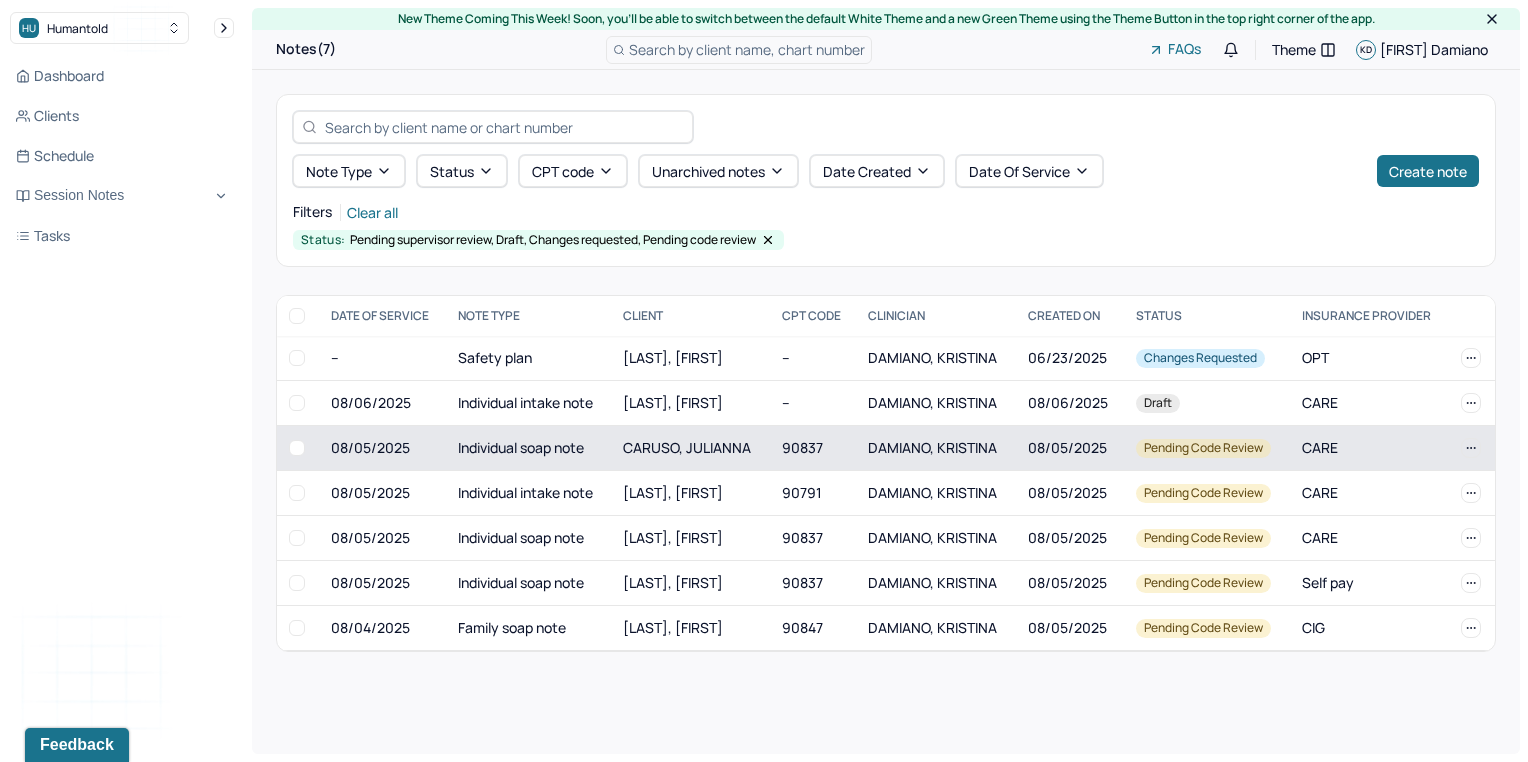 click on "CARUSO, JULIANNA" at bounding box center [690, 448] 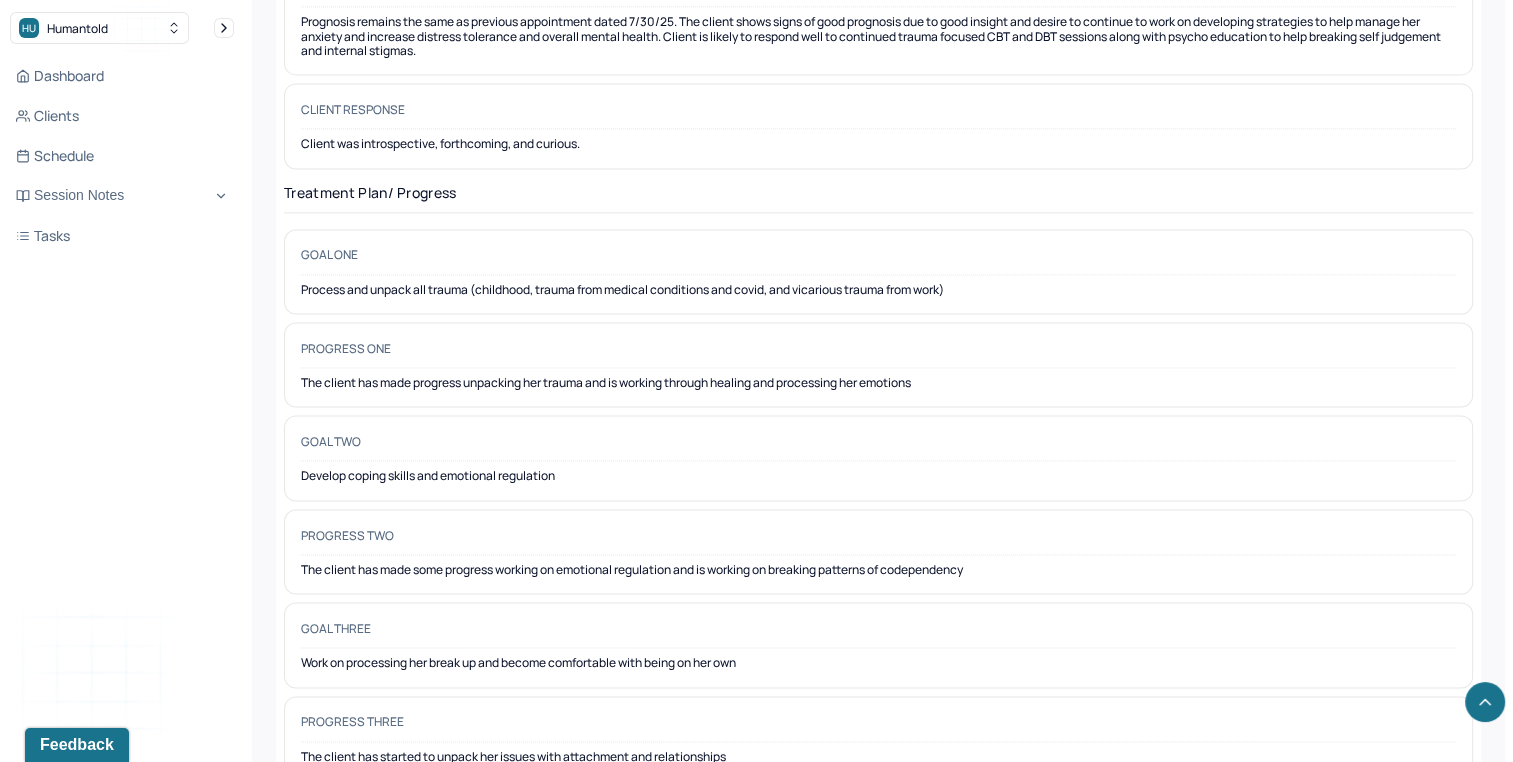 scroll, scrollTop: 3080, scrollLeft: 0, axis: vertical 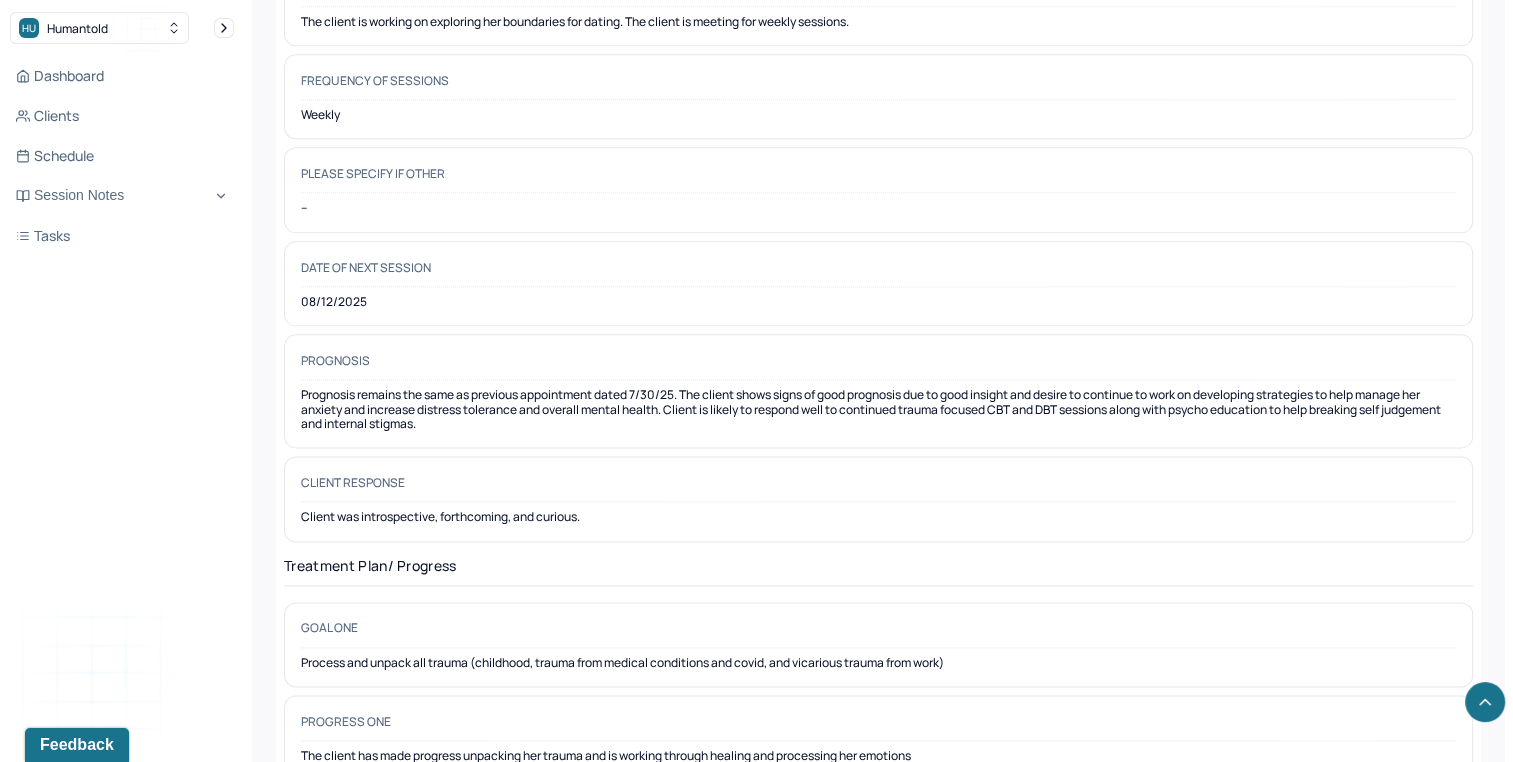 click on "Prognosis remains the same as previous appointment dated 7/30/25. The client shows signs of good prognosis due to good insight and desire to continue to work on developing strategies to help manage her anxiety and increase distress tolerance and overall mental health. Client is likely to respond well to continued trauma focused CBT and DBT sessions along with psycho education to help breaking self judgement and internal stigmas." at bounding box center (878, 409) 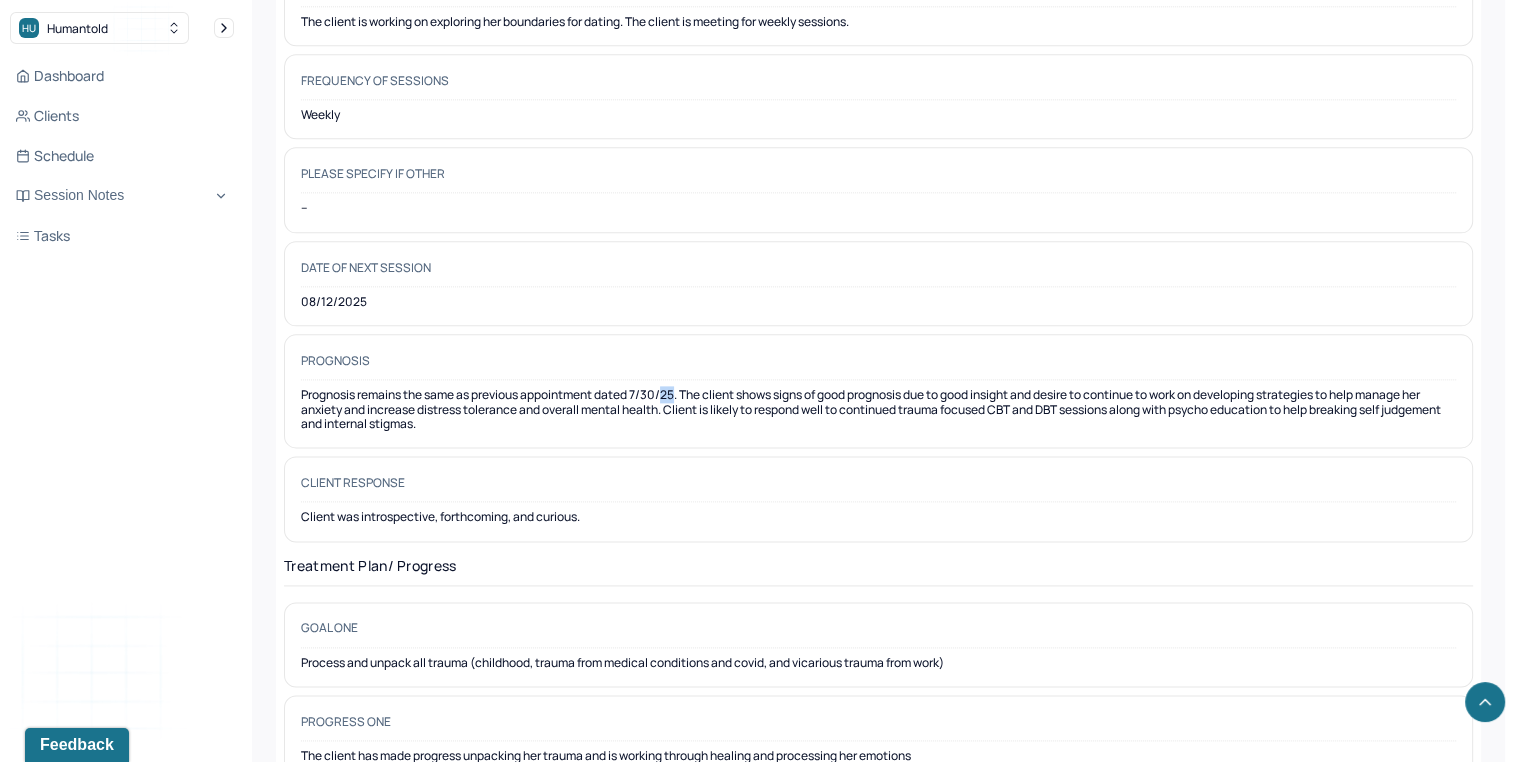 click on "Prognosis remains the same as previous appointment dated 7/30/25. The client shows signs of good prognosis due to good insight and desire to continue to work on developing strategies to help manage her anxiety and increase distress tolerance and overall mental health. Client is likely to respond well to continued trauma focused CBT and DBT sessions along with psycho education to help breaking self judgement and internal stigmas." at bounding box center [878, 409] 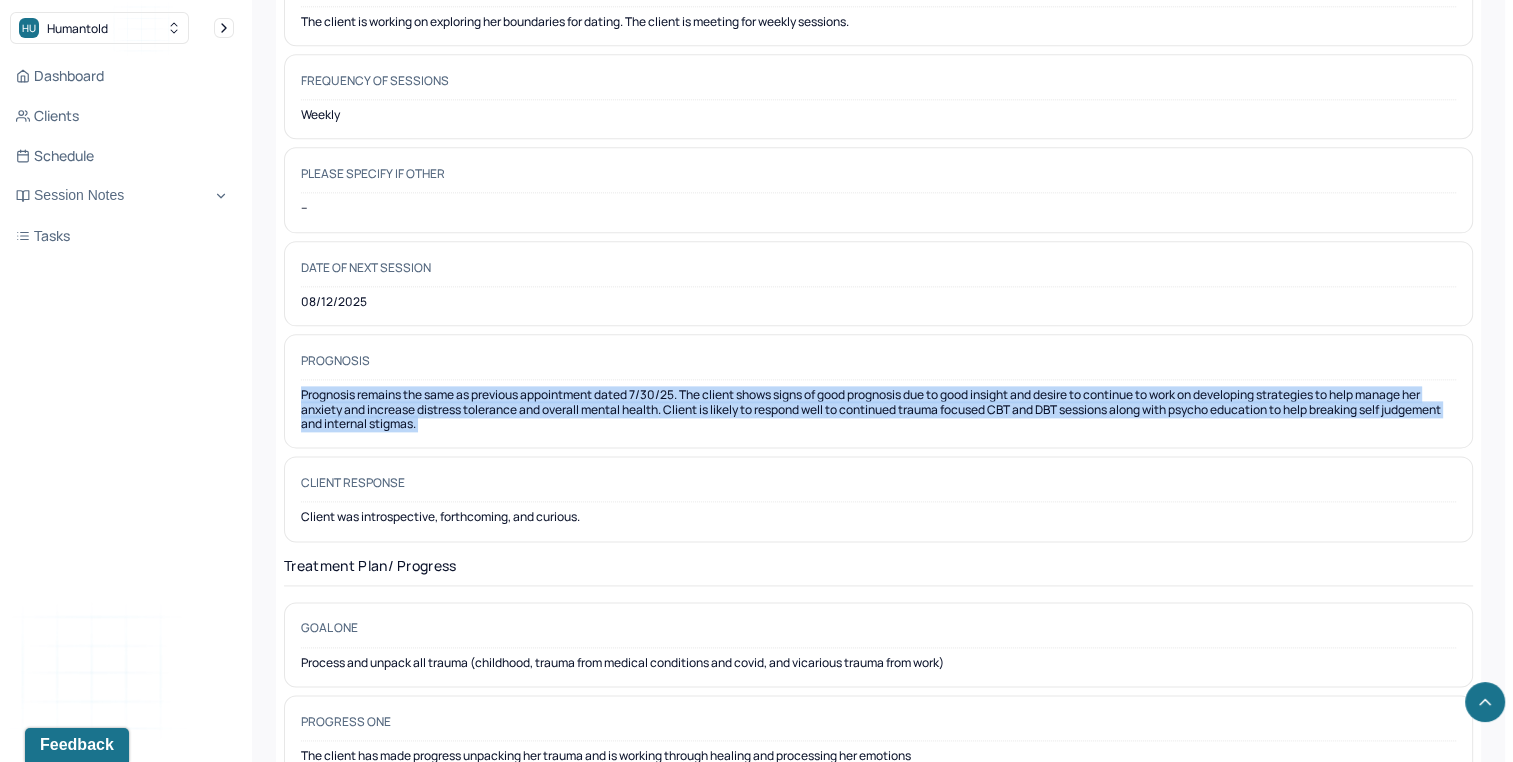 click on "Prognosis remains the same as previous appointment dated 7/30/25. The client shows signs of good prognosis due to good insight and desire to continue to work on developing strategies to help manage her anxiety and increase distress tolerance and overall mental health. Client is likely to respond well to continued trauma focused CBT and DBT sessions along with psycho education to help breaking self judgement and internal stigmas." at bounding box center [878, 409] 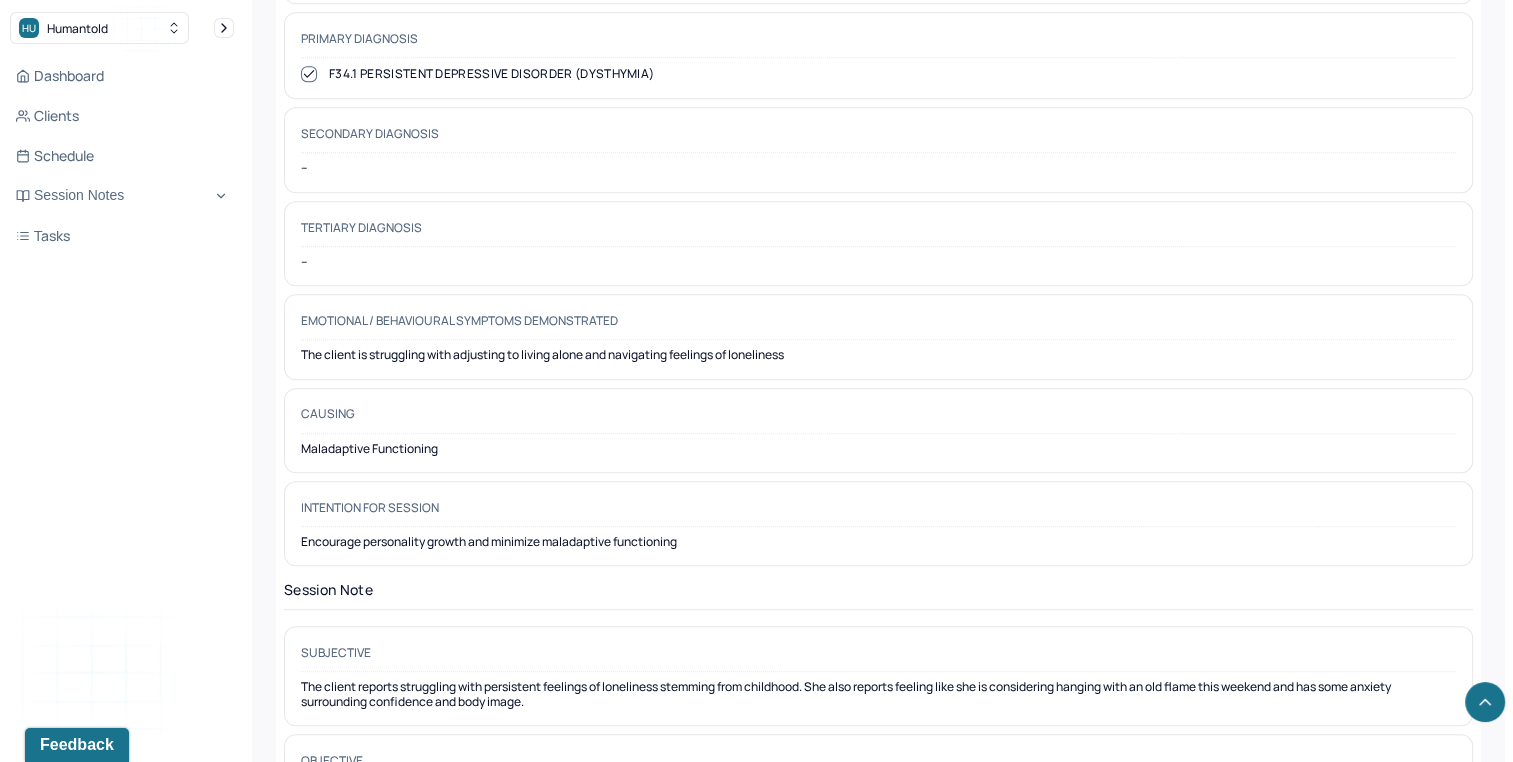 scroll, scrollTop: 924, scrollLeft: 0, axis: vertical 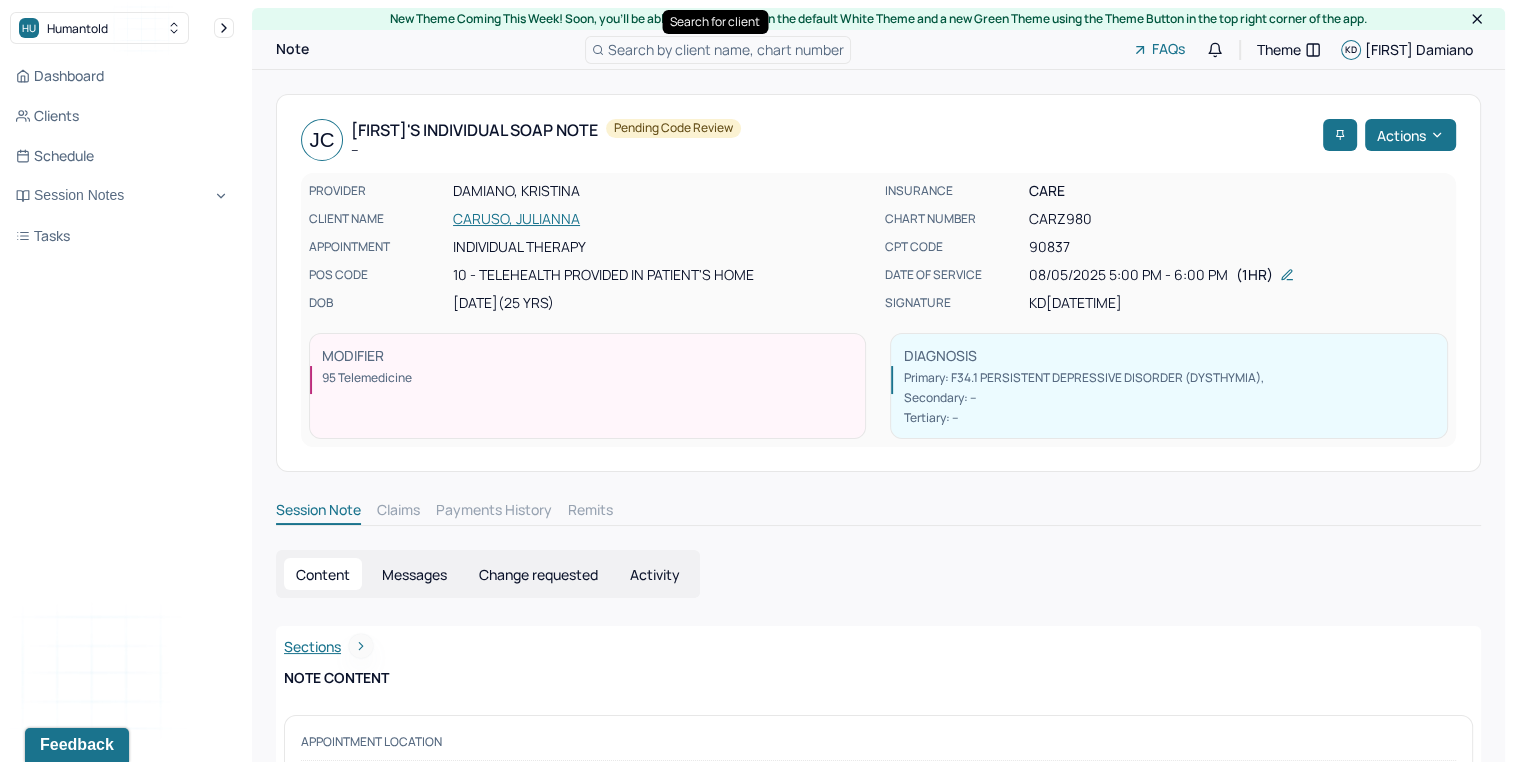click on "Search by client name, chart number" at bounding box center [726, 49] 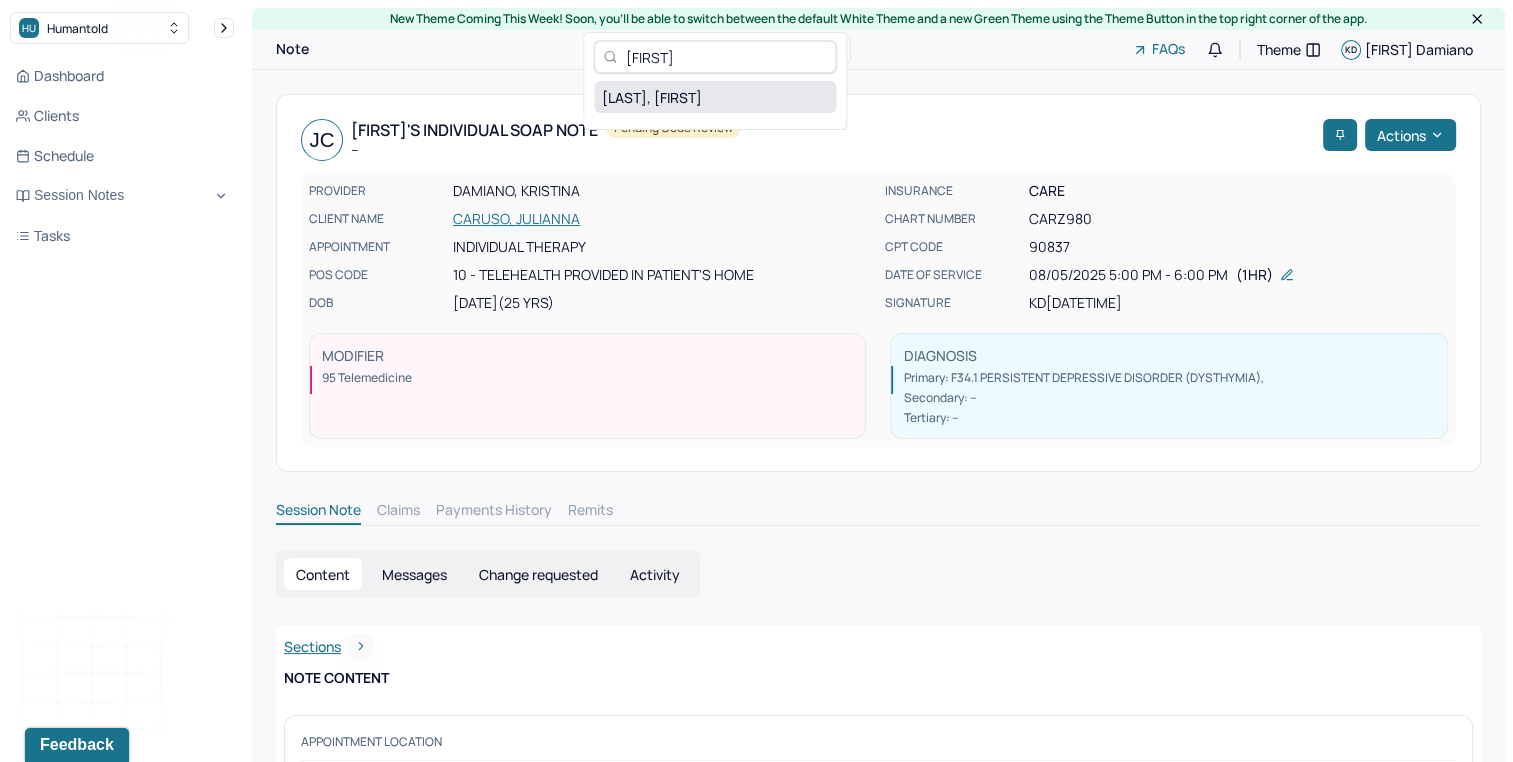 type on "derek" 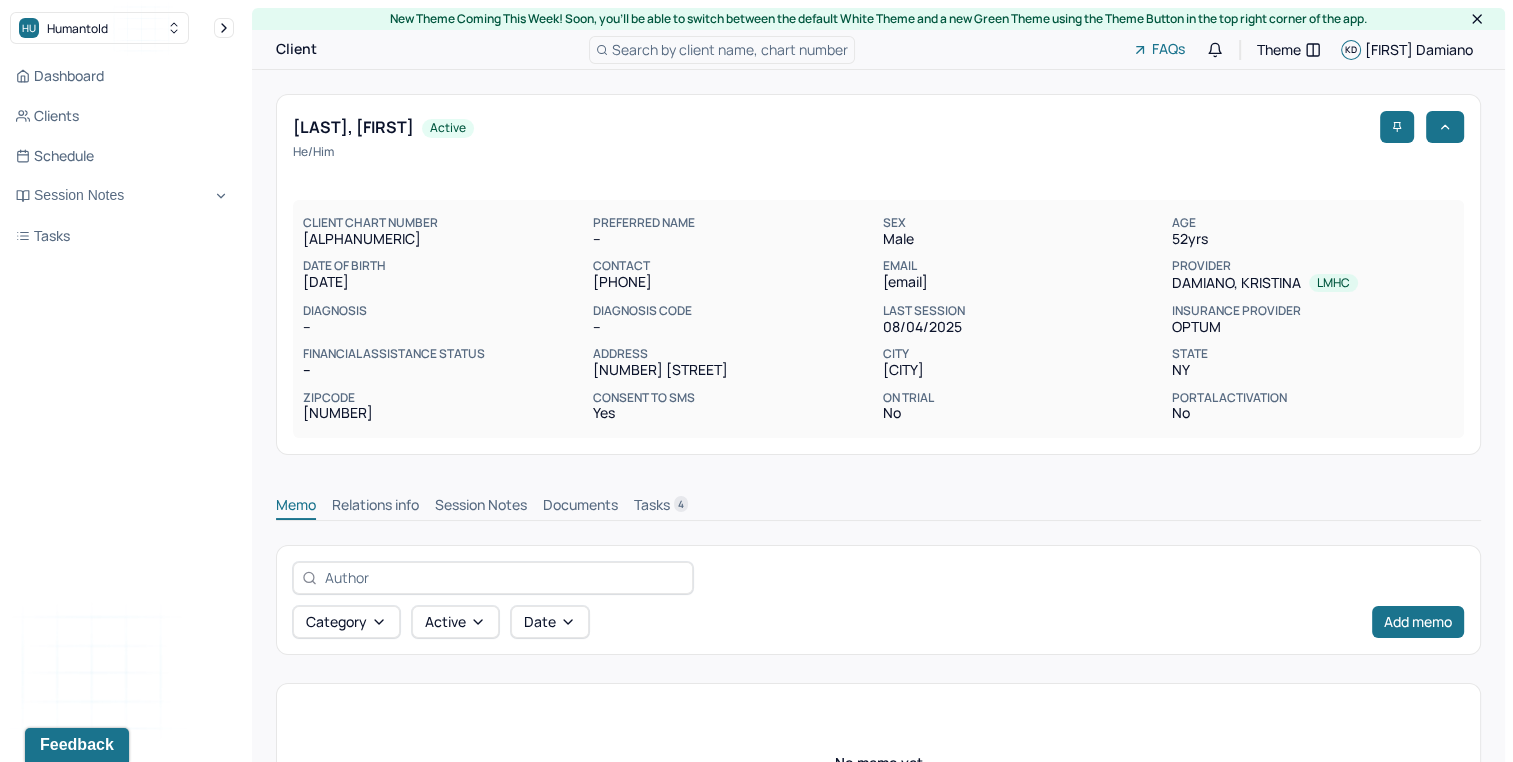 click on "Session Notes" at bounding box center [481, 507] 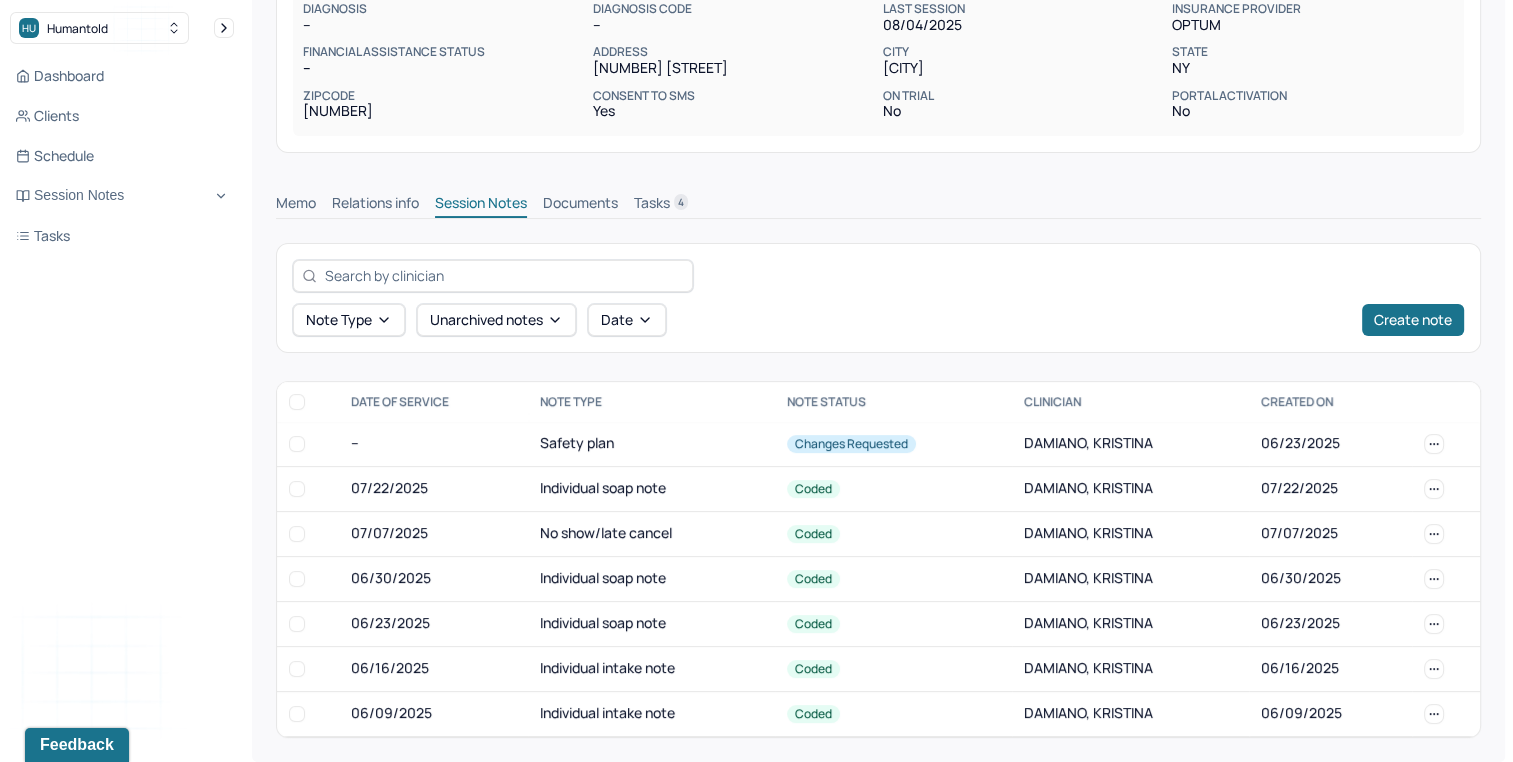 scroll, scrollTop: 306, scrollLeft: 0, axis: vertical 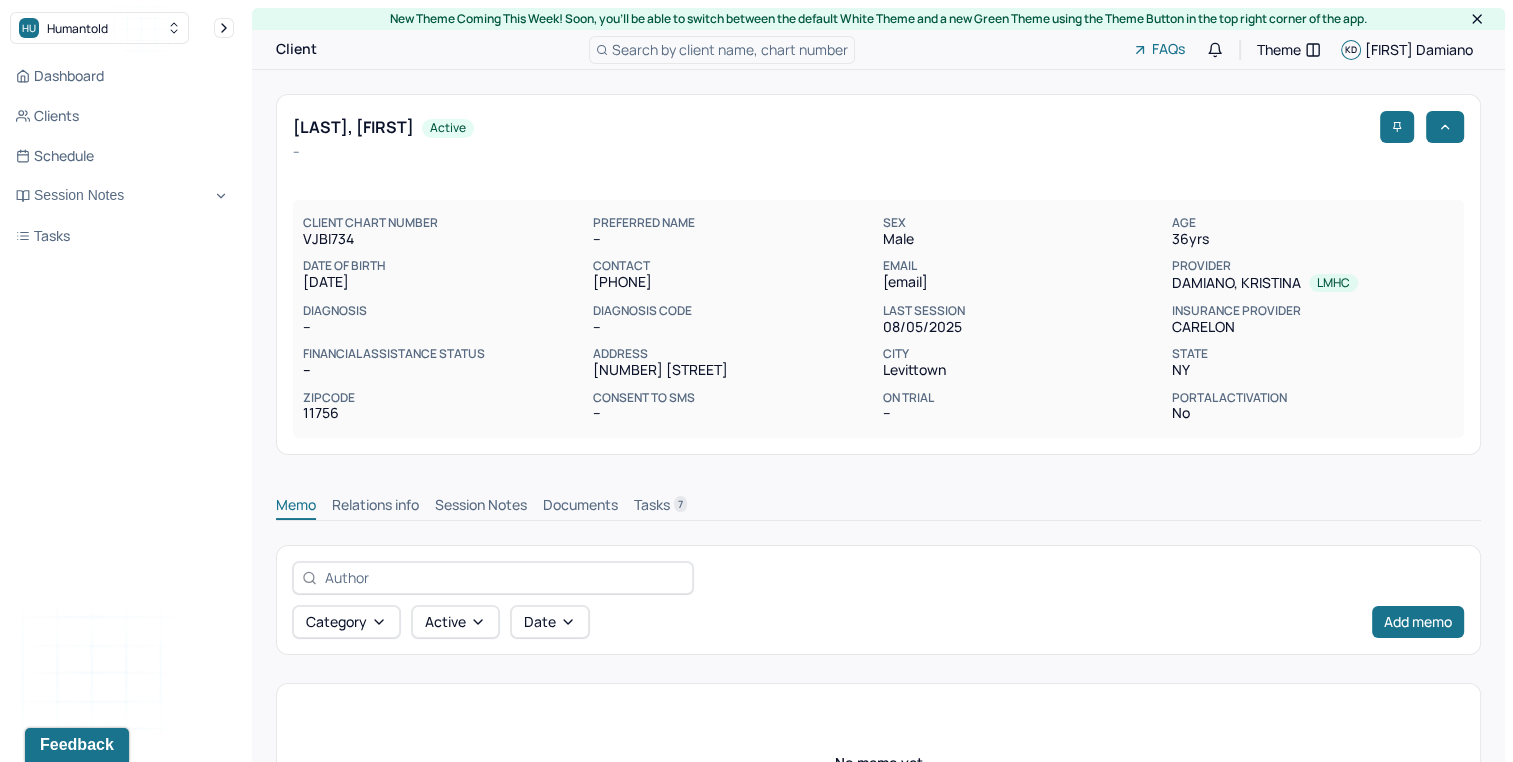 click on "Session Notes" at bounding box center (481, 507) 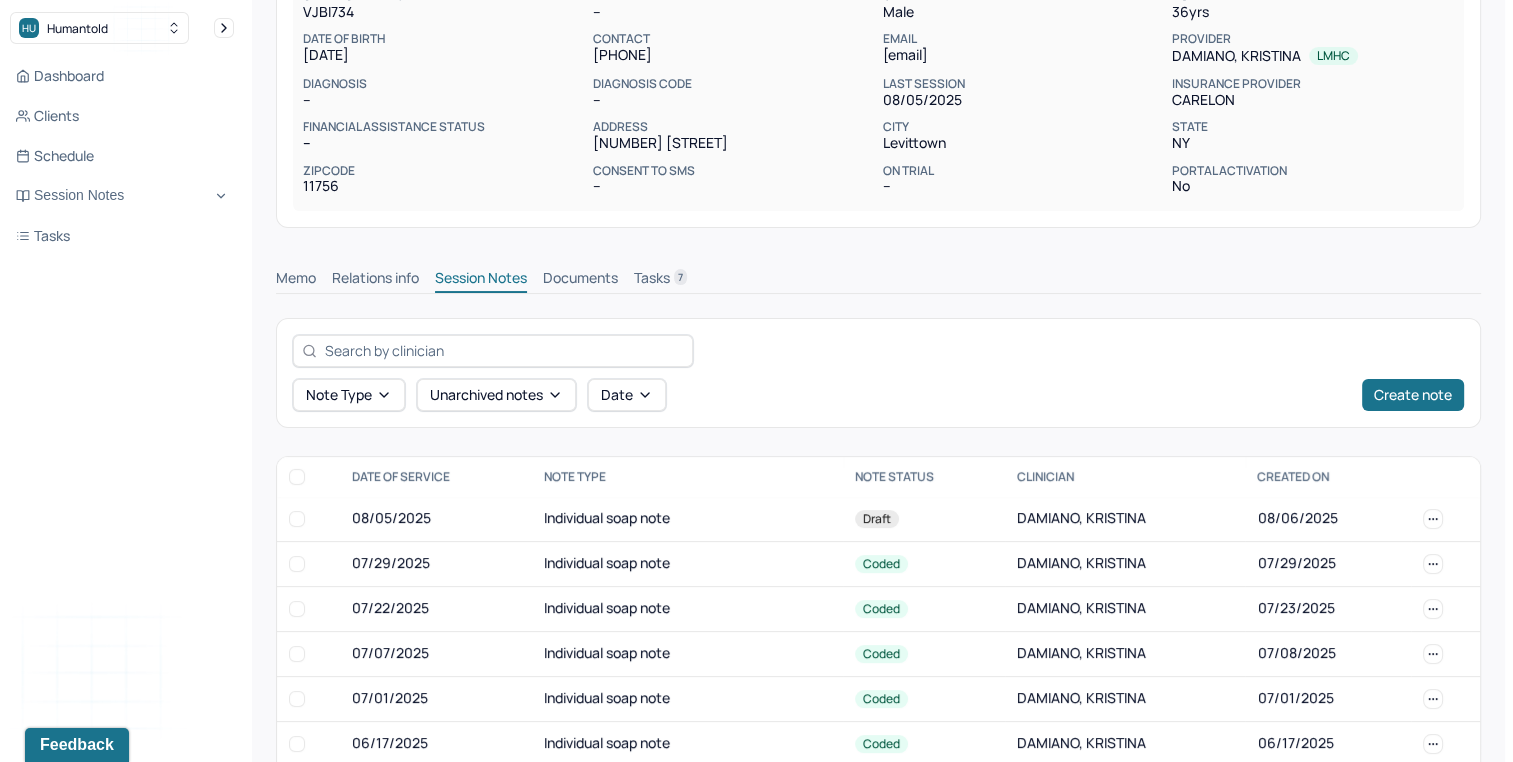 scroll, scrollTop: 232, scrollLeft: 0, axis: vertical 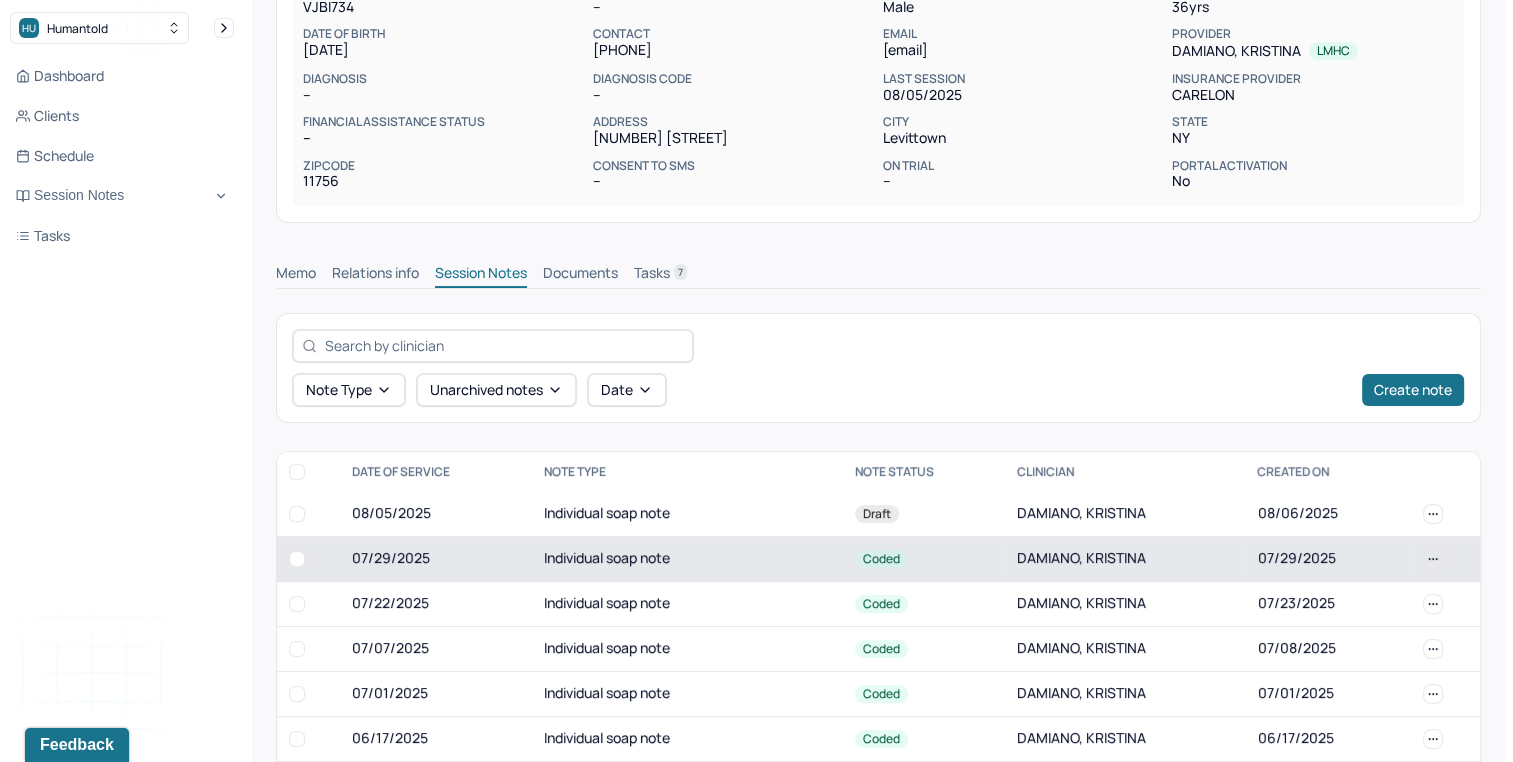 click on "07/29/2025" at bounding box center (436, 558) 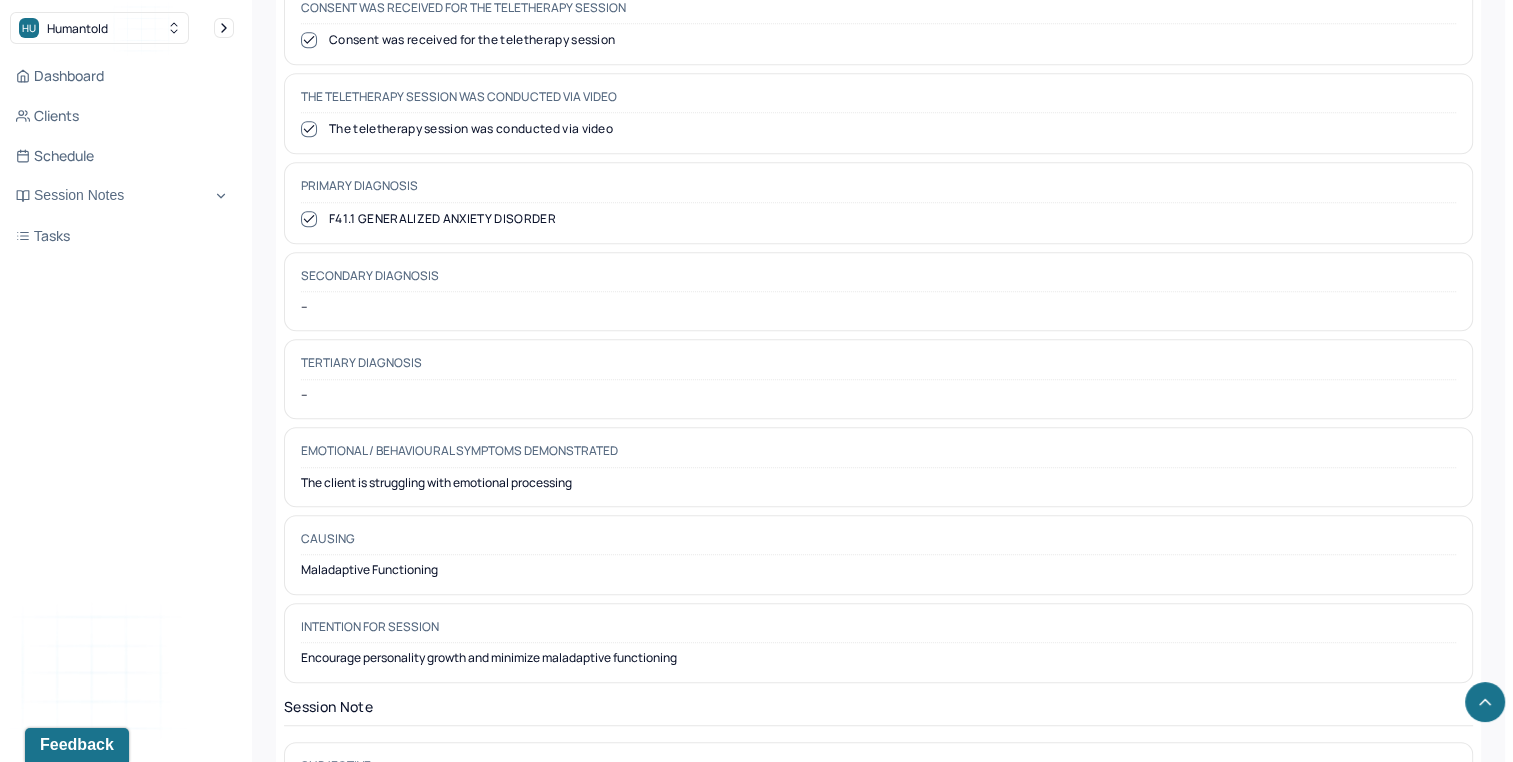 scroll, scrollTop: 1108, scrollLeft: 0, axis: vertical 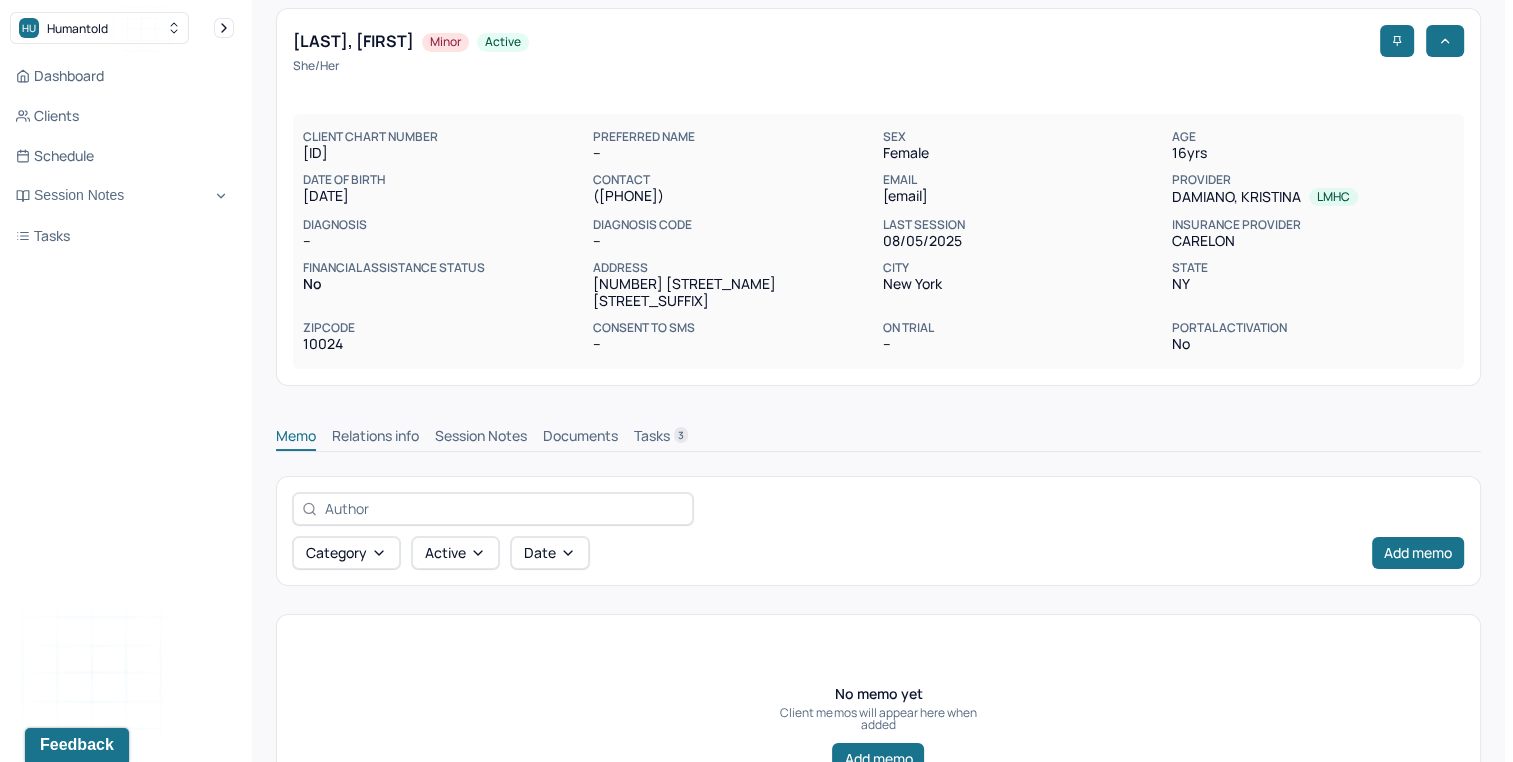 click on "Session Notes" at bounding box center [481, 438] 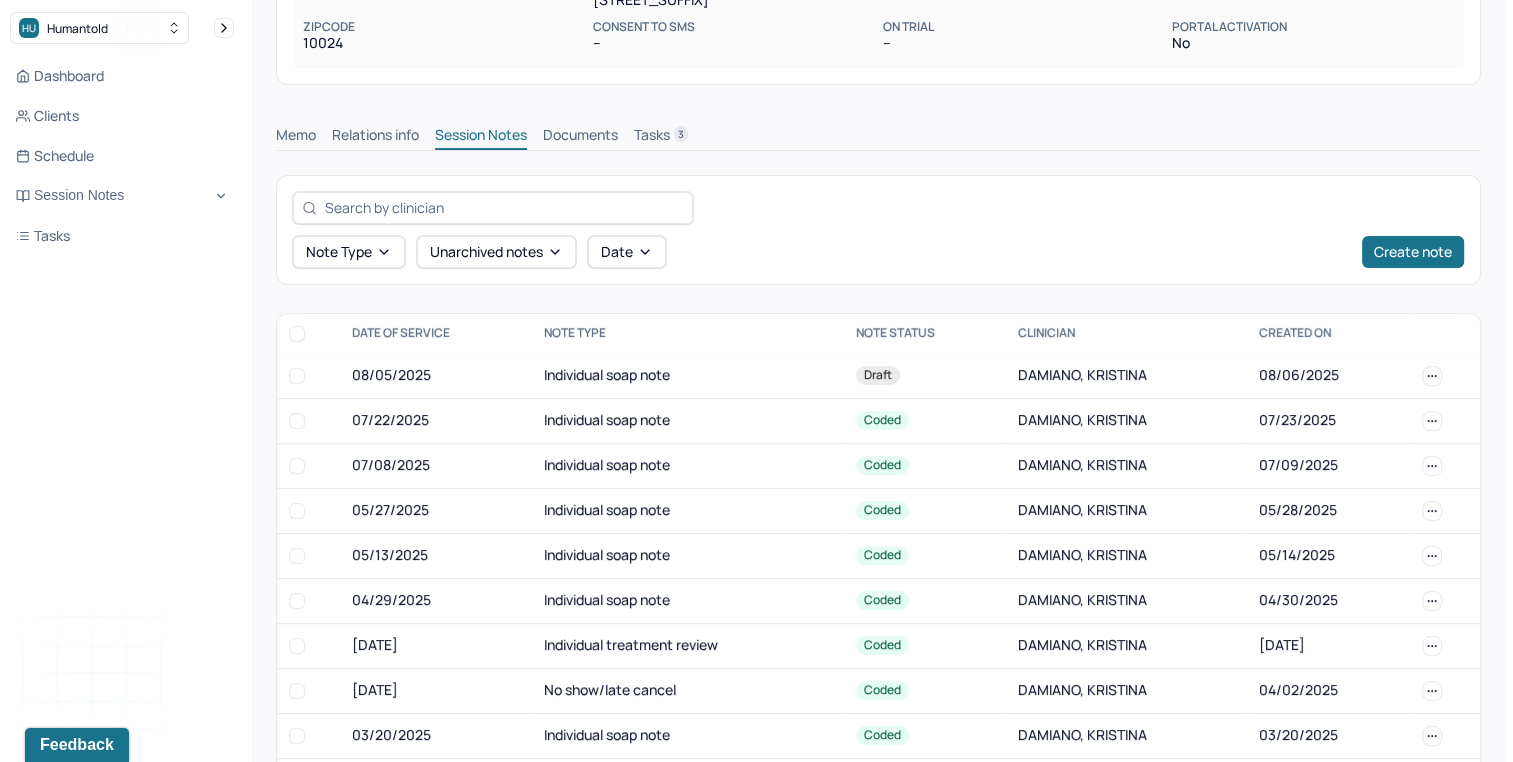 scroll, scrollTop: 388, scrollLeft: 0, axis: vertical 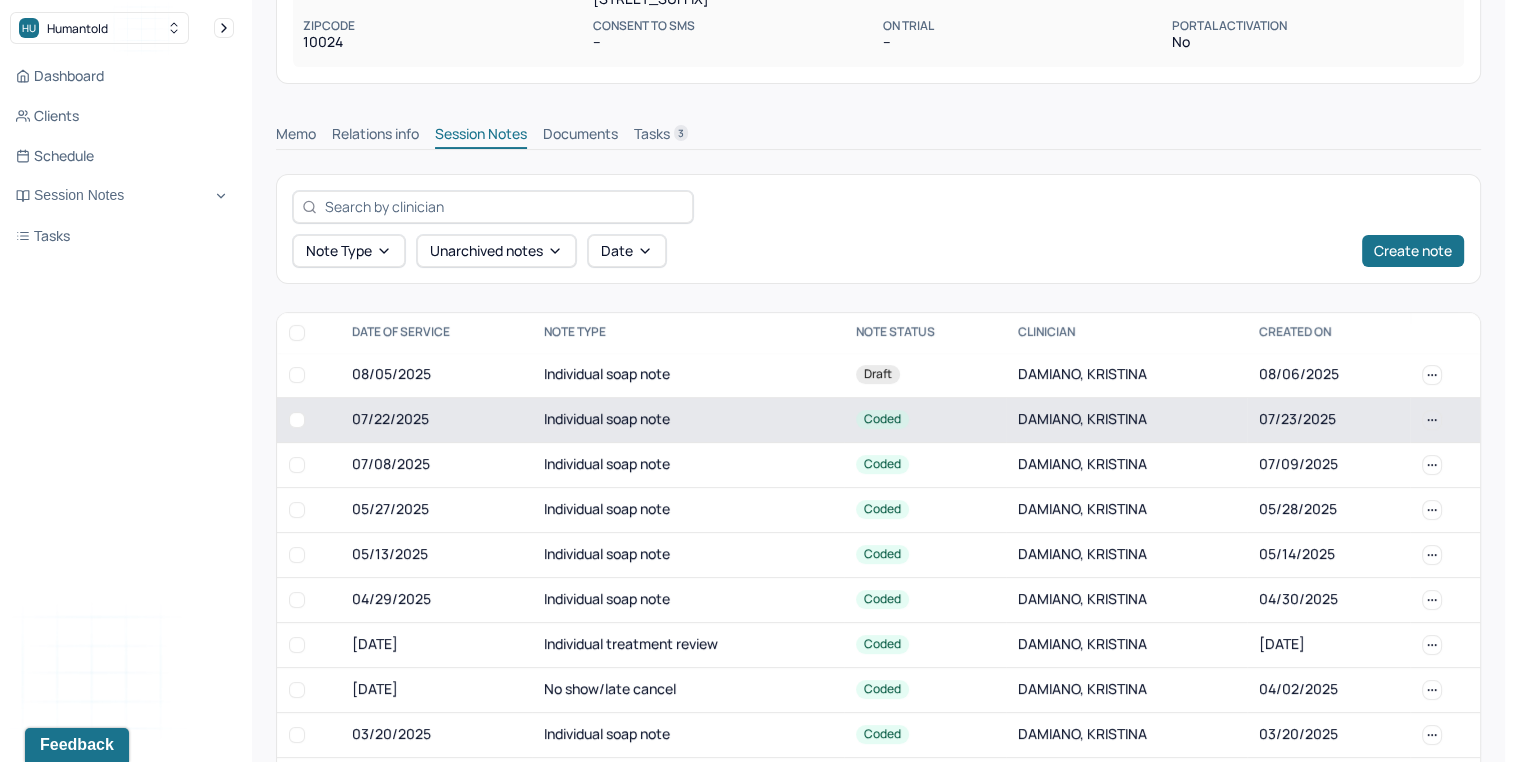 click on "Individual soap note" at bounding box center (688, 419) 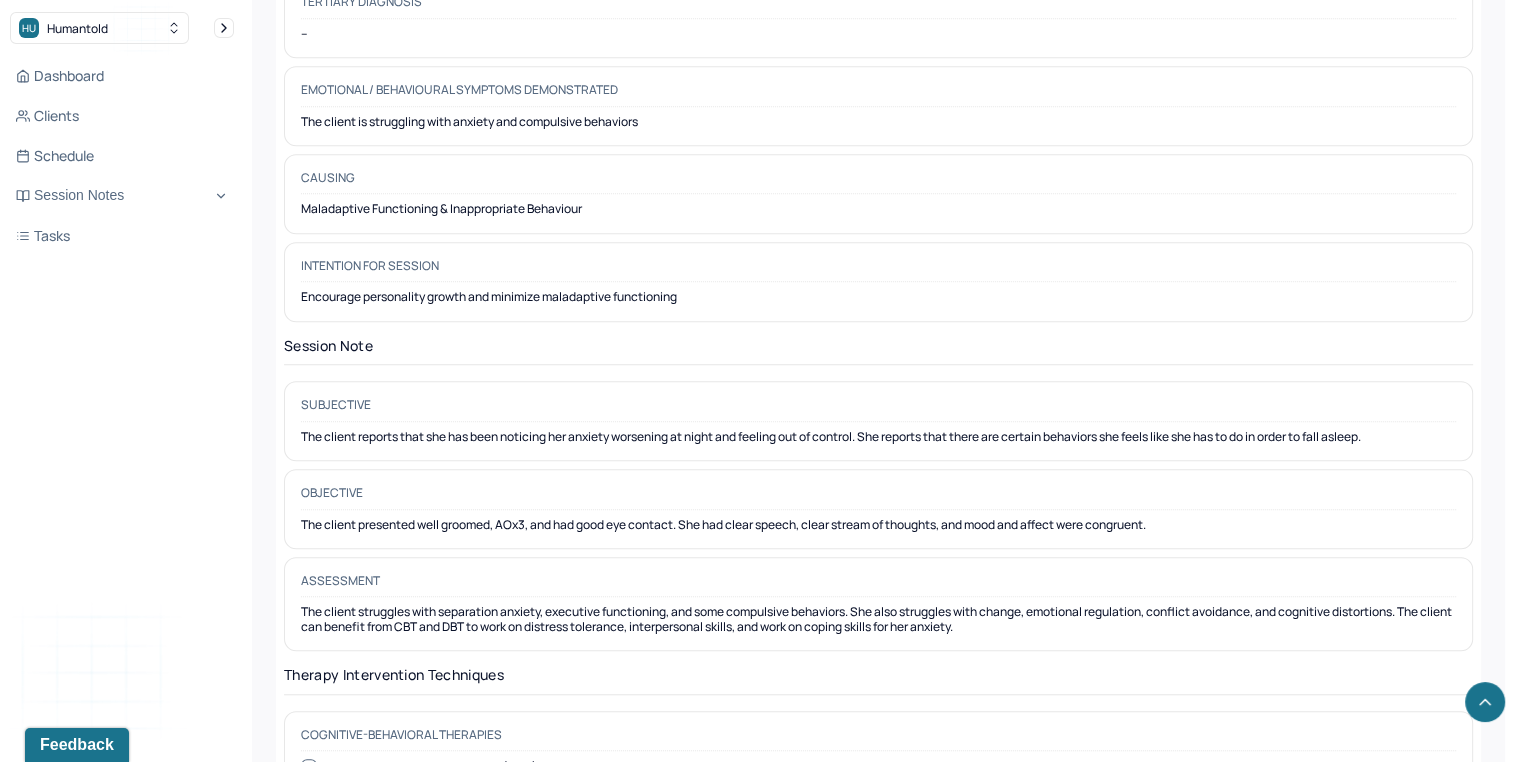 scroll, scrollTop: 1415, scrollLeft: 0, axis: vertical 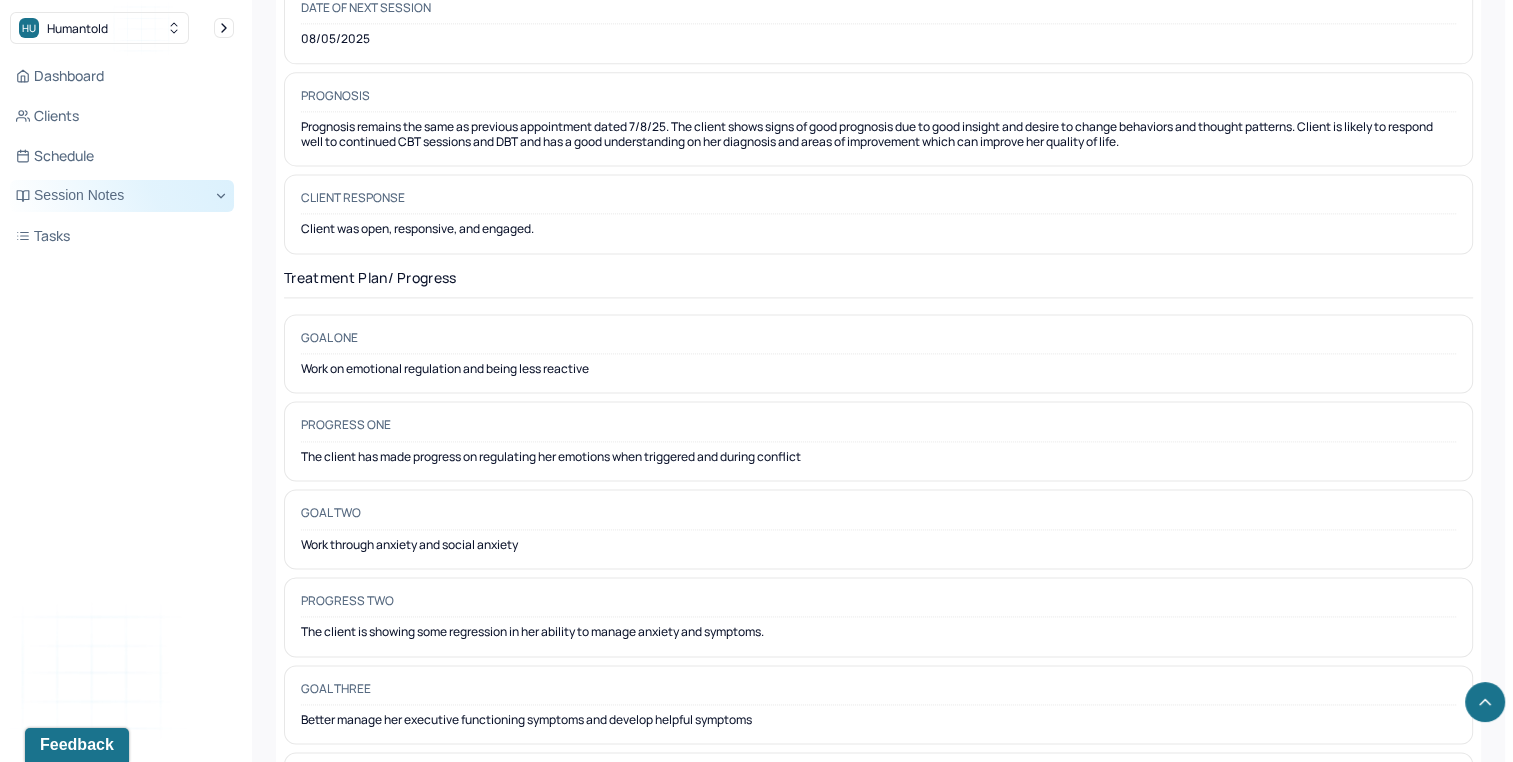 click on "Session Notes" at bounding box center (122, 196) 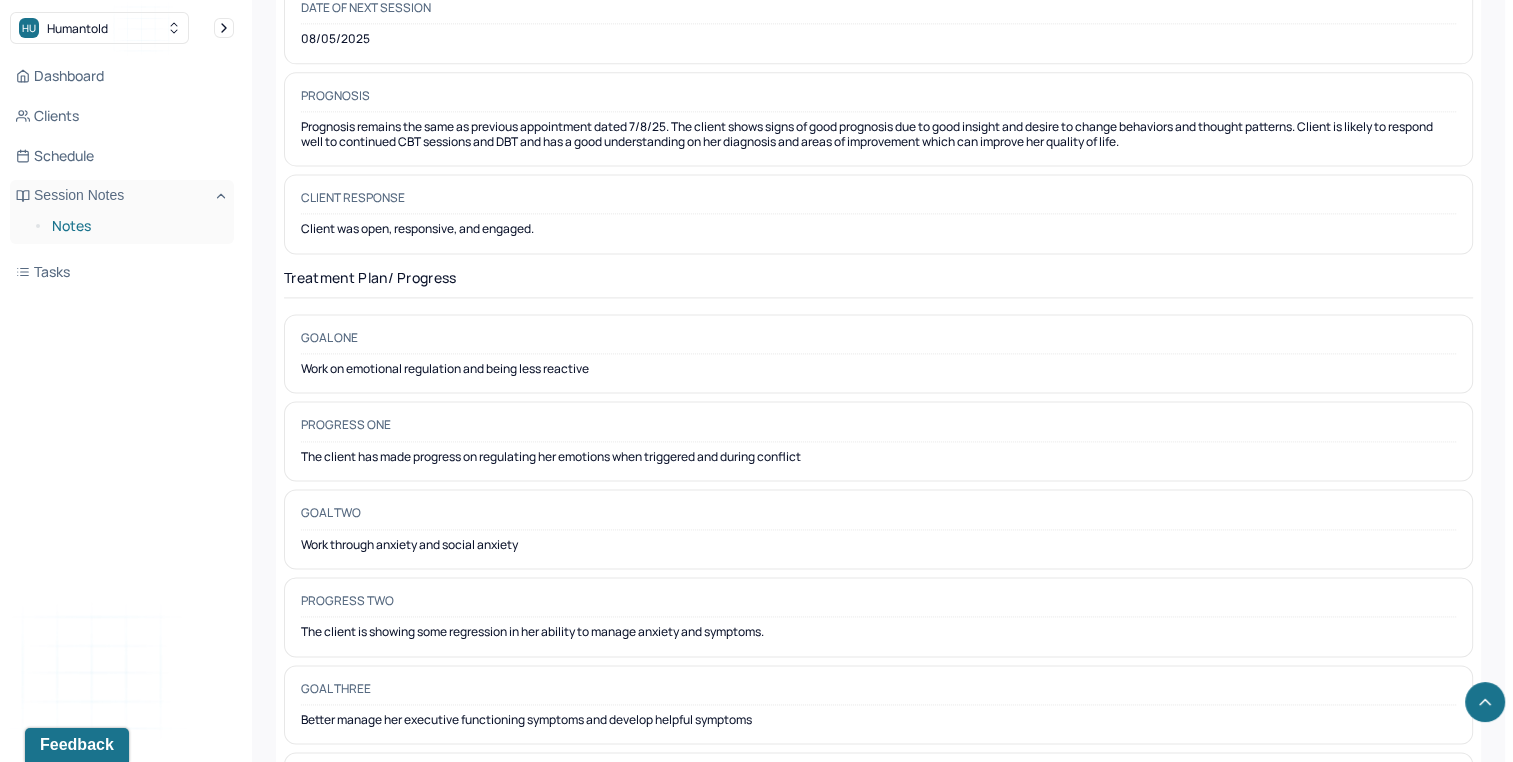click on "Notes" at bounding box center [135, 226] 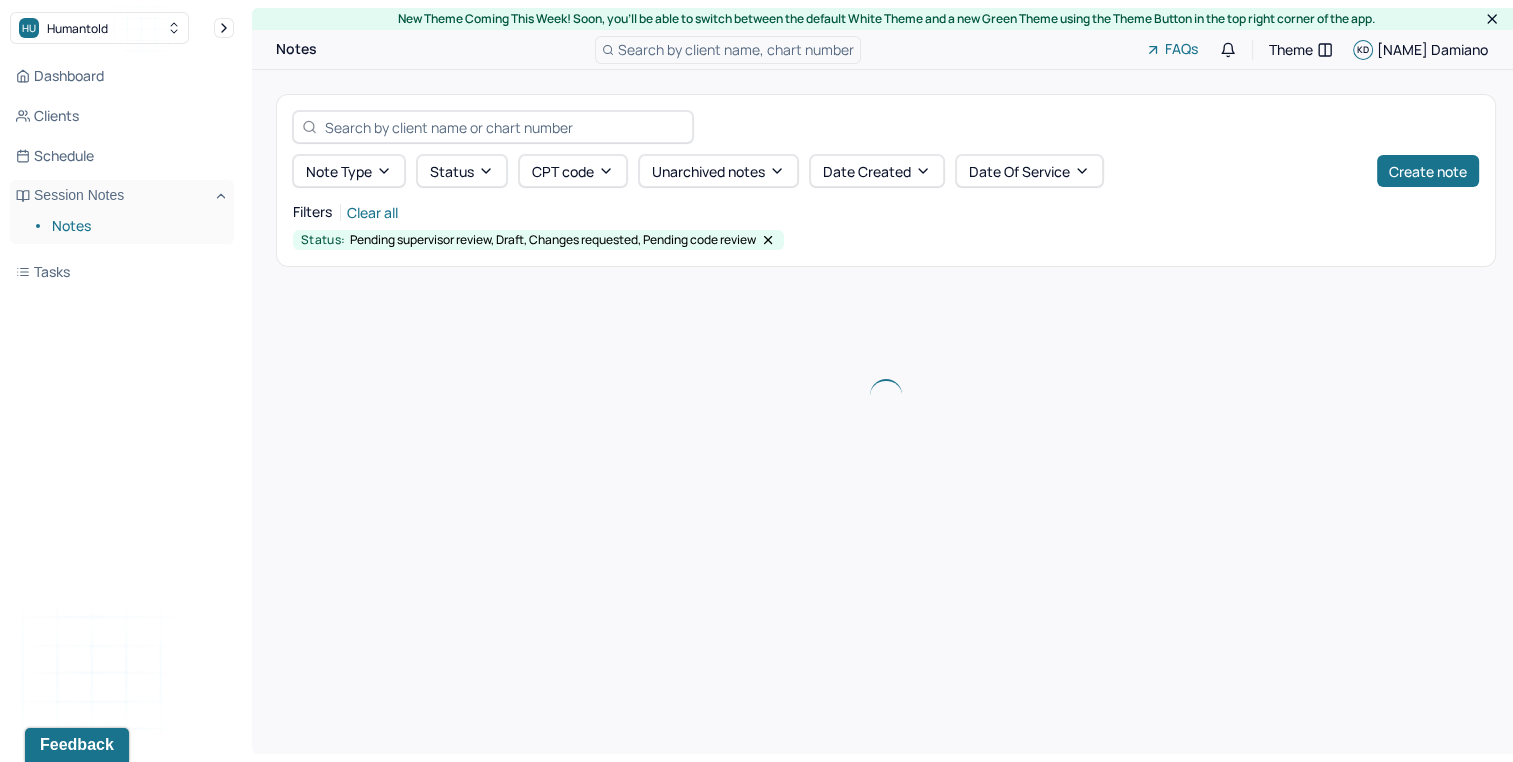 scroll, scrollTop: 0, scrollLeft: 0, axis: both 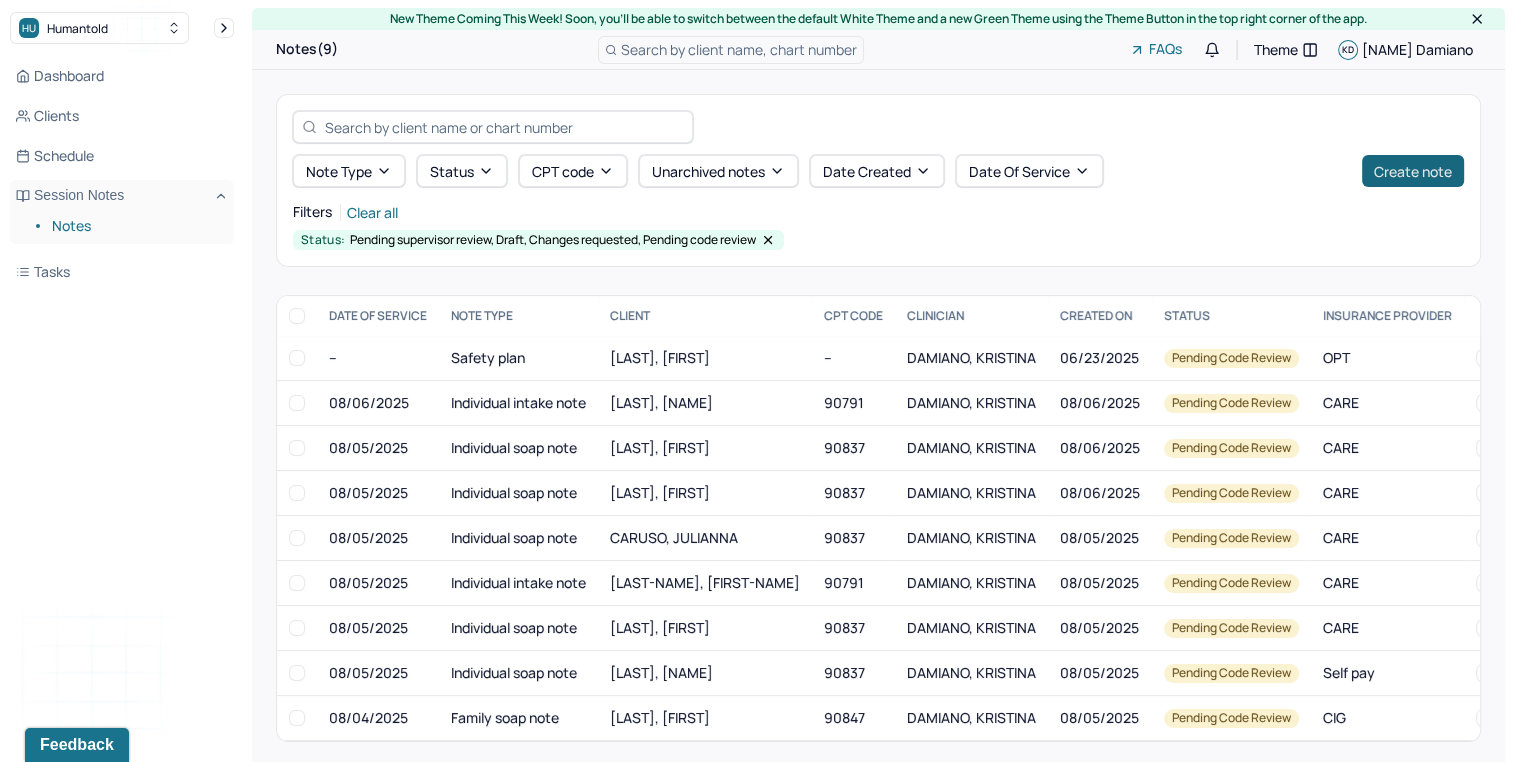 click on "Create note" at bounding box center [1413, 171] 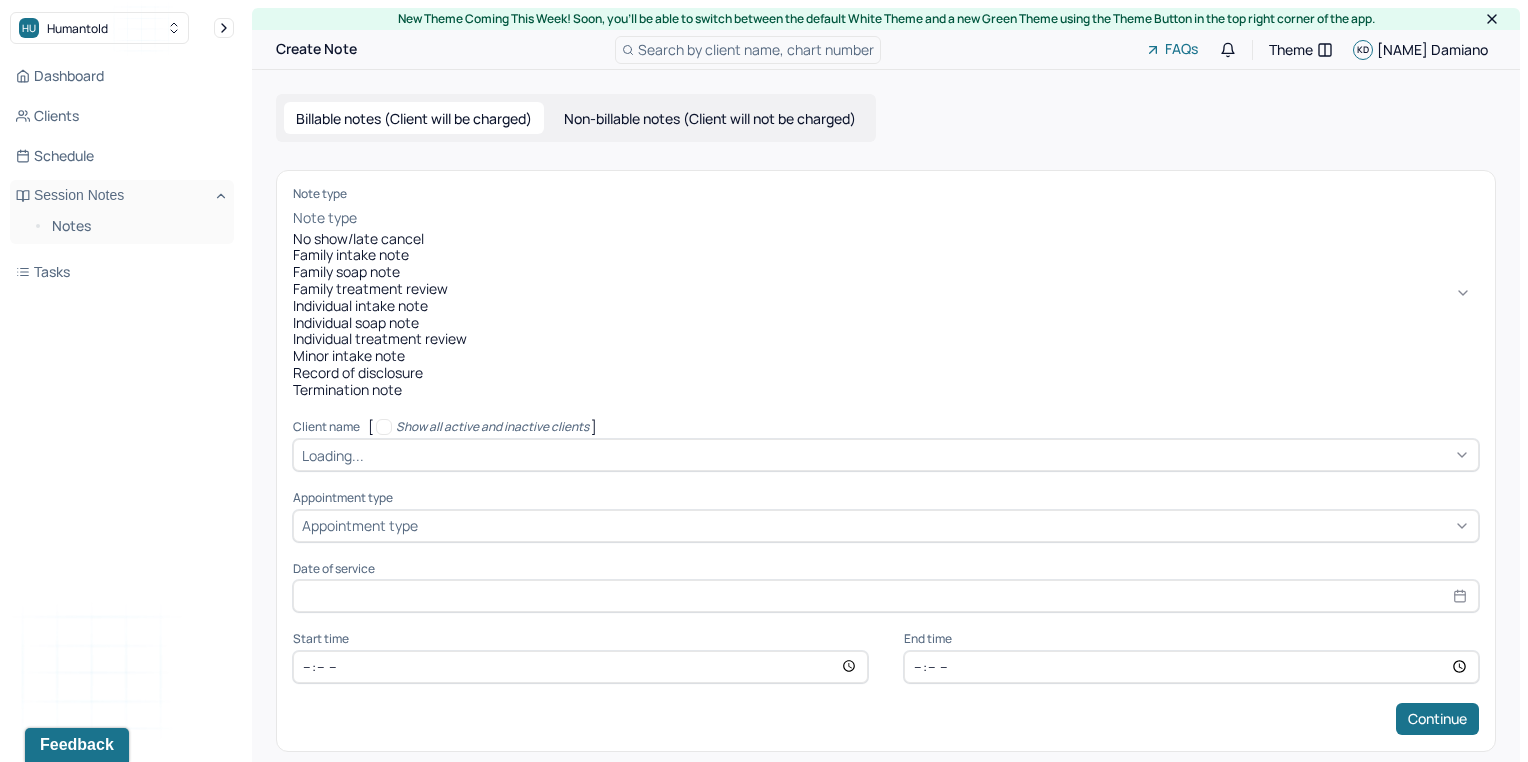click at bounding box center (920, 218) 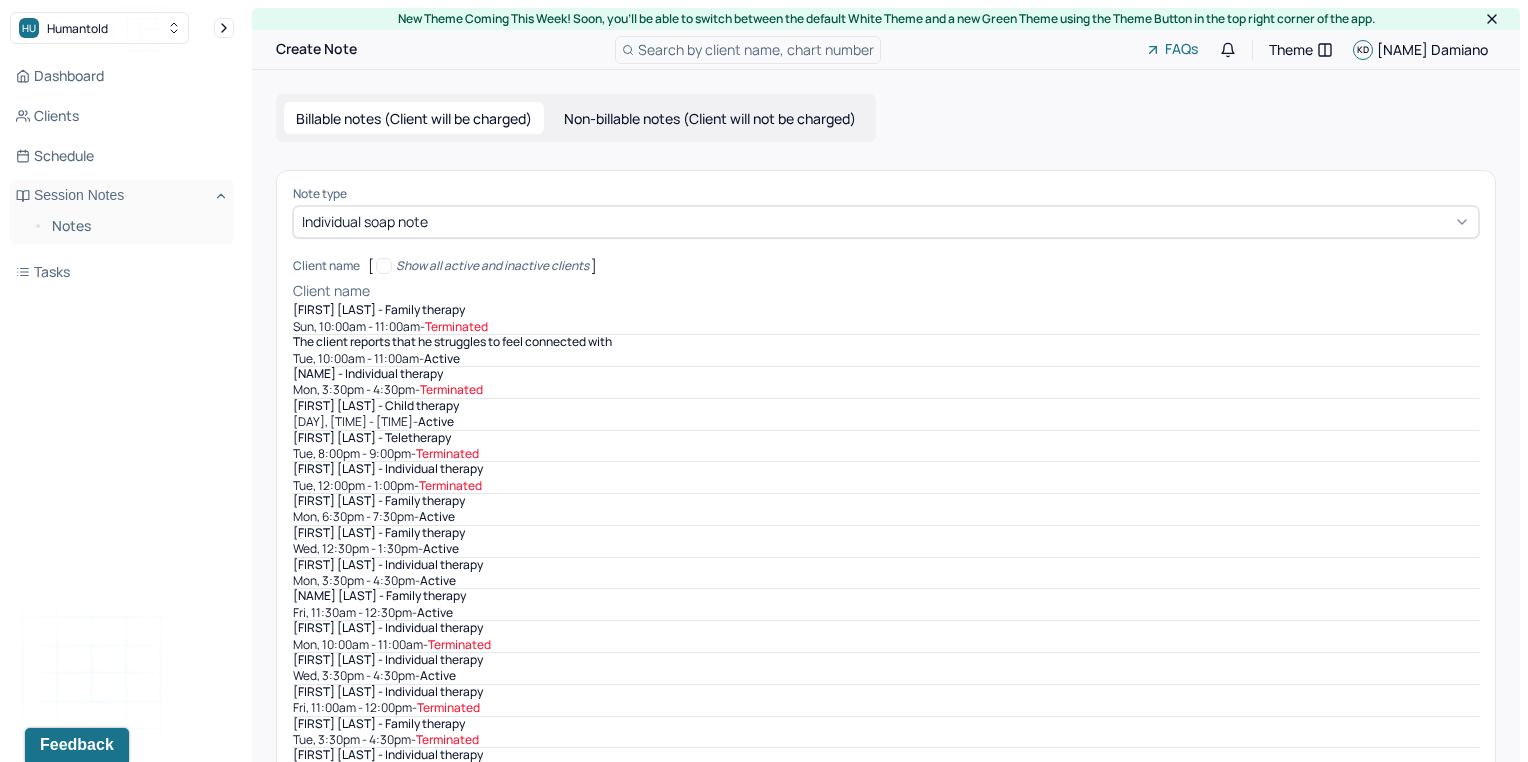 click at bounding box center (926, 291) 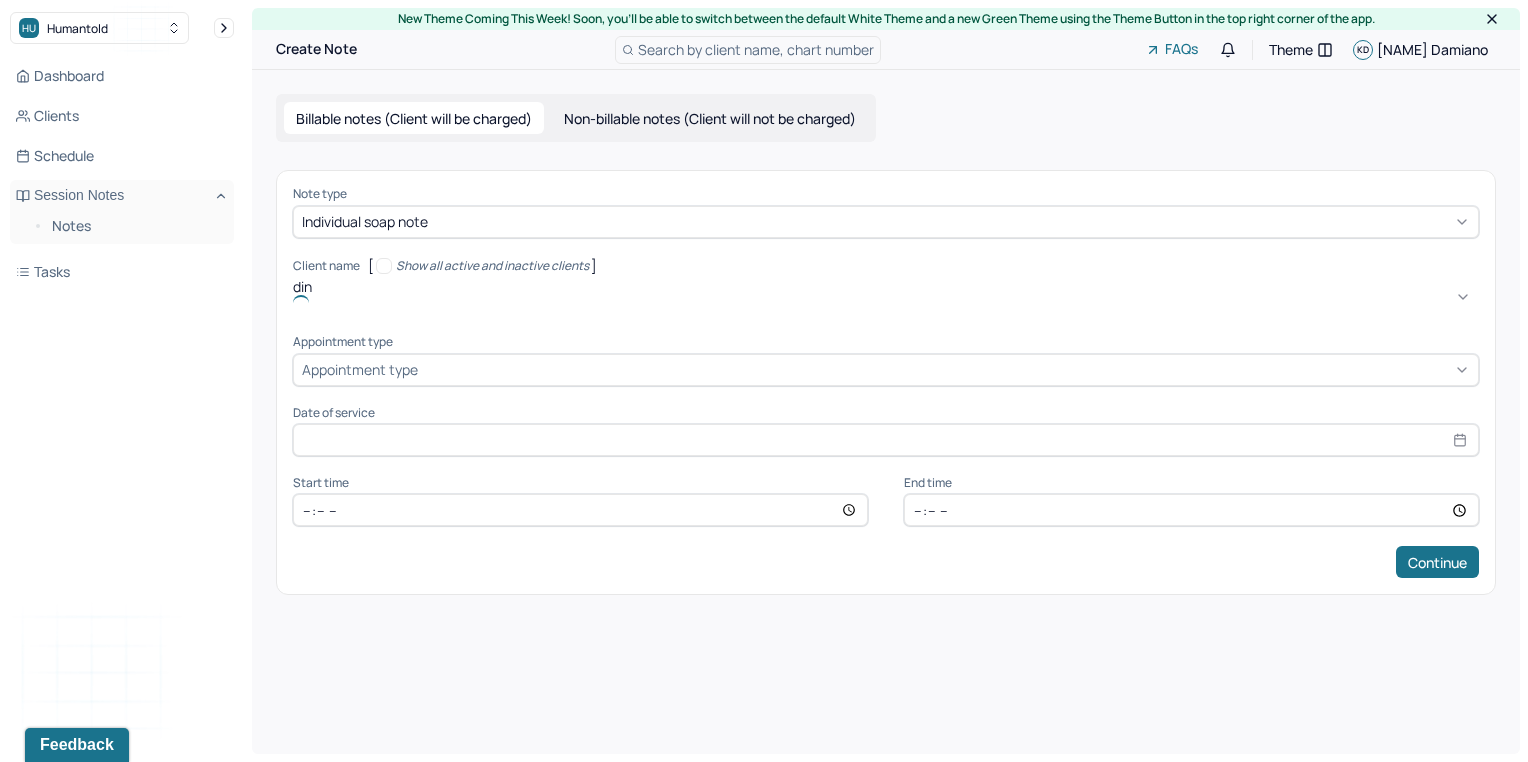 type on "dina" 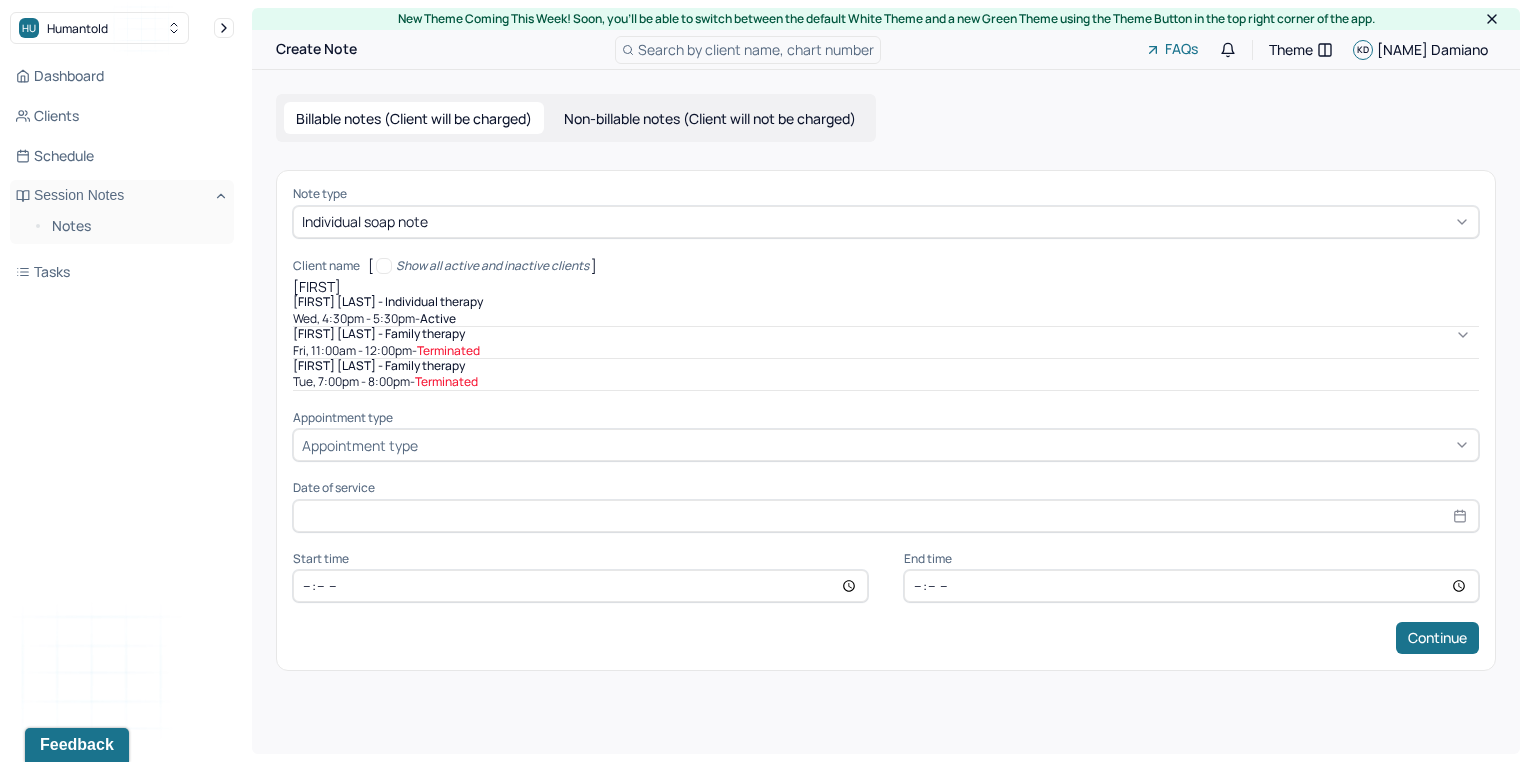 click on "Dina Alster - Individual therapy" at bounding box center (388, 302) 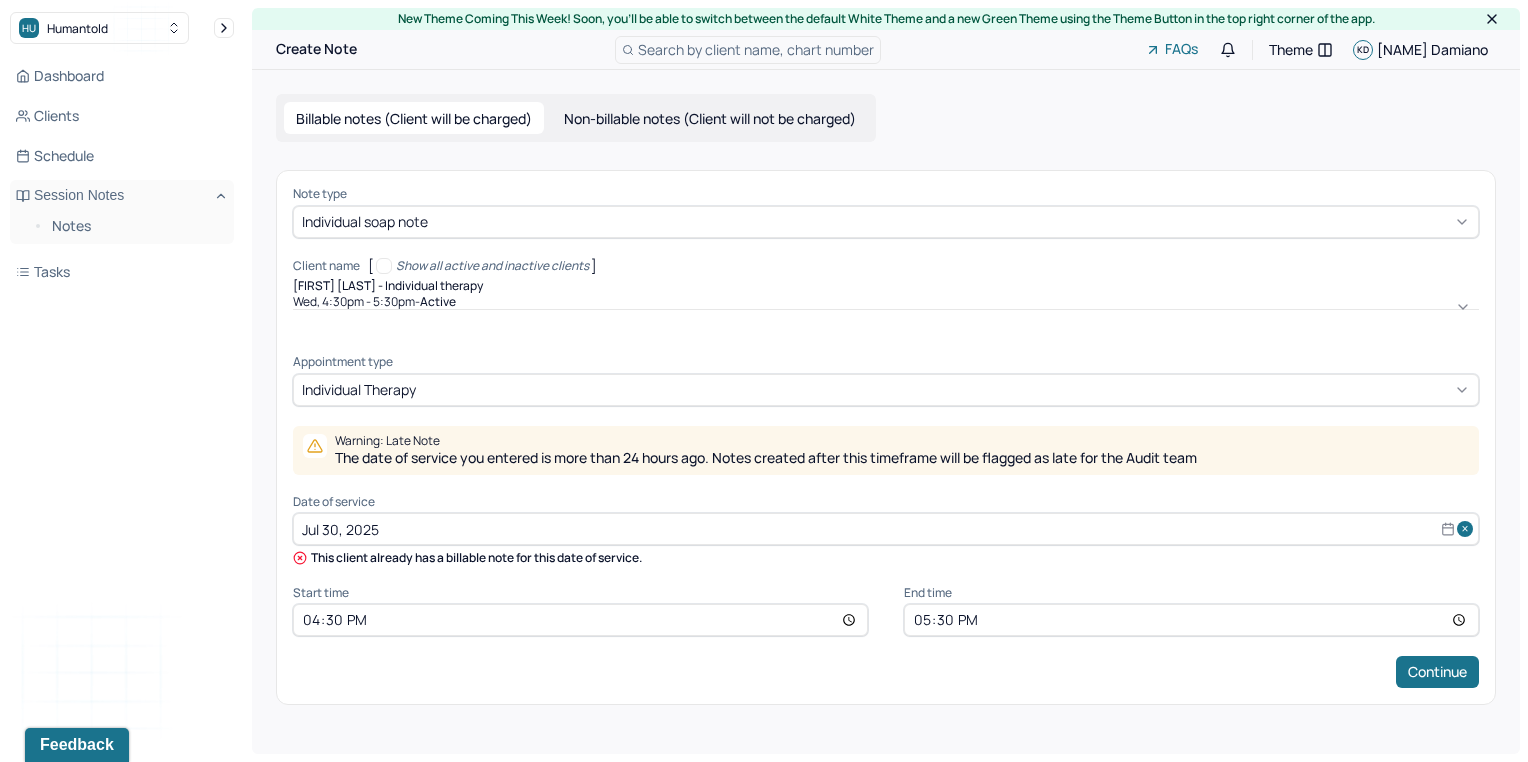 select on "6" 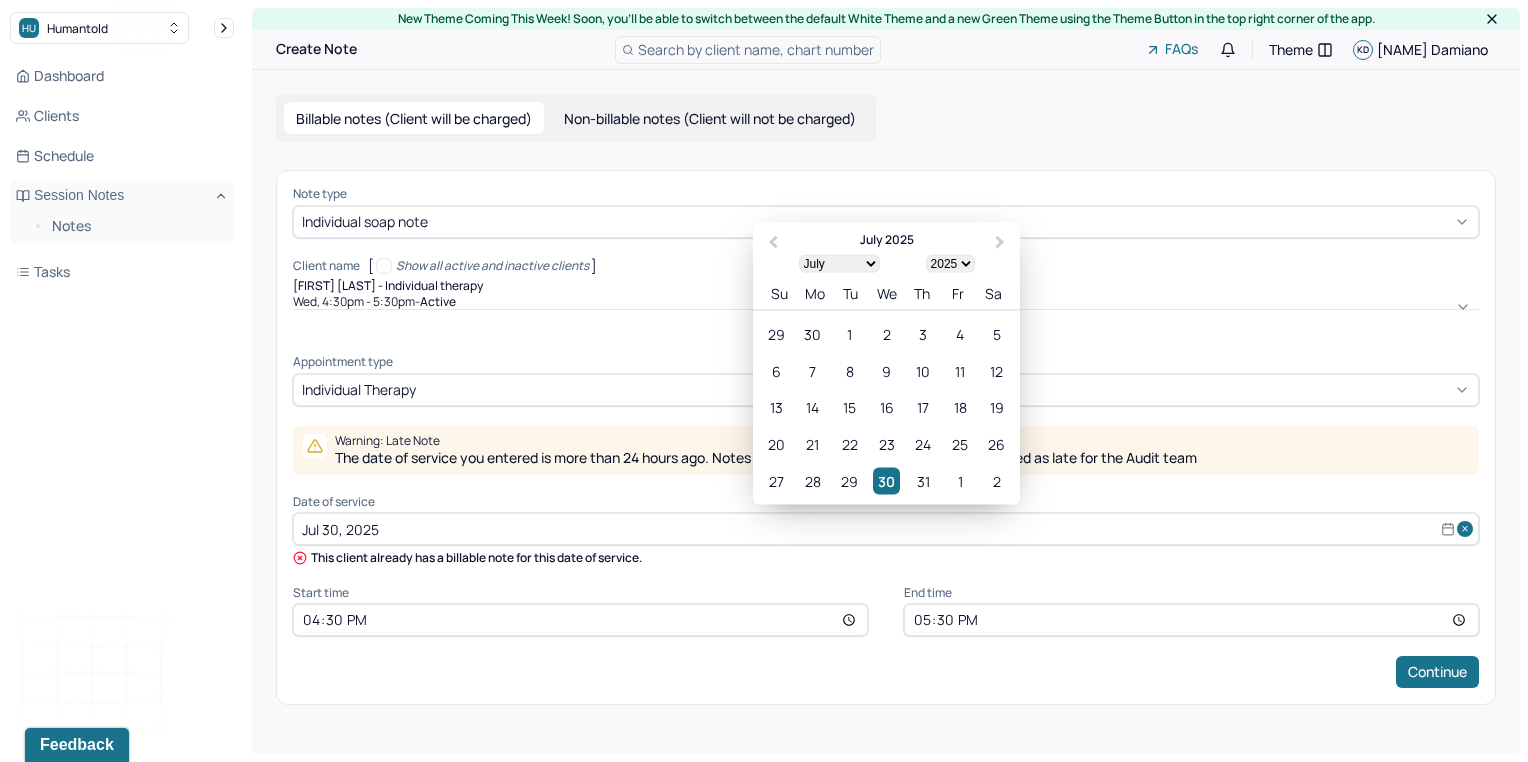 click on "Jul 30, 2025" at bounding box center (886, 529) 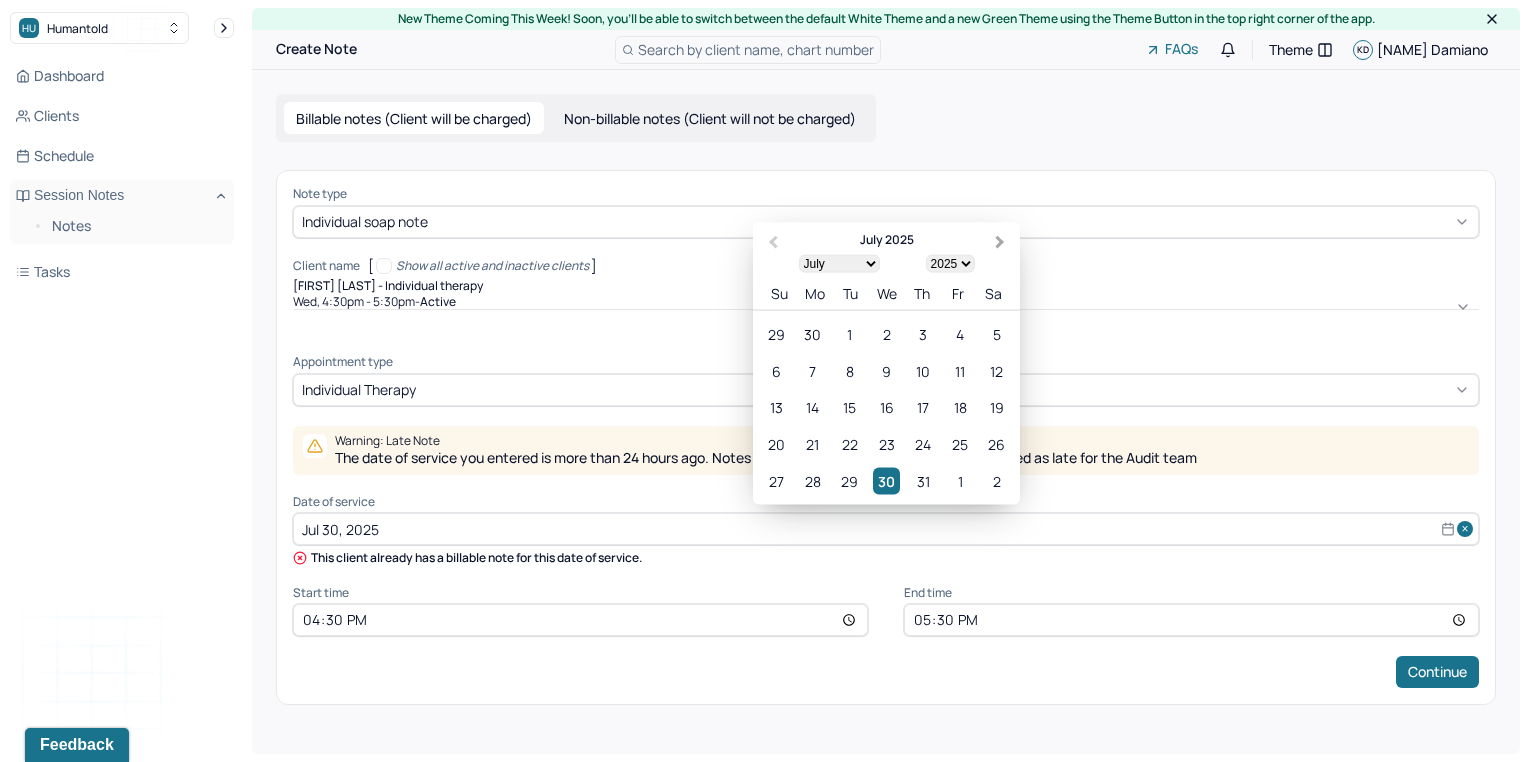 click on "Next Month" at bounding box center (1002, 244) 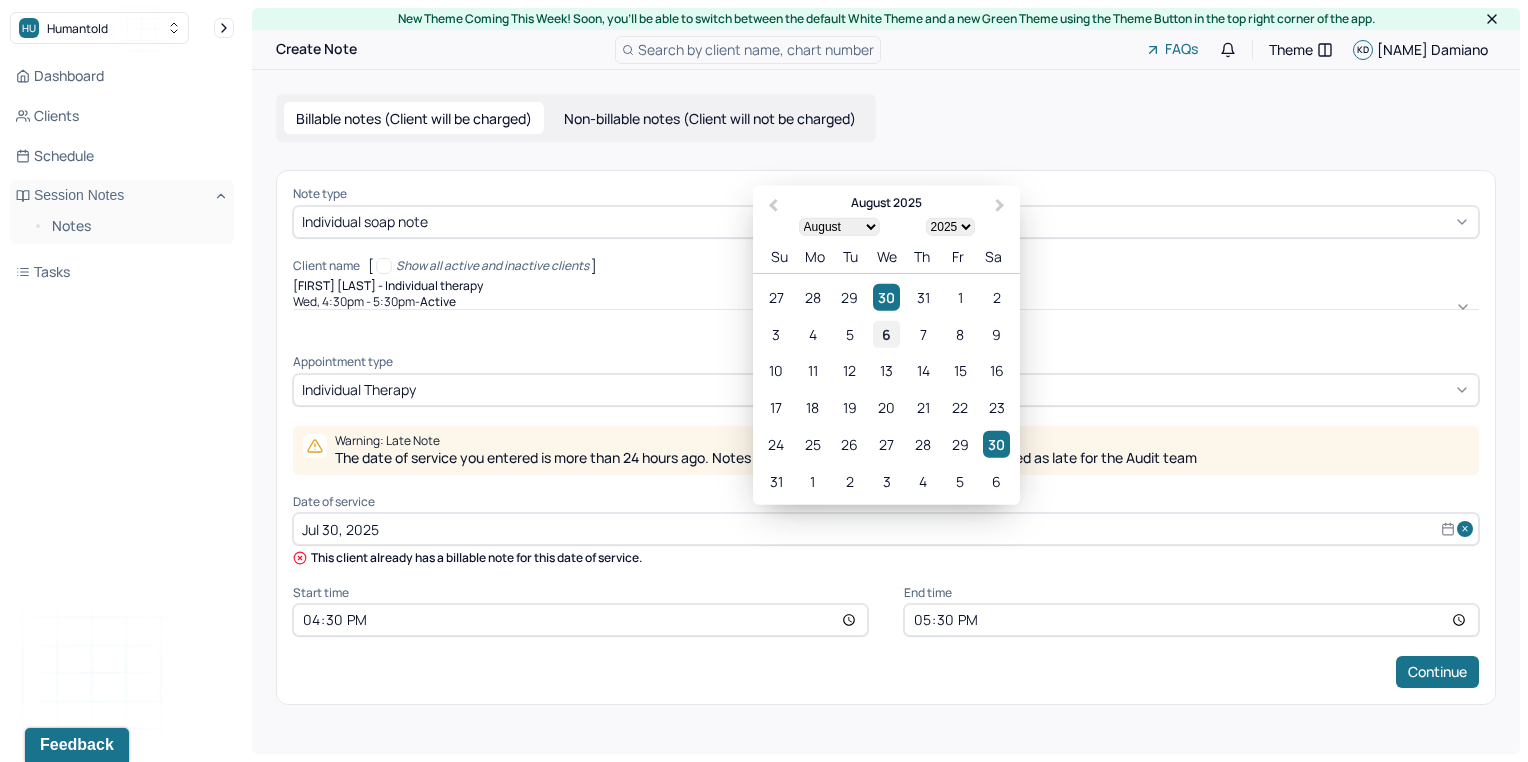 click on "6" at bounding box center (886, 333) 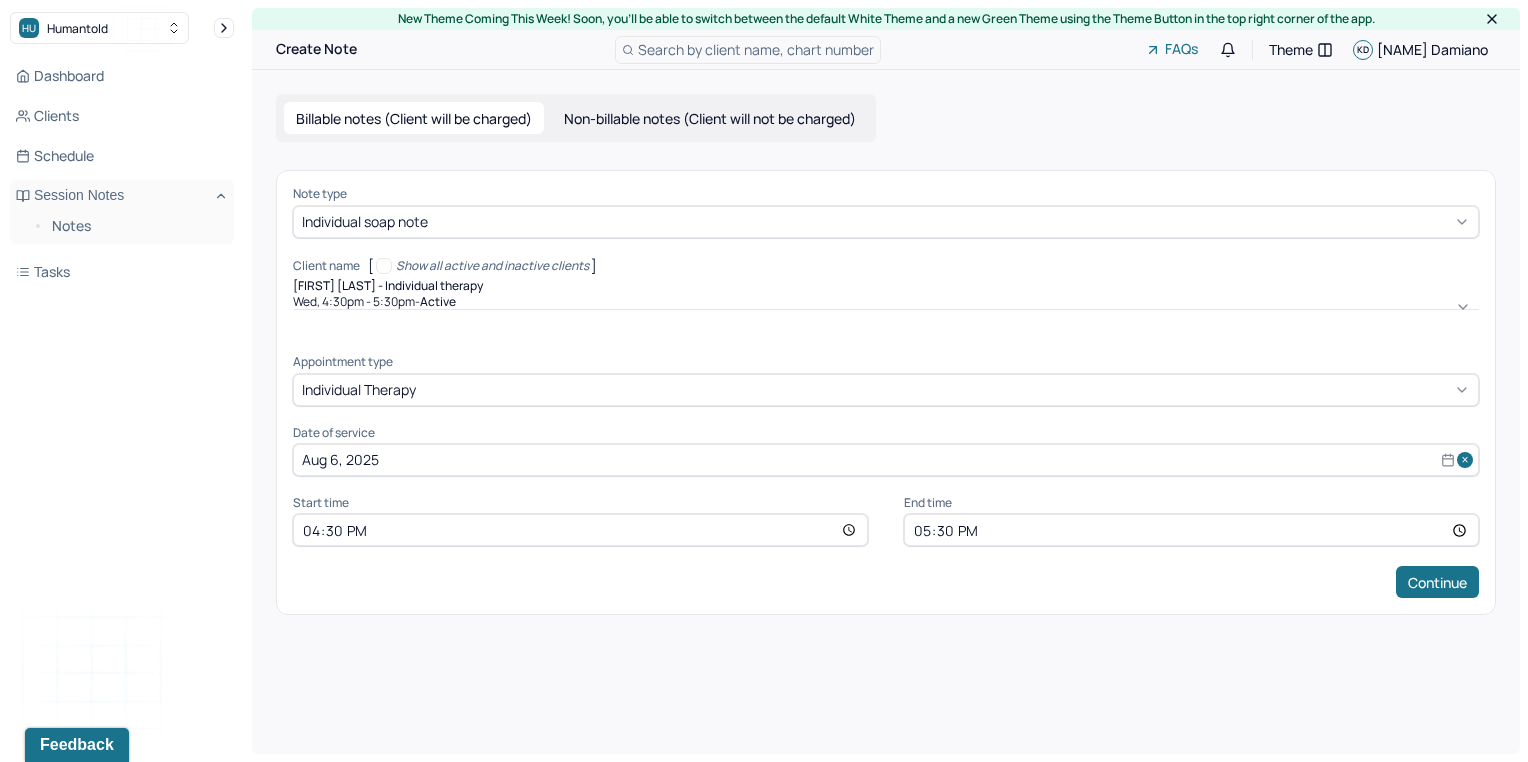 click on "16:30" at bounding box center (580, 530) 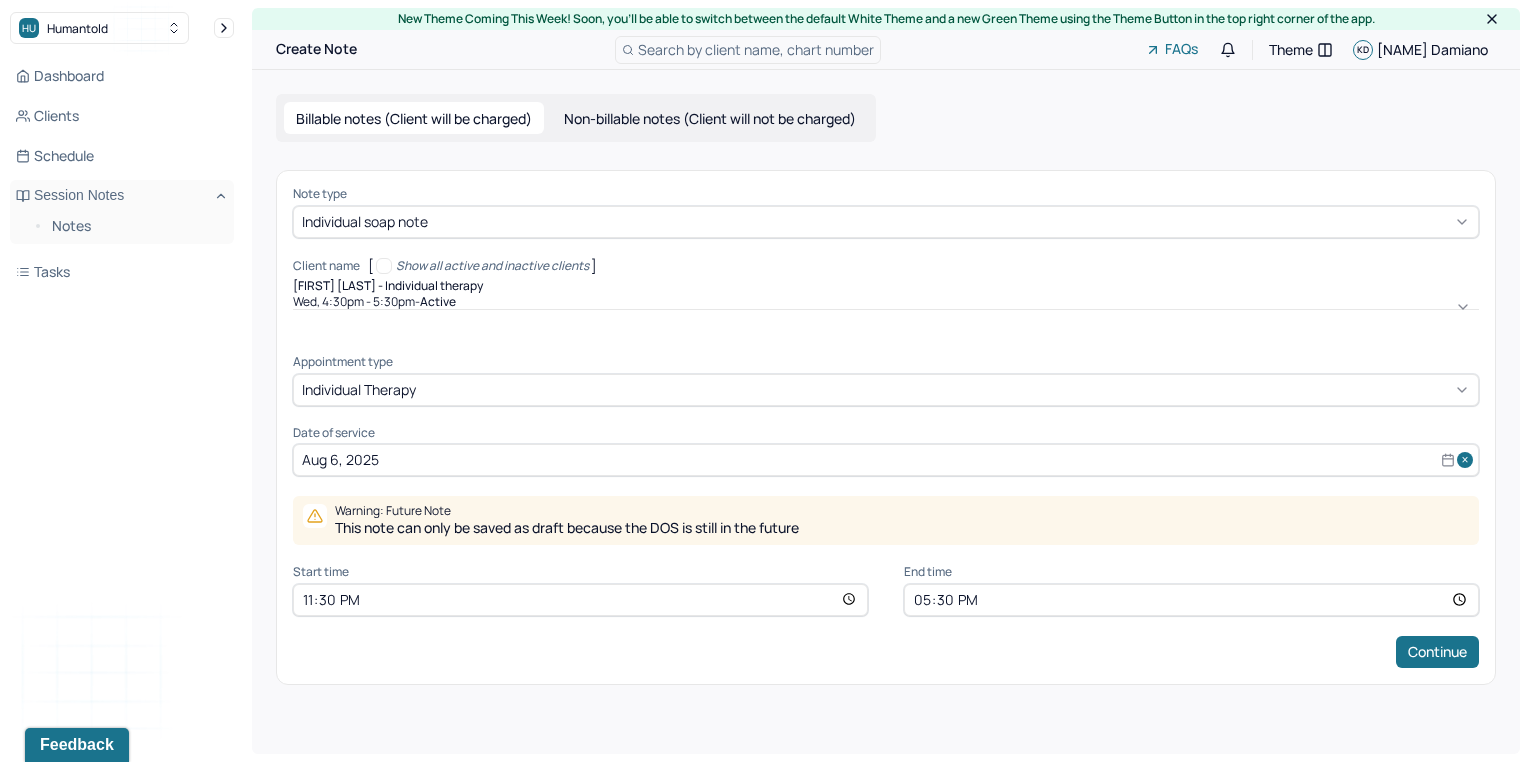 type on "11:30" 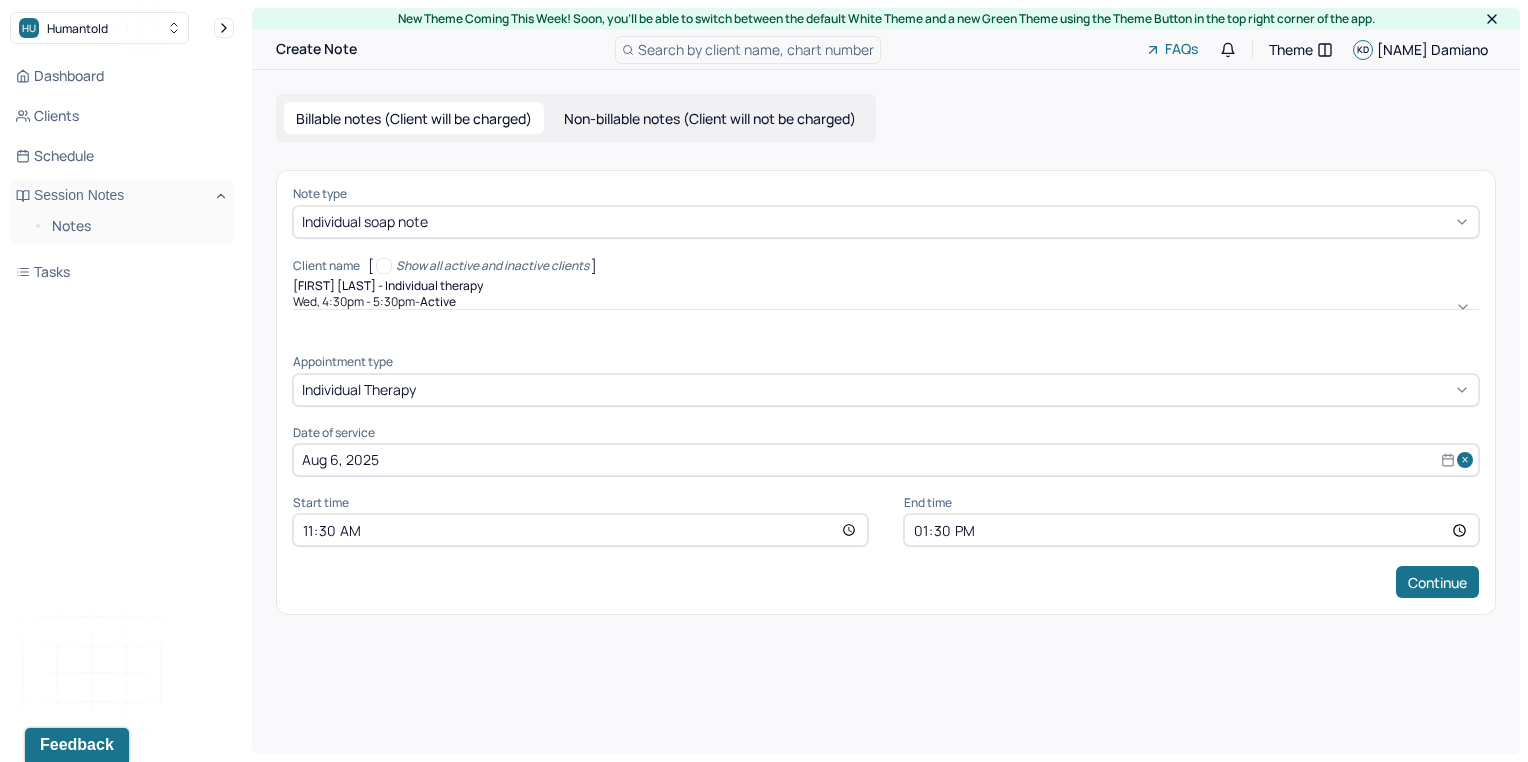 type on "12:30" 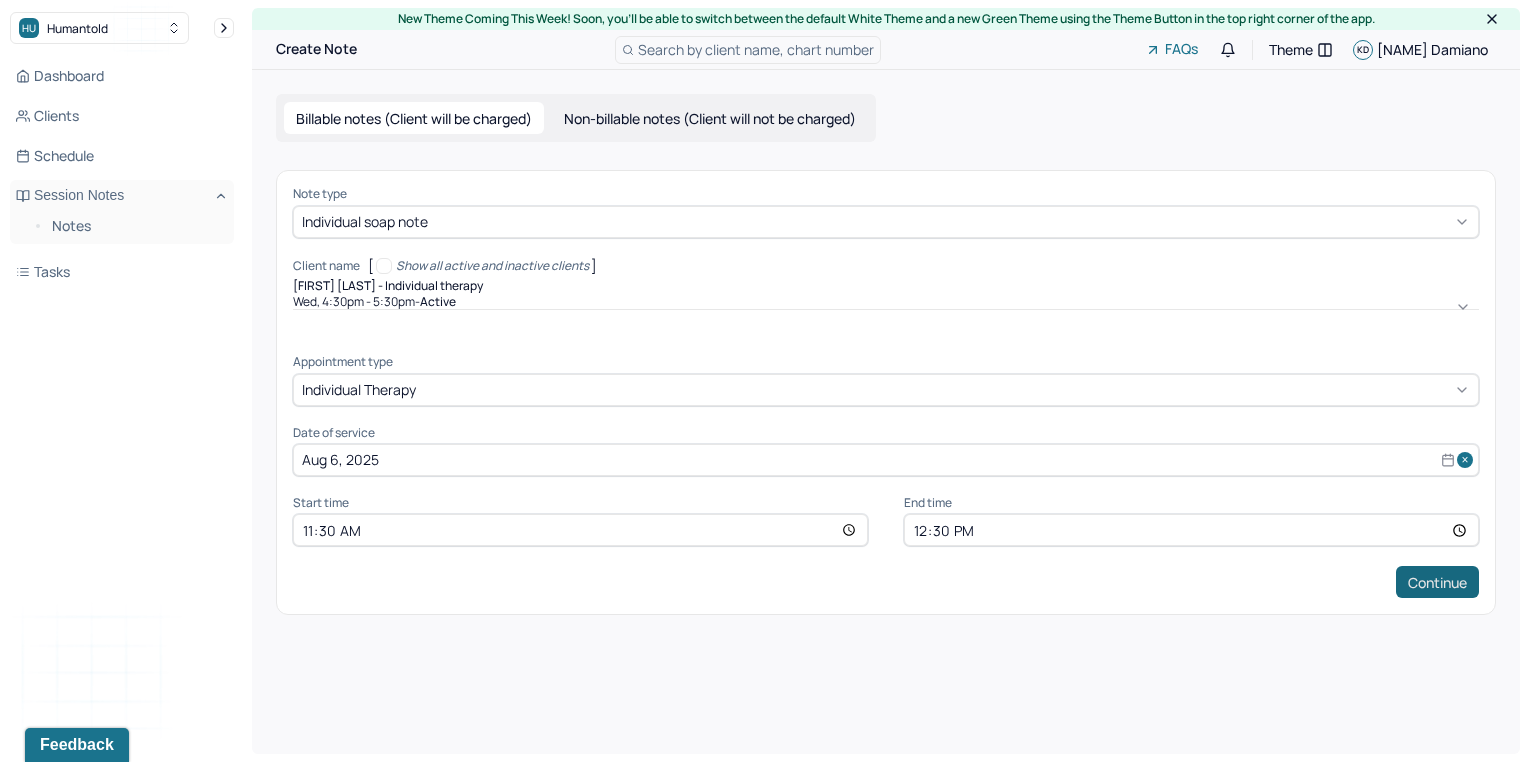 click on "Continue" at bounding box center [1437, 582] 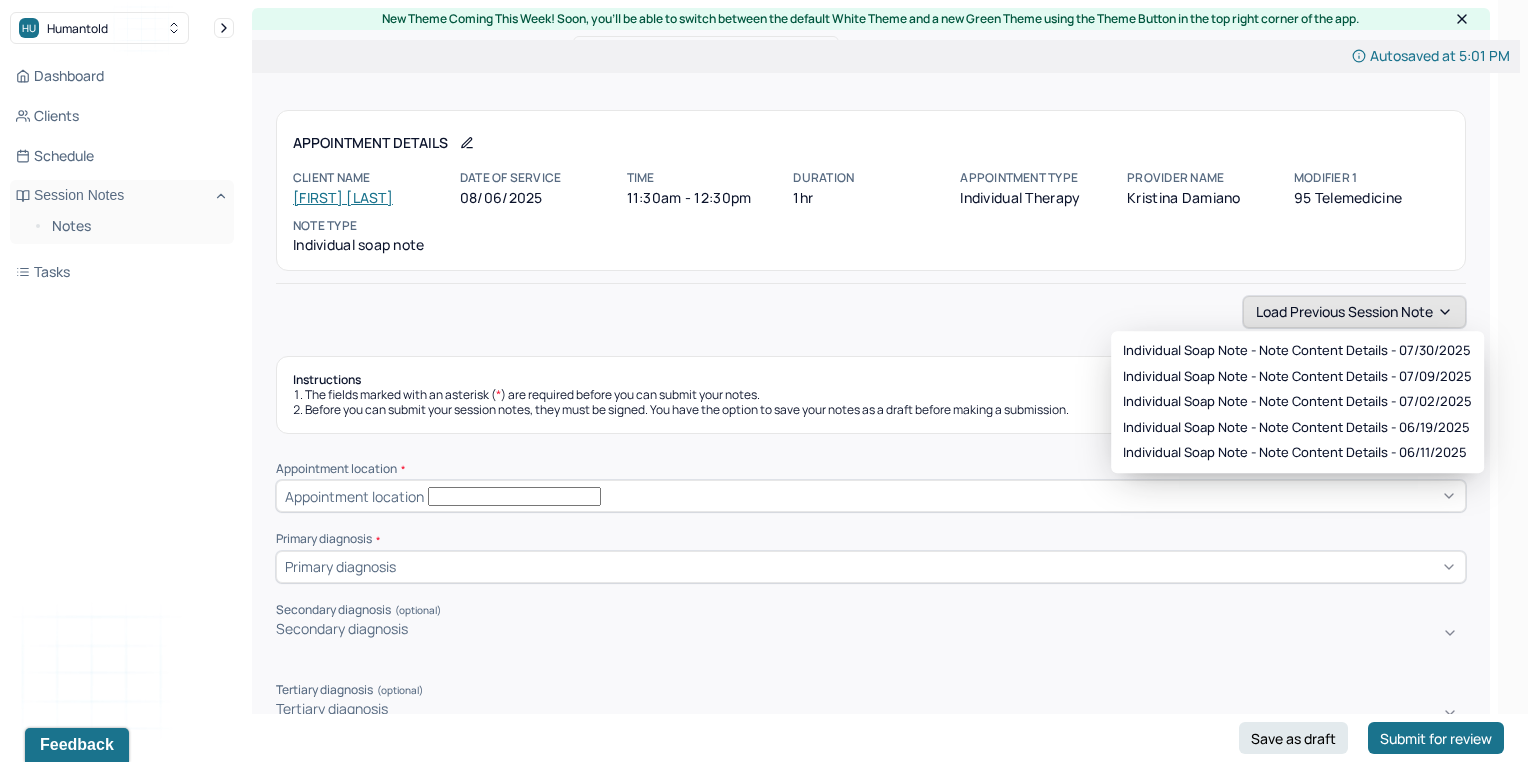 click on "Load previous session note" at bounding box center [1354, 312] 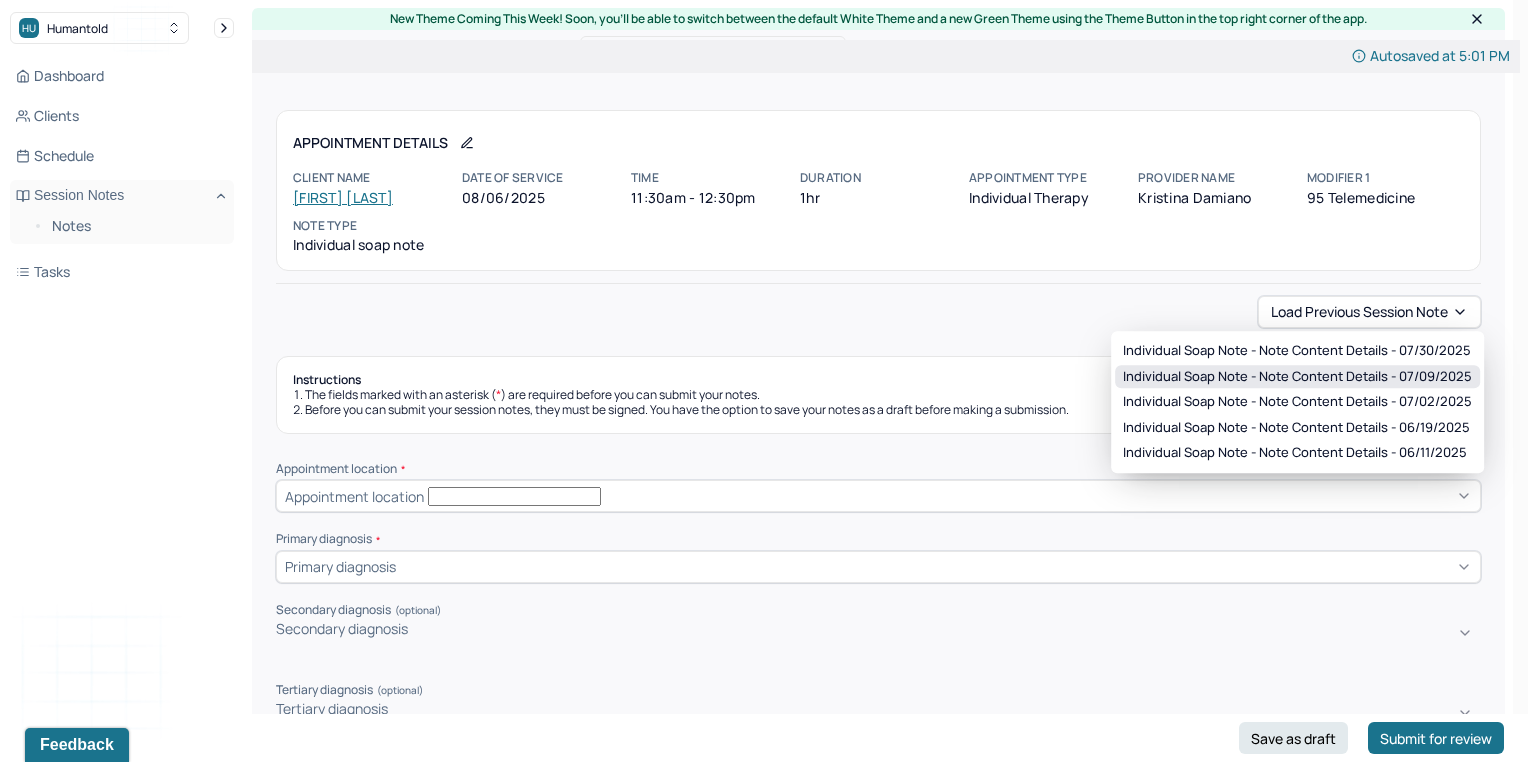 click on "Individual soap note   - Note content Details -   07/09/2025" at bounding box center [1297, 377] 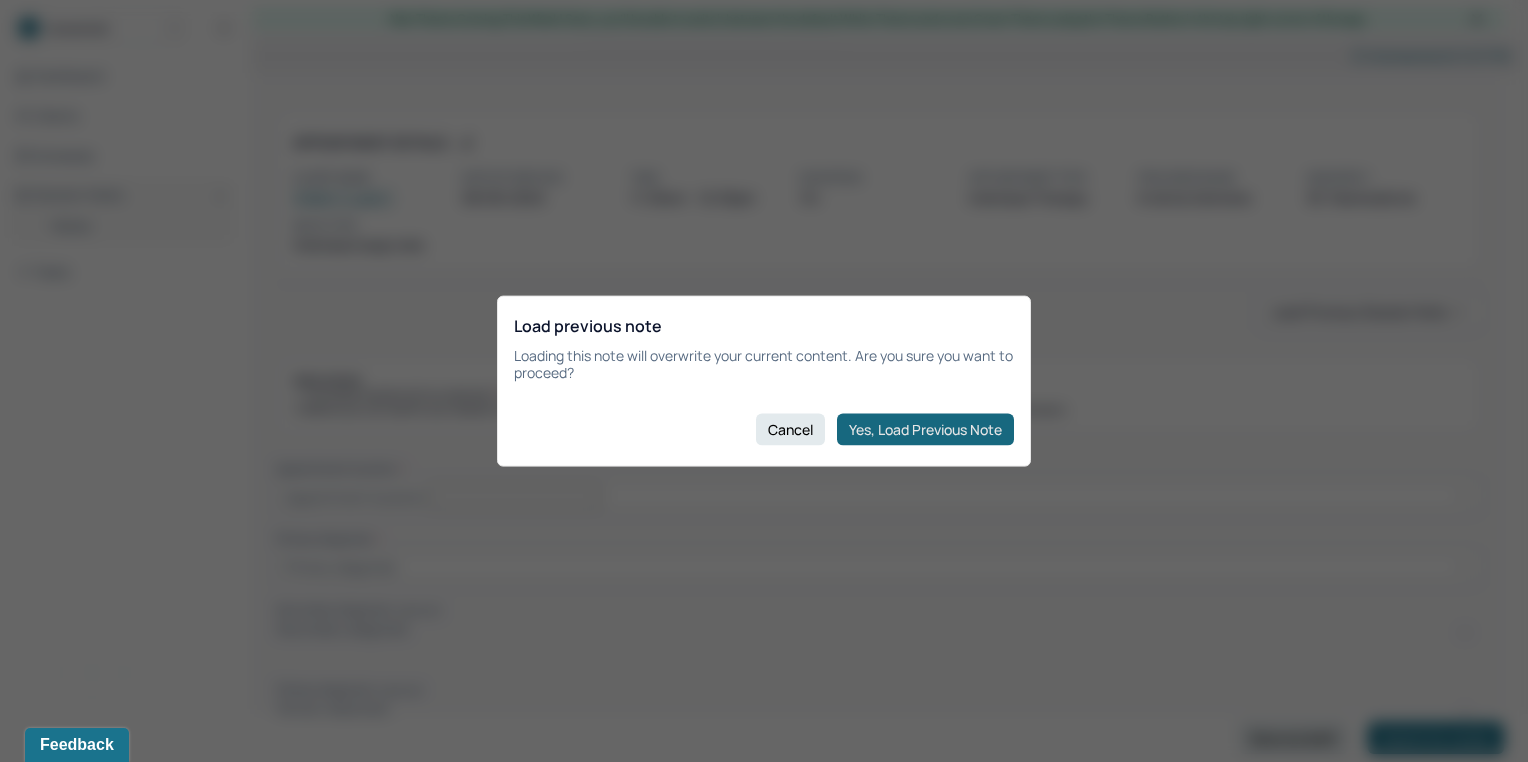 click on "Yes, Load Previous Note" at bounding box center (925, 429) 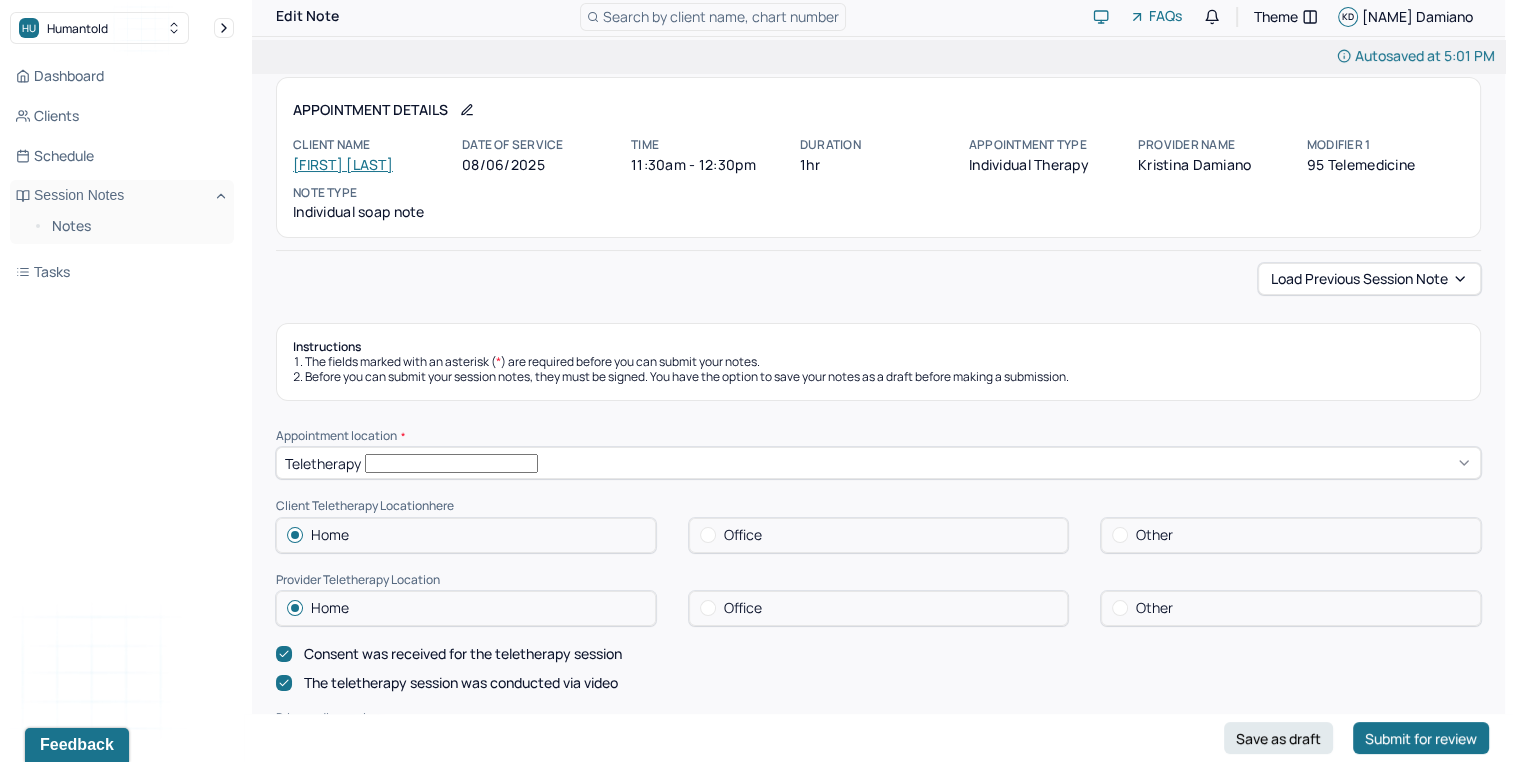 scroll, scrollTop: 0, scrollLeft: 0, axis: both 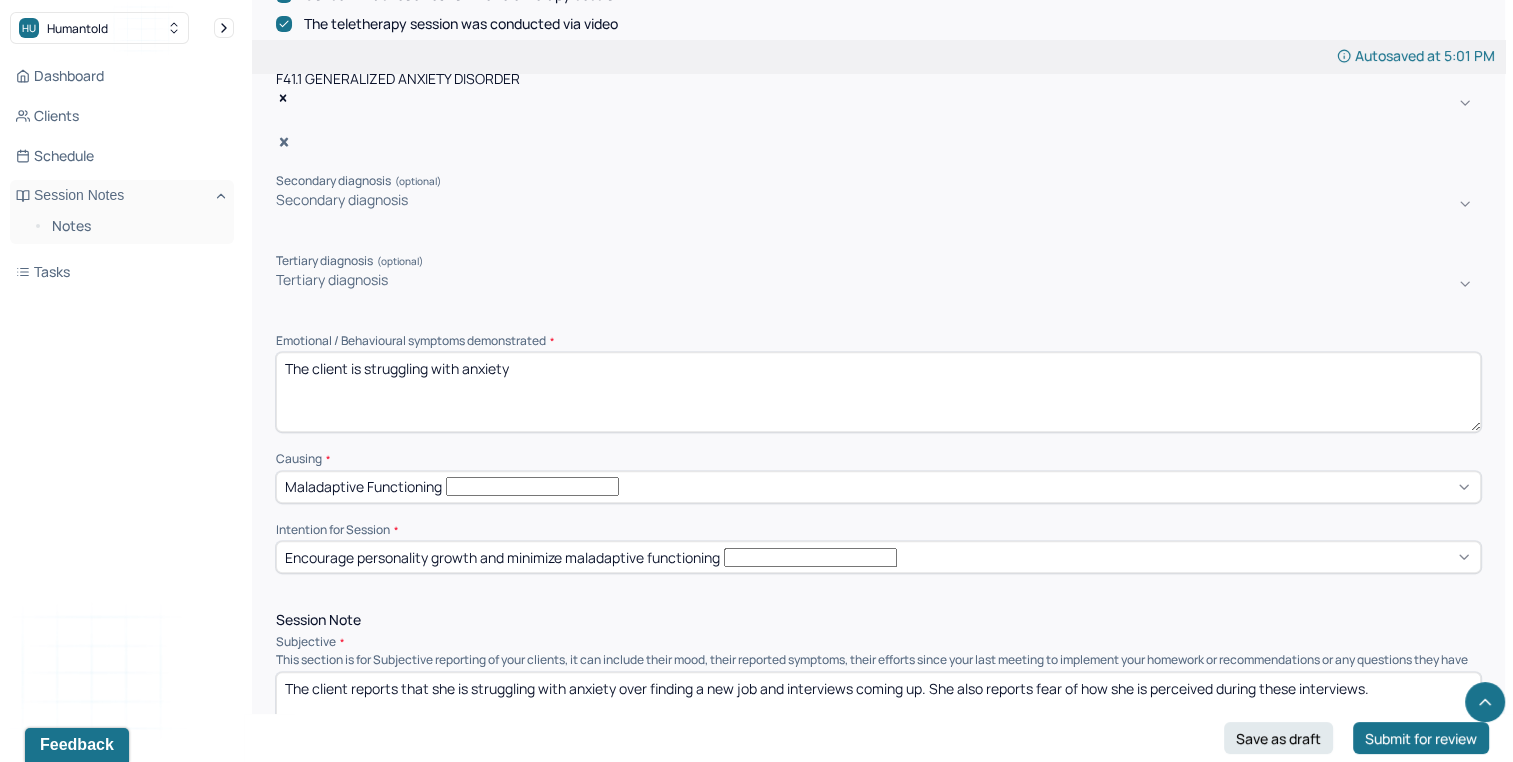 drag, startPoint x: 460, startPoint y: 314, endPoint x: 864, endPoint y: 283, distance: 405.18762 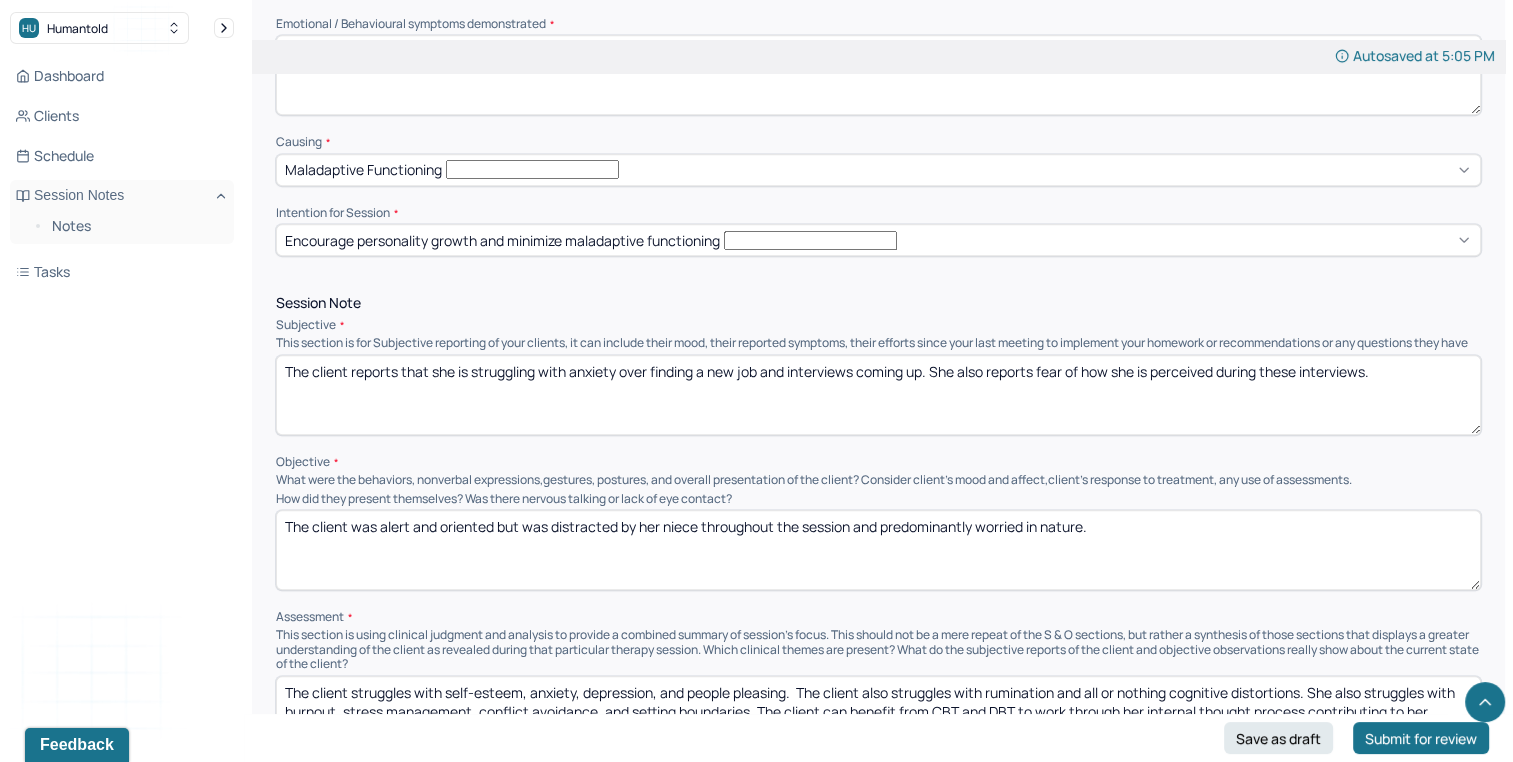 scroll, scrollTop: 1054, scrollLeft: 0, axis: vertical 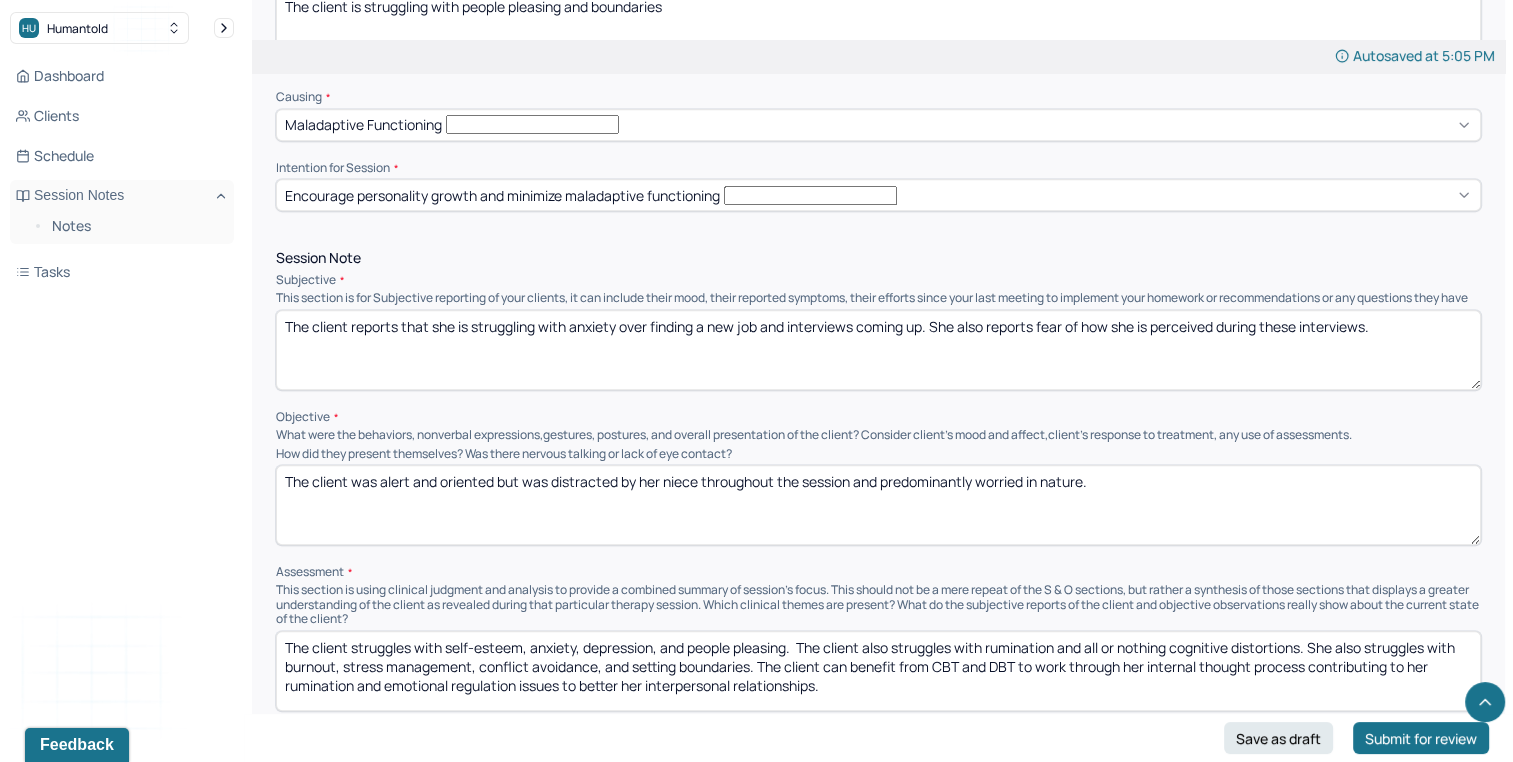 type on "The client is struggling with people pleasing and boundaries" 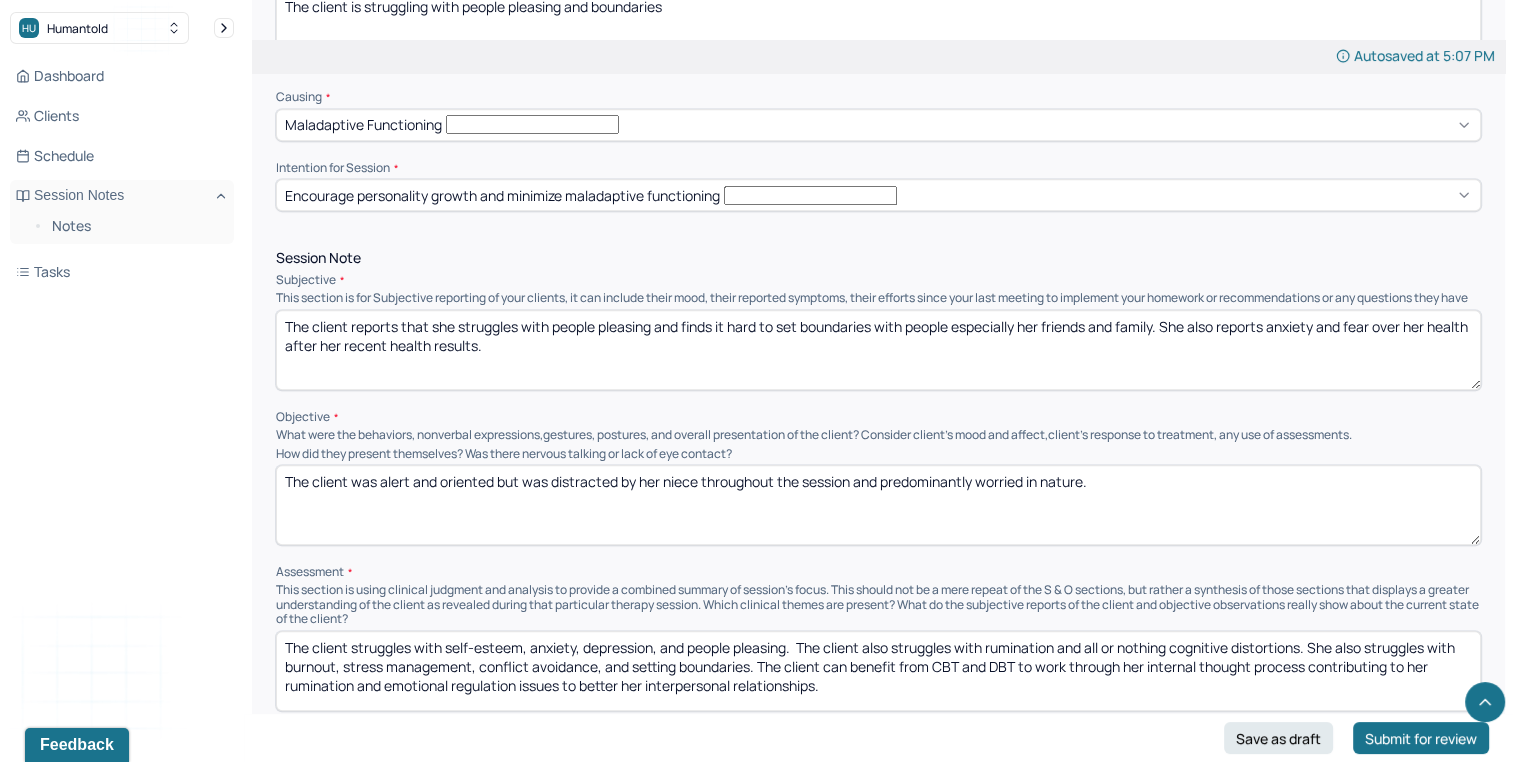 type on "The client reports that she struggles with people pleasing and finds it hard to set boundaries with people especially her friends and family. She also reports anxiety and fear over her health after her recent health results." 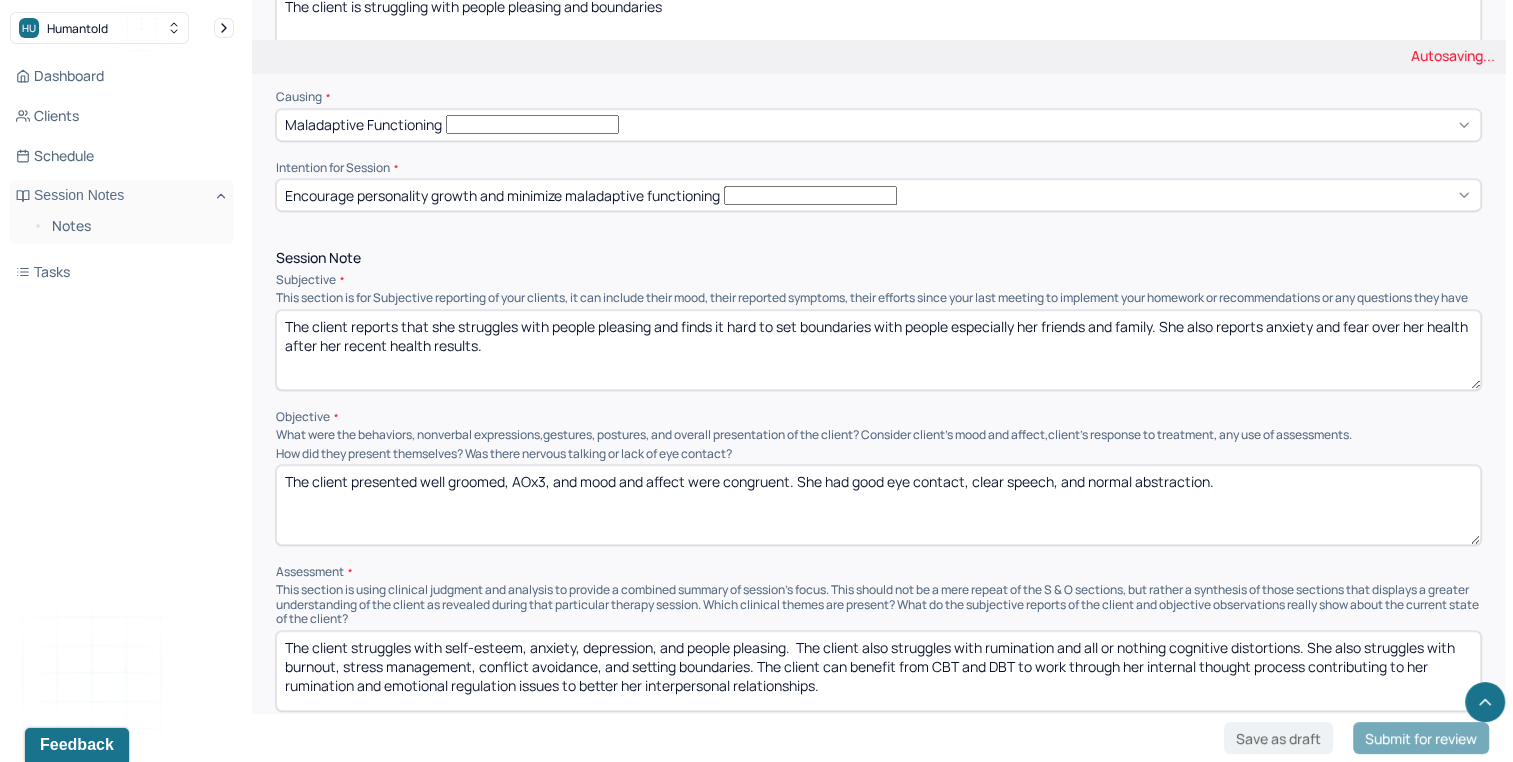 type on "The client presented well groomed, AOx3, and mood and affect were congruent. She had good eye contact, clear speech, and normal abstraction." 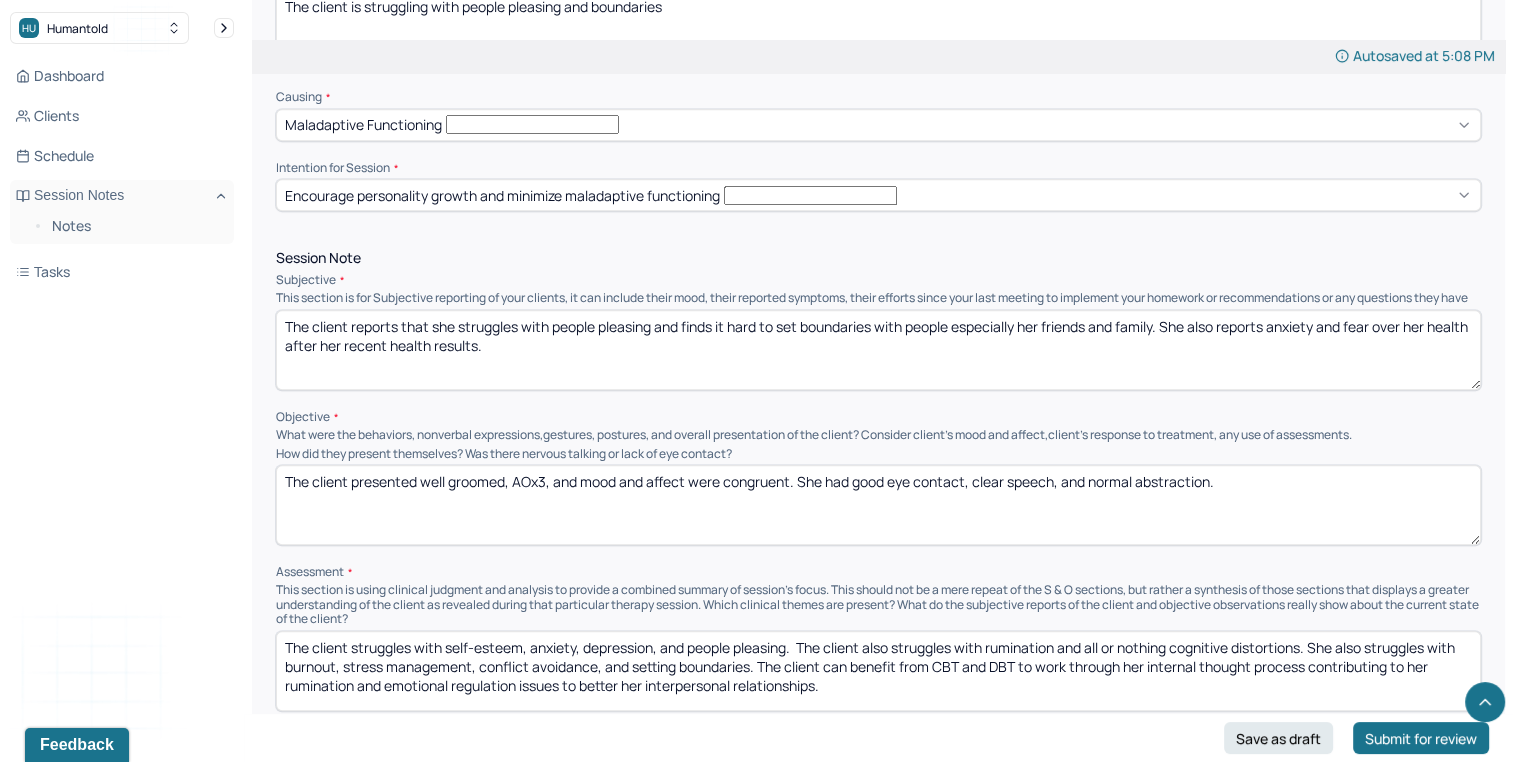 click on "The client struggles with self-esteem, anxiety, depression, and people pleasing.  The client also struggles with rumination and all or nothing cognitive distortions. She also struggles with burnout, stress management, conflict avoidance, and setting boundaries. The client can benefit from CBT and DBT to work through her internal thought process contributing to her rumination and emotional regulation issues to better her interpersonal relationships." at bounding box center (878, 671) 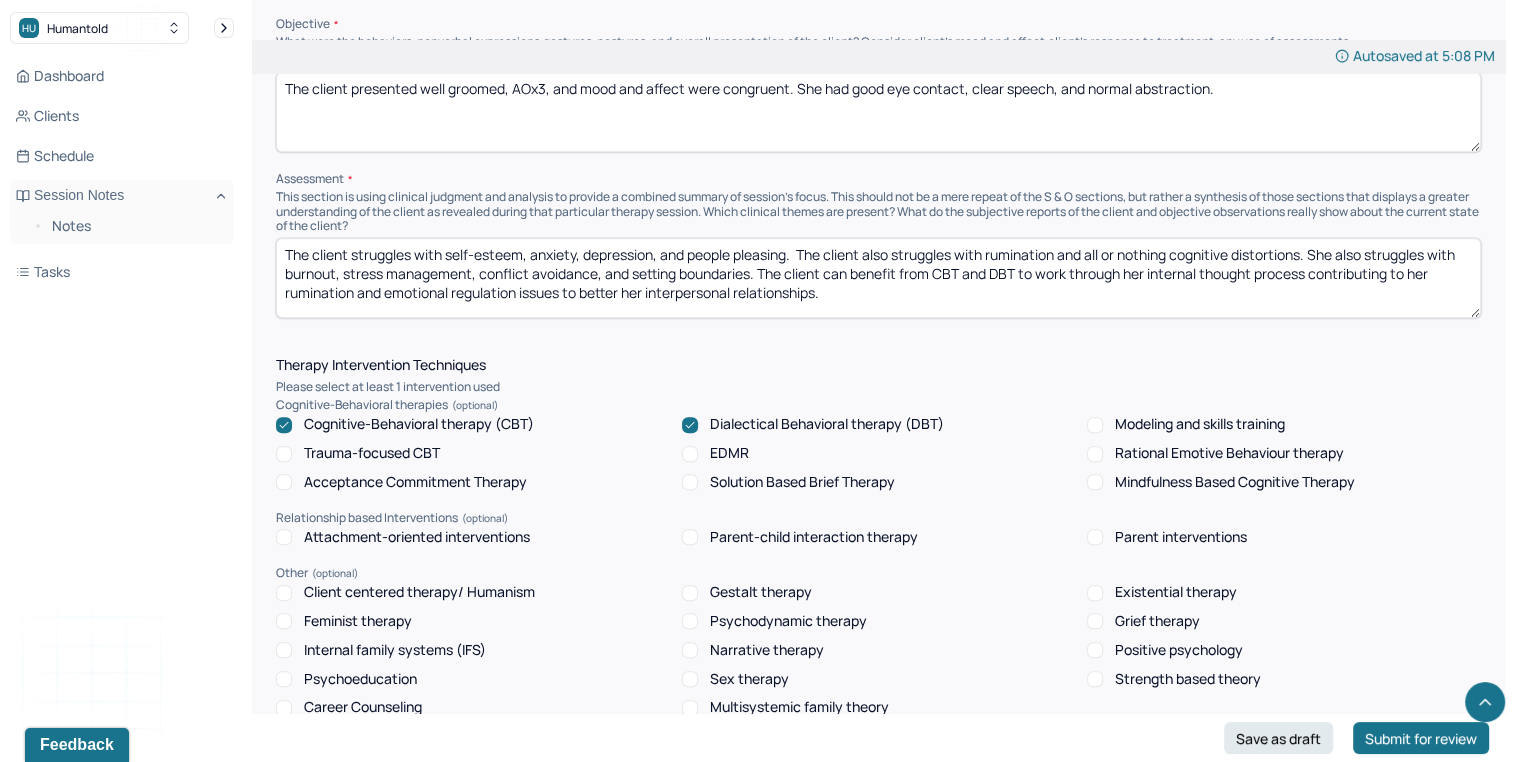scroll, scrollTop: 1451, scrollLeft: 0, axis: vertical 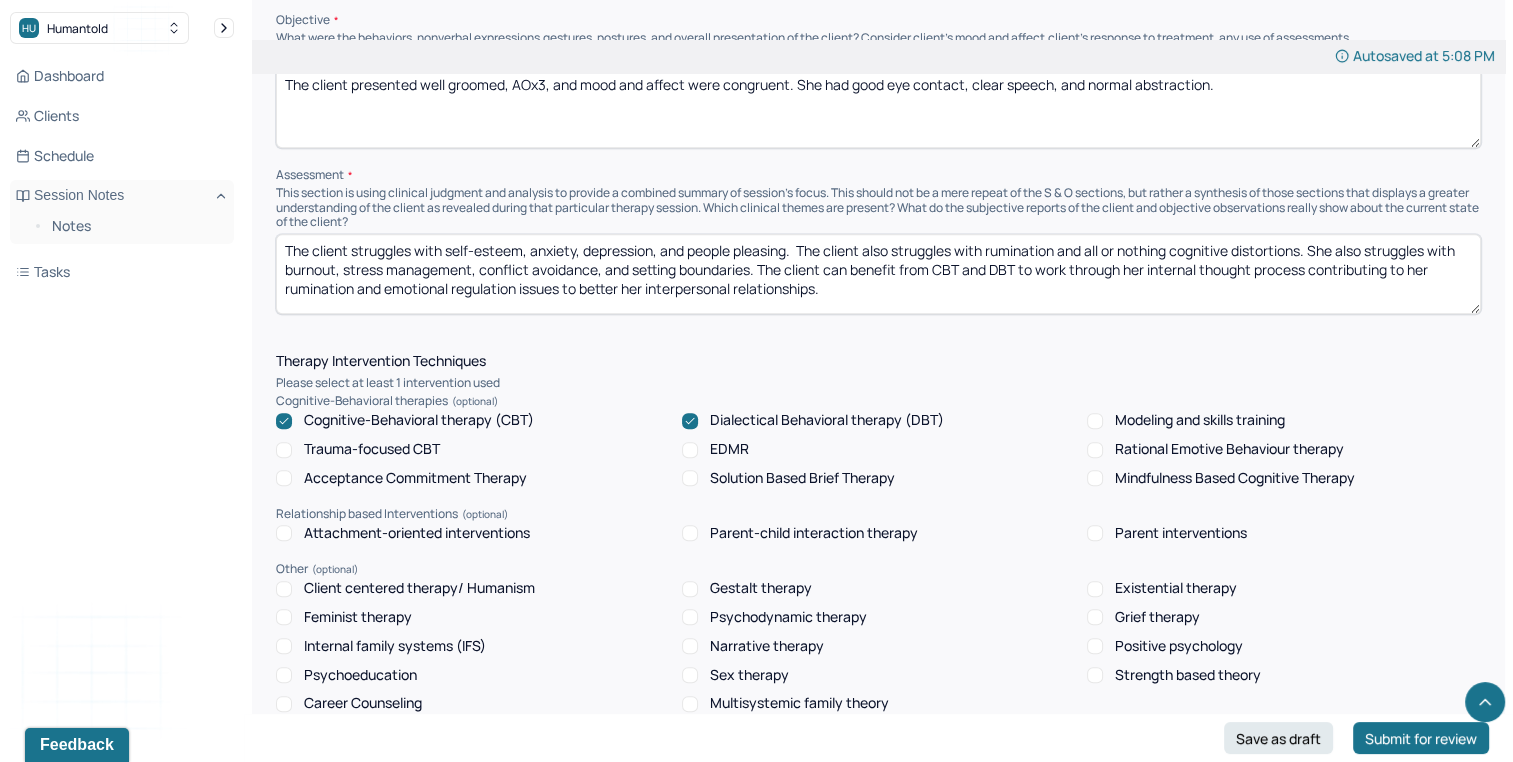 click on "The client struggles with self-esteem, anxiety, depression, and people pleasing.  The client also struggles with rumination and all or nothing cognitive distortions. She also struggles with burnout, stress management, conflict avoidance, and setting boundaries. The client can benefit from CBT and DBT to work through her internal thought process contributing to her rumination and emotional regulation issues to better her interpersonal relationships." at bounding box center (878, 274) 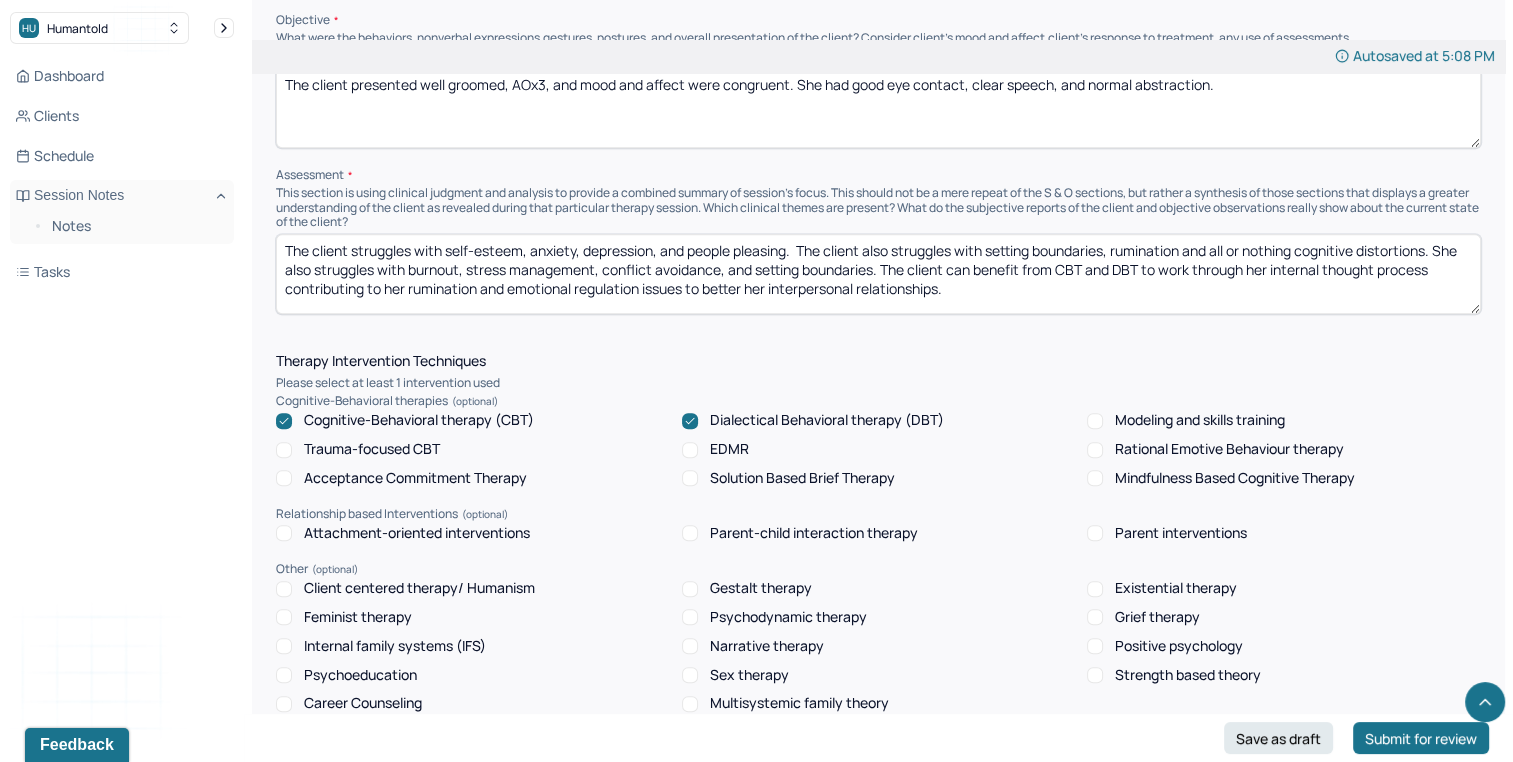 drag, startPoint x: 1220, startPoint y: 204, endPoint x: 1307, endPoint y: 198, distance: 87.20665 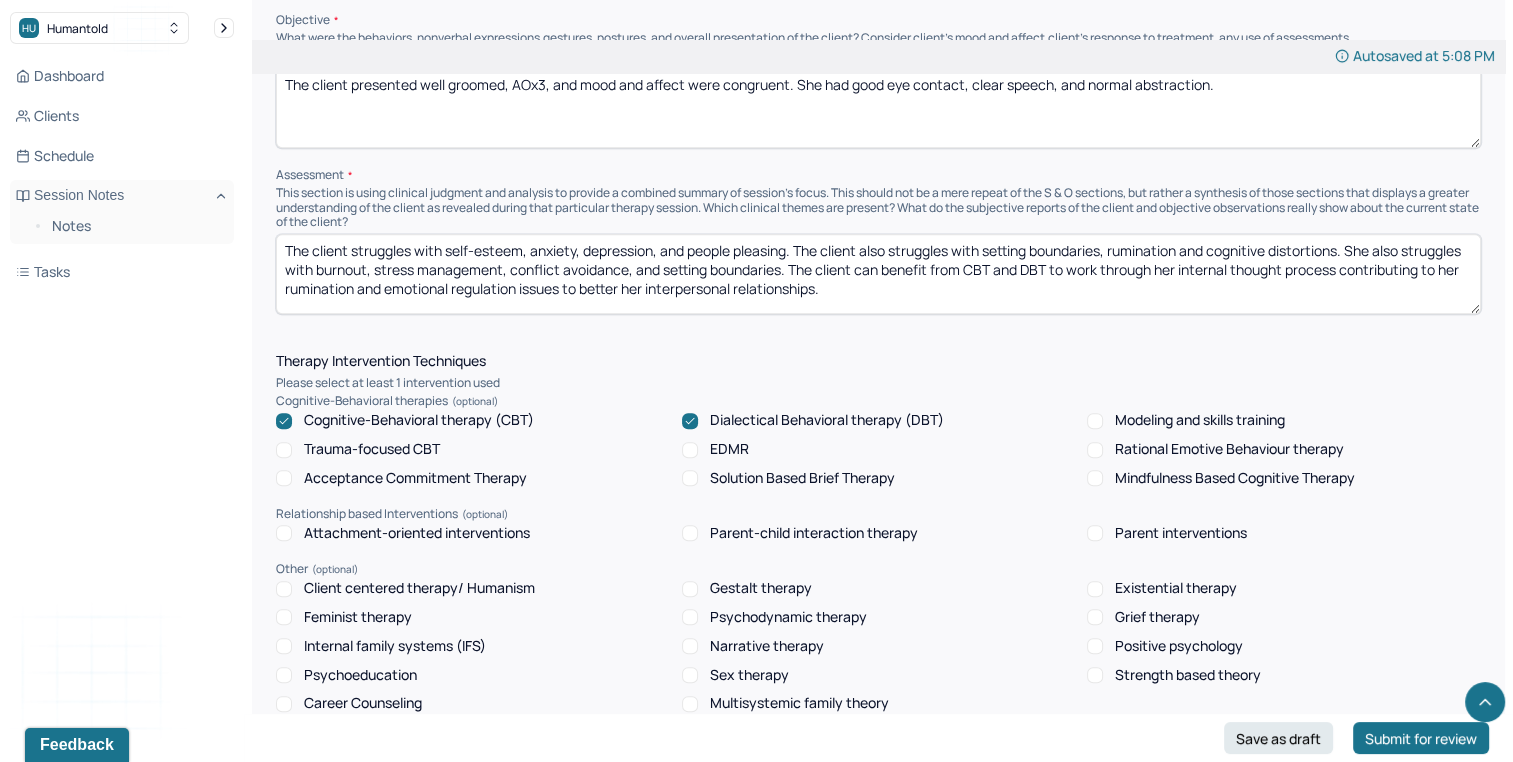 drag, startPoint x: 379, startPoint y: 226, endPoint x: 436, endPoint y: 222, distance: 57.14018 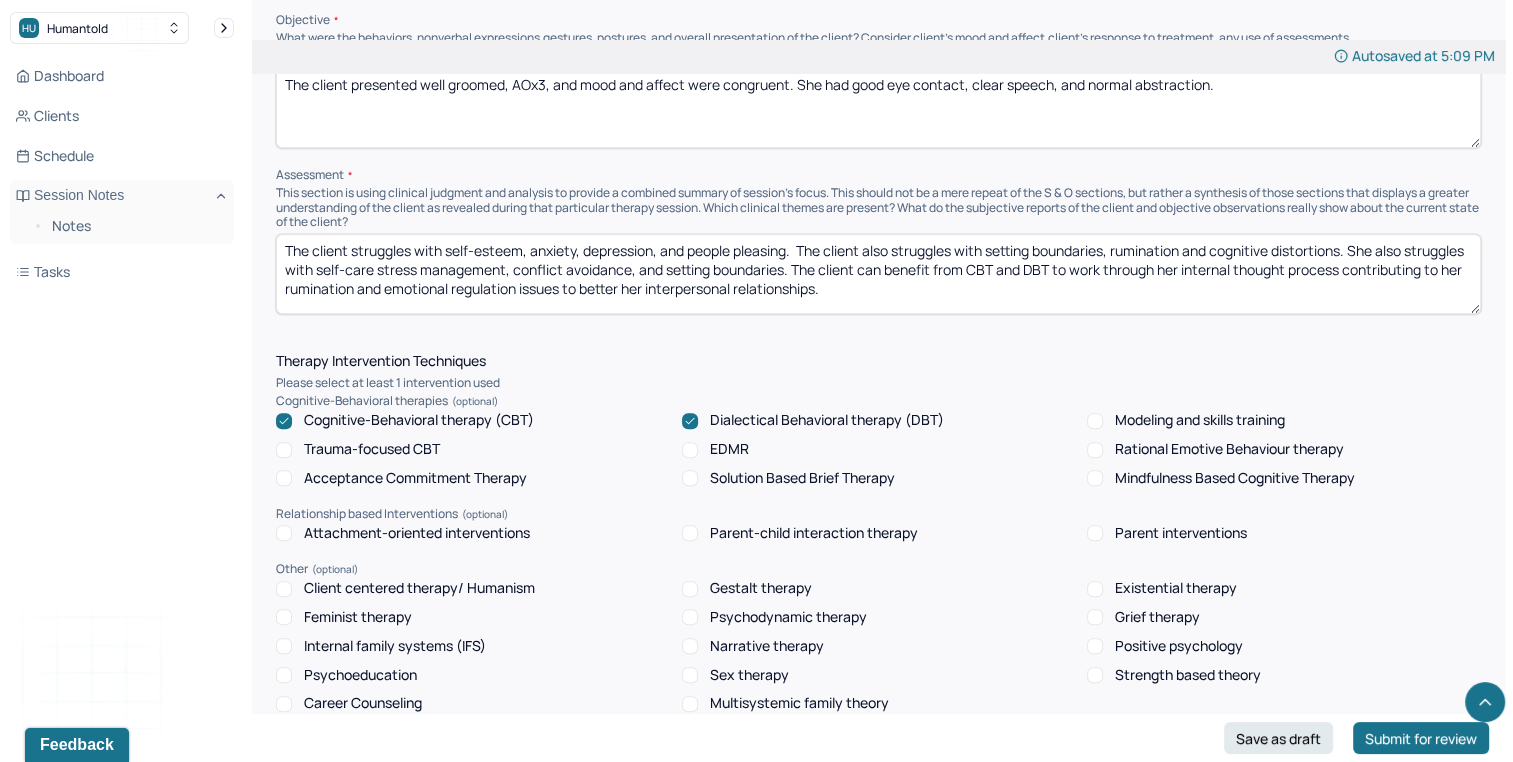 drag, startPoint x: 732, startPoint y: 228, endPoint x: 852, endPoint y: 222, distance: 120.14991 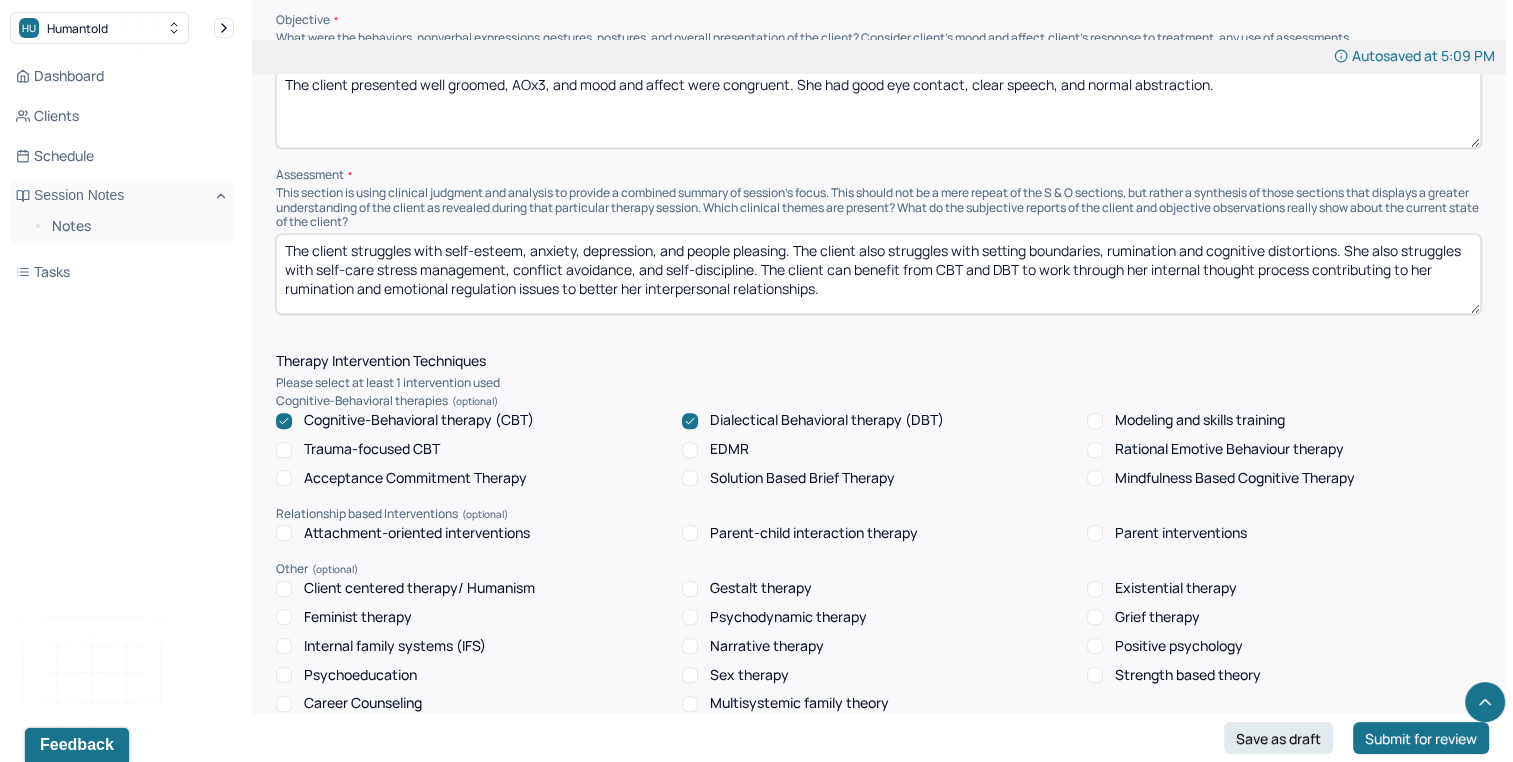 type on "The client struggles with self-esteem, anxiety, depression, and people pleasing.  The client also struggles with setting boundaries, rumination and cognitive distortions. She also struggles with self-care stress management, conflict avoidance, and self-discipline. The client can benefit from CBT and DBT to work through her internal thought process contributing to her rumination and emotional regulation issues to better her interpersonal relationships." 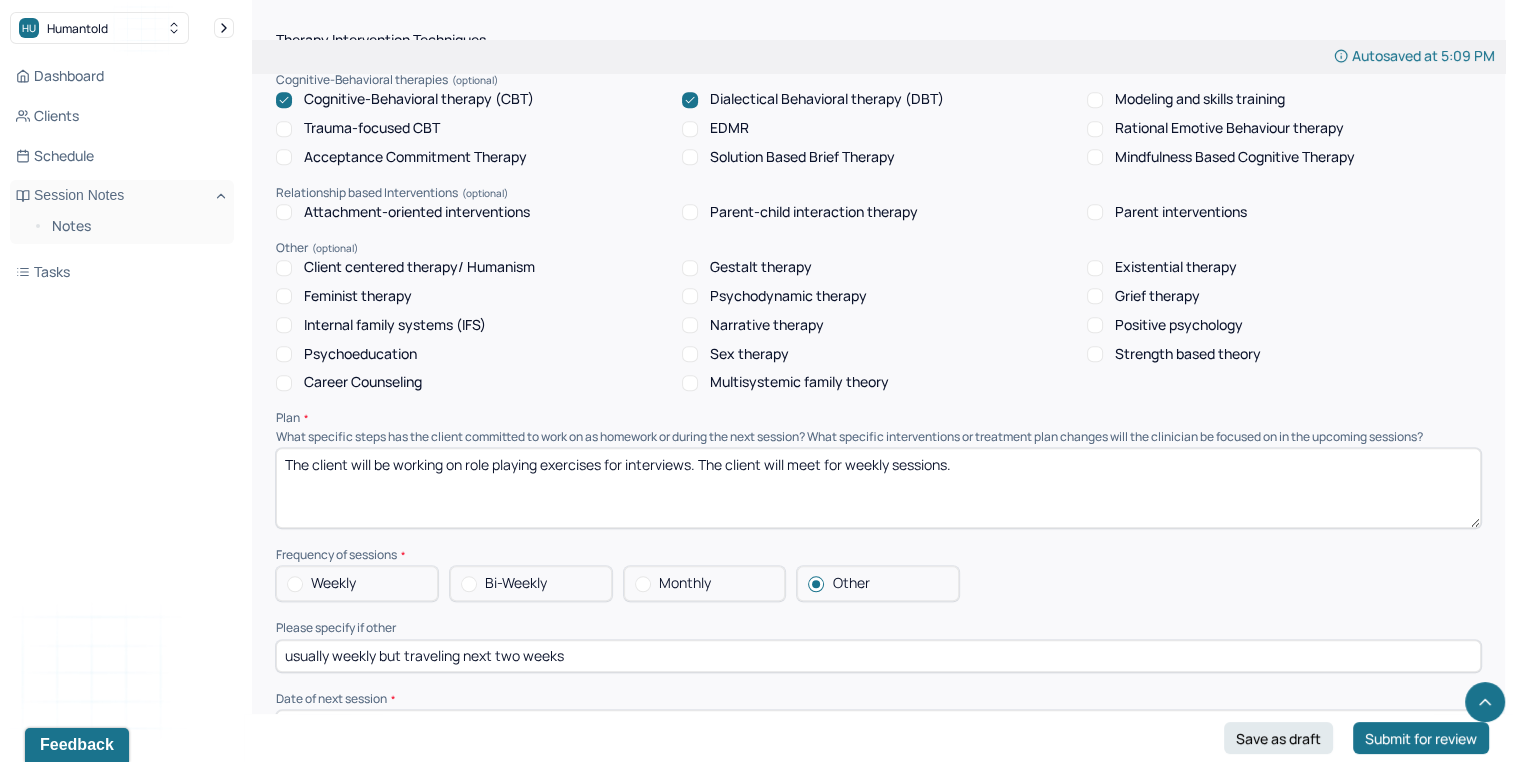 scroll, scrollTop: 1784, scrollLeft: 0, axis: vertical 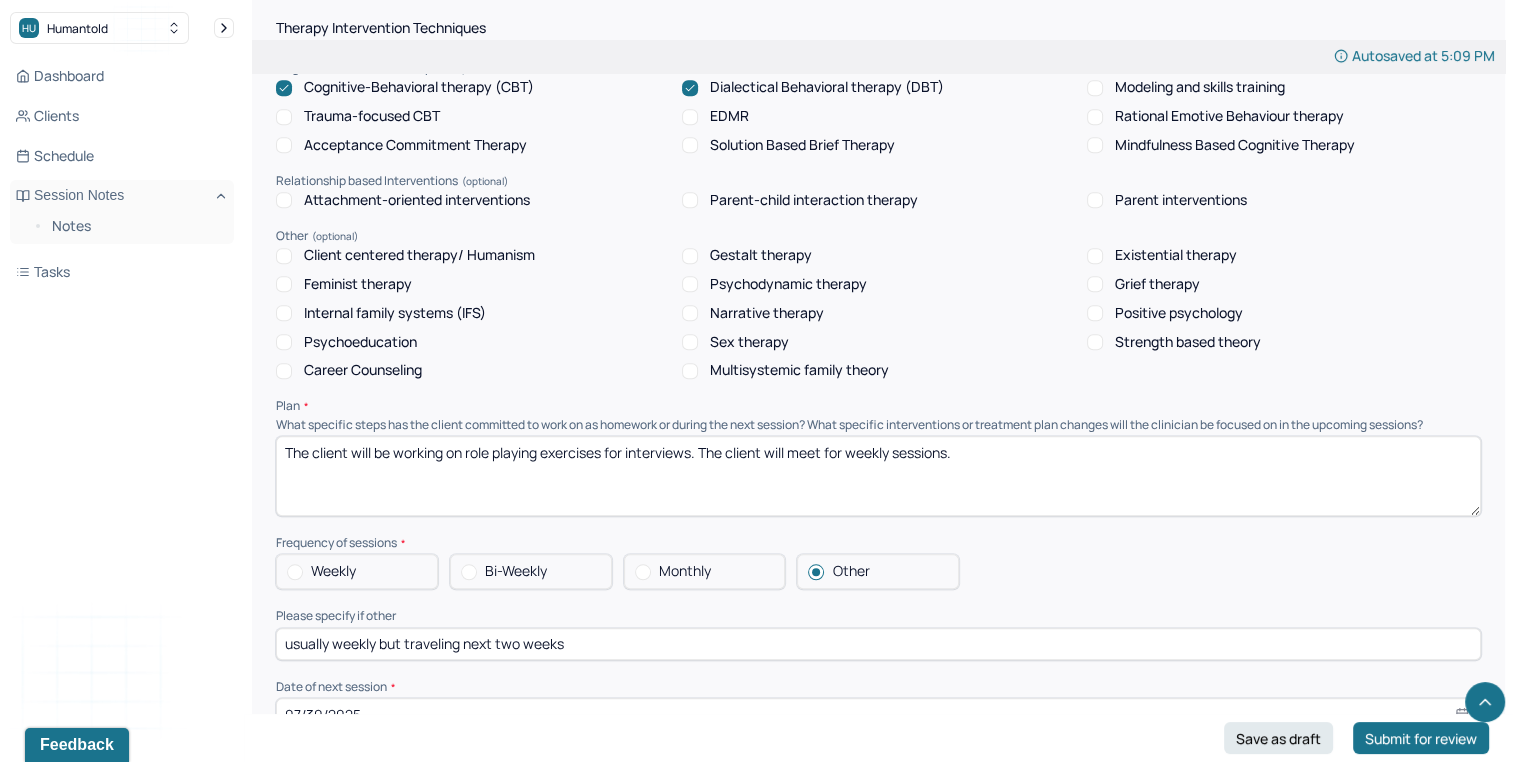 click on "Weekly" at bounding box center (357, 571) 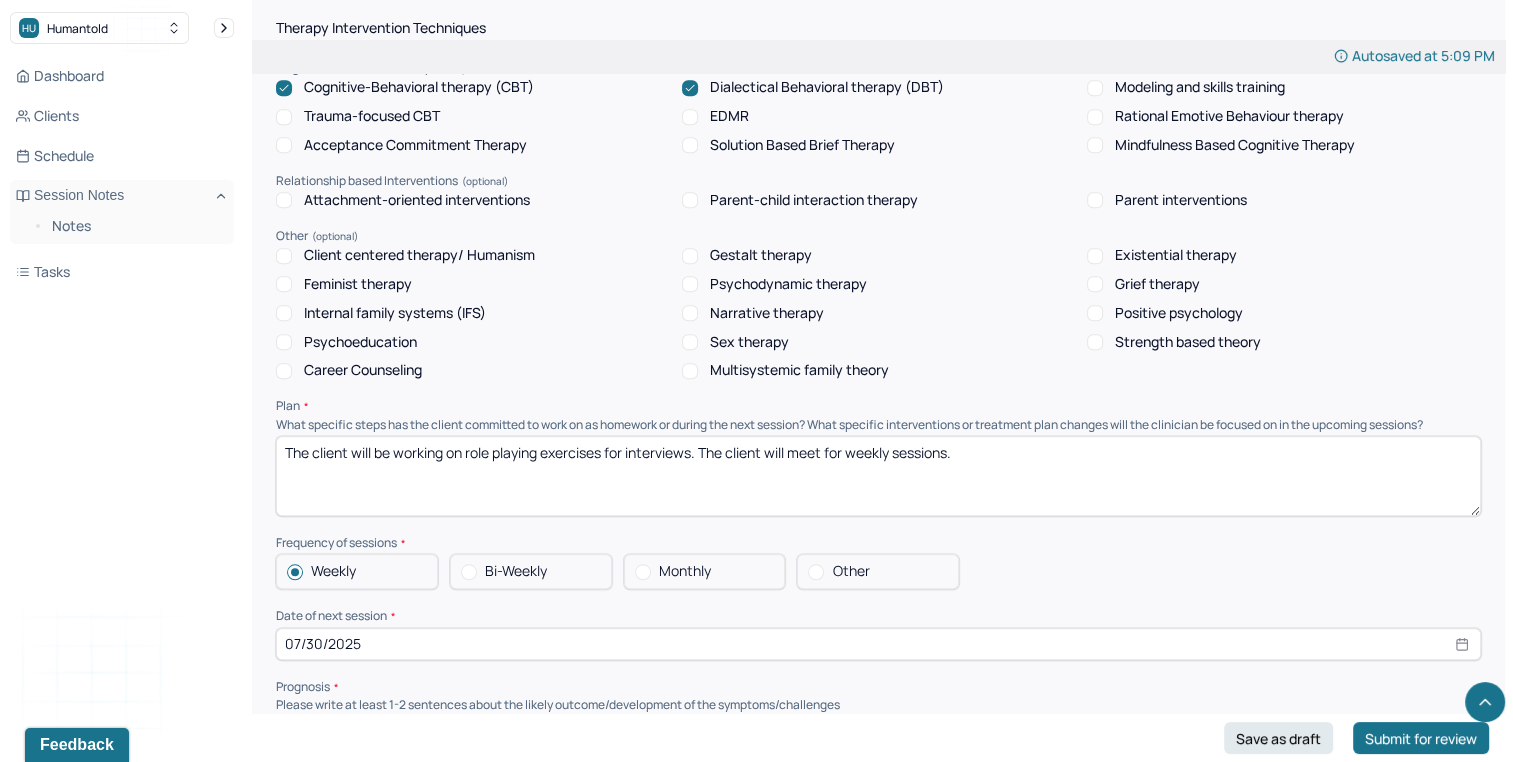 select on "7" 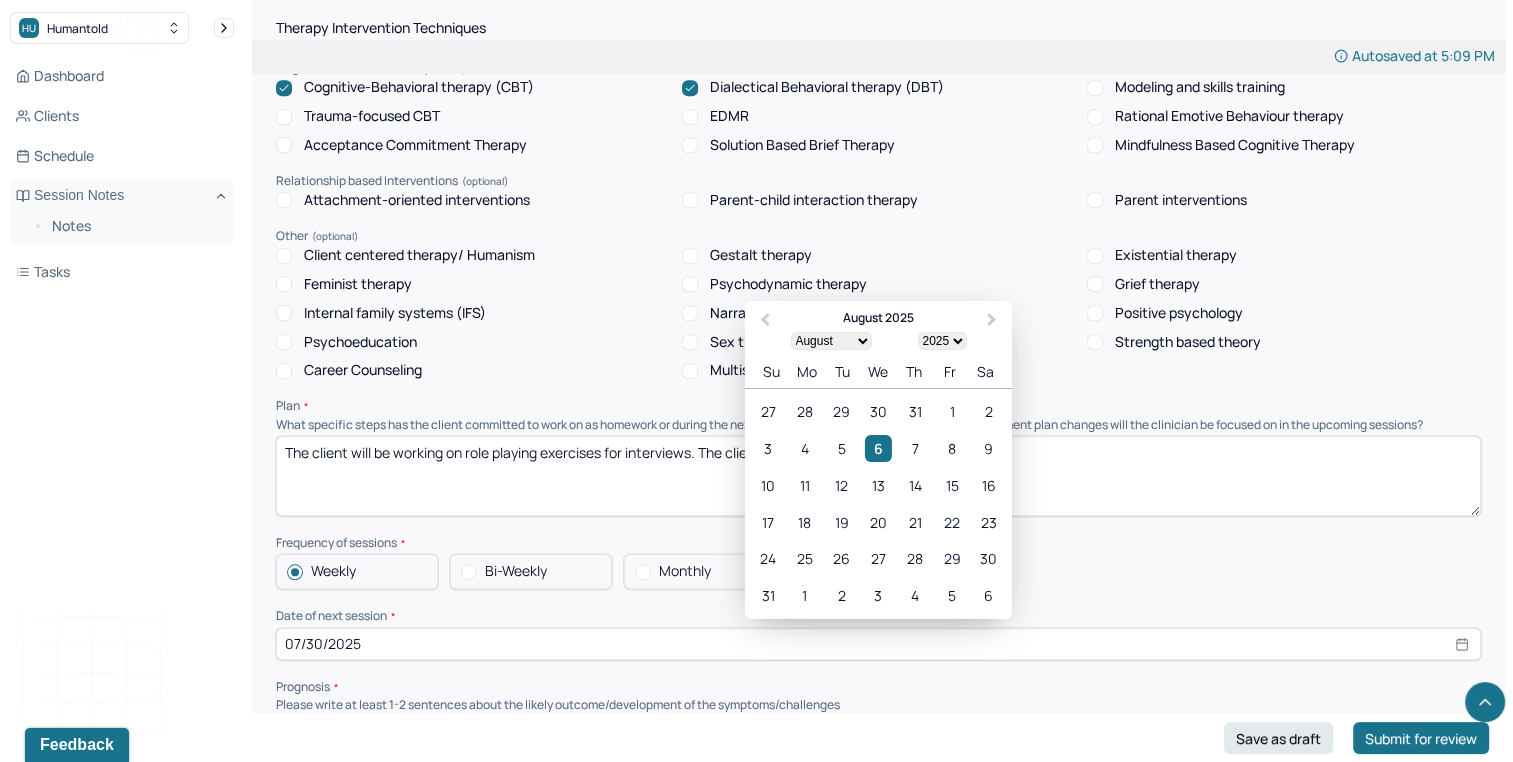 click on "07/30/2025" at bounding box center [878, 644] 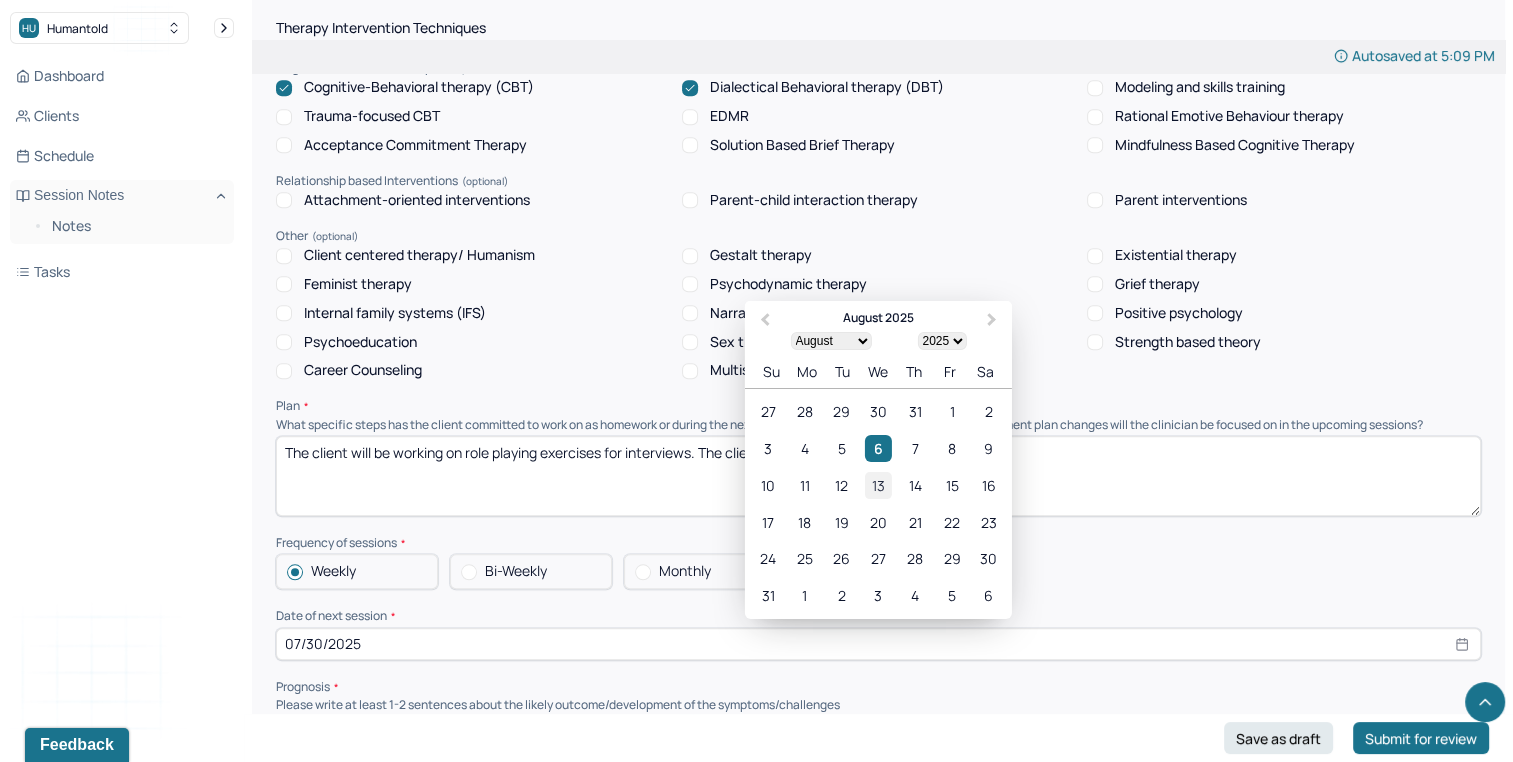 click on "13" at bounding box center [878, 485] 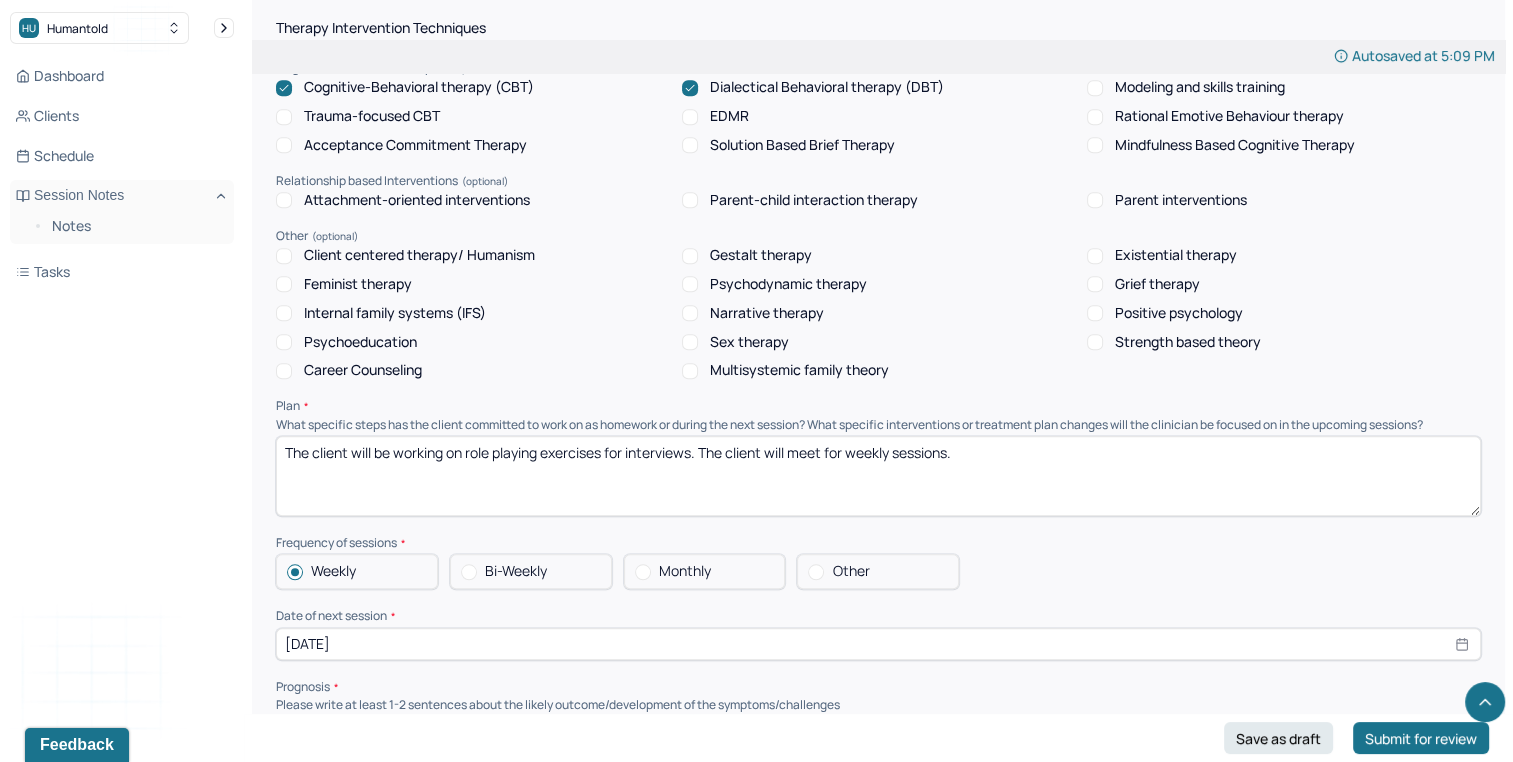 type on "Prognosis remains the same as previous appointment dated 7/30/25. The client shows signs of good prognosis due to good insight and desire to change behaviors and thought patterns. Client is likely to respond well to continued CBT sessions and DBT and has a good understanding on her diagnosis and areas of improvement which can improve her quality of life." 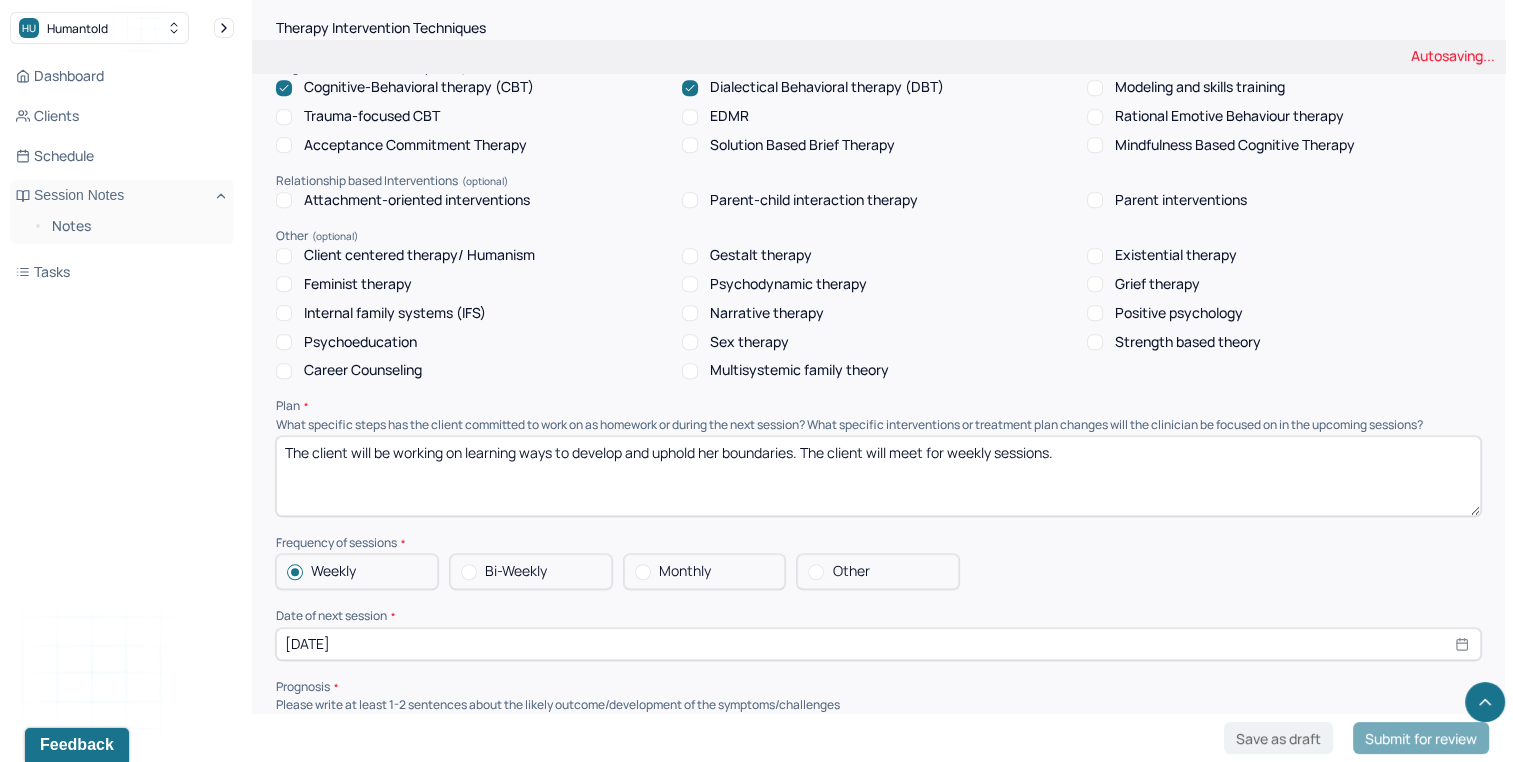 type on "The client will be working on learning ways to develop and uphold her boundaries. The client will meet for weekly sessions." 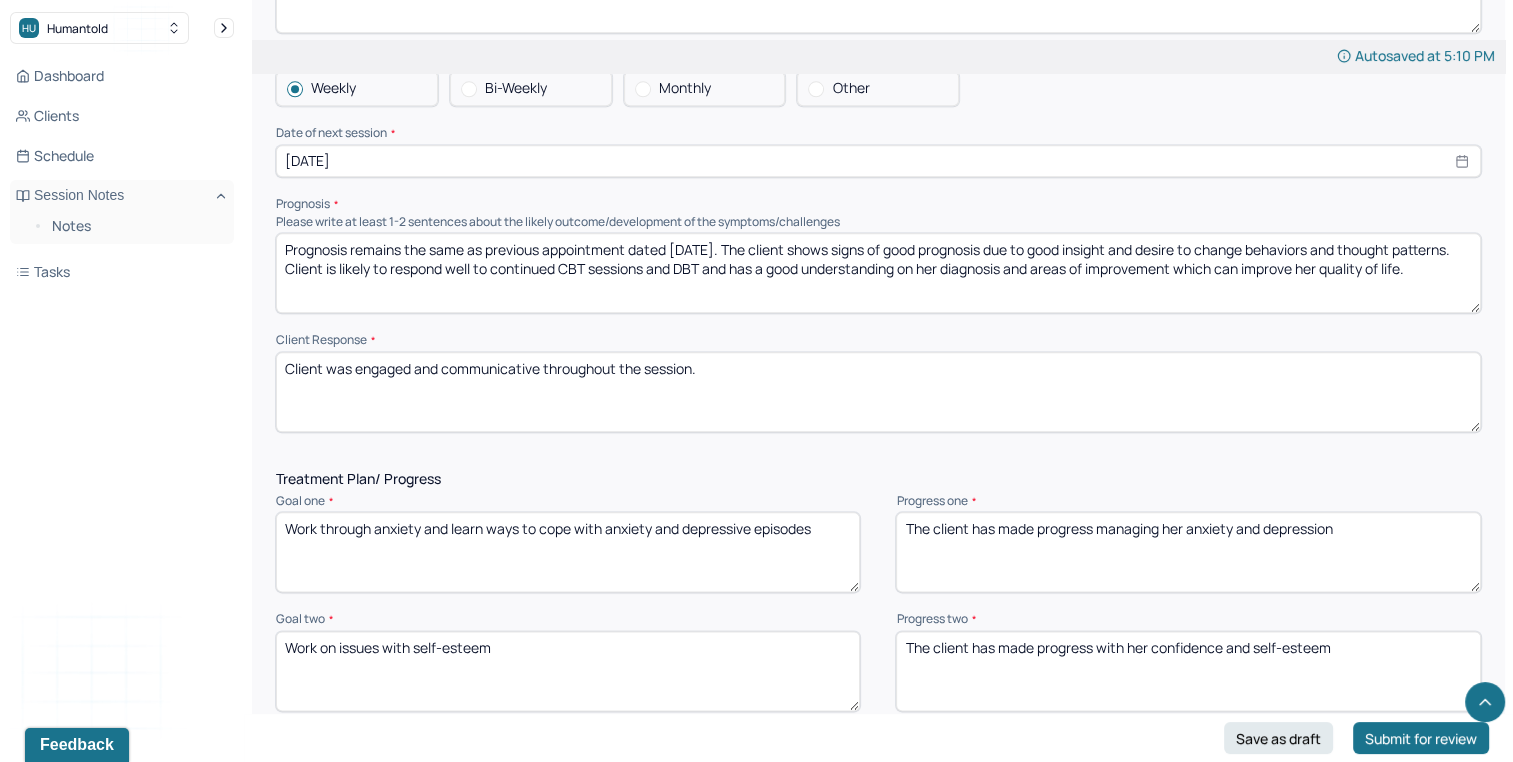 scroll, scrollTop: 2271, scrollLeft: 0, axis: vertical 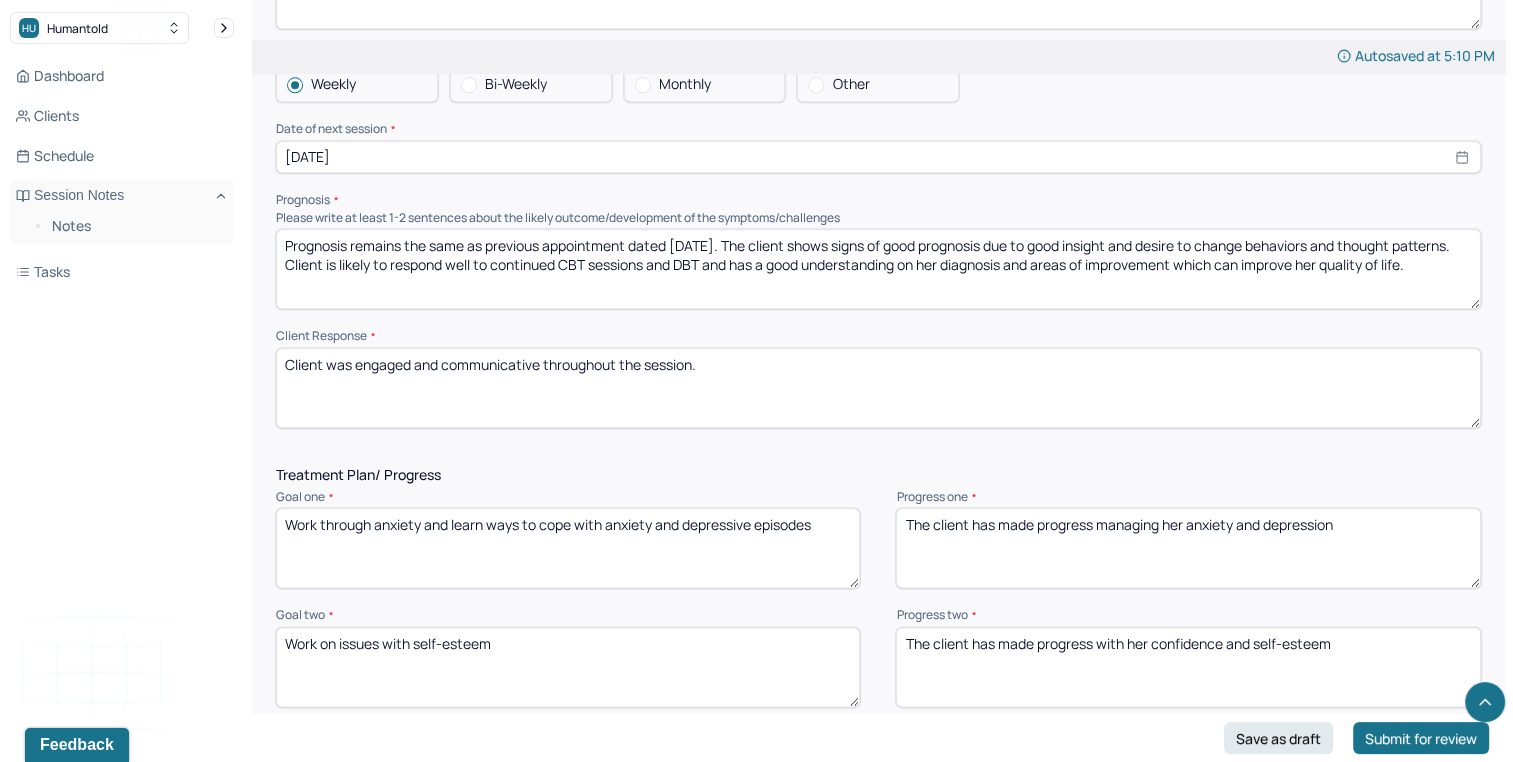 click on "Client was engaged and communicative throughout the session." at bounding box center (878, 388) 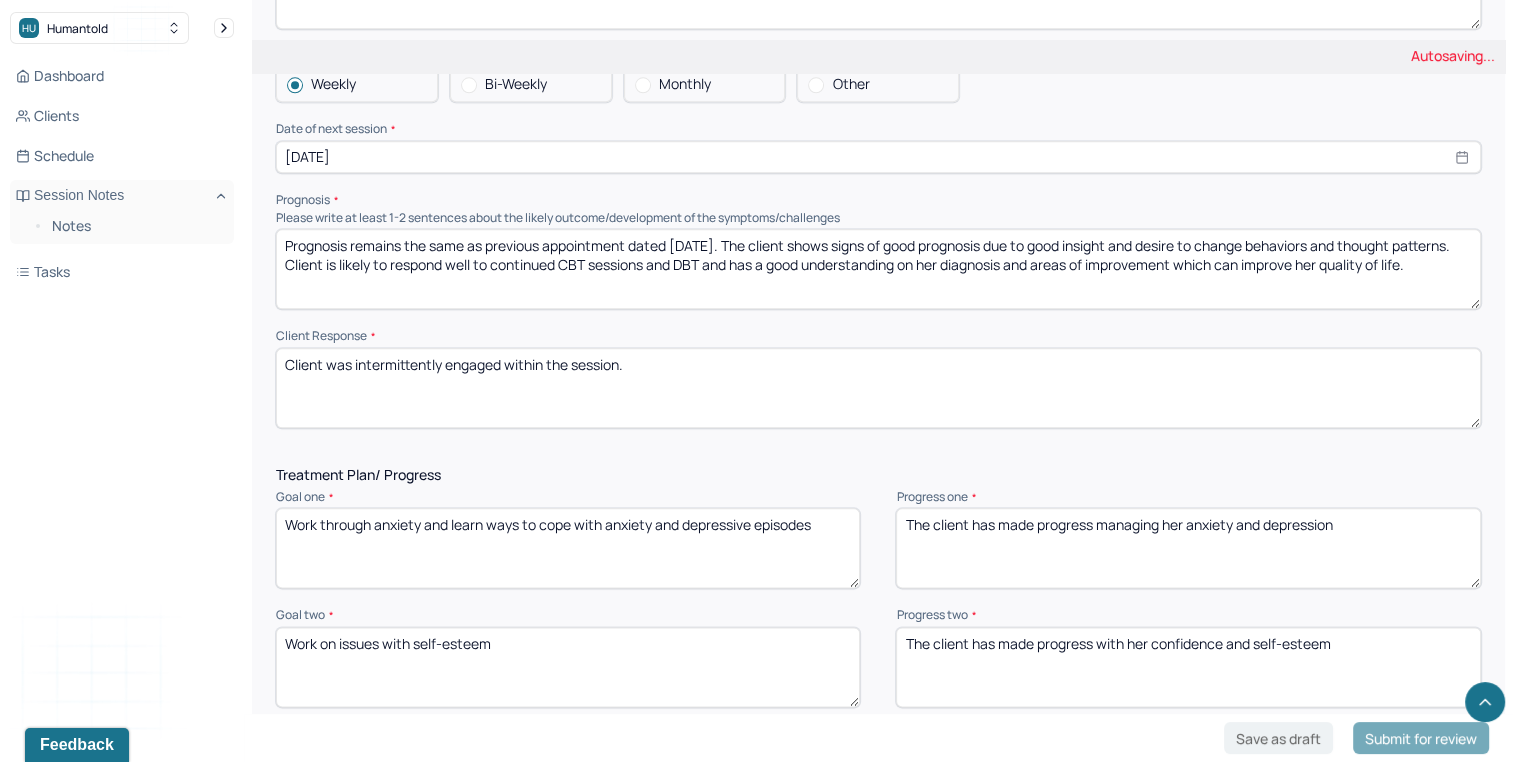 type on "Client was intermittently engaged within the session." 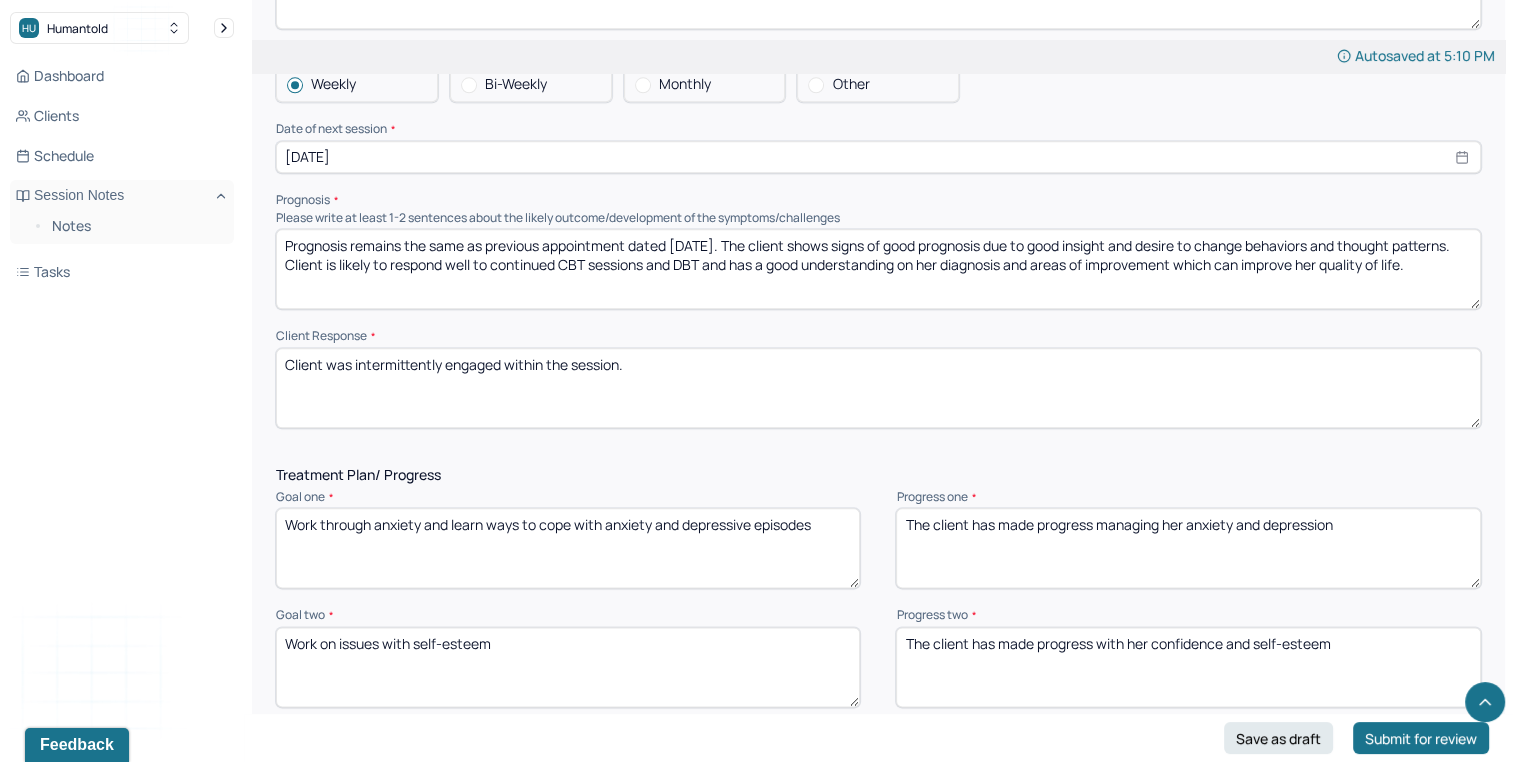 click on "The client has made progress managing her anxiety and depression" at bounding box center [1188, 548] 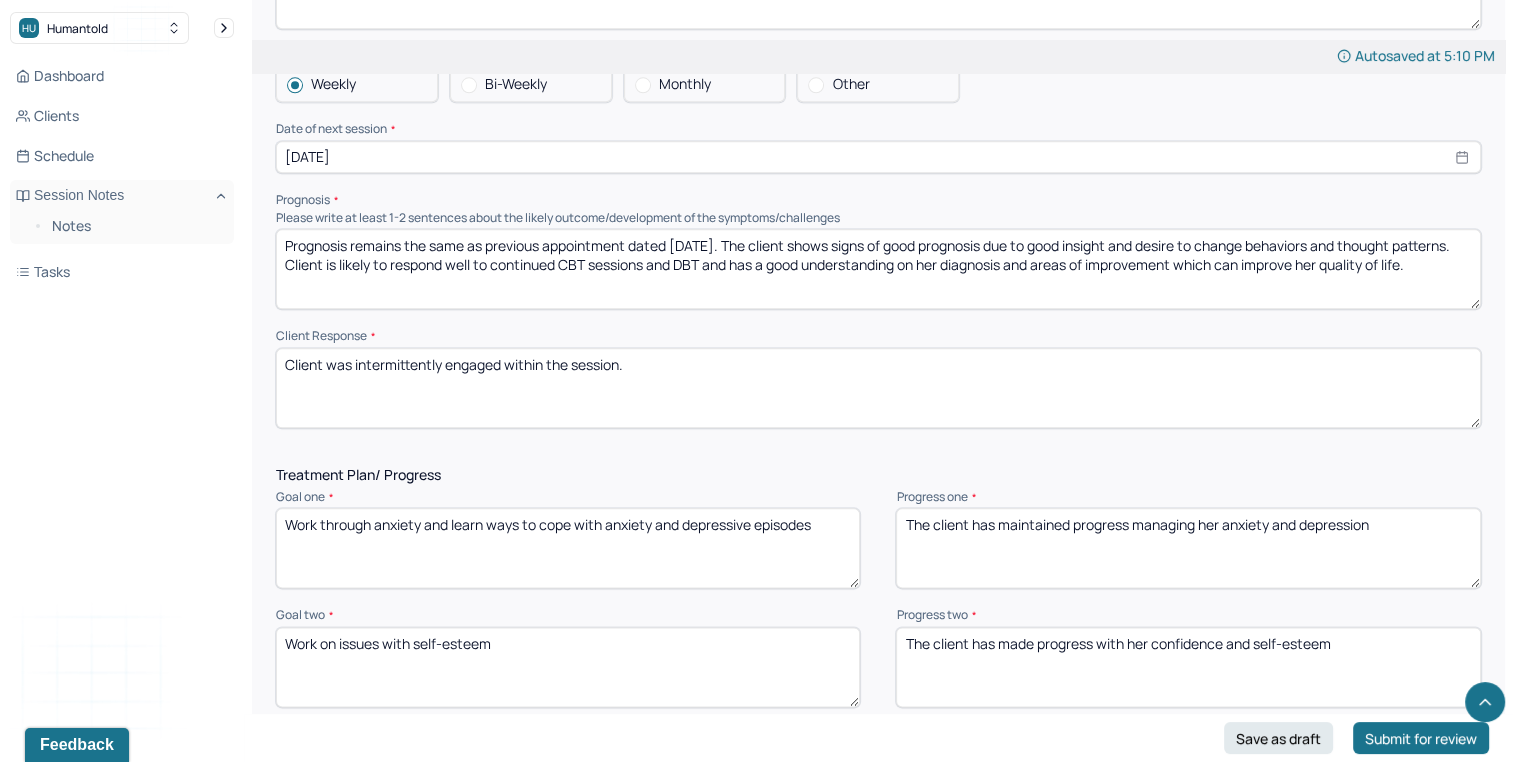 type on "The client has maintained progress managing her anxiety and depression" 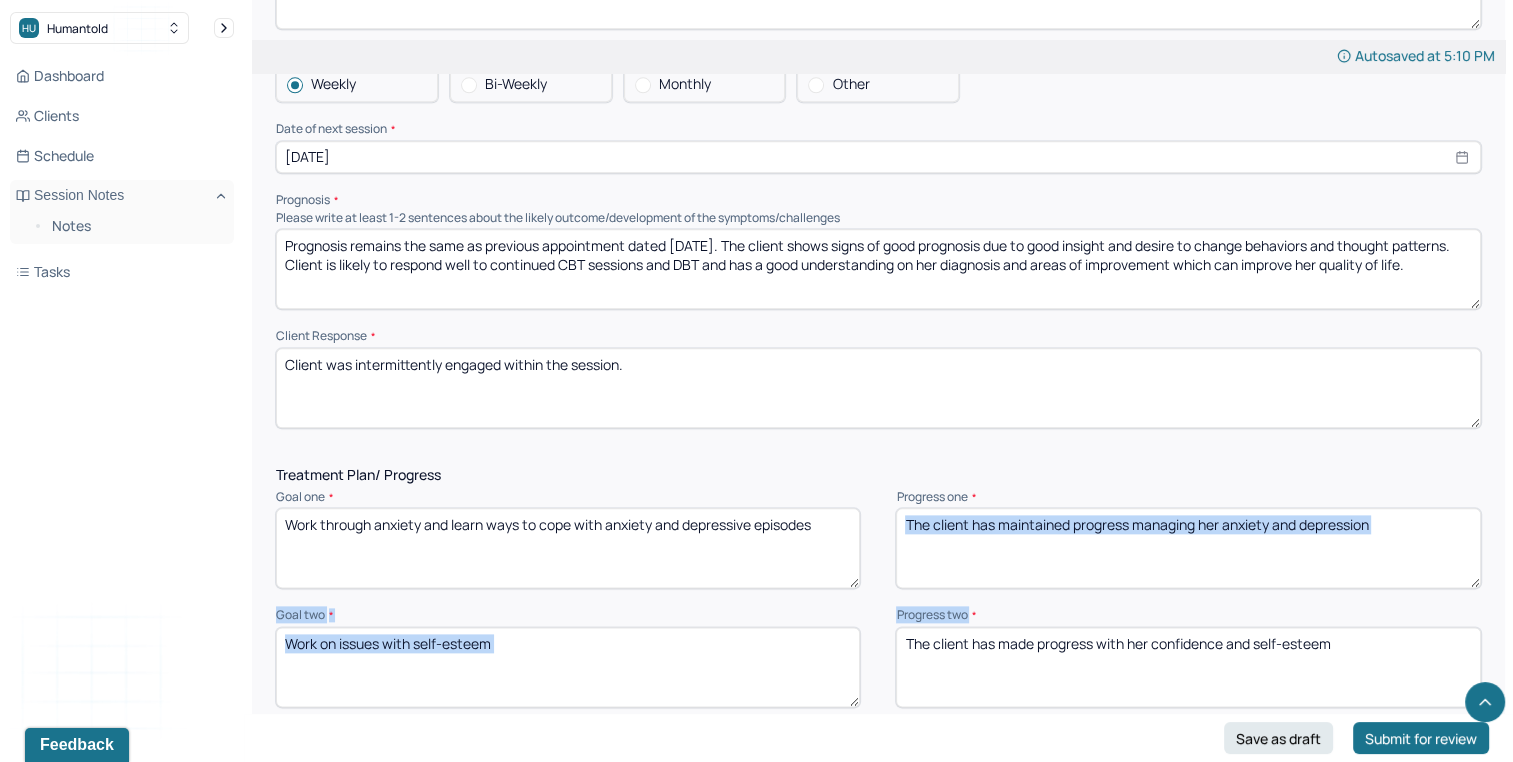 drag, startPoint x: 1510, startPoint y: 544, endPoint x: 1526, endPoint y: 547, distance: 16.27882 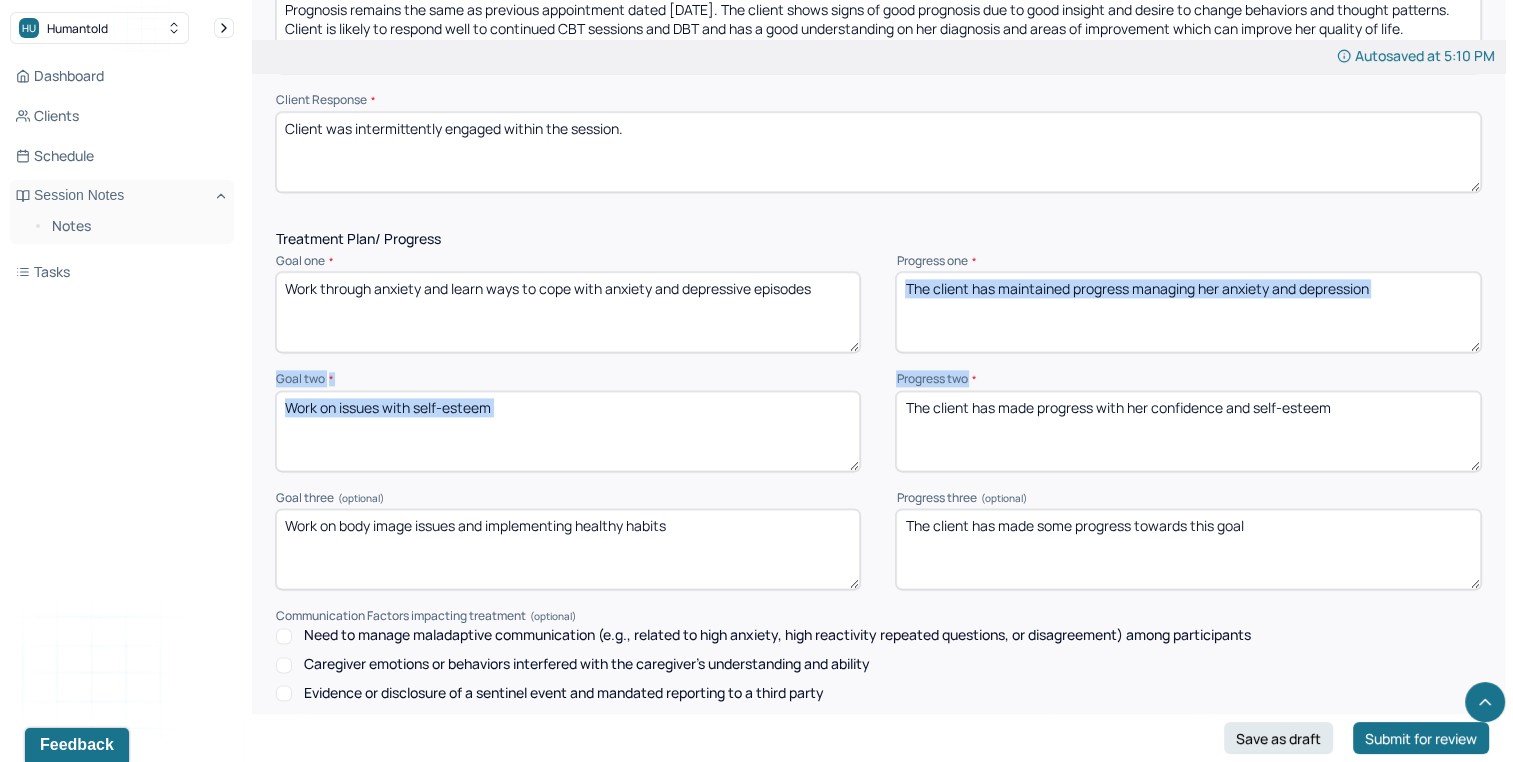 scroll, scrollTop: 2511, scrollLeft: 0, axis: vertical 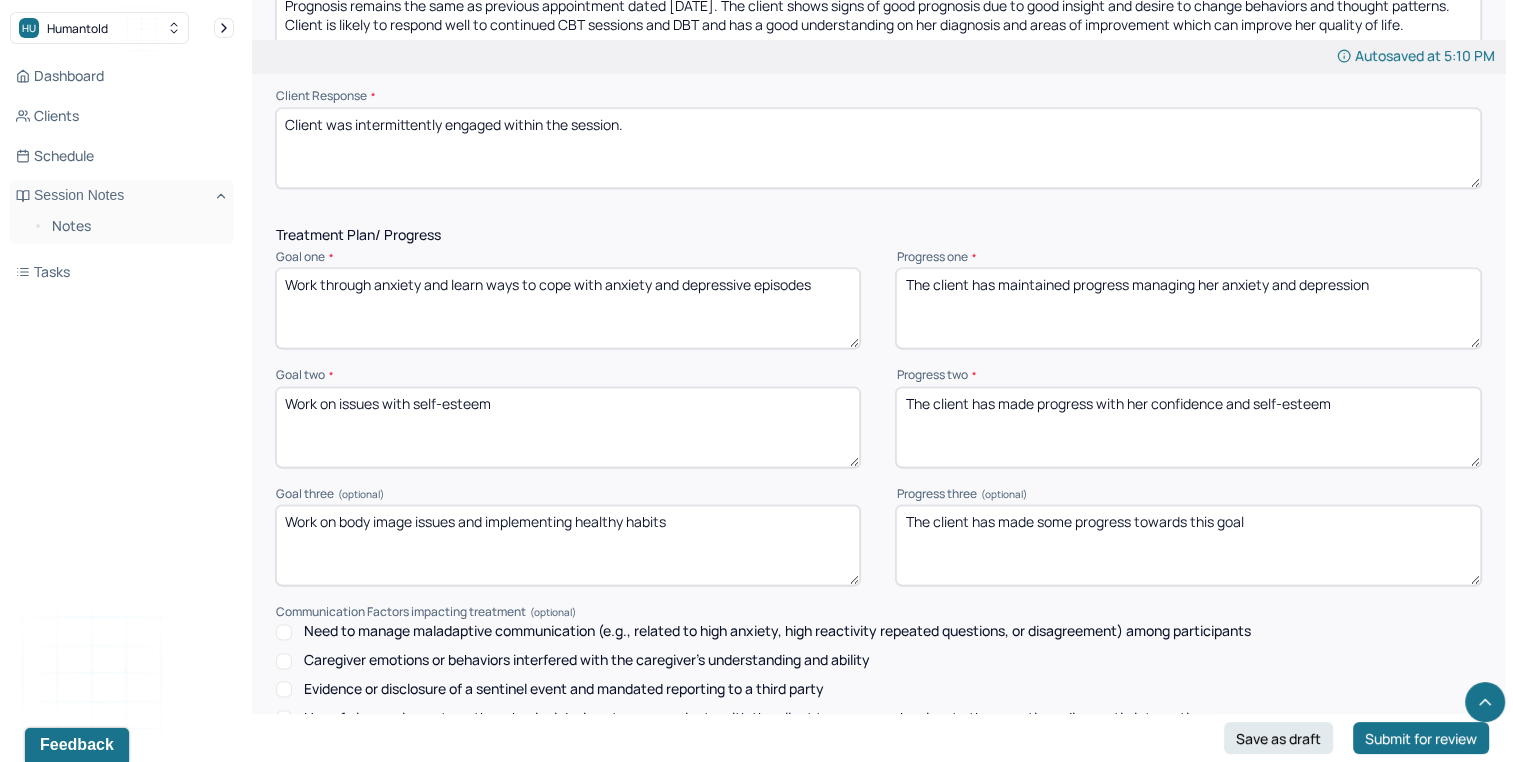 click on "The client has made some progress towards this goal" at bounding box center [1188, 545] 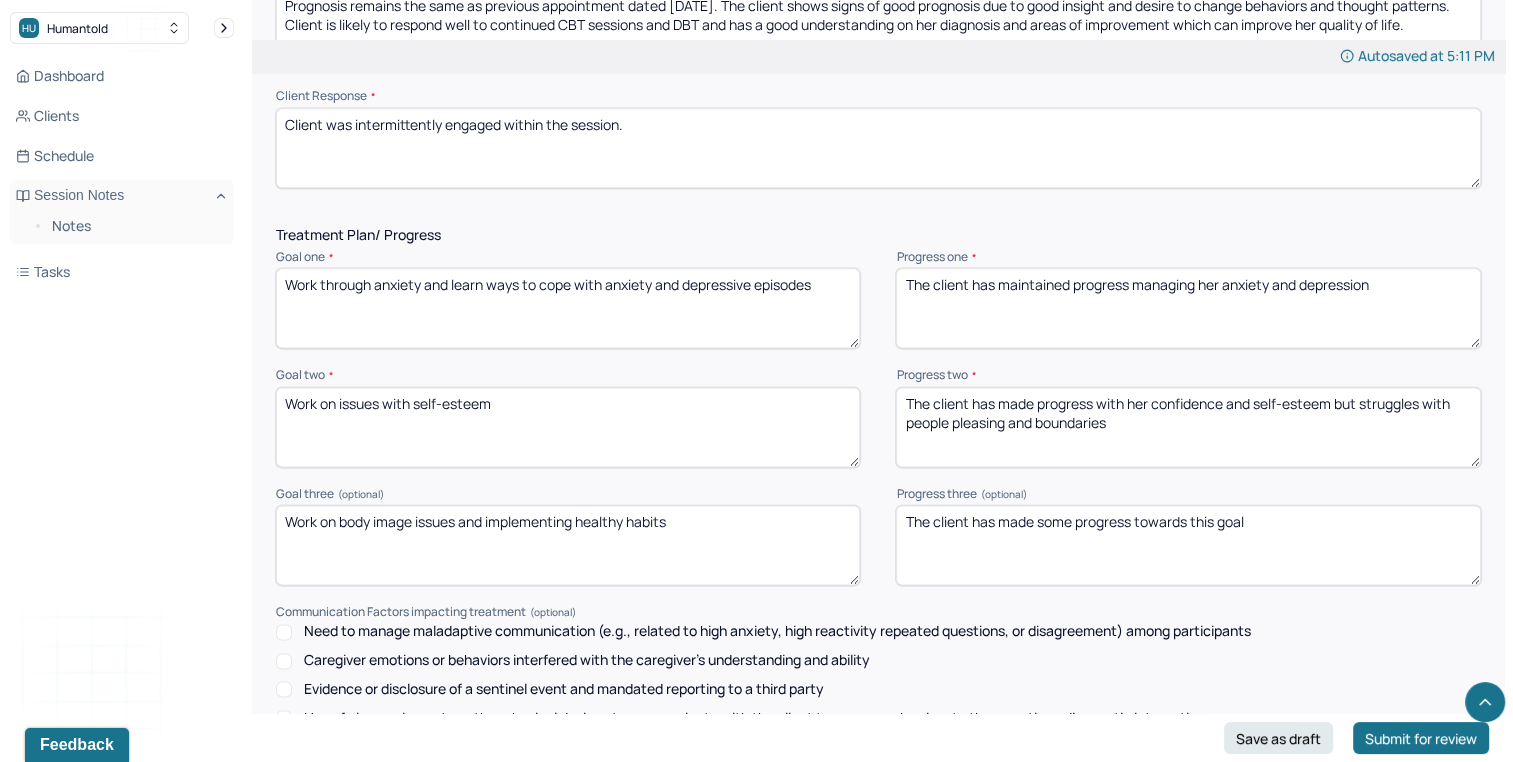 type on "The client has made progress with her confidence and self-esteem but struggles with people pleasing and boundaries" 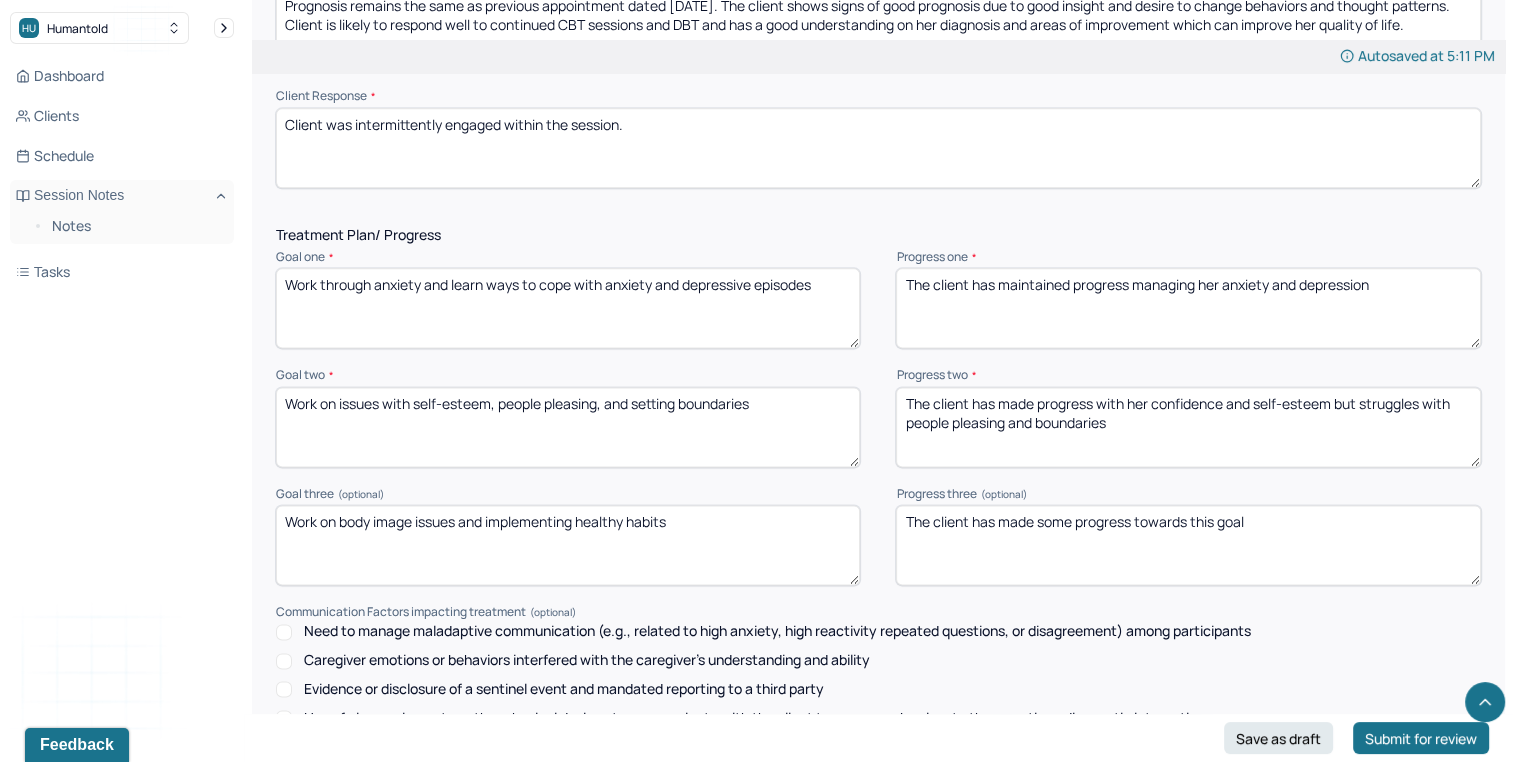 type on "Work on issues with self-esteem, people pleasing, and setting boundaries" 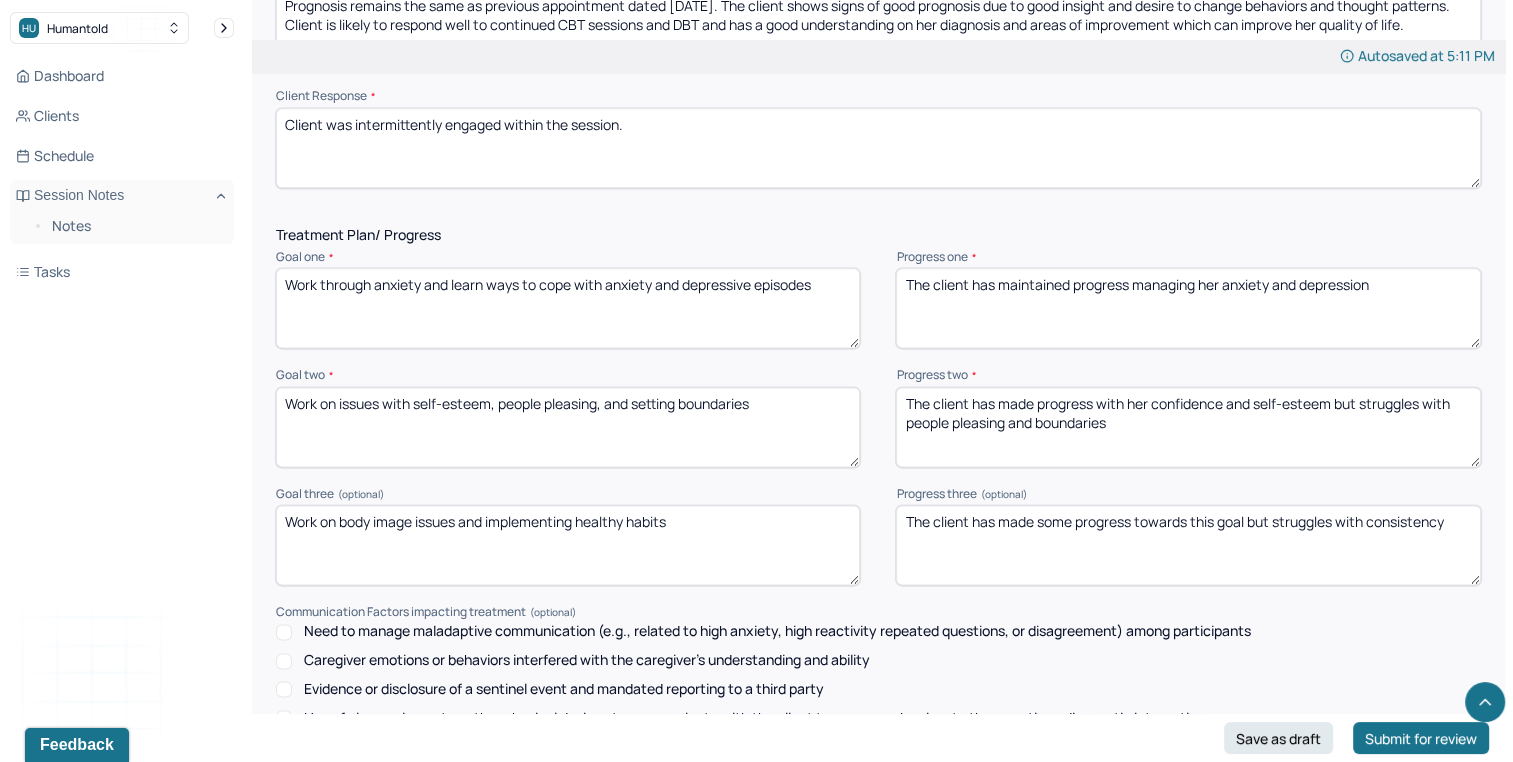 type on "The client has made some progress towards this goal but struggles with consistency" 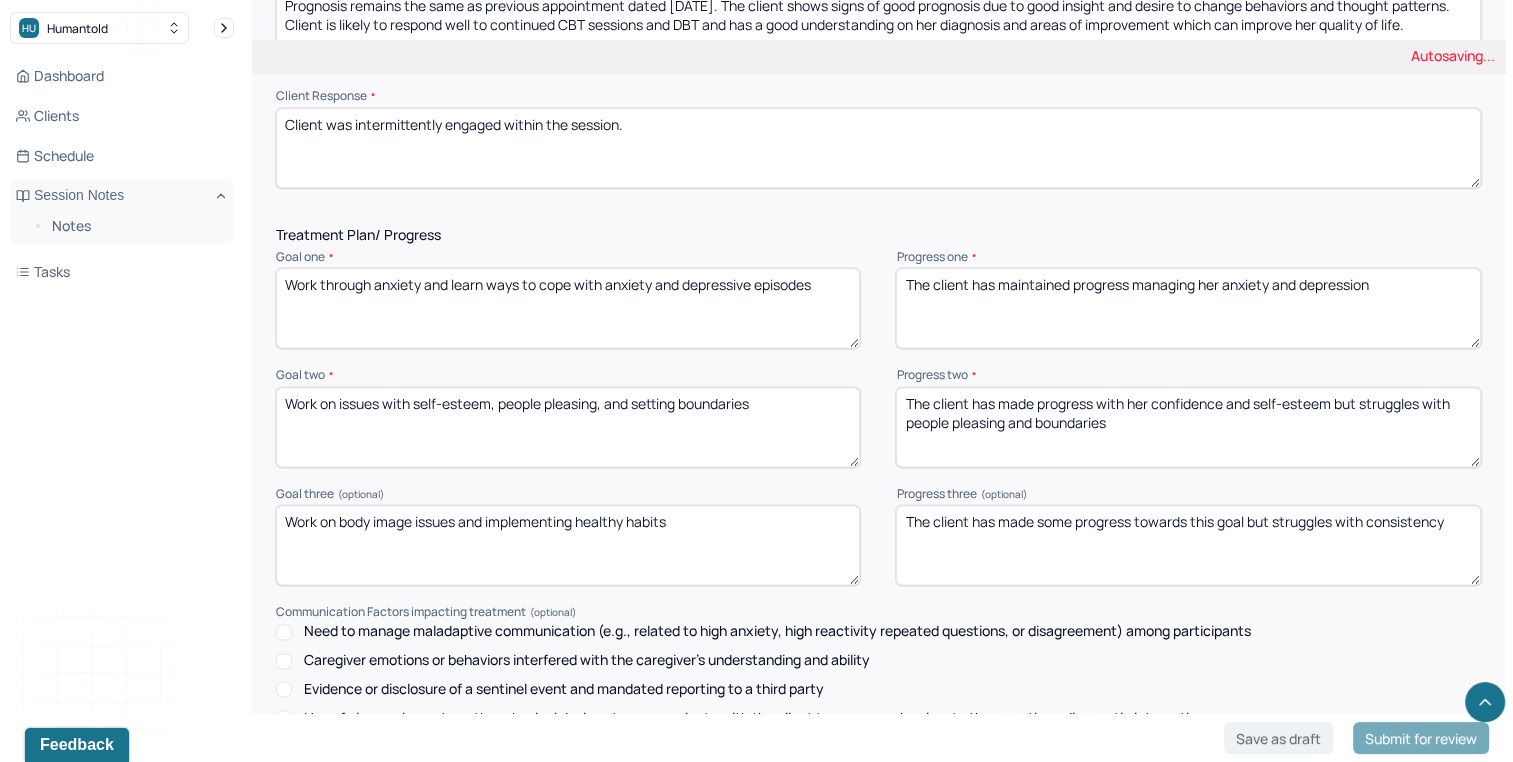 click on "Need to manage maladaptive communication (e.g., related to high anxiety, high reactivity repeated questions, or disagreement) among participants" at bounding box center [878, 631] 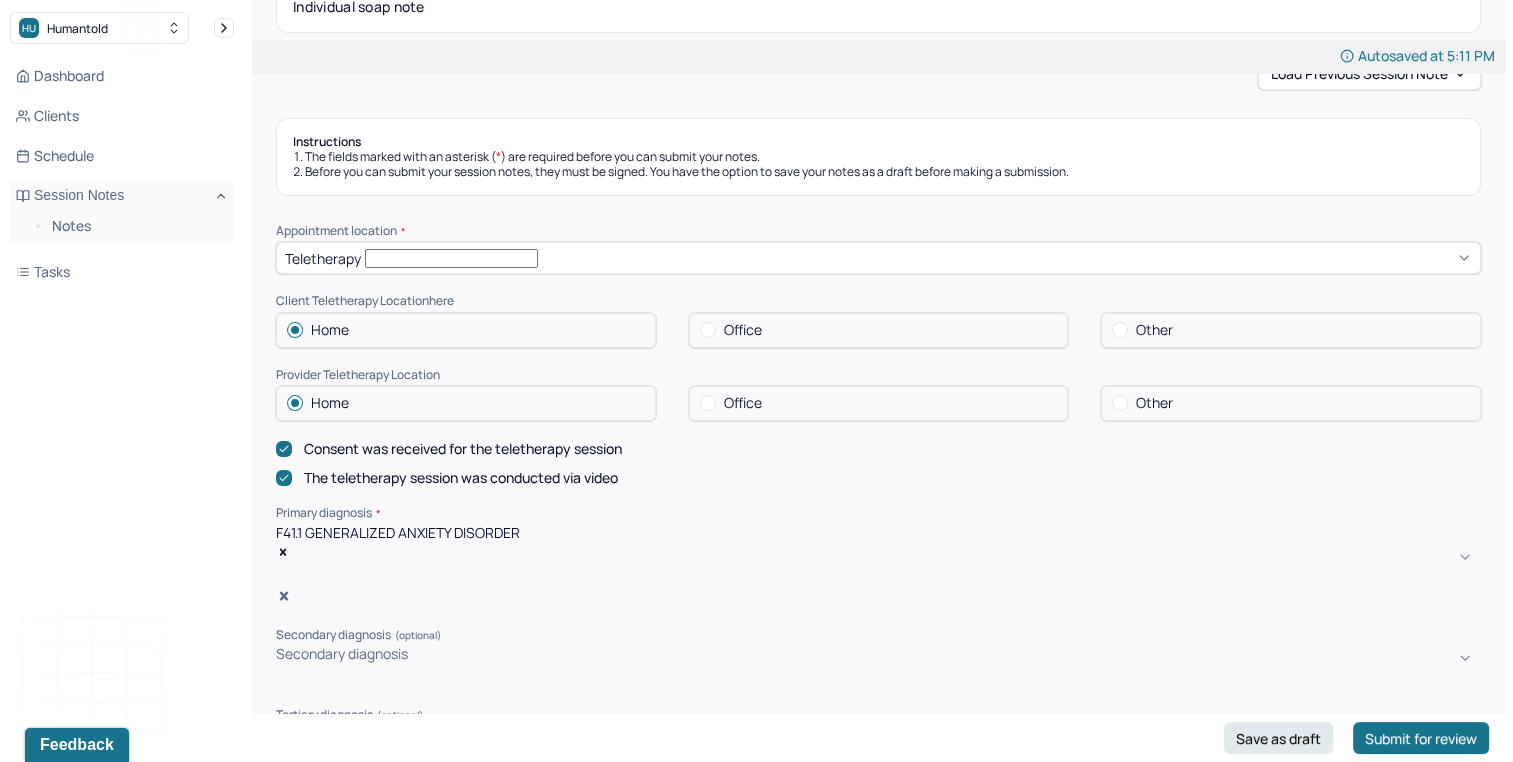 scroll, scrollTop: 0, scrollLeft: 0, axis: both 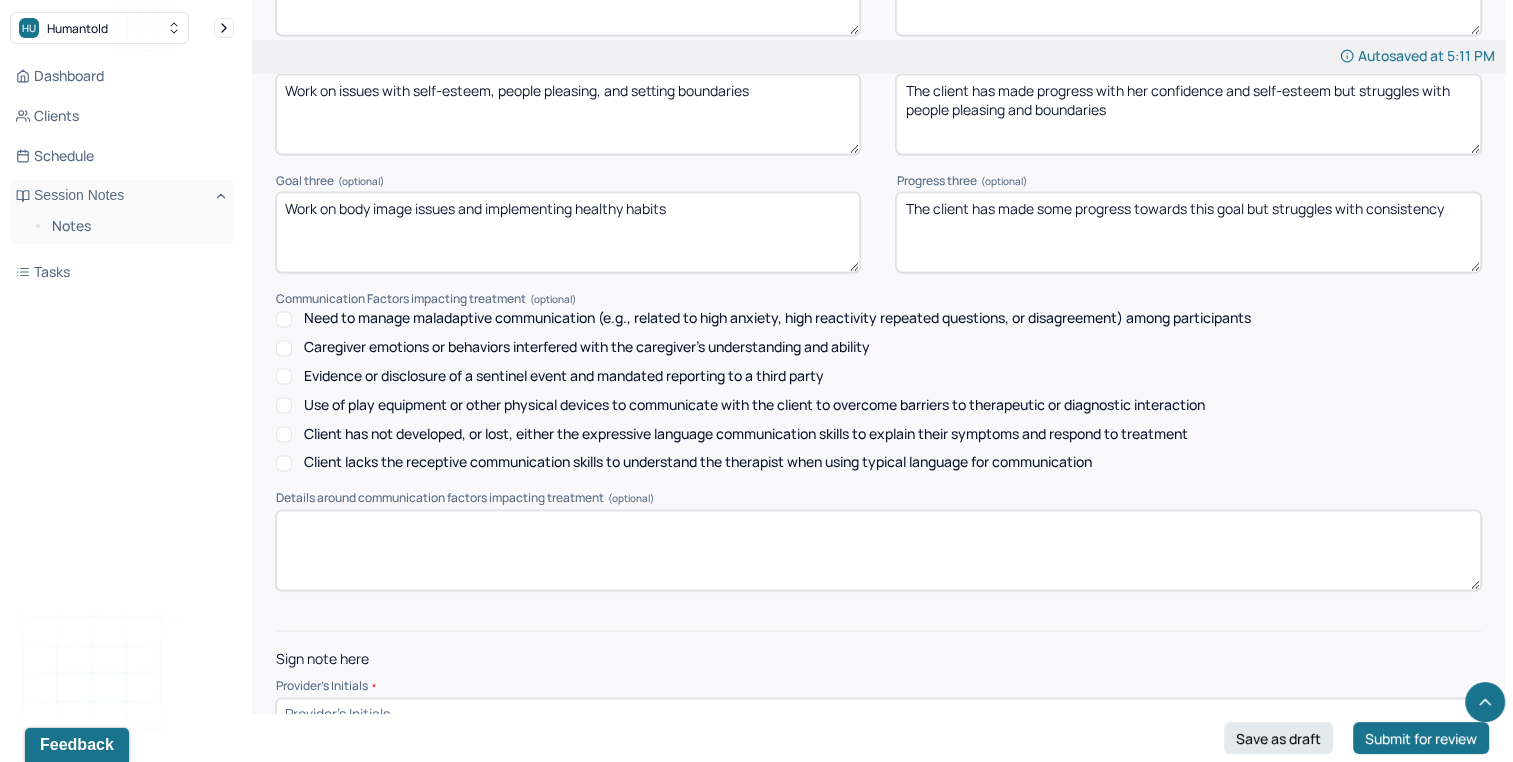 click at bounding box center [878, 714] 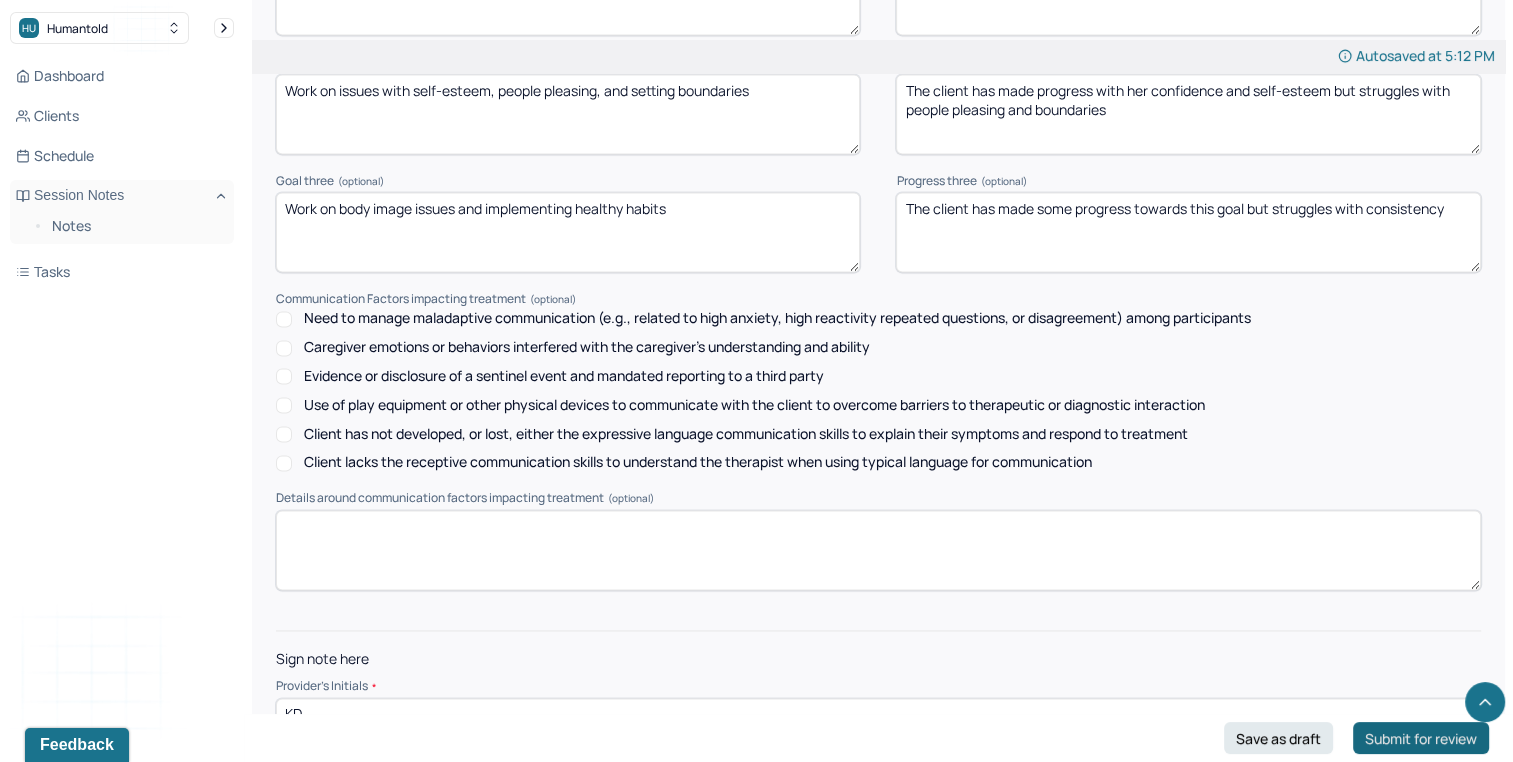 type on "KD" 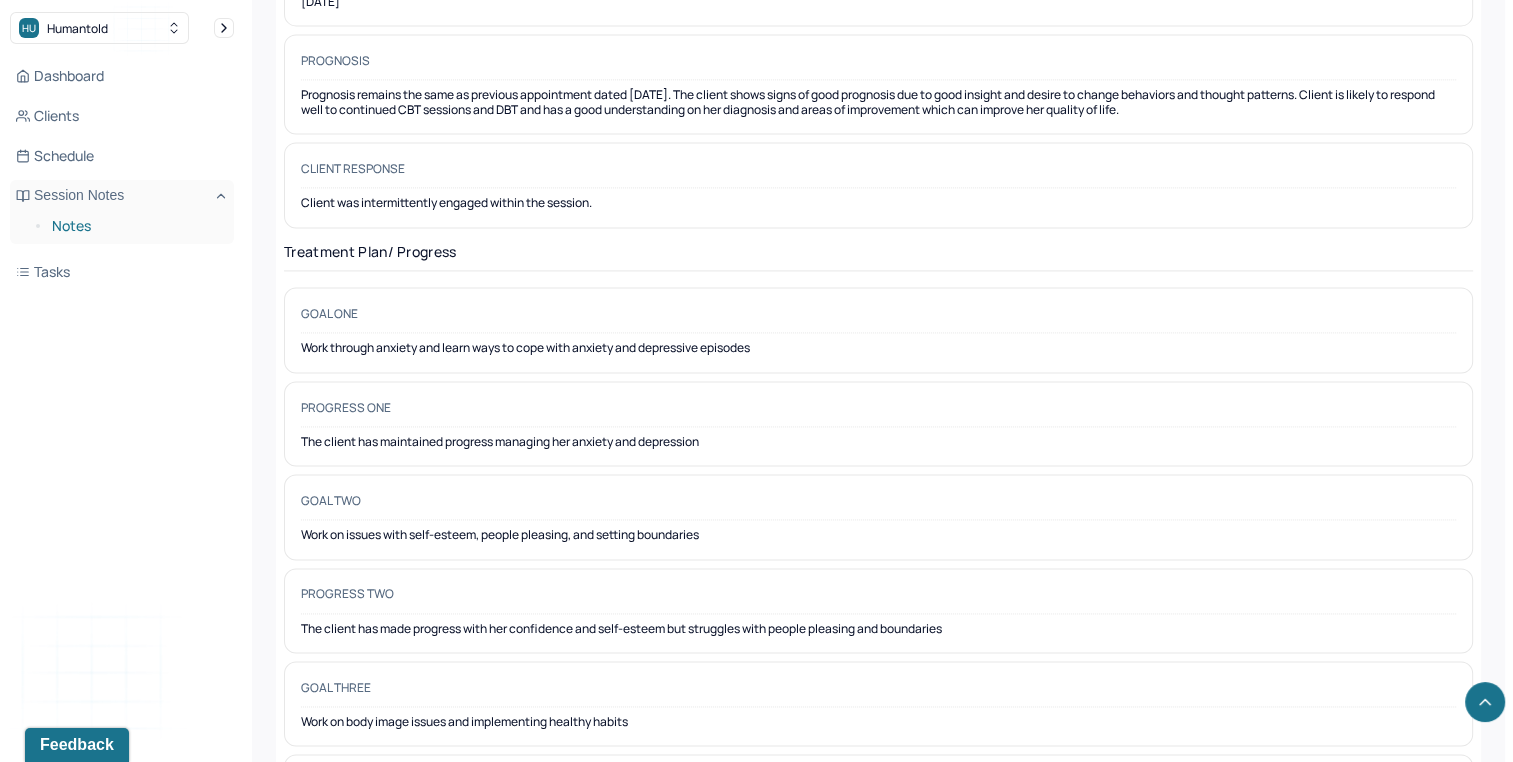 click on "Notes" at bounding box center [135, 226] 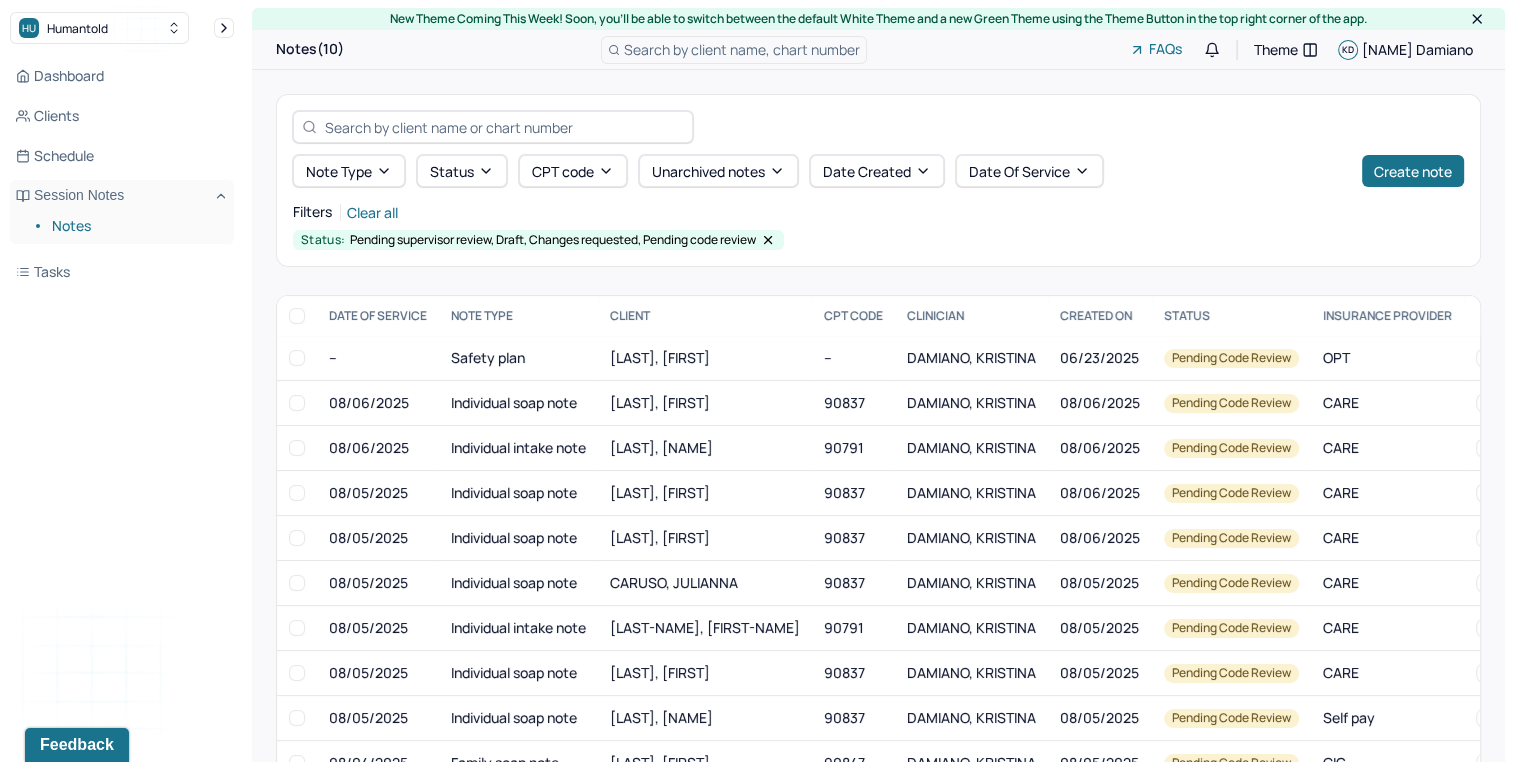click on "Status: Pending supervisor review, Draft, Changes requested, Pending code review" at bounding box center [878, 240] 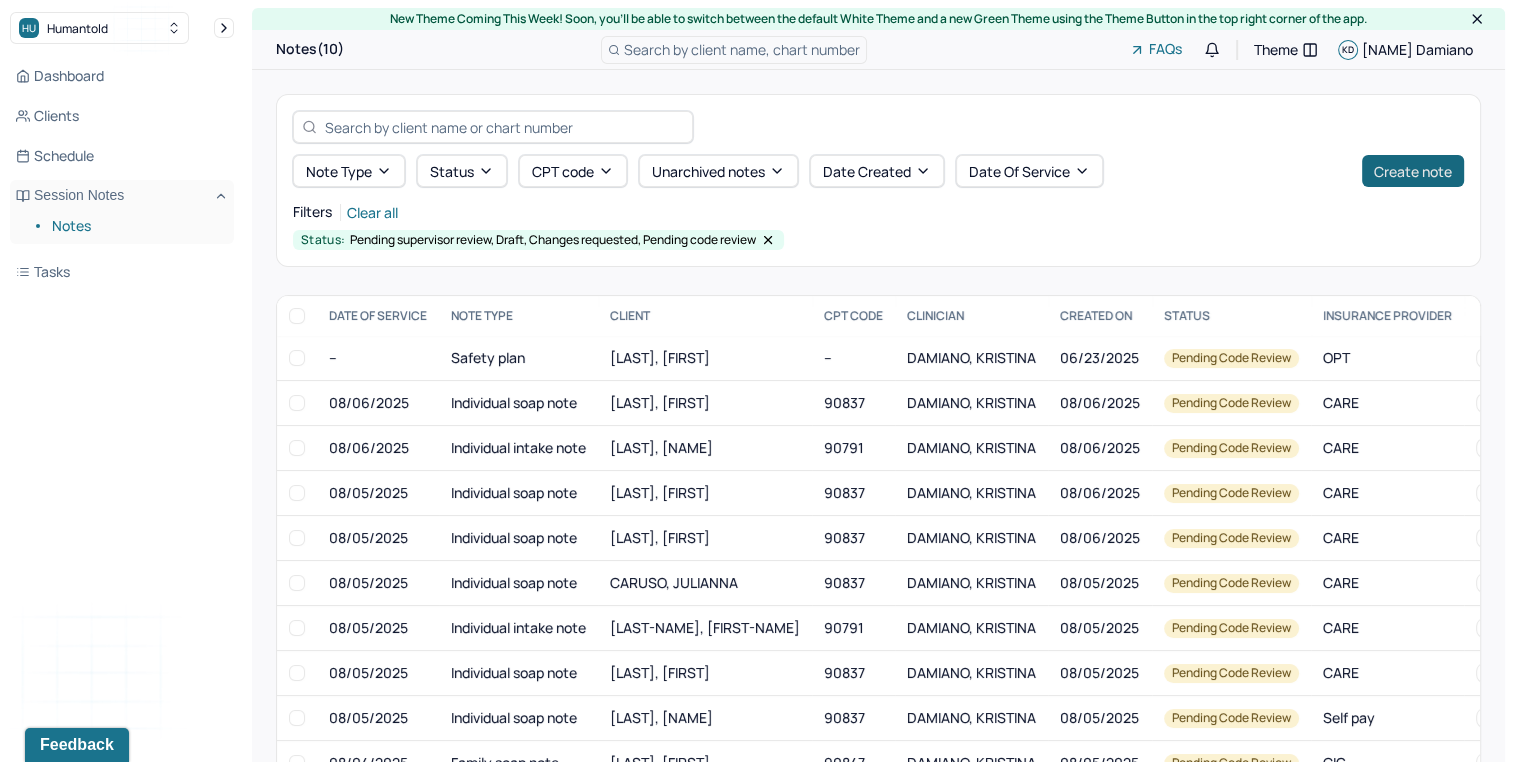 click on "Create note" at bounding box center (1413, 171) 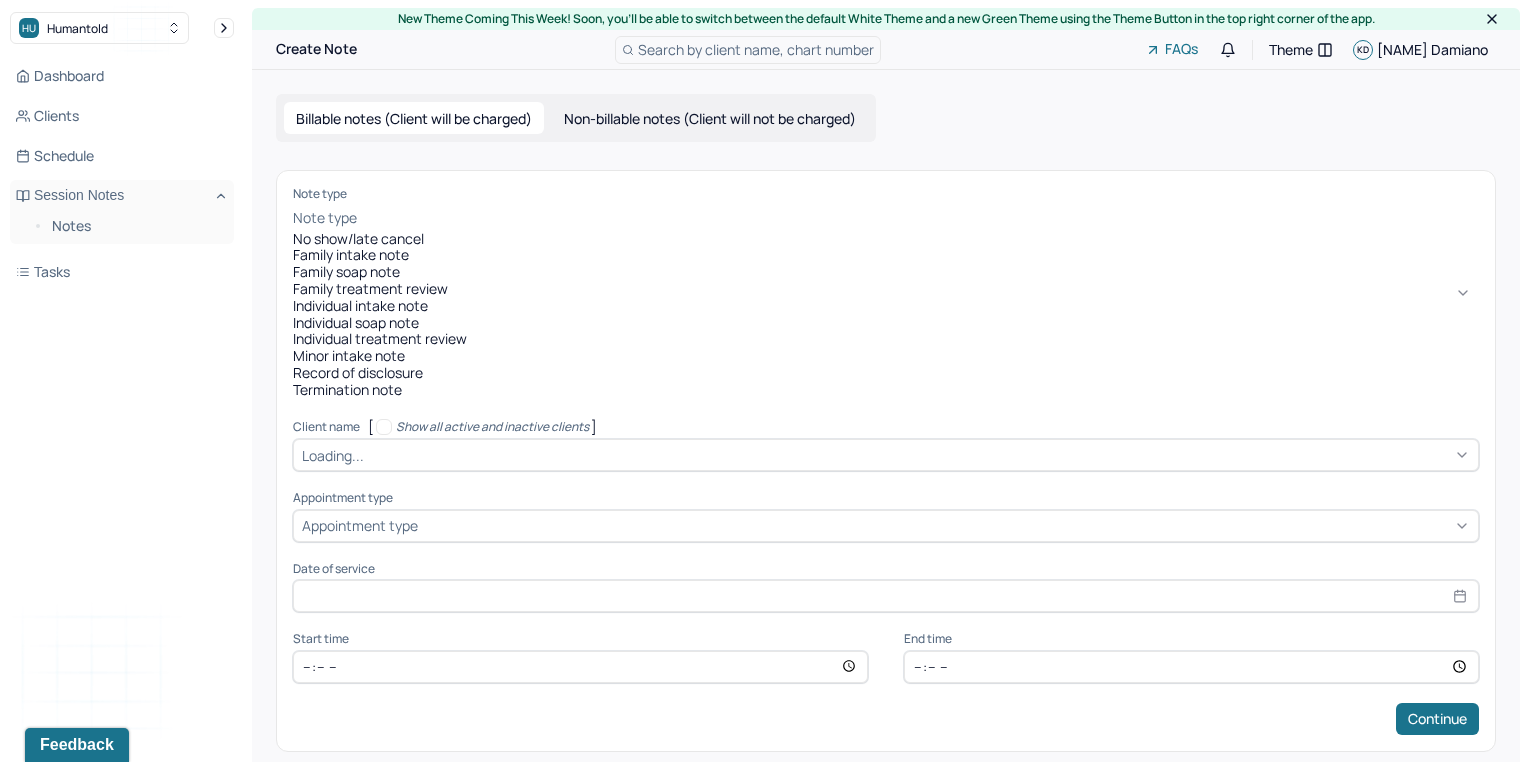 click on "Note type" at bounding box center [886, 218] 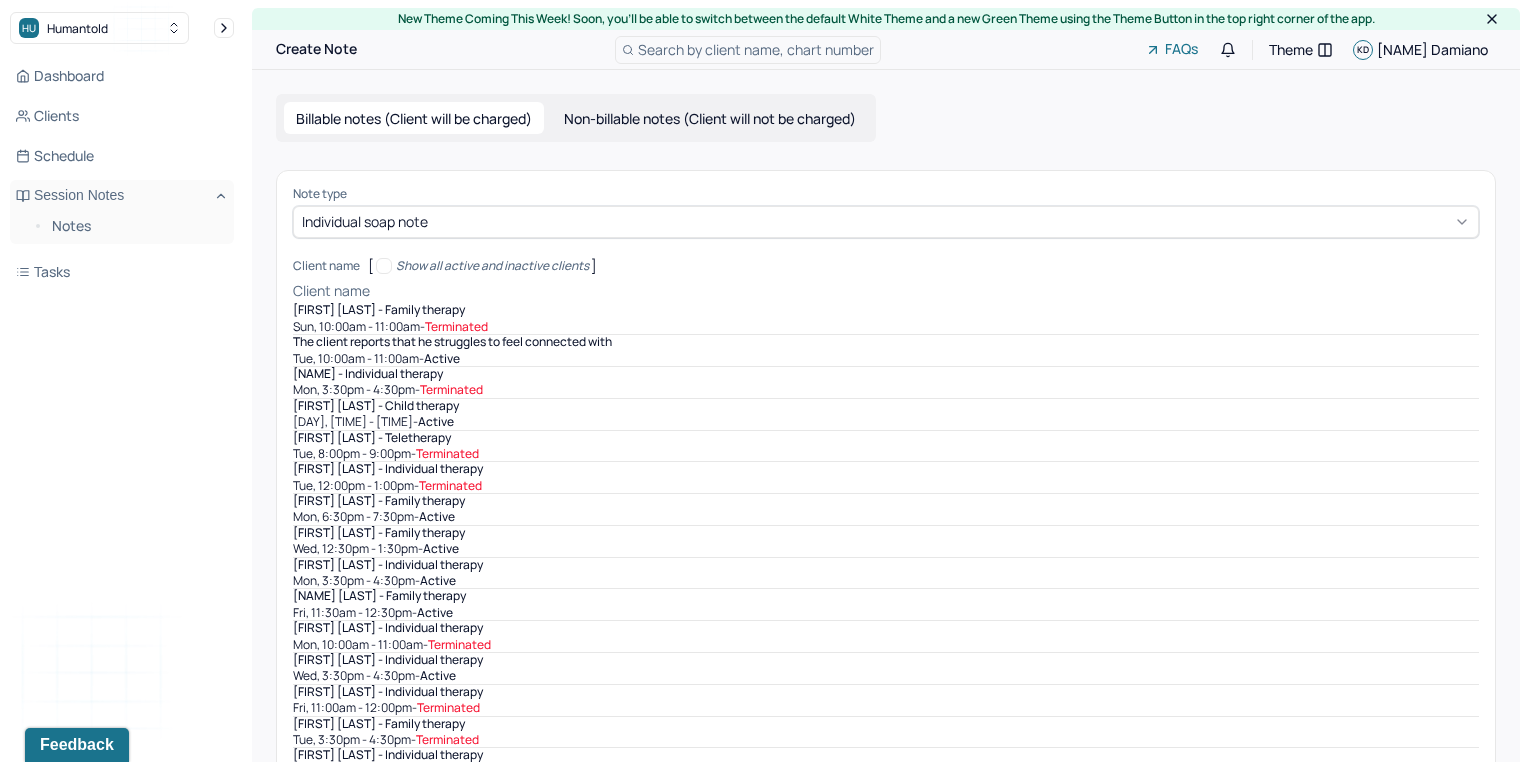 click at bounding box center [926, 291] 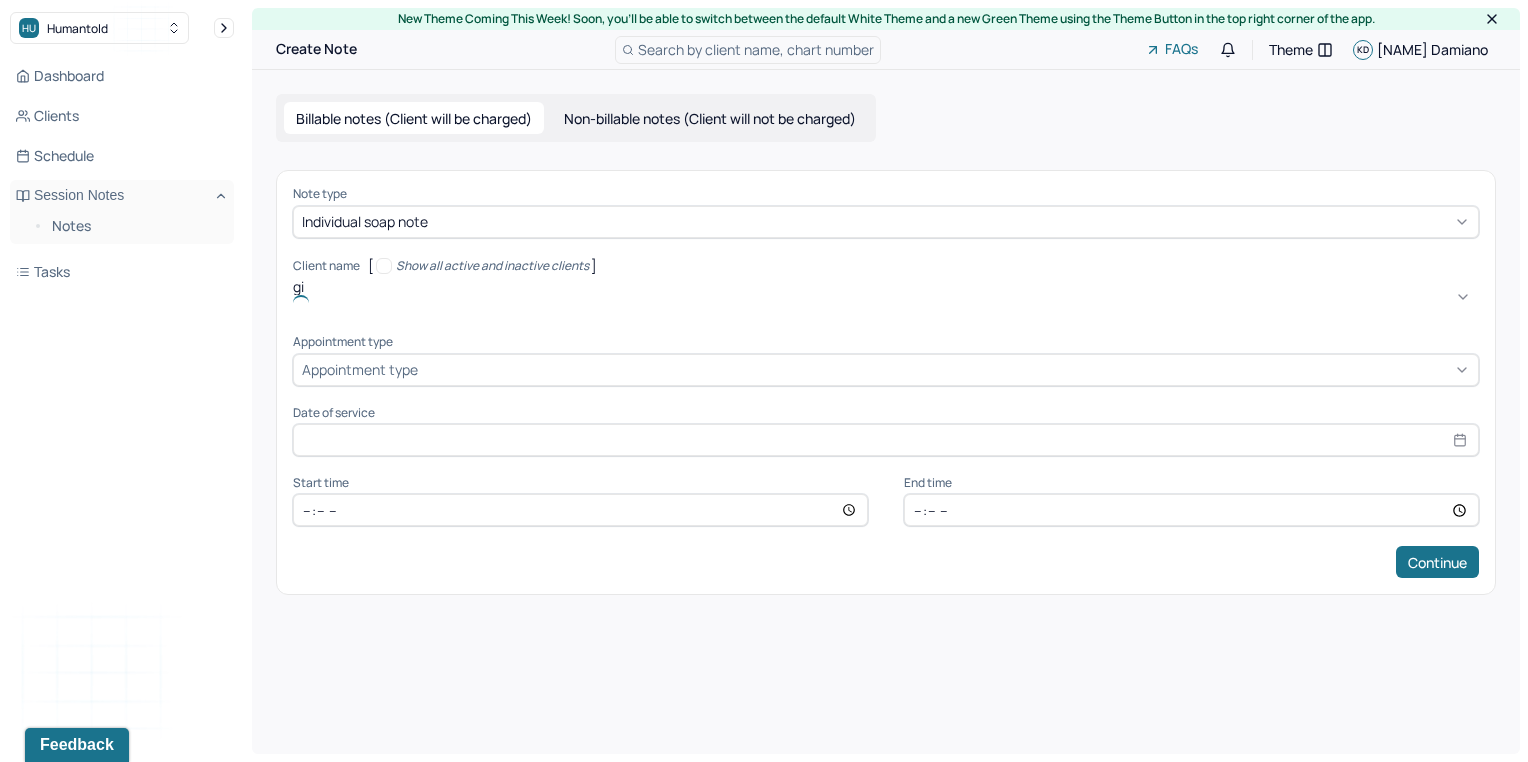 type on "gio" 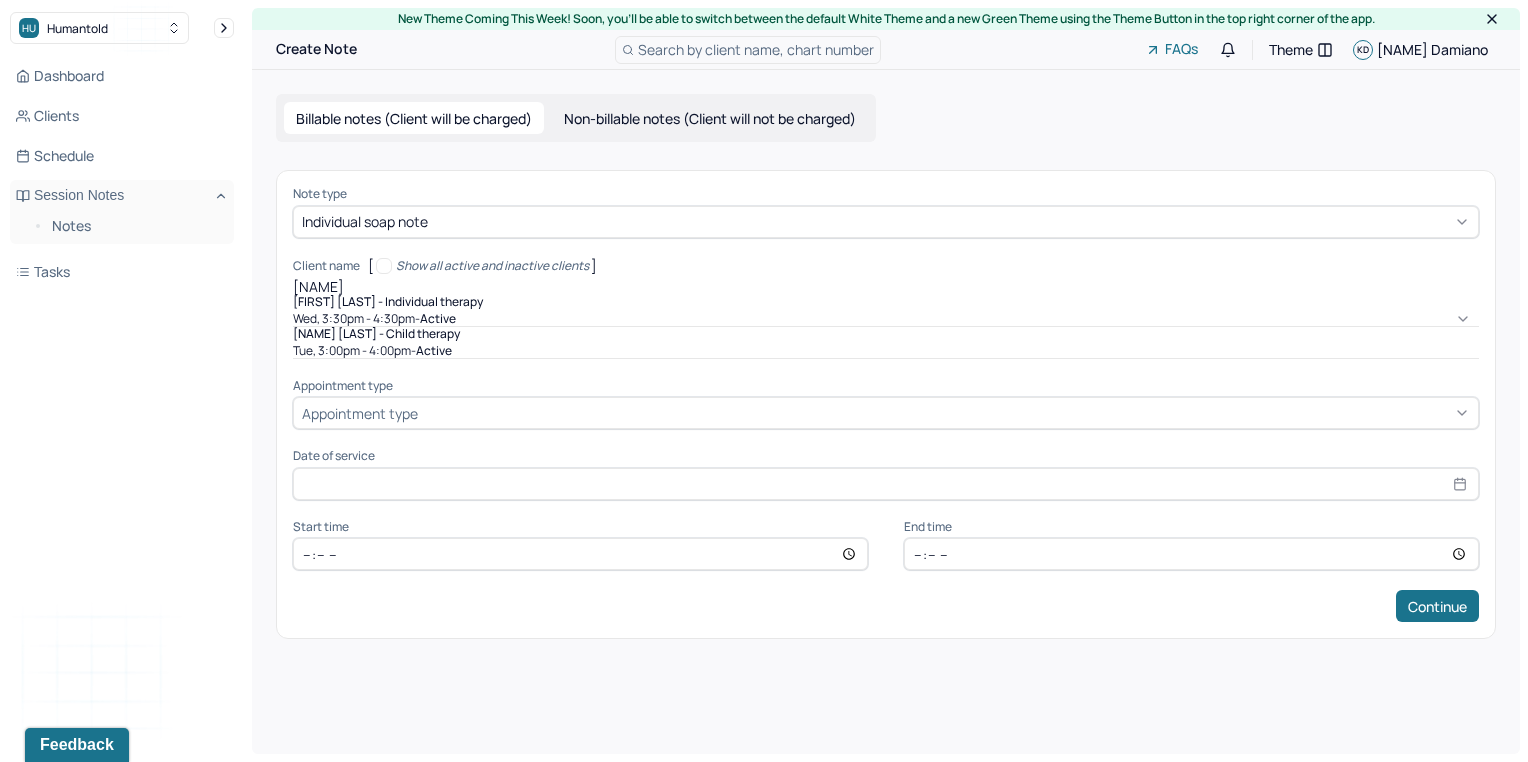 click on "[FIRST] [LAST] - Individual therapy" at bounding box center (388, 302) 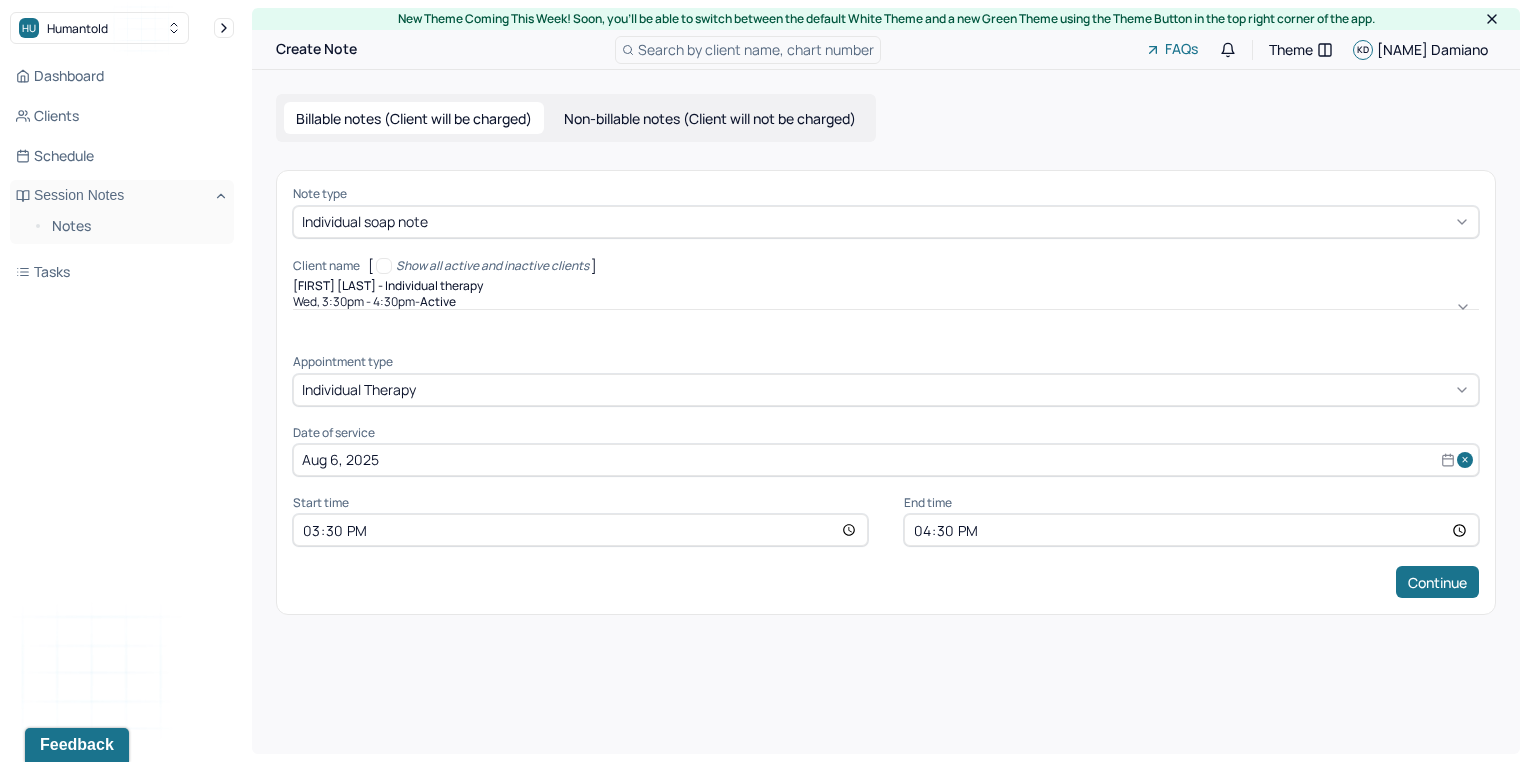 click on "Continue" at bounding box center (886, 582) 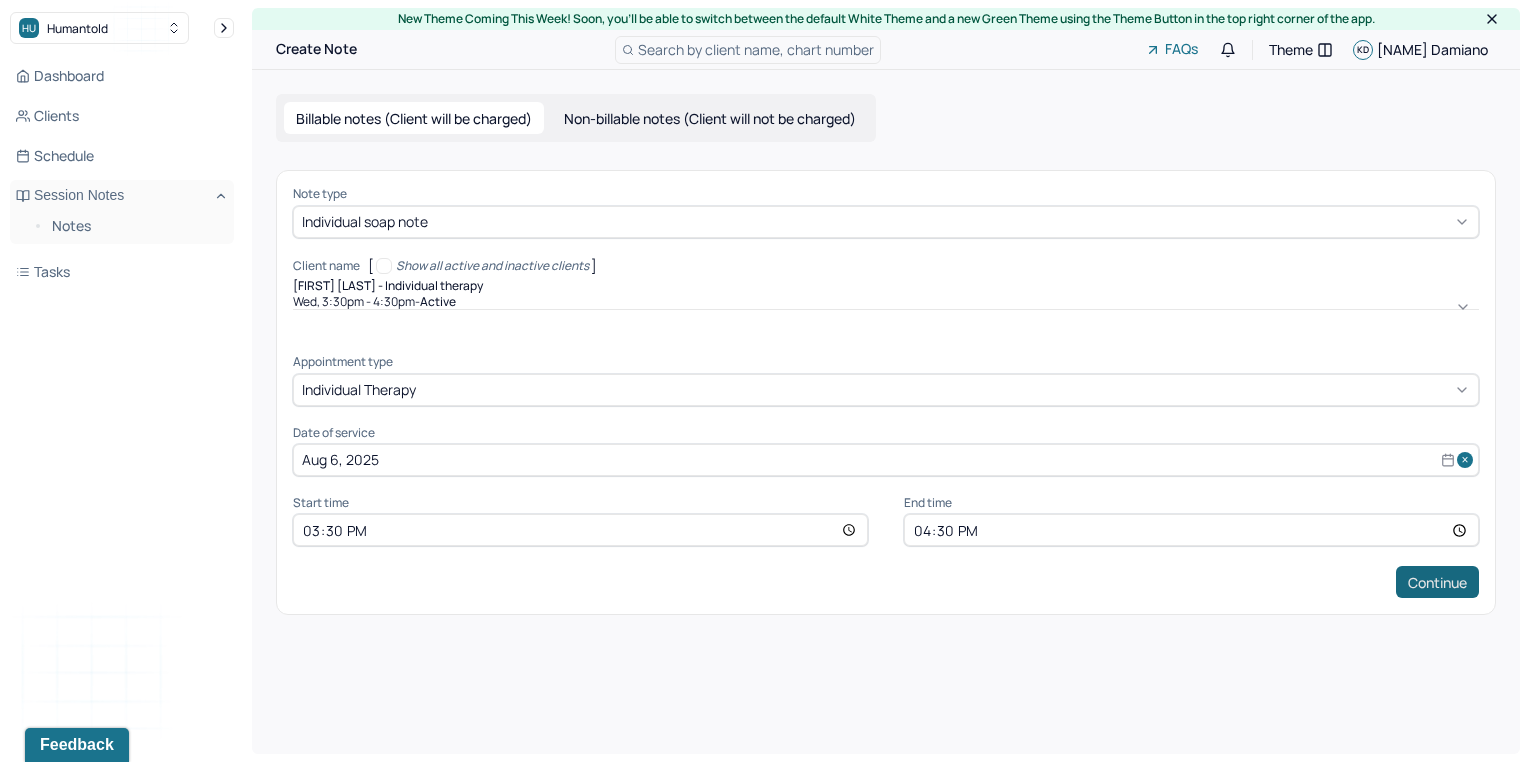 click on "Continue" at bounding box center (1437, 582) 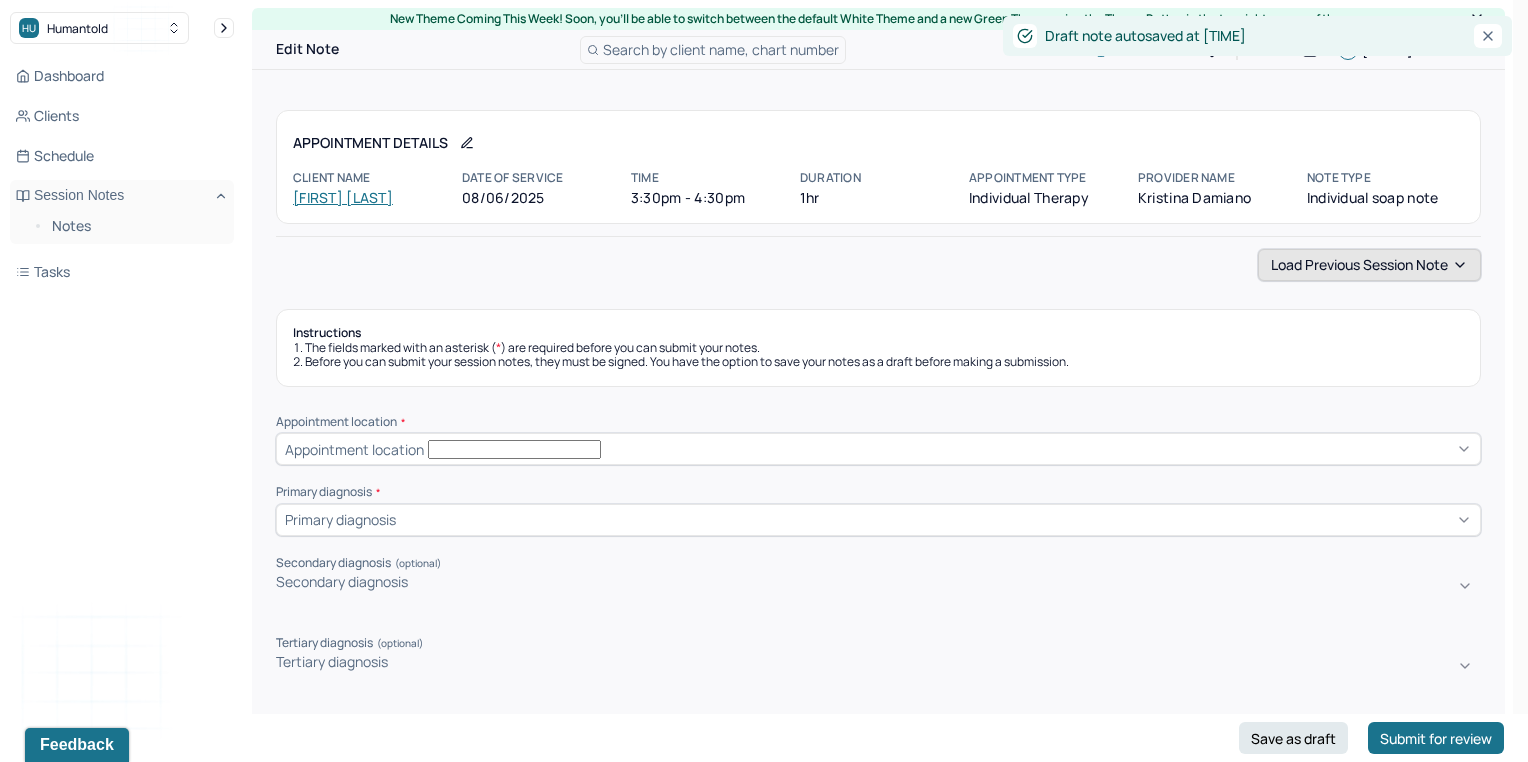 click on "Load previous session note" at bounding box center [1369, 265] 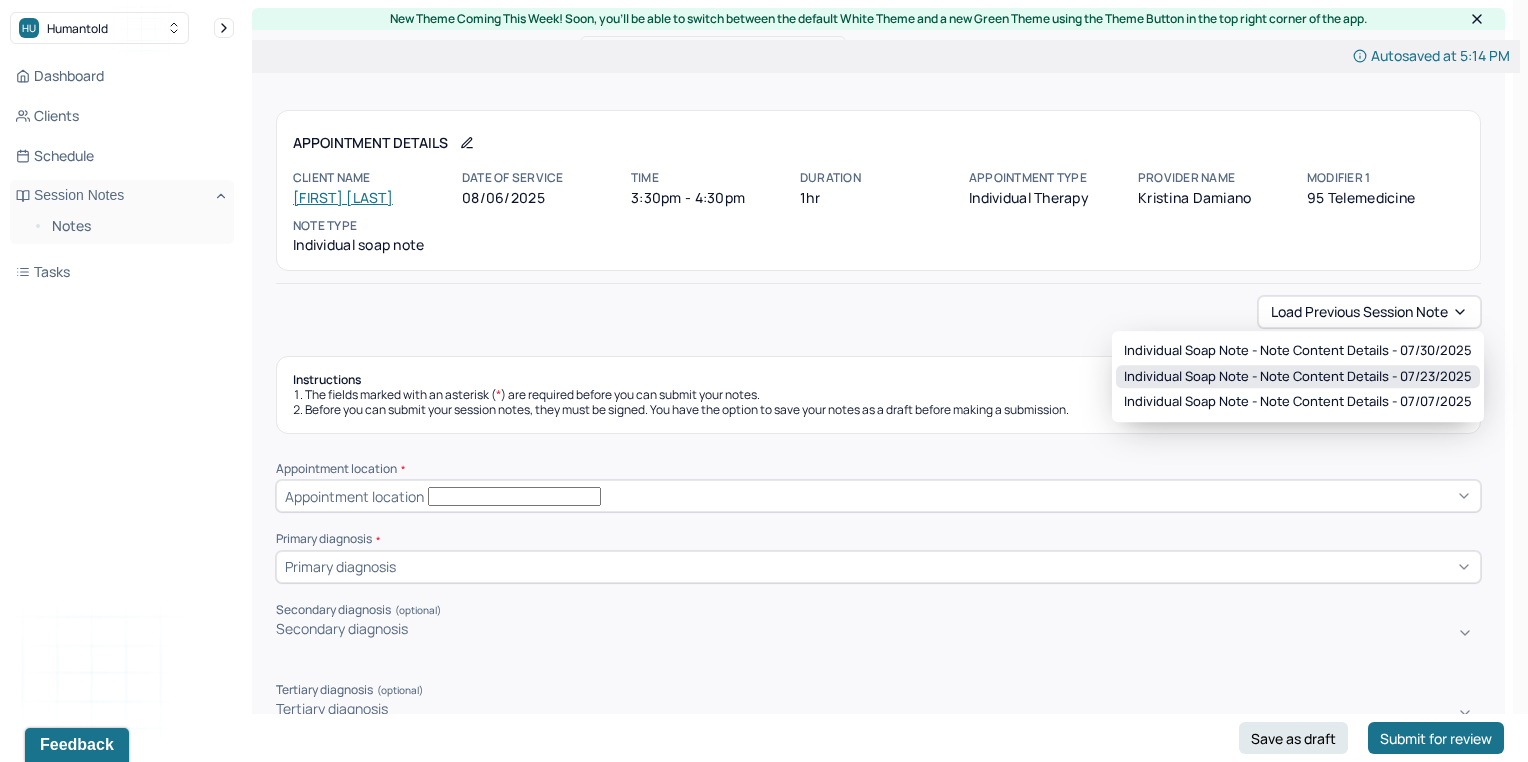 click on "Individual soap note   - Note content Details -   07/23/2025" at bounding box center (1298, 377) 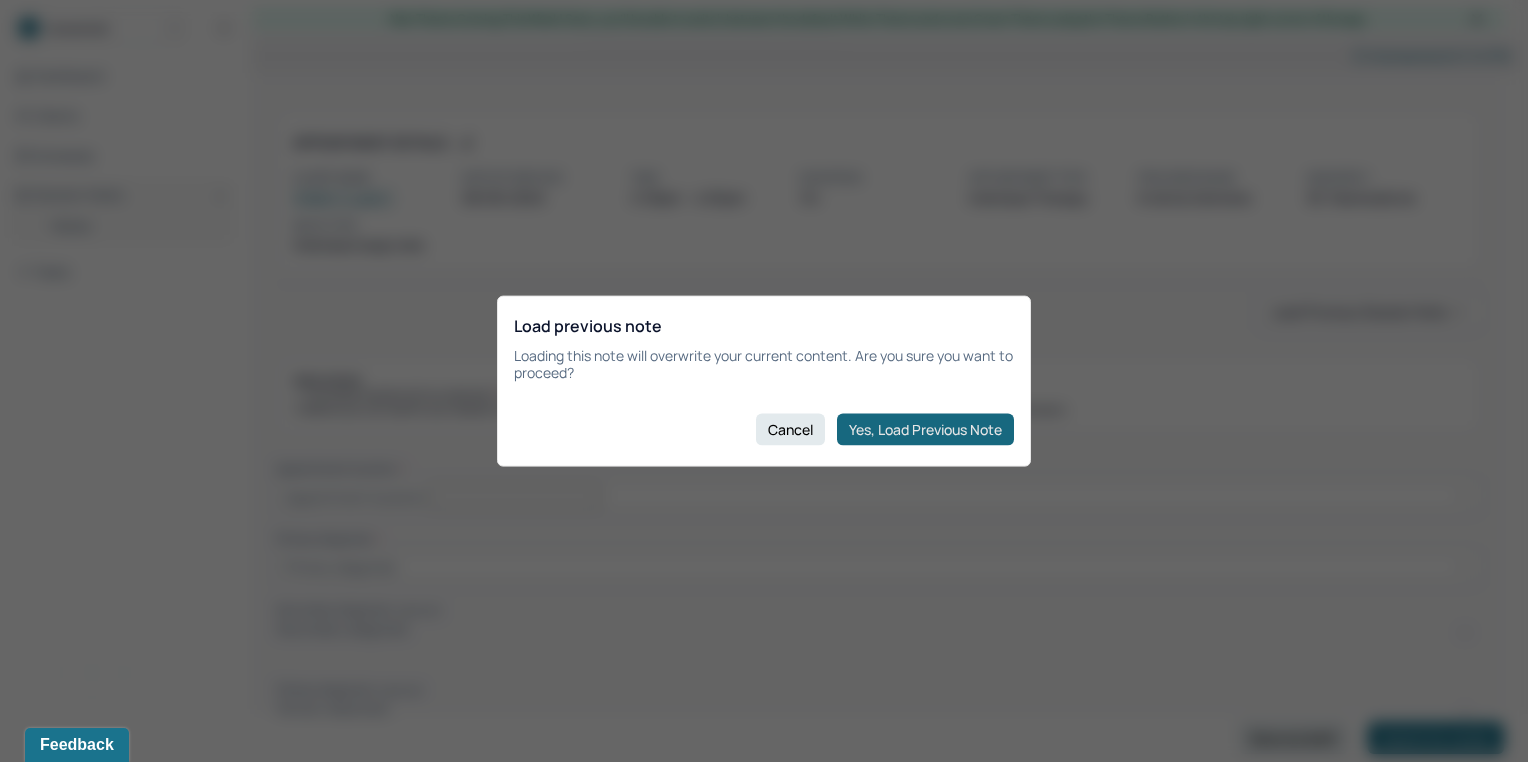click on "Yes, Load Previous Note" at bounding box center (925, 429) 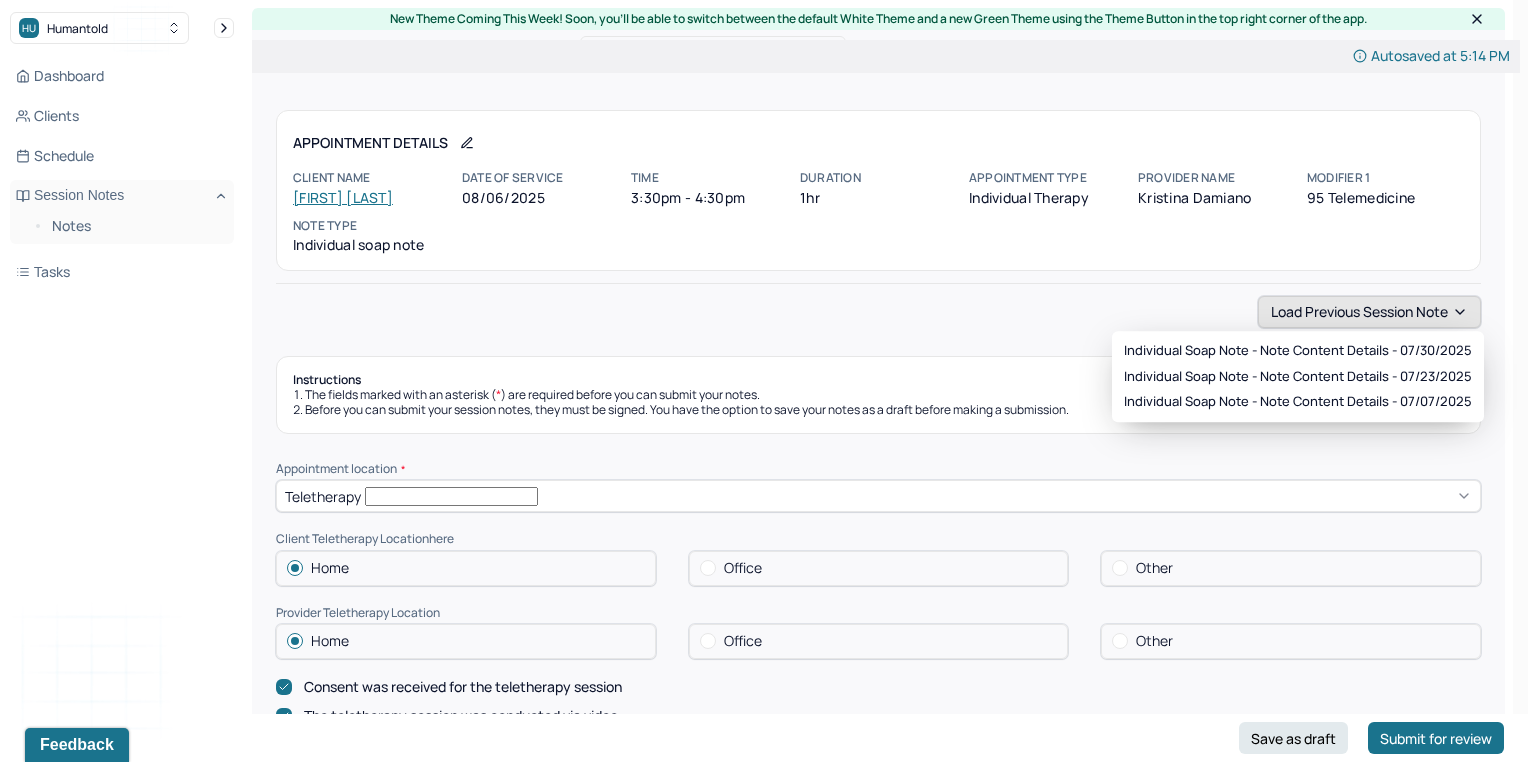 click on "Load previous session note" at bounding box center [1369, 312] 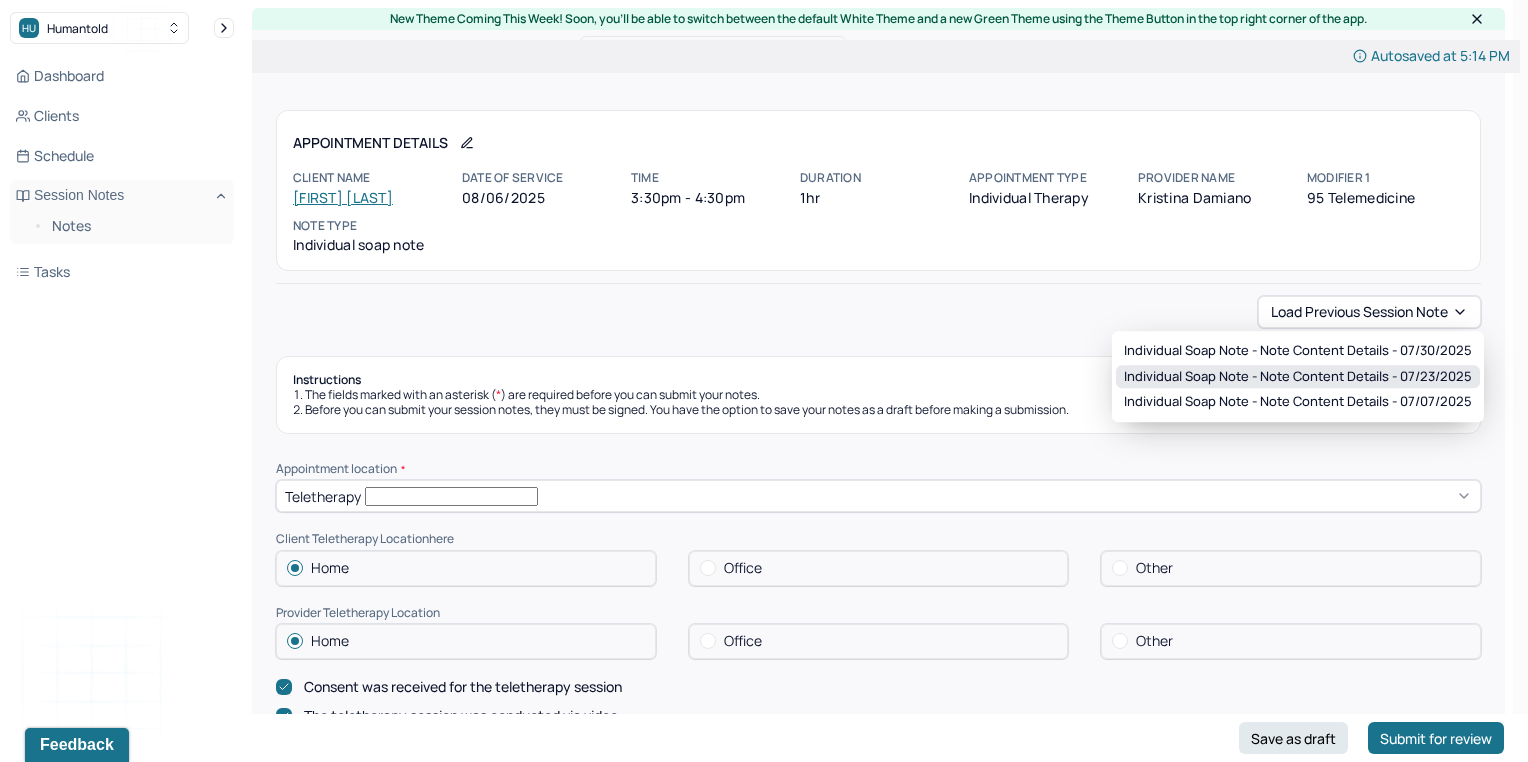 click on "Individual soap note   - Note content Details -   07/23/2025" at bounding box center [1298, 377] 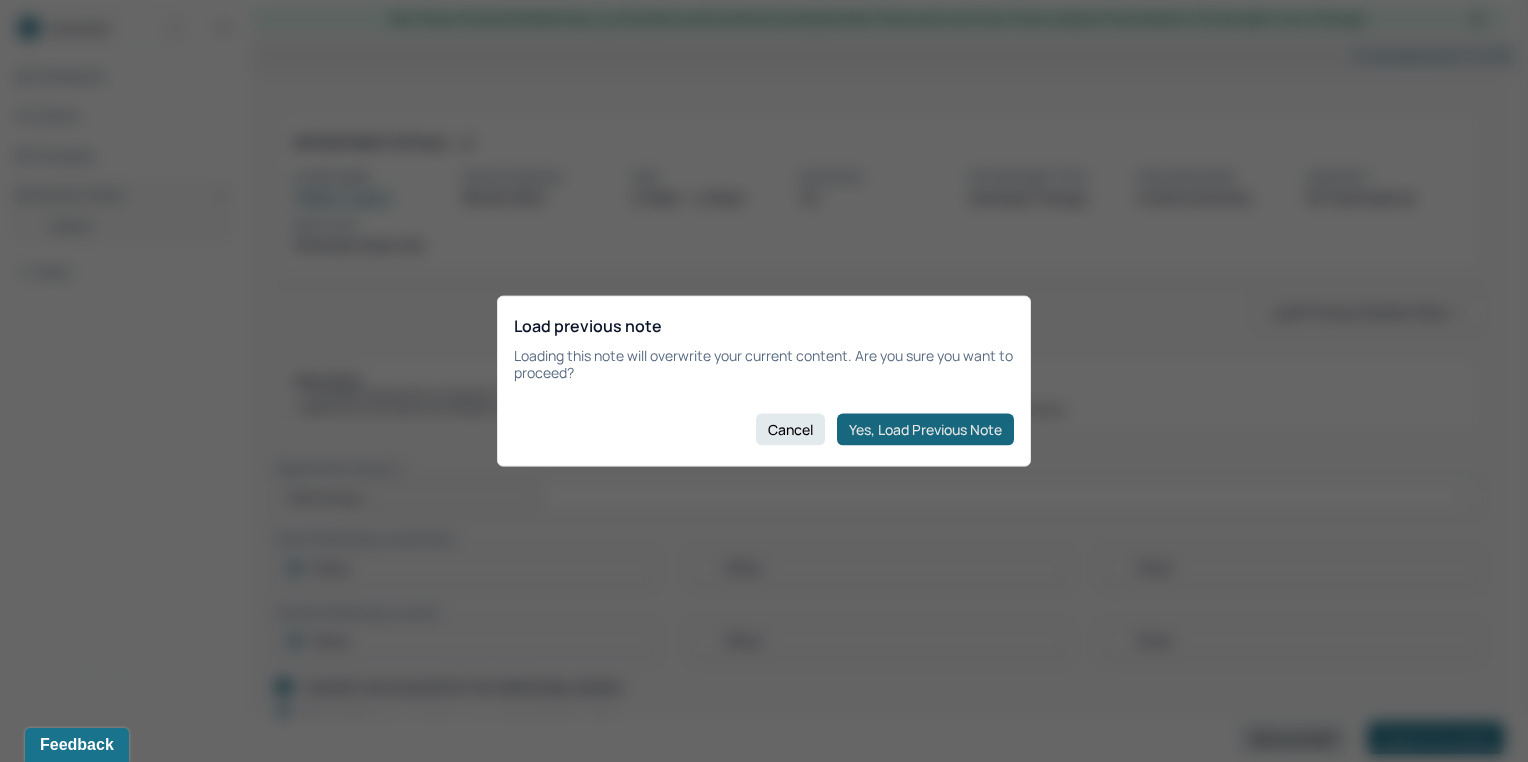 click on "Yes, Load Previous Note" at bounding box center [925, 429] 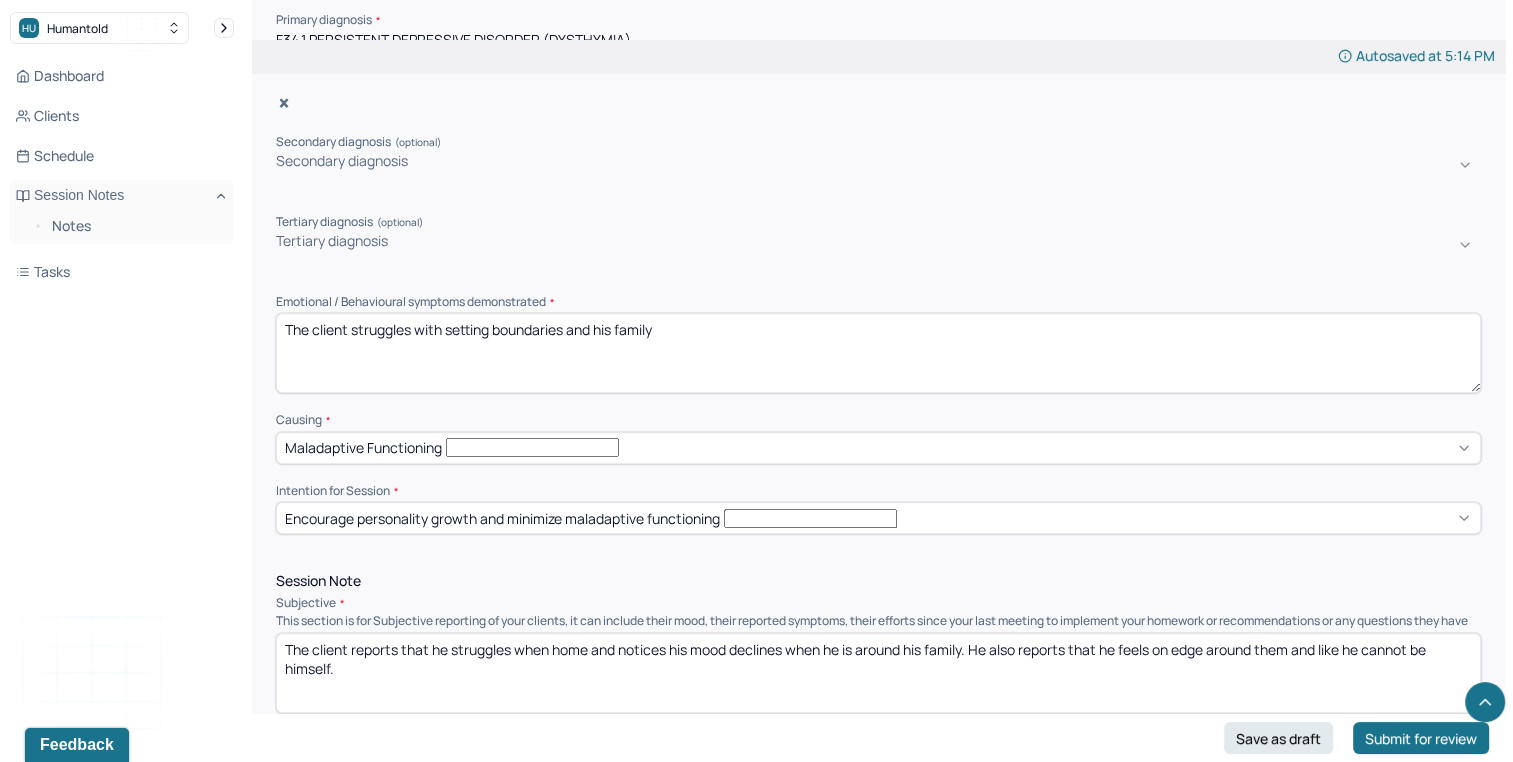 scroll, scrollTop: 771, scrollLeft: 0, axis: vertical 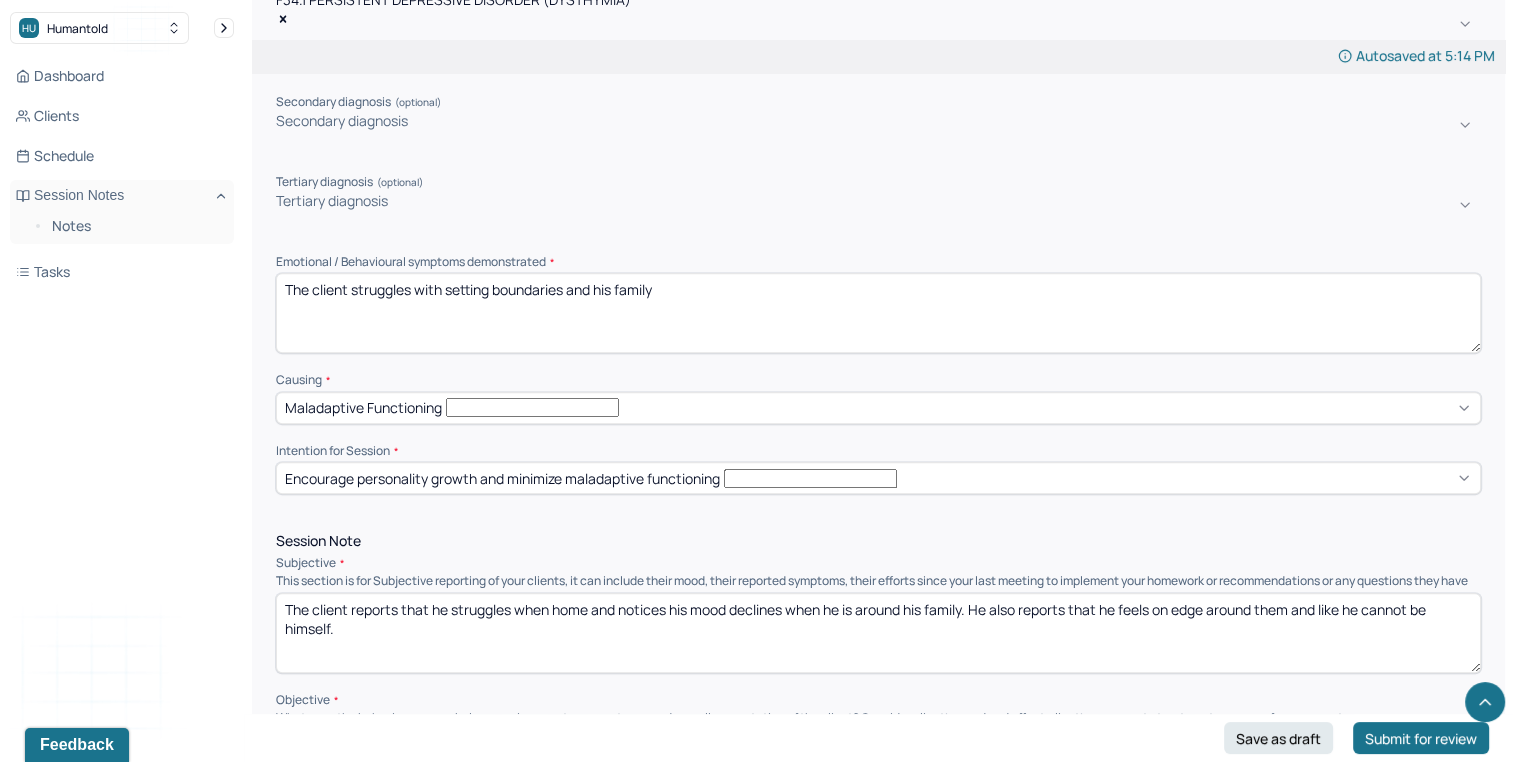click on "The client struggles with setting boundaries and his family" at bounding box center [878, 313] 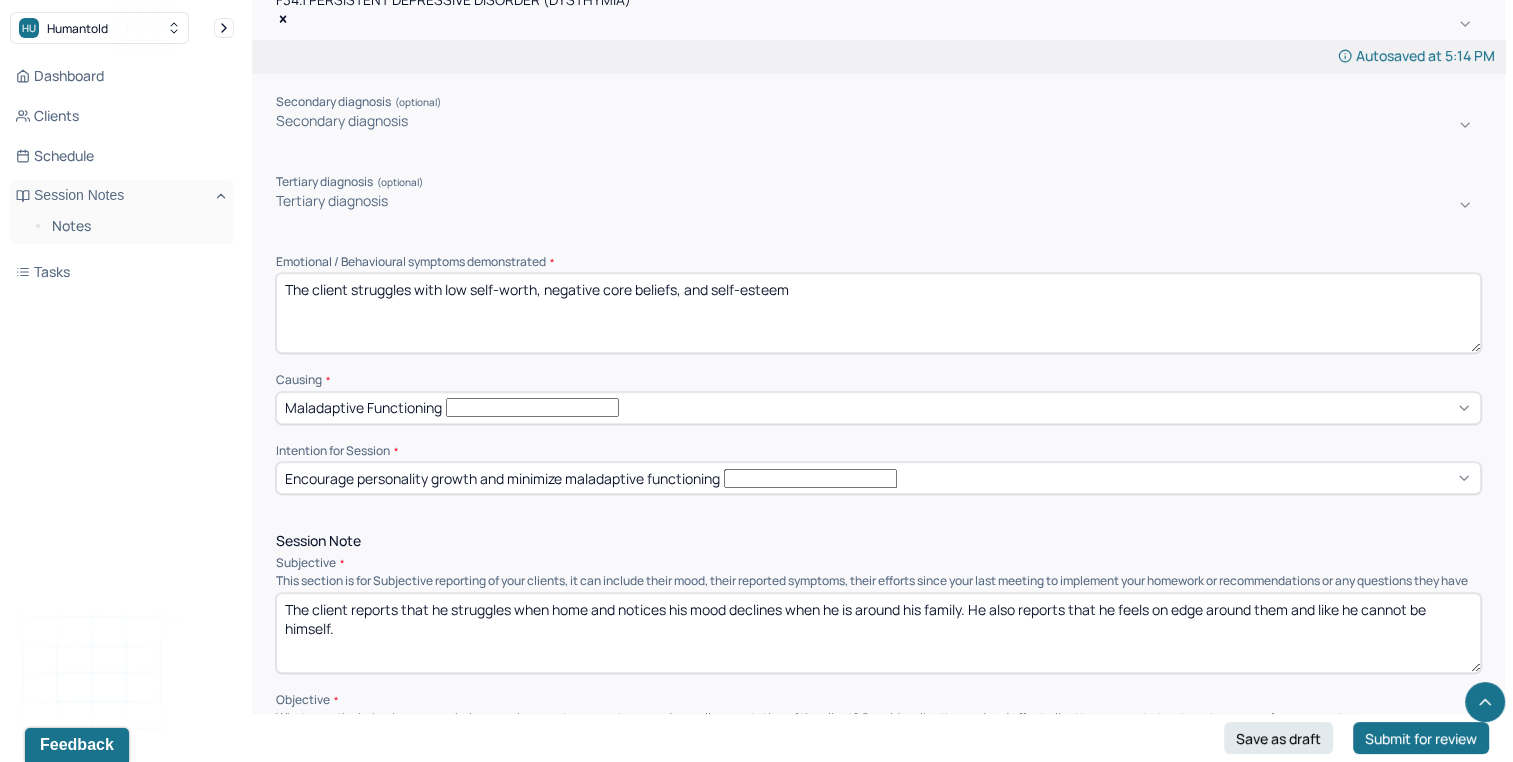 type on "The client struggles with low self-worth, negative core beliefs, and self-esteem" 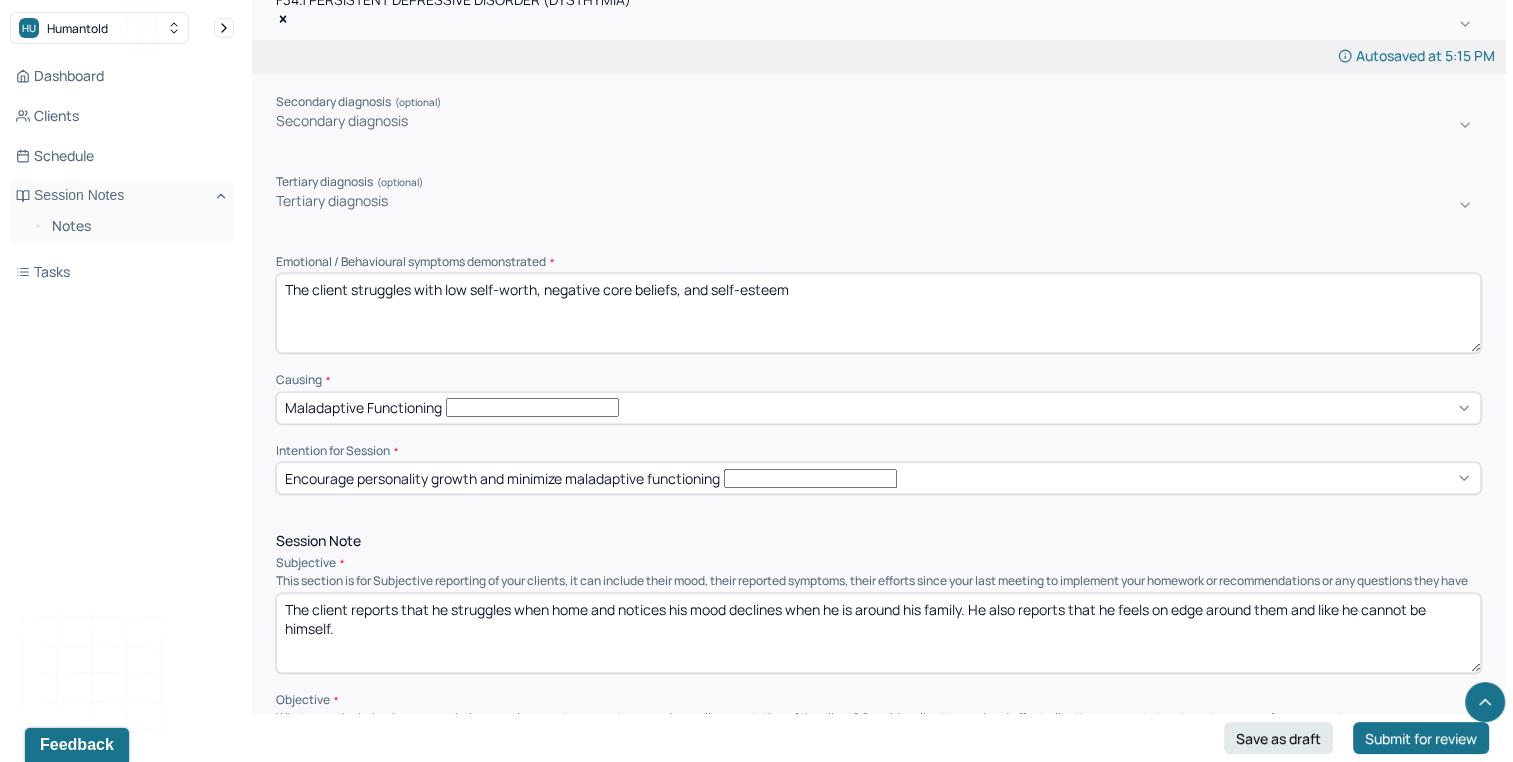 click on "The client reports that he struggles when home and notices his mood declines when he is around his family. He also reports that he feels on edge around them and like he cannot be himself." at bounding box center (878, 633) 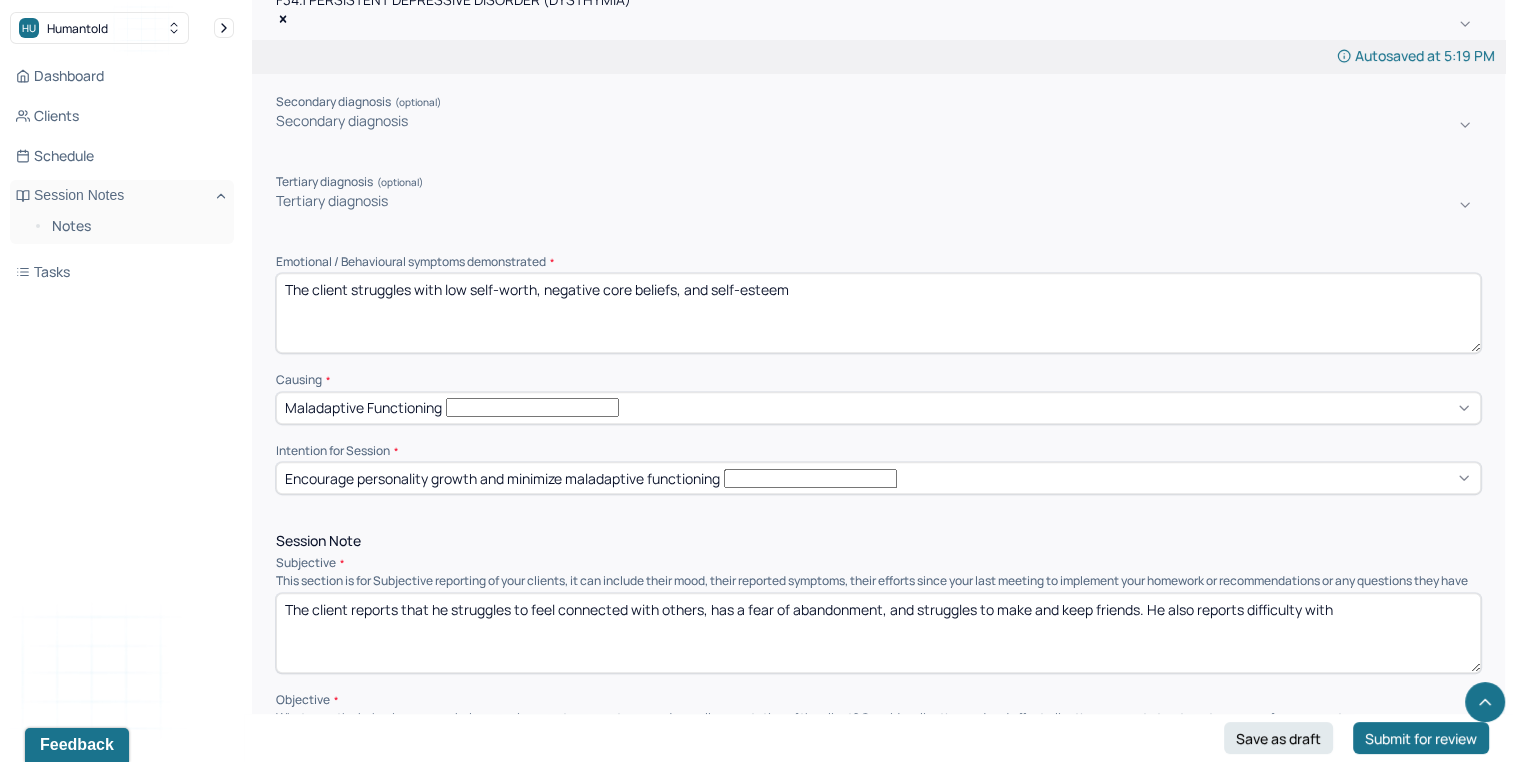 click on "The client reports that he struggles to feel connected with others, has a fear of abandonment, and struggles to make and keep friends. He also reports difficulty with" at bounding box center (878, 633) 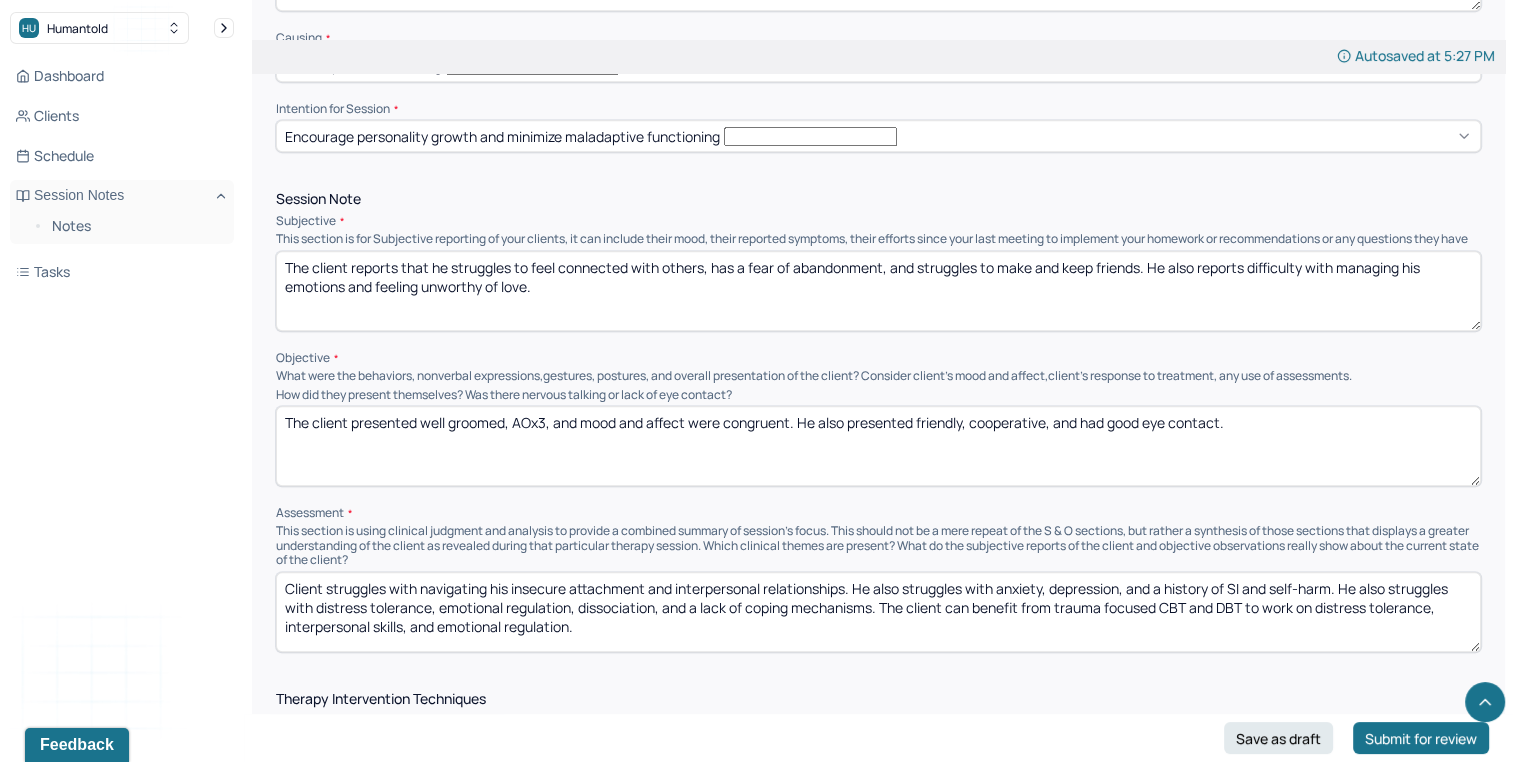 scroll, scrollTop: 1153, scrollLeft: 0, axis: vertical 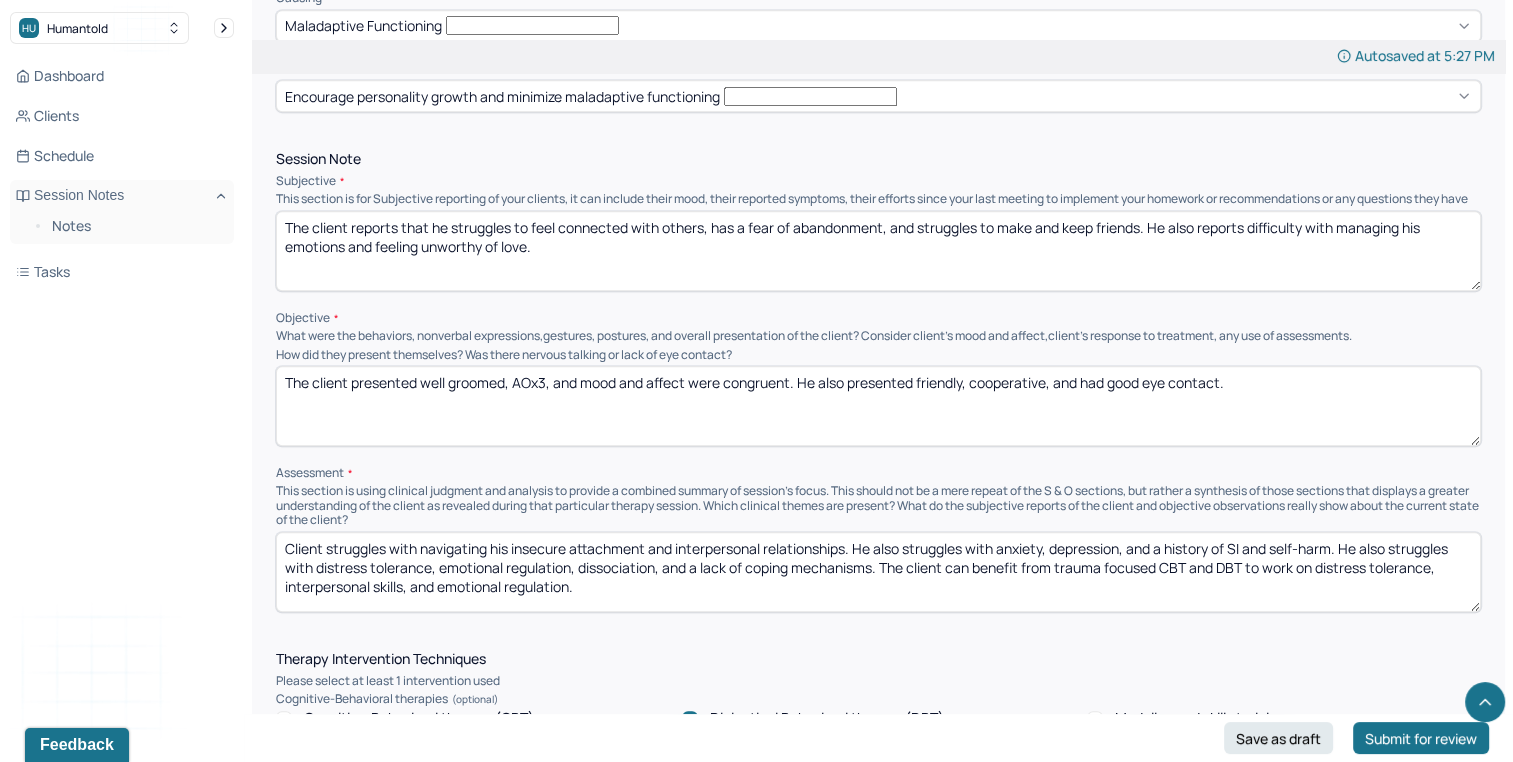 type on "The client reports that he struggles to feel connected with others, has a fear of abandonment, and struggles to make and keep friends. He also reports difficulty with managing his emotions and feeling unworthy of love." 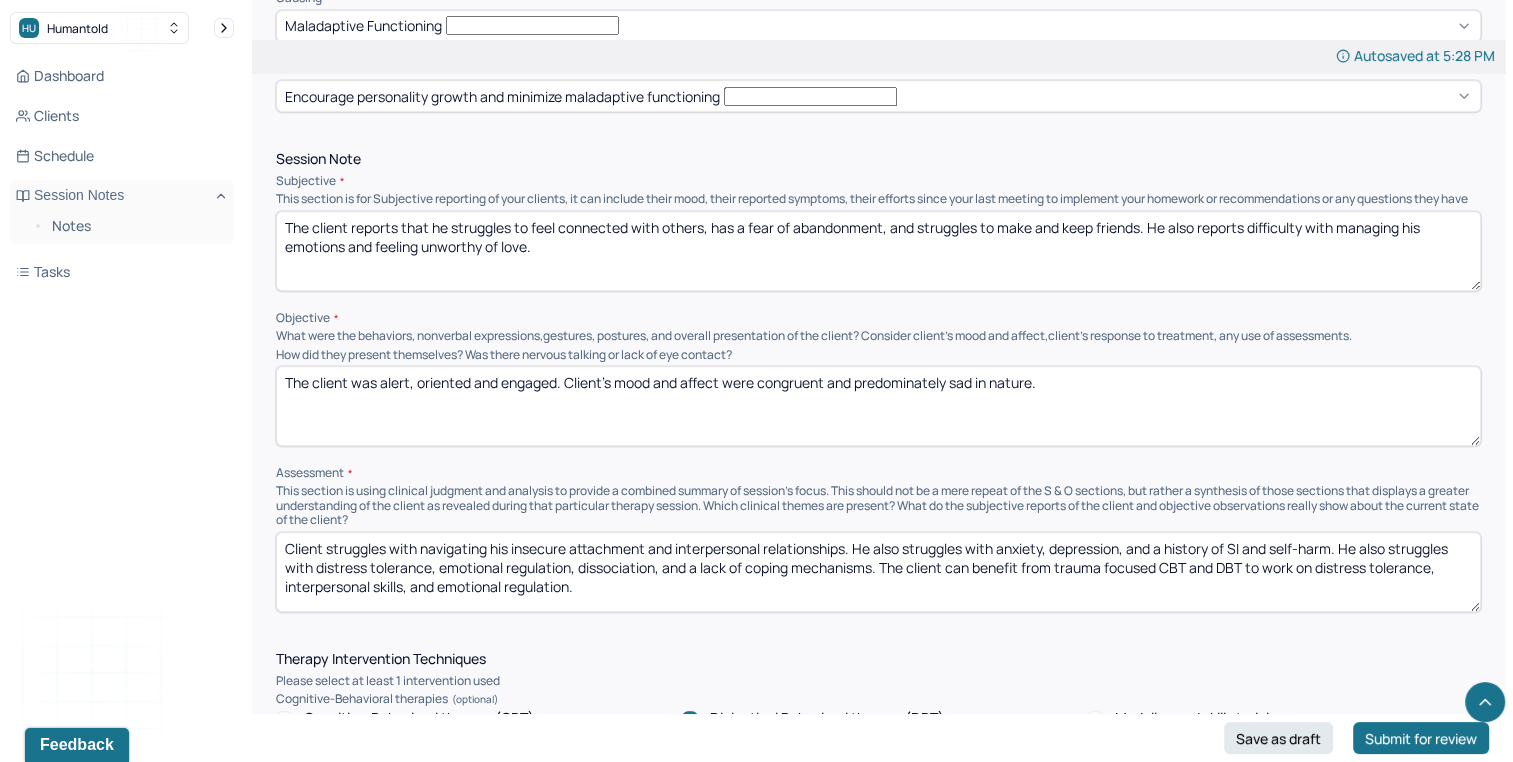 click on "The client was alert, oriented and engaged. Client’s mood and affect were congruent and predominately sad in nature." at bounding box center (878, 406) 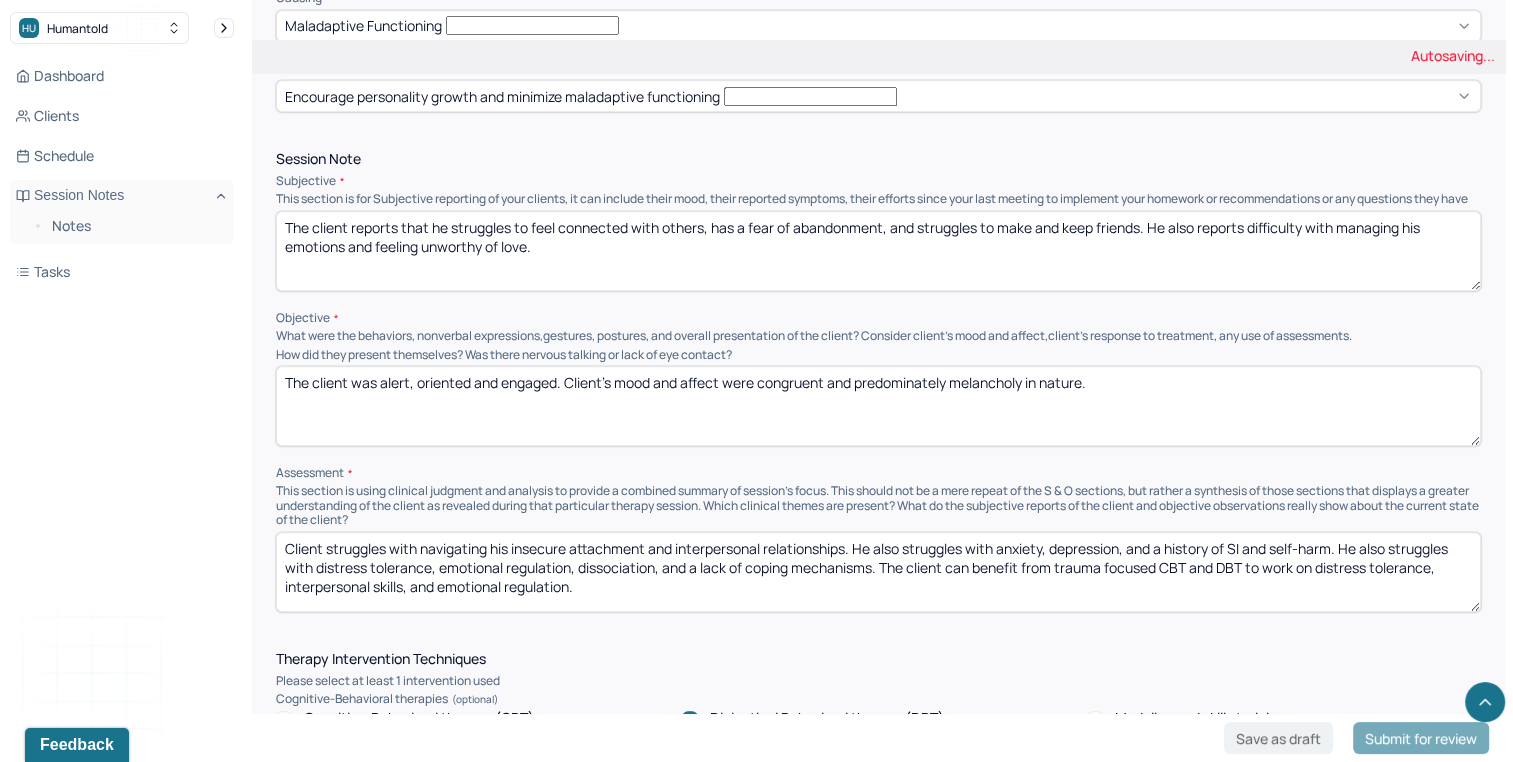 type on "The client was alert, oriented and engaged. Client’s mood and affect were congruent and predominately melancholy in nature." 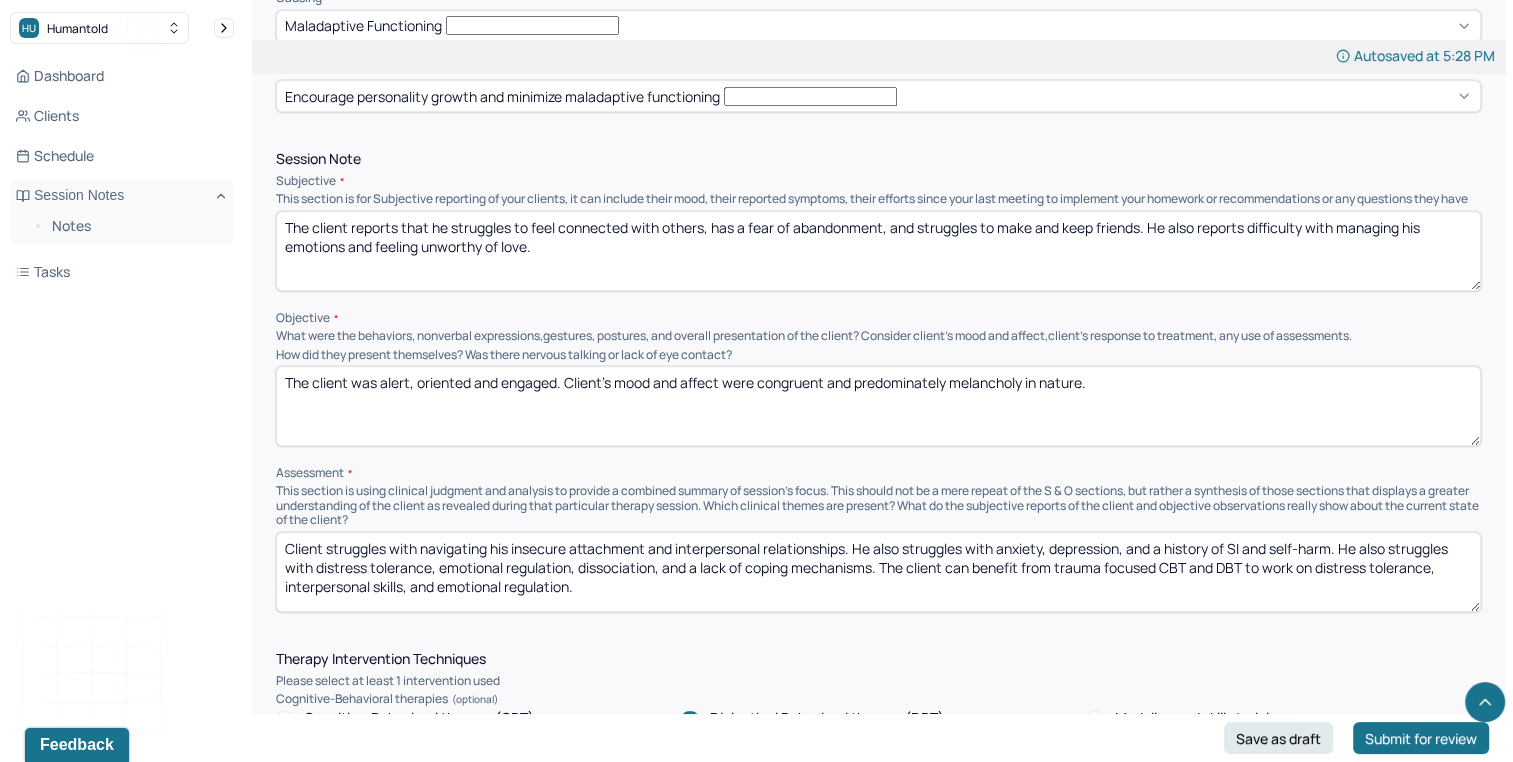 click on "Client struggles with navigating his insecure attachment and interpersonal relationships. He also struggles with anxiety, depression, and a history of SI and self-harm. He also struggles with distress tolerance, emotional regulation, dissociation, and a lack of coping mechanisms. The client can benefit from trauma focused CBT and DBT to work on distress tolerance, interpersonal skills, and emotional regulation." at bounding box center (878, 572) 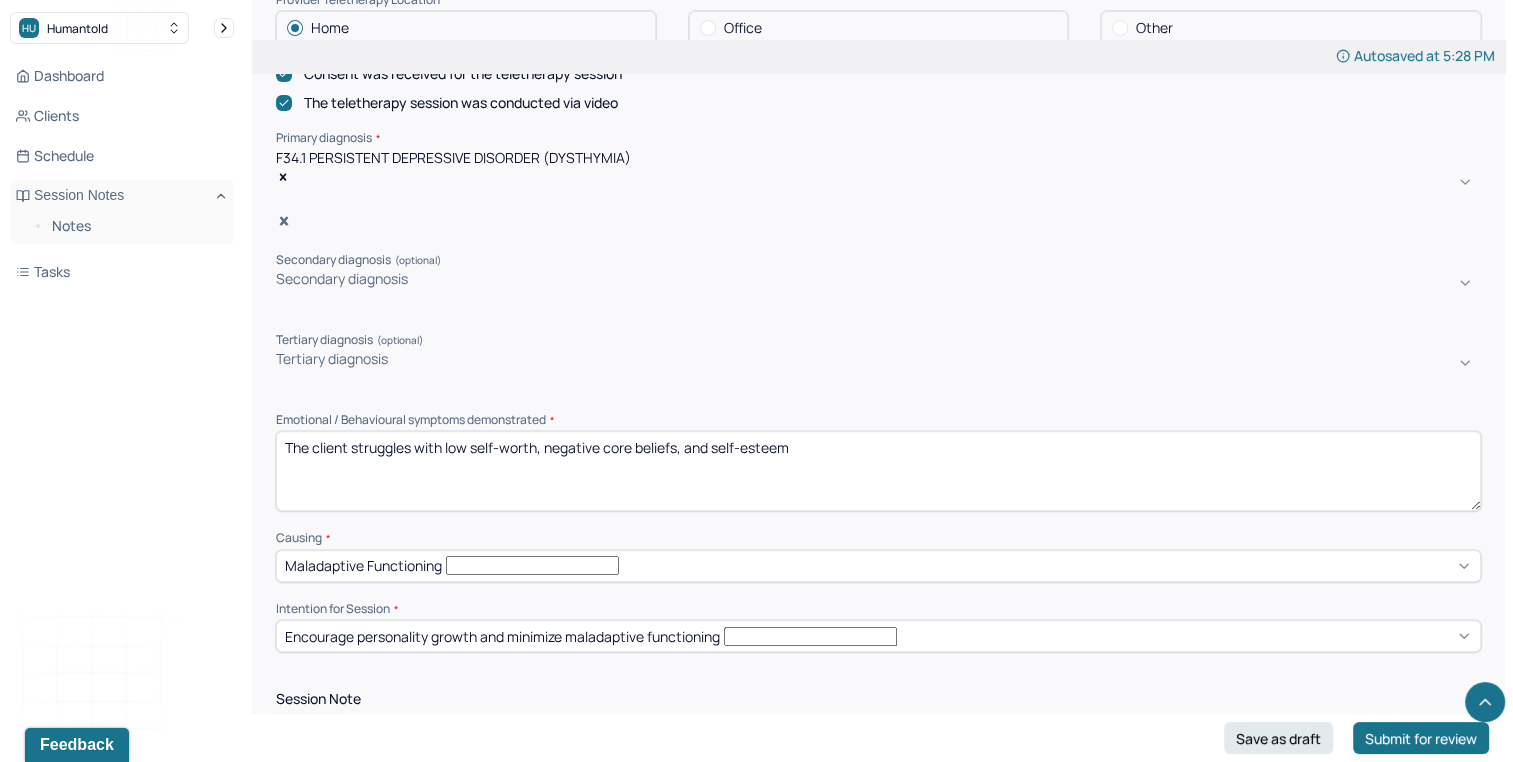 scroll, scrollTop: 0, scrollLeft: 0, axis: both 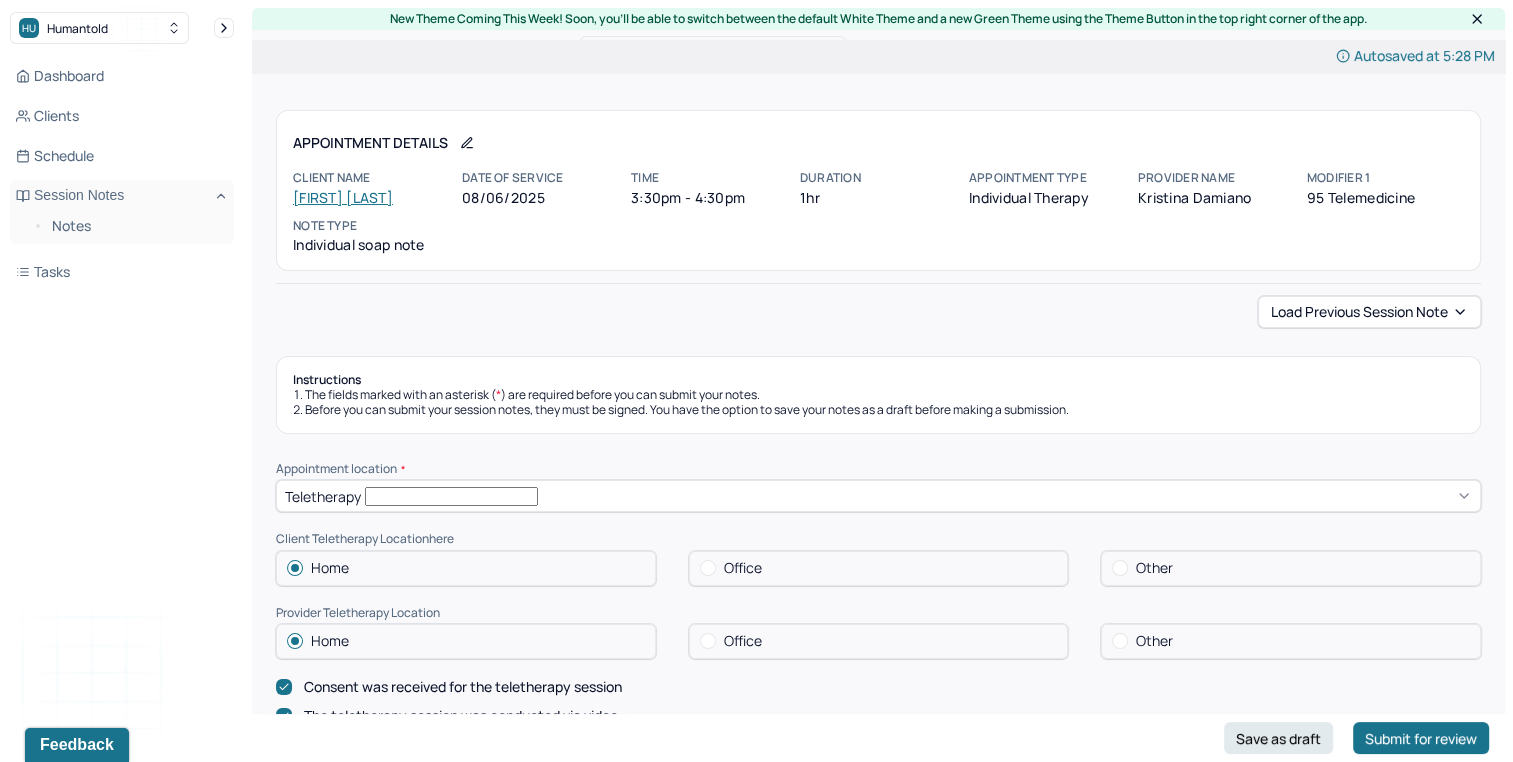 click on "Giovanni Danesi" at bounding box center (343, 197) 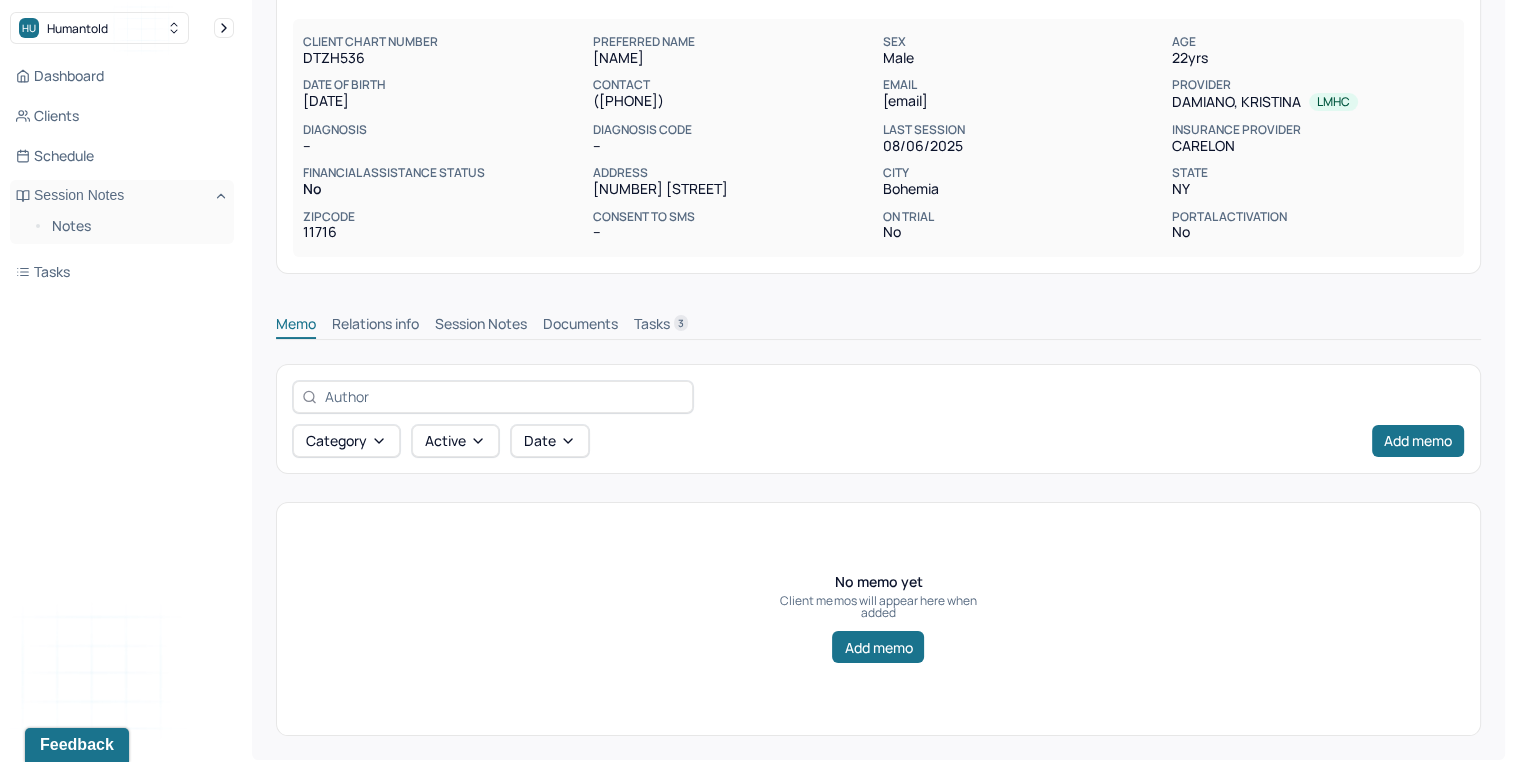 scroll, scrollTop: 185, scrollLeft: 0, axis: vertical 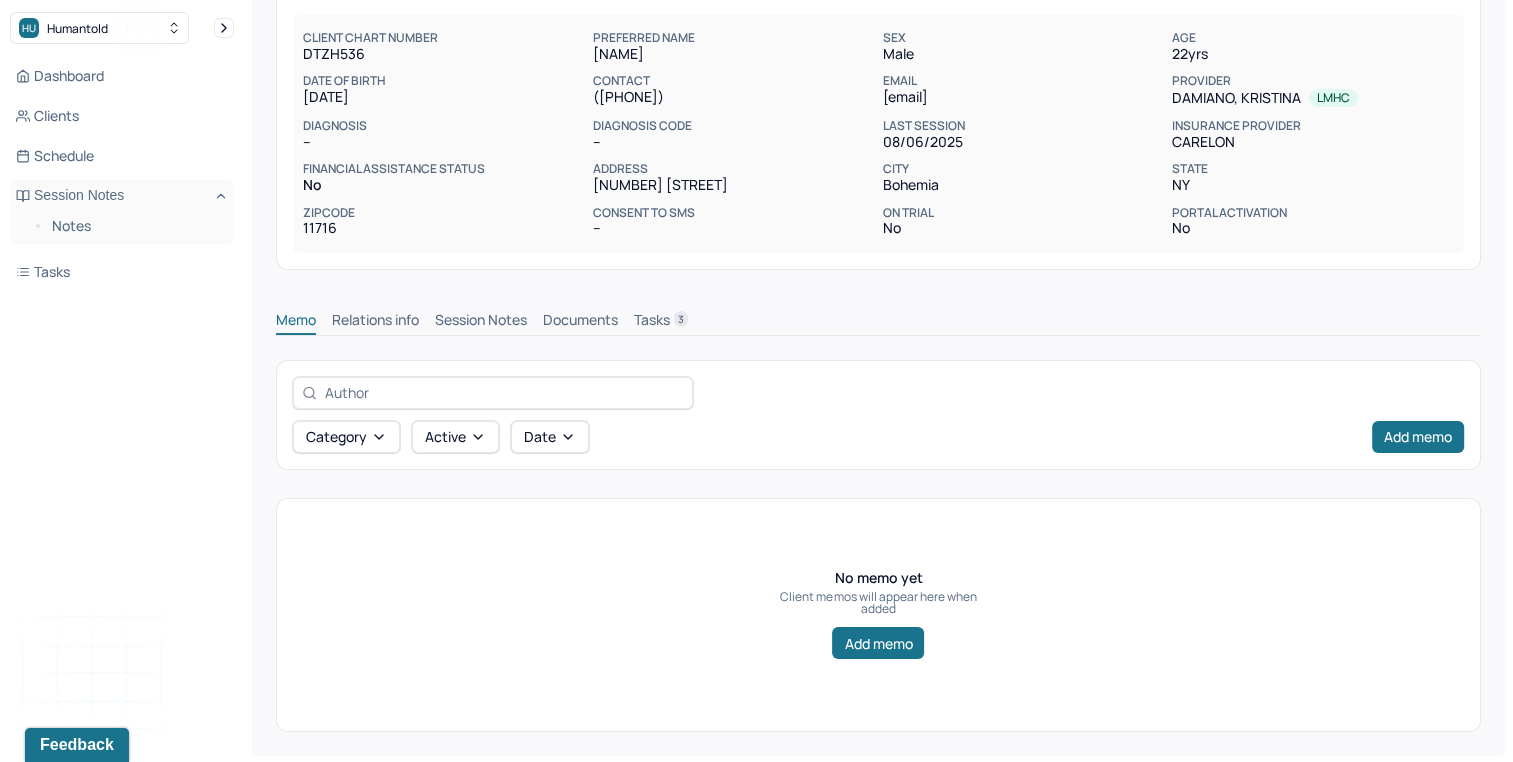 click on "Session Notes" at bounding box center [481, 322] 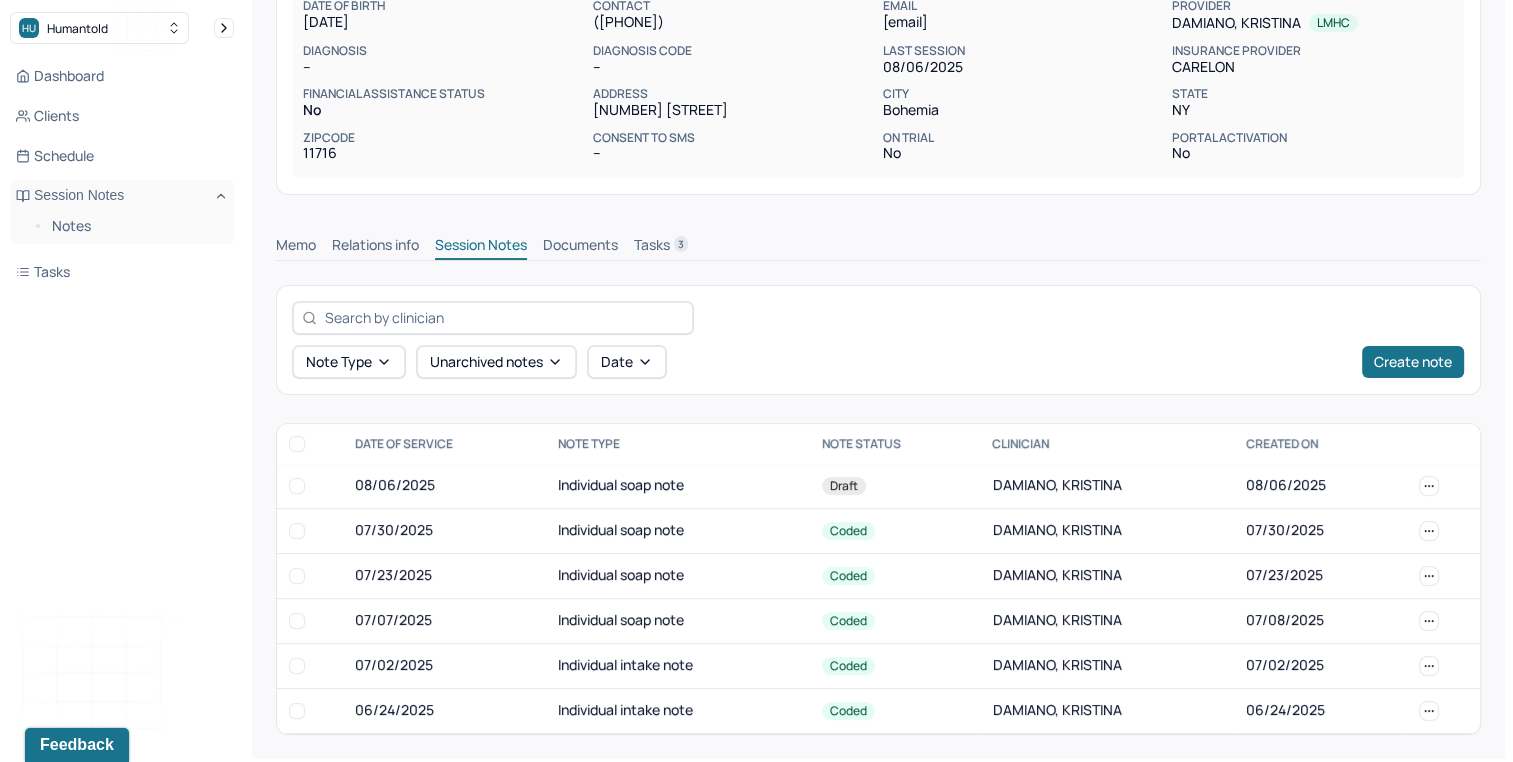 scroll, scrollTop: 262, scrollLeft: 0, axis: vertical 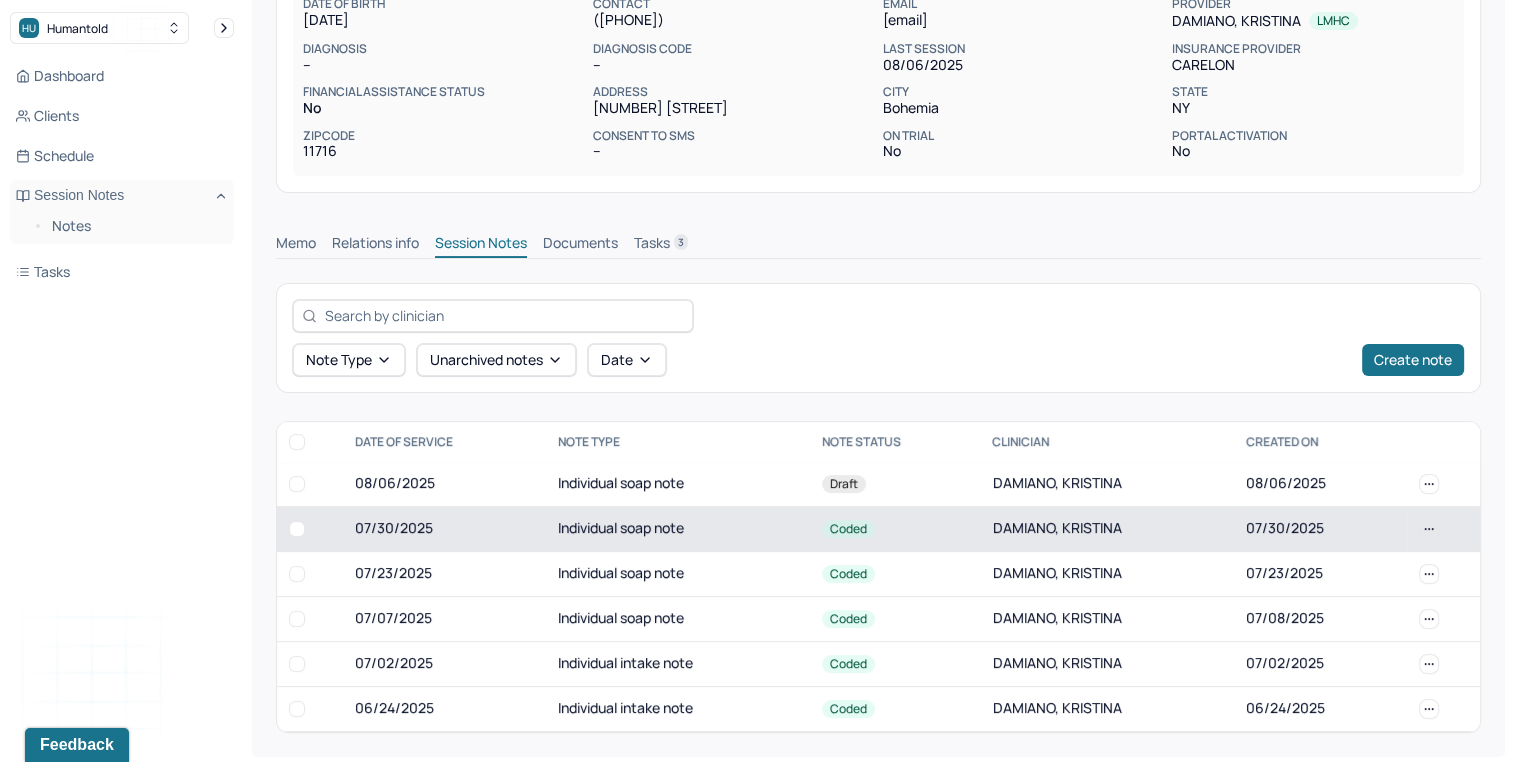 click on "Individual soap note" at bounding box center (678, 528) 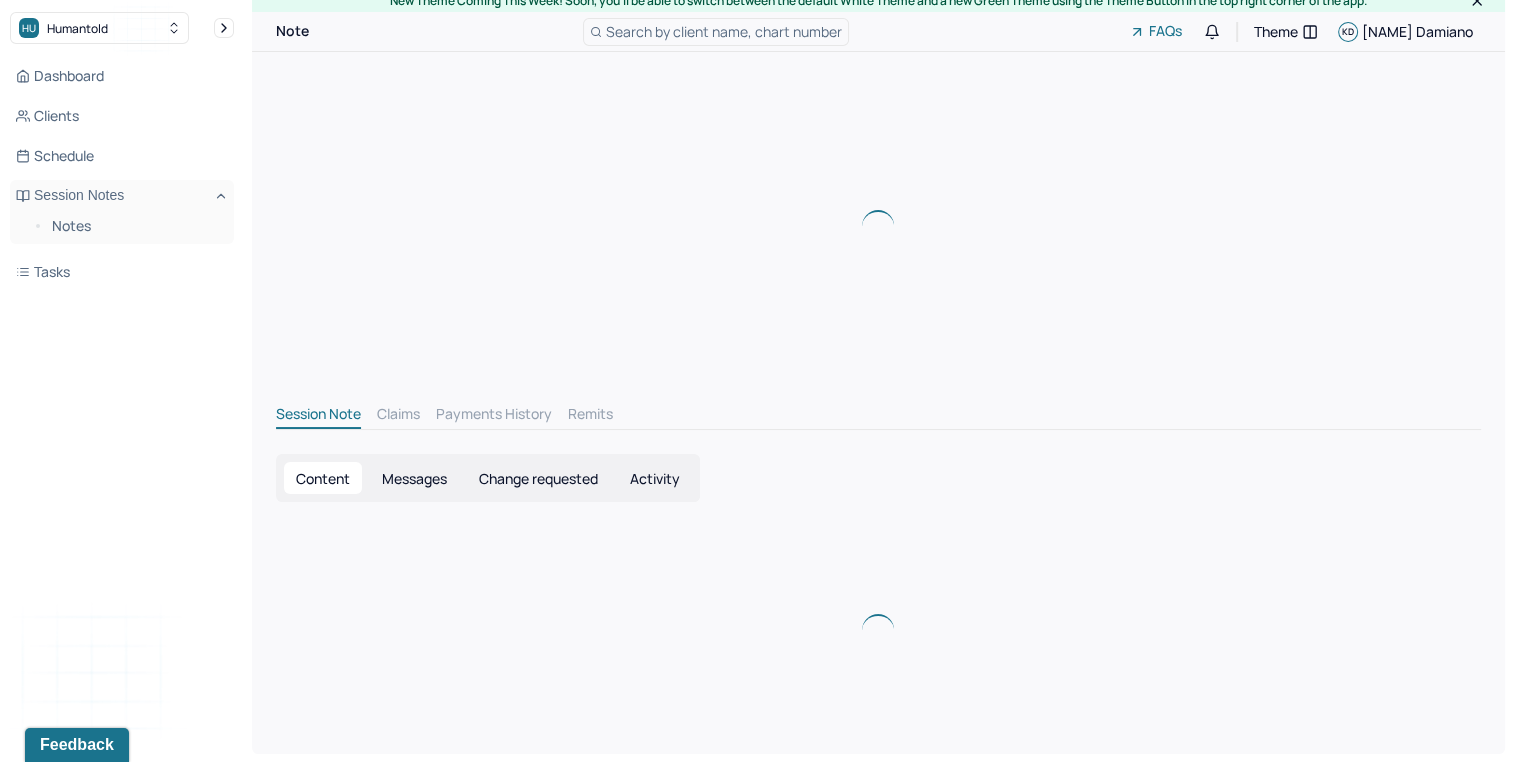 scroll, scrollTop: 262, scrollLeft: 0, axis: vertical 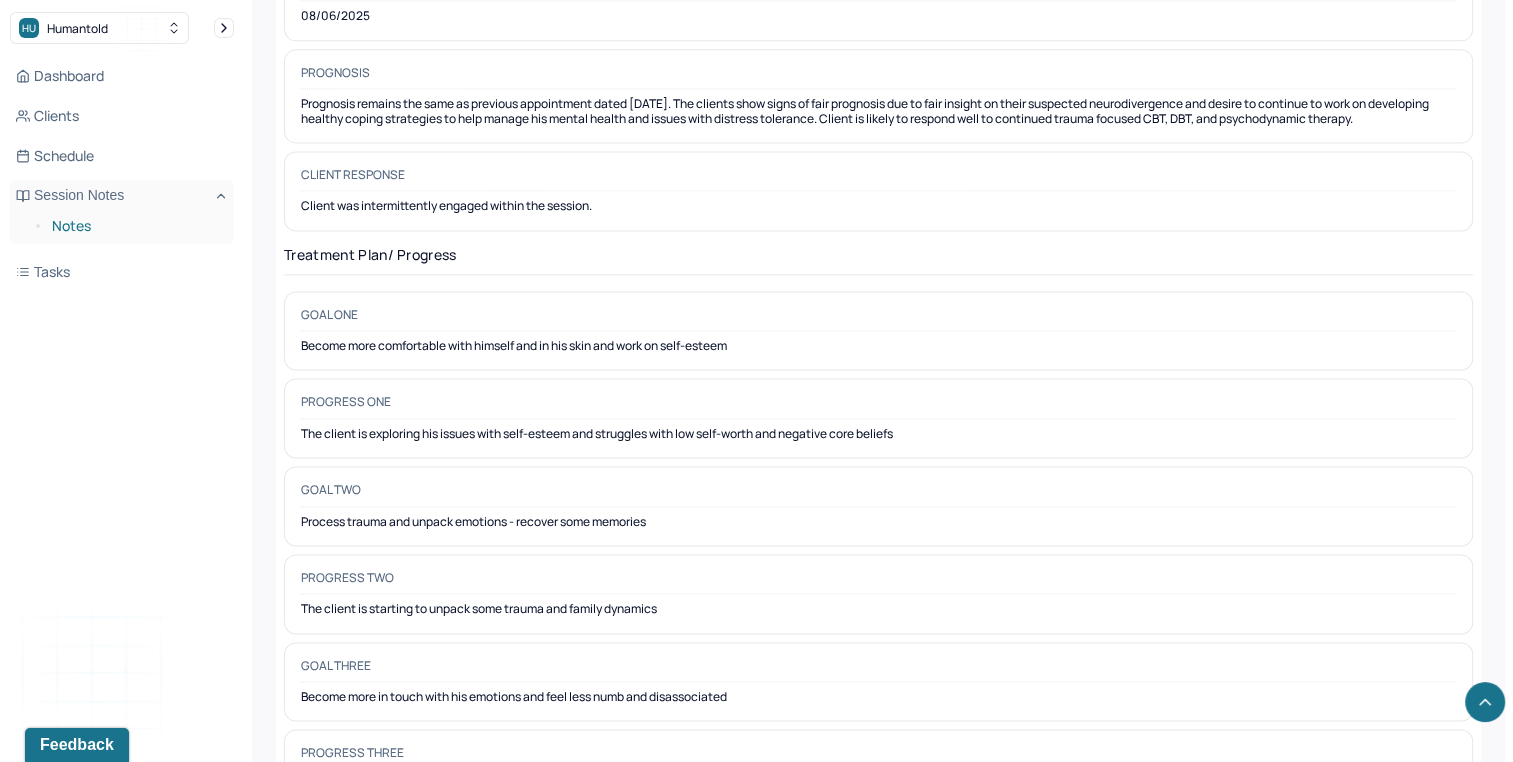 click on "Notes" at bounding box center [135, 226] 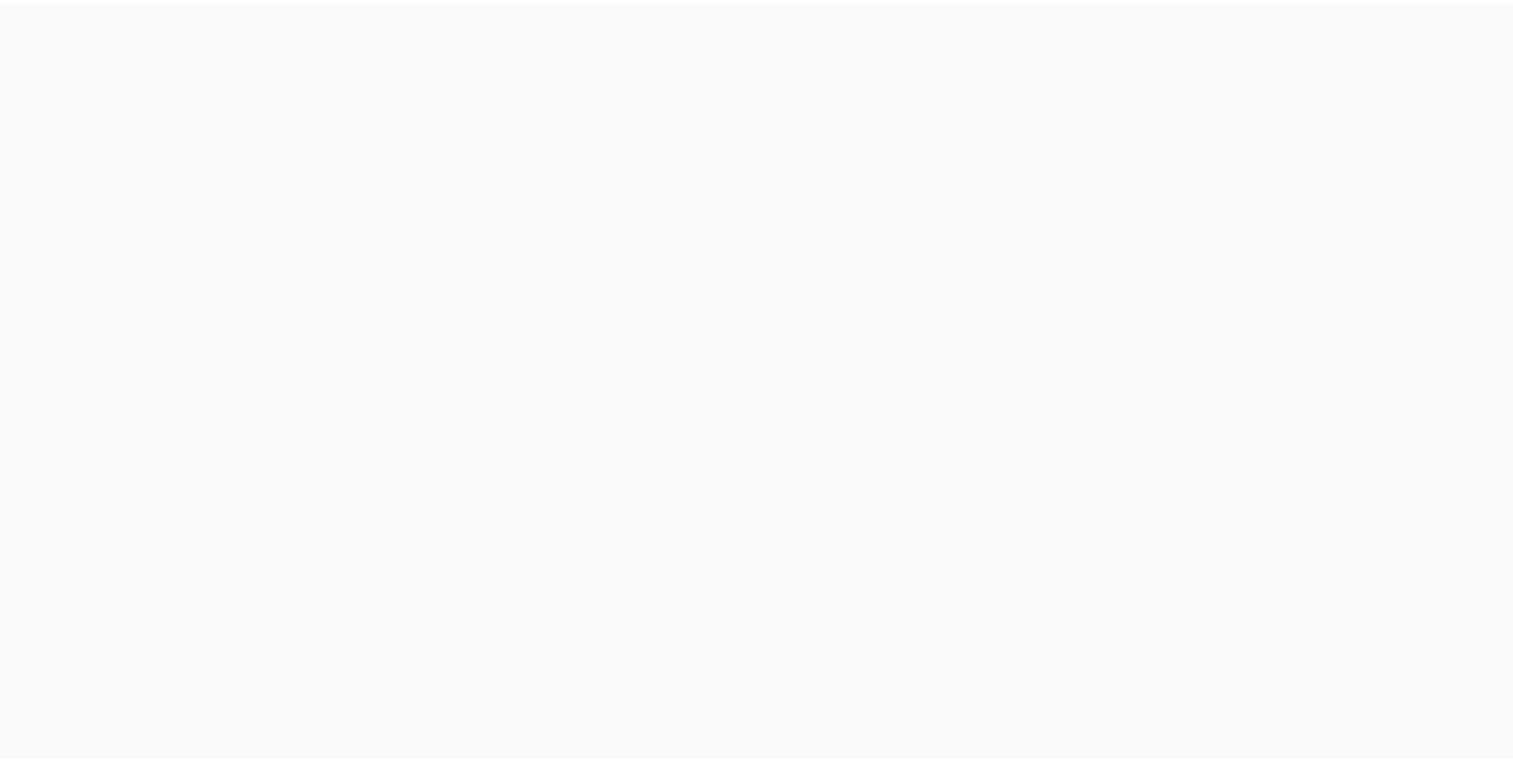 scroll, scrollTop: 0, scrollLeft: 0, axis: both 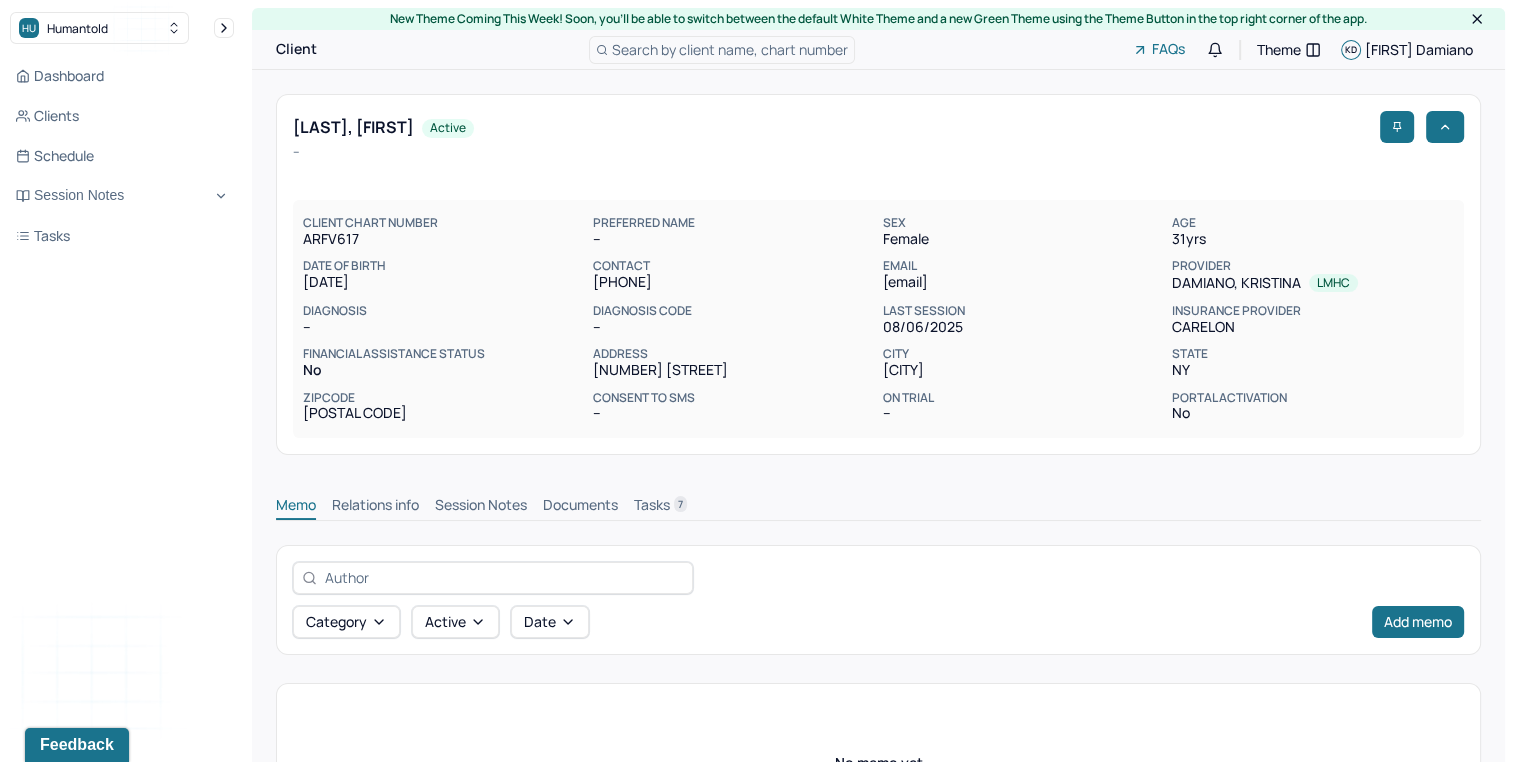 click on "Session Notes" at bounding box center [481, 507] 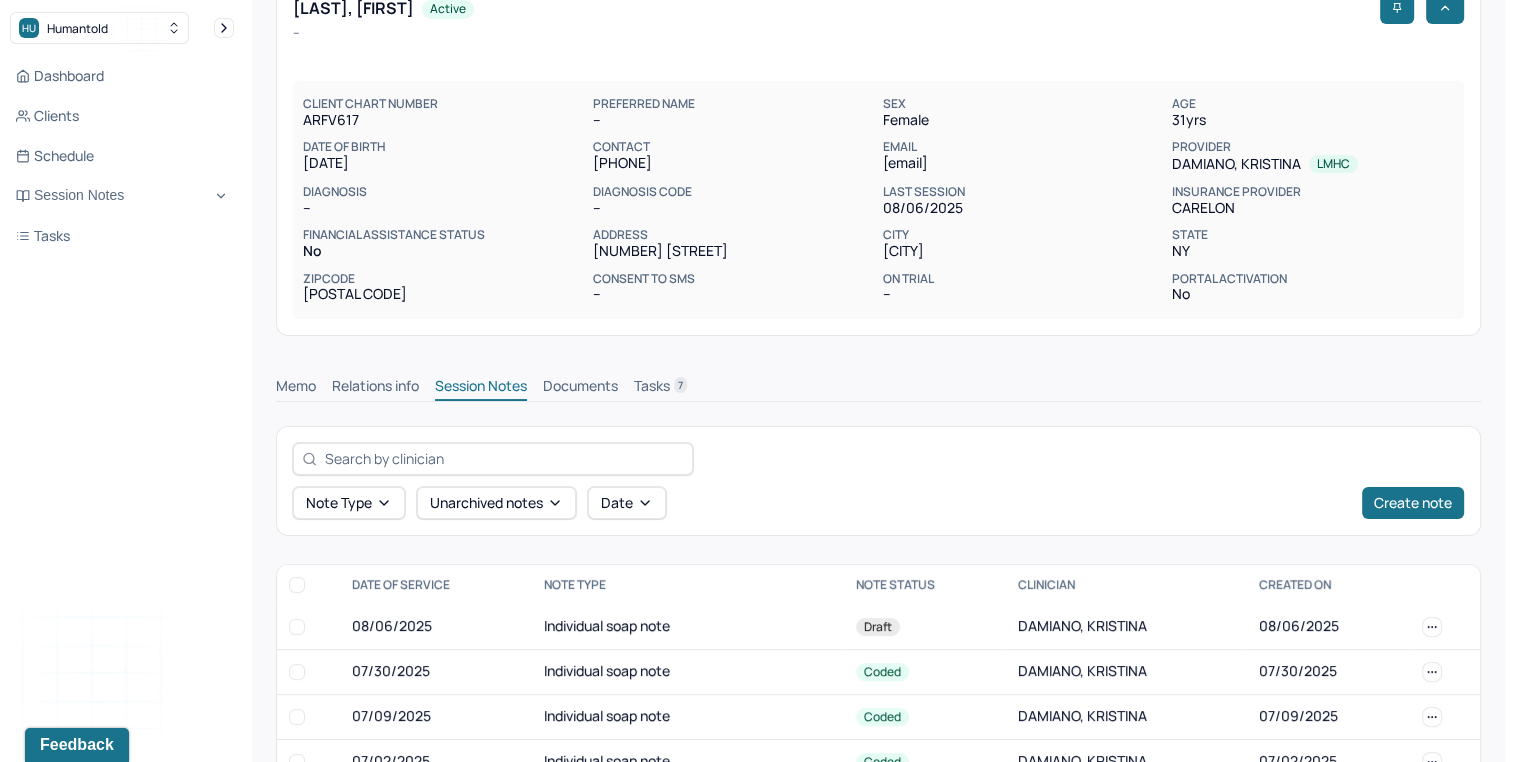 scroll, scrollTop: 200, scrollLeft: 0, axis: vertical 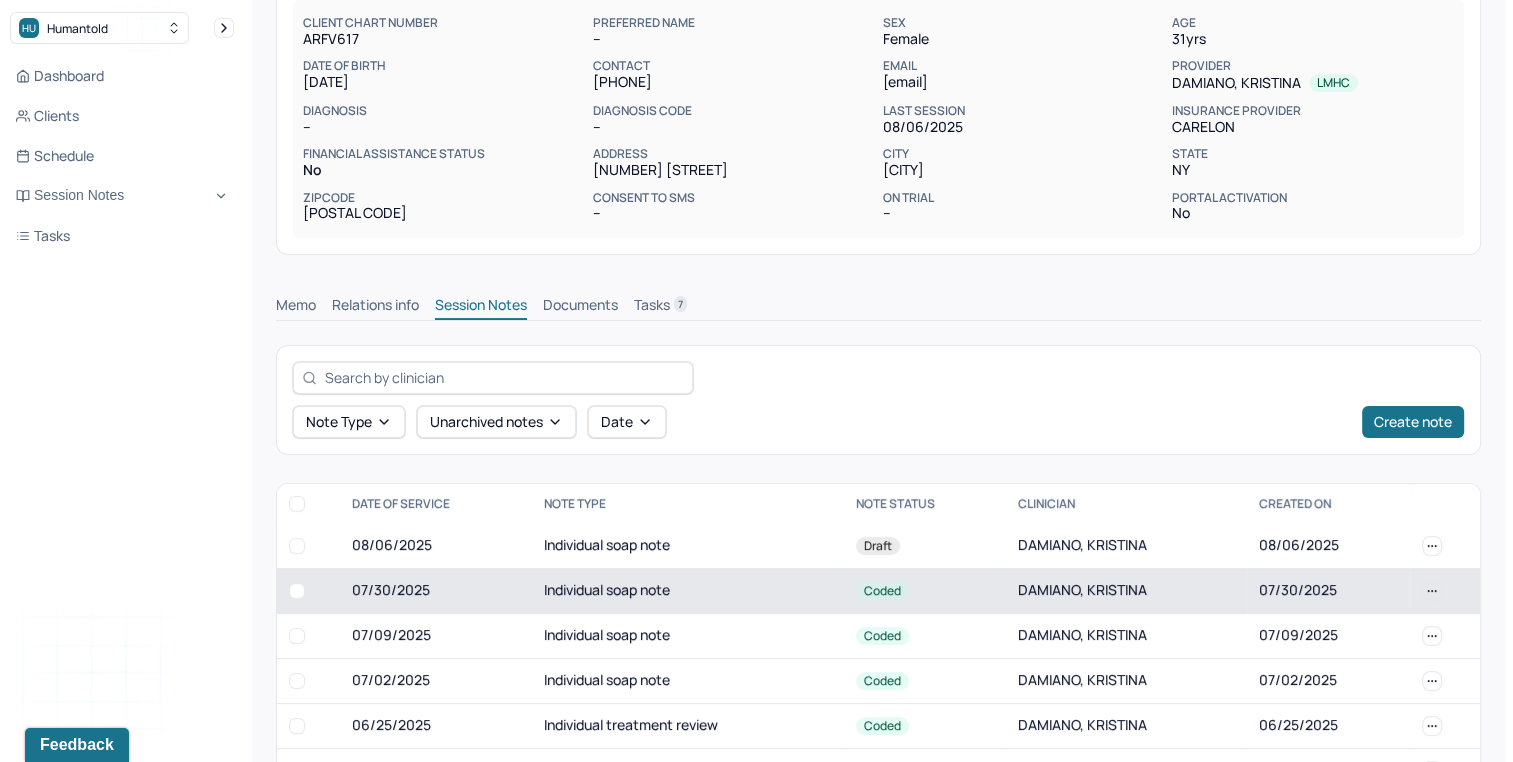 click on "Individual soap note" at bounding box center [688, 590] 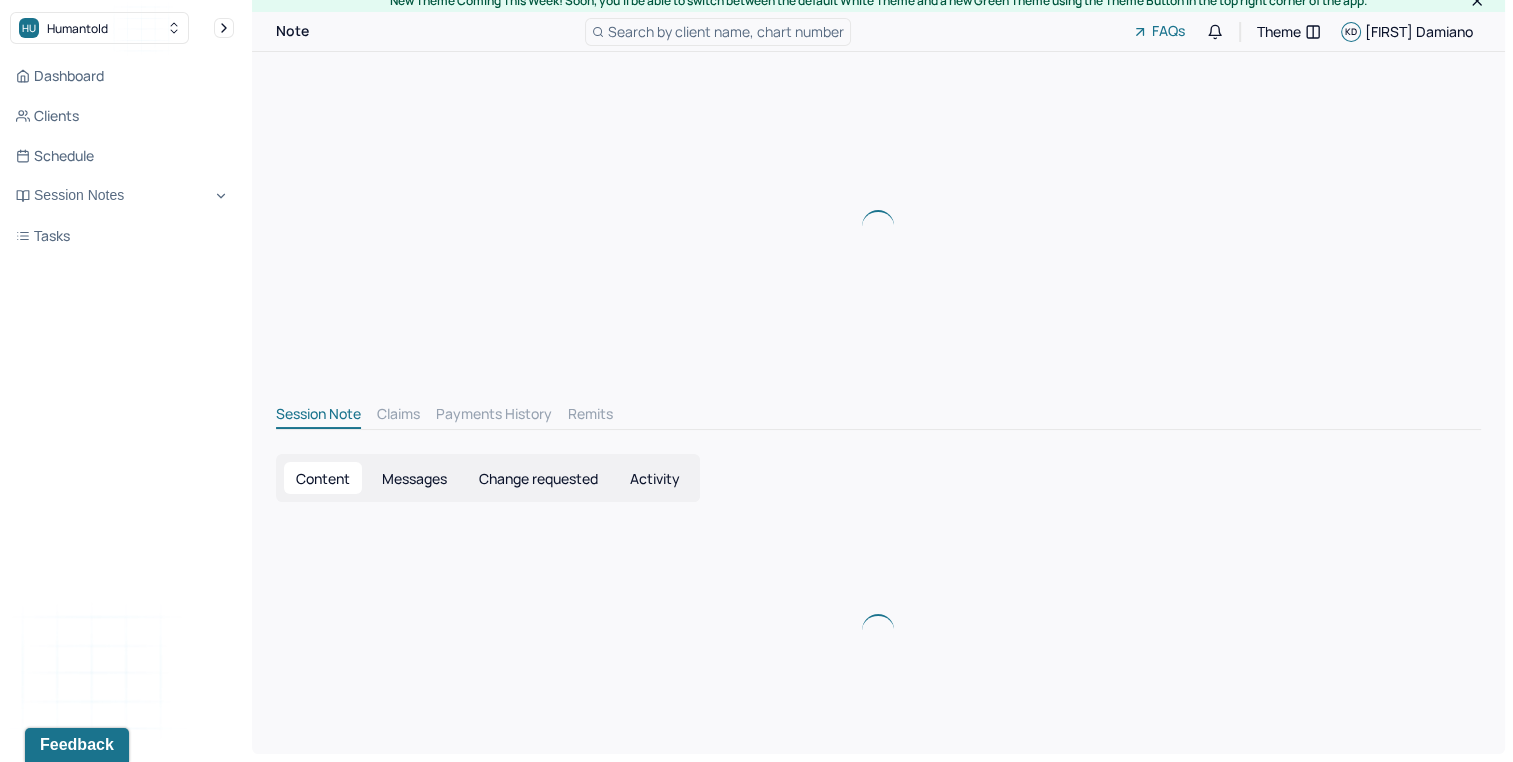 scroll, scrollTop: 0, scrollLeft: 0, axis: both 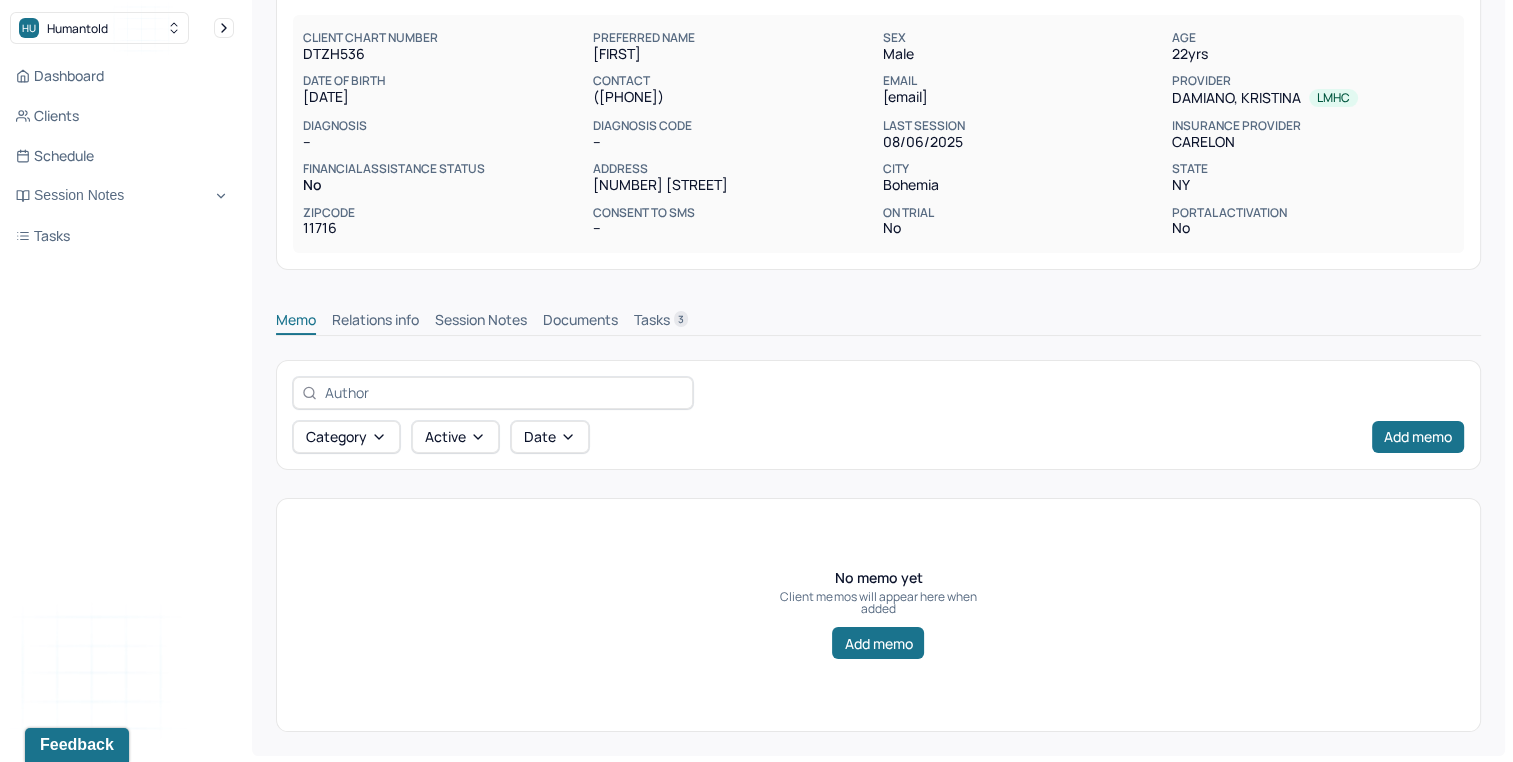 click on "Session Notes" at bounding box center (481, 322) 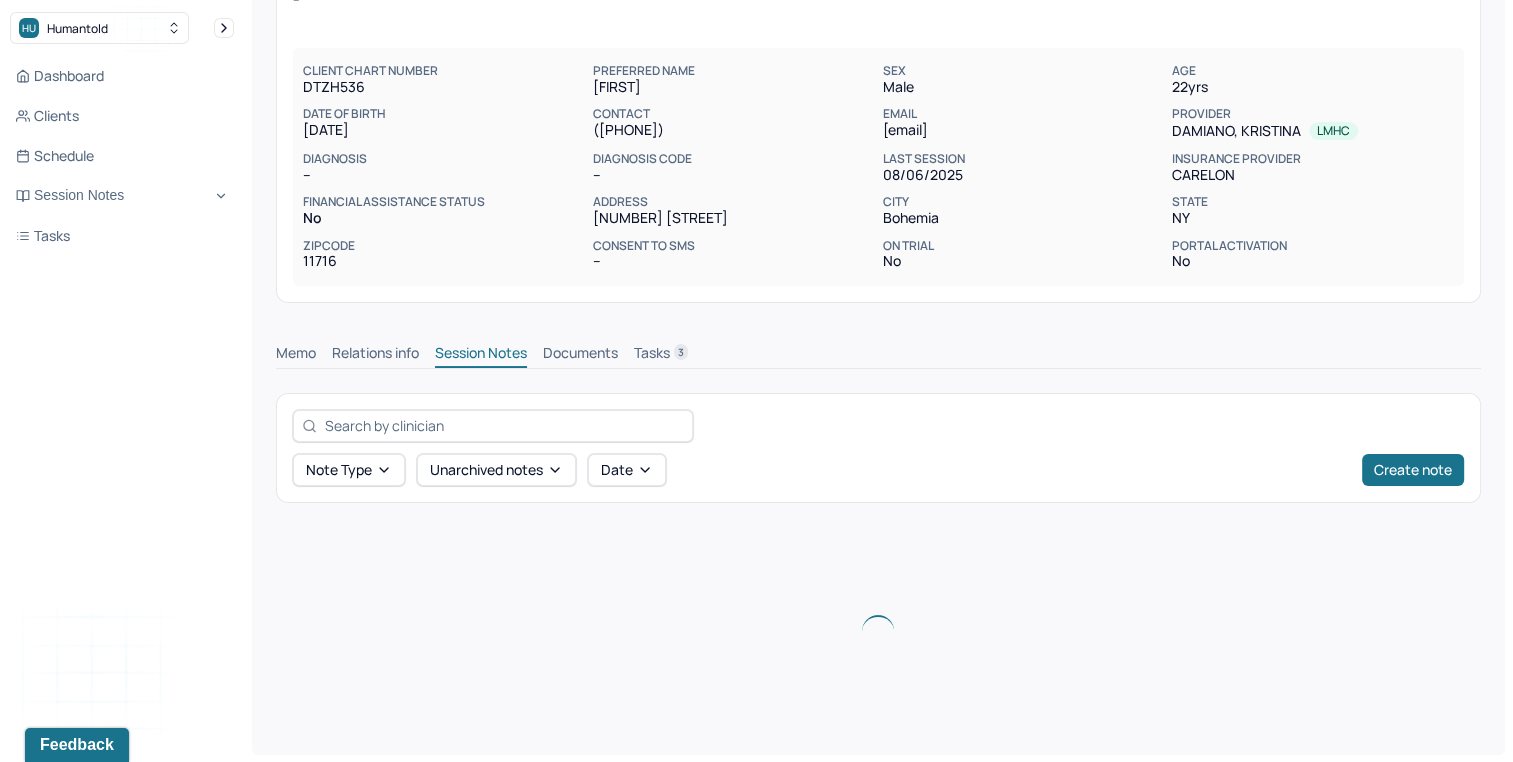 scroll, scrollTop: 185, scrollLeft: 0, axis: vertical 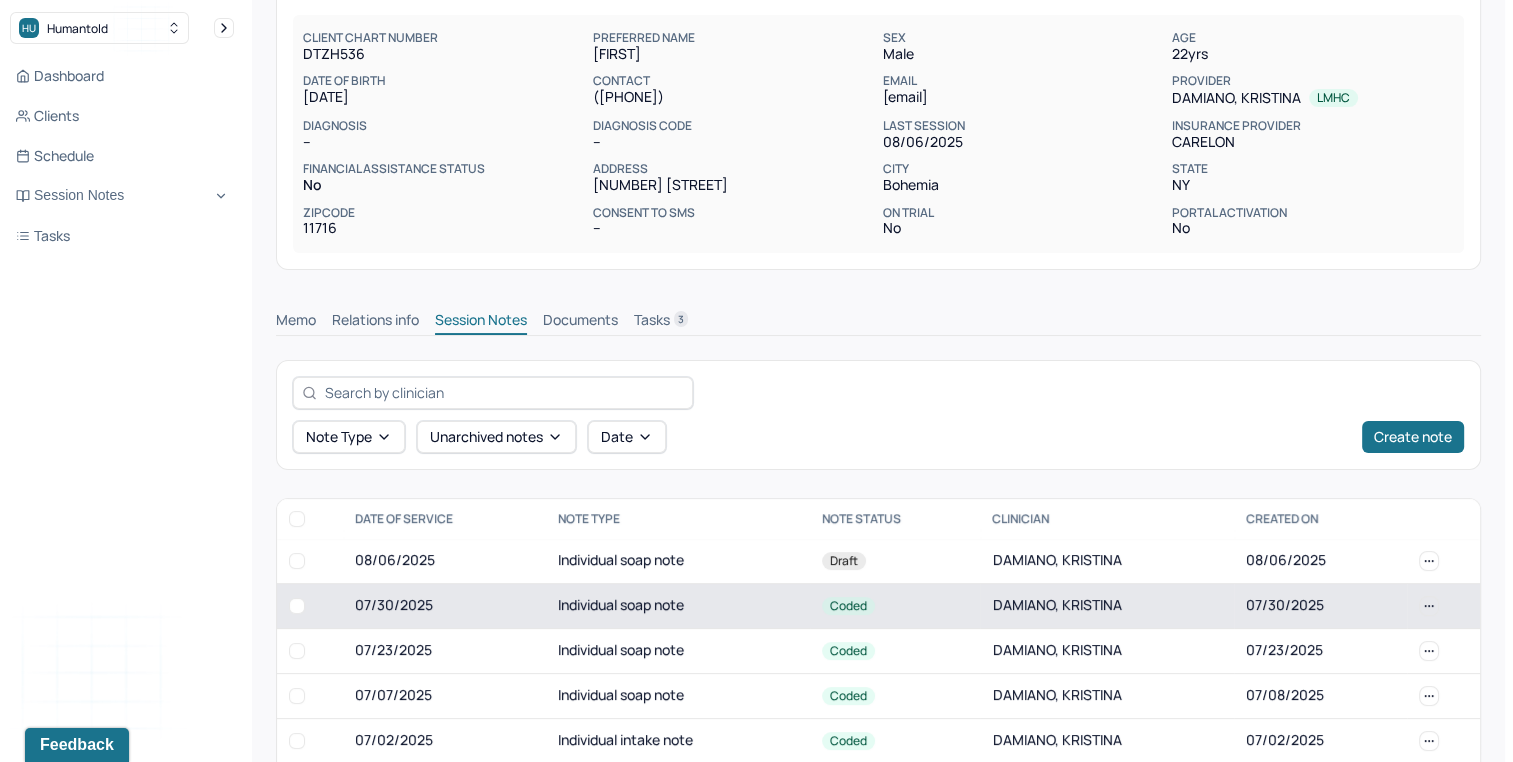 click on "Individual soap note" at bounding box center (678, 605) 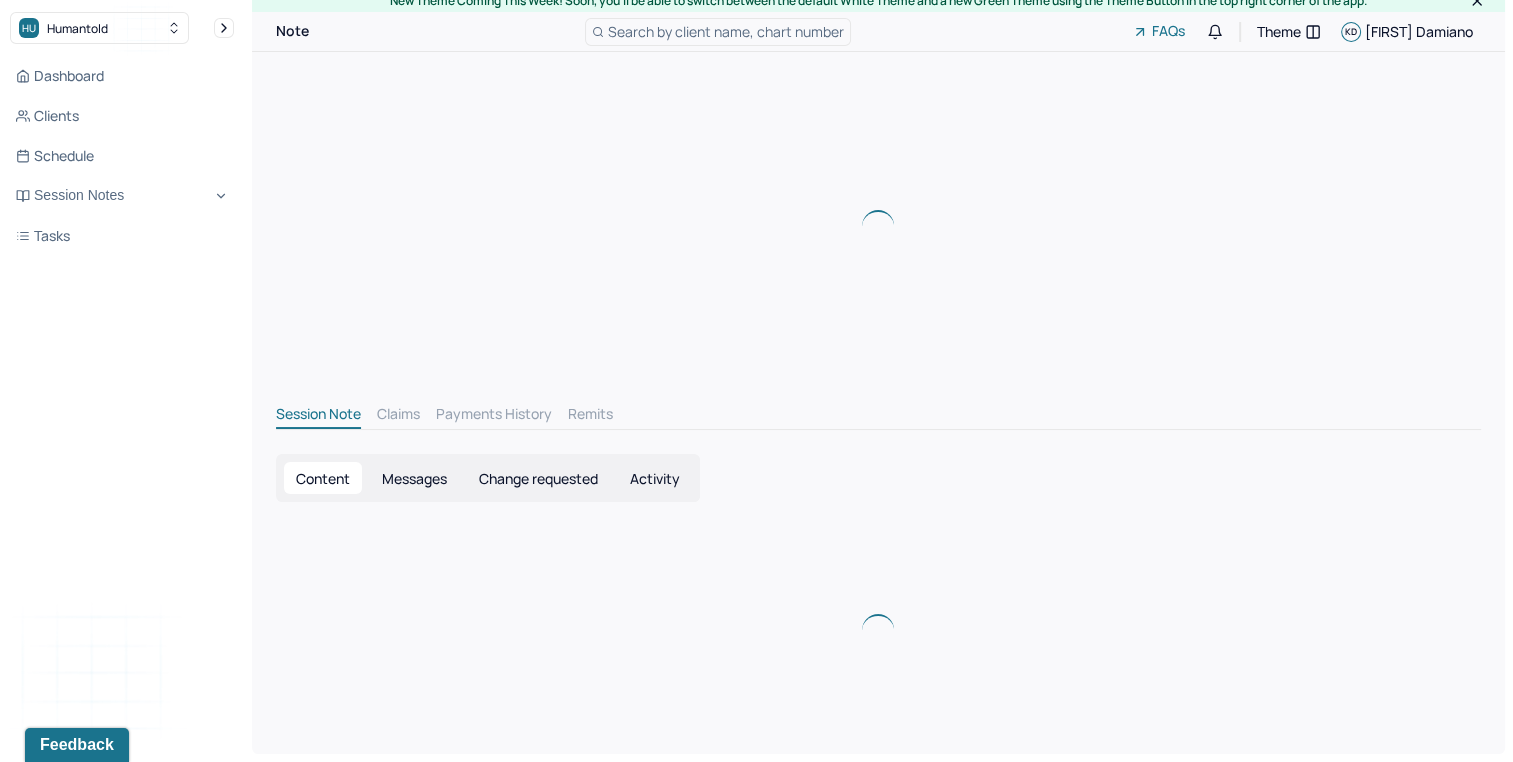 scroll, scrollTop: 0, scrollLeft: 0, axis: both 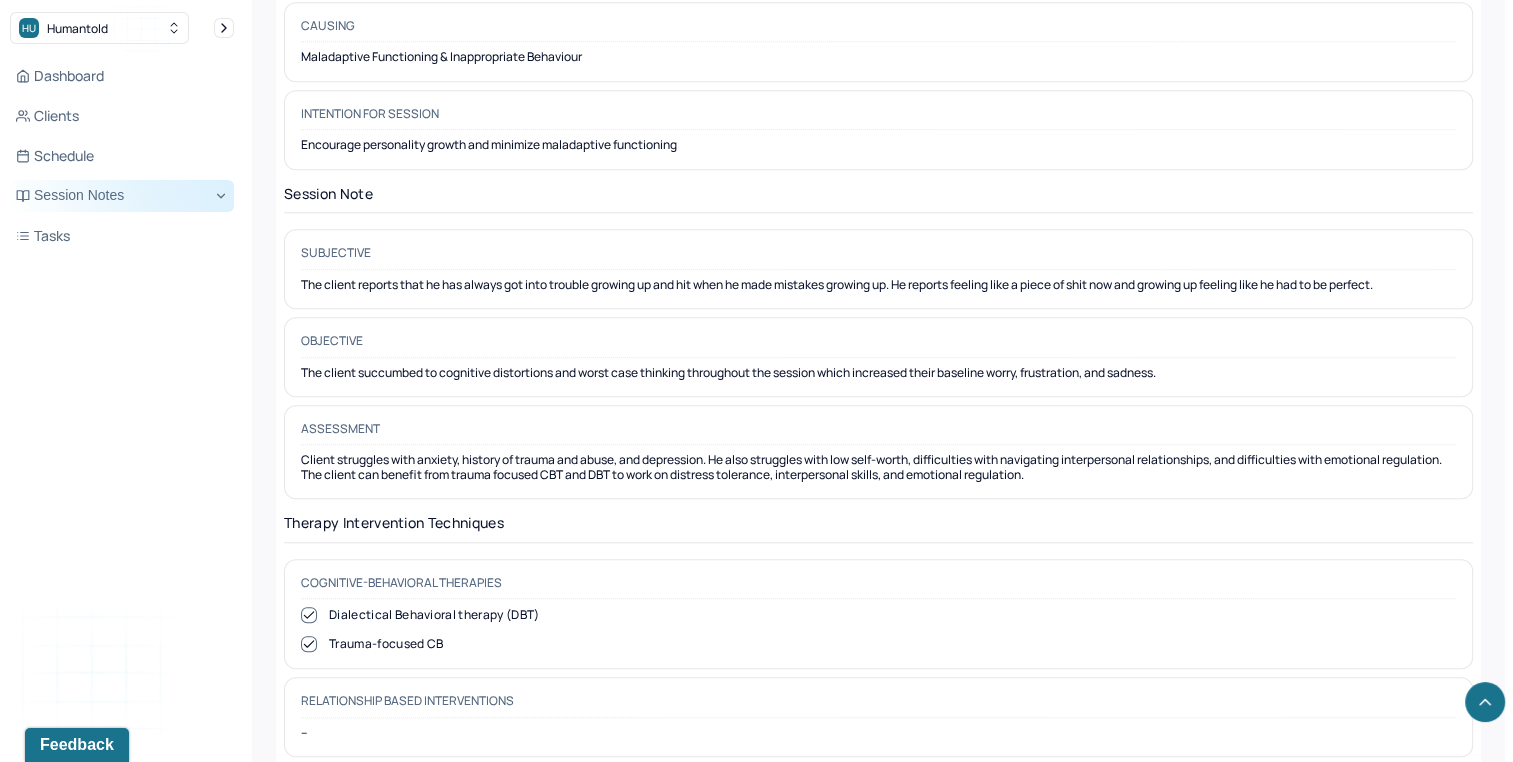 click on "Session Notes" at bounding box center (122, 196) 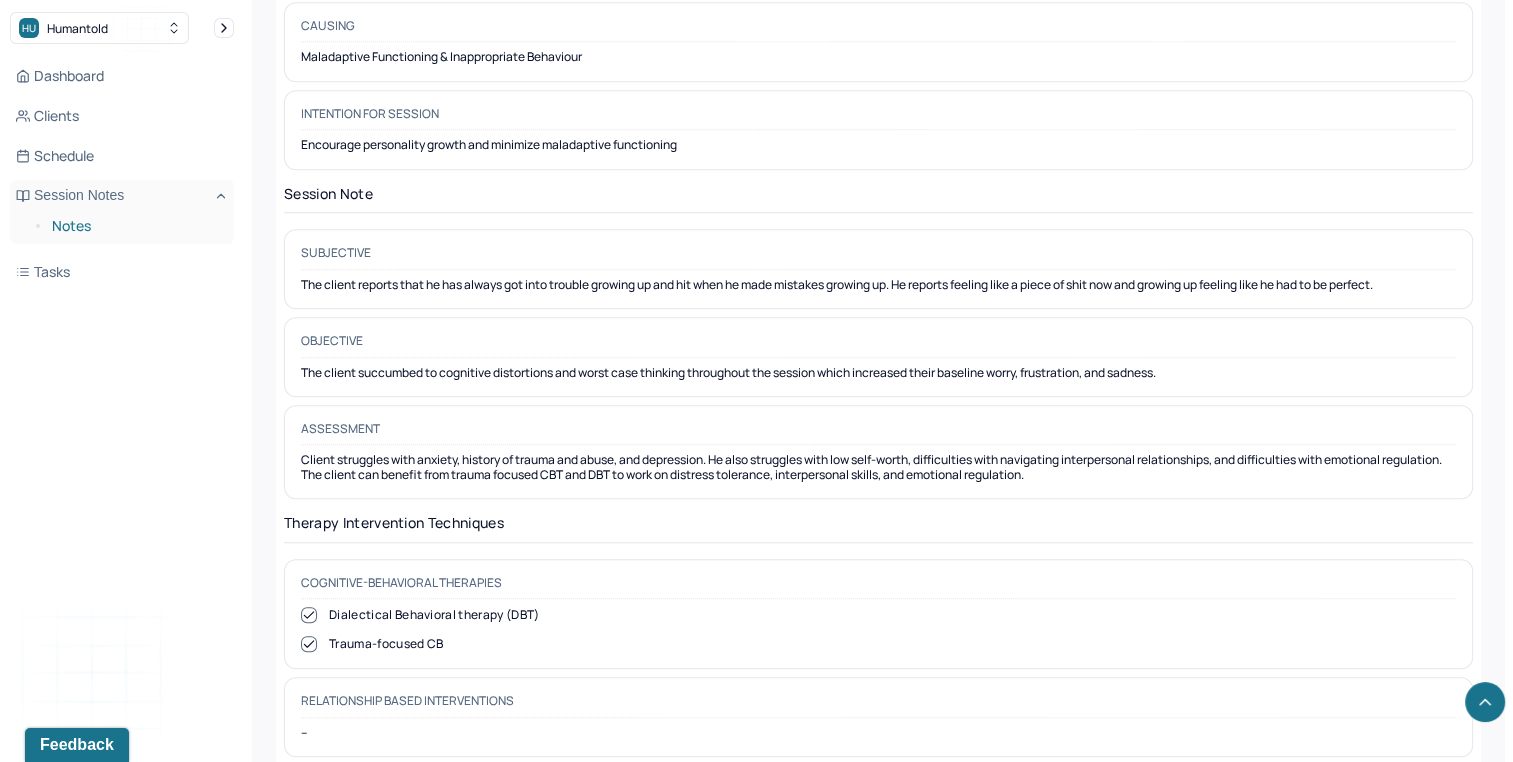 click on "Notes" at bounding box center (135, 226) 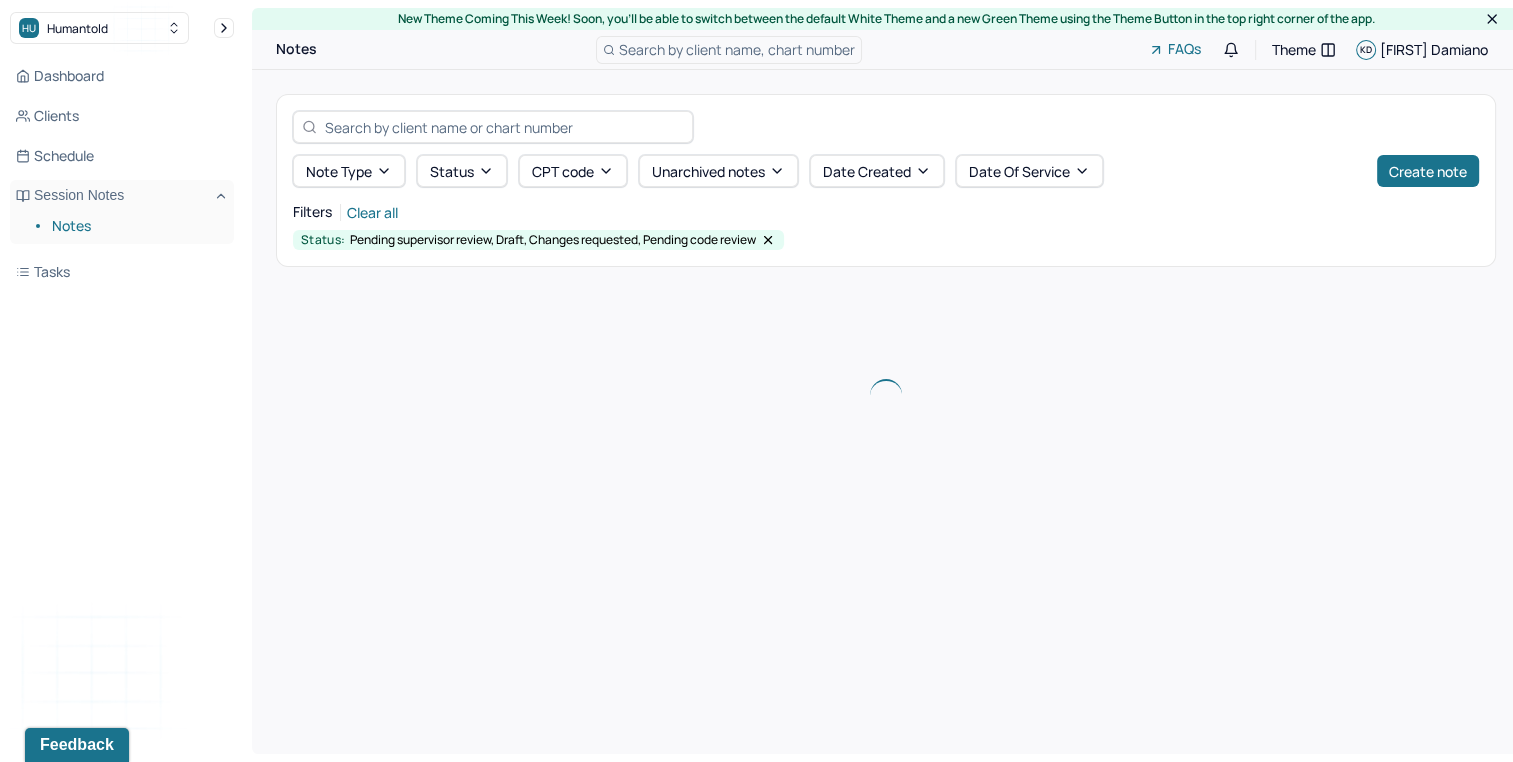 scroll, scrollTop: 0, scrollLeft: 0, axis: both 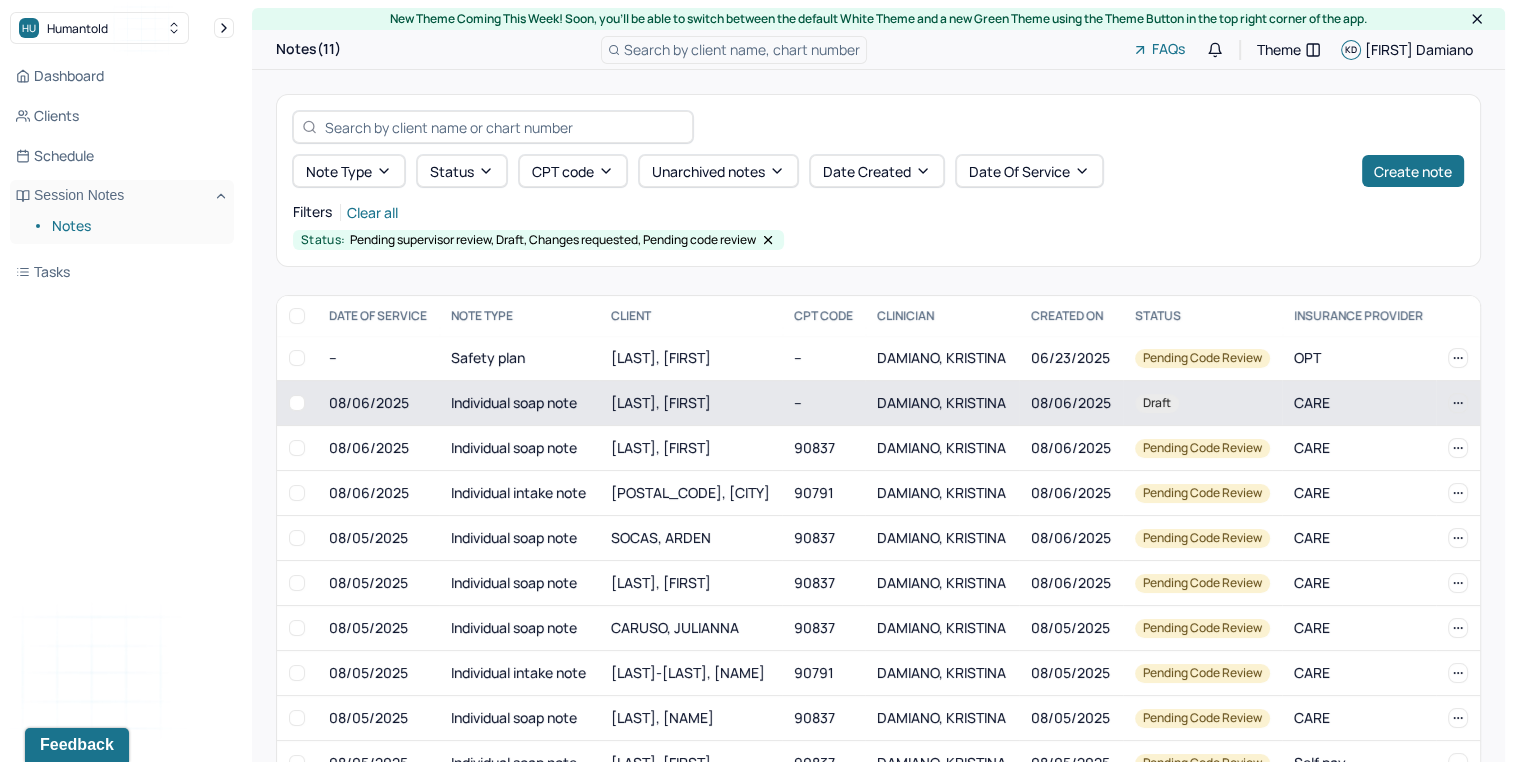 click on "Individual soap note" at bounding box center (518, 403) 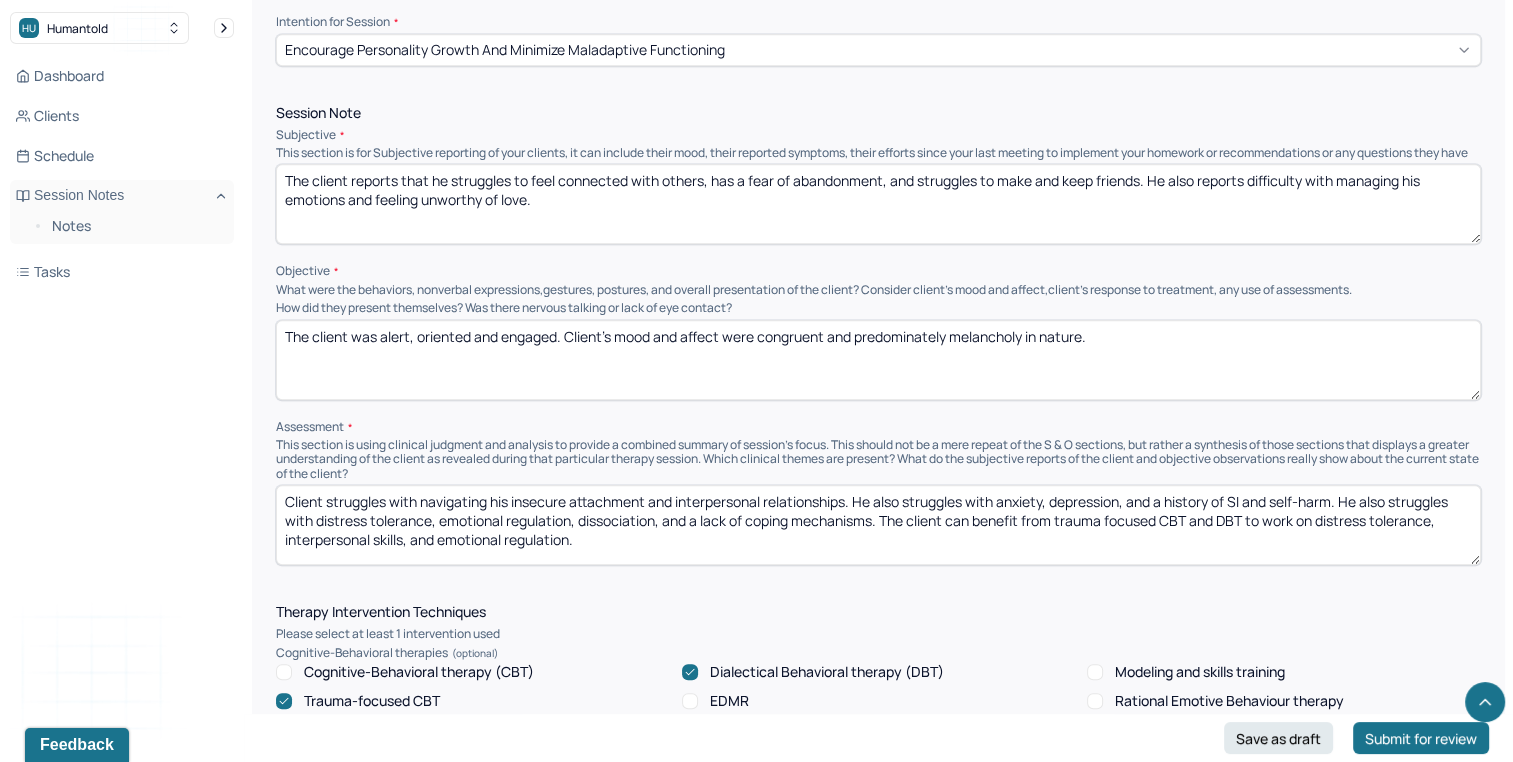 scroll, scrollTop: 1144, scrollLeft: 0, axis: vertical 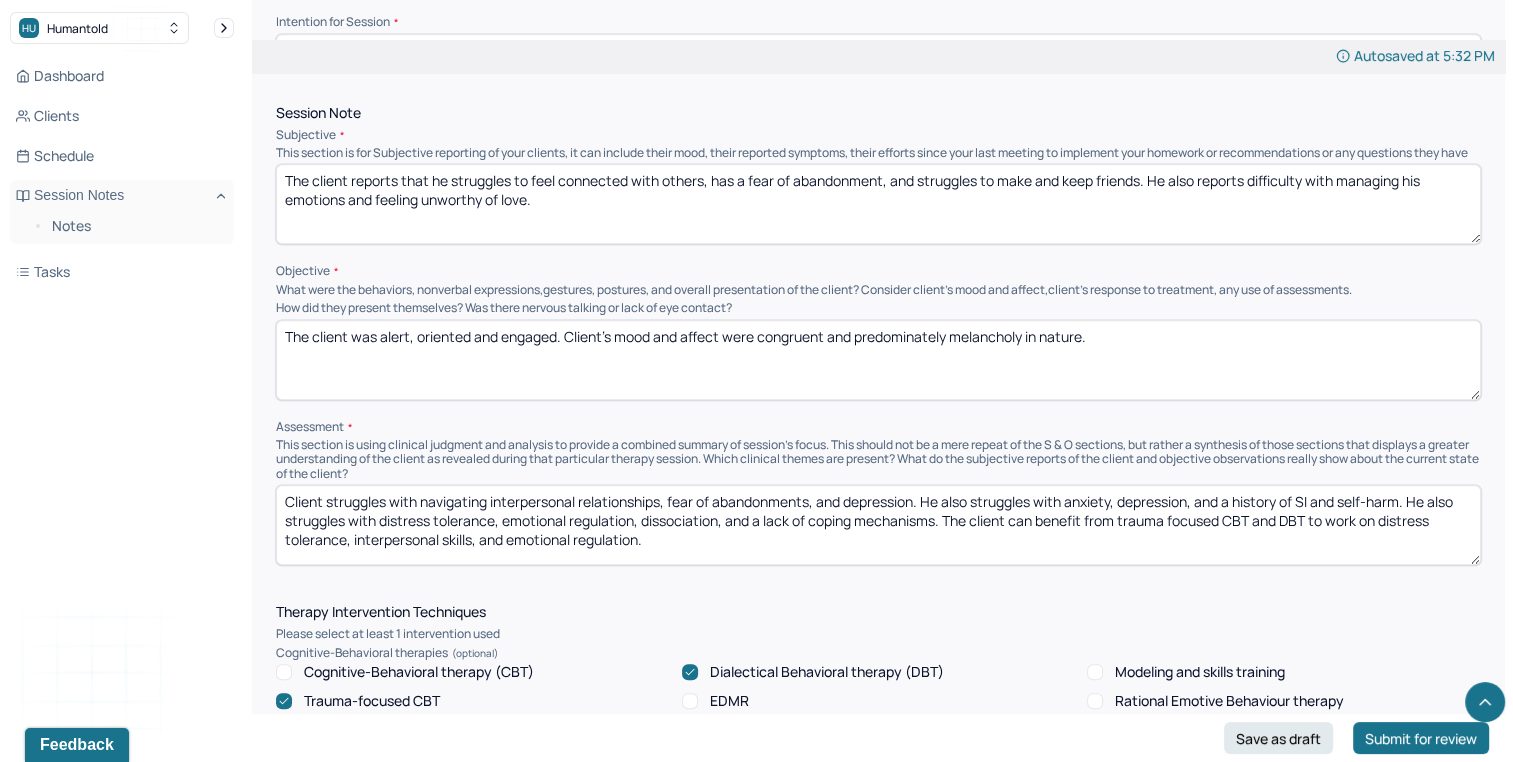 click on "Client struggles with navigating interpersonal relationships, fear of abandonments, and depression. He also struggles with anxiety, depression, and a history of SI and self-harm. He also struggles with distress tolerance, emotional regulation, dissociation, and a lack of coping mechanisms. The client can benefit from trauma focused CBT and DBT to work on distress tolerance, interpersonal skills, and emotional regulation." at bounding box center (878, 525) 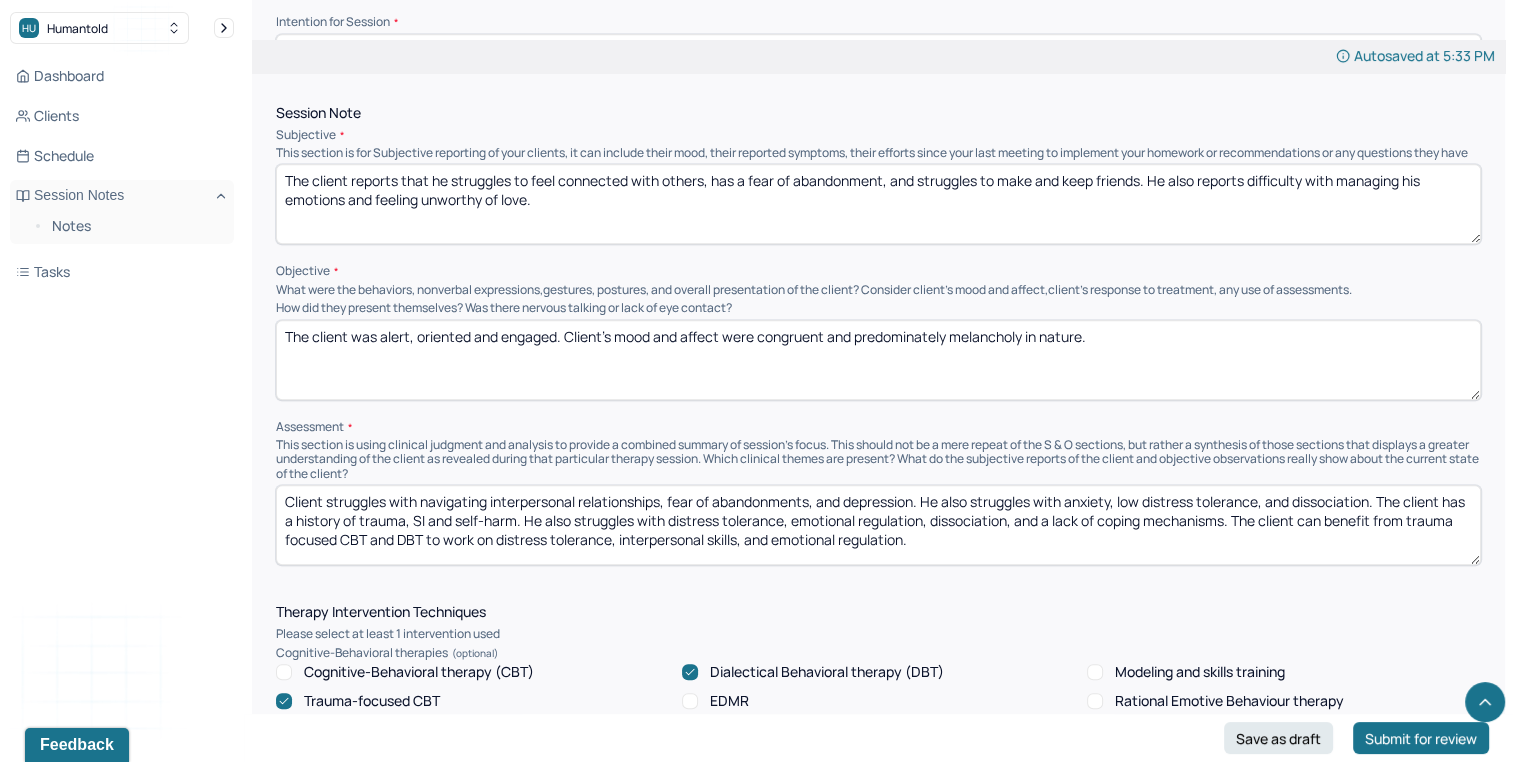 drag, startPoint x: 552, startPoint y: 532, endPoint x: 1260, endPoint y: 538, distance: 708.02545 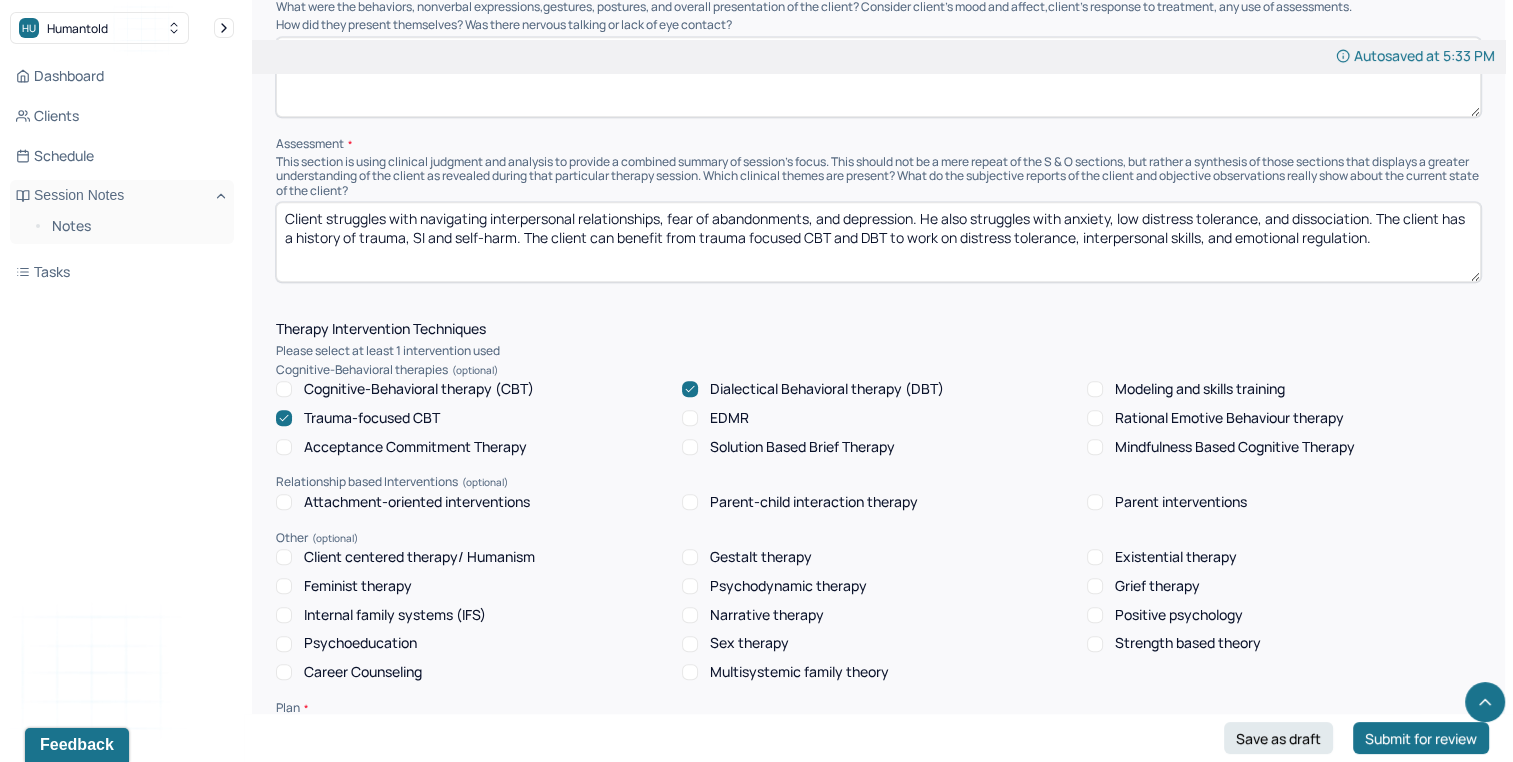 scroll, scrollTop: 1454, scrollLeft: 0, axis: vertical 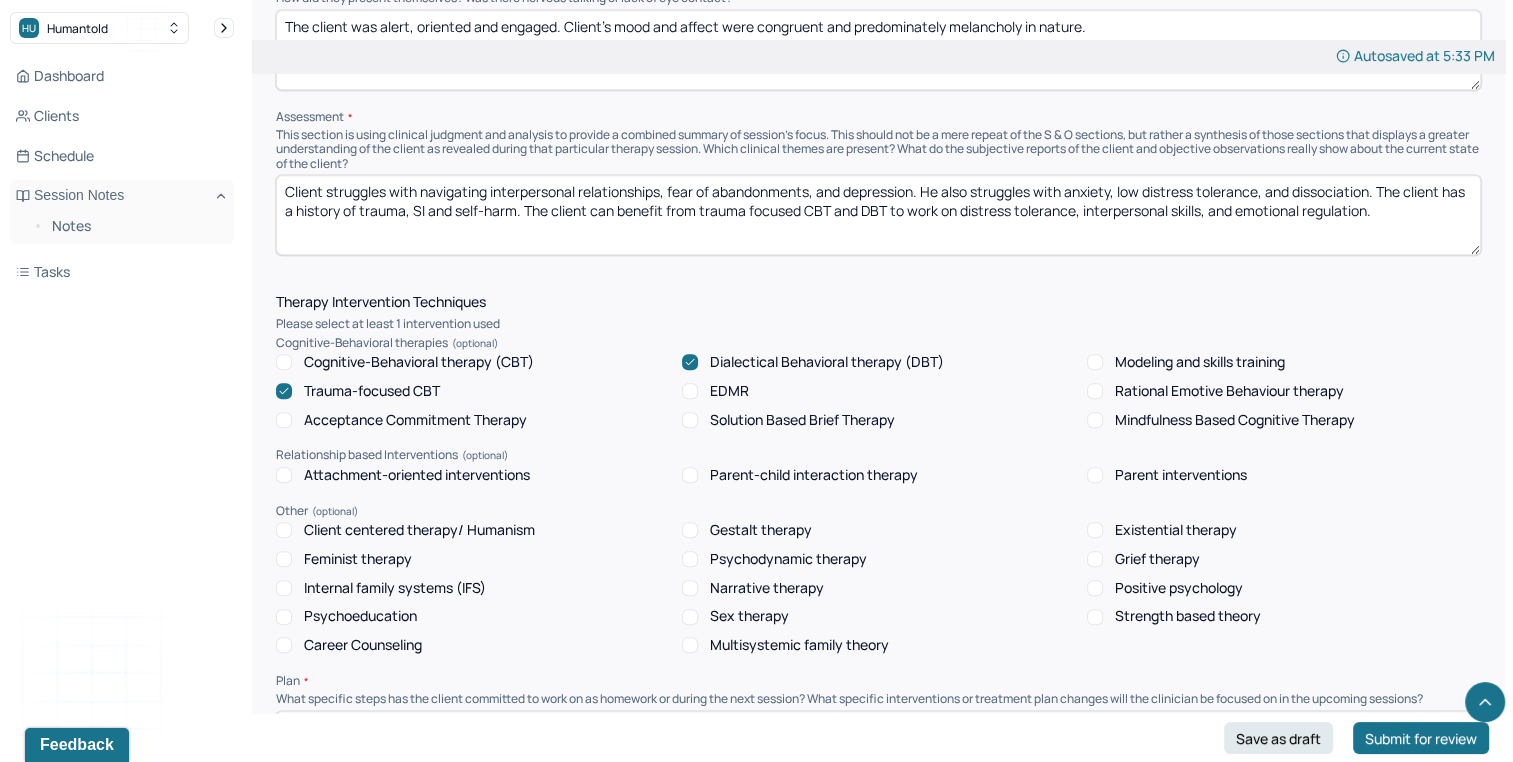type on "Client struggles with navigating interpersonal relationships, fear of abandonments, and depression. He also struggles with anxiety, low distress tolerance, and dissociation. The client has a history of trauma, SI and self-harm. The client can benefit from trauma focused CBT and DBT to work on distress tolerance, interpersonal skills, and emotional regulation." 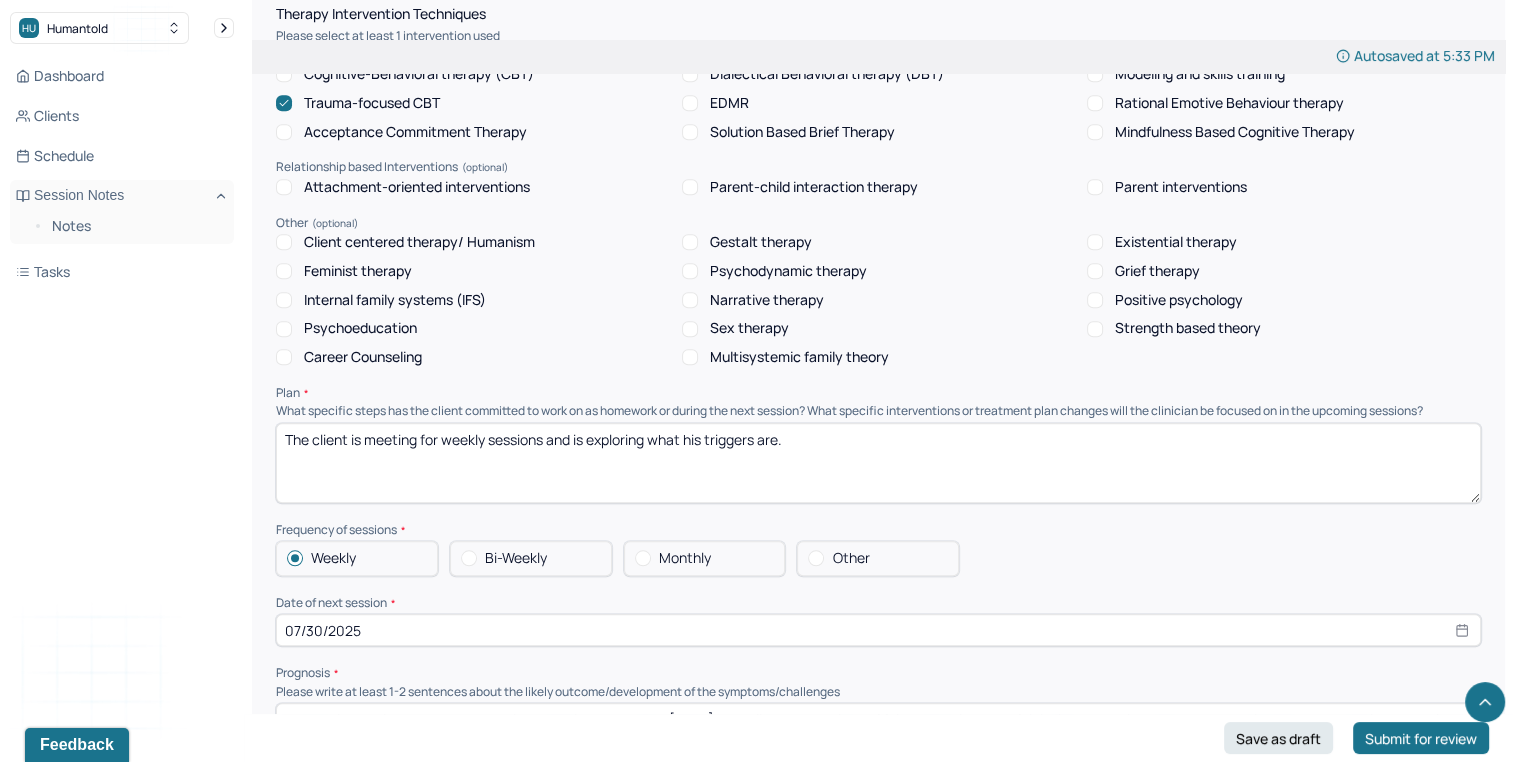 scroll, scrollTop: 1736, scrollLeft: 0, axis: vertical 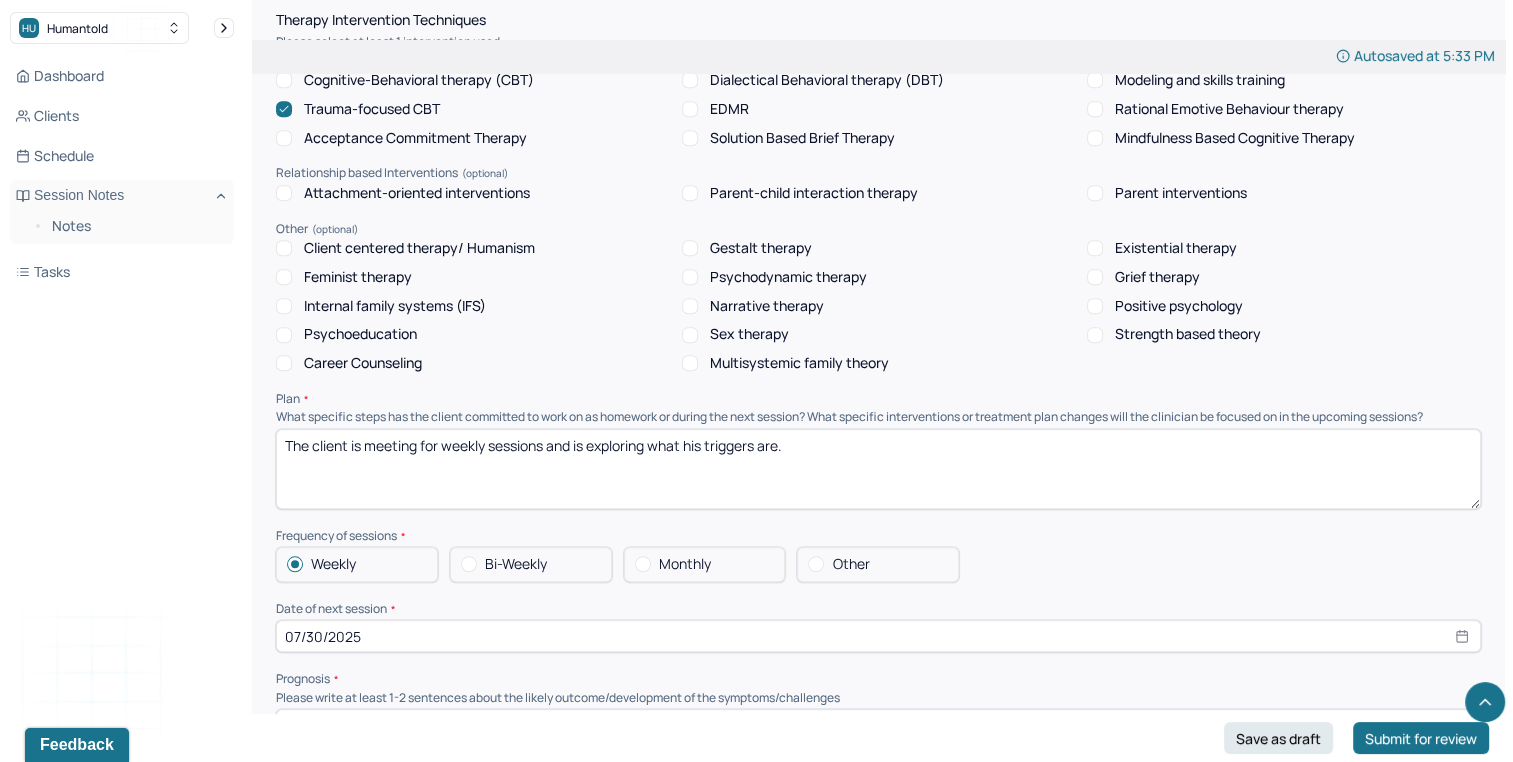 drag, startPoint x: 710, startPoint y: 458, endPoint x: 1128, endPoint y: 496, distance: 419.72372 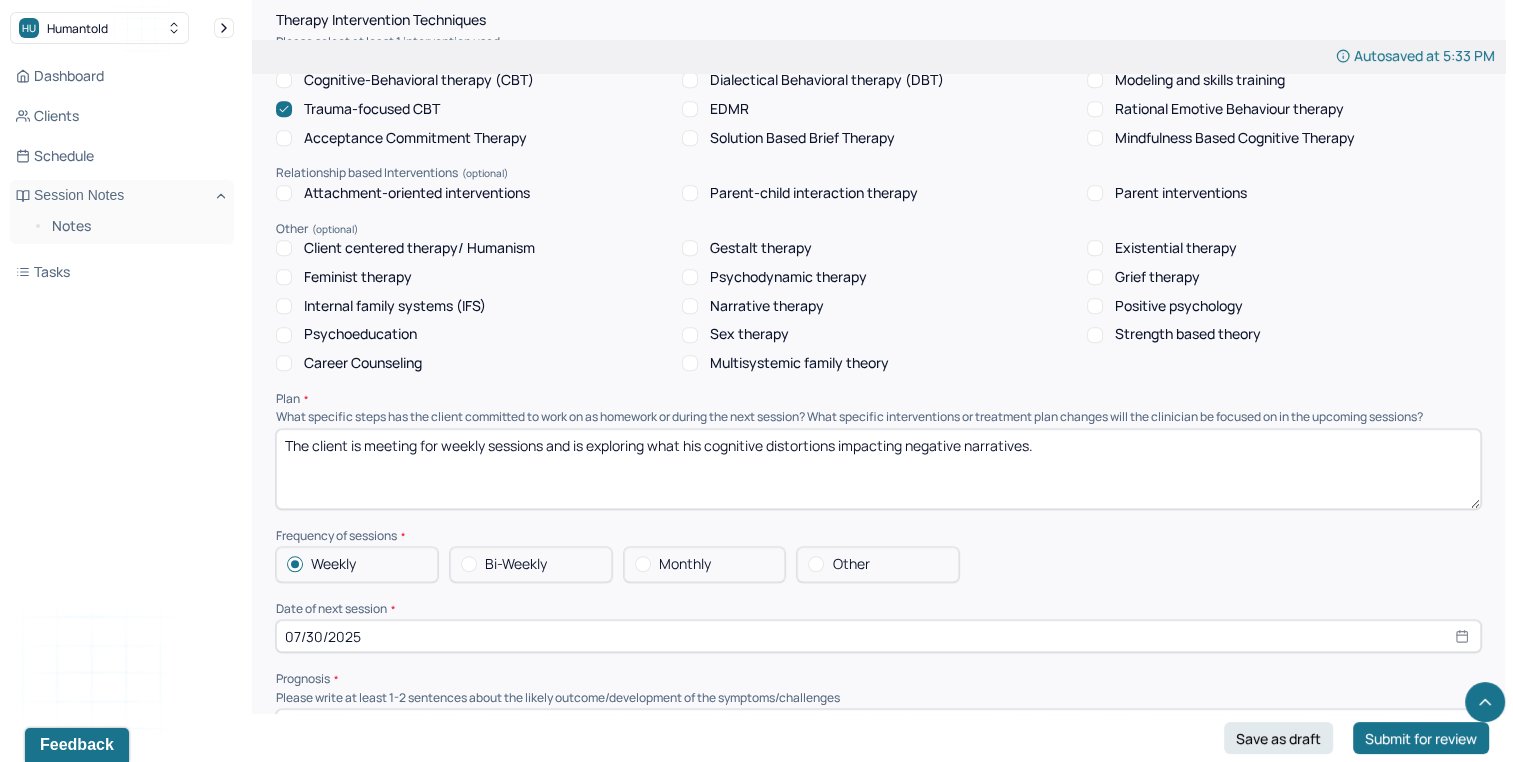 type on "The client is meeting for weekly sessions and is exploring what his cognitive distortions impacting negative narratives." 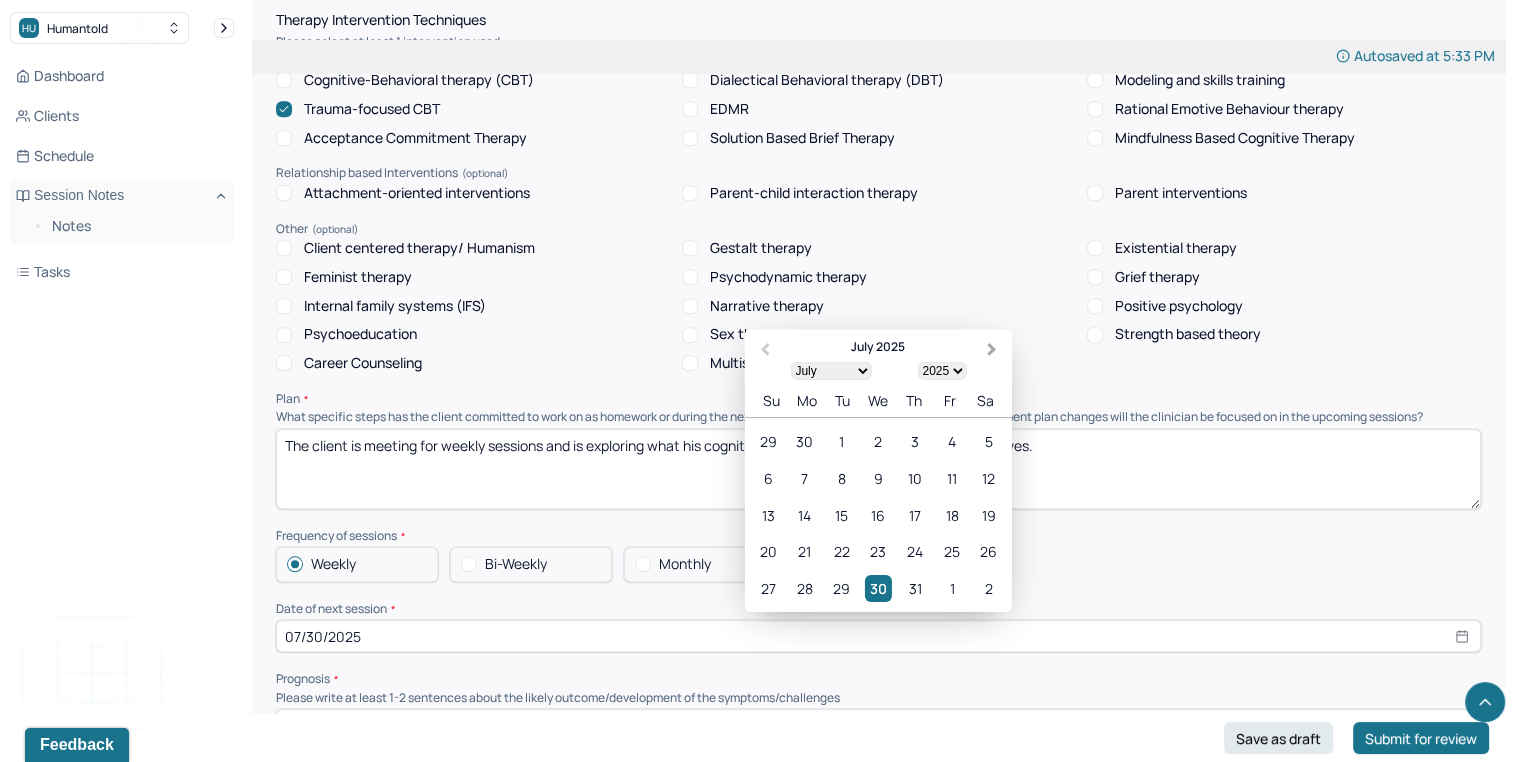 click on "Next Month" at bounding box center (992, 349) 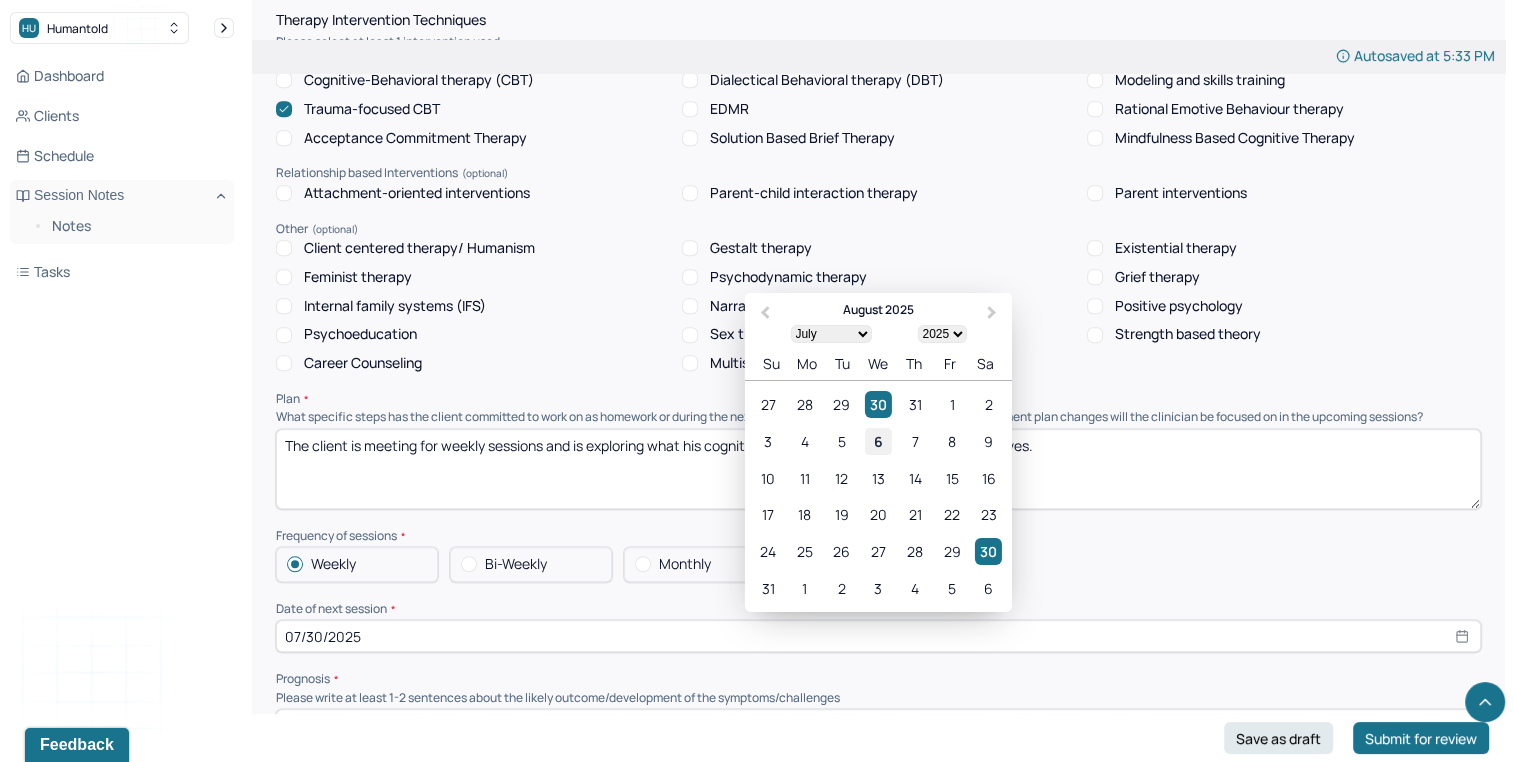click on "6" at bounding box center (878, 441) 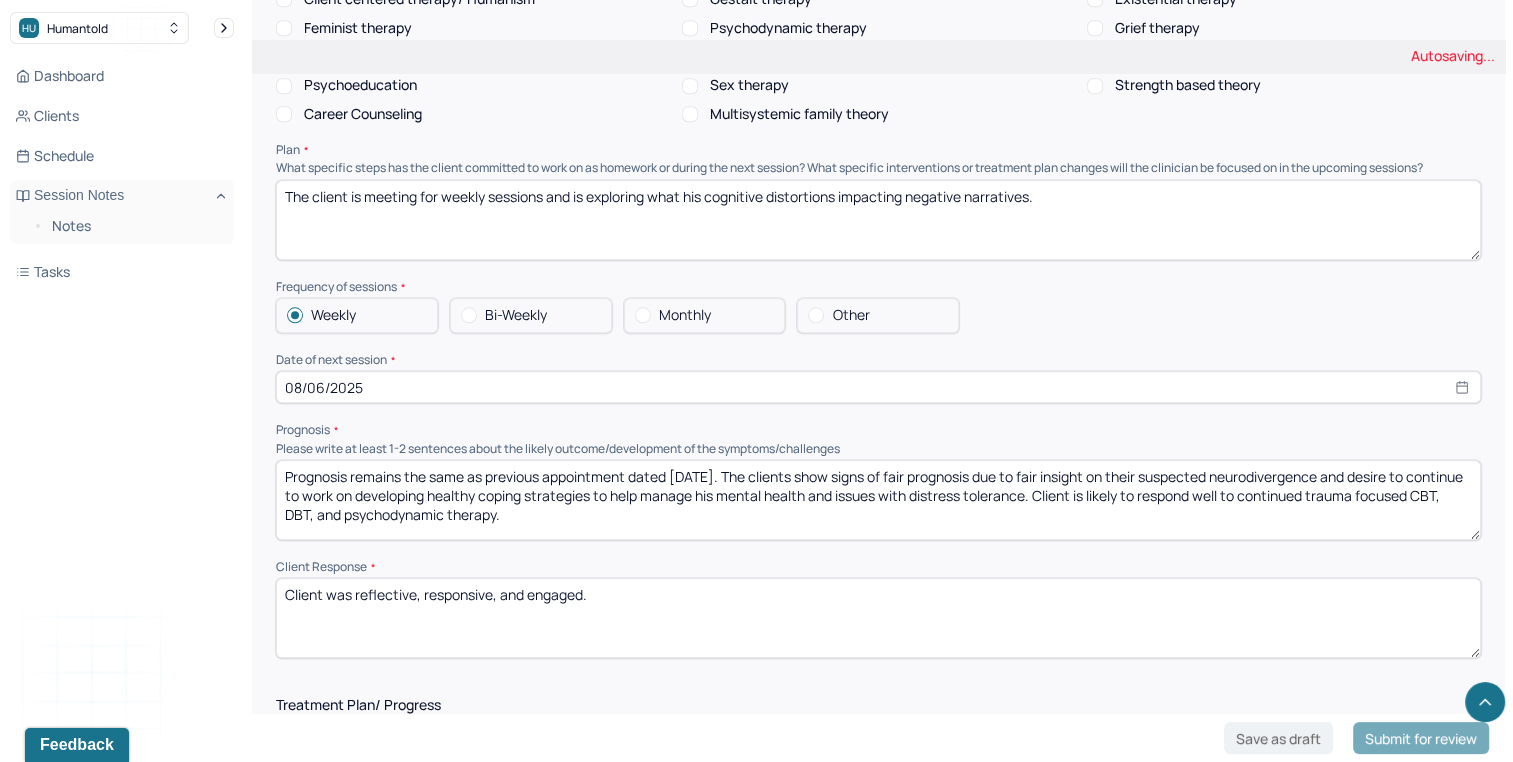 scroll, scrollTop: 2012, scrollLeft: 0, axis: vertical 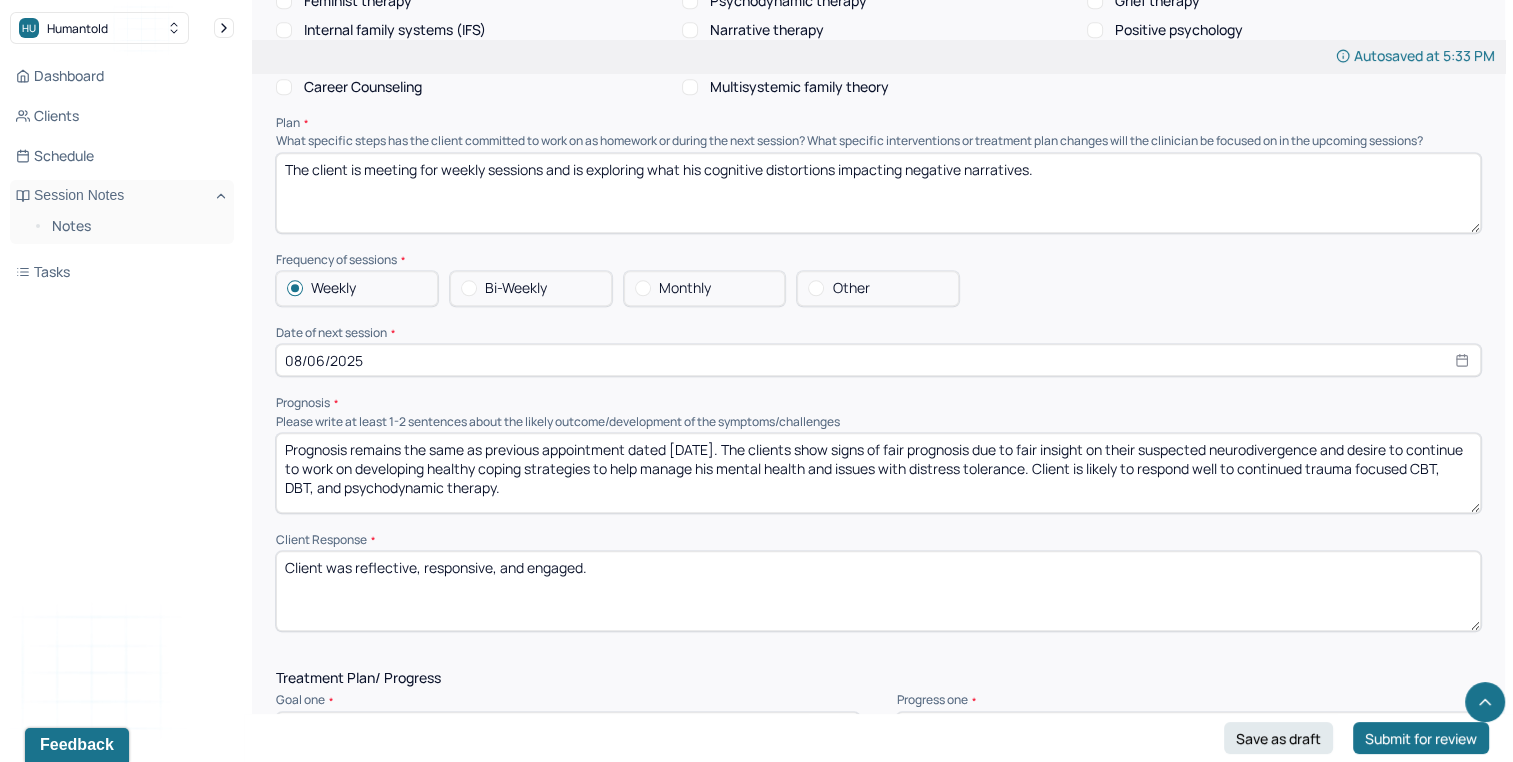 select on "7" 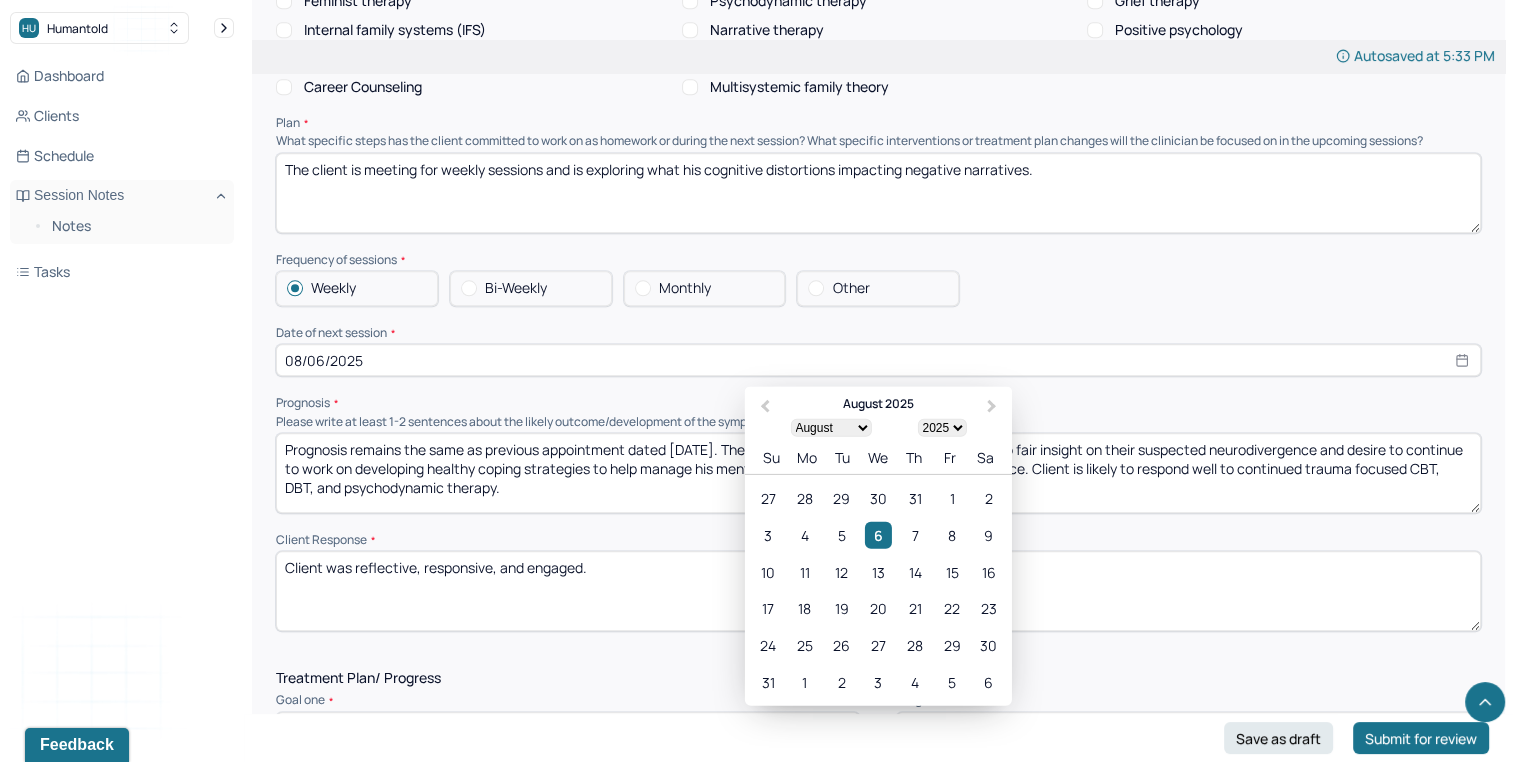 click on "Therapy Intervention Techniques Please select at least 1 intervention used Cognitive-Behavioral therapies Cognitive-Behavioral therapy (CBT) Dialectical Behavioral therapy (DBT) Modeling and skills training Trauma-focused CBT EDMR Rational Emotive Behaviour therapy Acceptance Commitment Therapy Solution Based Brief Therapy Mindfulness Based Cognitive Therapy Relationship based Interventions Attachment-oriented interventions Parent-child interaction therapy Parent interventions Other Client centered therapy/ Humanism Gestalt therapy Existential therapy Feminist therapy Psychodynamic therapy Grief therapy Internal family systems (IFS) Narrative therapy Positive psychology Psychoeducation Sex therapy Strength based theory Career Counseling Multisystemic family theory Plan What specific steps has the client committed to work on as homework or during the next session? What specific interventions or treatment plan changes will the clinician be focused on in the upcoming sessions? Frequency of sessions Weekly Other" at bounding box center [878, 184] 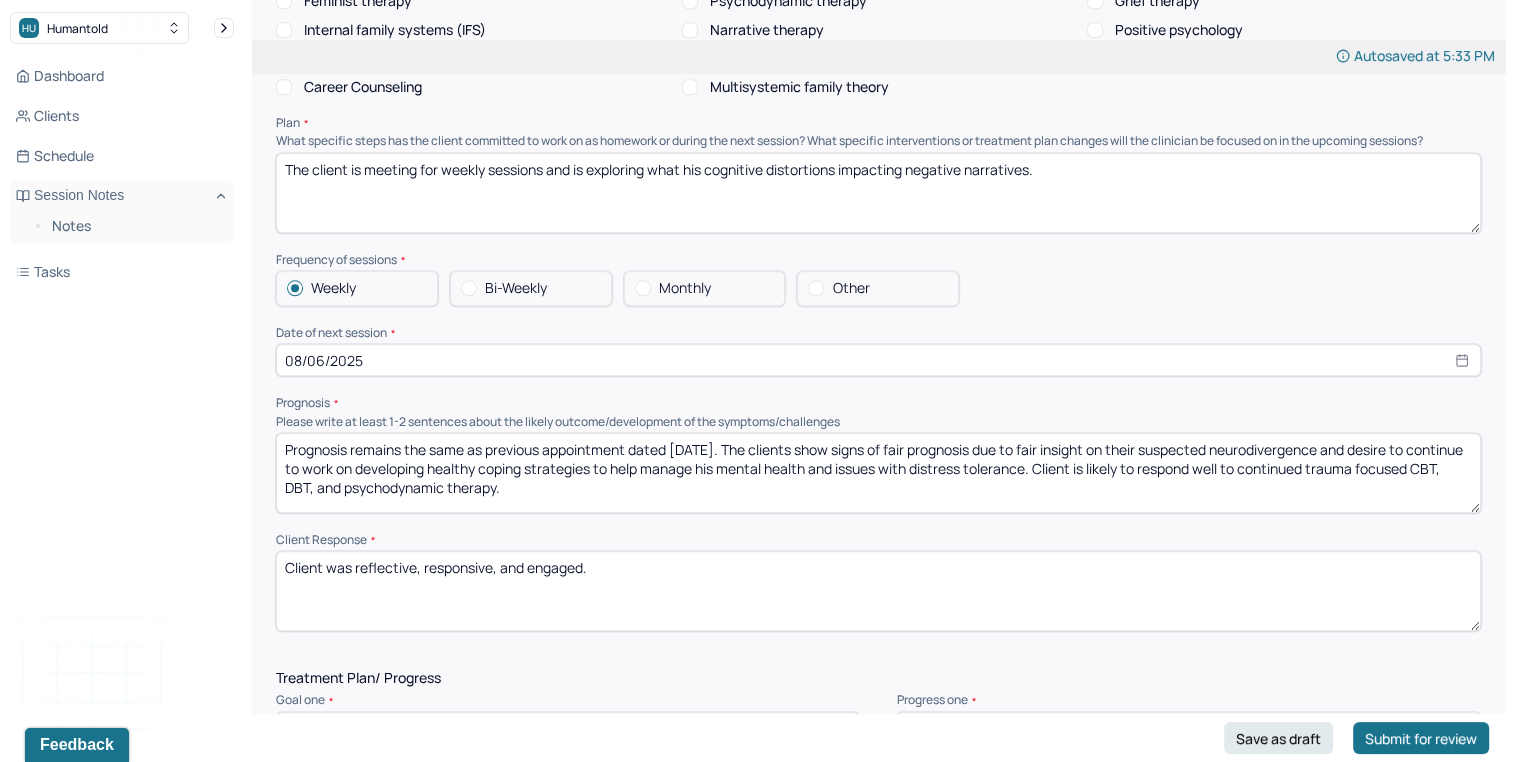 scroll, scrollTop: 0, scrollLeft: 0, axis: both 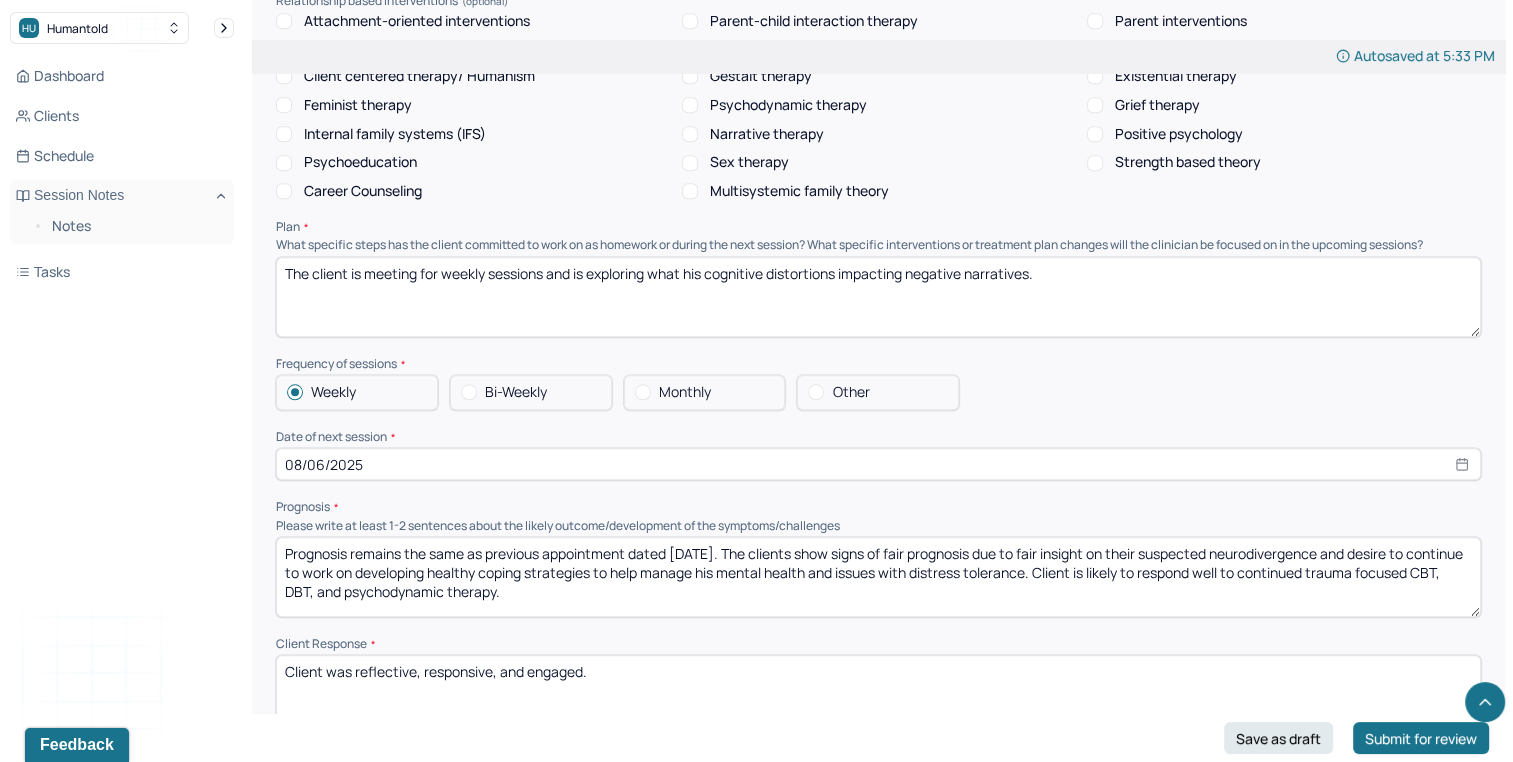 click on "Prognosis remains the same as previous appointment dated 7/7/25. The clients show signs of fair prognosis due to fair insight on their suspected neurodivergence and desire to continue to work on developing healthy coping strategies to help manage his mental health and issues with distress tolerance. Client is likely to respond well to continued trauma focused CBT, DBT, and psychodynamic therapy." at bounding box center (878, 577) 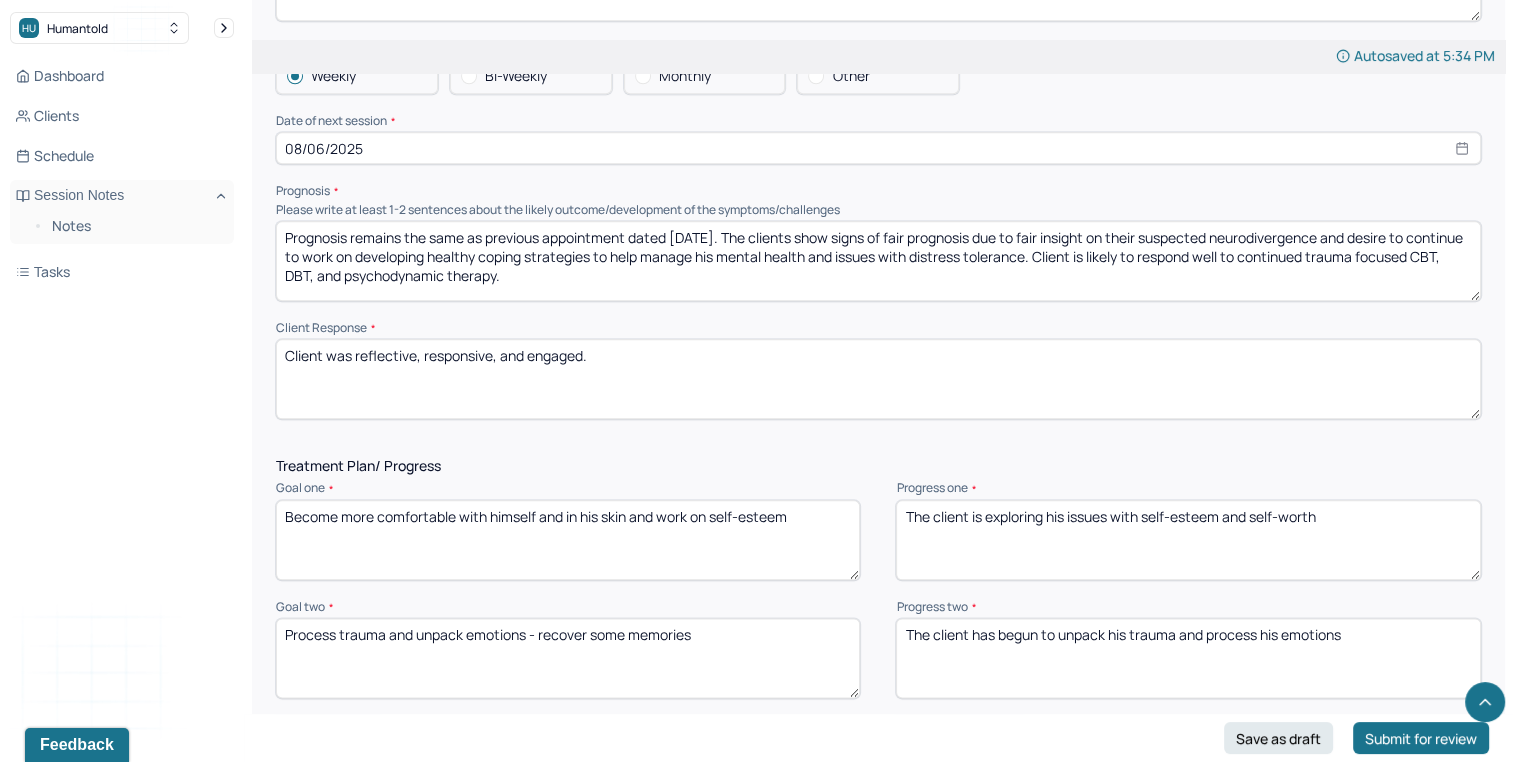 scroll, scrollTop: 2238, scrollLeft: 0, axis: vertical 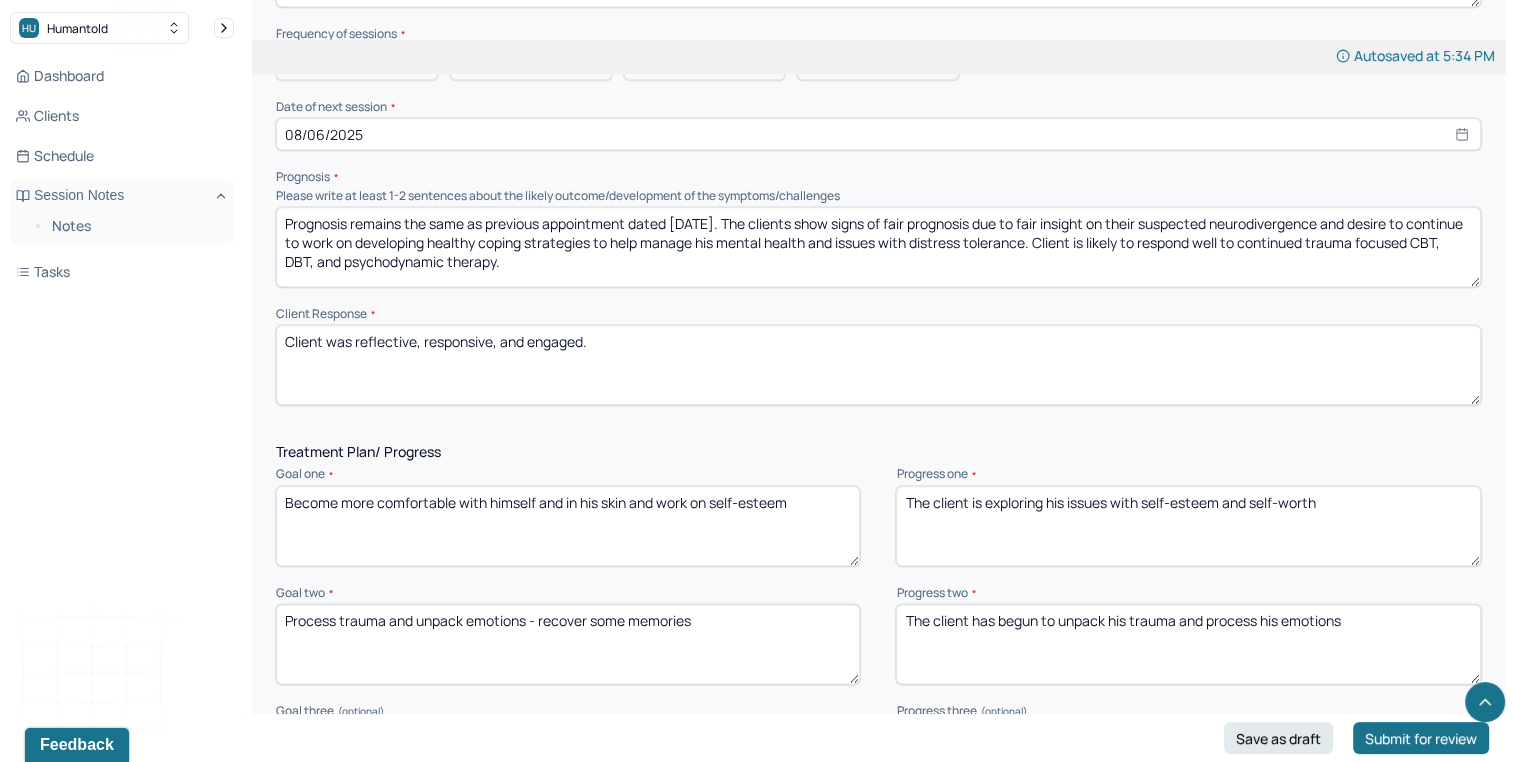 type on "Prognosis remains the same as previous appointment dated 7/30/25. The clients show signs of fair prognosis due to fair insight on their suspected neurodivergence and desire to continue to work on developing healthy coping strategies to help manage his mental health and issues with distress tolerance. Client is likely to respond well to continued trauma focused CBT, DBT, and psychodynamic therapy." 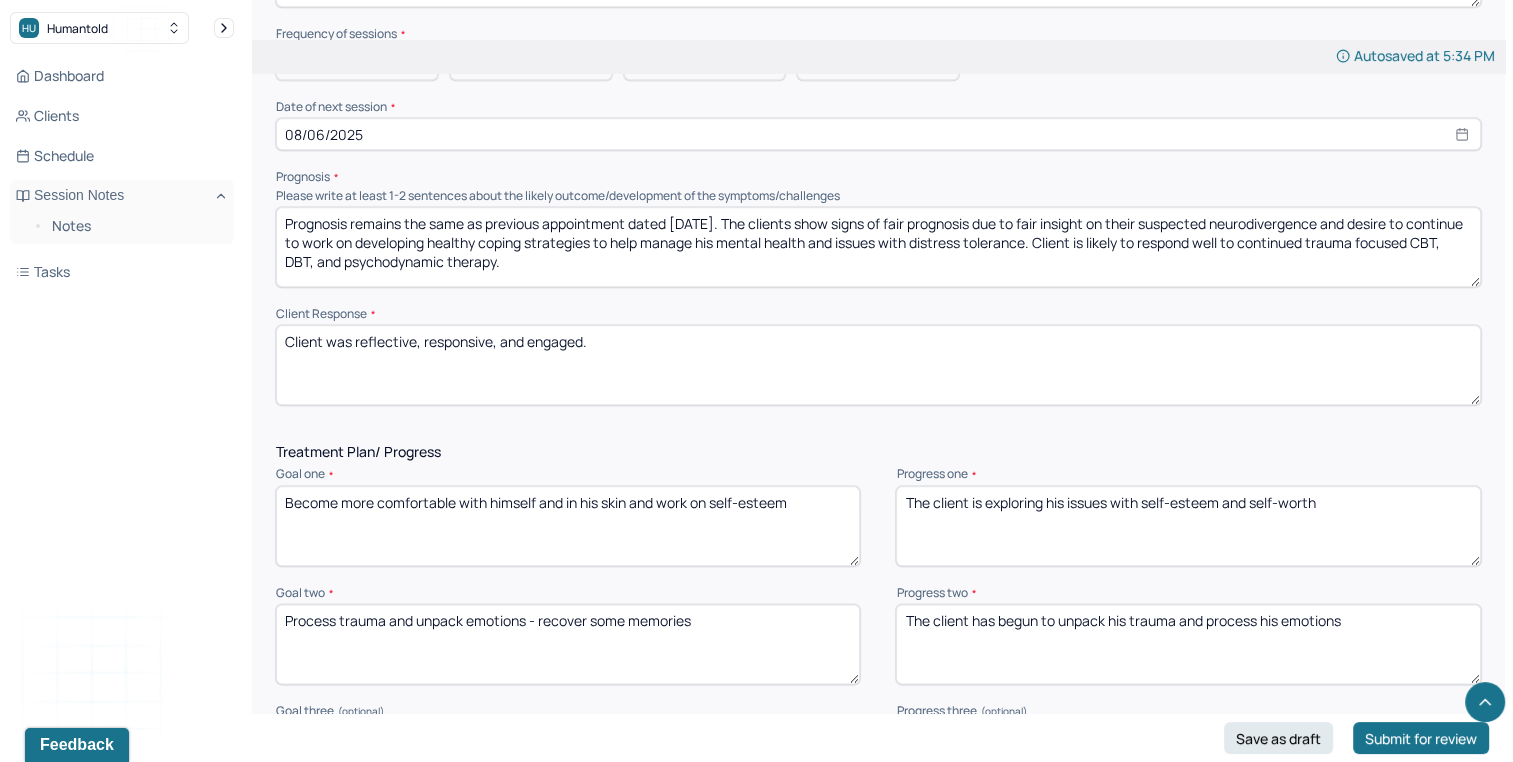 drag, startPoint x: 356, startPoint y: 353, endPoint x: 501, endPoint y: 351, distance: 145.0138 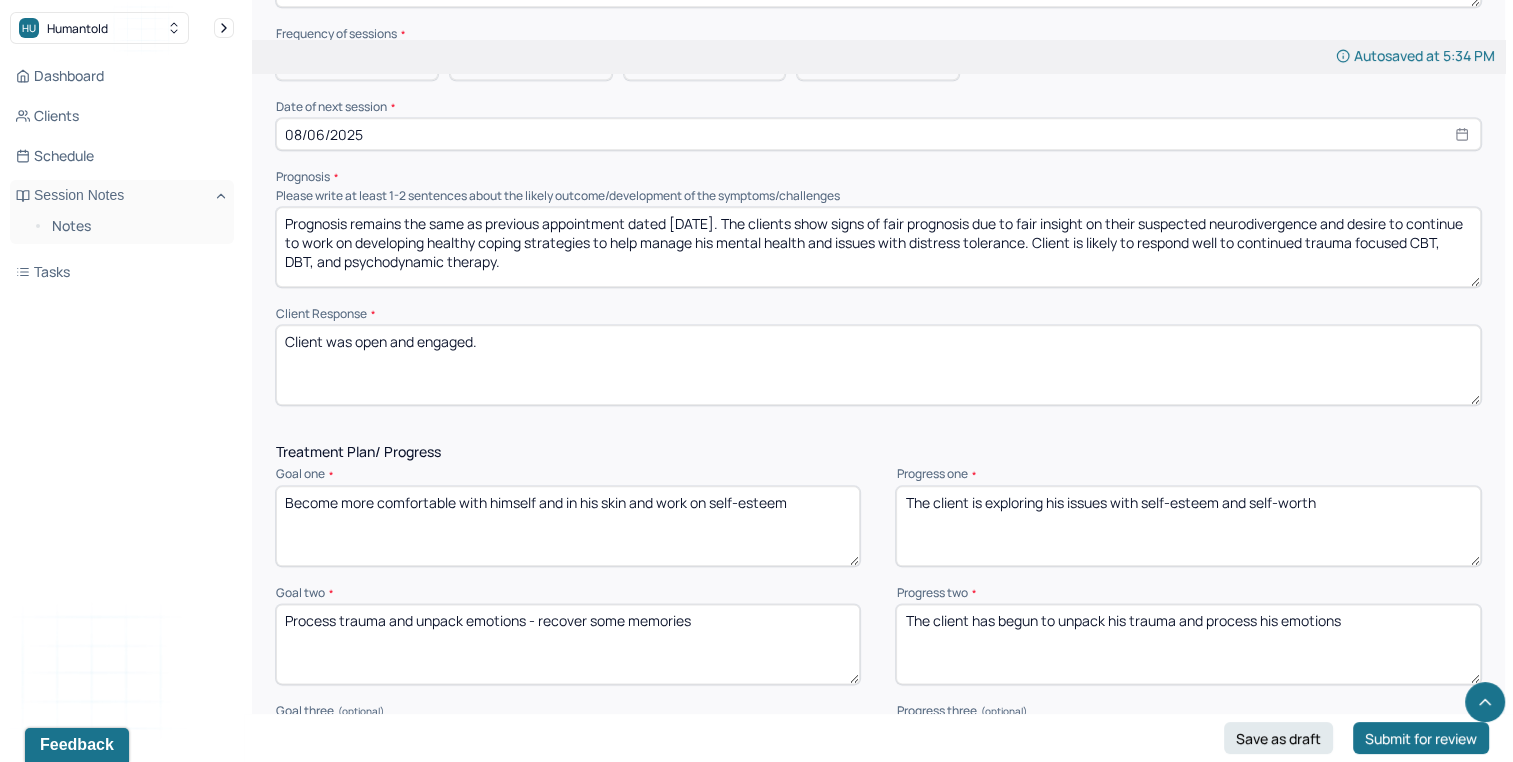 type on "Client was open and engaged." 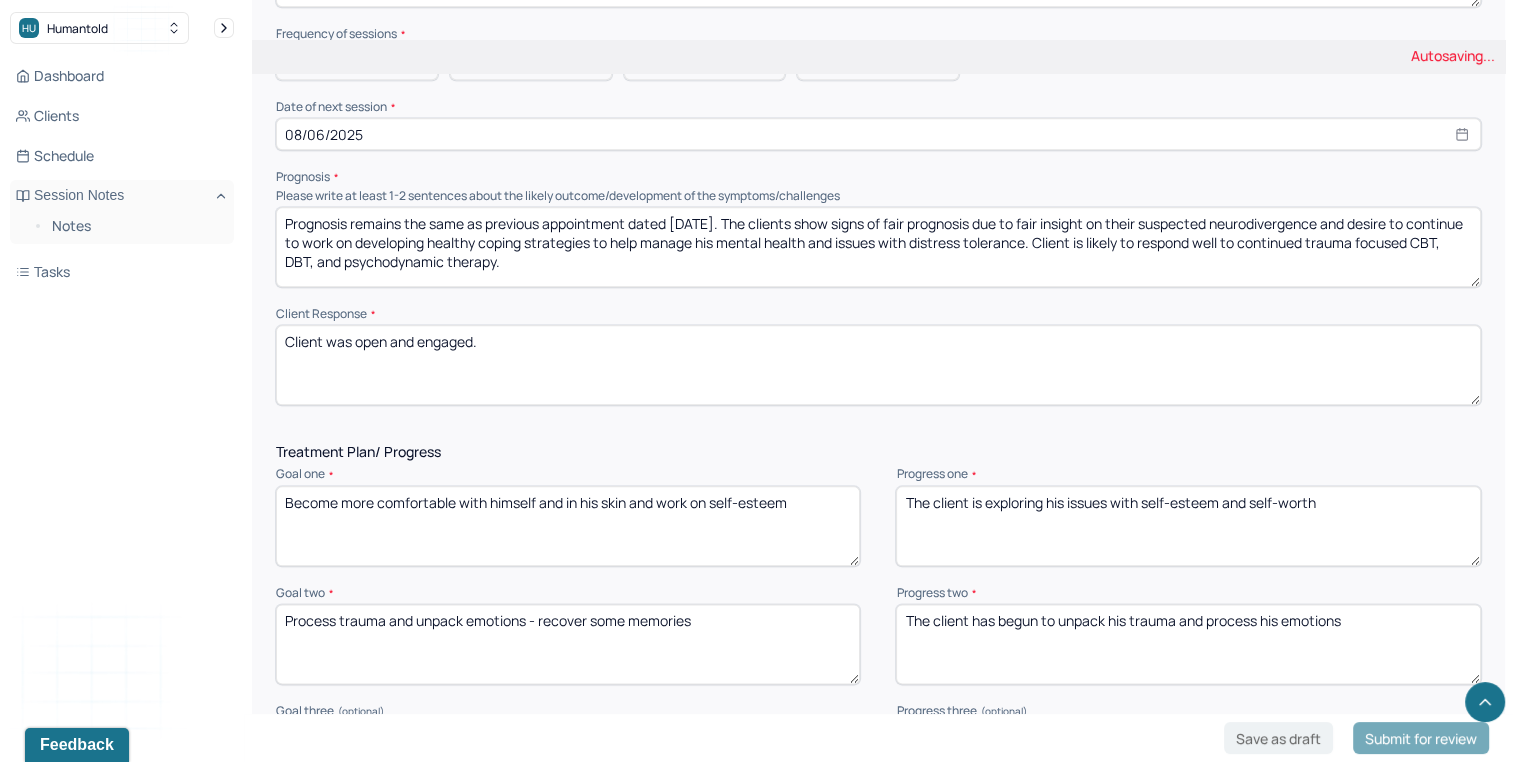 click on "The client is exploring his issues with self-esteem and self-worth" at bounding box center [1188, 526] 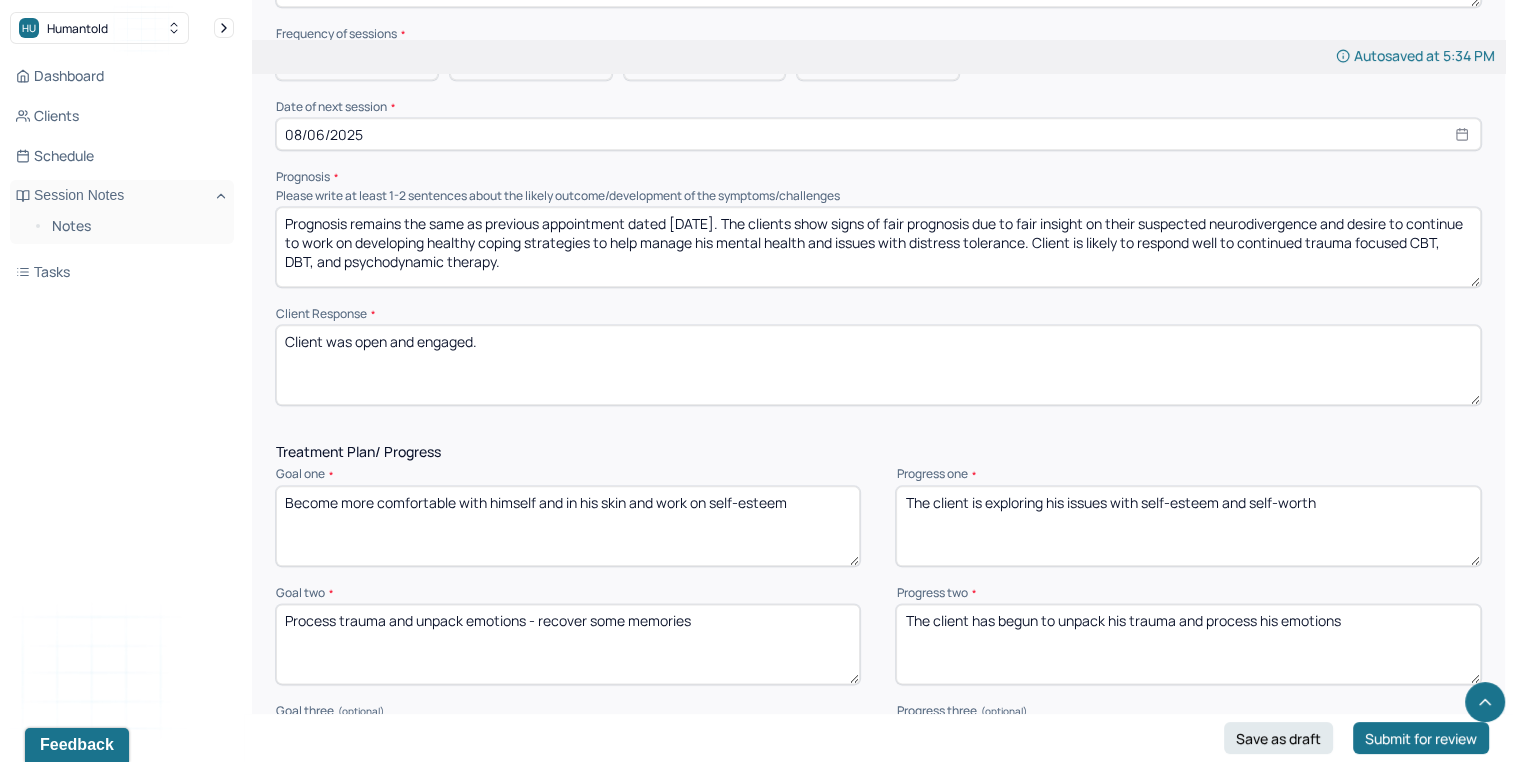 click on "The client is exploring his issues with self-esteem and self-worth" at bounding box center [1188, 526] 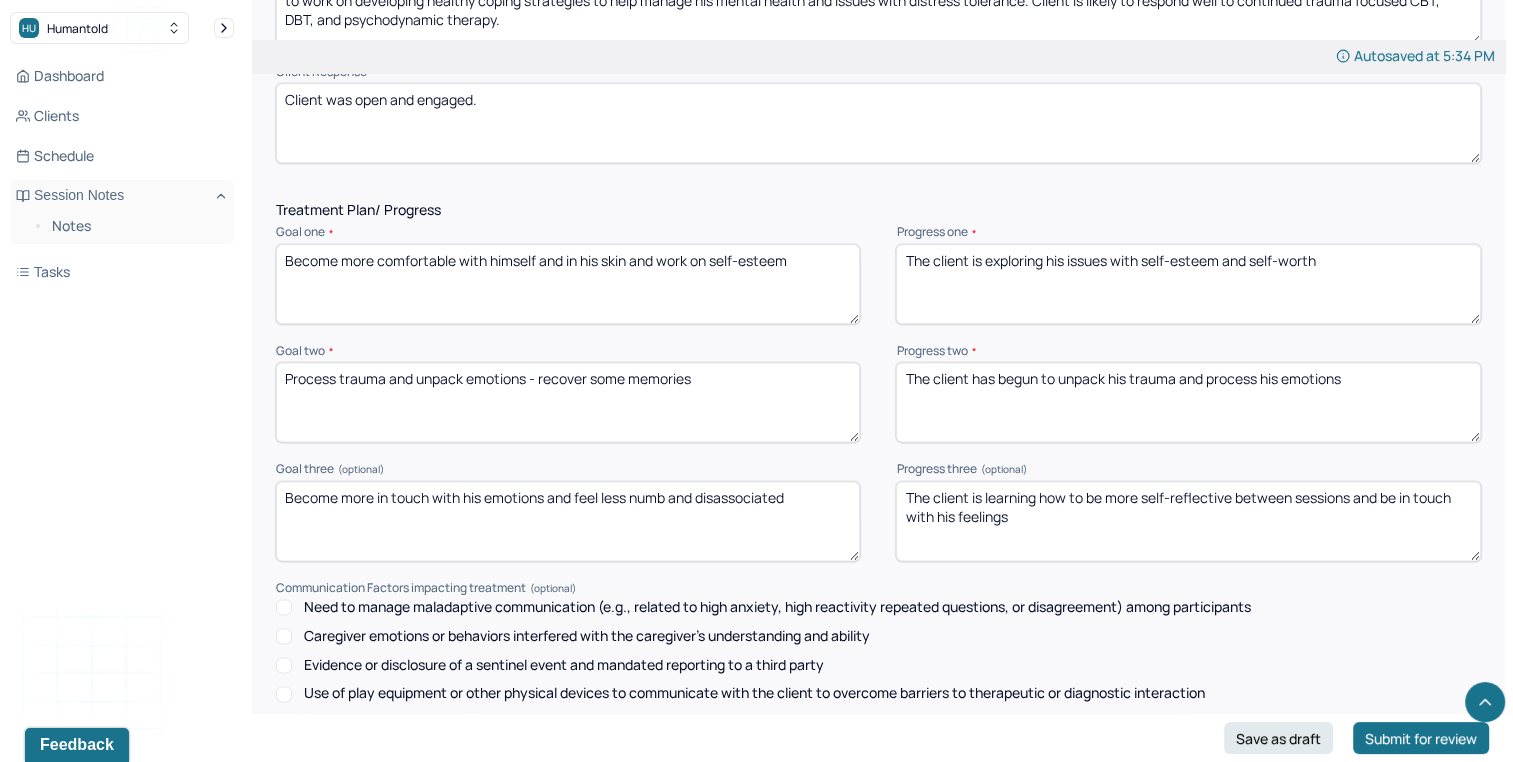 scroll, scrollTop: 2484, scrollLeft: 0, axis: vertical 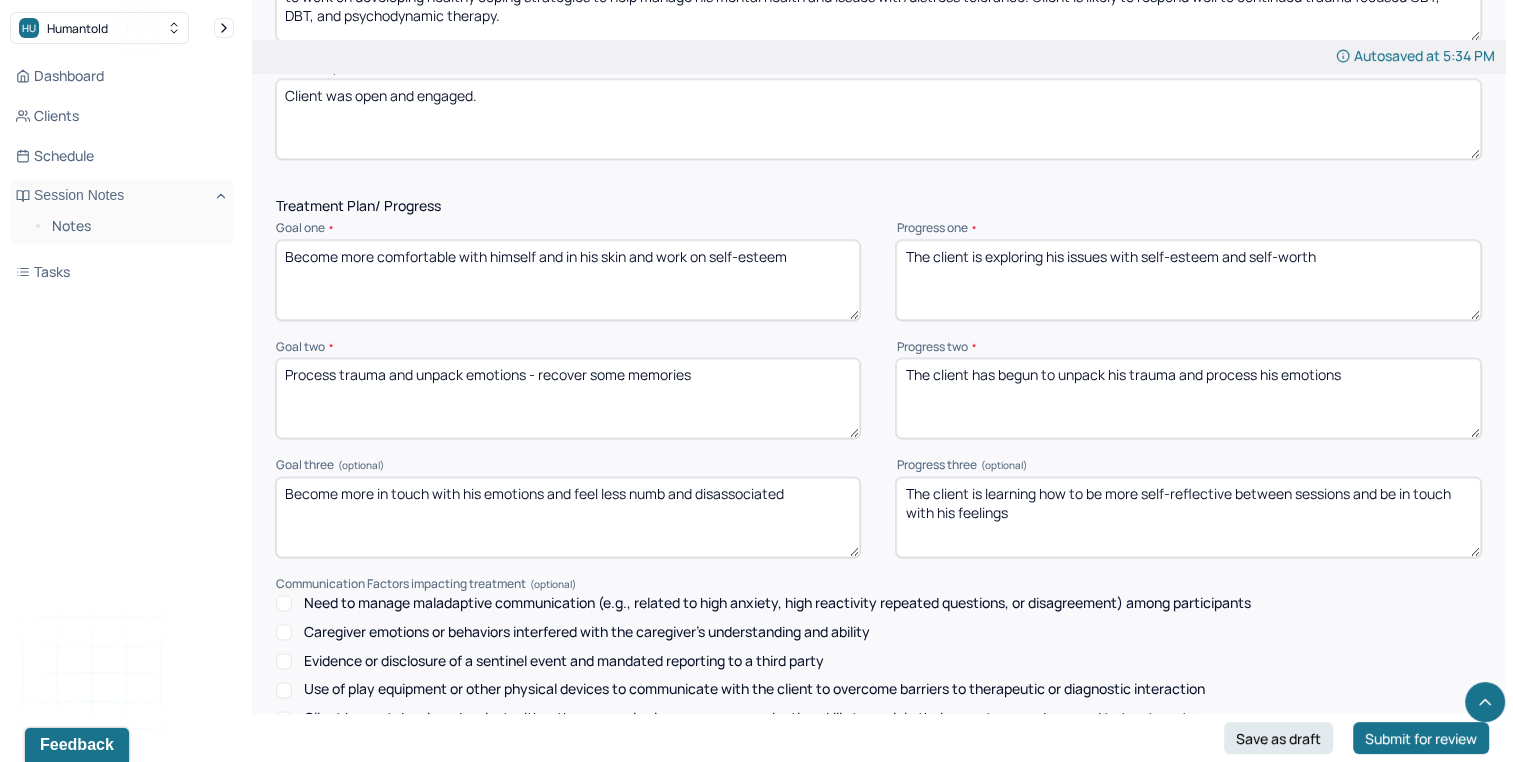 click on "The client has begun to unpack his trauma and process his emotions" at bounding box center [1188, 398] 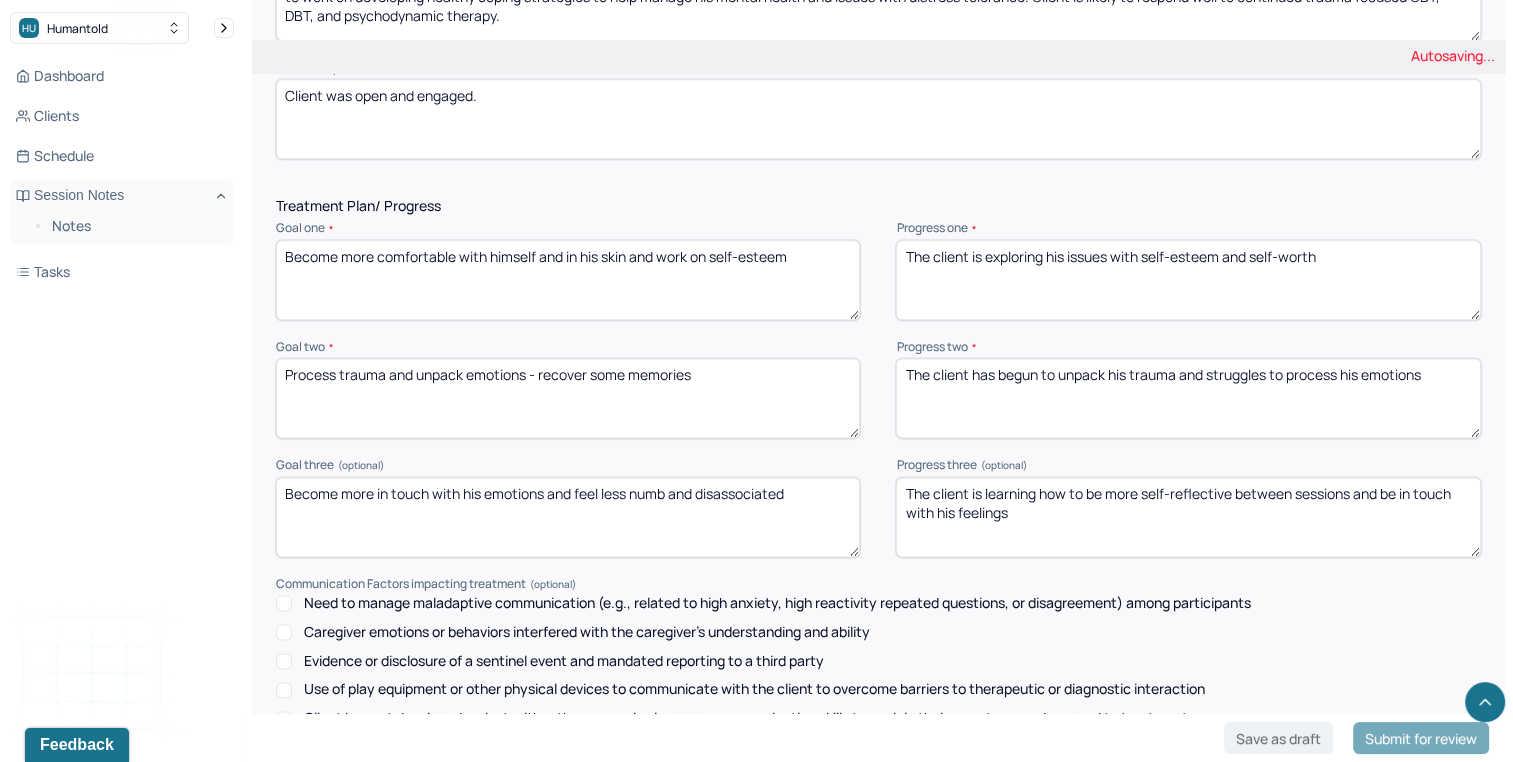 type on "The client has begun to unpack his trauma and struggles to process his emotions" 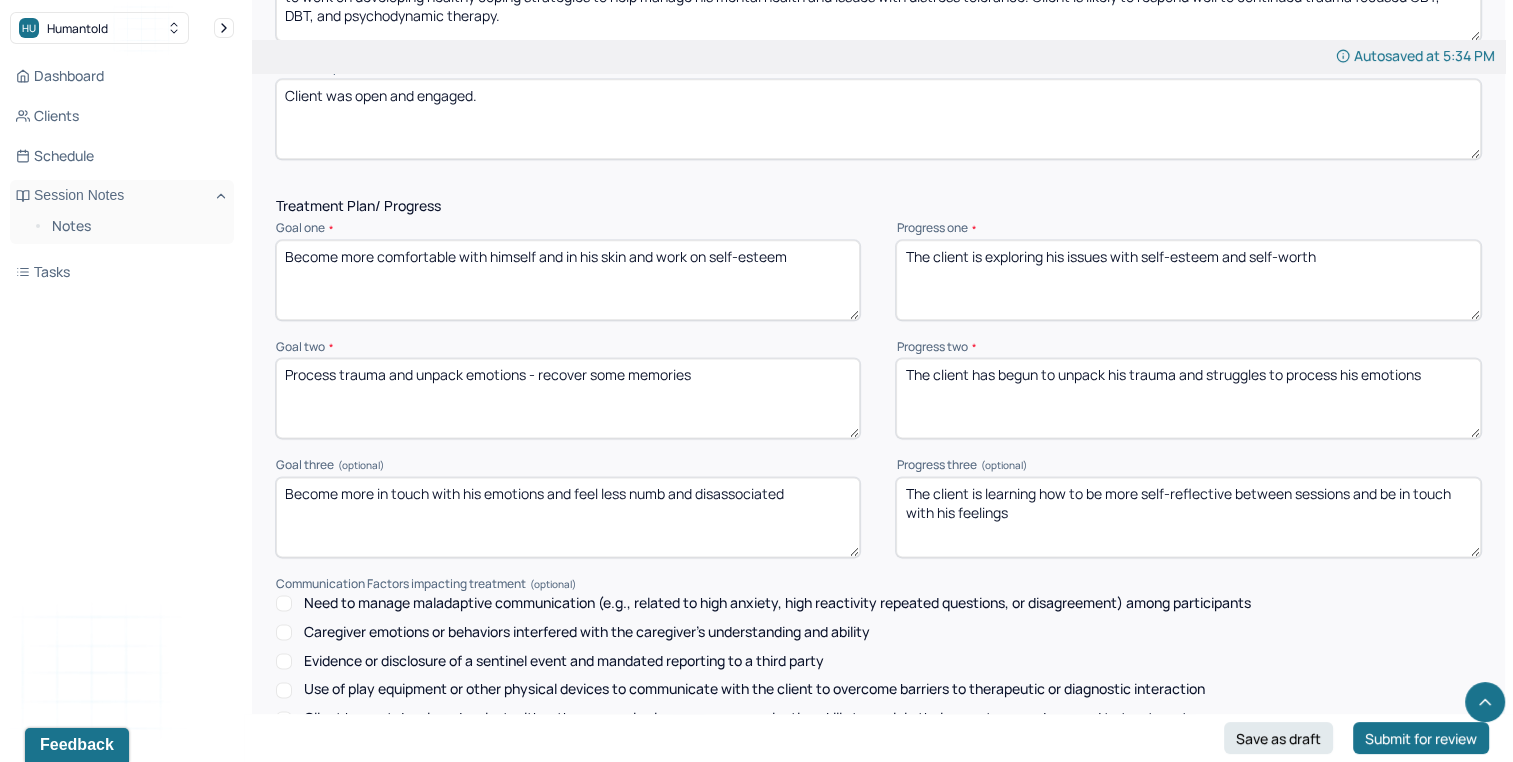 drag, startPoint x: 1381, startPoint y: 505, endPoint x: 1420, endPoint y: 549, distance: 58.796257 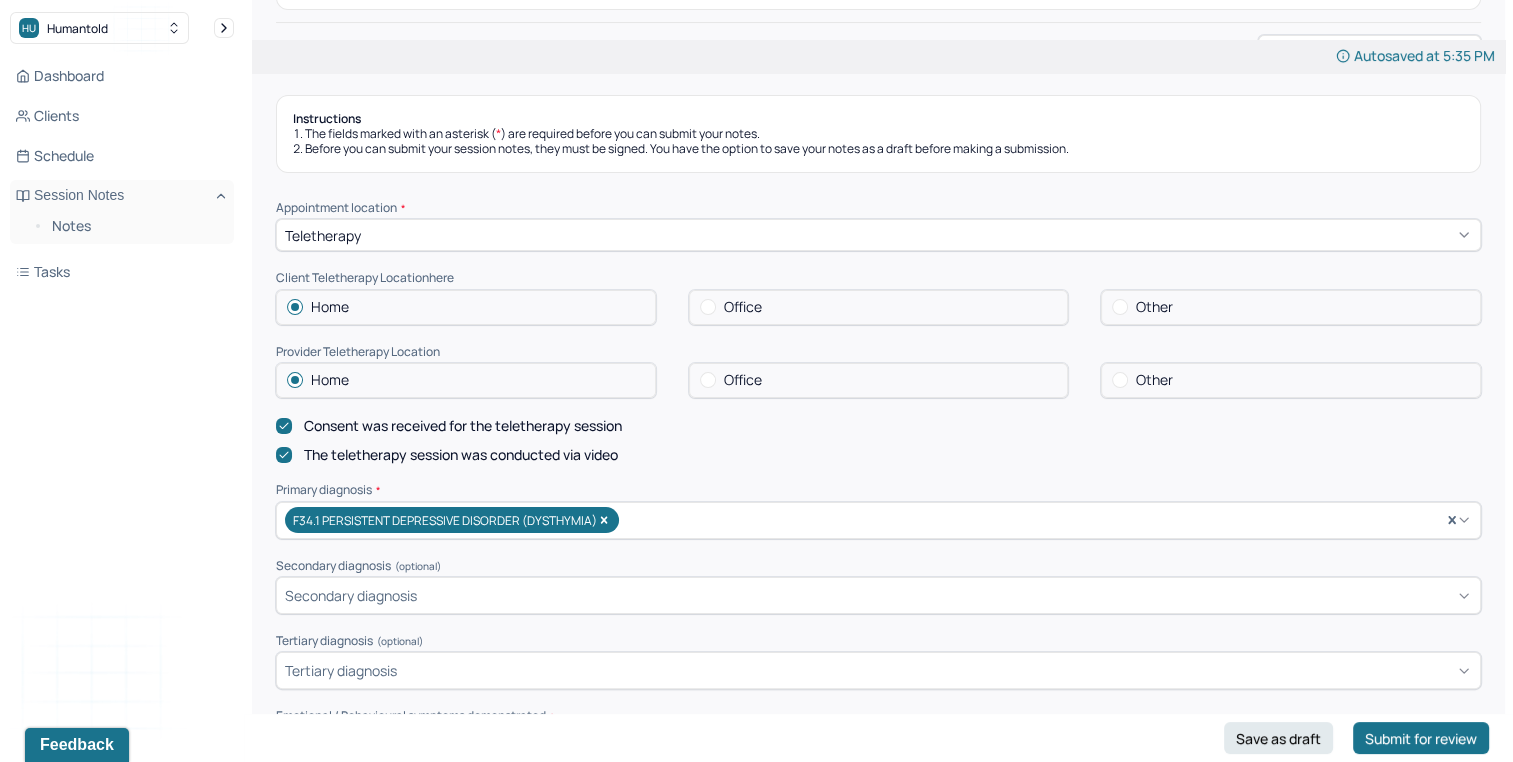 scroll, scrollTop: 249, scrollLeft: 0, axis: vertical 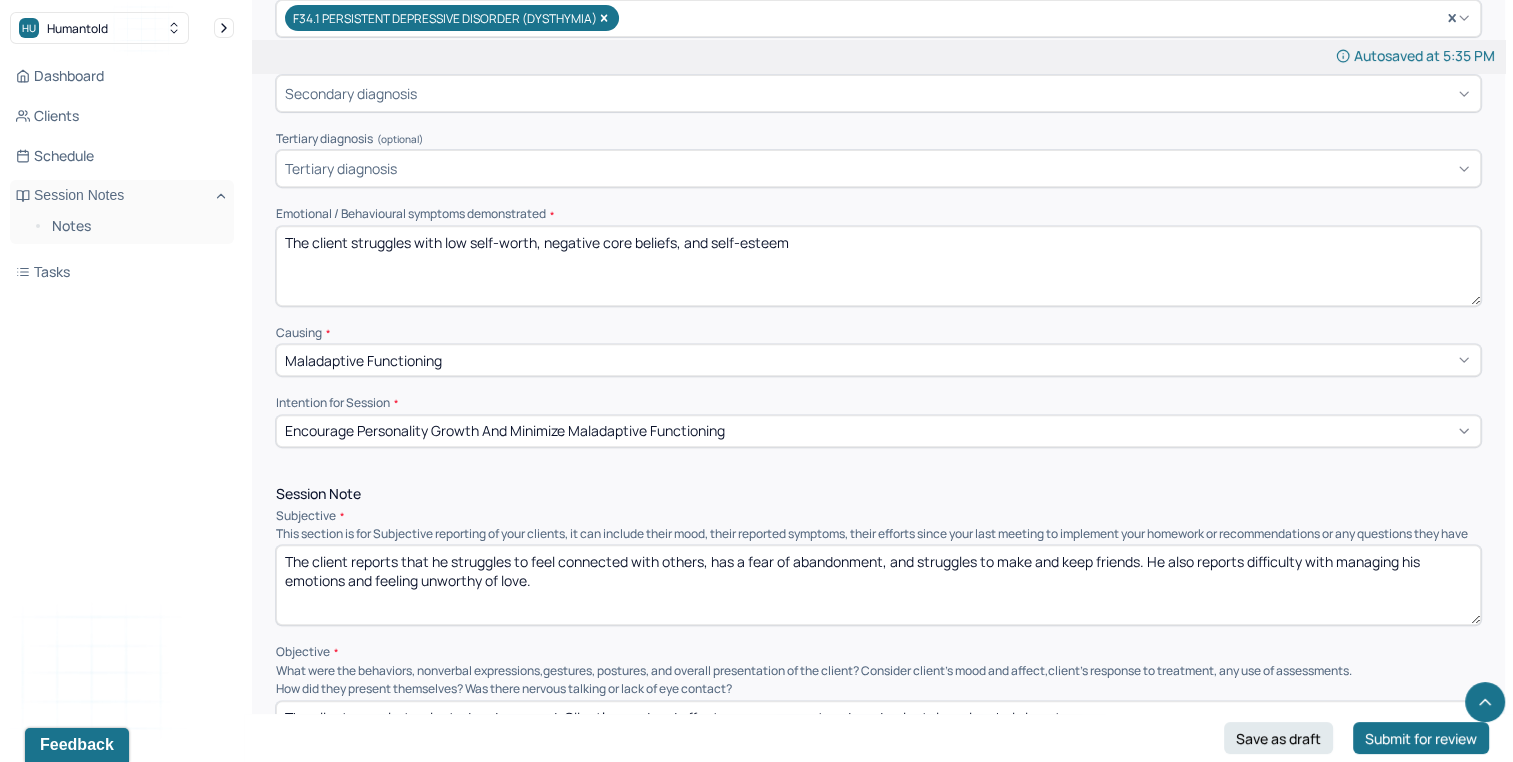 type on "The client is learning how to be more self-reflective between sessions but struggles to do the work outside of sessions" 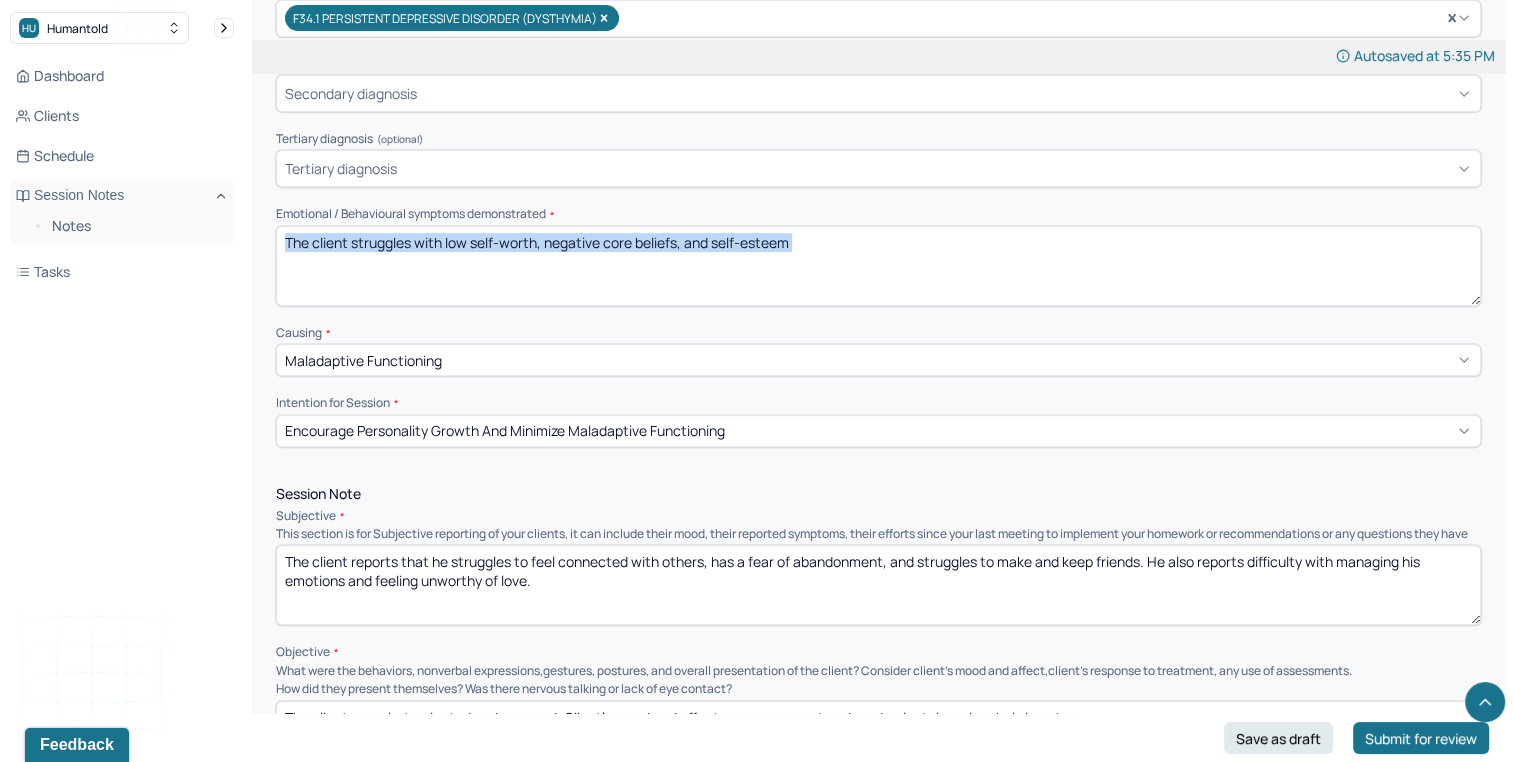 drag, startPoint x: 1504, startPoint y: 237, endPoint x: 1502, endPoint y: 288, distance: 51.0392 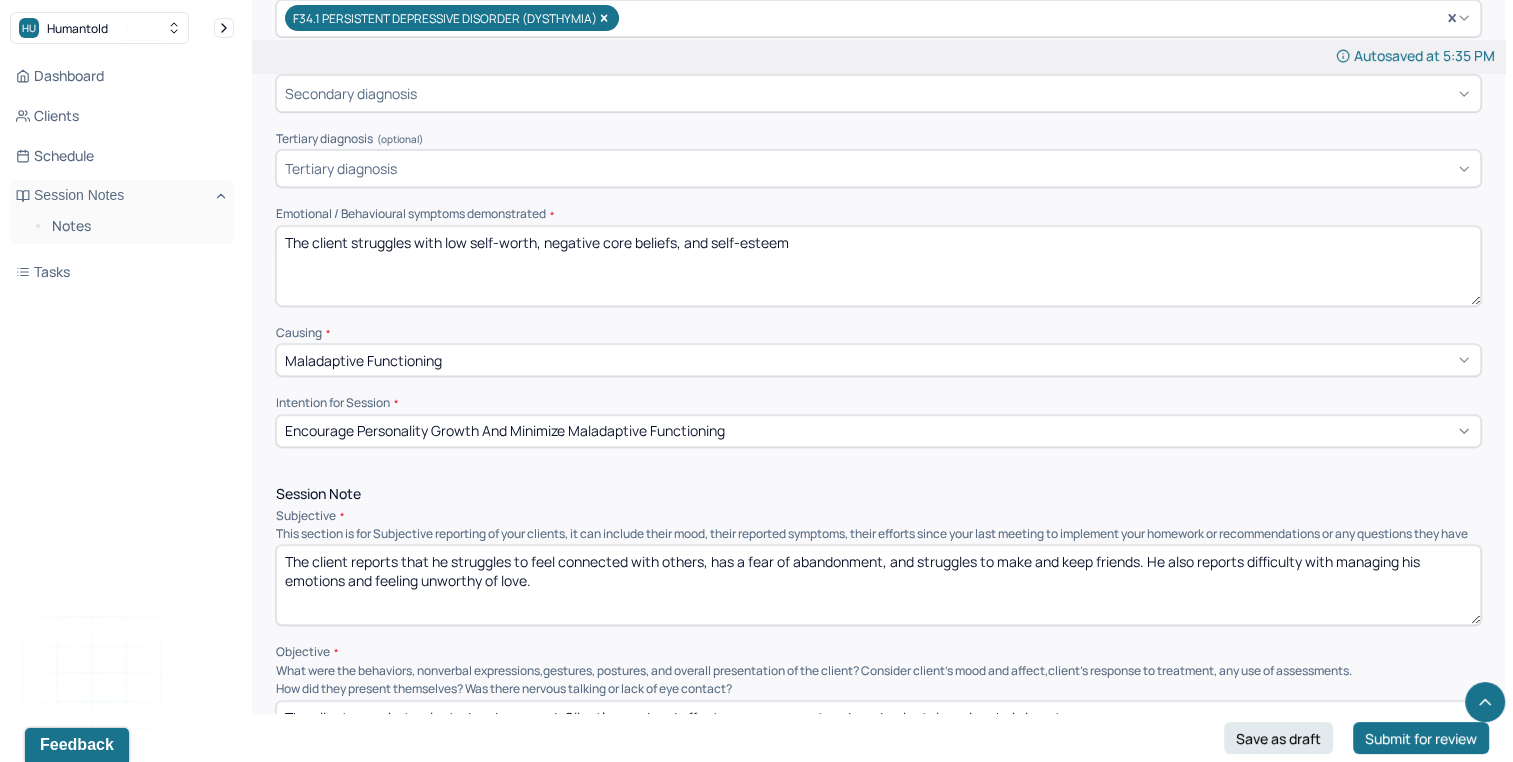 drag, startPoint x: 1502, startPoint y: 288, endPoint x: 1486, endPoint y: 315, distance: 31.38471 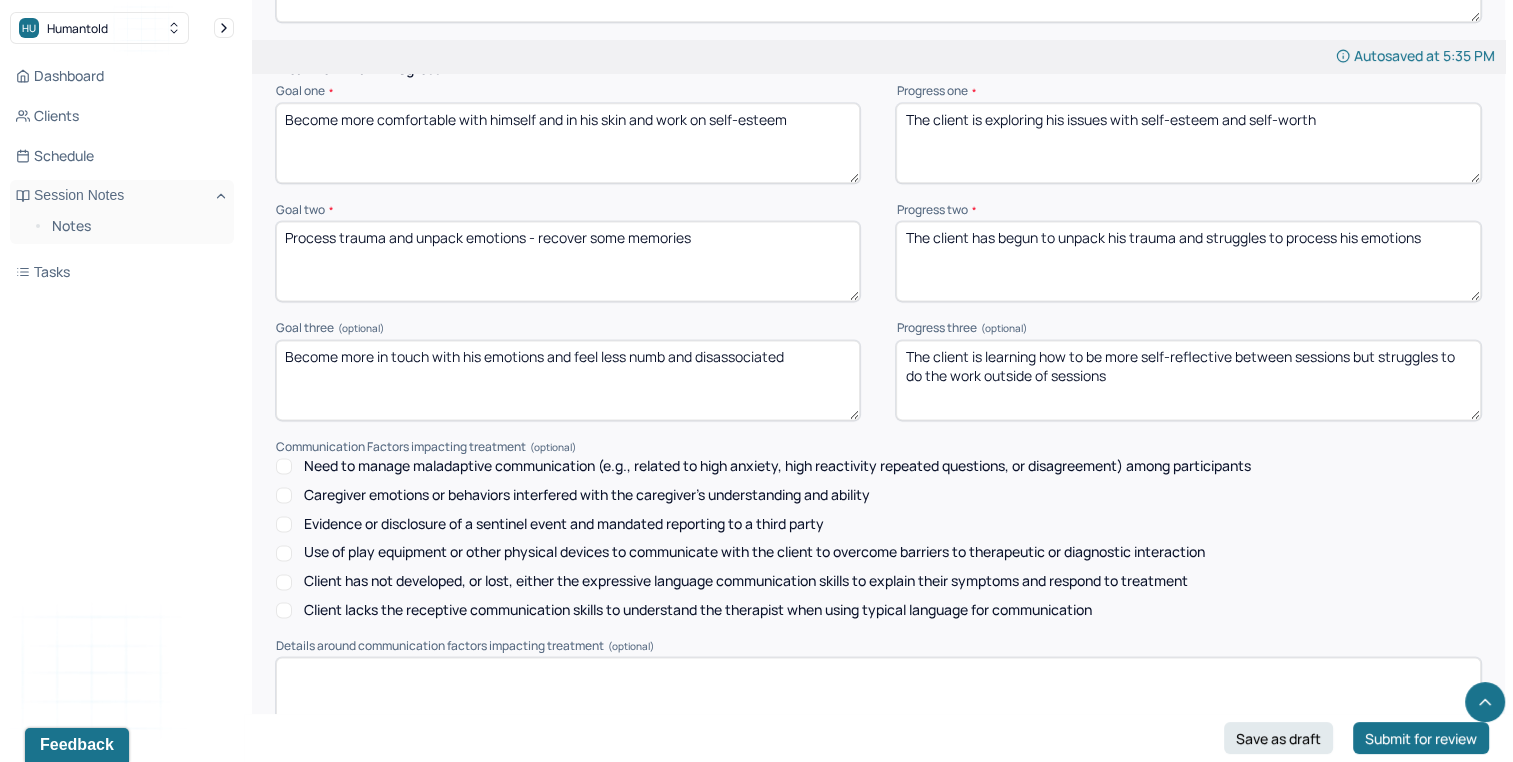 scroll, scrollTop: 2824, scrollLeft: 0, axis: vertical 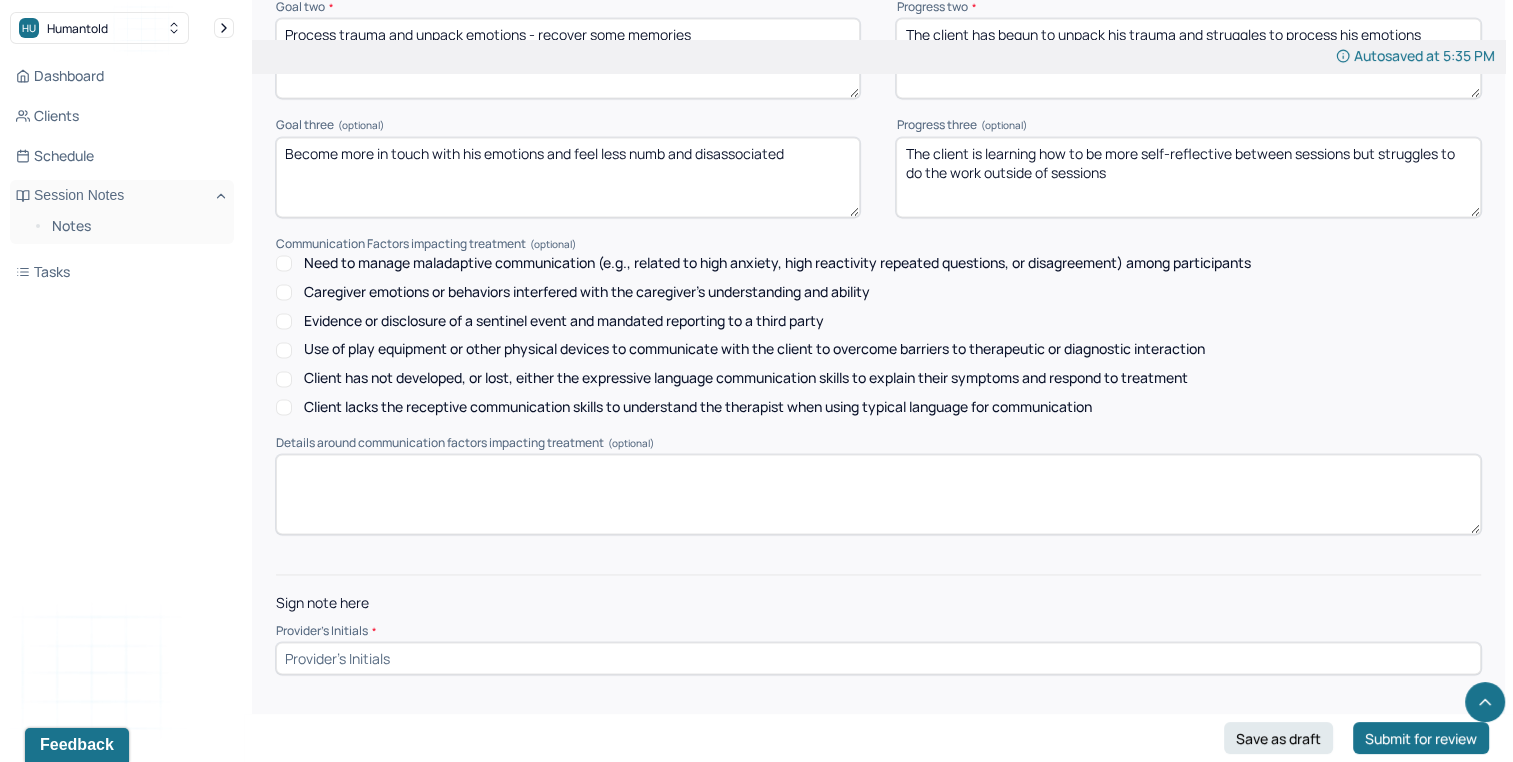 click at bounding box center [878, 658] 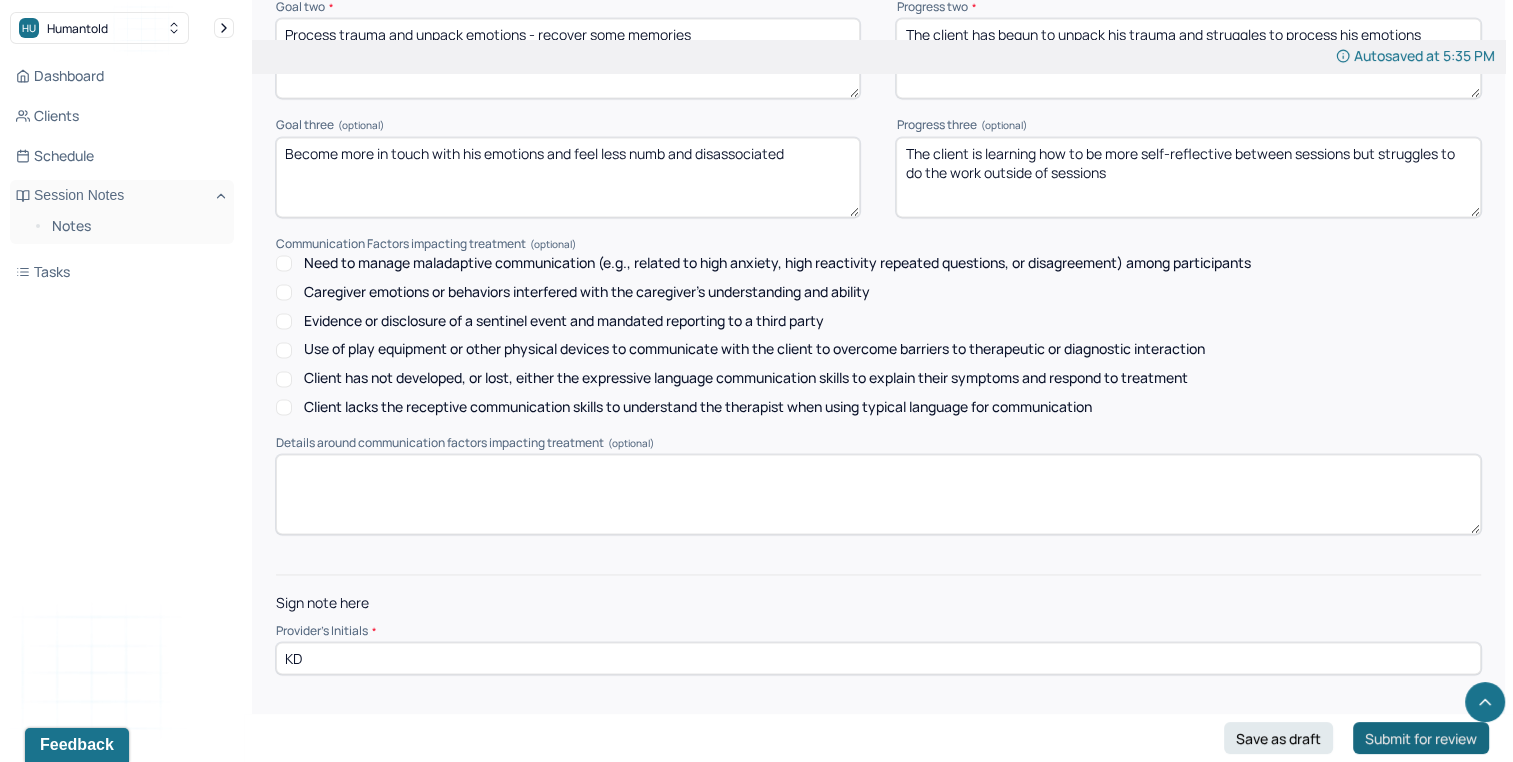 type on "KD" 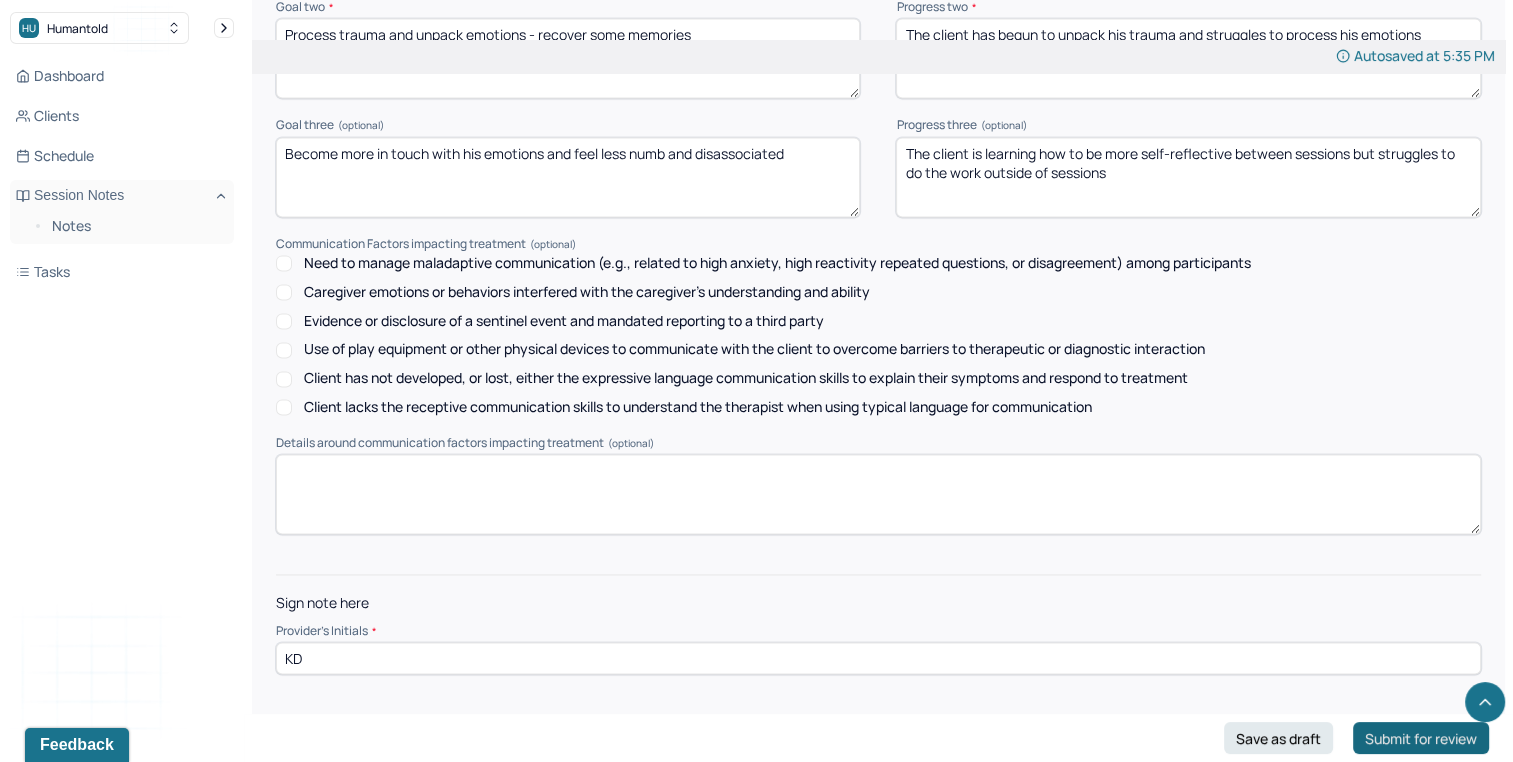 click on "Submit for review" at bounding box center [1421, 738] 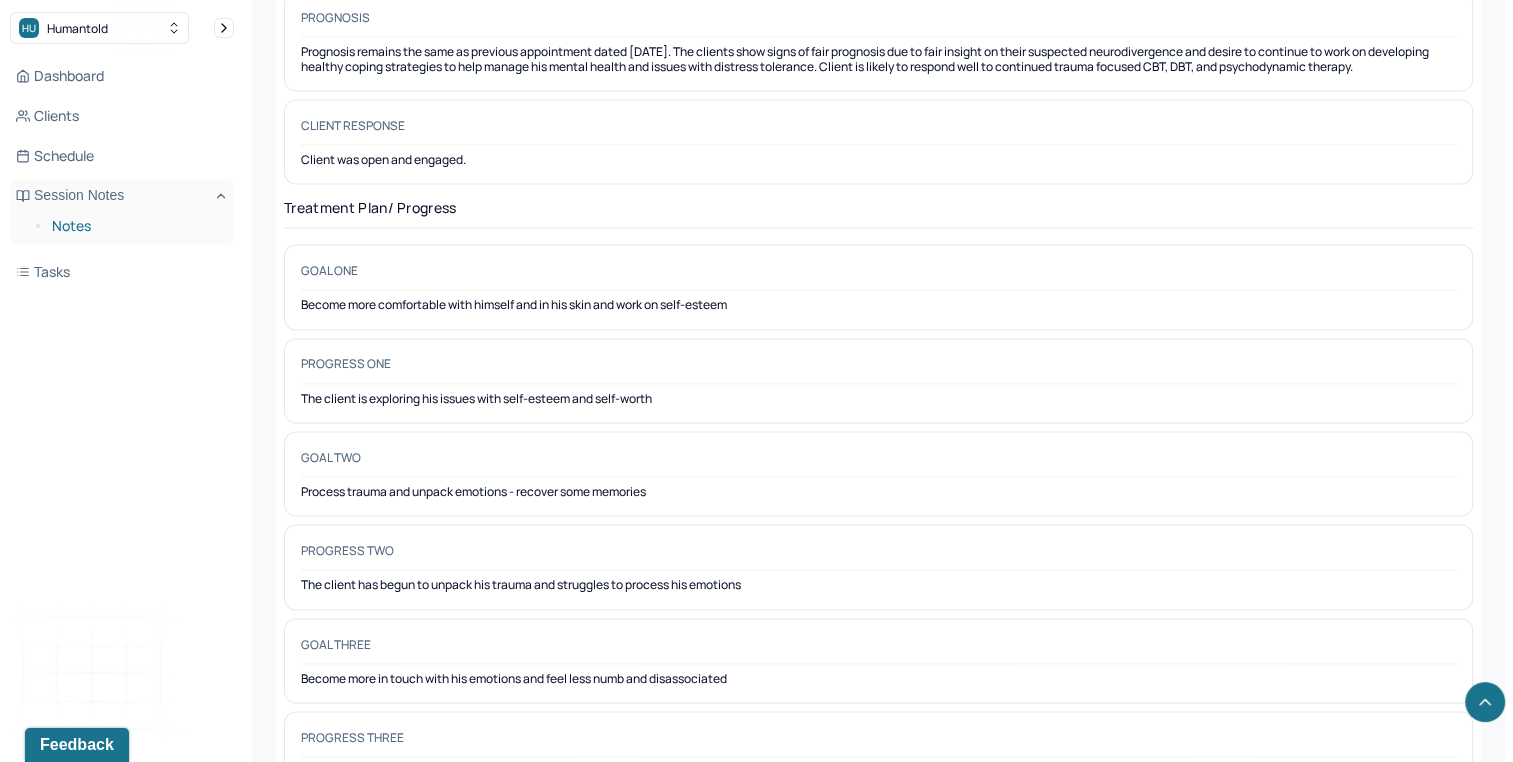 click on "Notes" at bounding box center (135, 226) 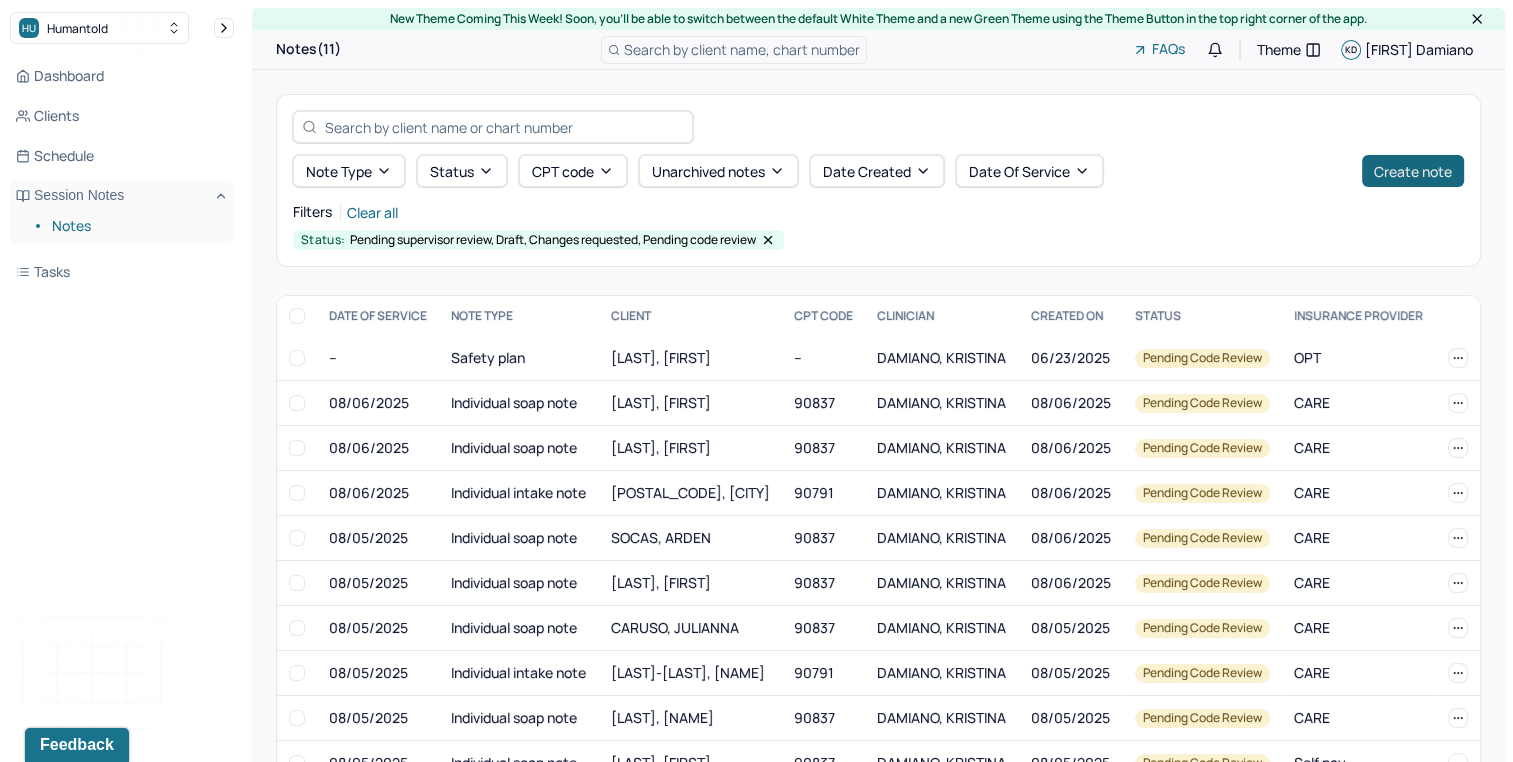 click on "Create note" at bounding box center [1413, 171] 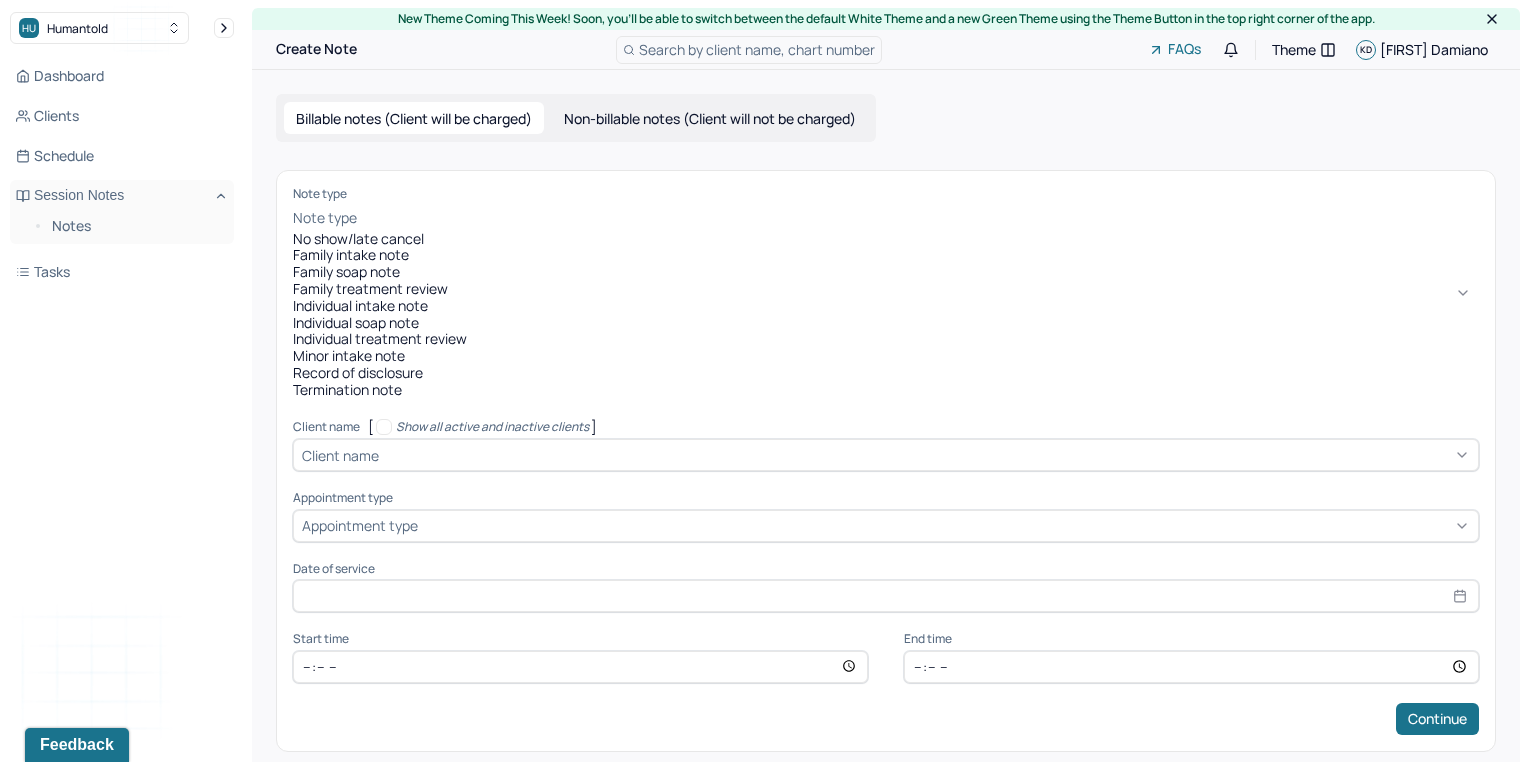 click at bounding box center (920, 218) 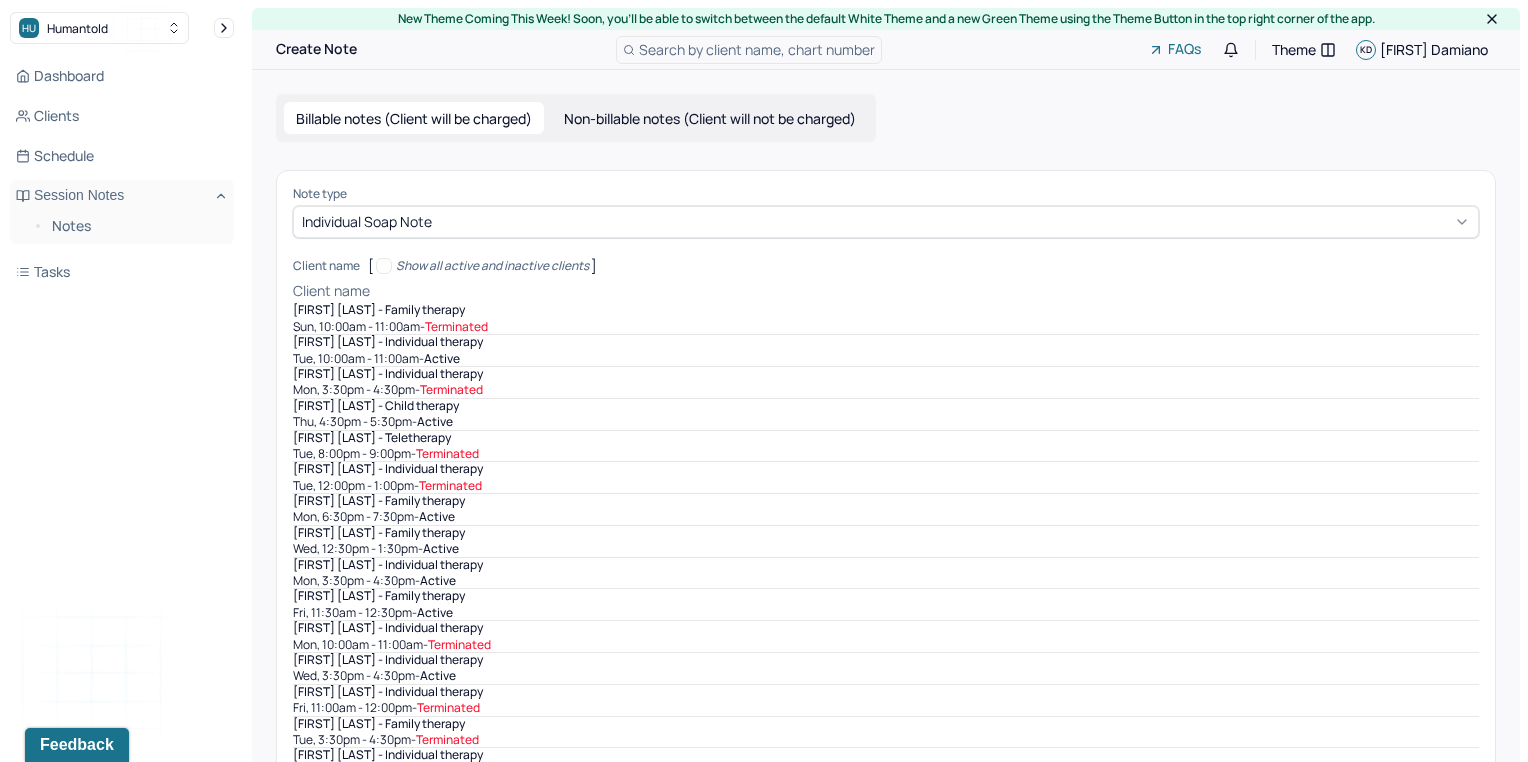 click on "Client name" at bounding box center [886, 291] 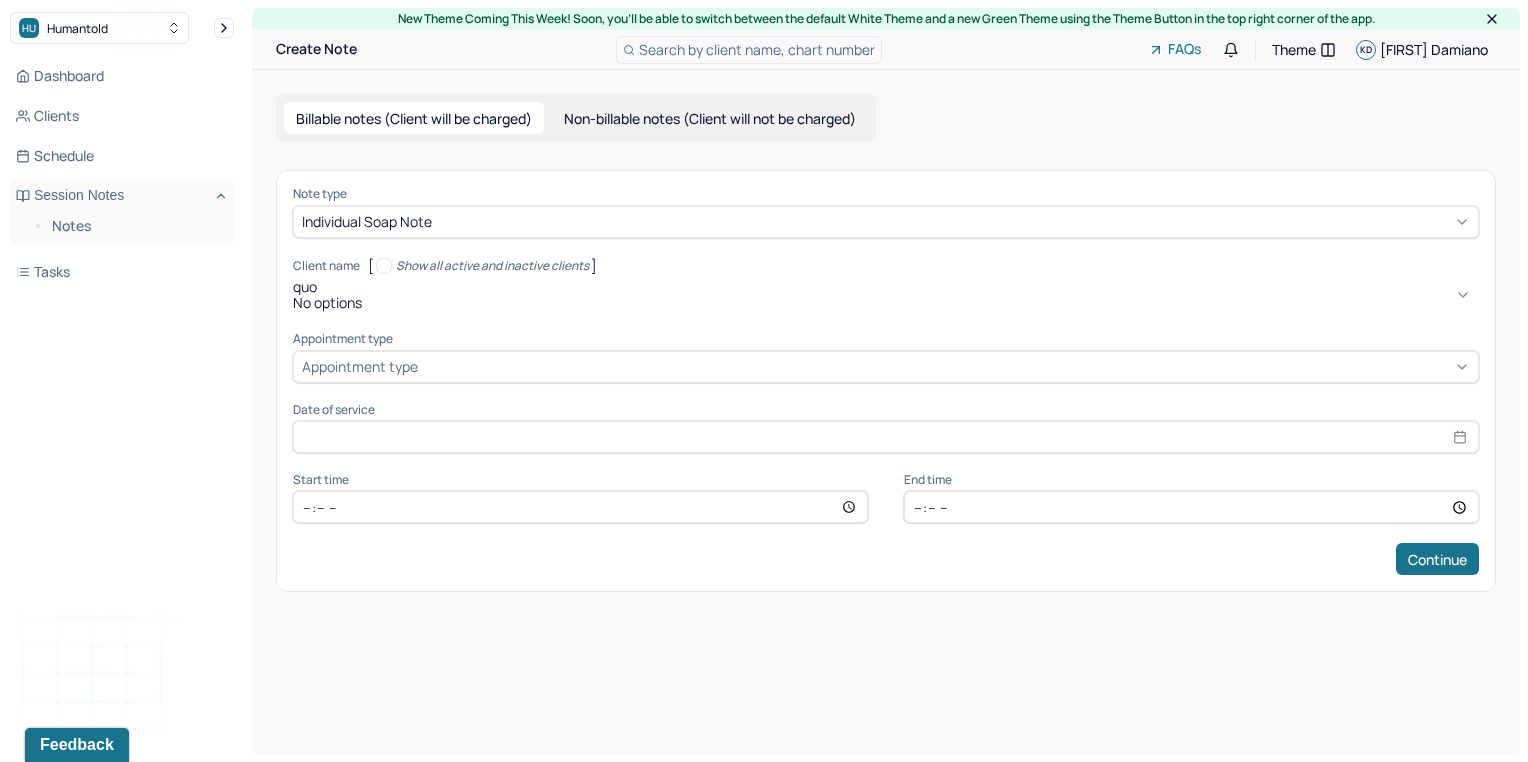 type on "qu" 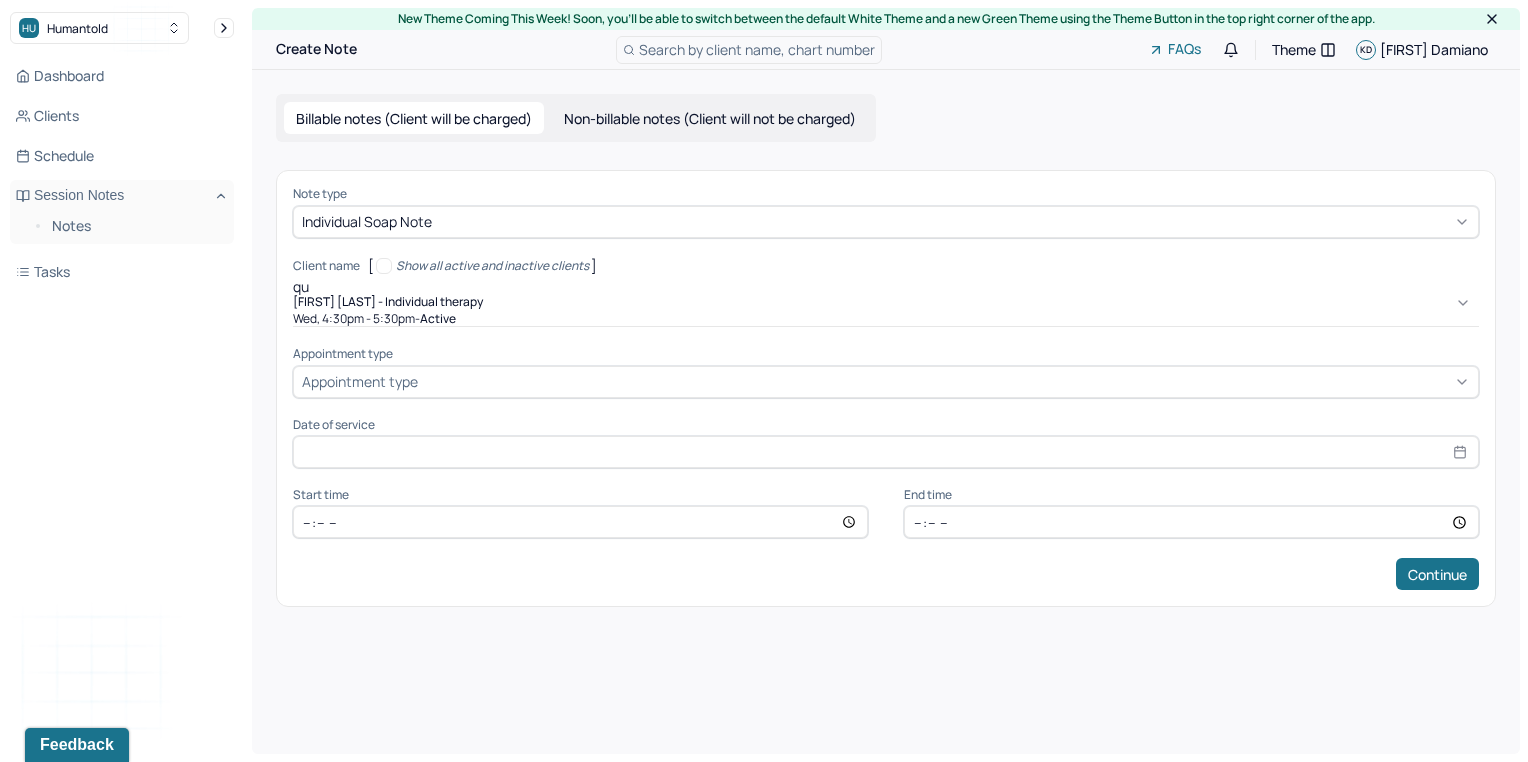 click on "Wed, 4:30pm - 5:30pm  -  active" at bounding box center (886, 319) 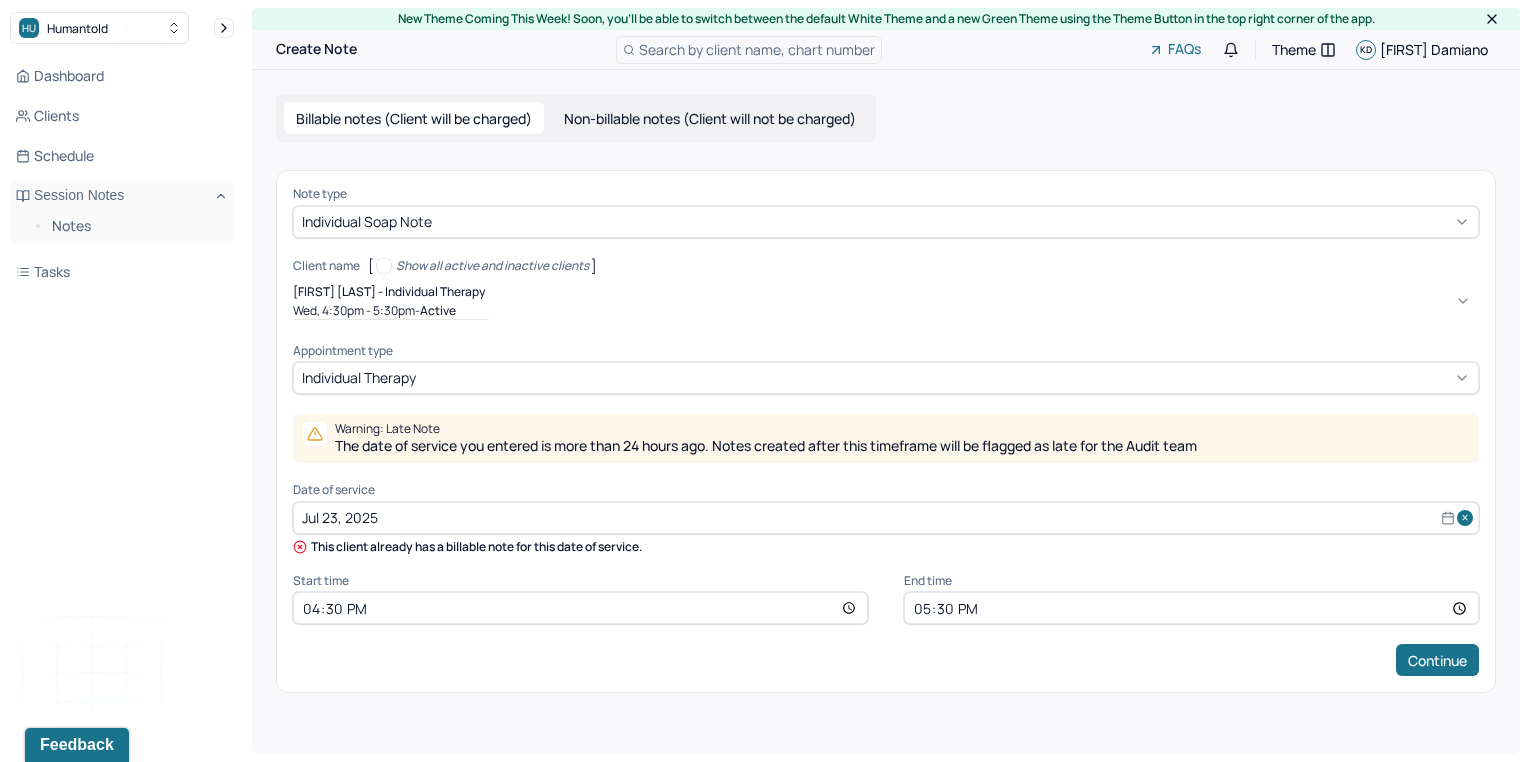 select on "6" 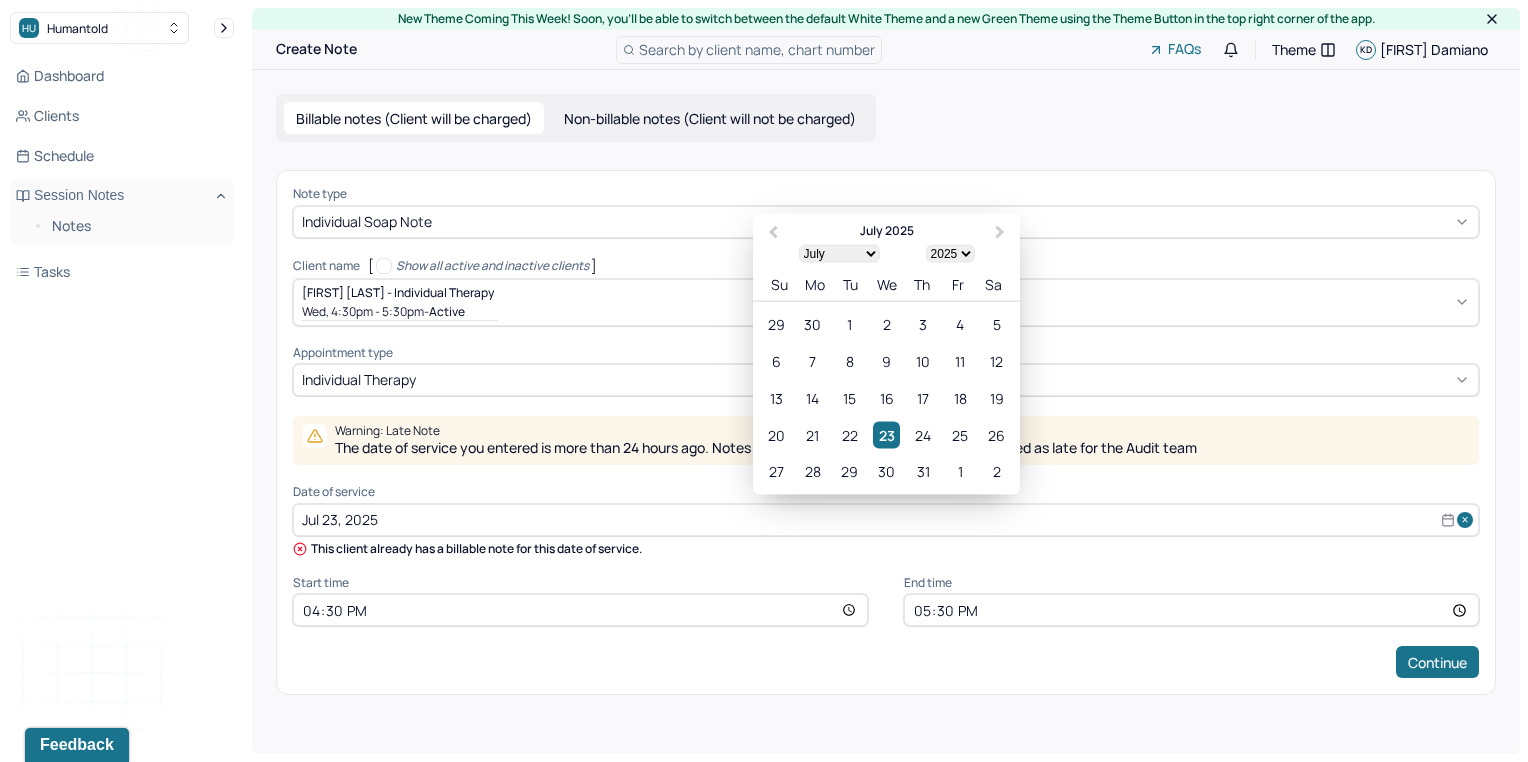 click on "Jul 23, 2025" at bounding box center (886, 520) 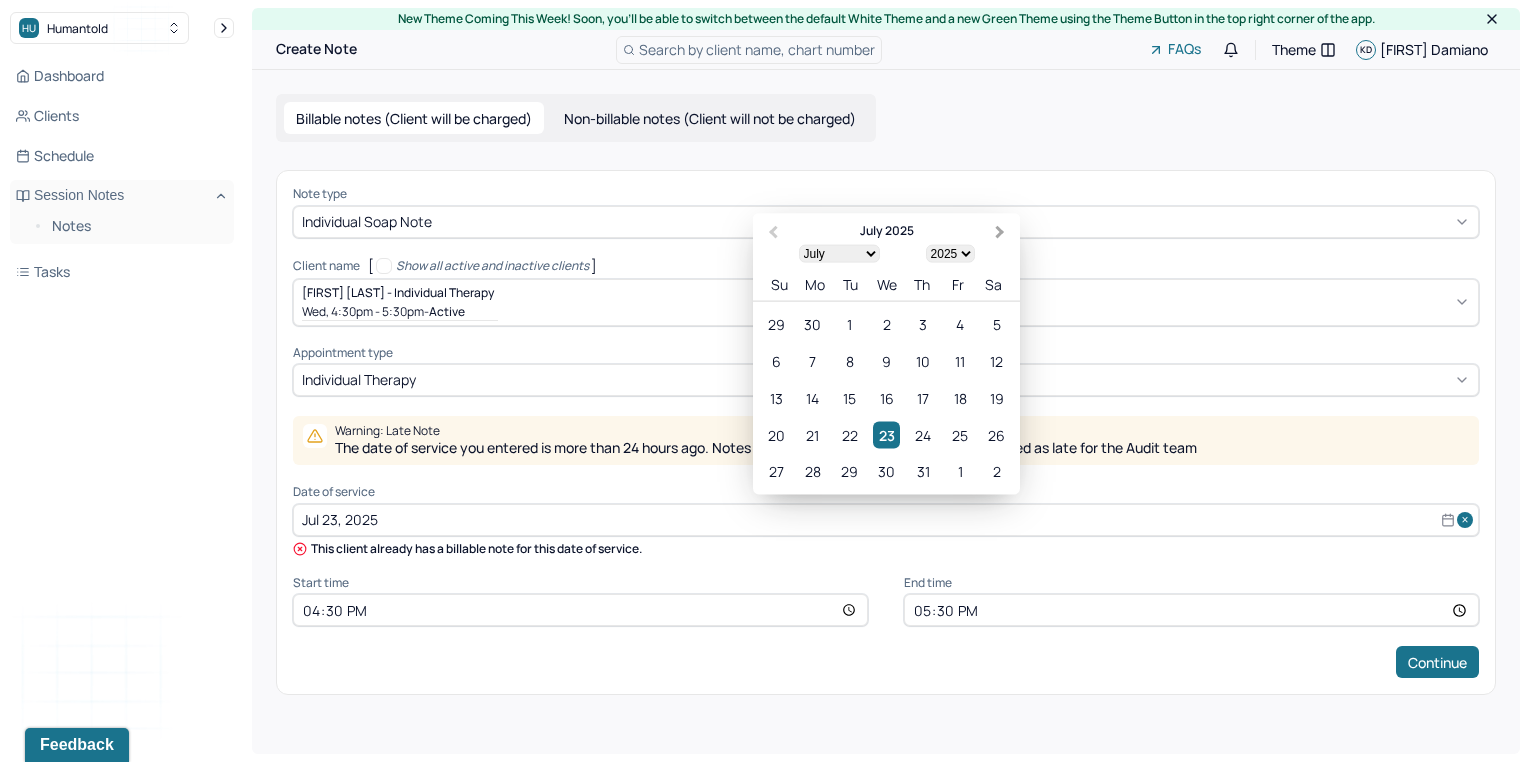 click on "Next Month" at bounding box center (1002, 234) 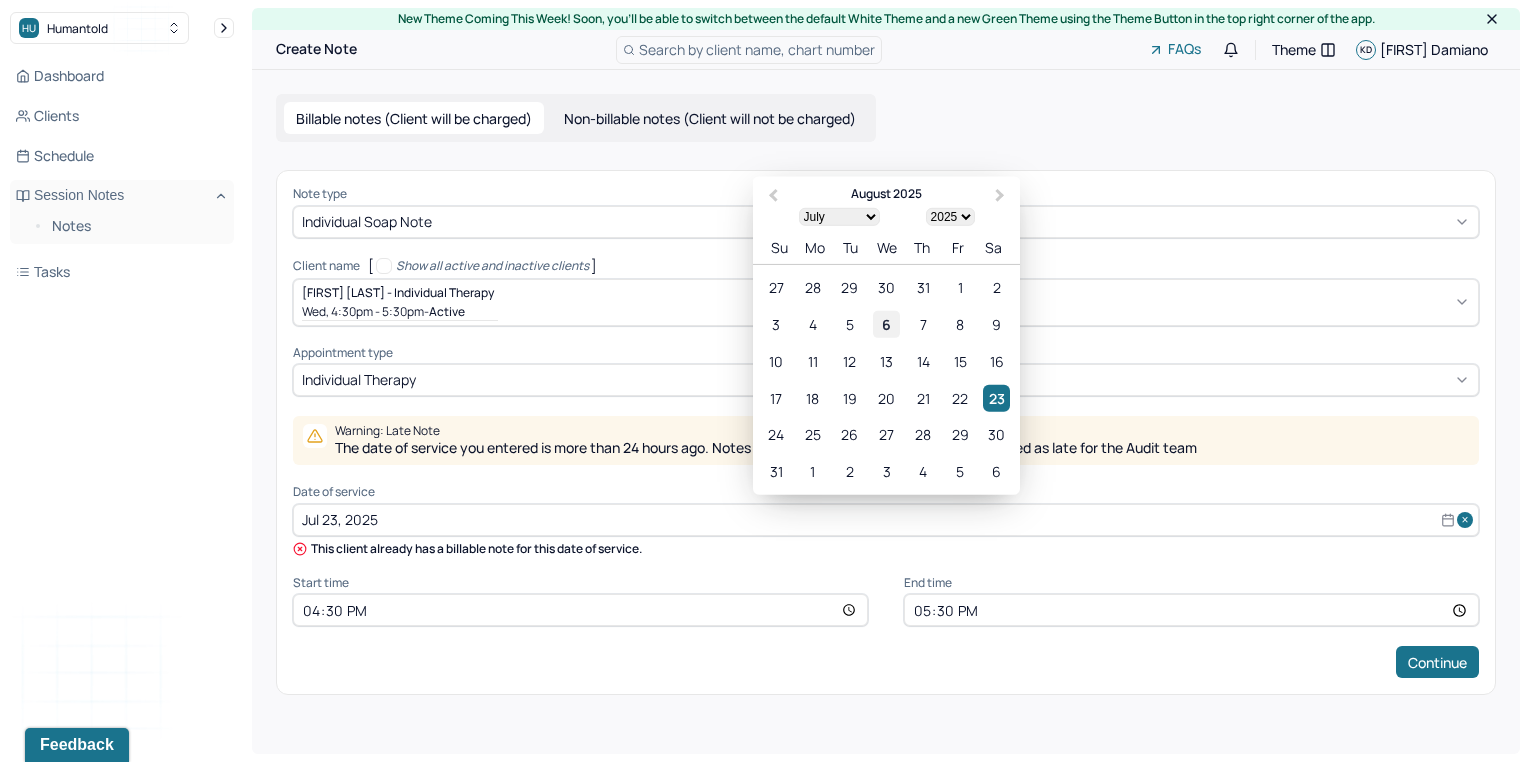 click on "6" at bounding box center [886, 324] 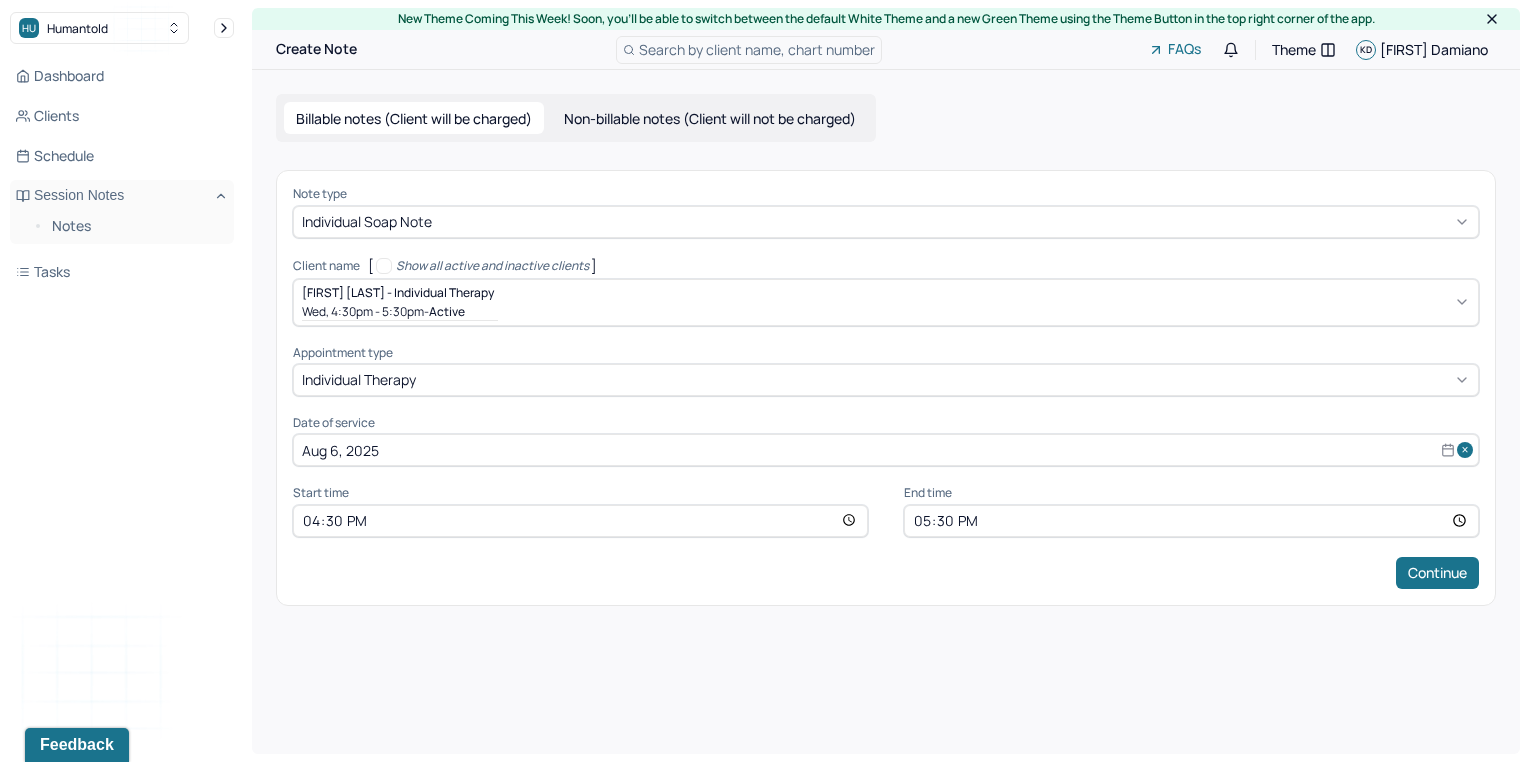 click on "Start time" at bounding box center (580, 493) 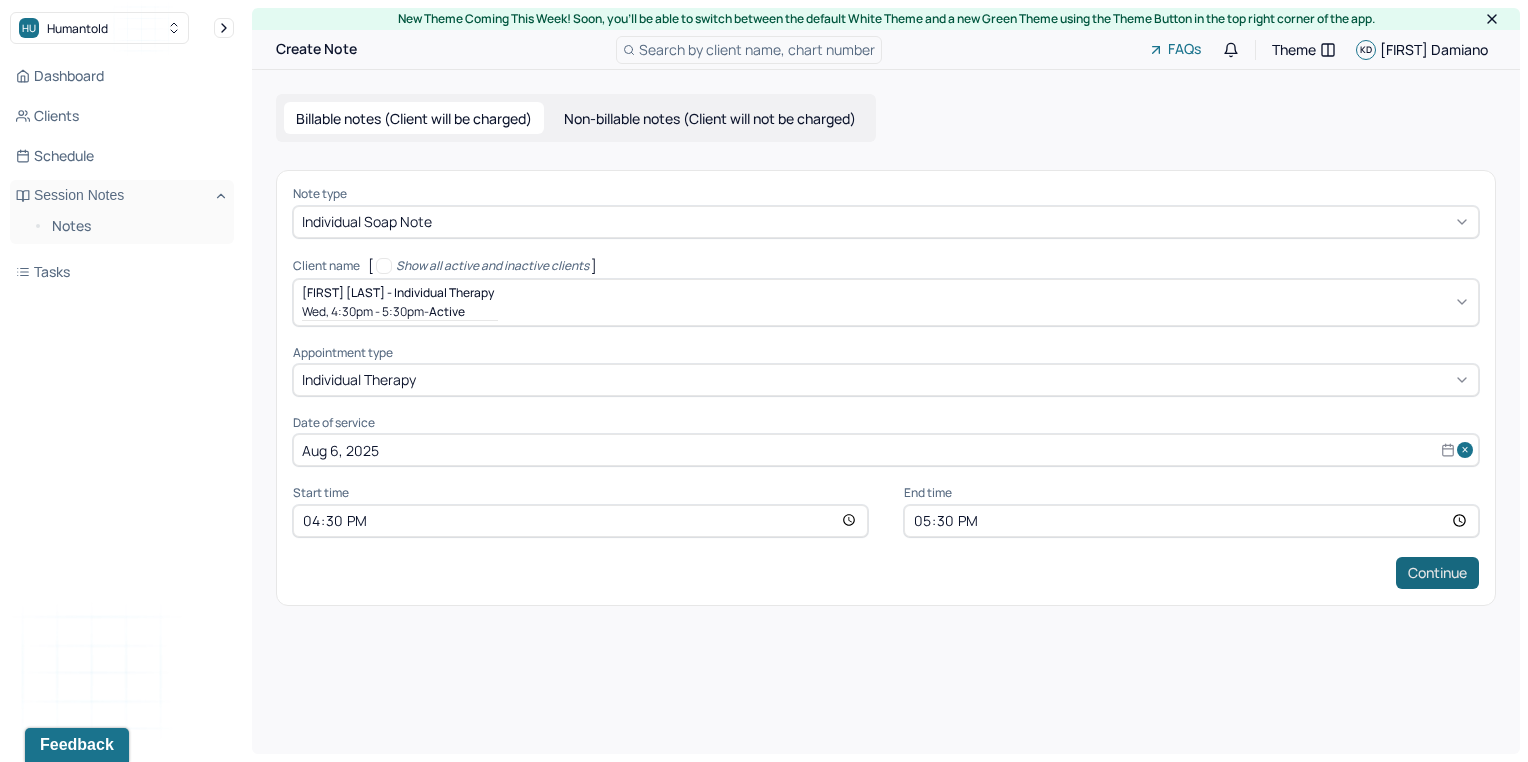 click on "Continue" at bounding box center (1437, 573) 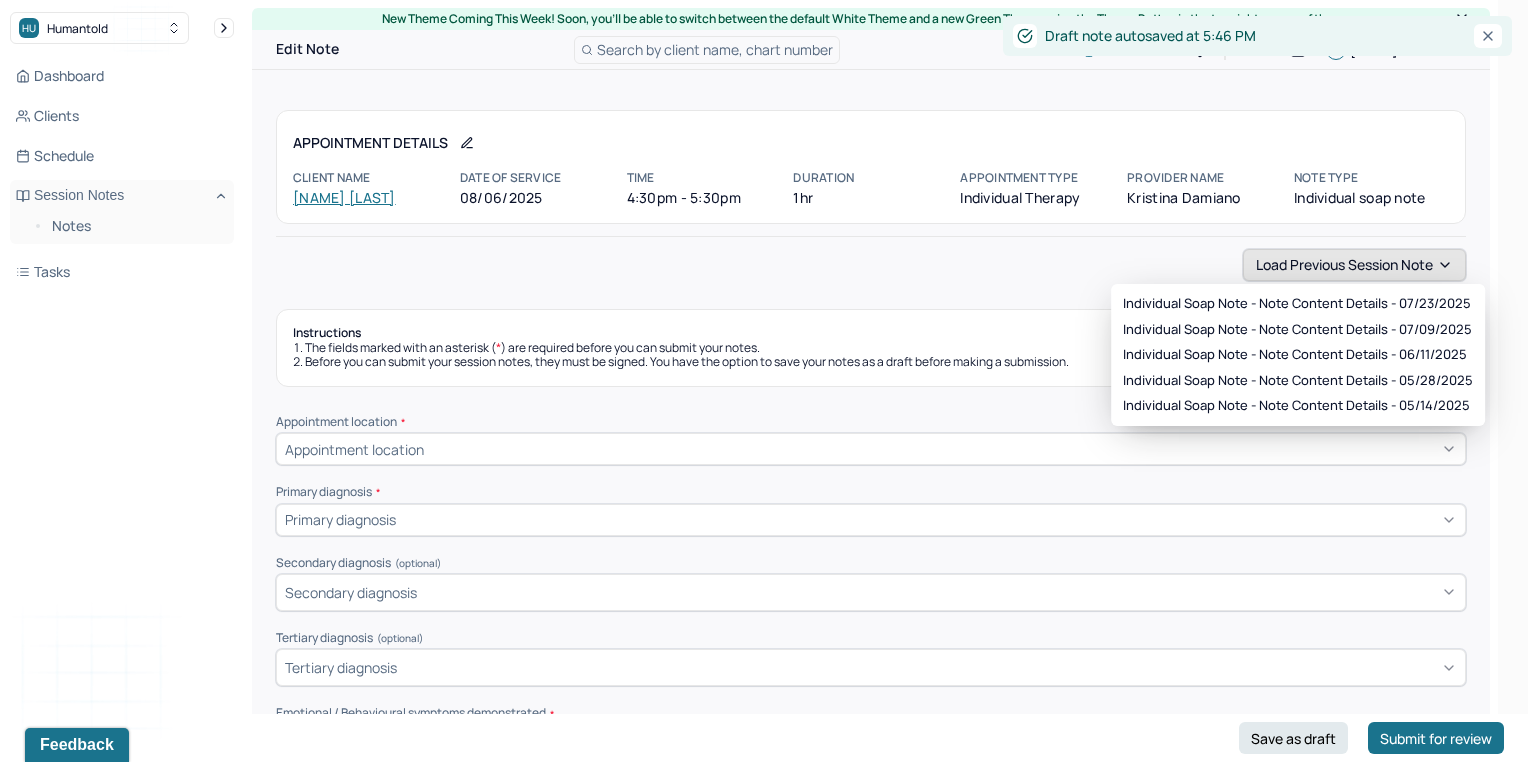 click on "Load previous session note" at bounding box center (1354, 265) 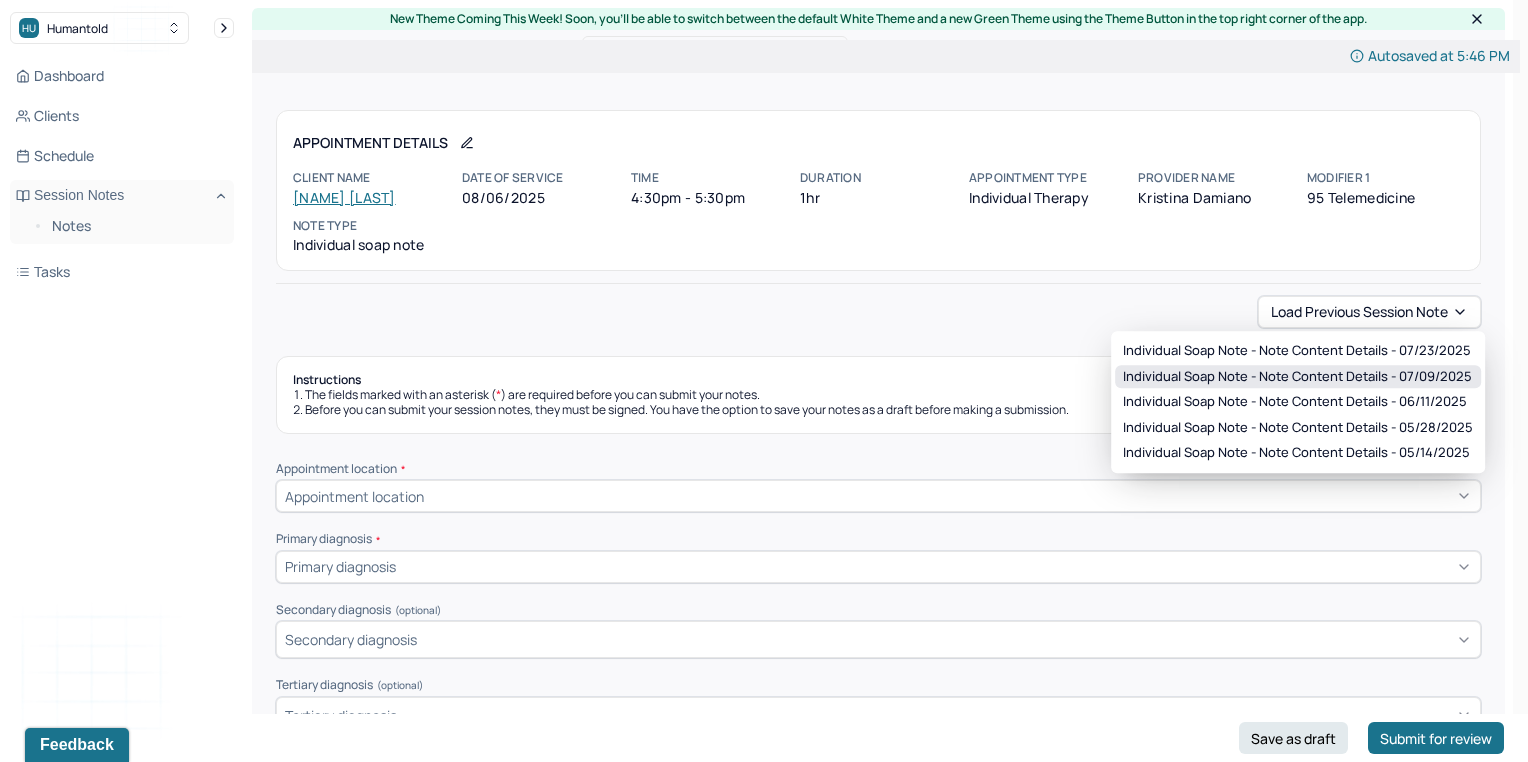click on "Individual soap note   - Note content Details -   07/09/2025" at bounding box center (1298, 377) 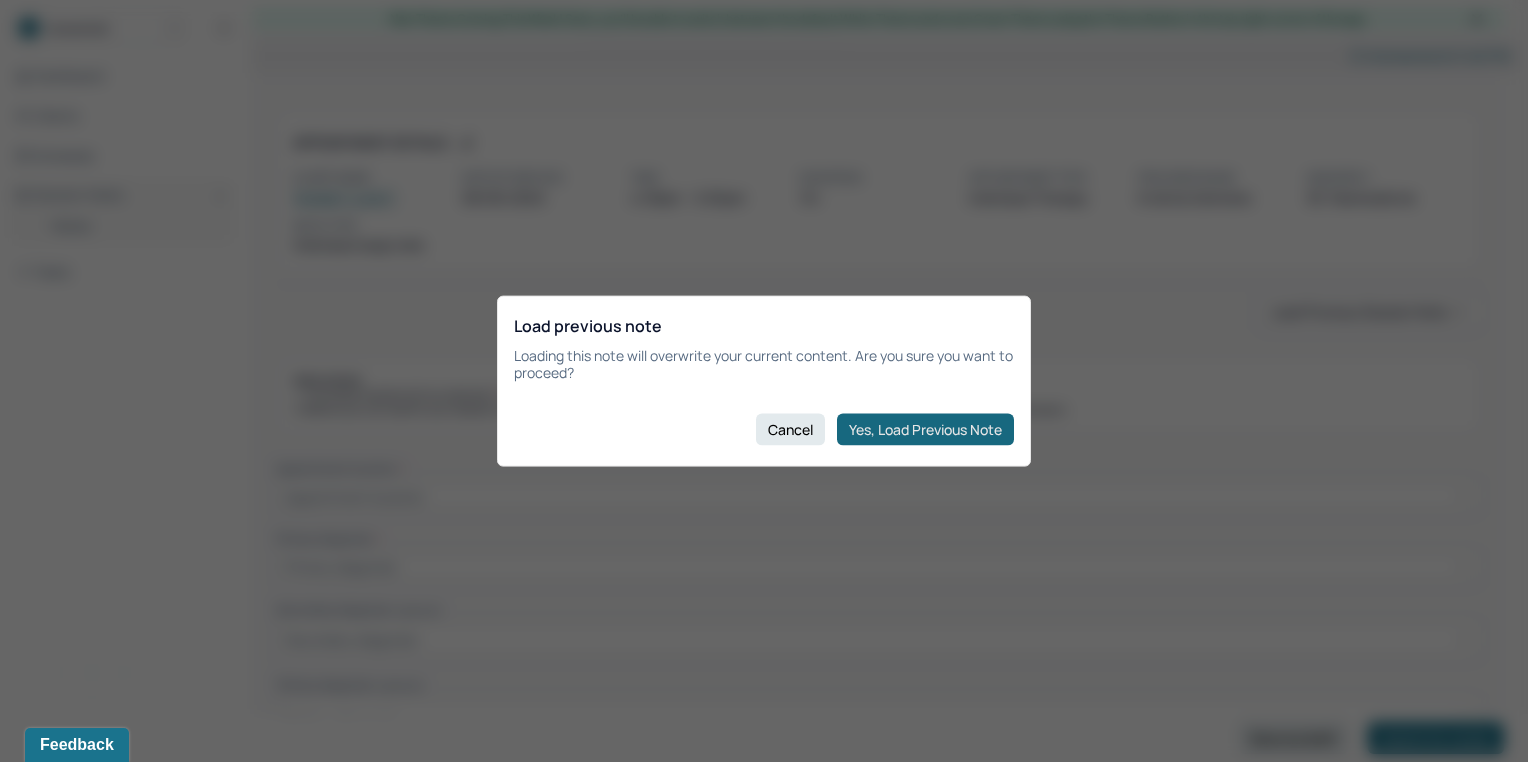 click on "Yes, Load Previous Note" at bounding box center [925, 429] 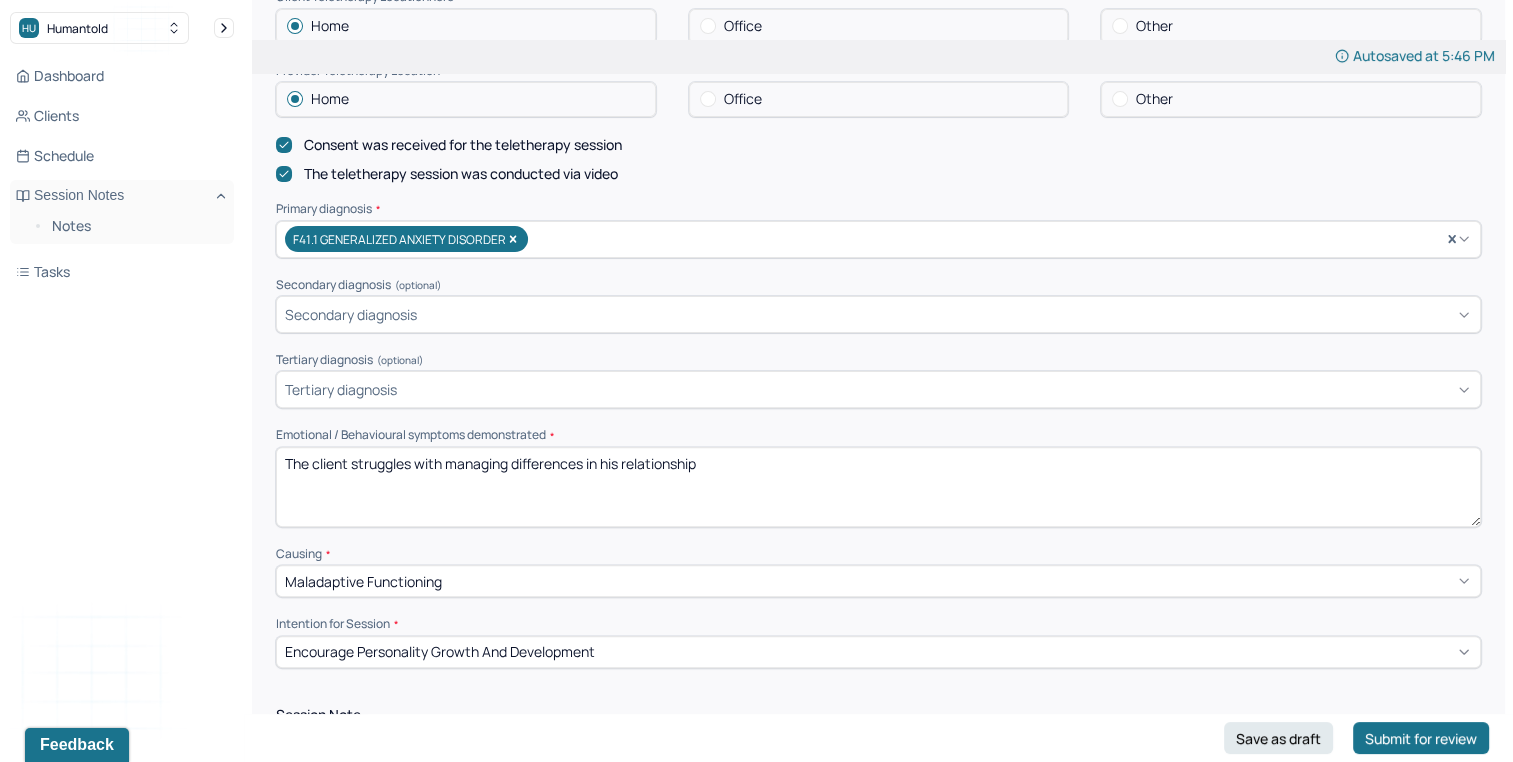 scroll, scrollTop: 546, scrollLeft: 0, axis: vertical 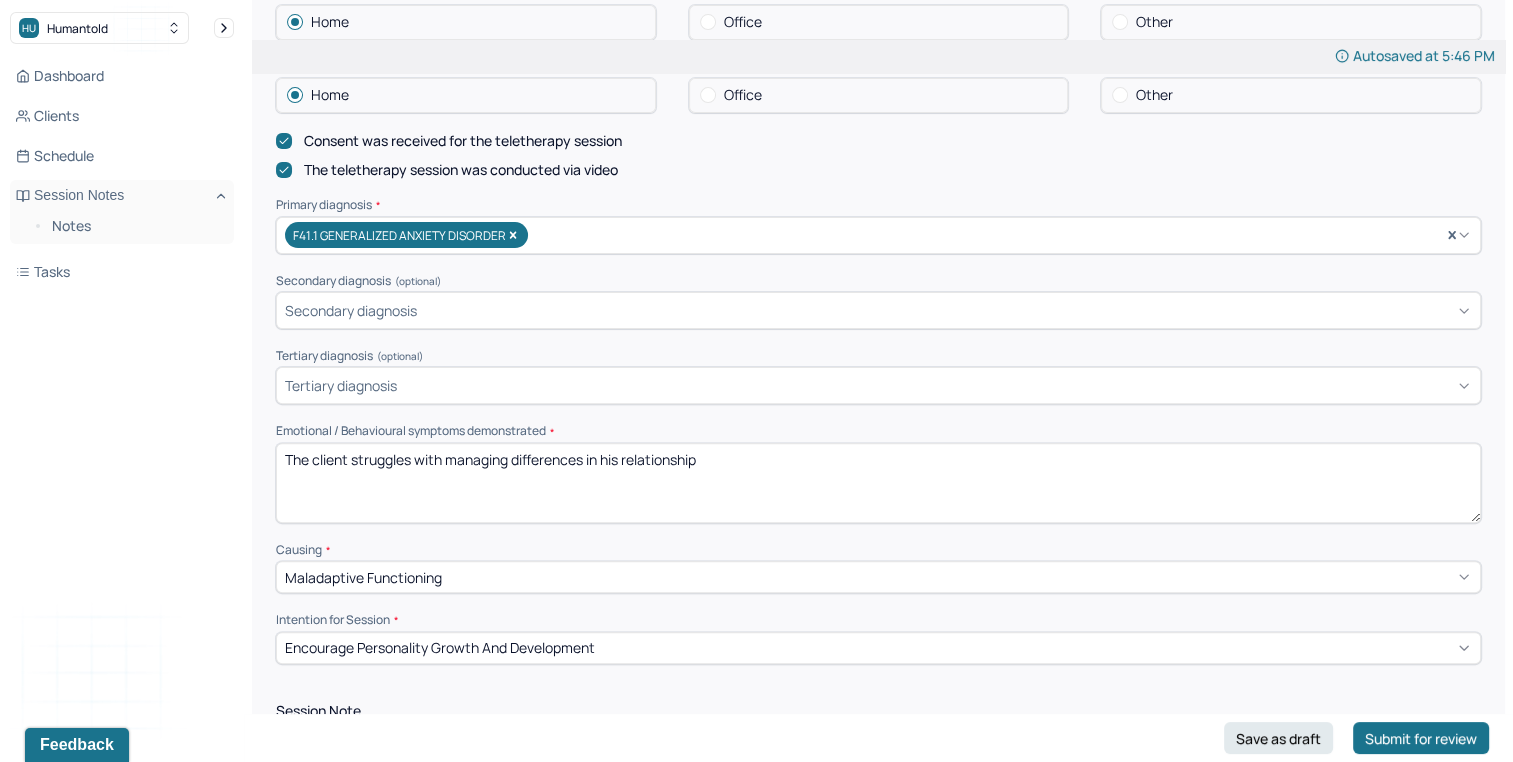 drag, startPoint x: 448, startPoint y: 455, endPoint x: 924, endPoint y: 408, distance: 478.31476 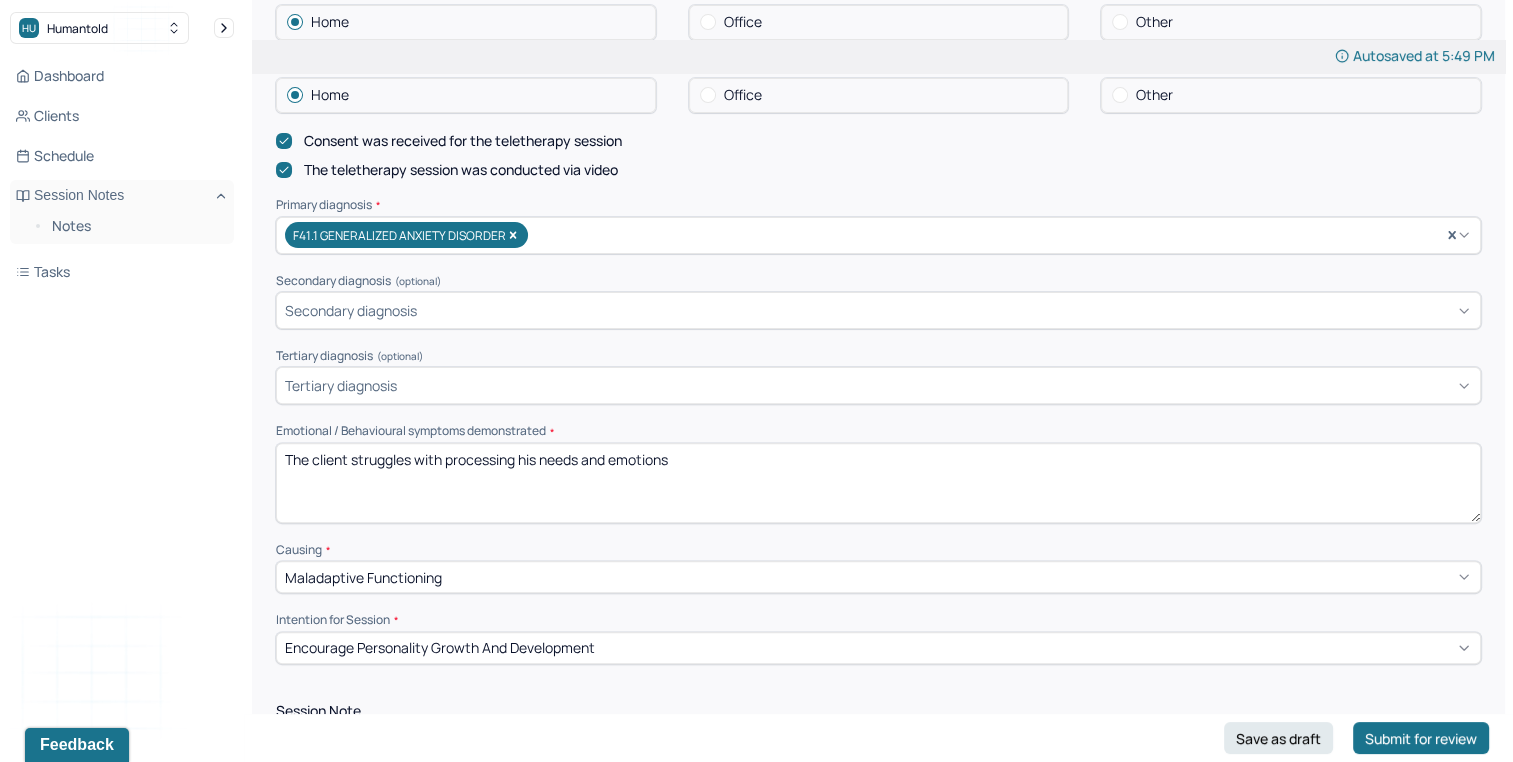 type on "The client struggles with processing his needs and emotions" 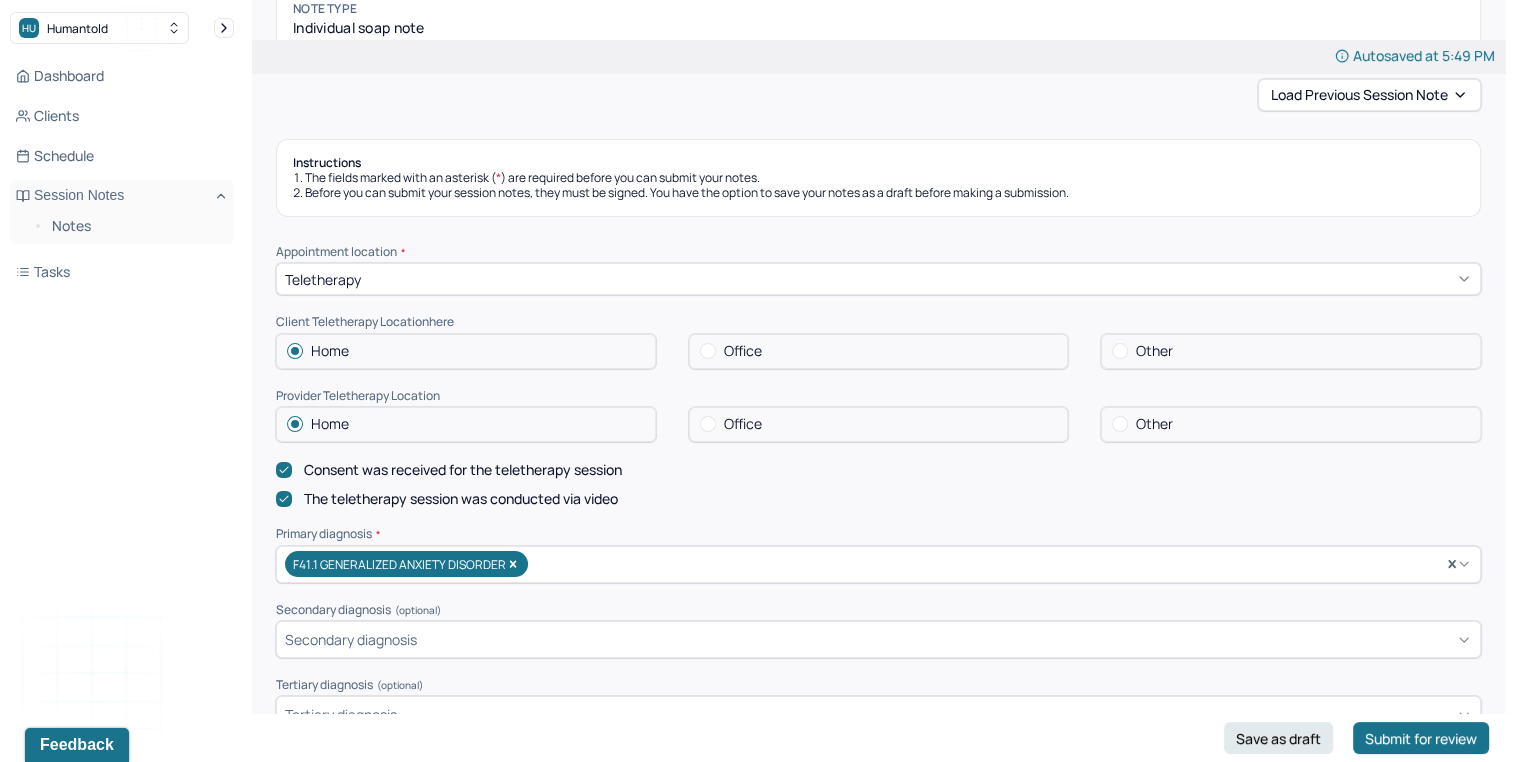 scroll, scrollTop: 177, scrollLeft: 0, axis: vertical 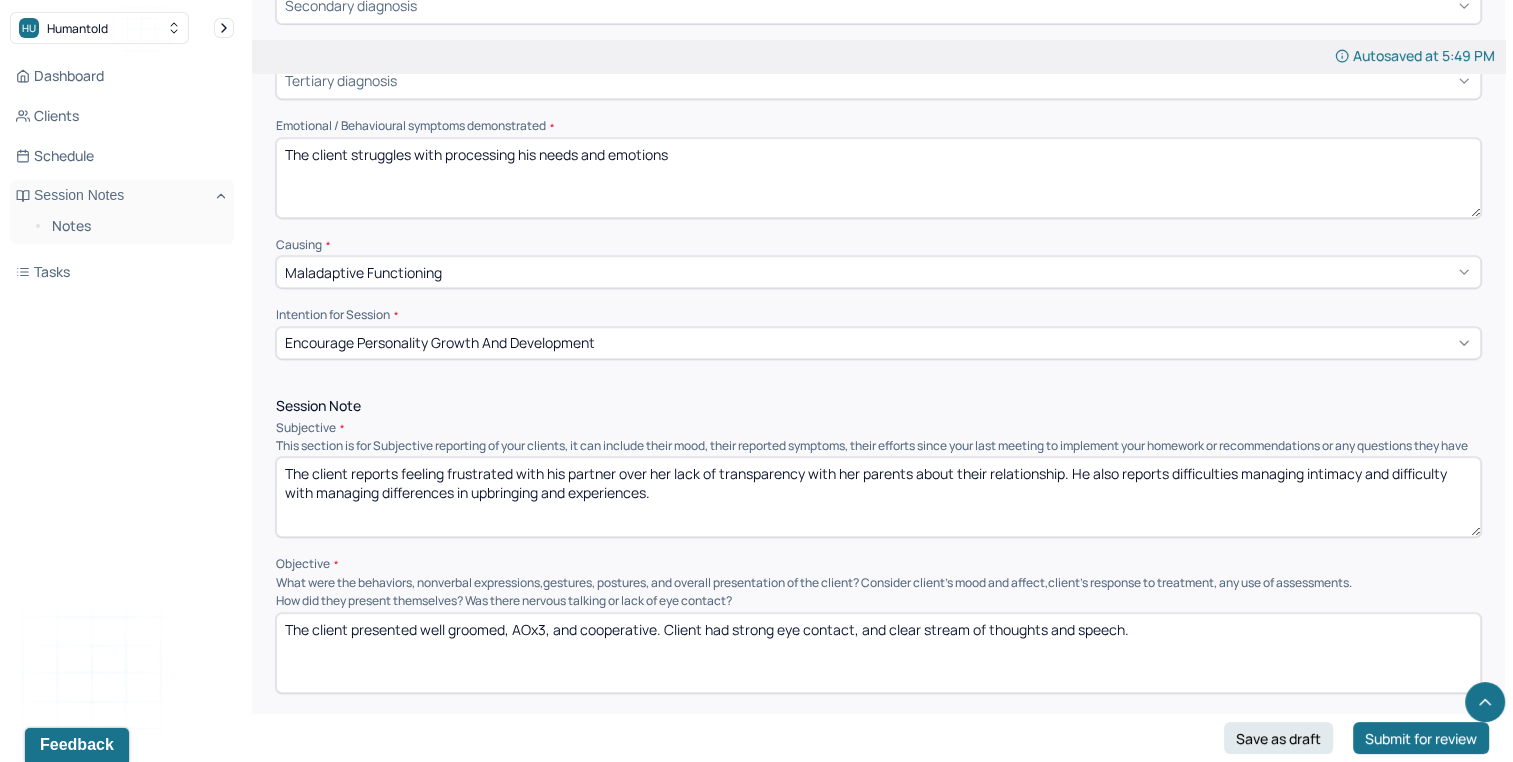 drag, startPoint x: 399, startPoint y: 482, endPoint x: 924, endPoint y: 569, distance: 532.1597 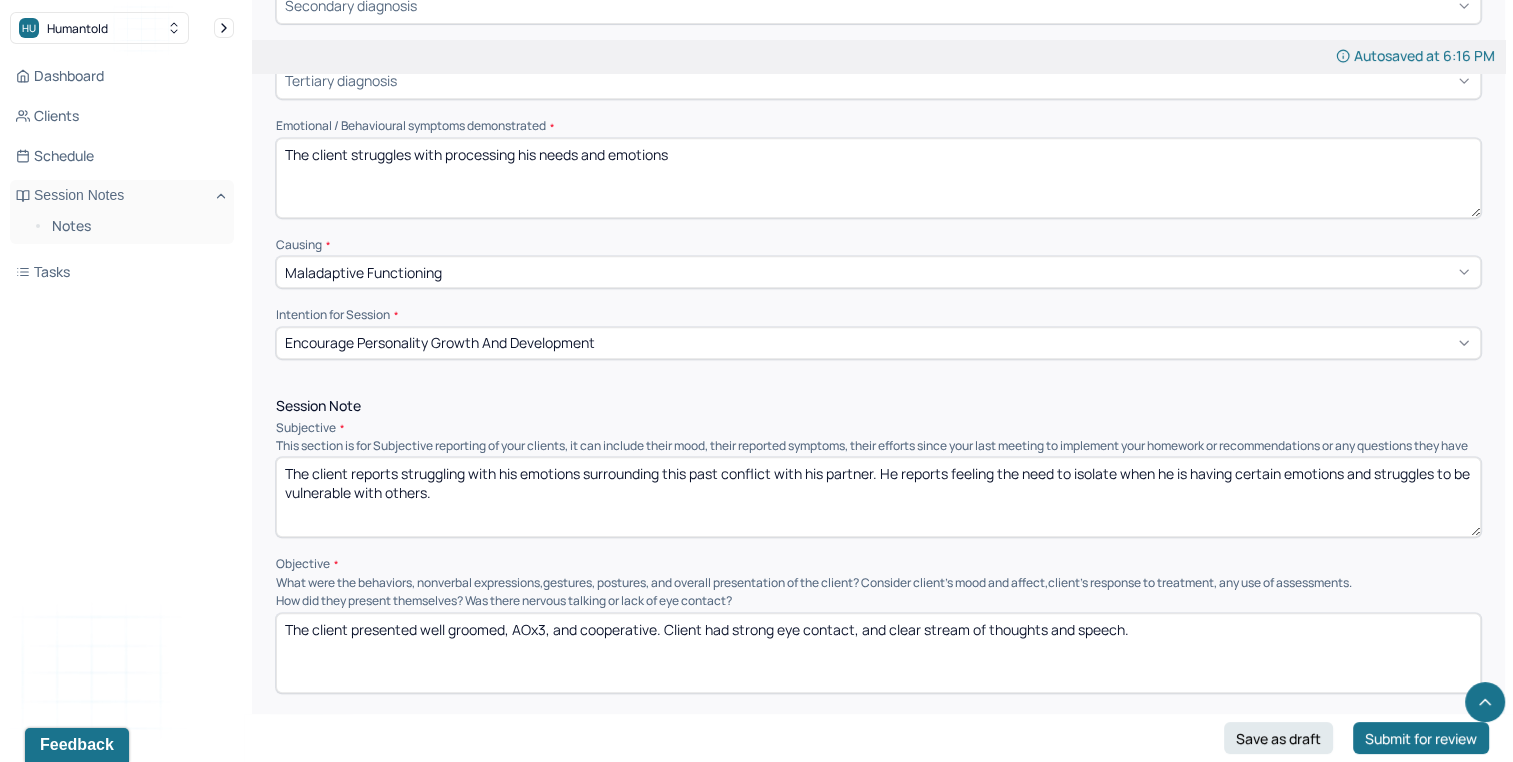 type on "The client reports struggling with his emotions surrounding this past conflict with his partner. He reports feeling the need to isolate when he is having certain emotions and struggles to be vulnerable with others." 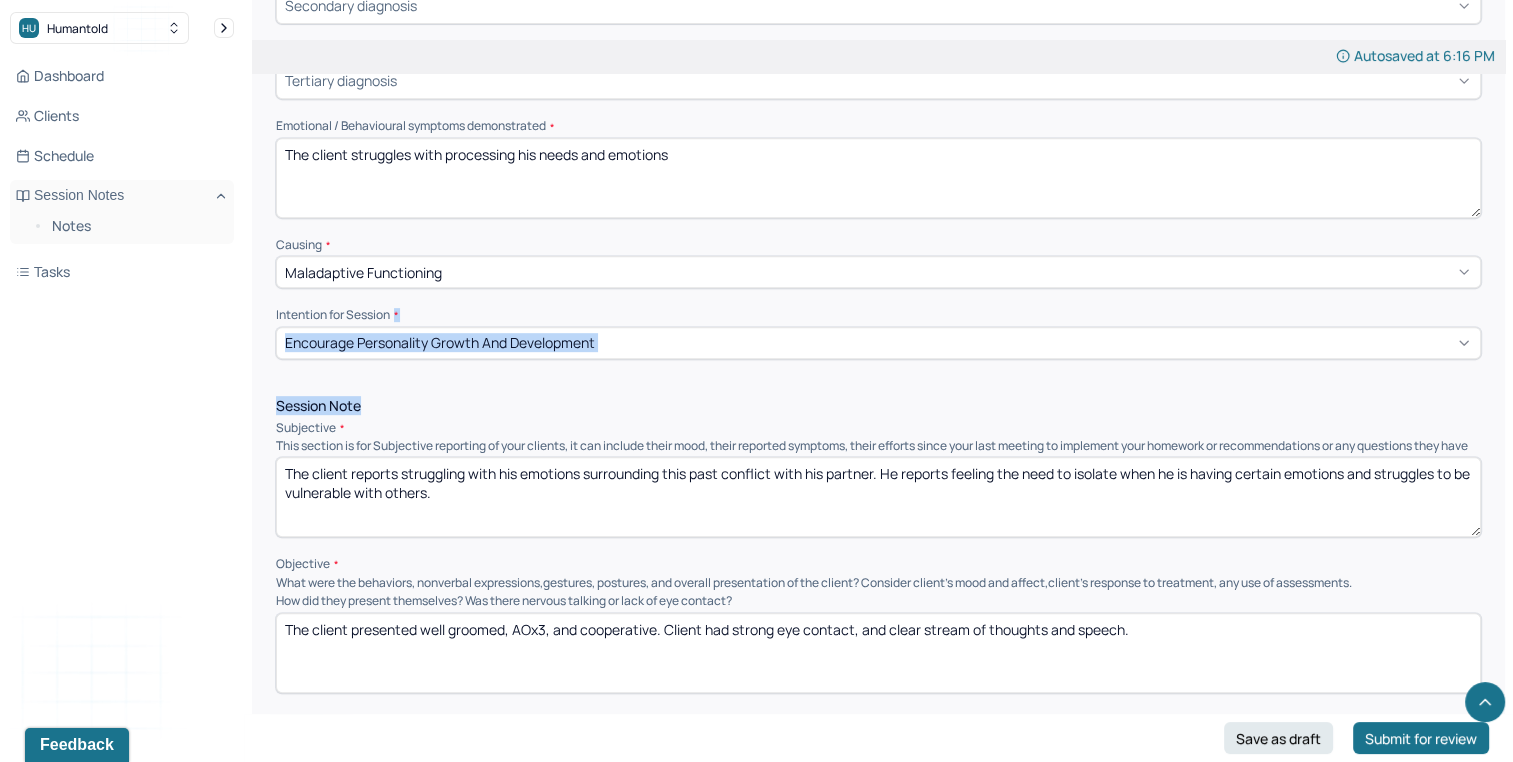 drag, startPoint x: 1351, startPoint y: 408, endPoint x: 1531, endPoint y: 279, distance: 221.45203 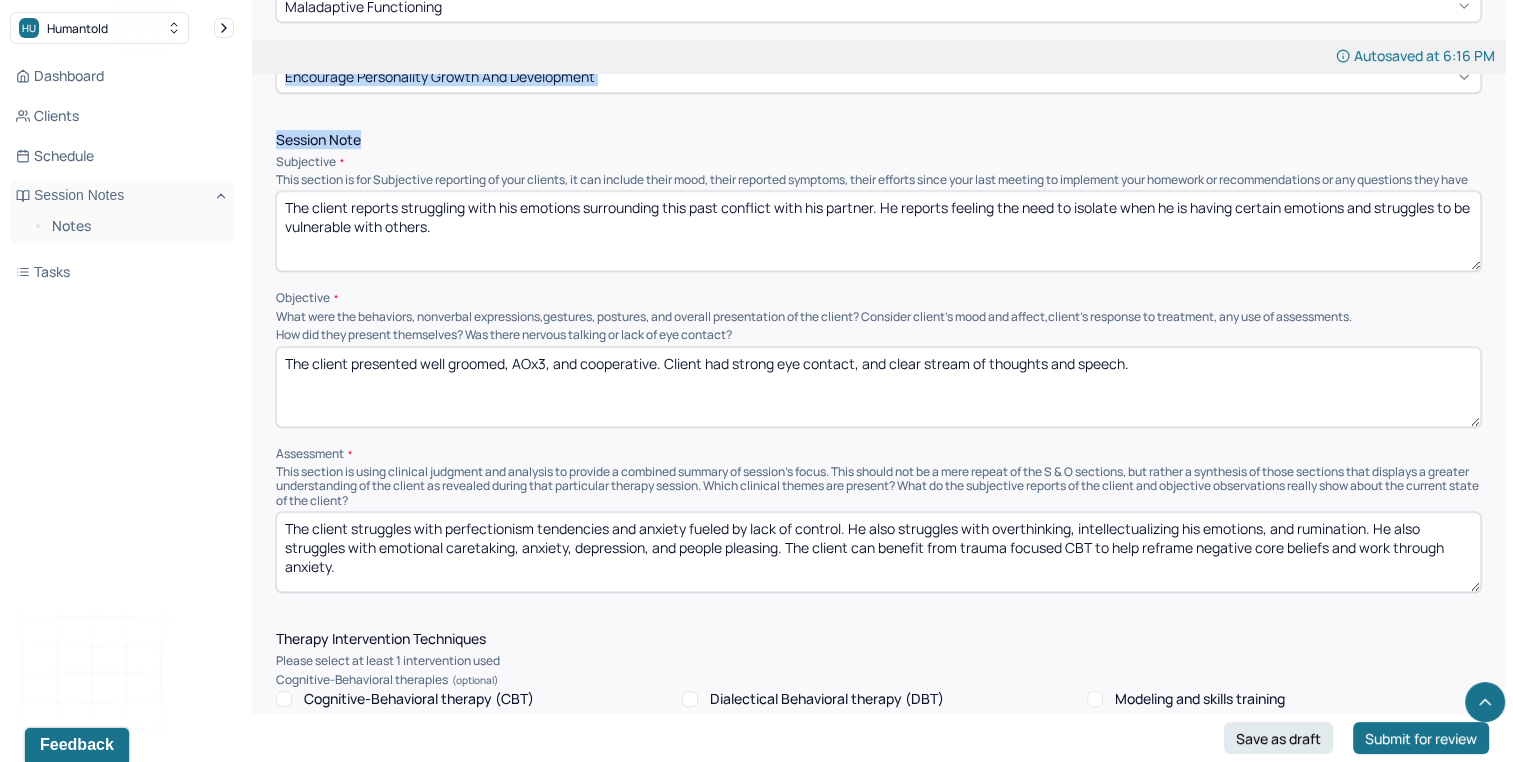 scroll, scrollTop: 1149, scrollLeft: 0, axis: vertical 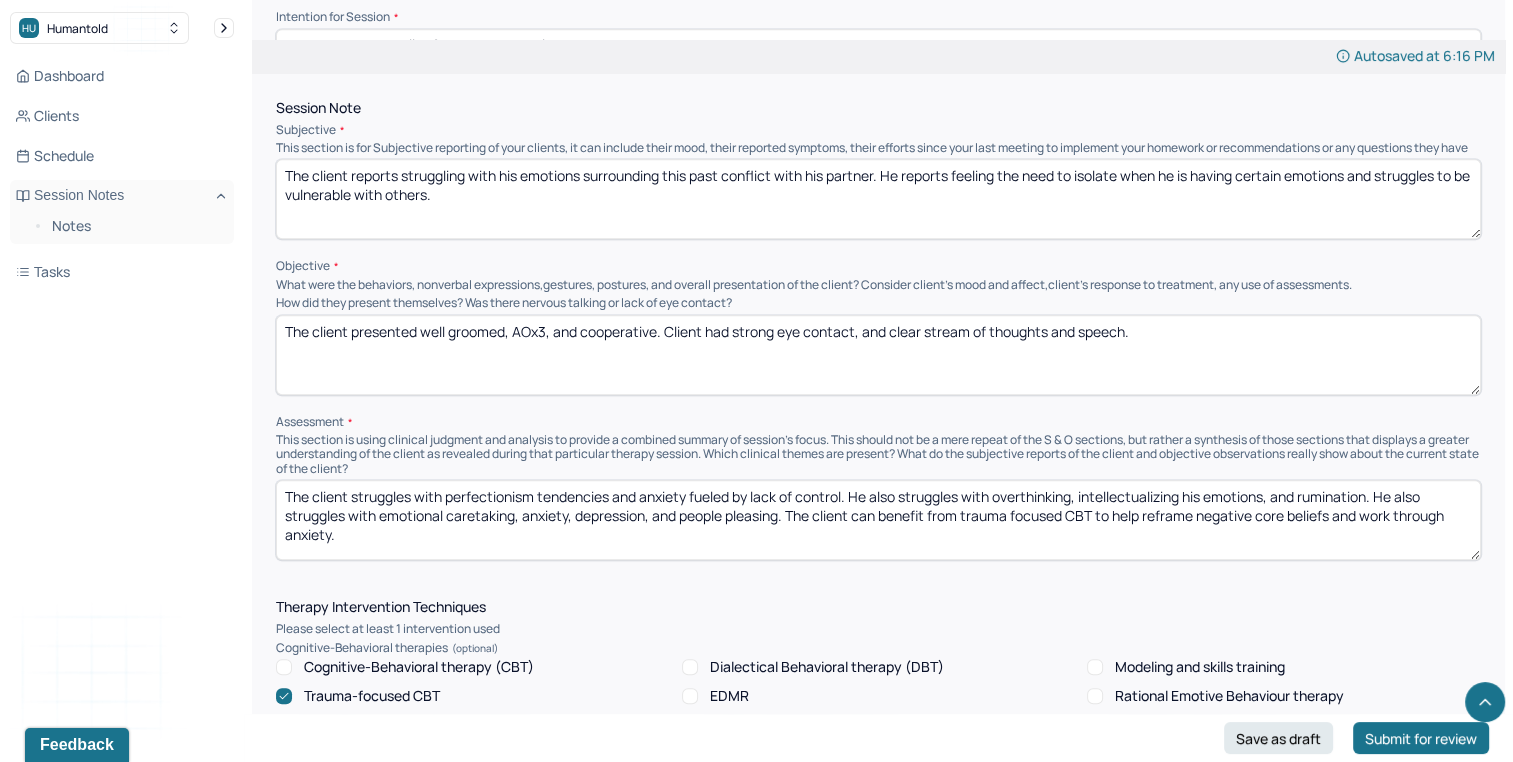 click on "The client presented well groomed, AOx3, and cooperative. Client had strong eye contact, and clear stream of thoughts and speech." at bounding box center (878, 355) 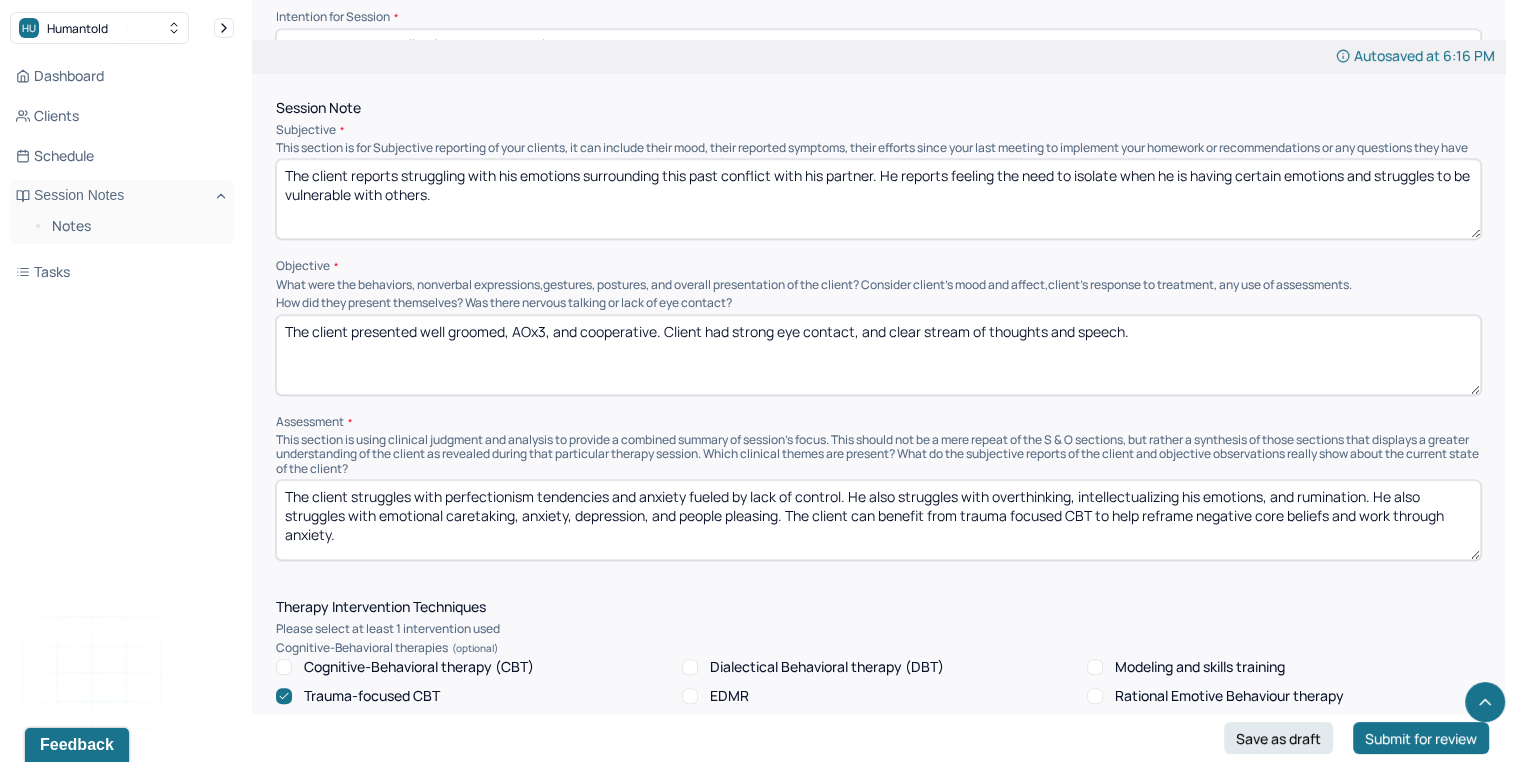 click on "The client presented well groomed, AOx3, and cooperative. Client had strong eye contact, and clear stream of thoughts and speech." at bounding box center (878, 355) 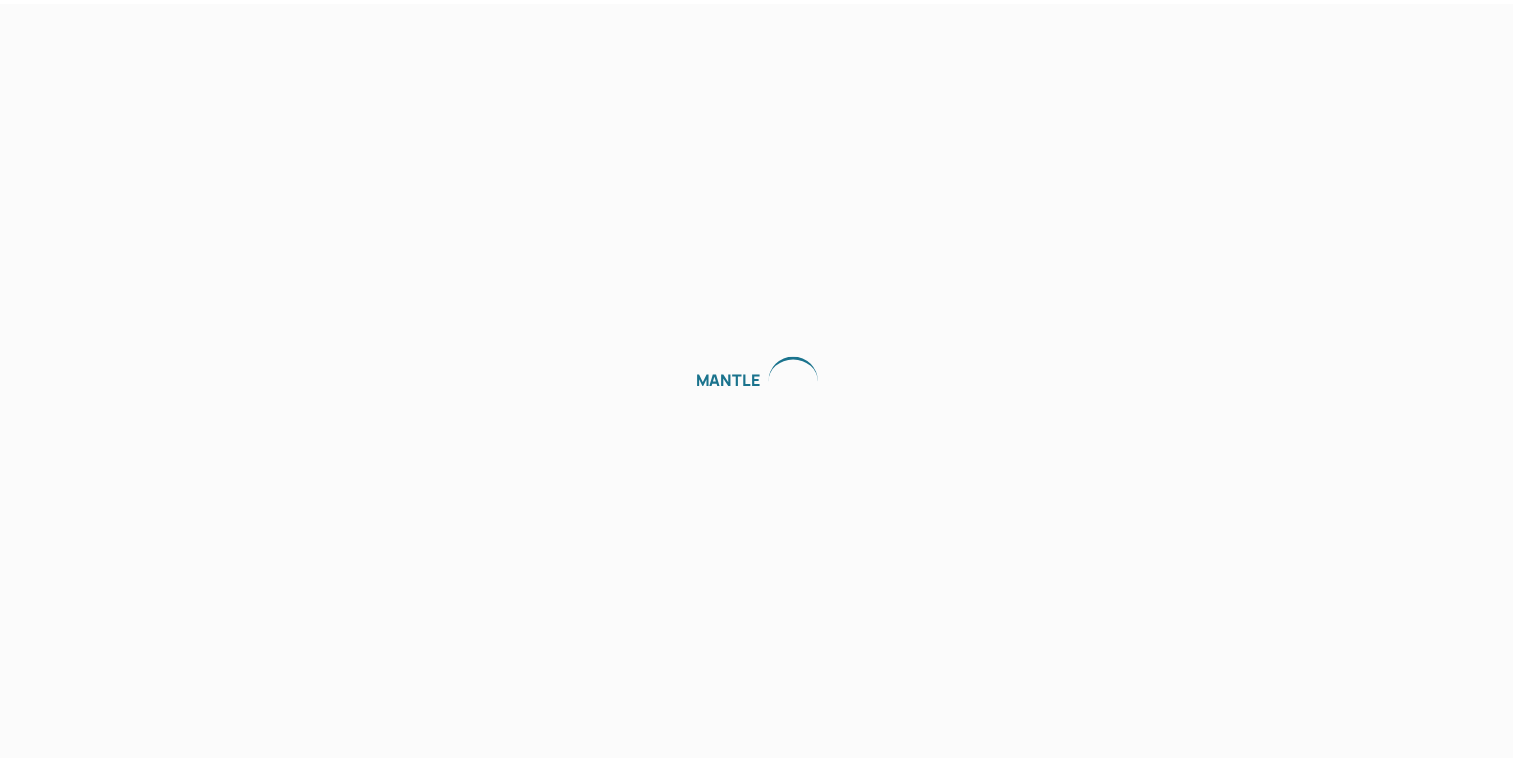 scroll, scrollTop: 0, scrollLeft: 0, axis: both 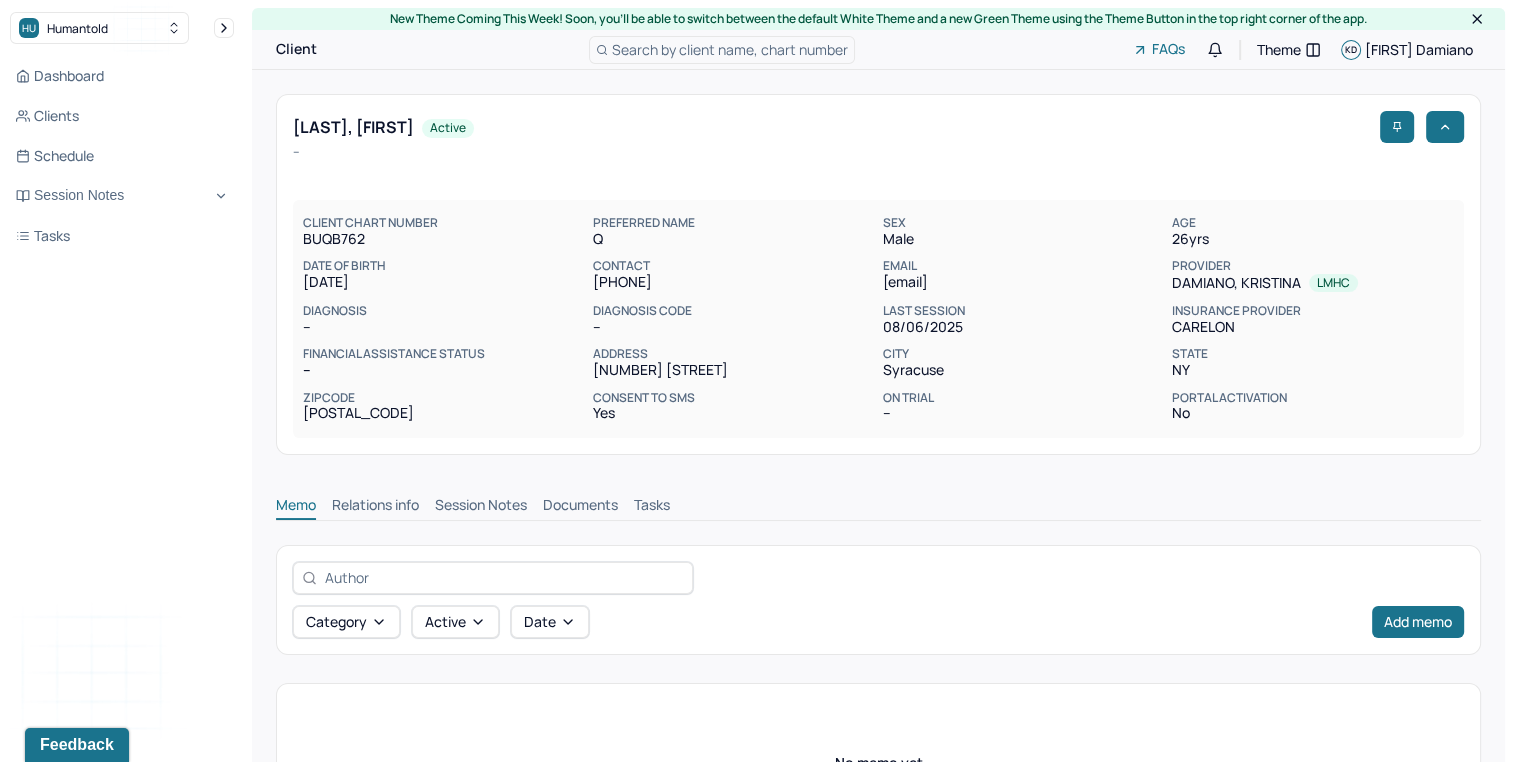 click on "Memo Relations info Session Notes Documents Tasks" at bounding box center (878, 500) 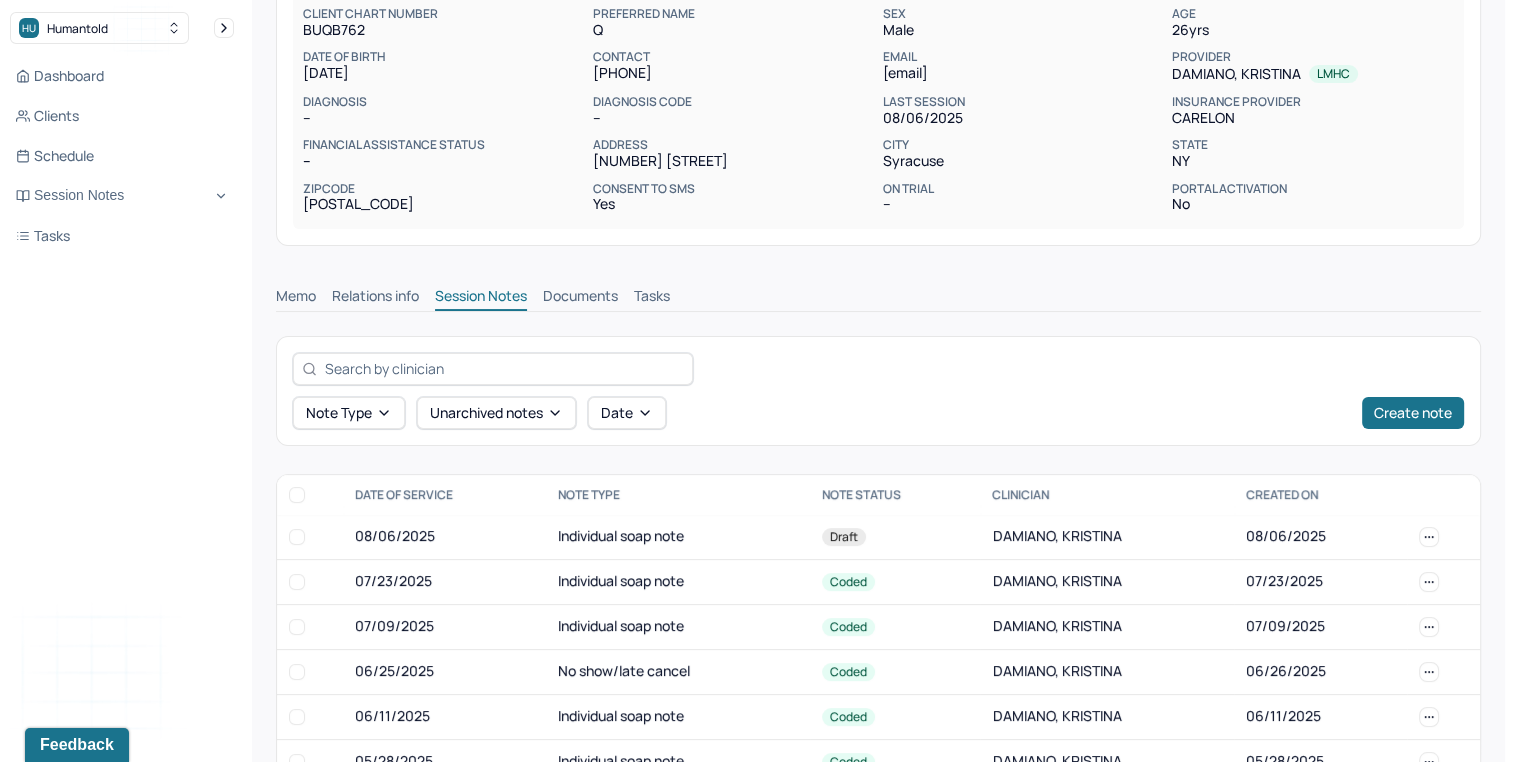 scroll, scrollTop: 242, scrollLeft: 0, axis: vertical 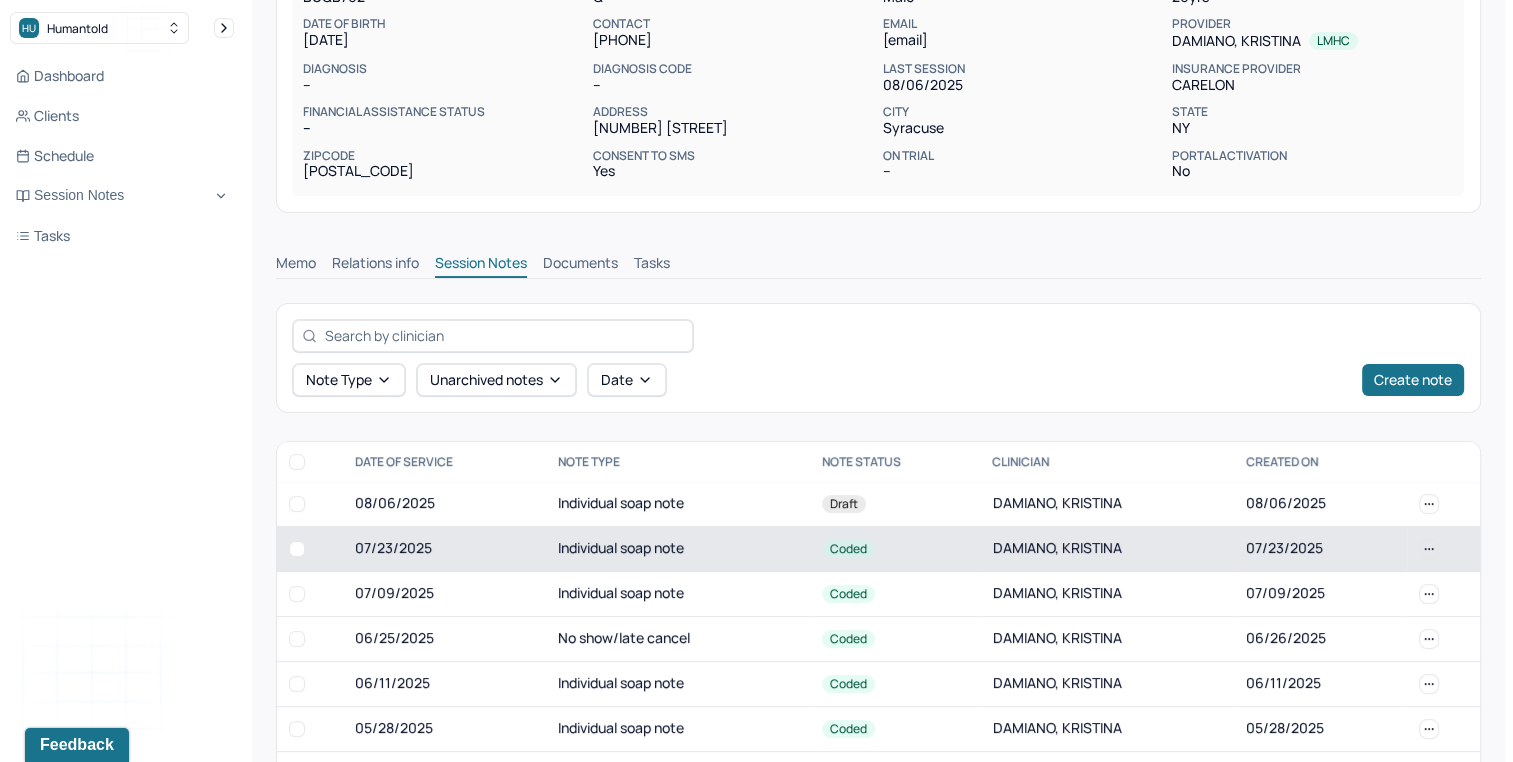 click on "Individual soap note" at bounding box center [678, 548] 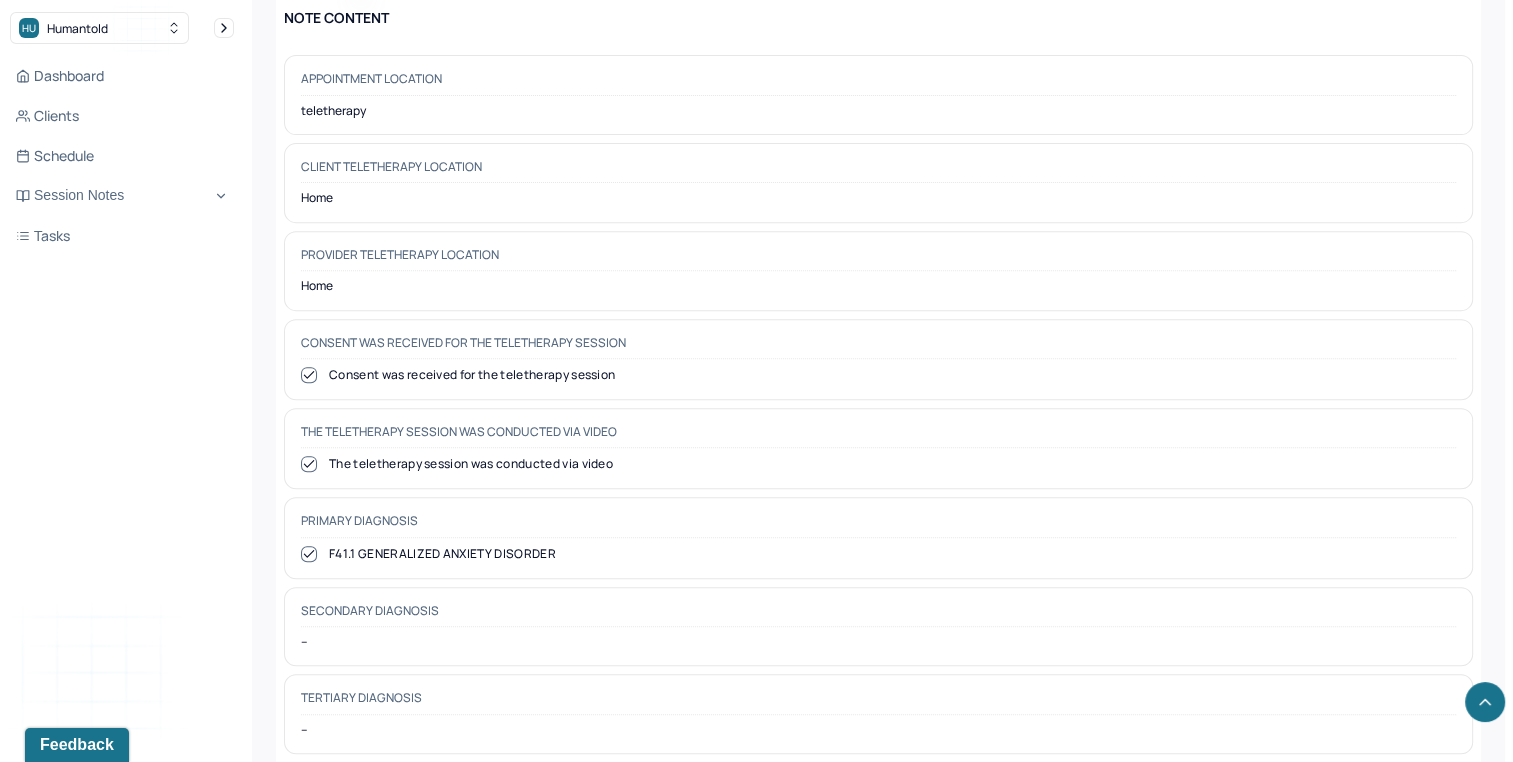 scroll, scrollTop: 756, scrollLeft: 0, axis: vertical 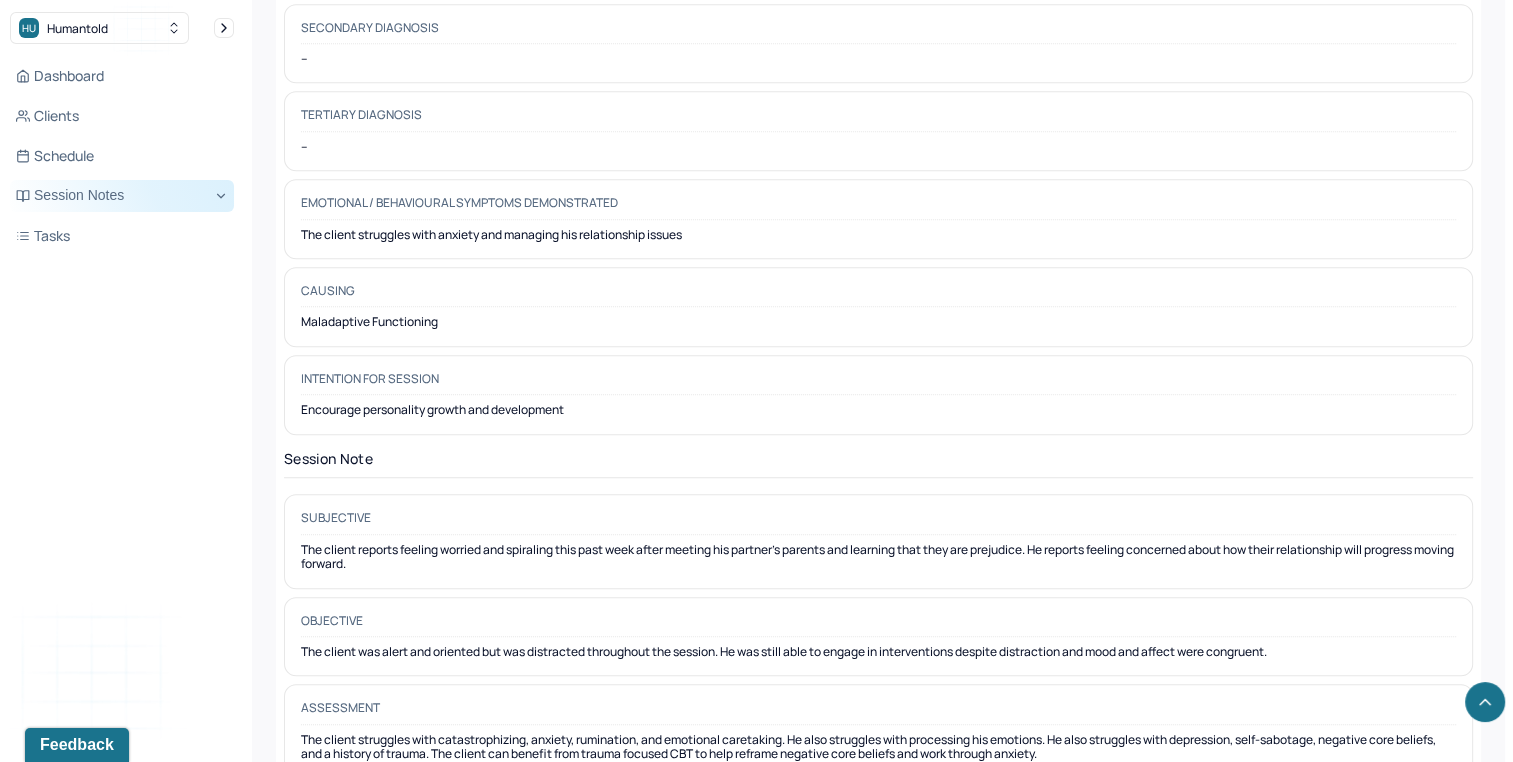 click on "Session Notes" at bounding box center [122, 196] 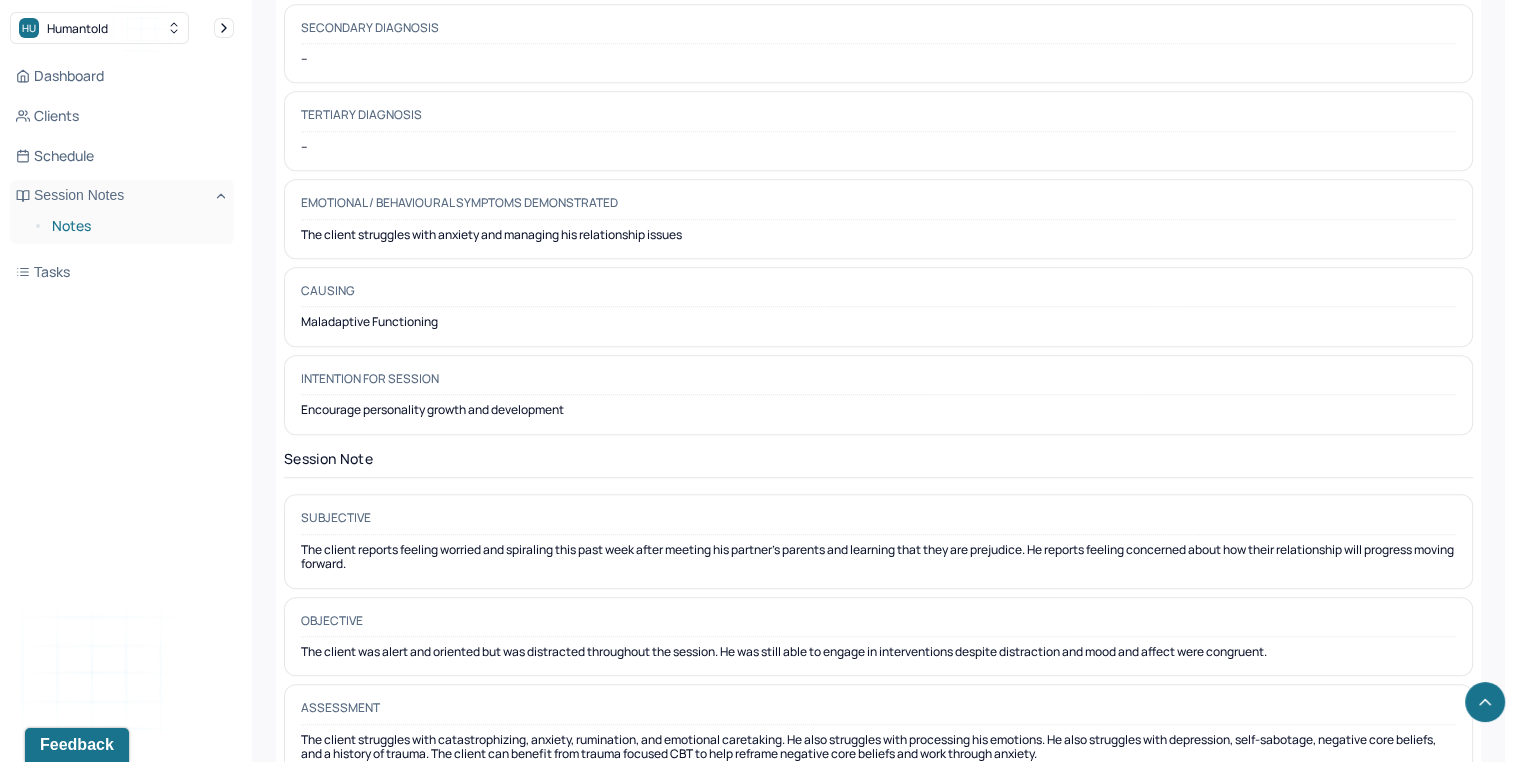 click on "Notes" at bounding box center (135, 226) 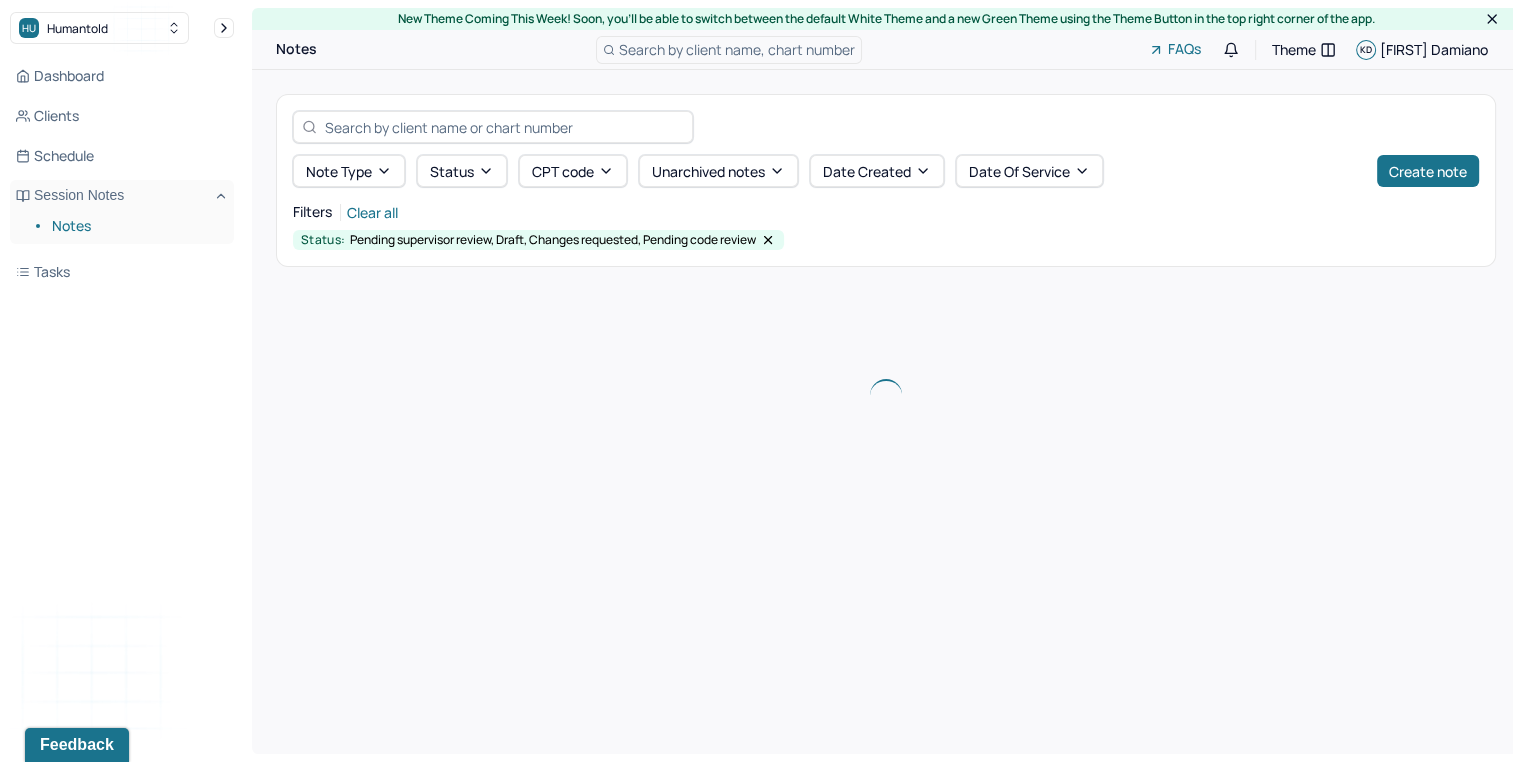 scroll, scrollTop: 0, scrollLeft: 0, axis: both 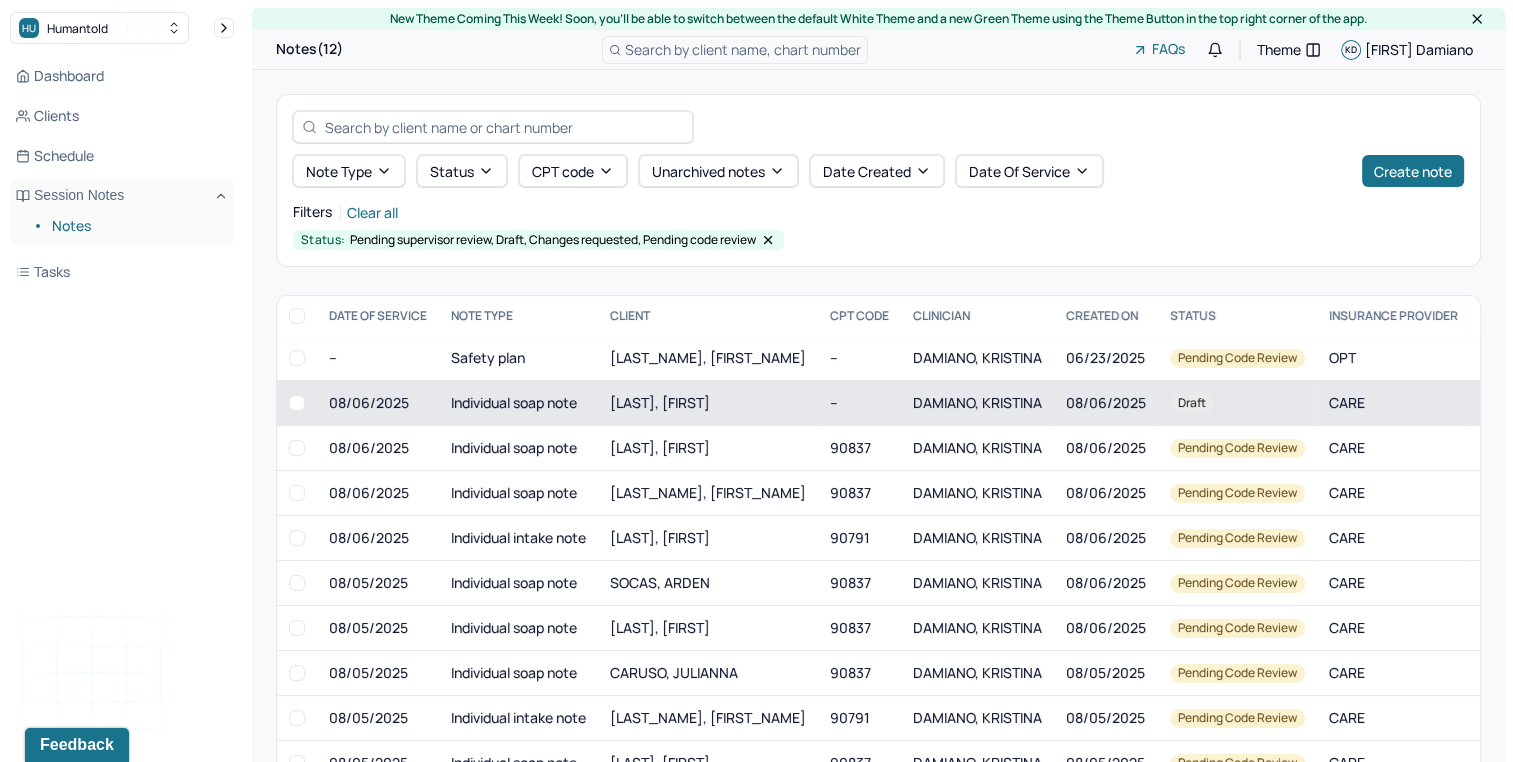 click on "Individual soap note" at bounding box center (518, 403) 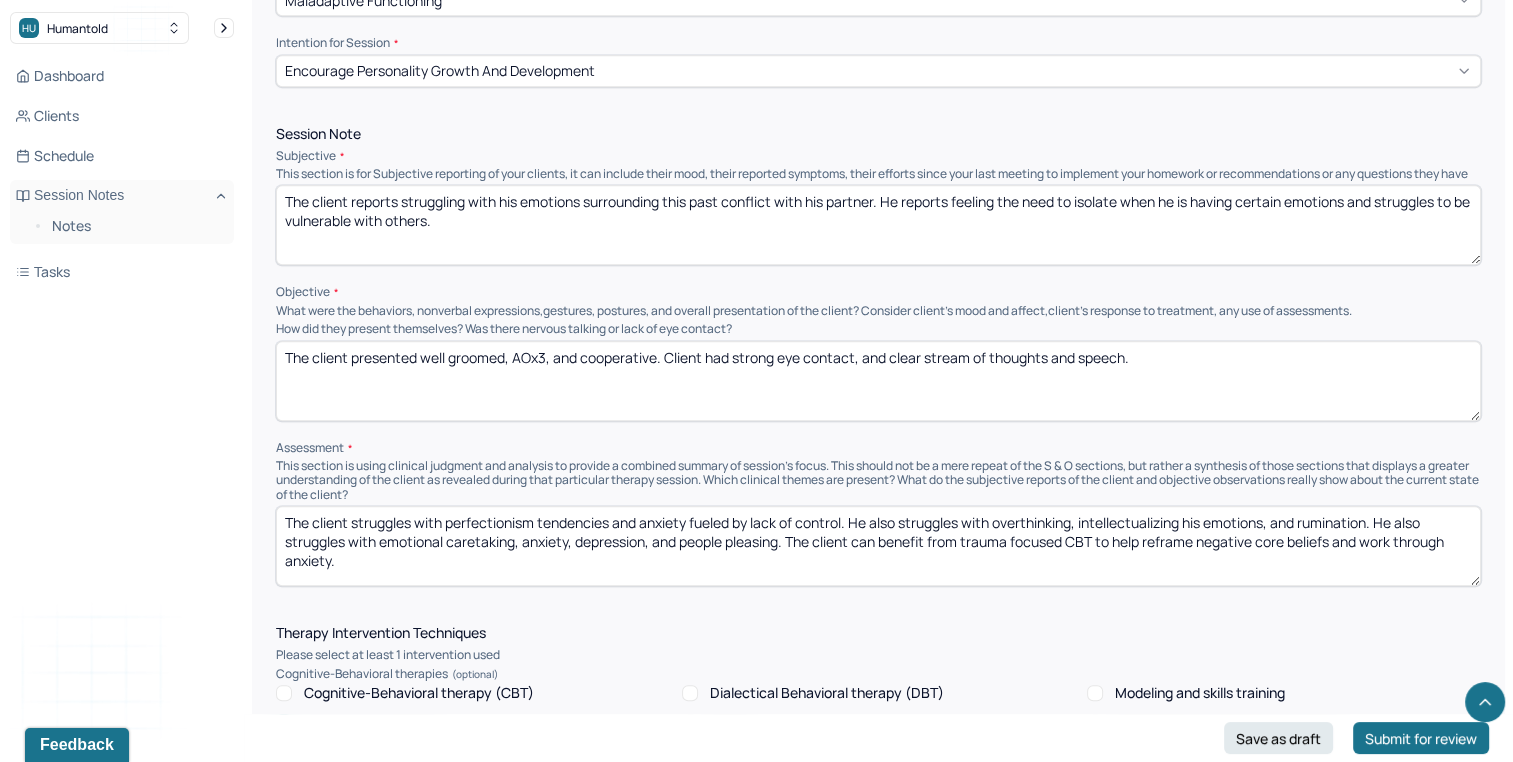 scroll, scrollTop: 1175, scrollLeft: 0, axis: vertical 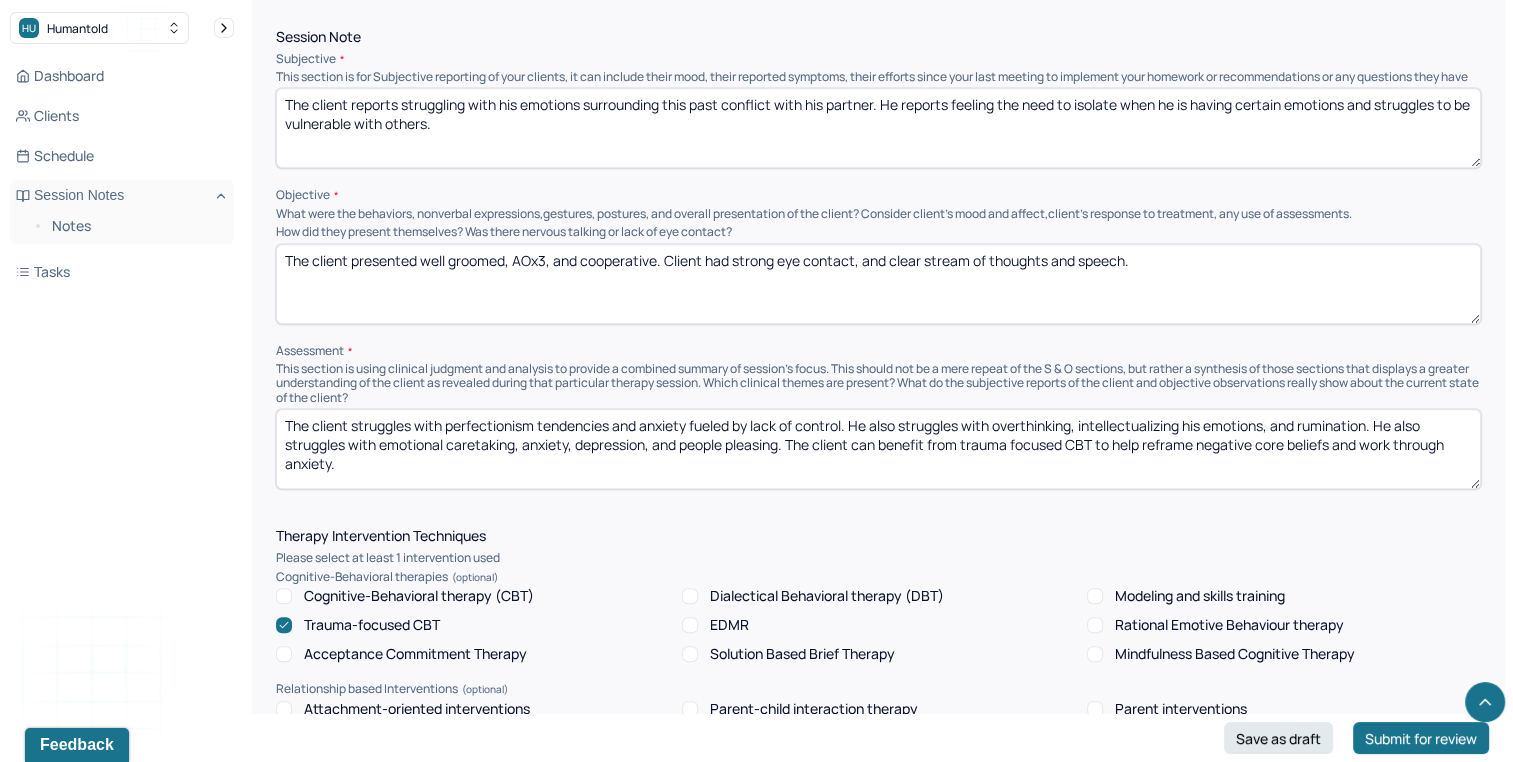 click on "The client struggles with perfectionism tendencies and anxiety fueled by lack of control. He also struggles with overthinking, intellectualizing his emotions, and rumination. He also struggles with emotional caretaking, anxiety, depression, and people pleasing. The client can benefit from trauma focused CBT to help reframe negative core beliefs and work through anxiety." at bounding box center (878, 449) 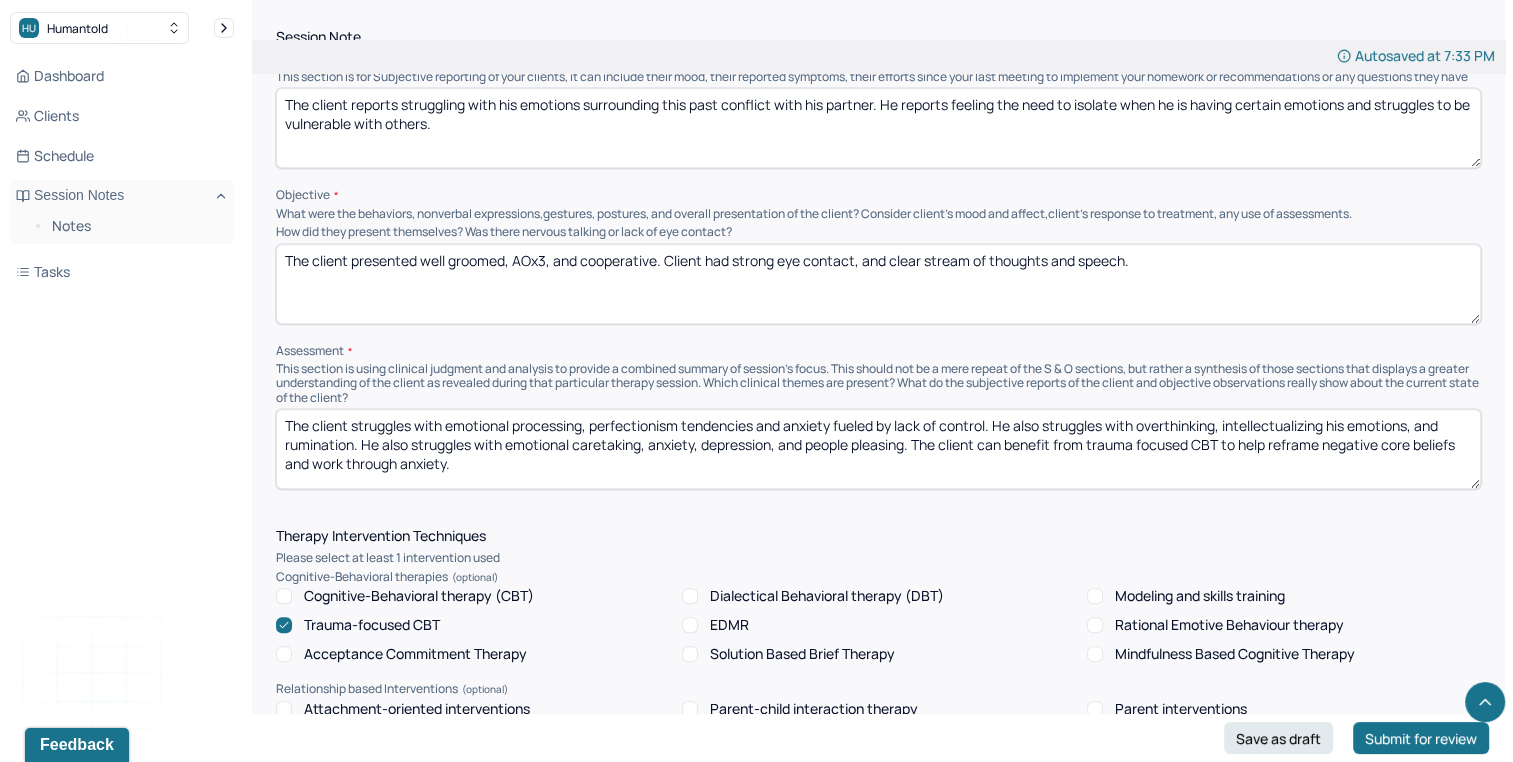 click on "The client struggles with emotional processing, perfectionism tendencies and anxiety fueled by lack of control. He also struggles with overthinking, intellectualizing his emotions, and rumination. He also struggles with emotional caretaking, anxiety, depression, and people pleasing. The client can benefit from trauma focused CBT to help reframe negative core beliefs and work through anxiety." at bounding box center (878, 449) 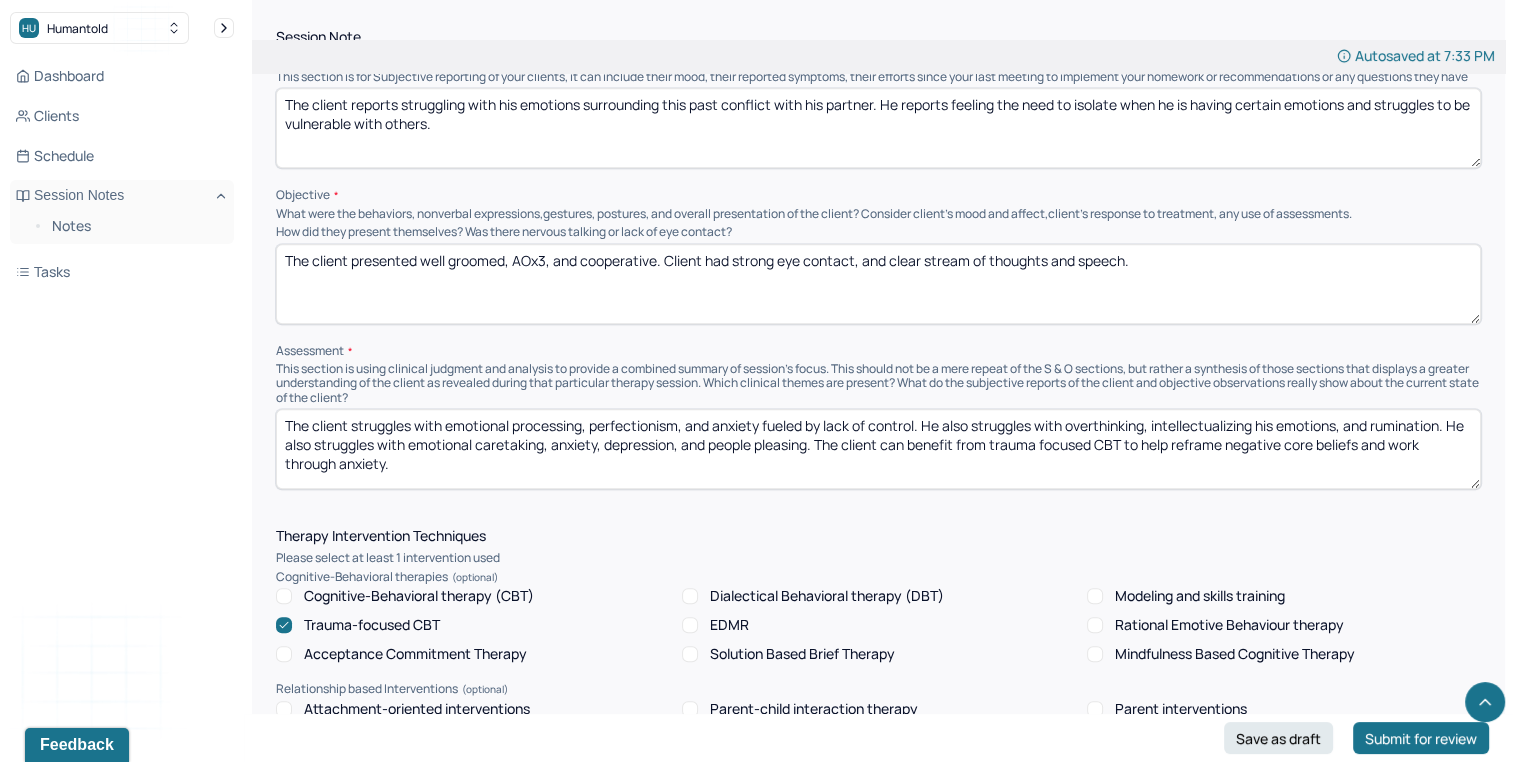 click on "The client struggles with emotional processing, perfectionism tendencies and anxiety fueled by lack of control. He also struggles with overthinking, intellectualizing his emotions, and rumination. He also struggles with emotional caretaking, anxiety, depression, and people pleasing. The client can benefit from trauma focused CBT to help reframe negative core beliefs and work through anxiety." at bounding box center [878, 449] 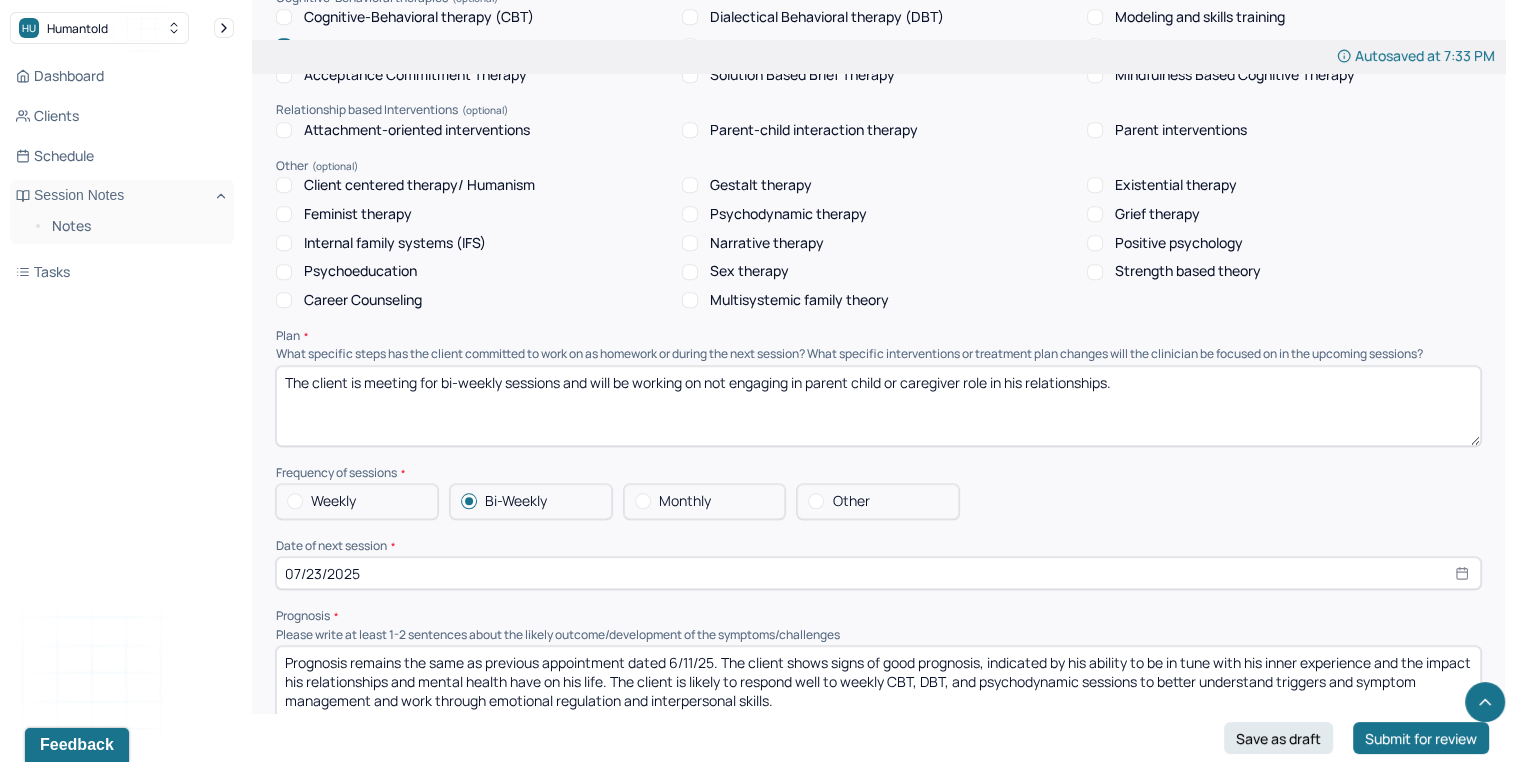 scroll, scrollTop: 1804, scrollLeft: 0, axis: vertical 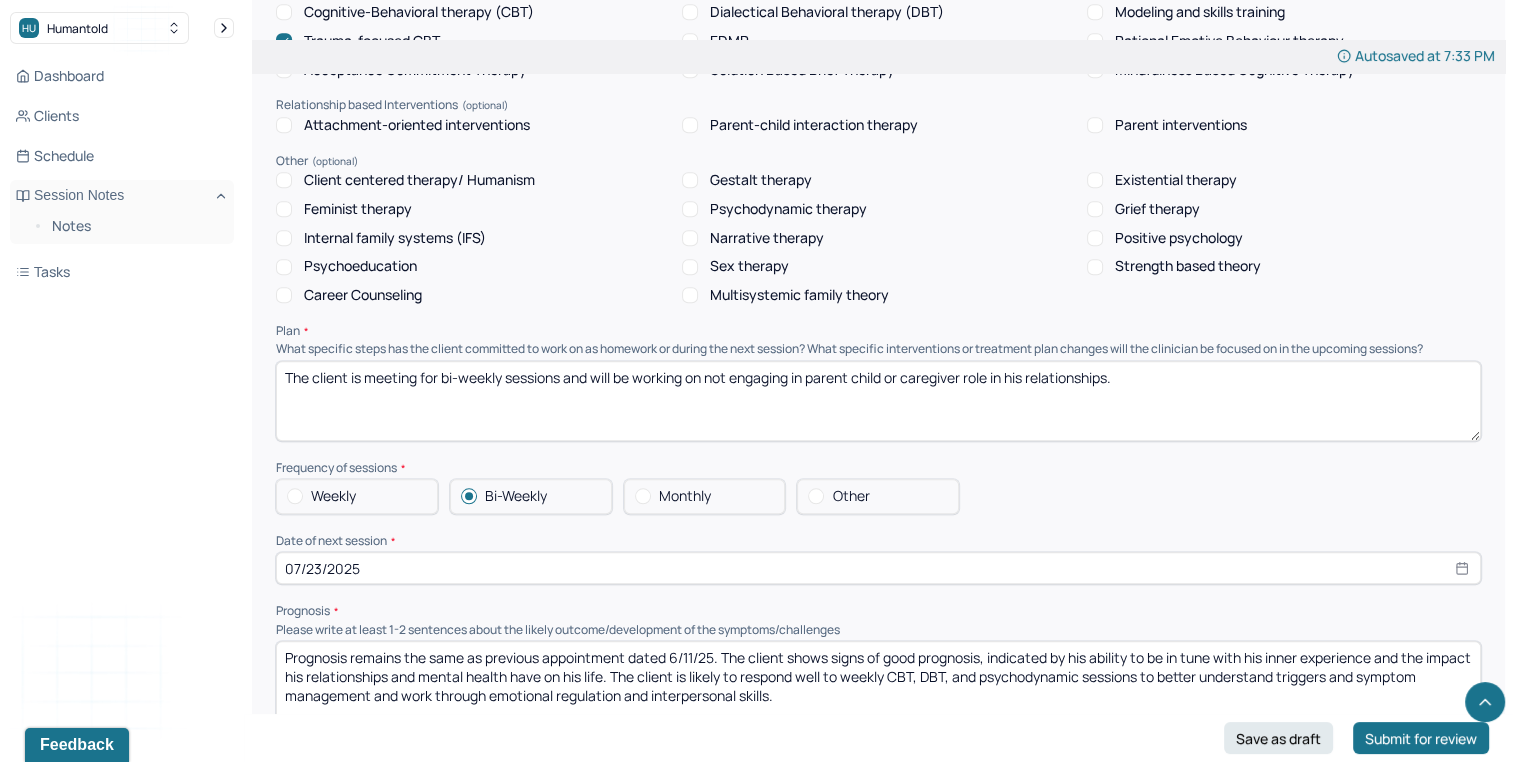 type on "The client struggles with emotional processing, perfectionism, and anxiety. He also struggles with overthinking, intellectualizing his emotions, and rumination. He also struggles with emotional caretaking, anxiety, depression, and people pleasing. The client can benefit from trauma focused CBT to help reframe negative core beliefs and work through anxiety." 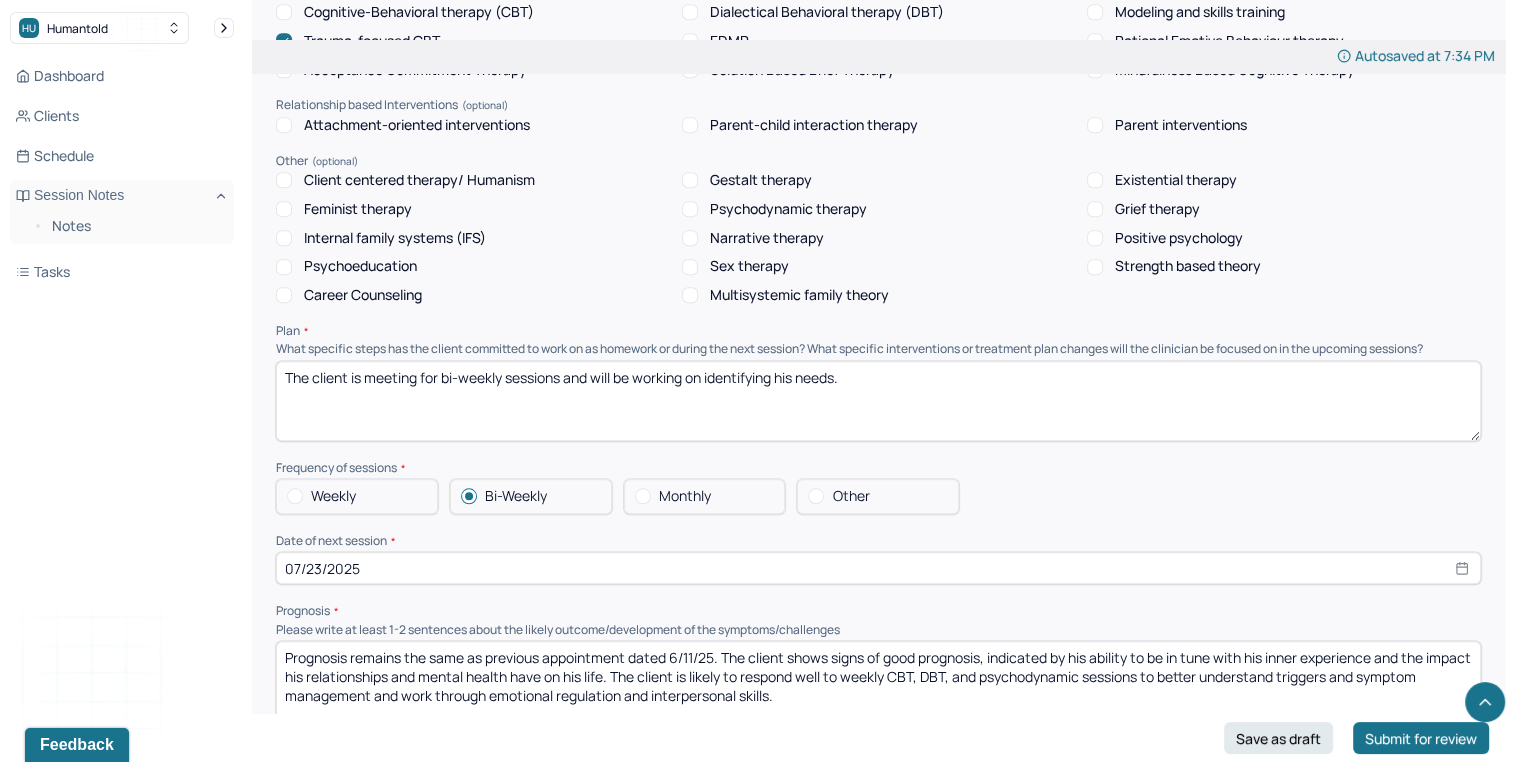 type on "The client is meeting for bi-weekly sessions and will be working on identifying his needs." 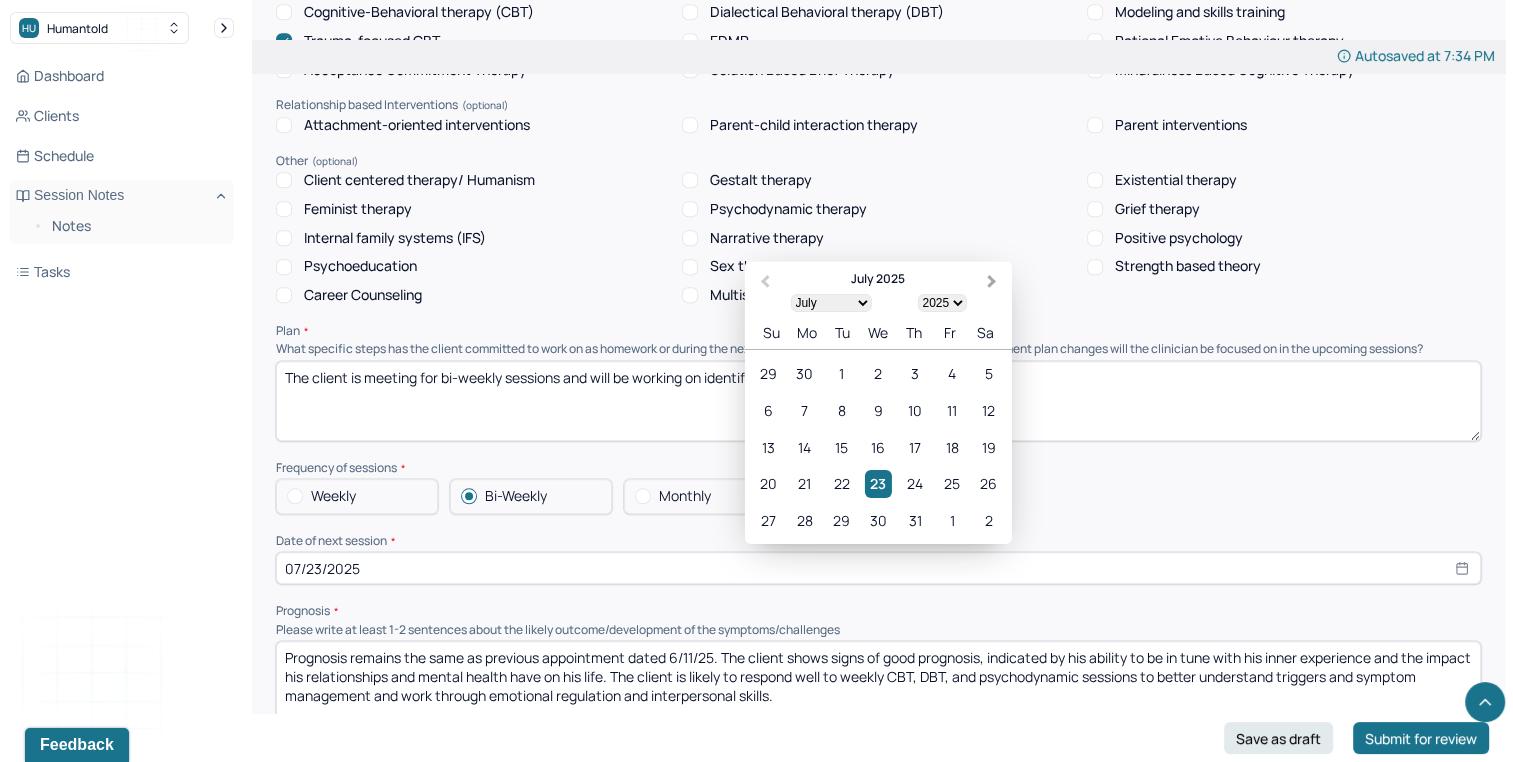 click on "Next Month" at bounding box center [994, 283] 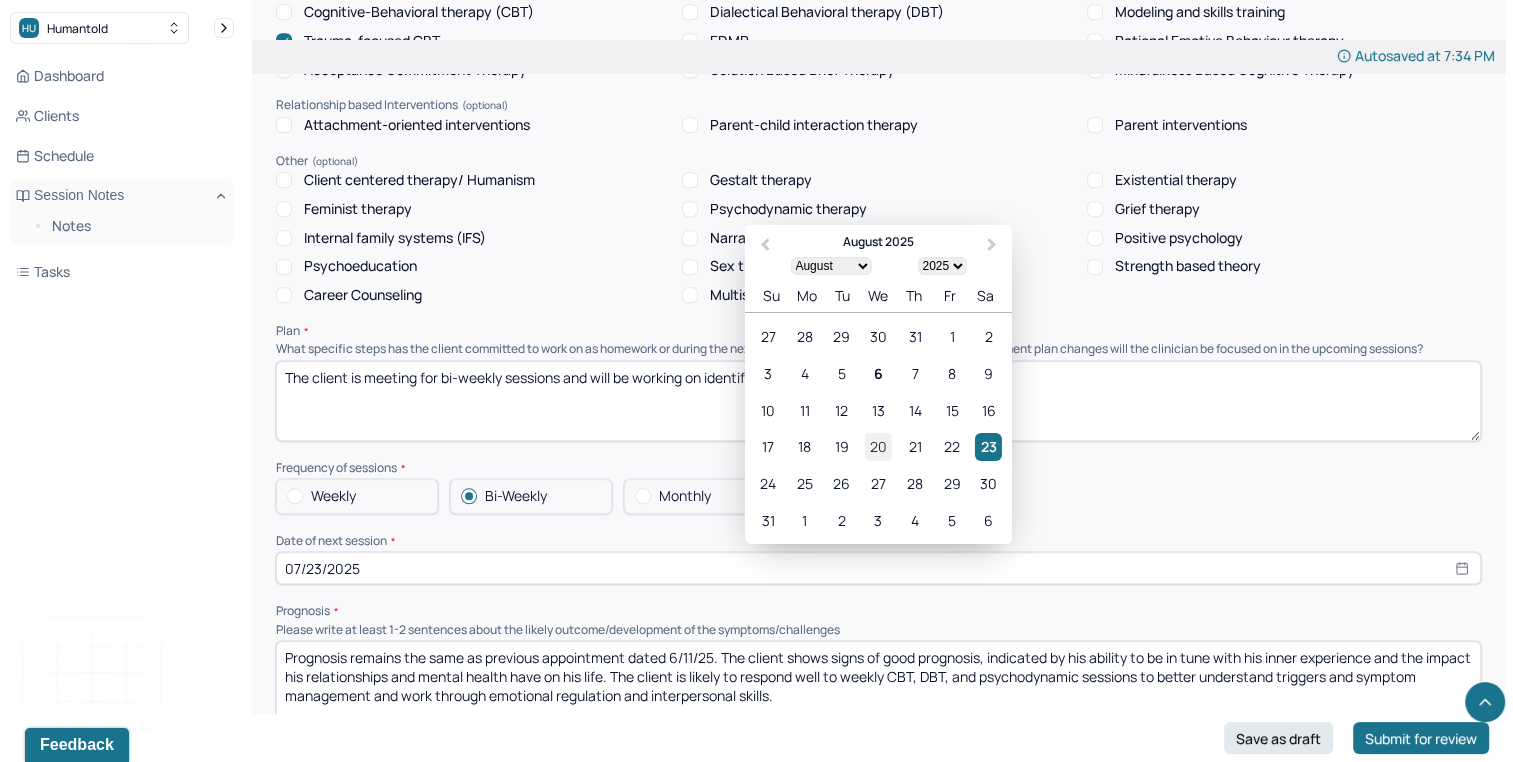 click on "20" at bounding box center (878, 446) 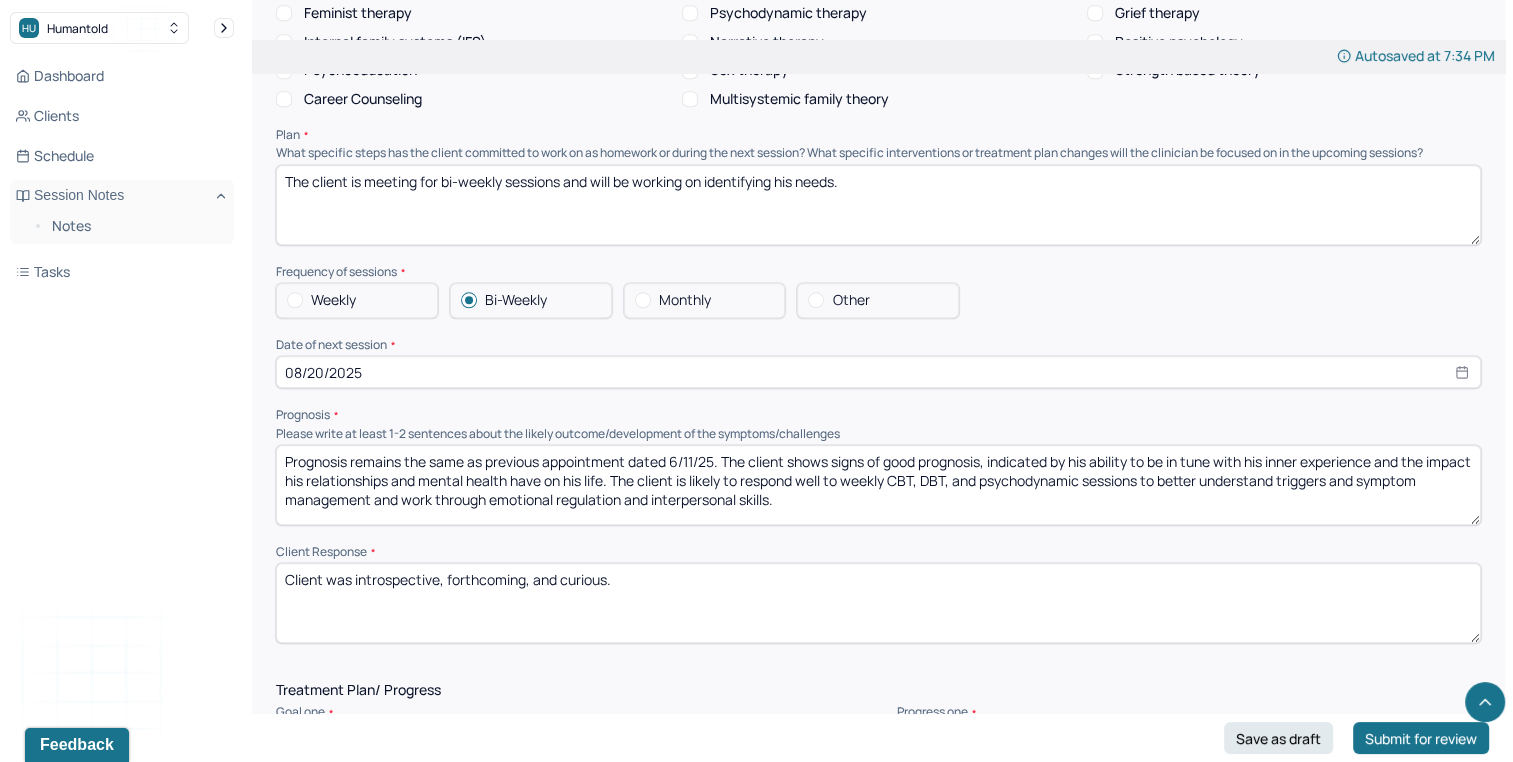 scroll, scrollTop: 2032, scrollLeft: 0, axis: vertical 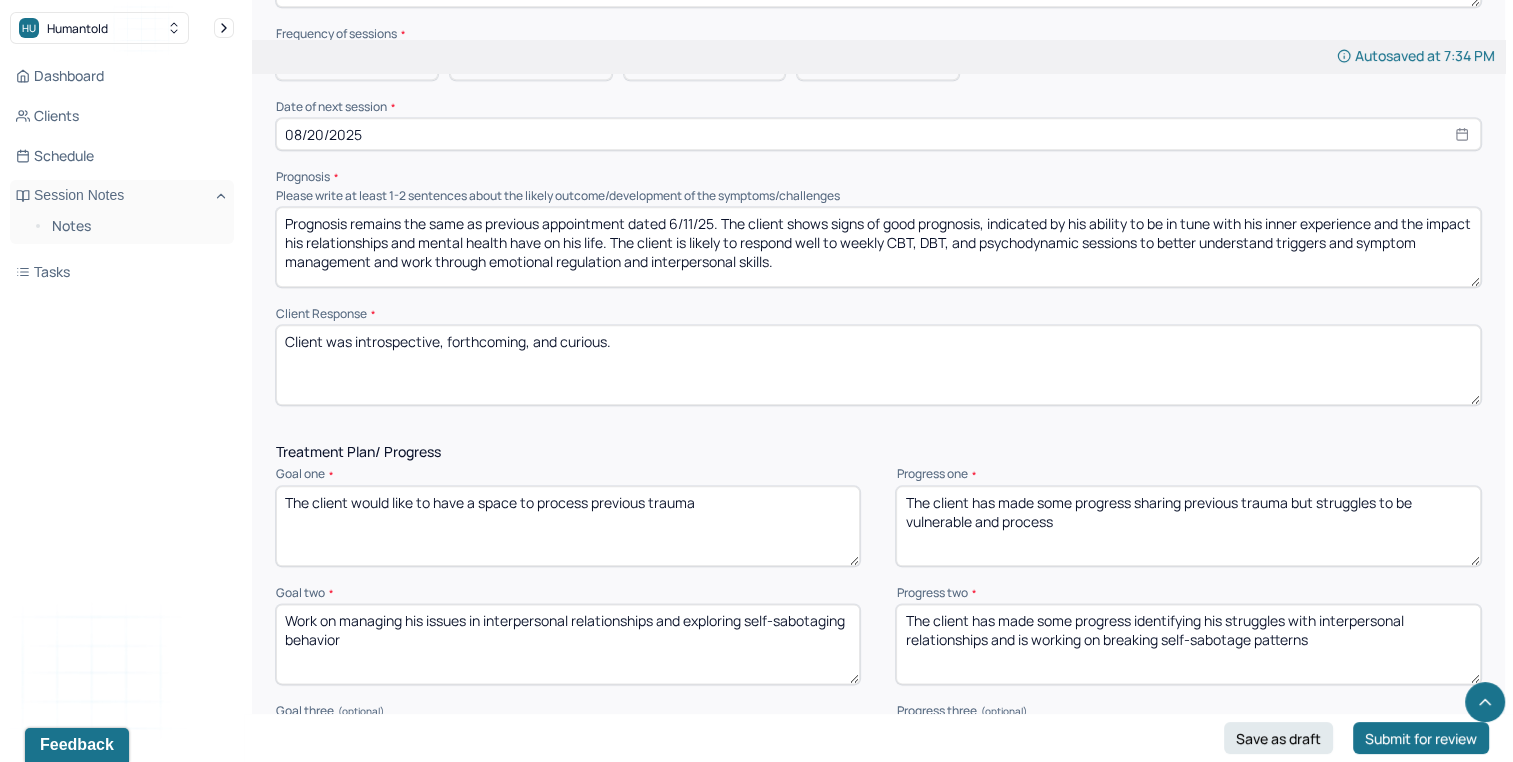 click on "Prognosis remains the same as previous appointment dated 6/11/25. The client shows signs of good prognosis, indicated by his ability to be in tune with his inner experience and the impact his relationships and mental health have on his life. The client is likely to respond well to weekly CBT, DBT, and psychodynamic sessions to better understand triggers and symptom management and work through emotional regulation and interpersonal skills." at bounding box center (878, 247) 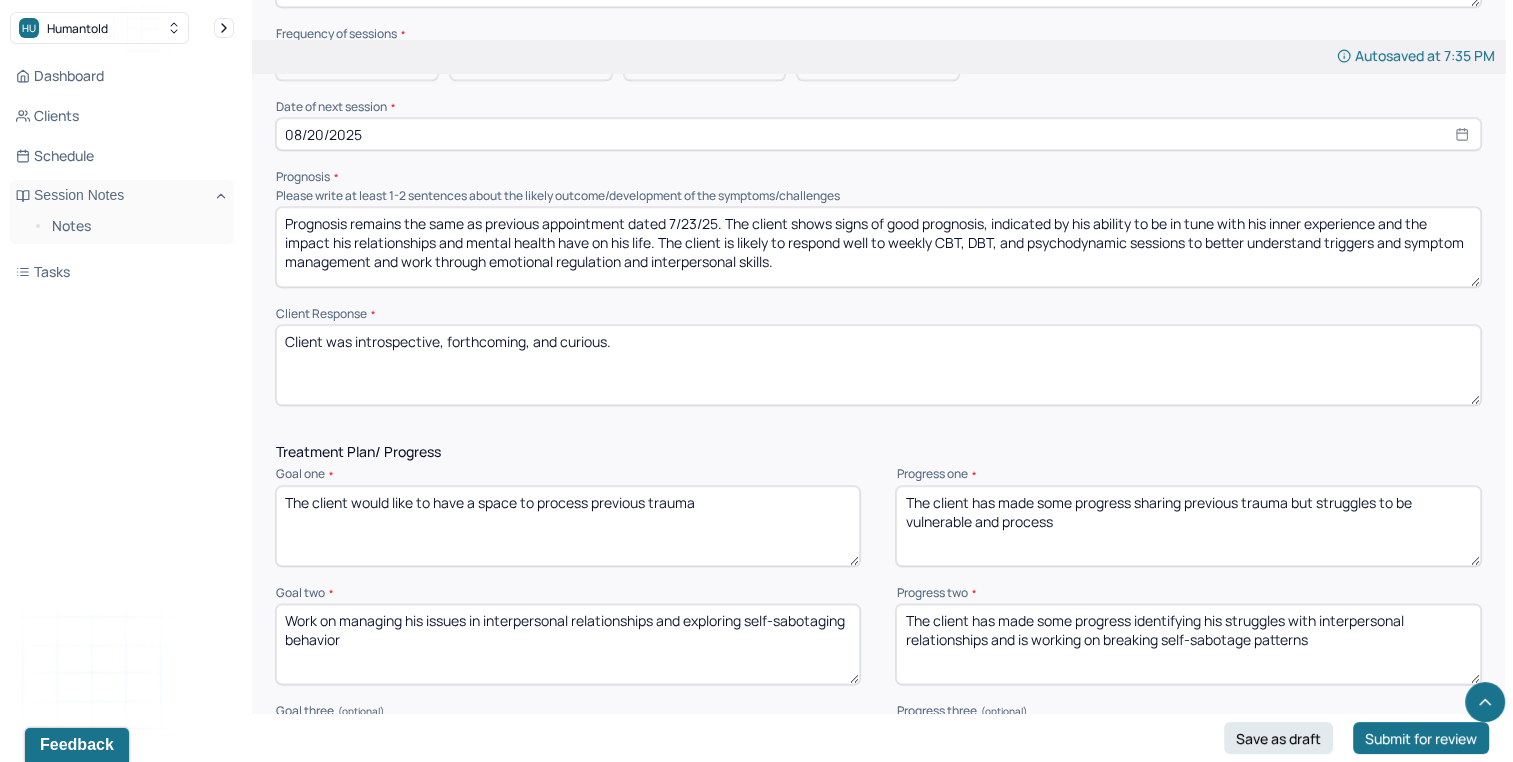 type on "Prognosis remains the same as previous appointment dated 7/23/25. The client shows signs of good prognosis, indicated by his ability to be in tune with his inner experience and the impact his relationships and mental health have on his life. The client is likely to respond well to weekly CBT, DBT, and psychodynamic sessions to better understand triggers and symptom management and work through emotional regulation and interpersonal skills." 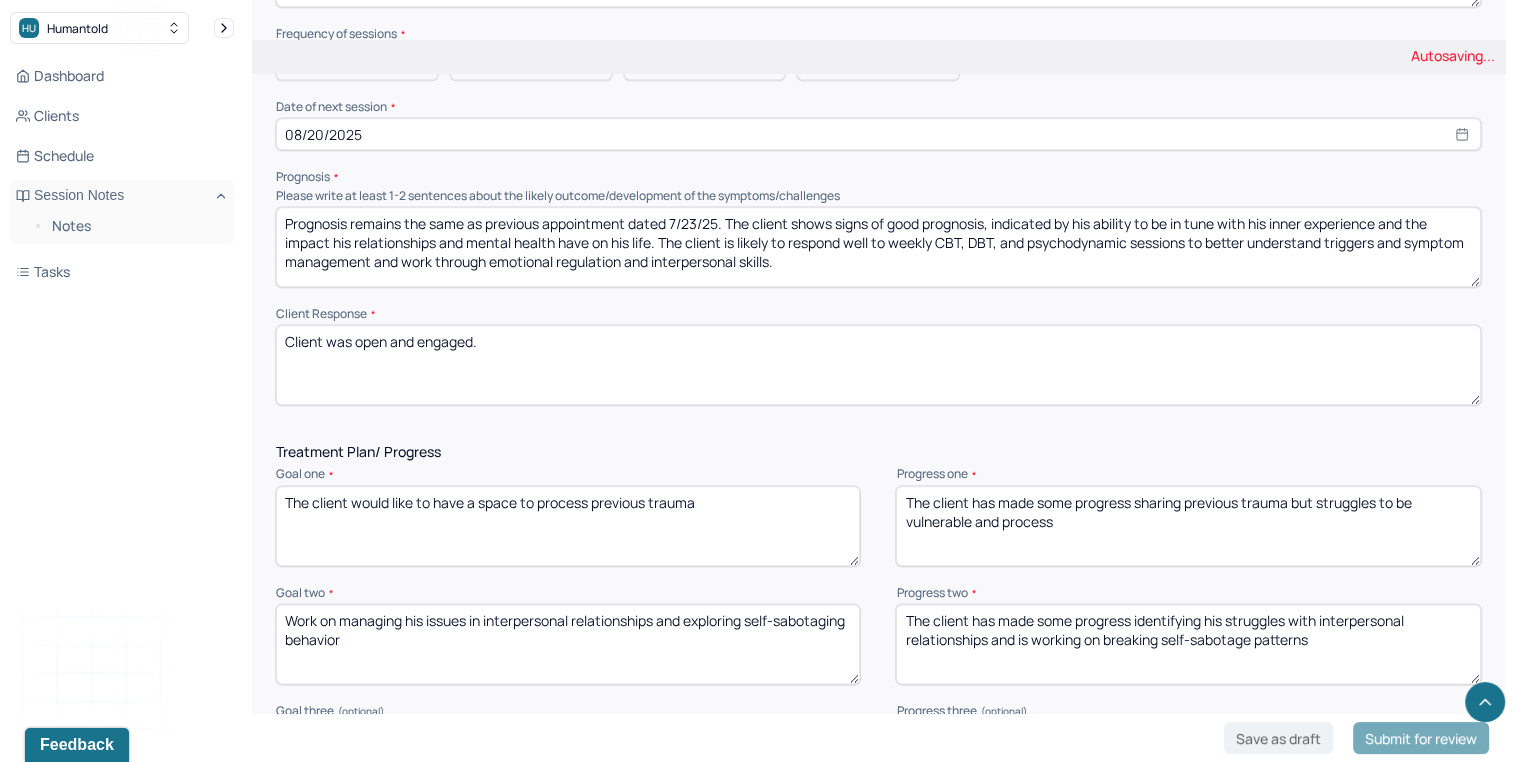 type on "Client was open and engaged." 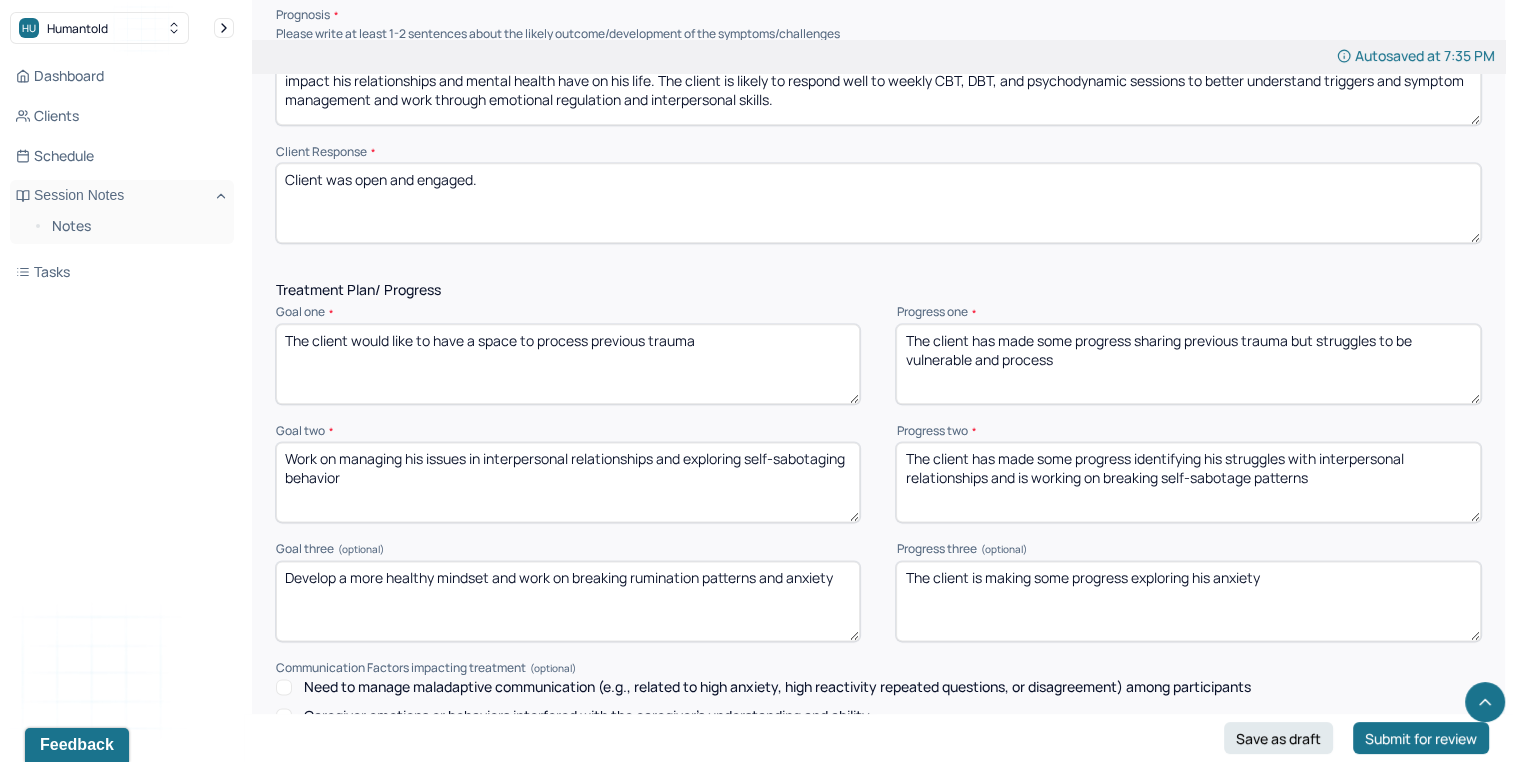 scroll, scrollTop: 2420, scrollLeft: 0, axis: vertical 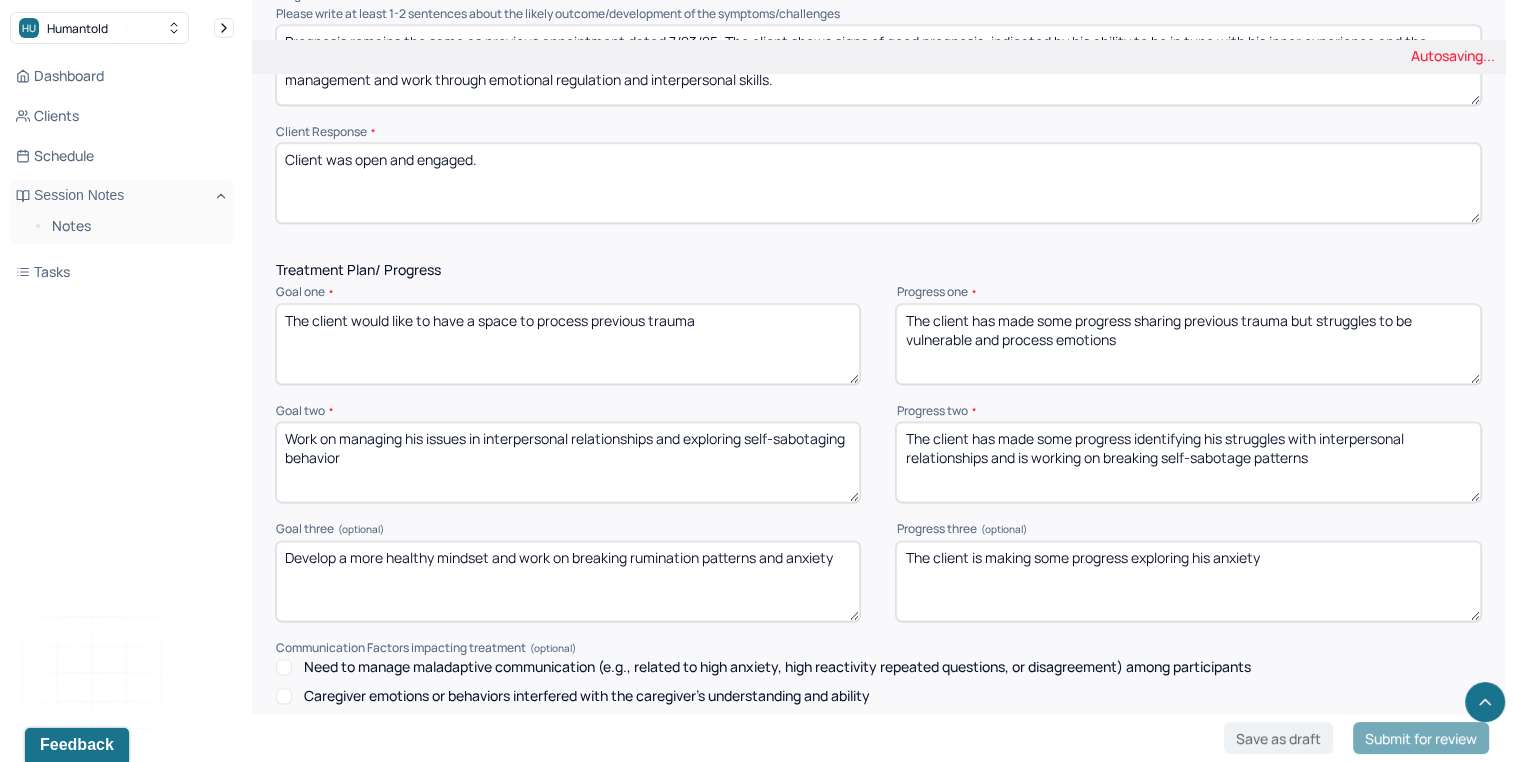 type on "The client has made some progress sharing previous trauma but struggles to be vulnerable and process emotions" 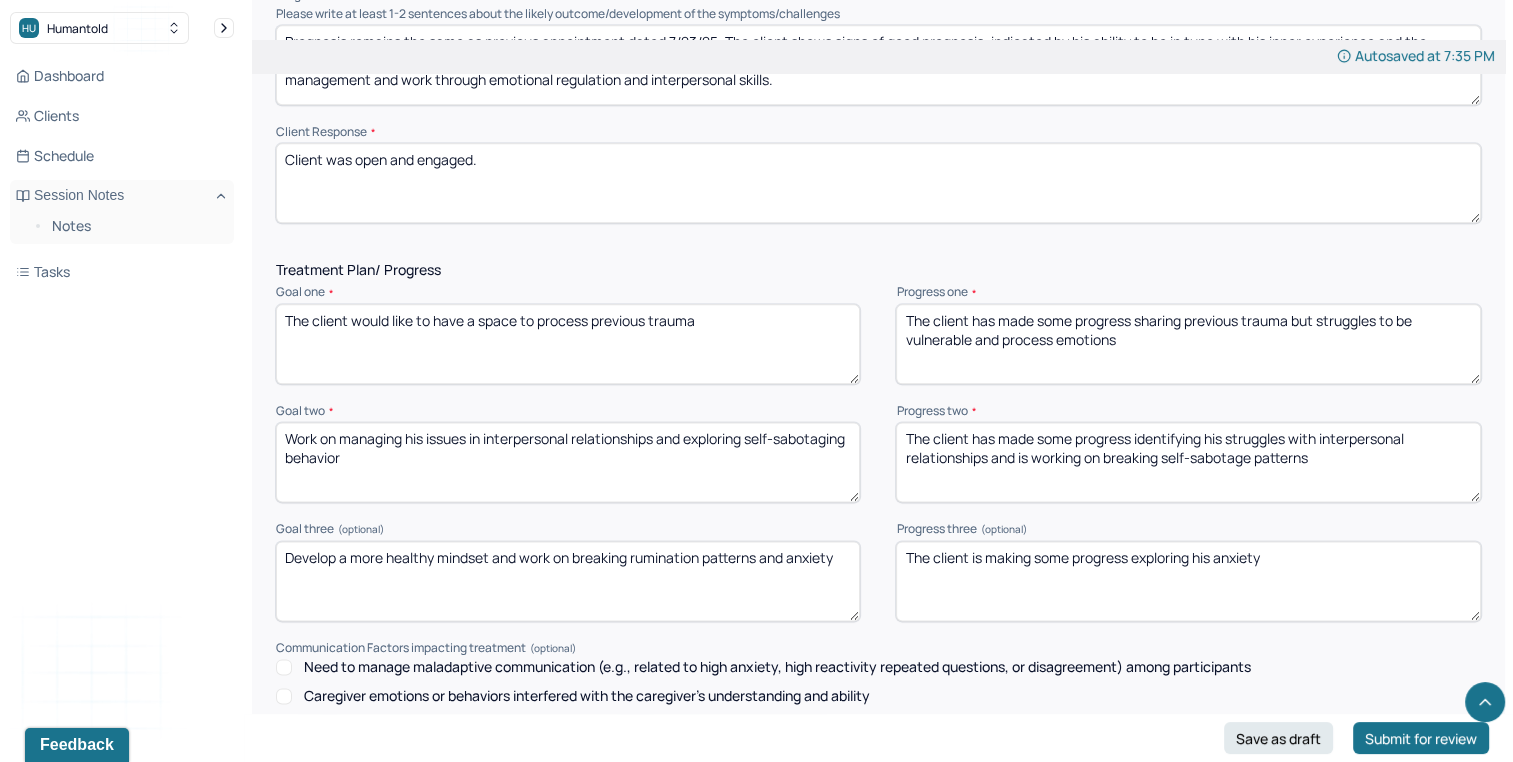 drag, startPoint x: 1108, startPoint y: 468, endPoint x: 1531, endPoint y: 534, distance: 428.11798 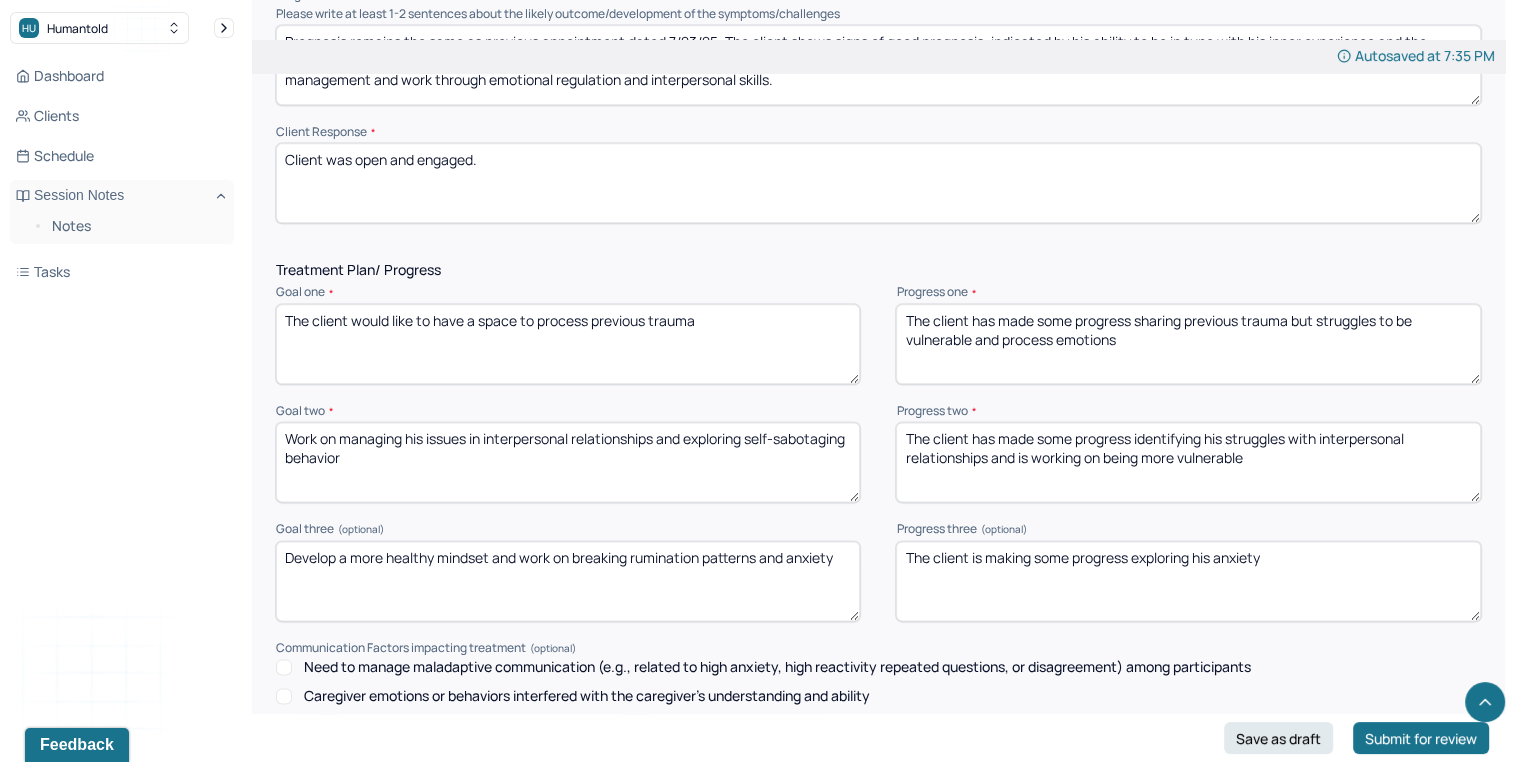 type on "The client has made some progress identifying his struggles with interpersonal relationships and is working on being more vulnerable" 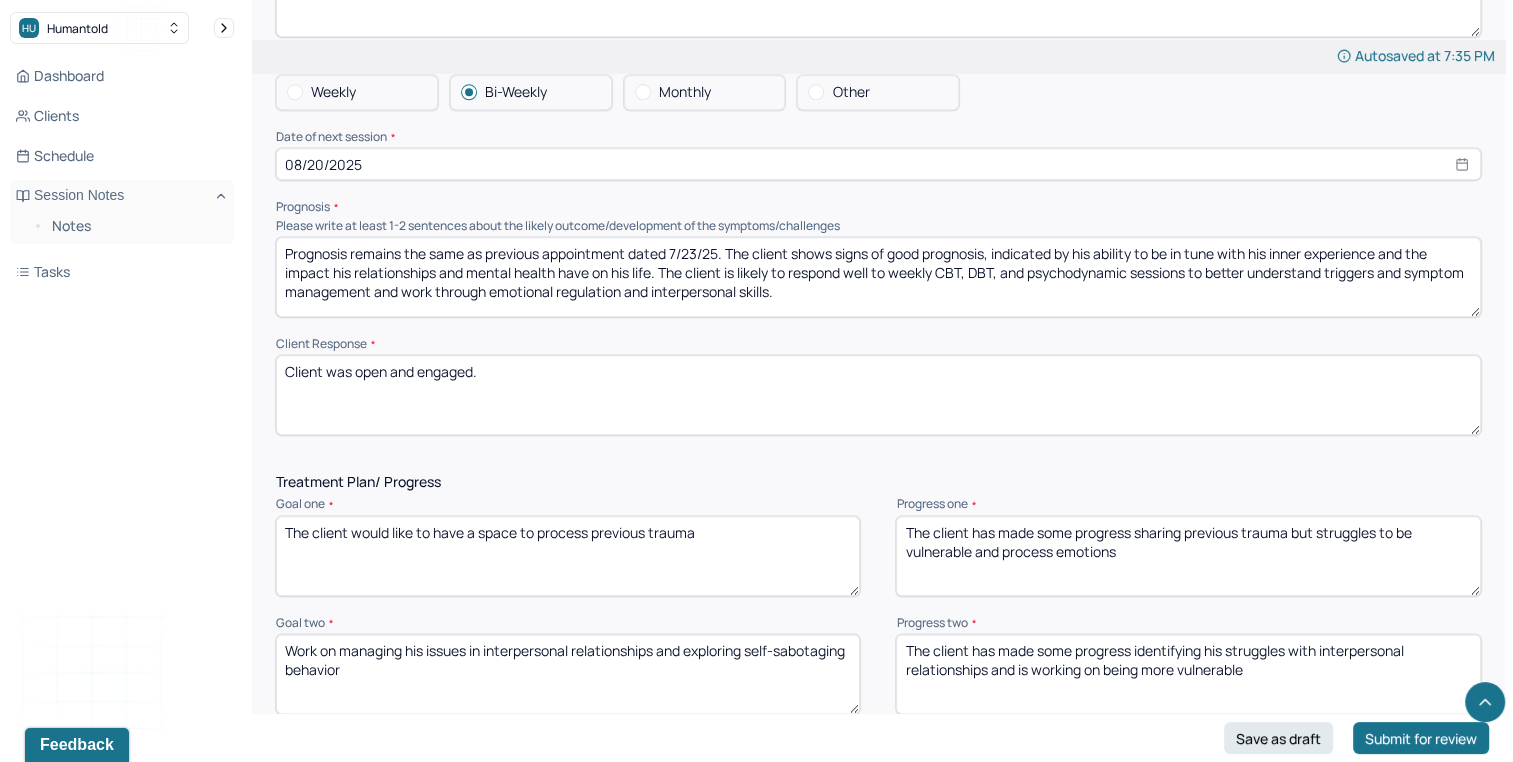 scroll, scrollTop: 2824, scrollLeft: 0, axis: vertical 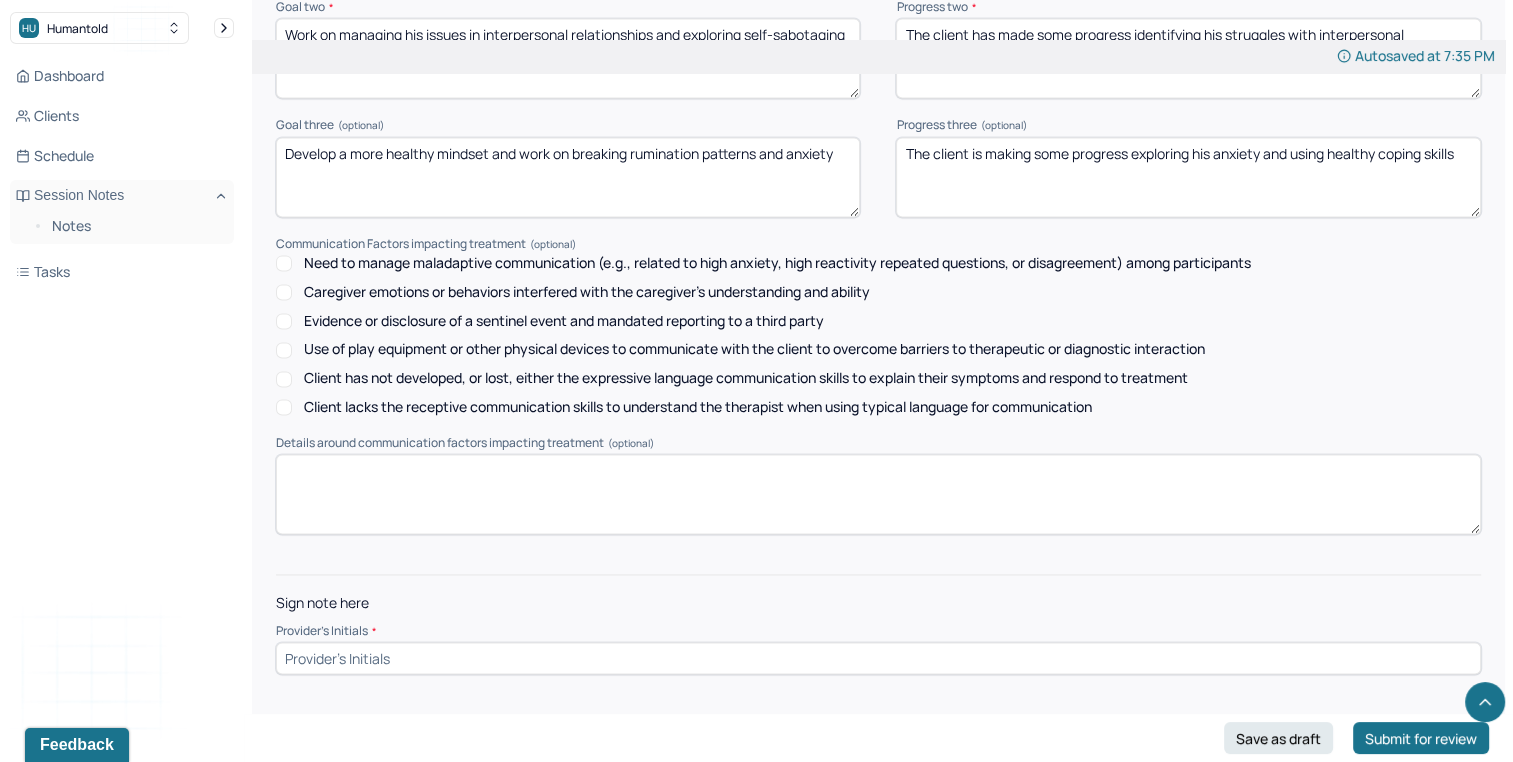 type on "The client is making some progress exploring his anxiety and using healthy coping skills" 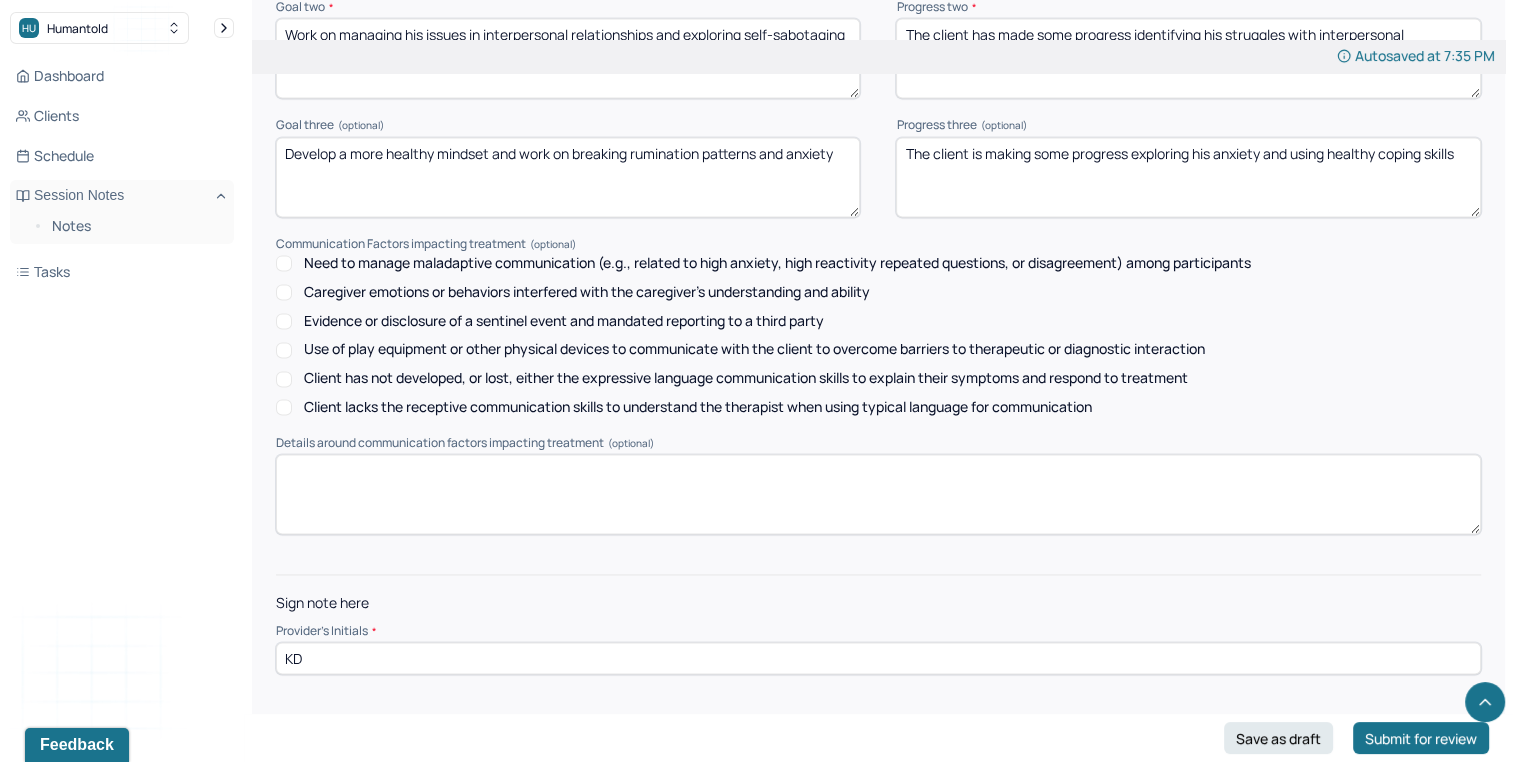 type on "KD" 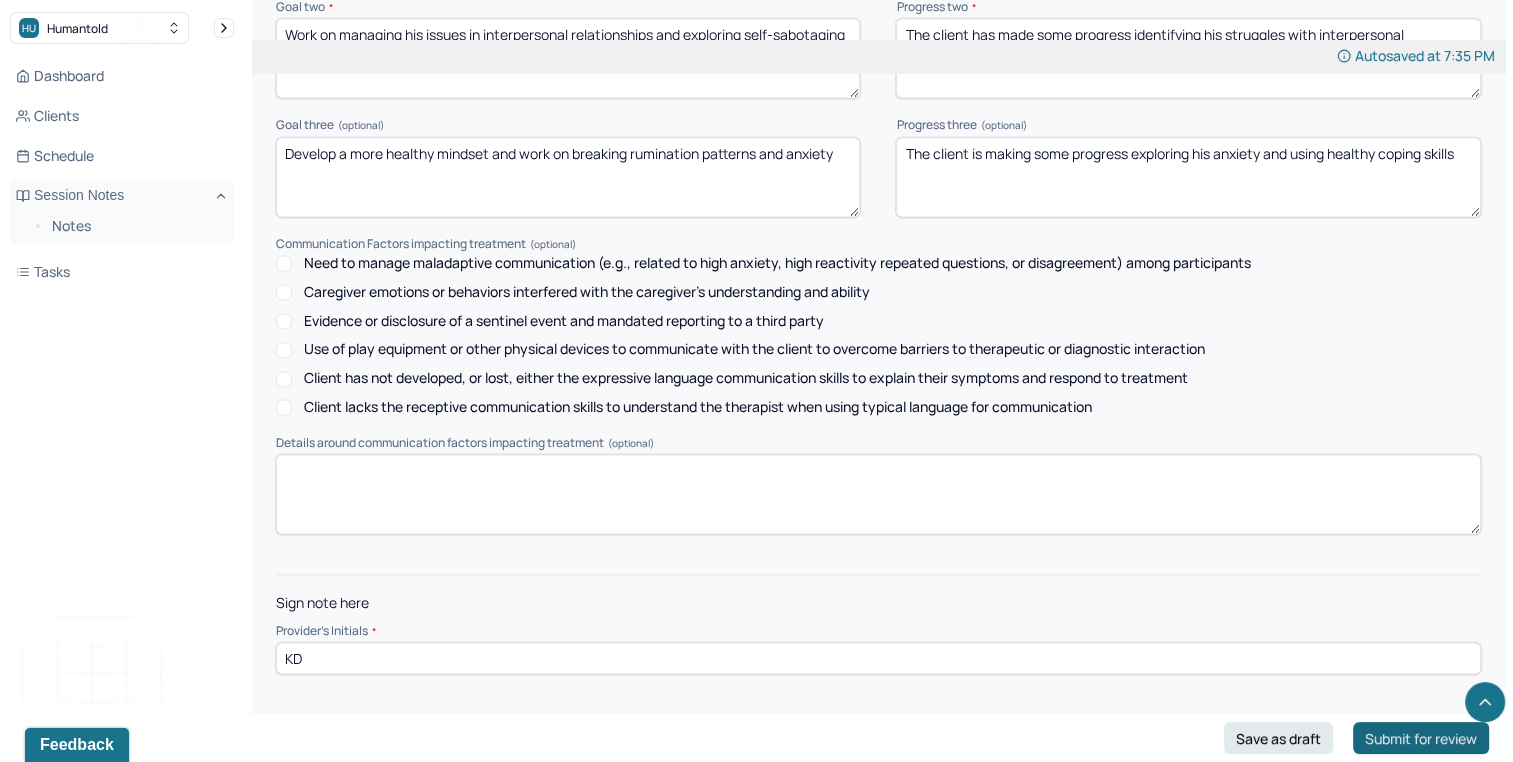 click on "Submit for review" at bounding box center [1421, 738] 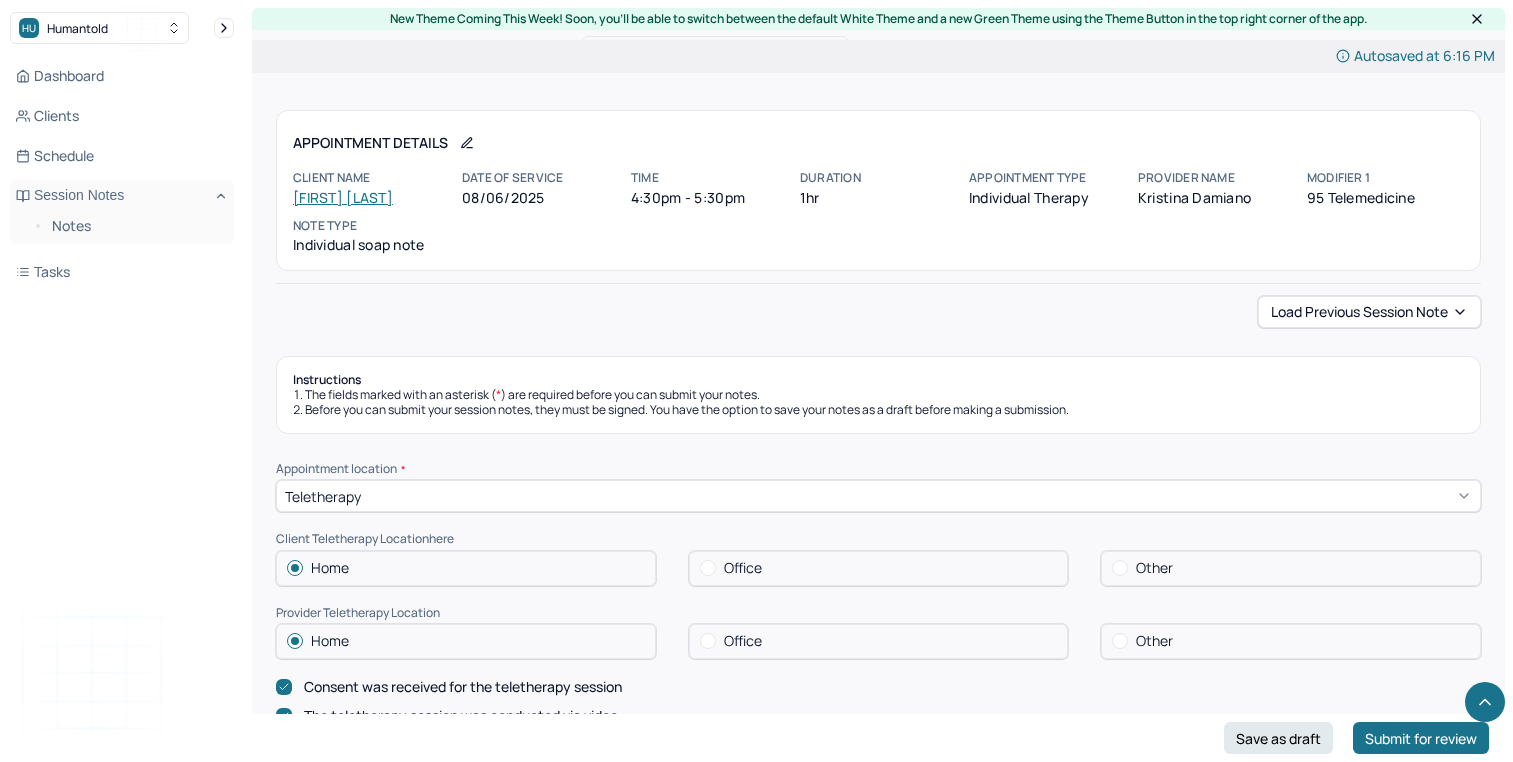 scroll, scrollTop: 1149, scrollLeft: 0, axis: vertical 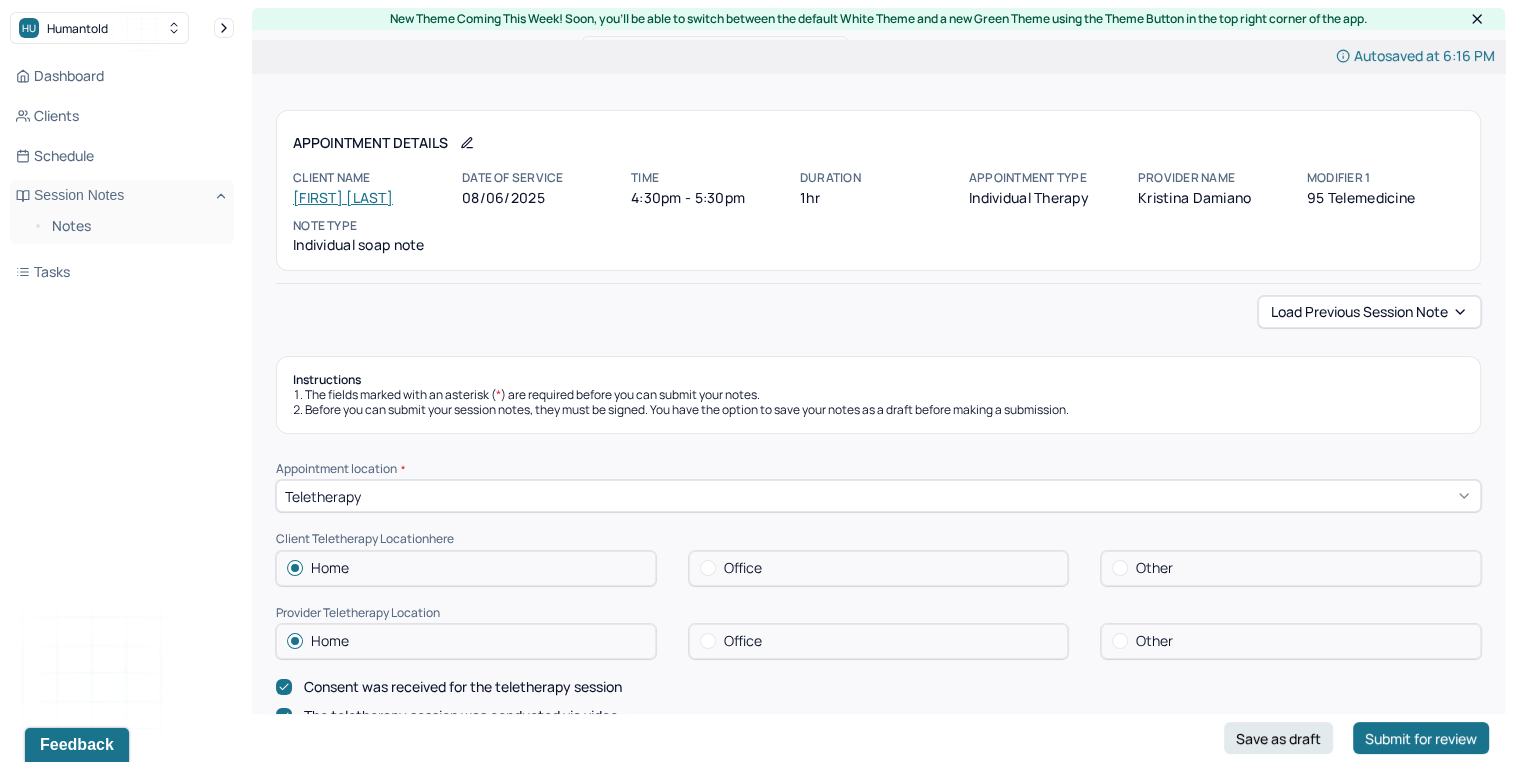 click on "Client name" at bounding box center [371, 178] 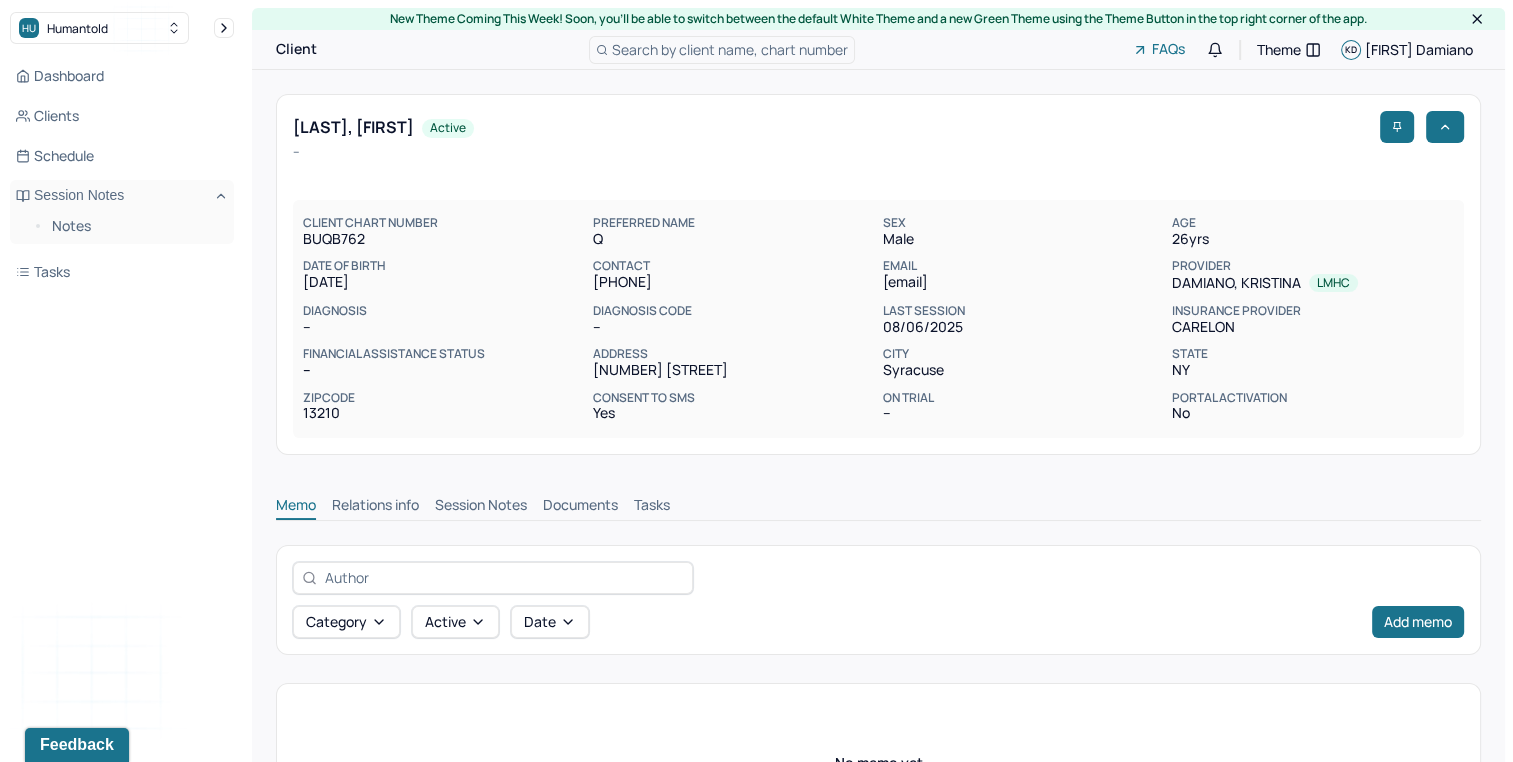 click on "Session Notes" at bounding box center [481, 507] 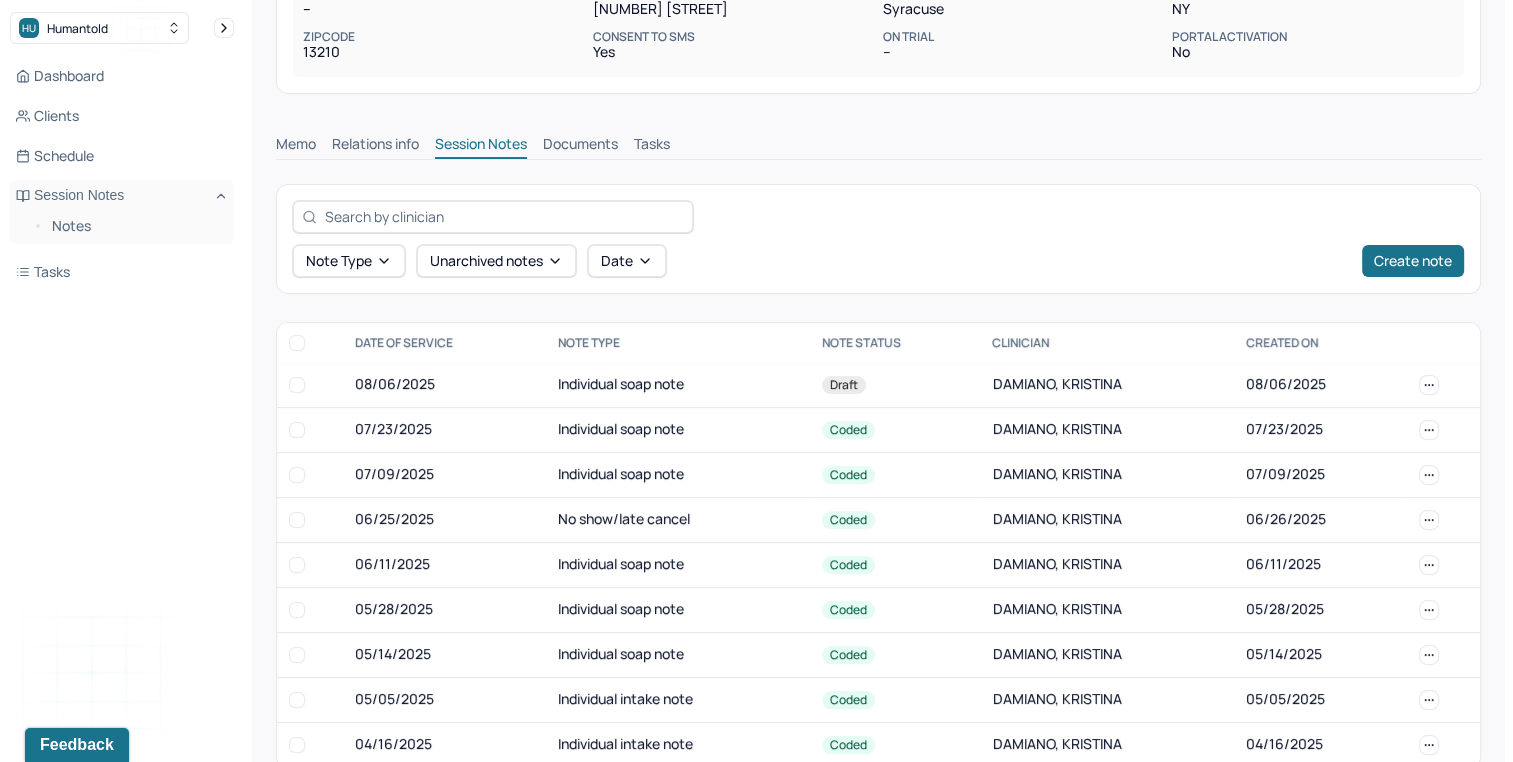 scroll, scrollTop: 368, scrollLeft: 0, axis: vertical 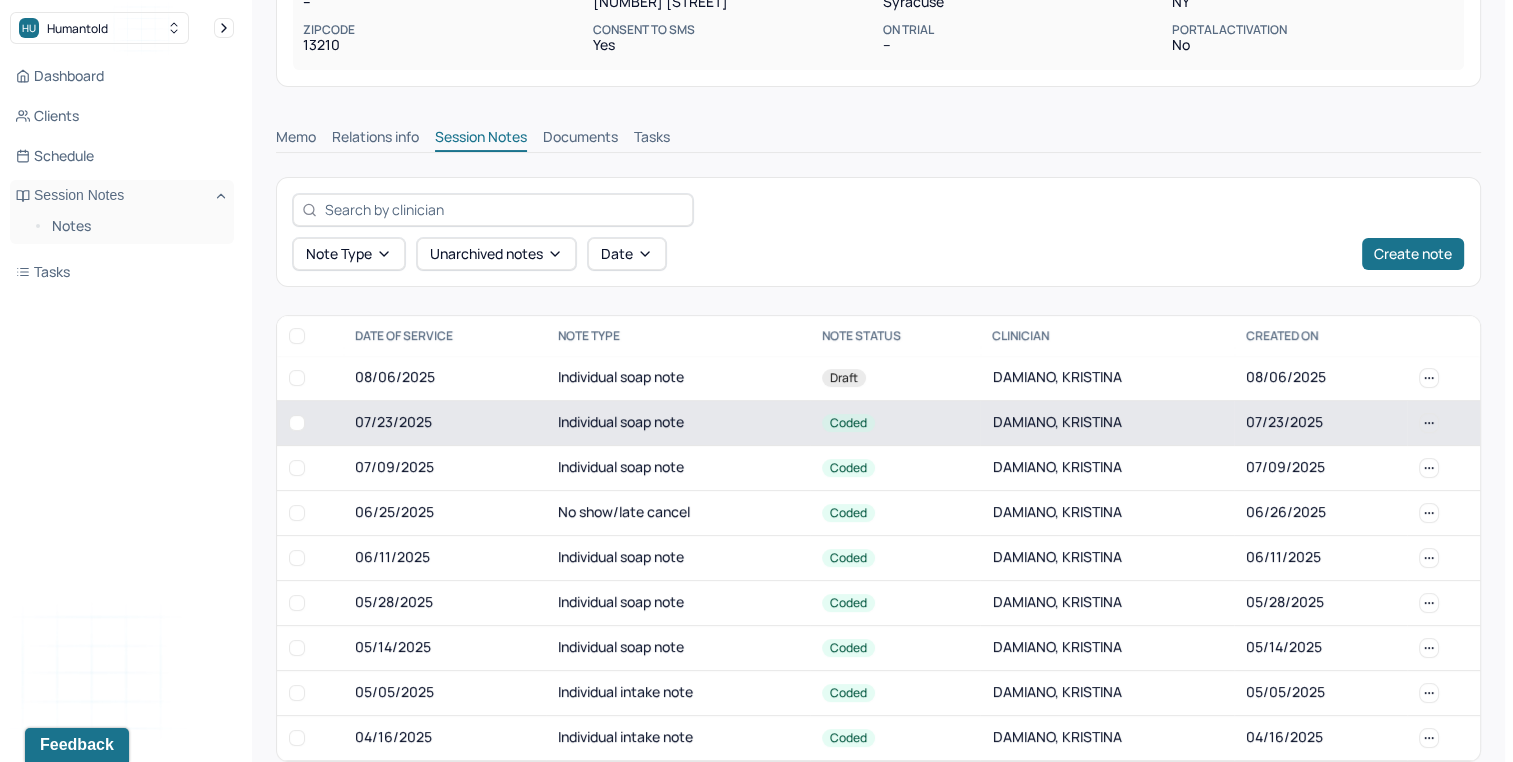 click on "Individual soap note" at bounding box center (678, 422) 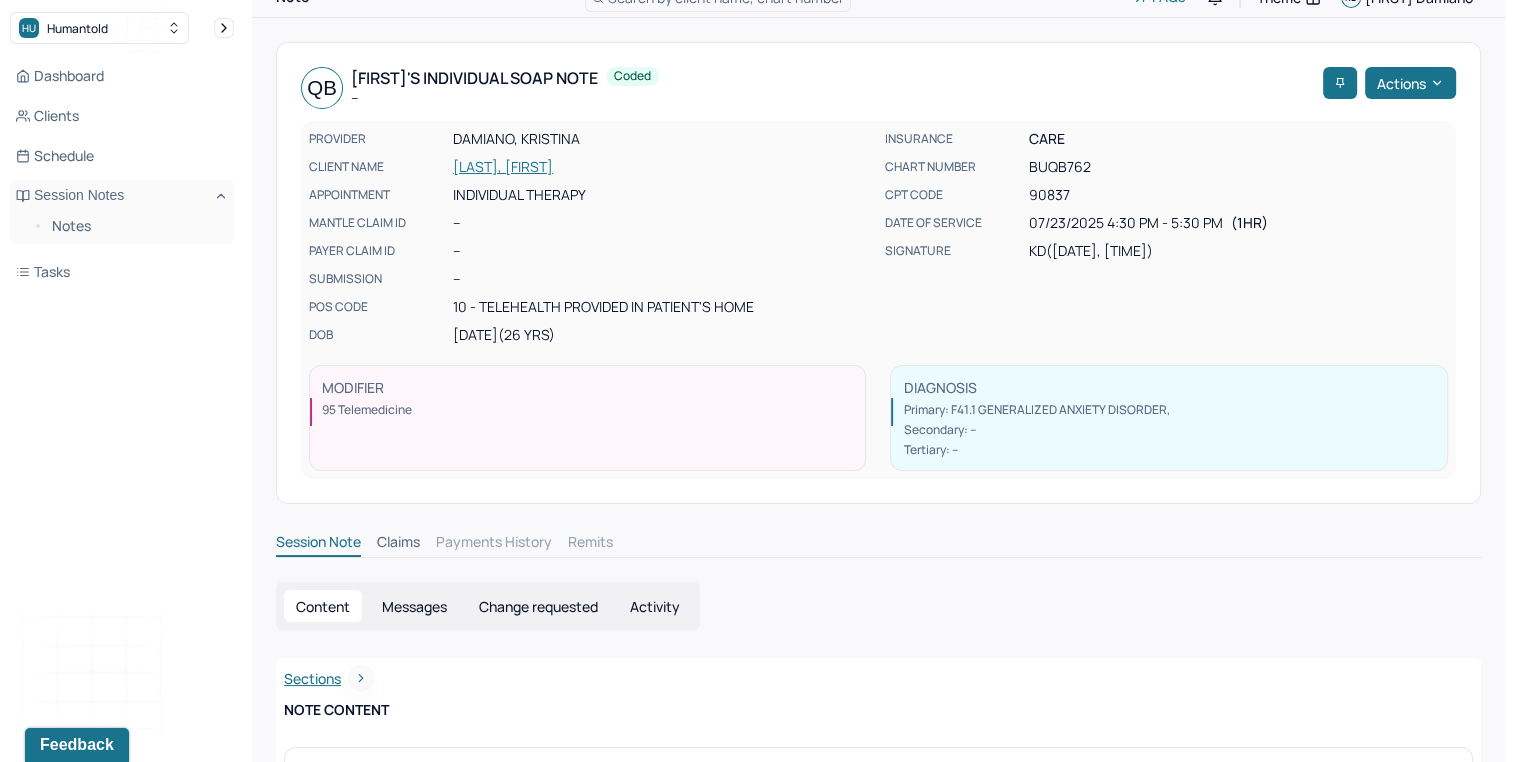 scroll, scrollTop: 55, scrollLeft: 0, axis: vertical 